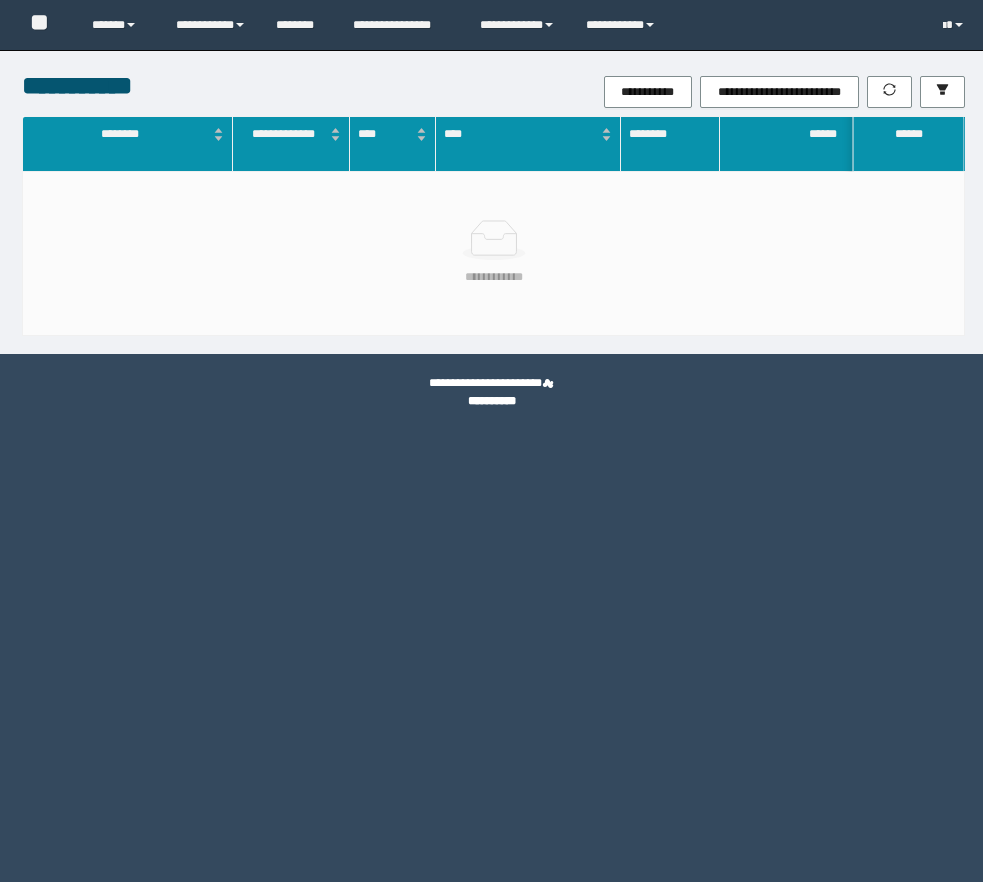 scroll, scrollTop: 0, scrollLeft: 0, axis: both 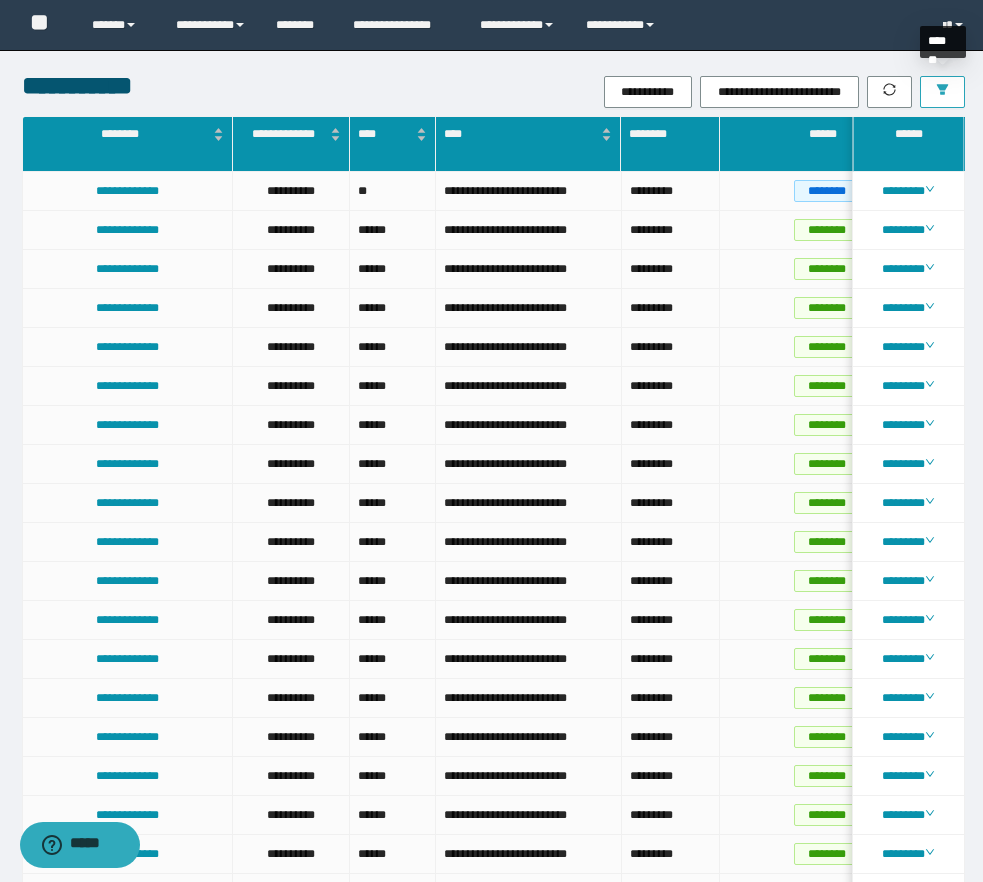 click 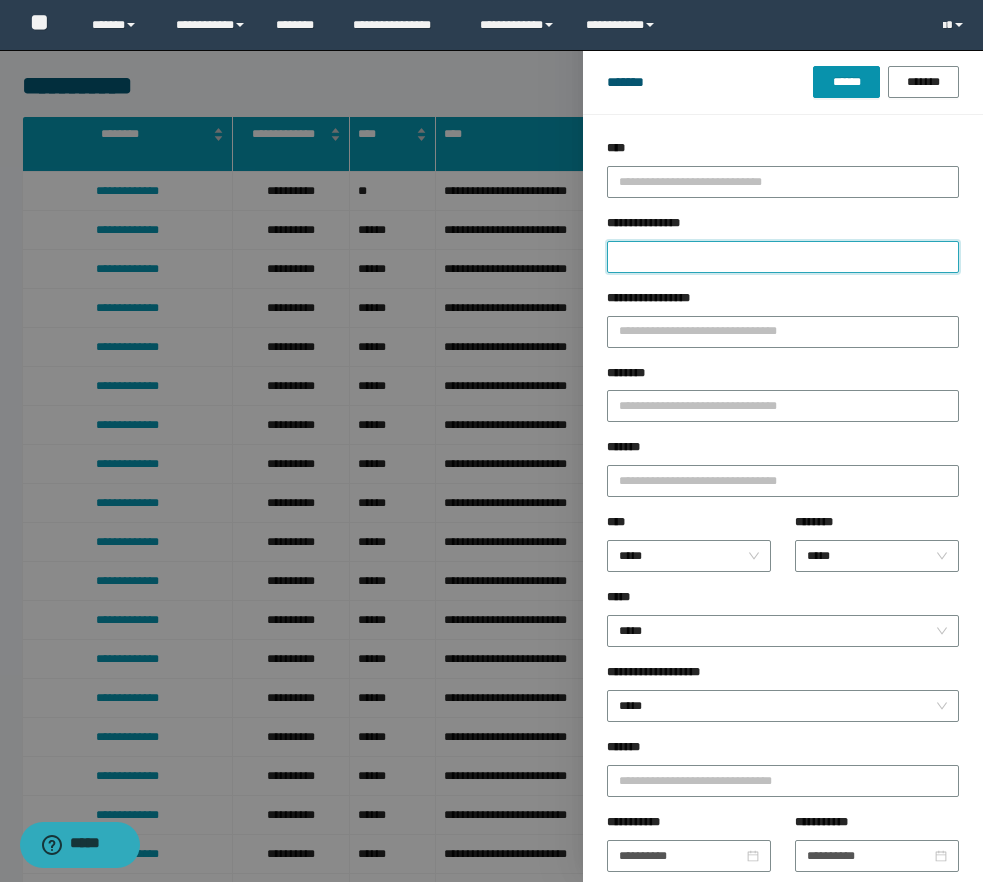 click on "**********" at bounding box center (783, 257) 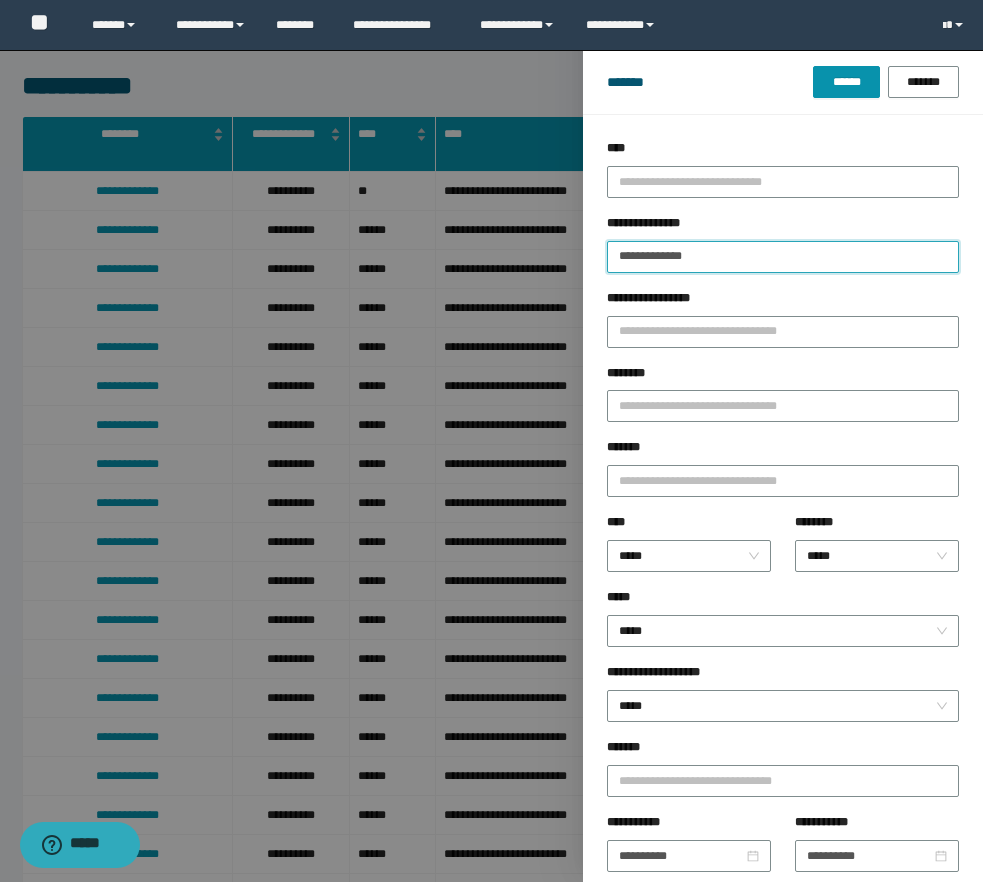 type 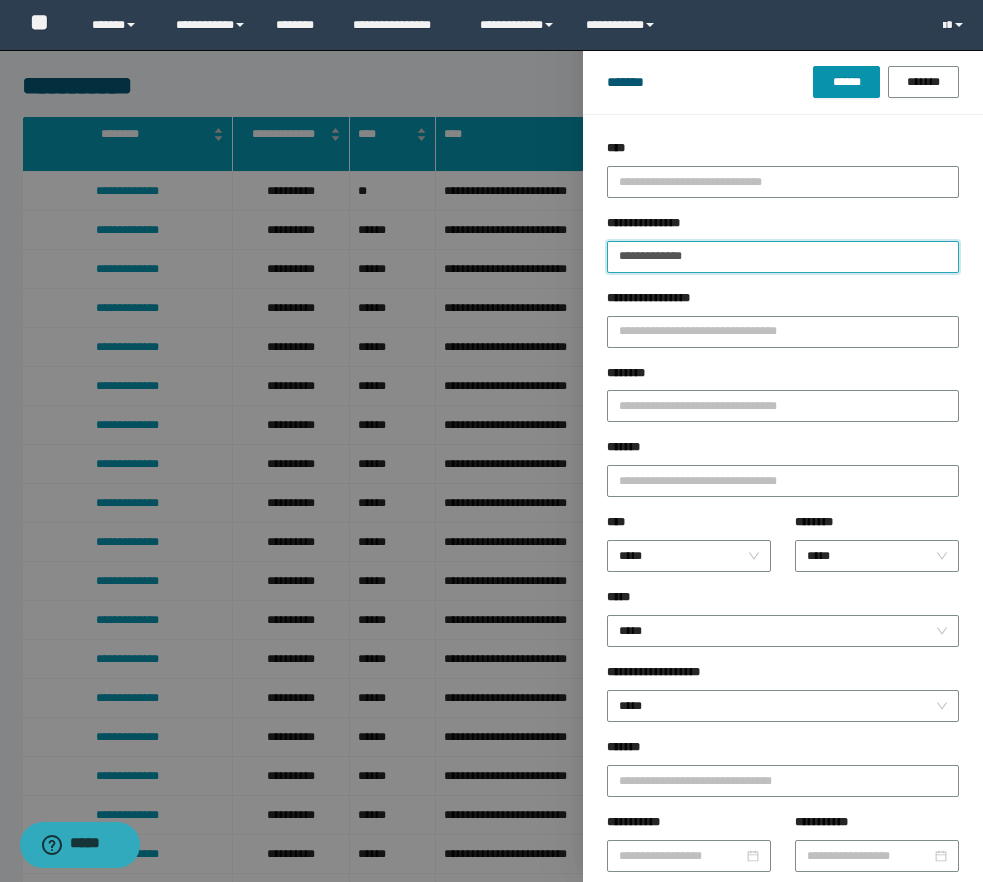 type on "**********" 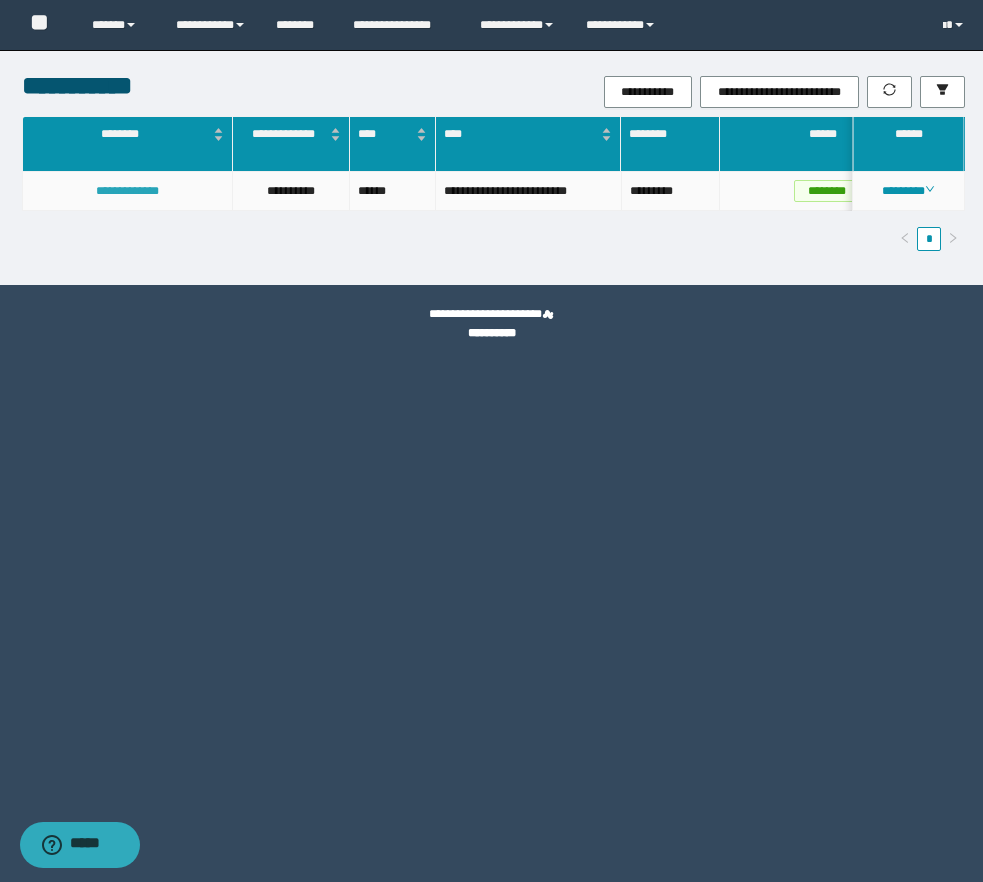 click on "**********" at bounding box center [127, 191] 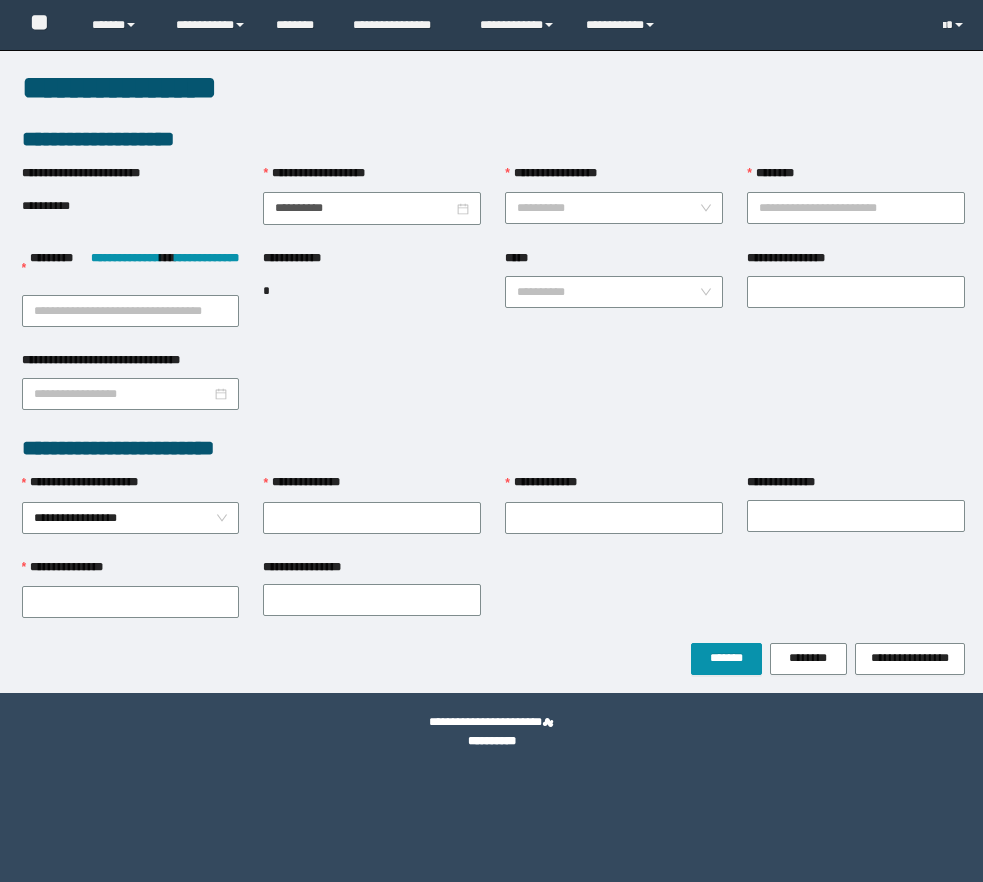 scroll, scrollTop: 0, scrollLeft: 0, axis: both 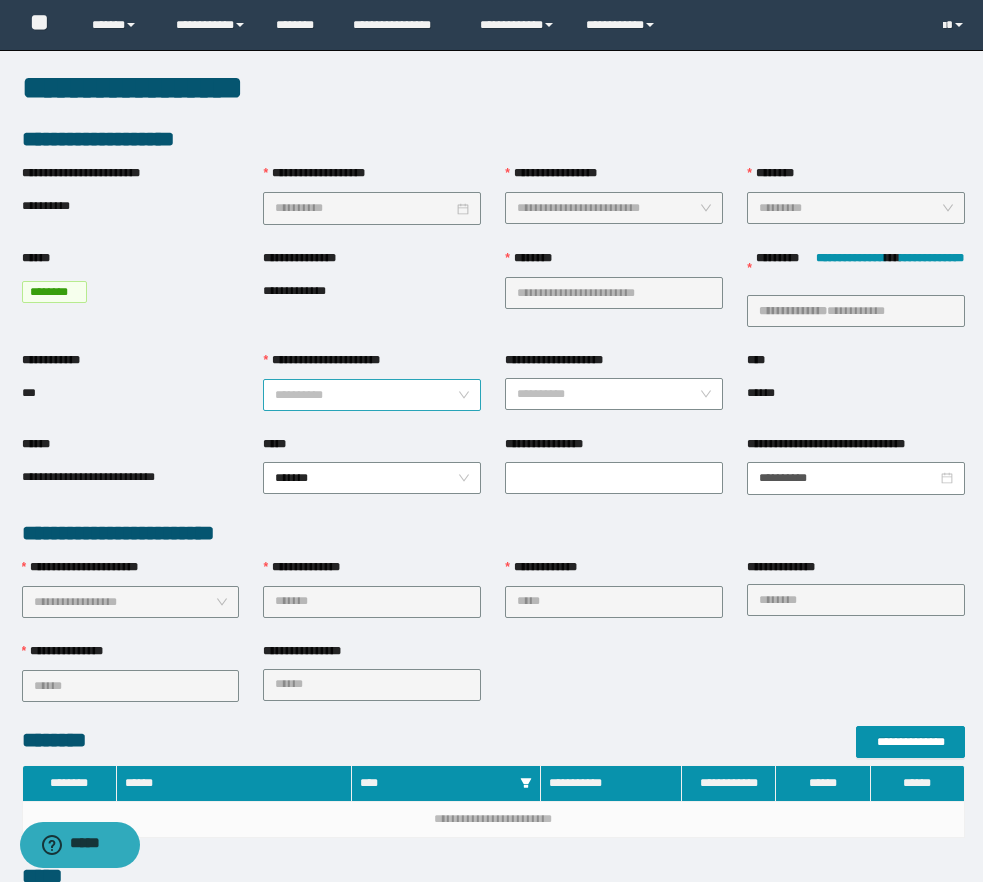 click on "**********" at bounding box center (366, 395) 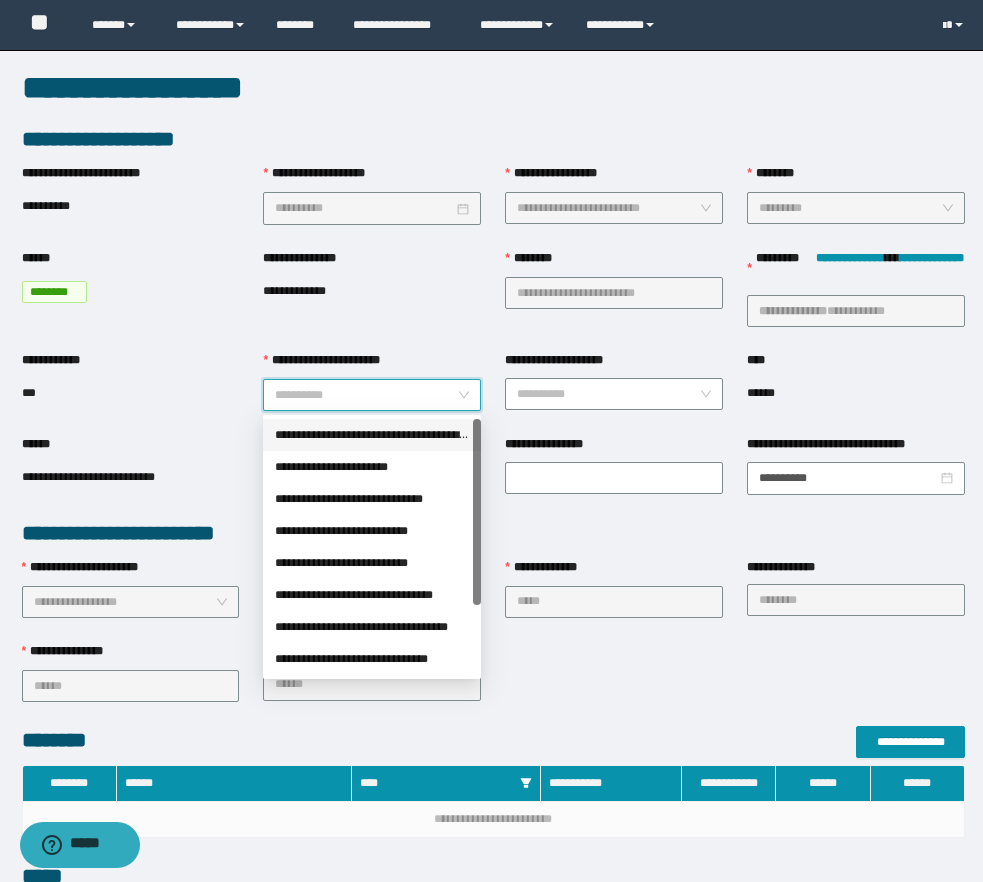 click on "**********" at bounding box center (372, 435) 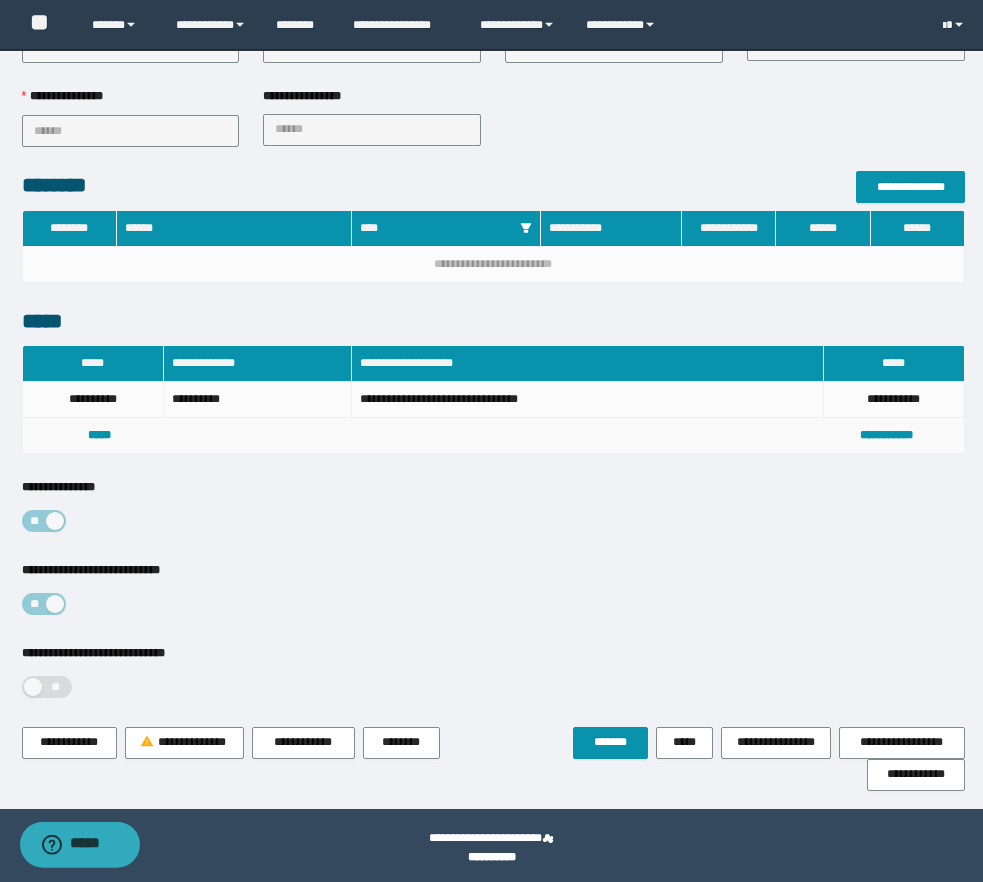 scroll, scrollTop: 560, scrollLeft: 0, axis: vertical 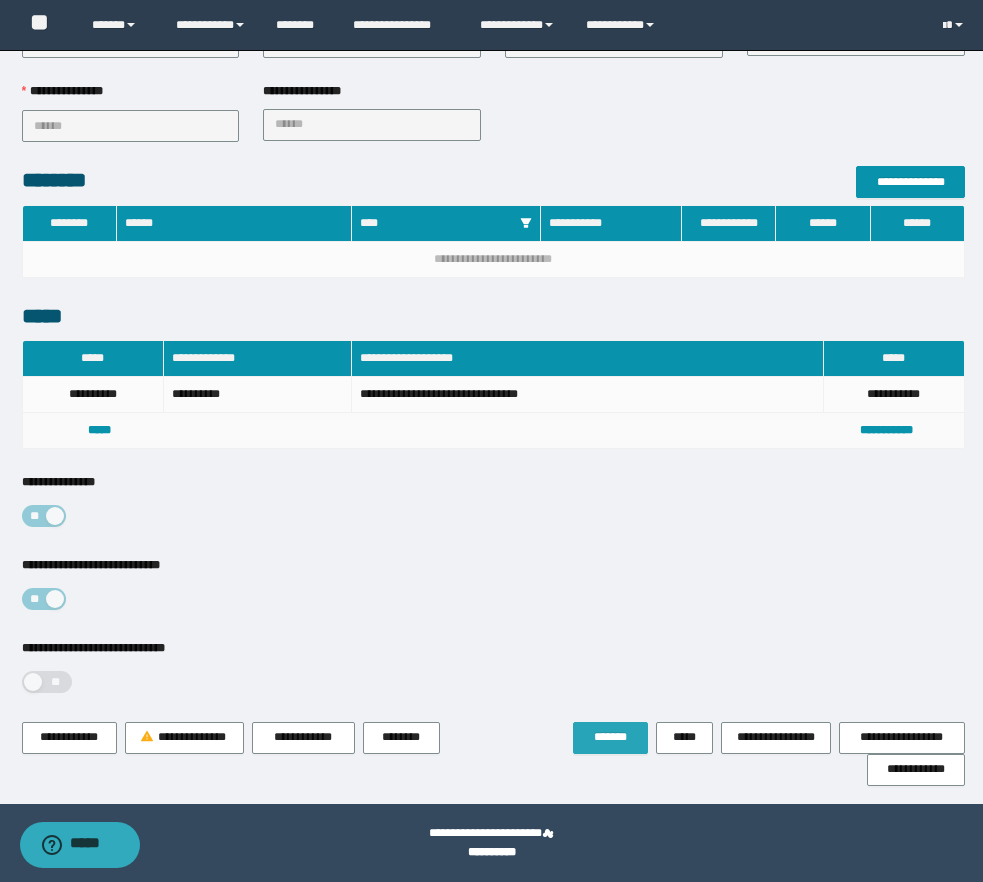 click on "*******" at bounding box center [610, 737] 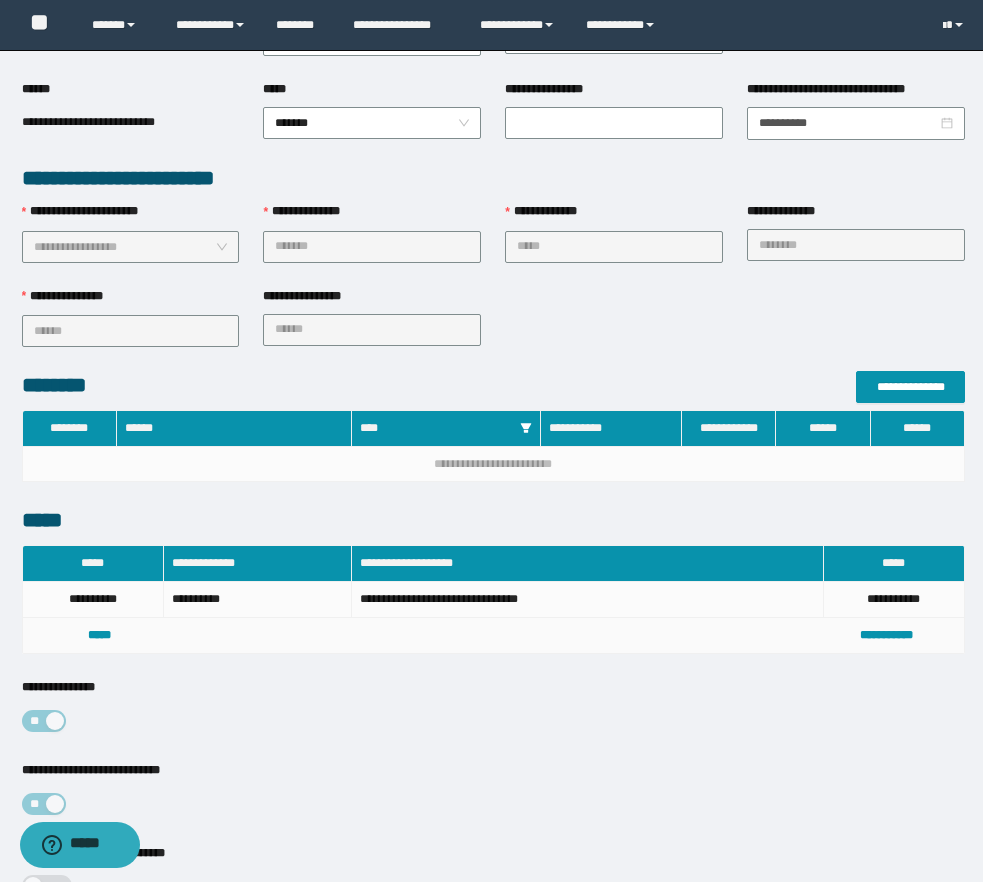 scroll, scrollTop: 613, scrollLeft: 0, axis: vertical 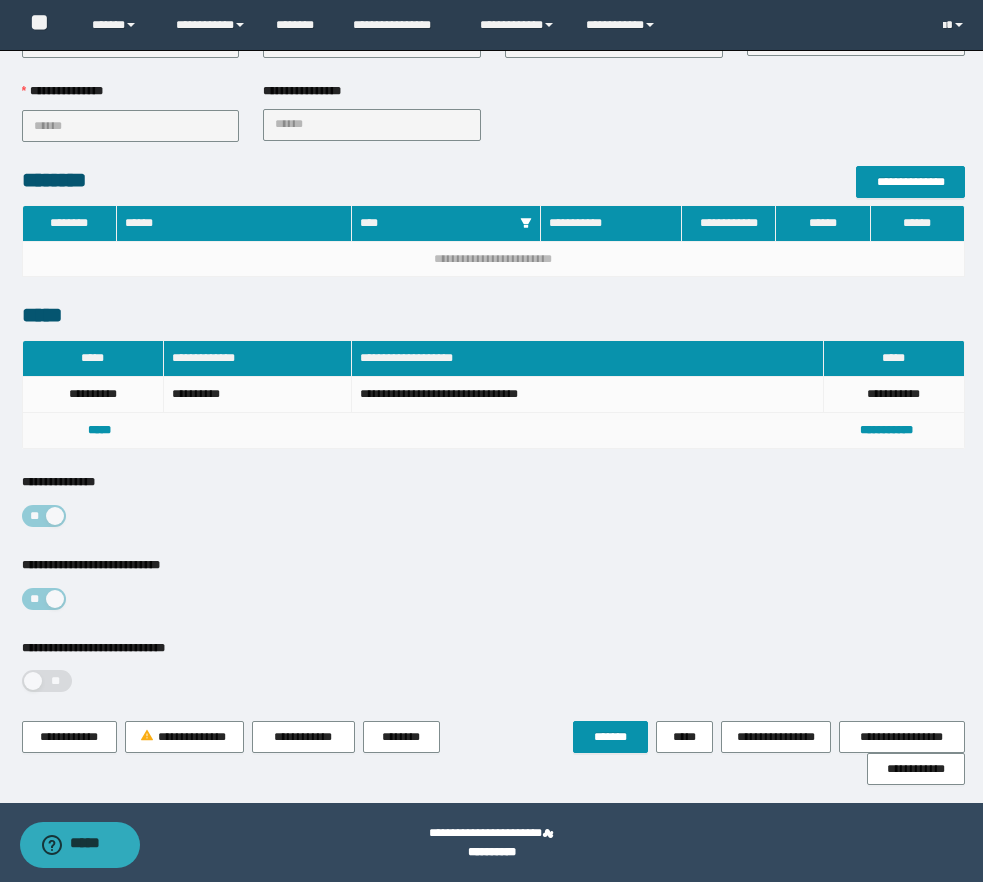 click on "**********" at bounding box center [493, 680] 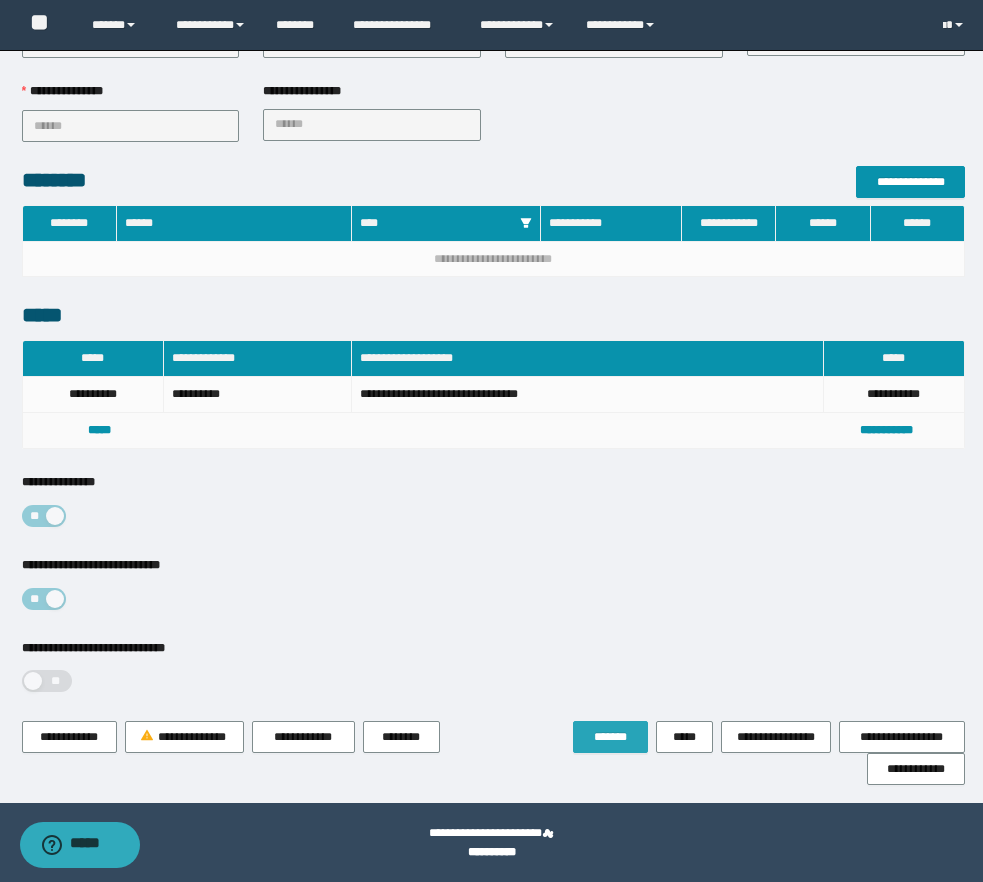 click on "*******" at bounding box center [610, 737] 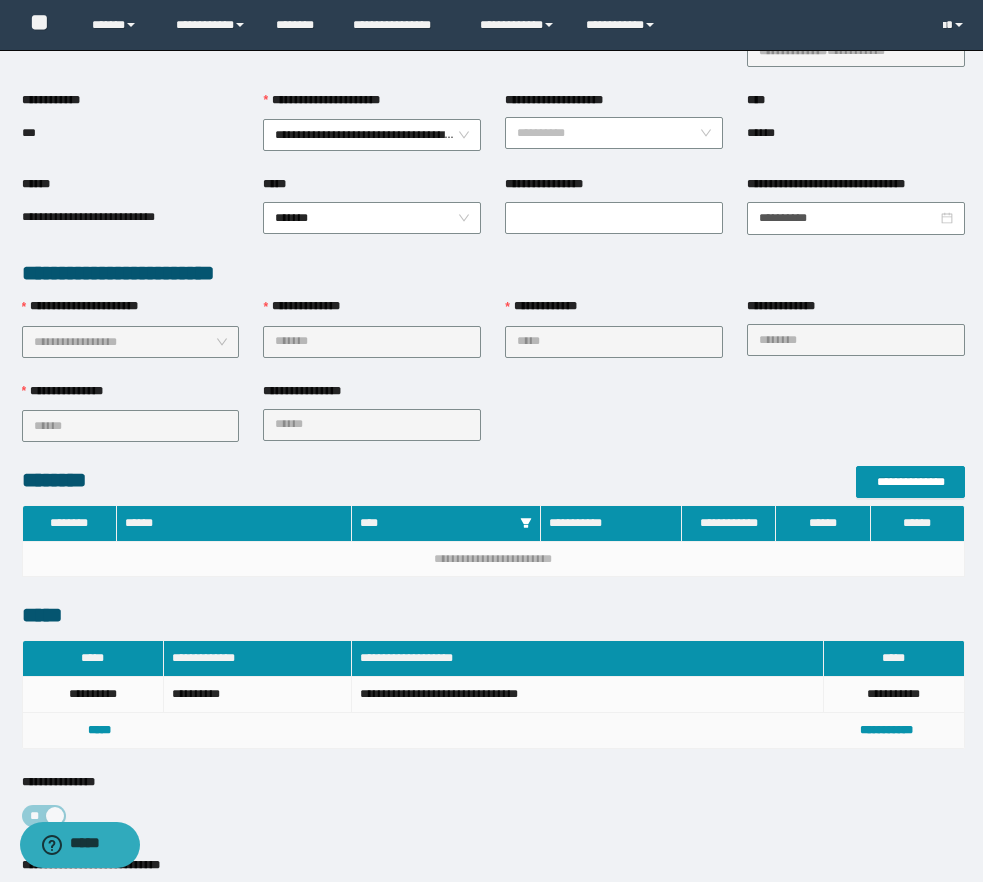 scroll, scrollTop: 0, scrollLeft: 0, axis: both 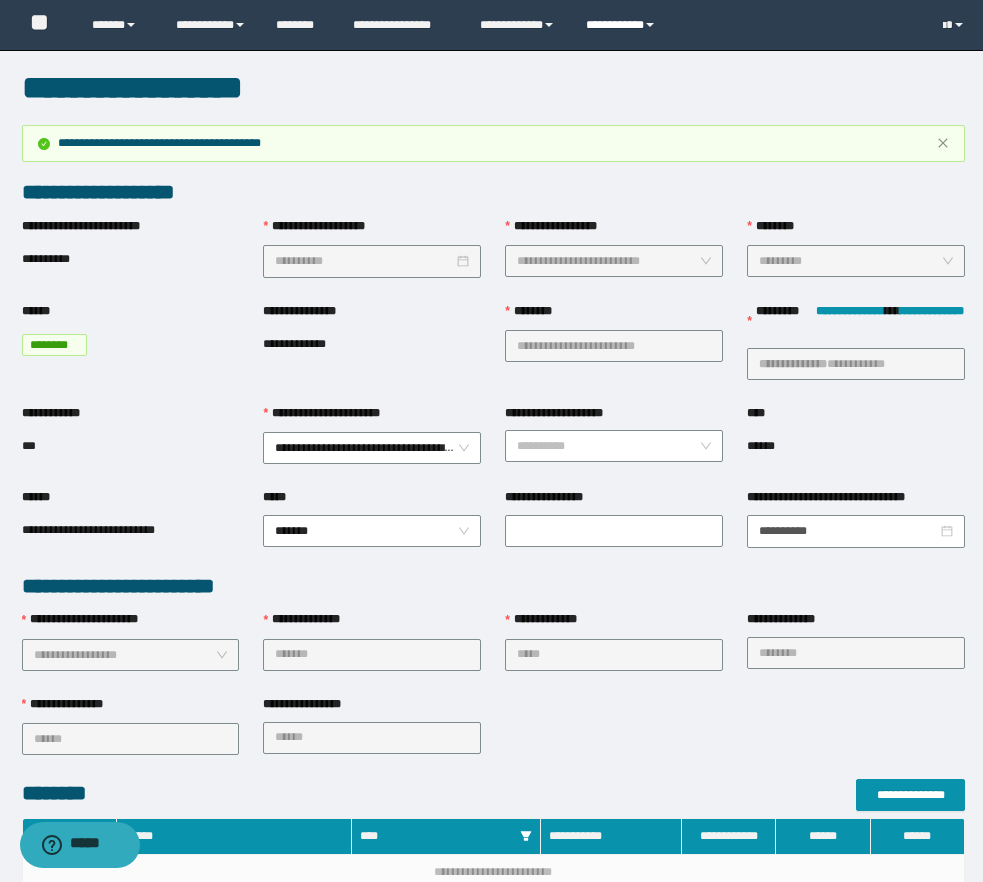 click on "**********" at bounding box center (623, 25) 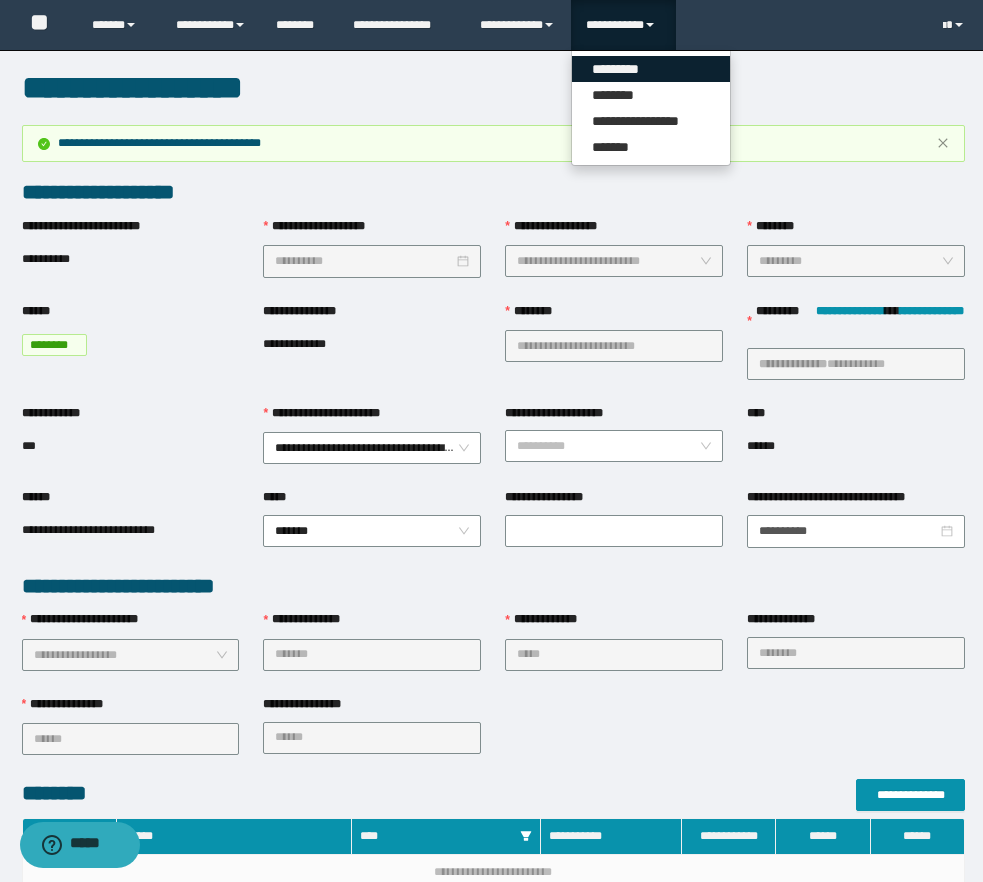 click on "*********" at bounding box center (651, 69) 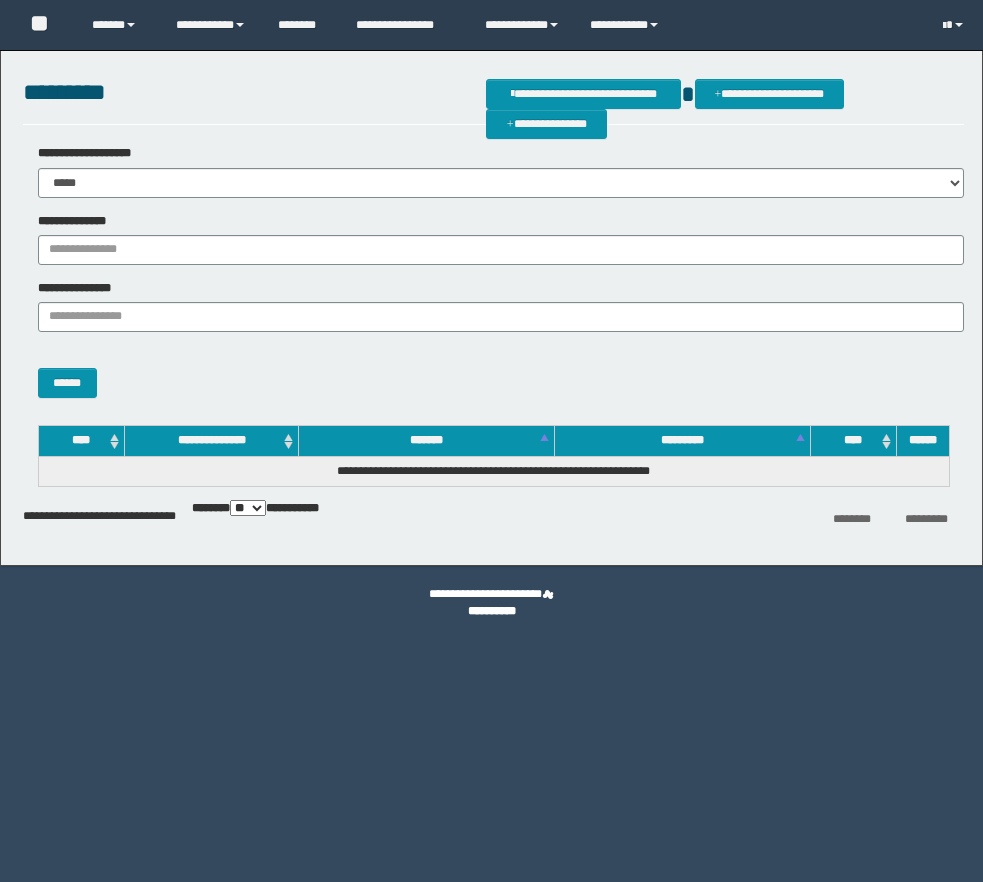 scroll, scrollTop: 0, scrollLeft: 0, axis: both 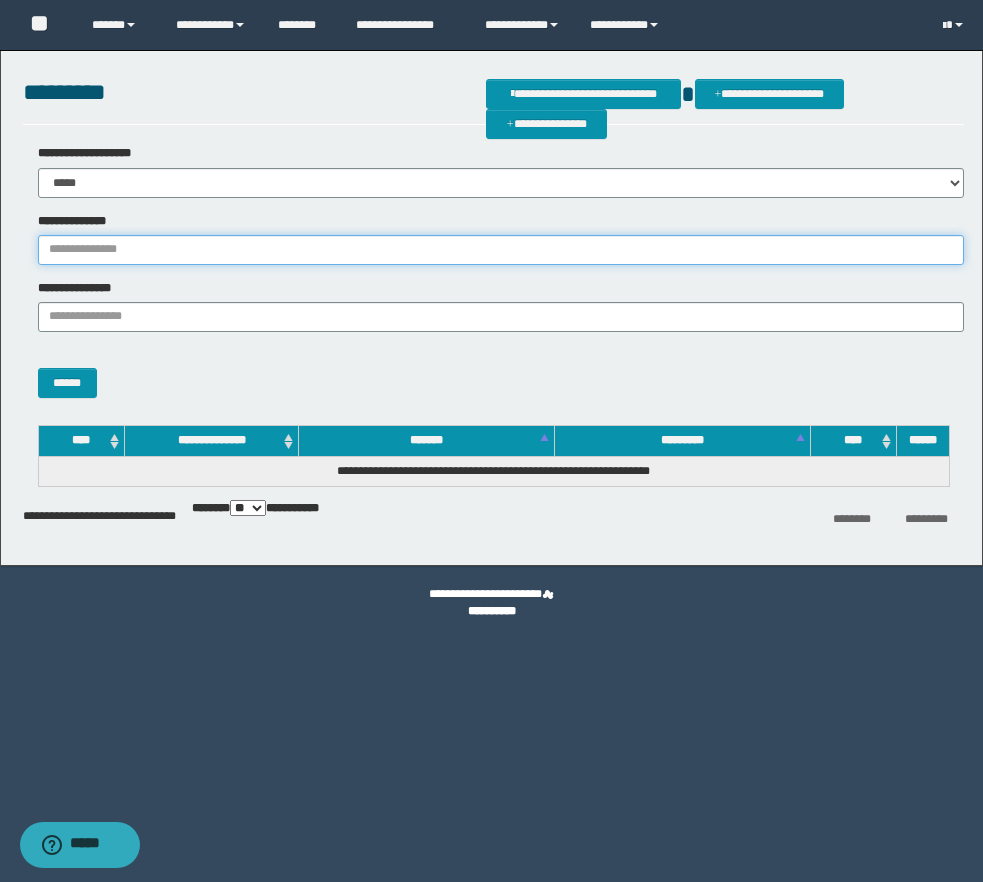 click on "**********" at bounding box center [501, 250] 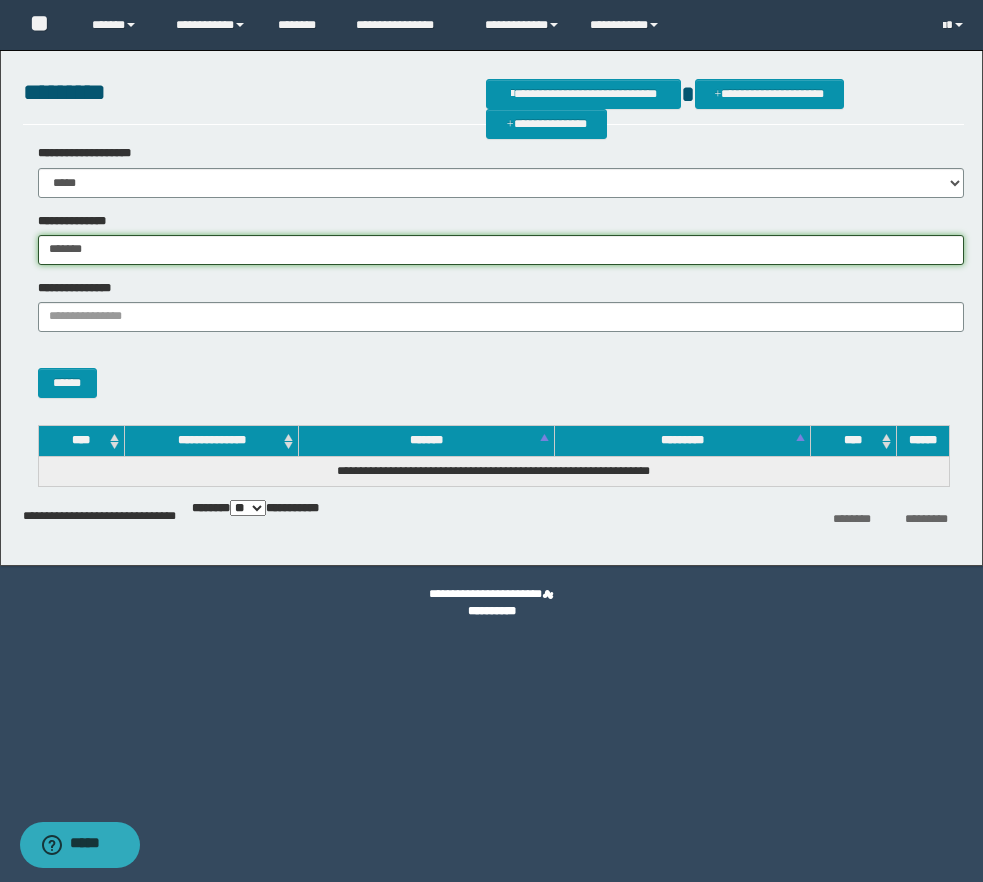 type on "*******" 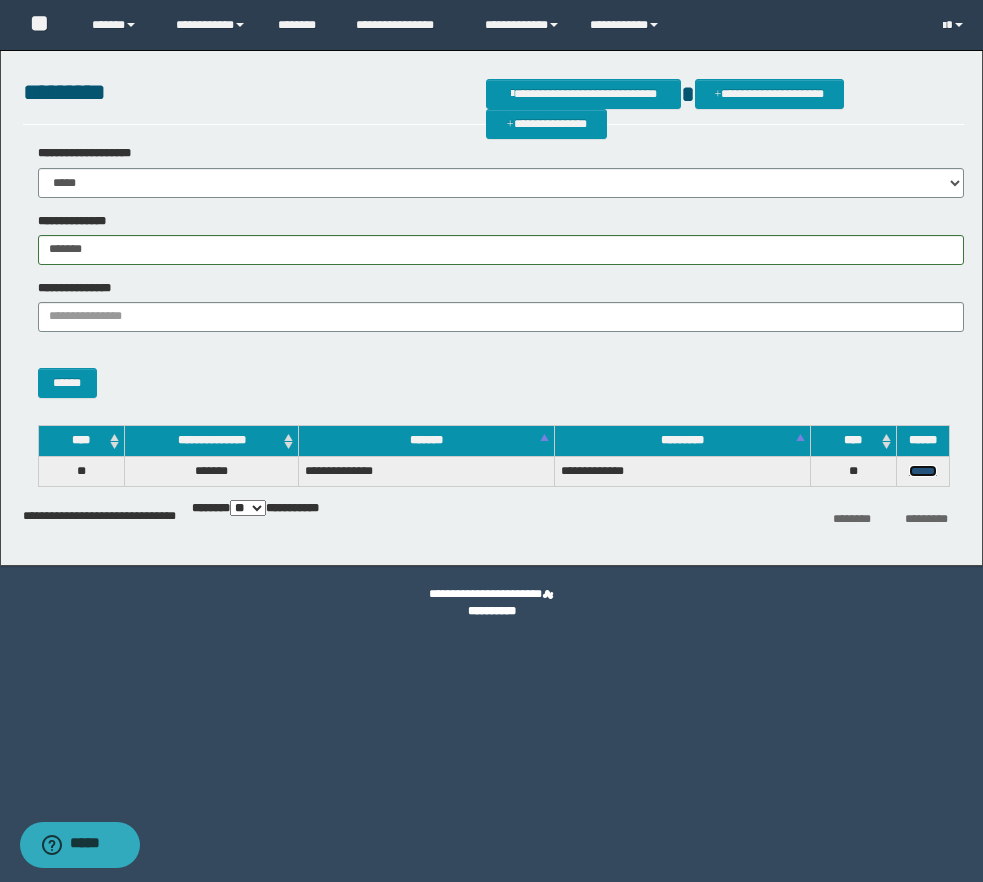 click on "******" at bounding box center (923, 471) 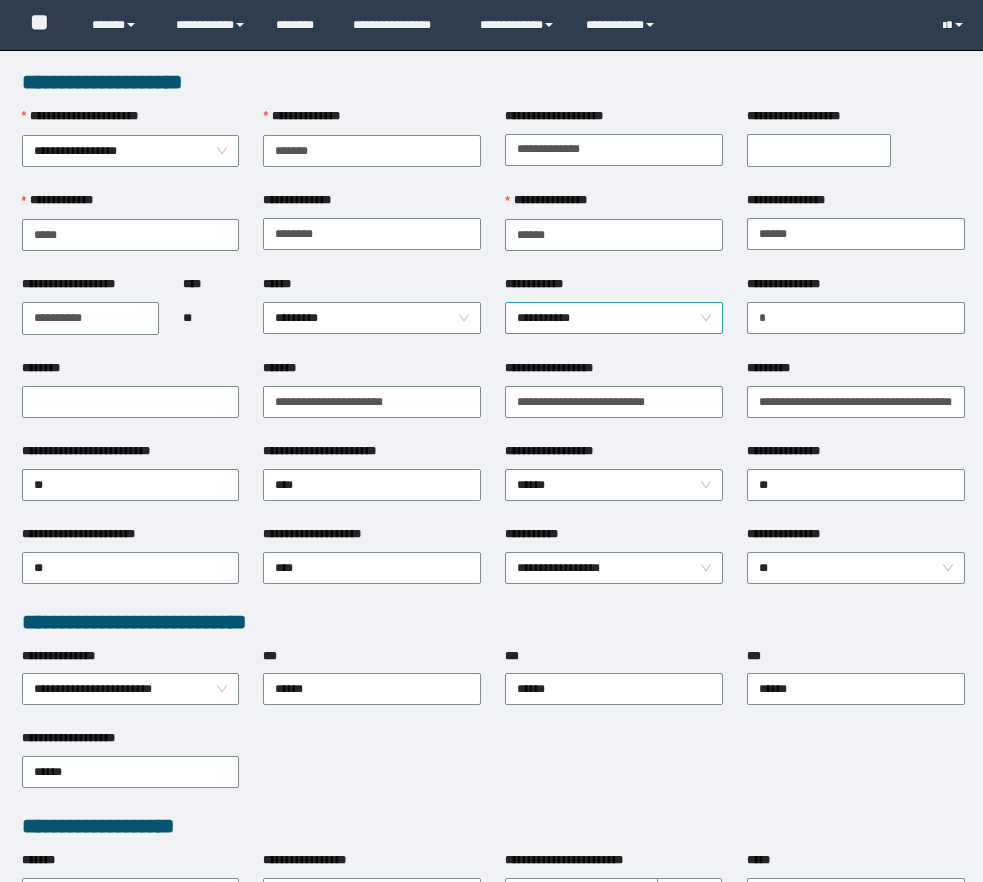 scroll, scrollTop: 0, scrollLeft: 0, axis: both 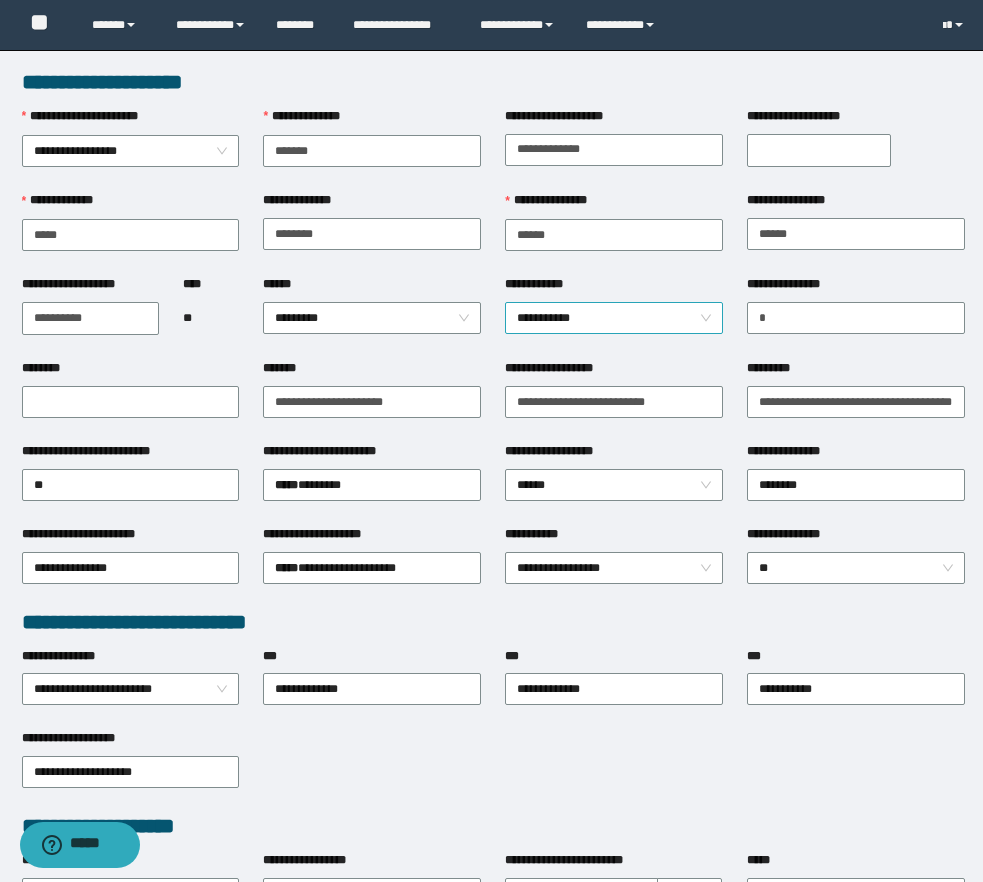 click on "**********" at bounding box center [614, 318] 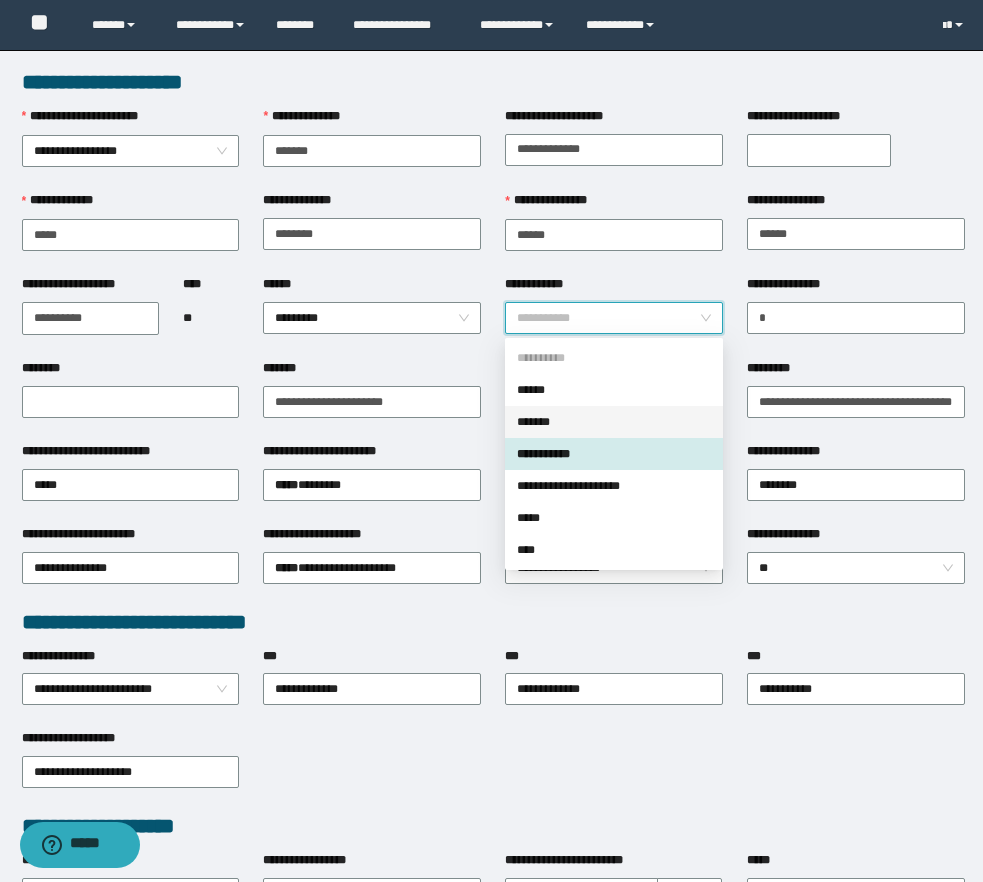 click on "*******" at bounding box center (614, 422) 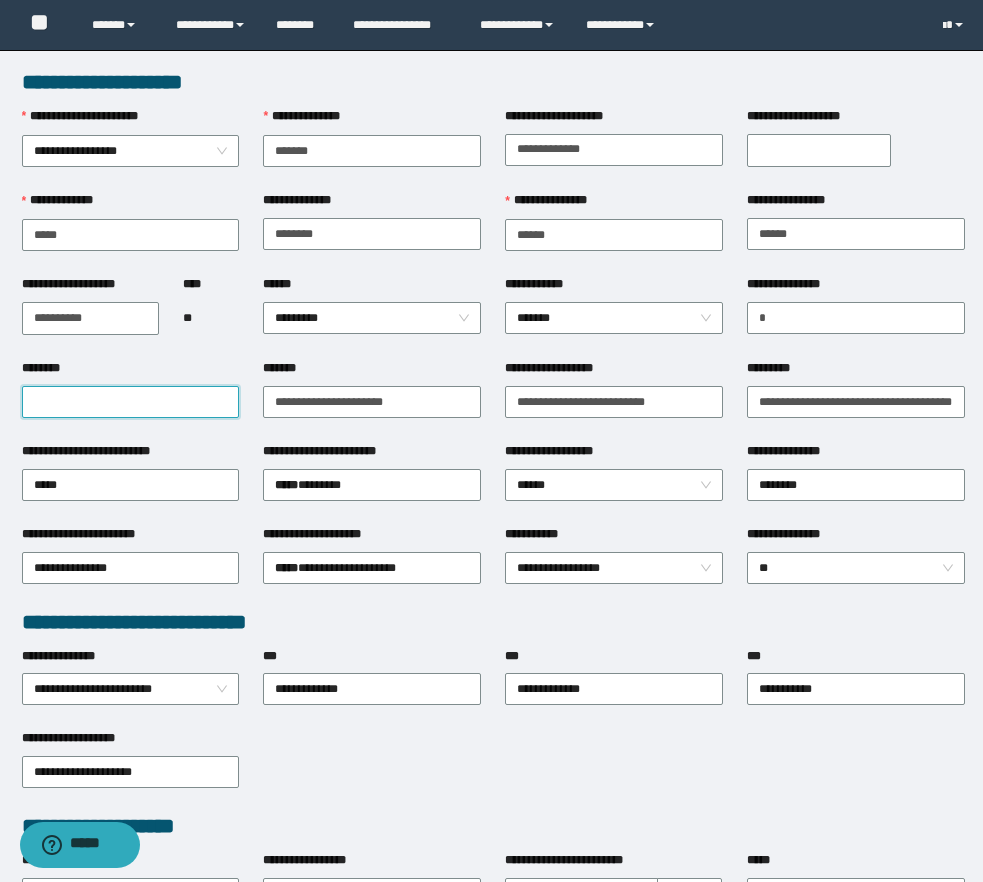 click on "********" at bounding box center (131, 402) 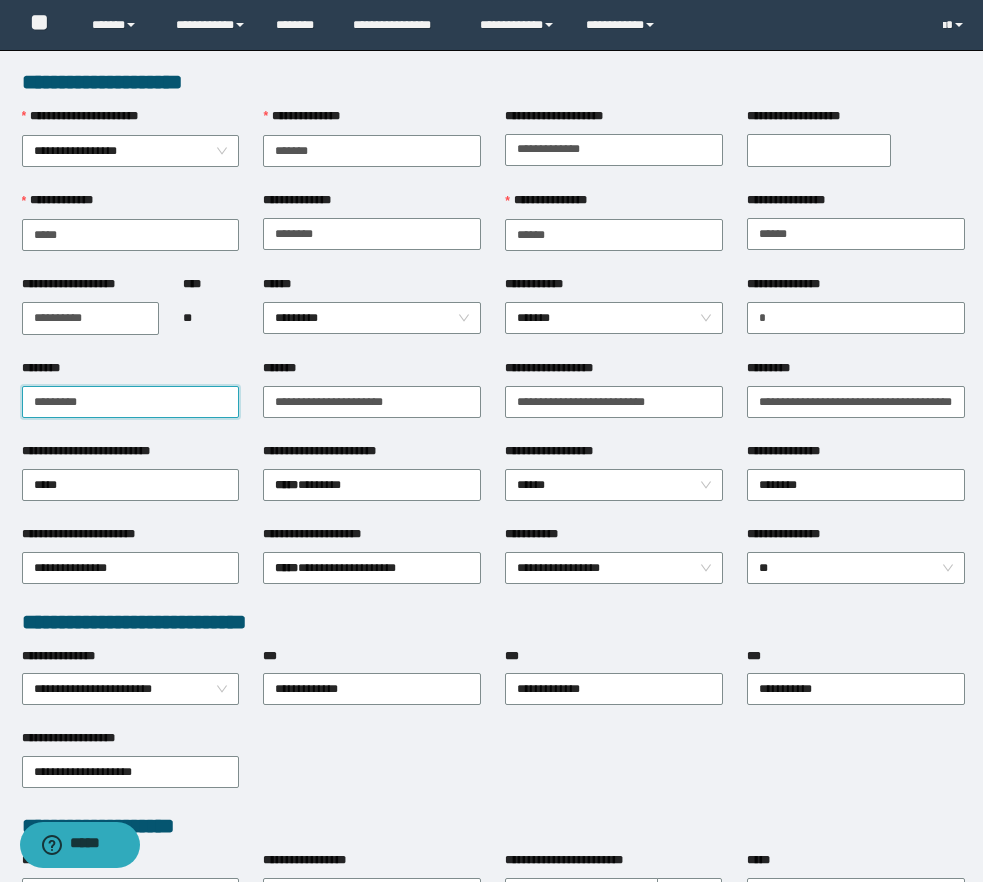 paste on "**********" 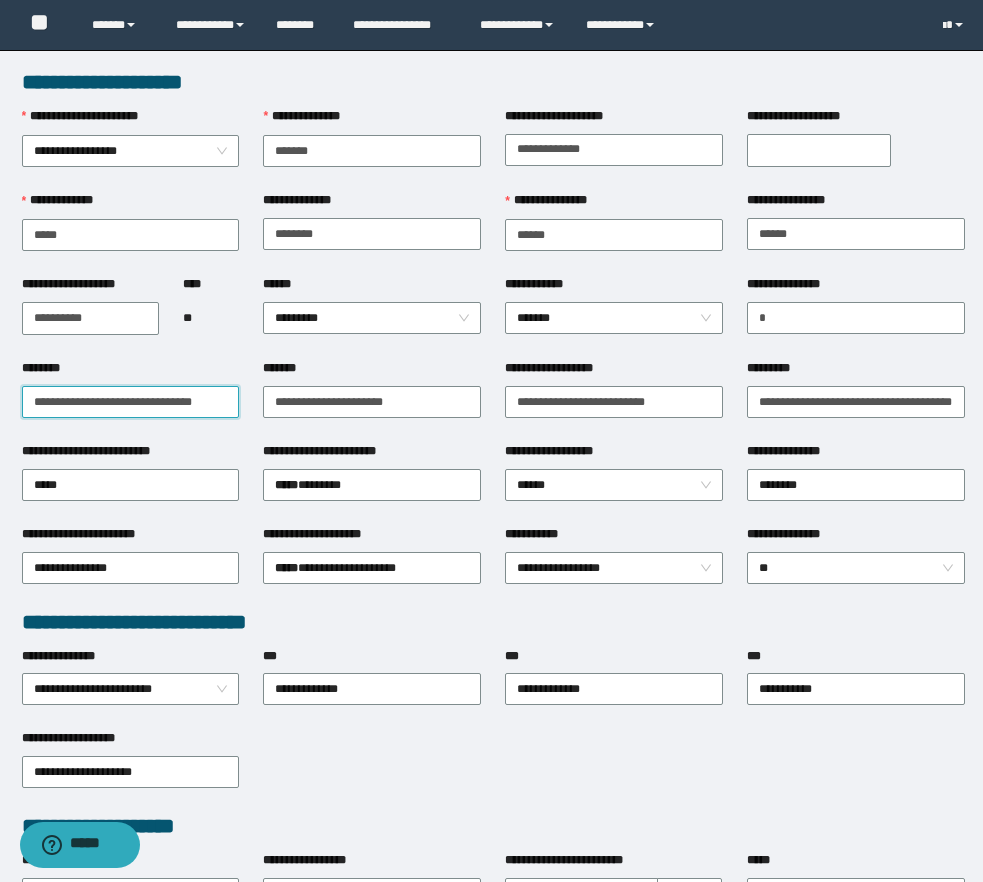 scroll, scrollTop: 0, scrollLeft: 17, axis: horizontal 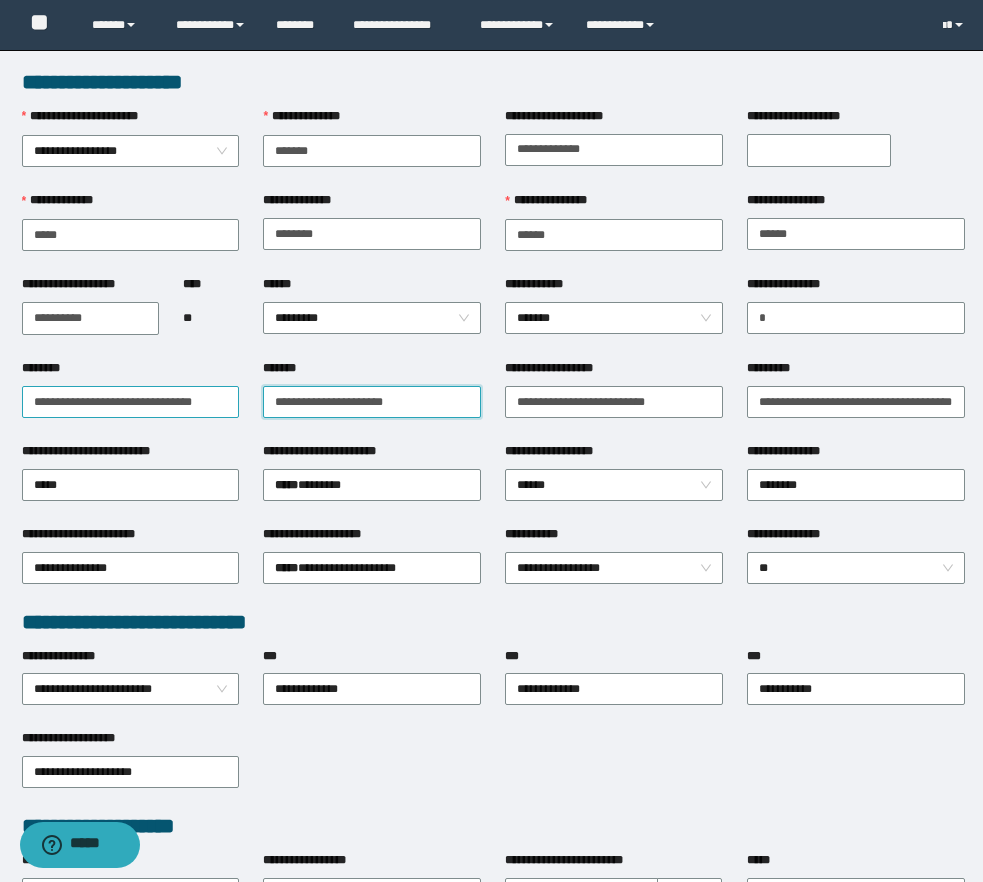 paste on "**********" 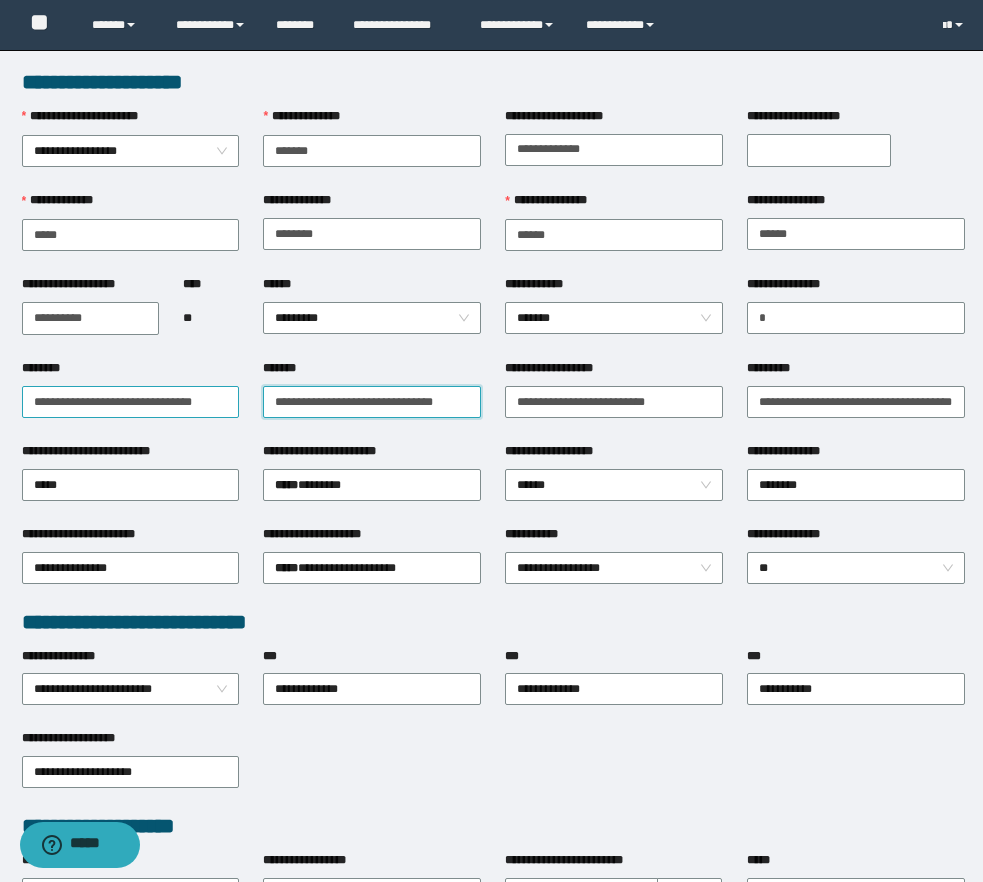 scroll, scrollTop: 0, scrollLeft: 17, axis: horizontal 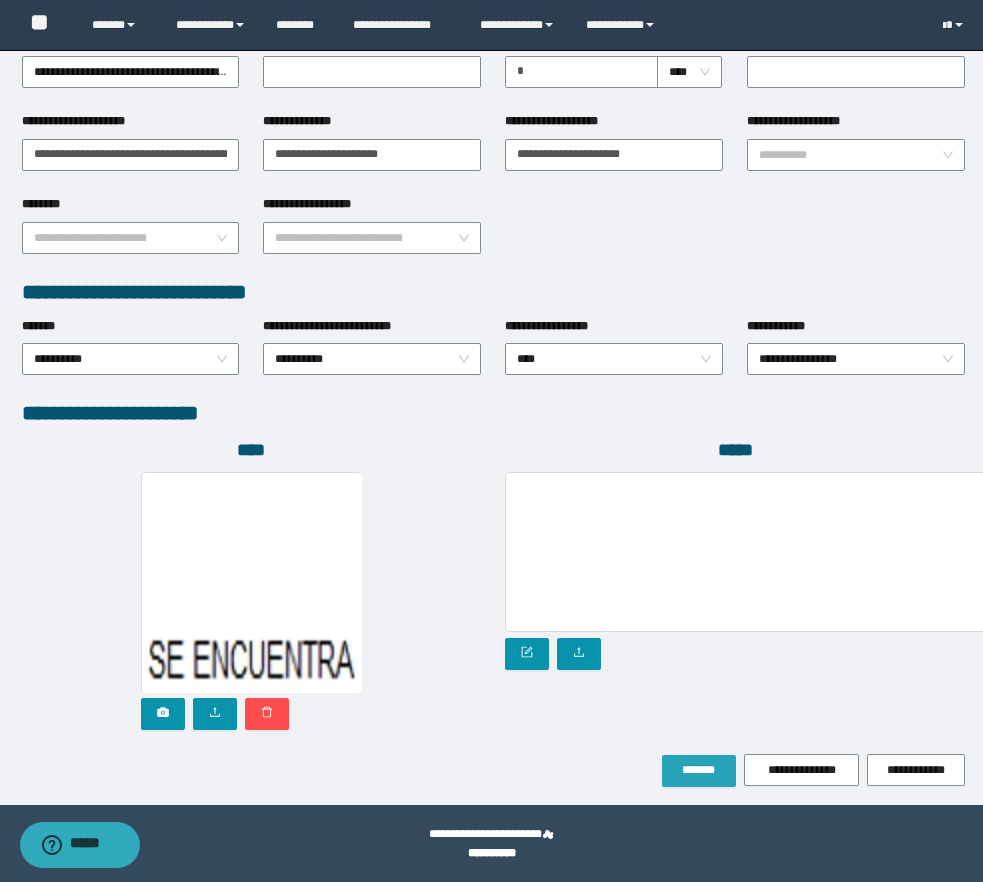 click on "*******" at bounding box center [699, 770] 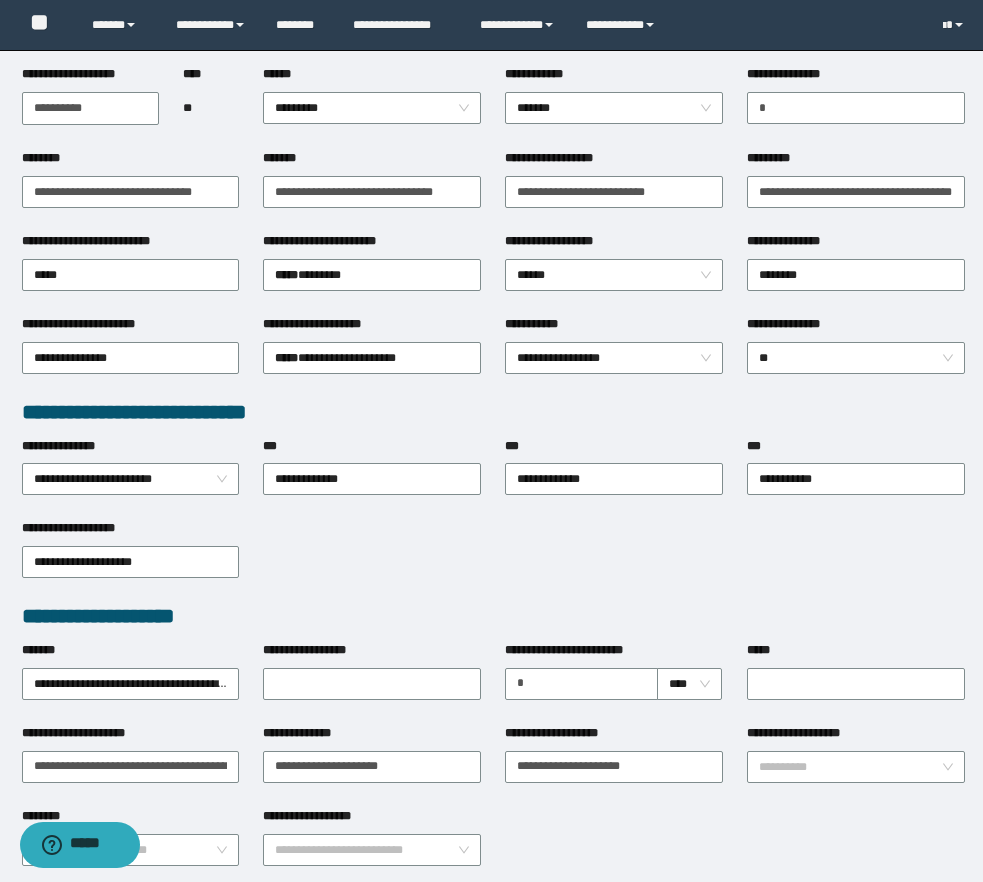 scroll, scrollTop: 0, scrollLeft: 0, axis: both 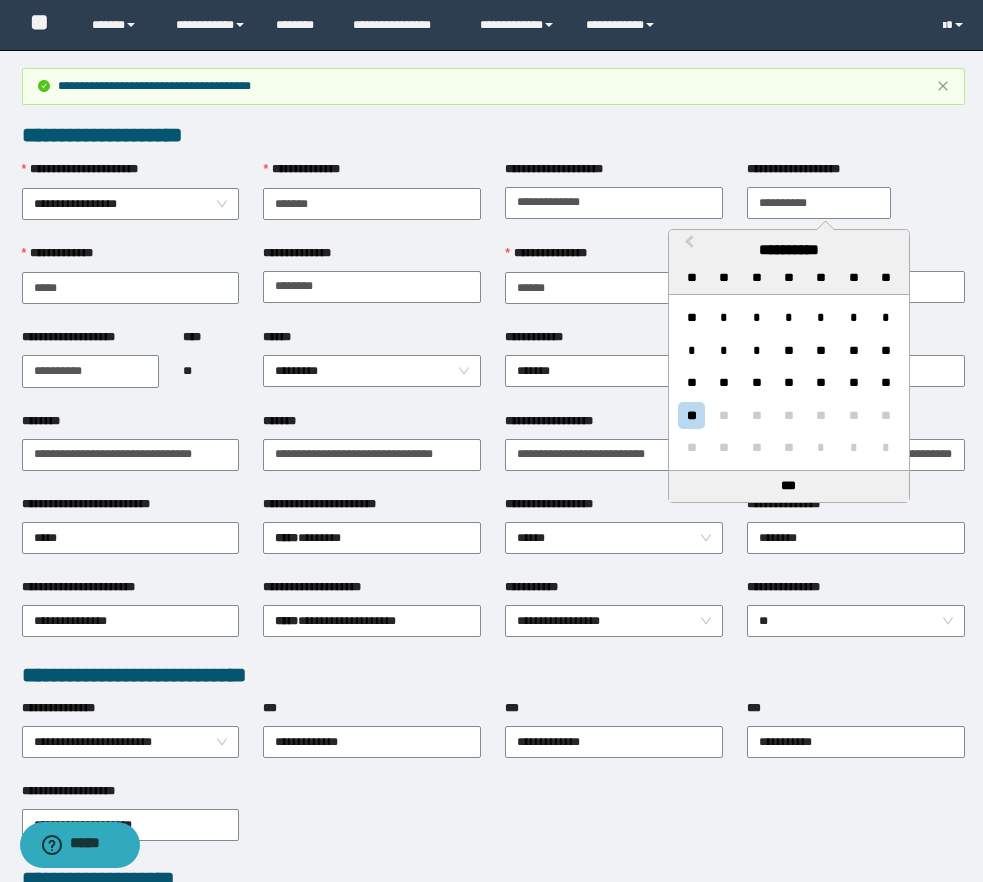 click on "**********" at bounding box center (819, 203) 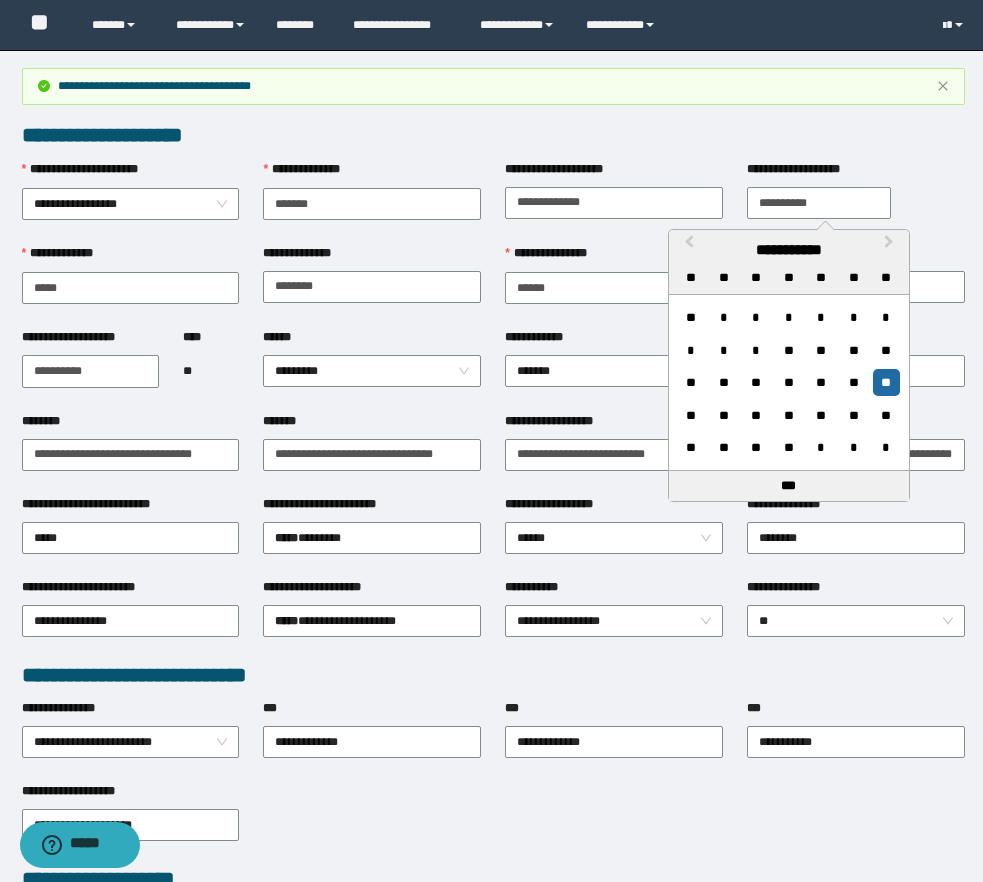type on "**********" 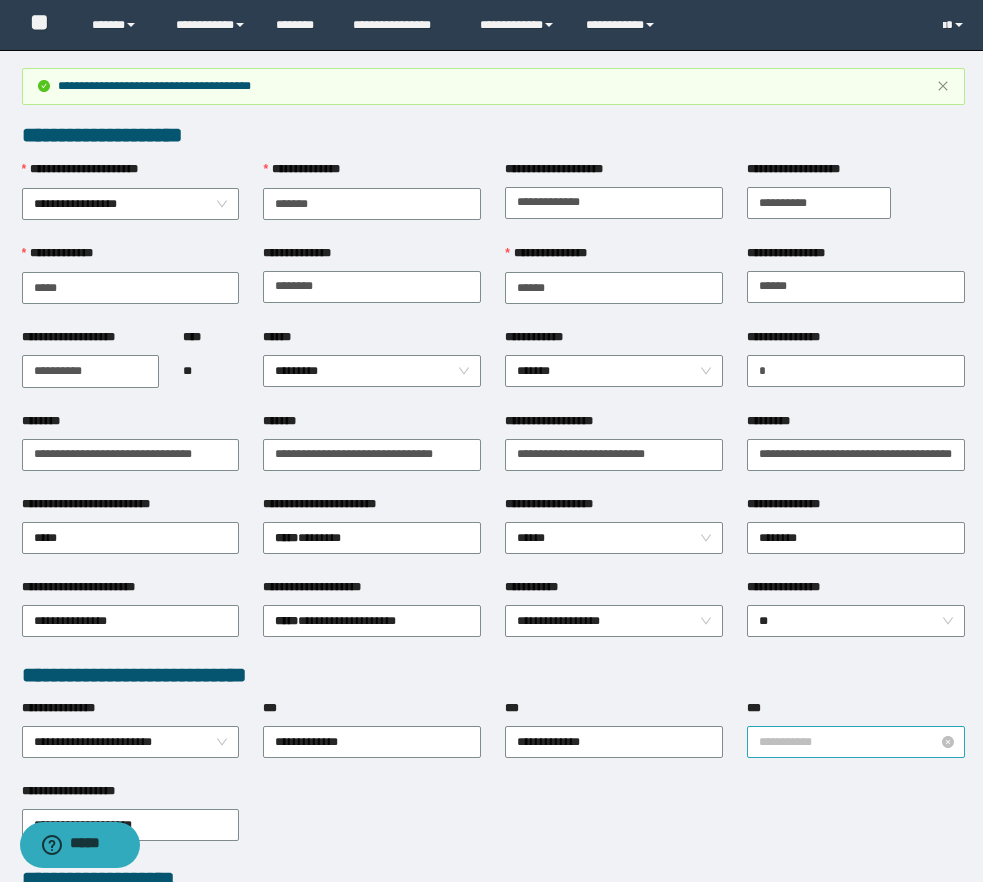 click on "**********" at bounding box center (856, 742) 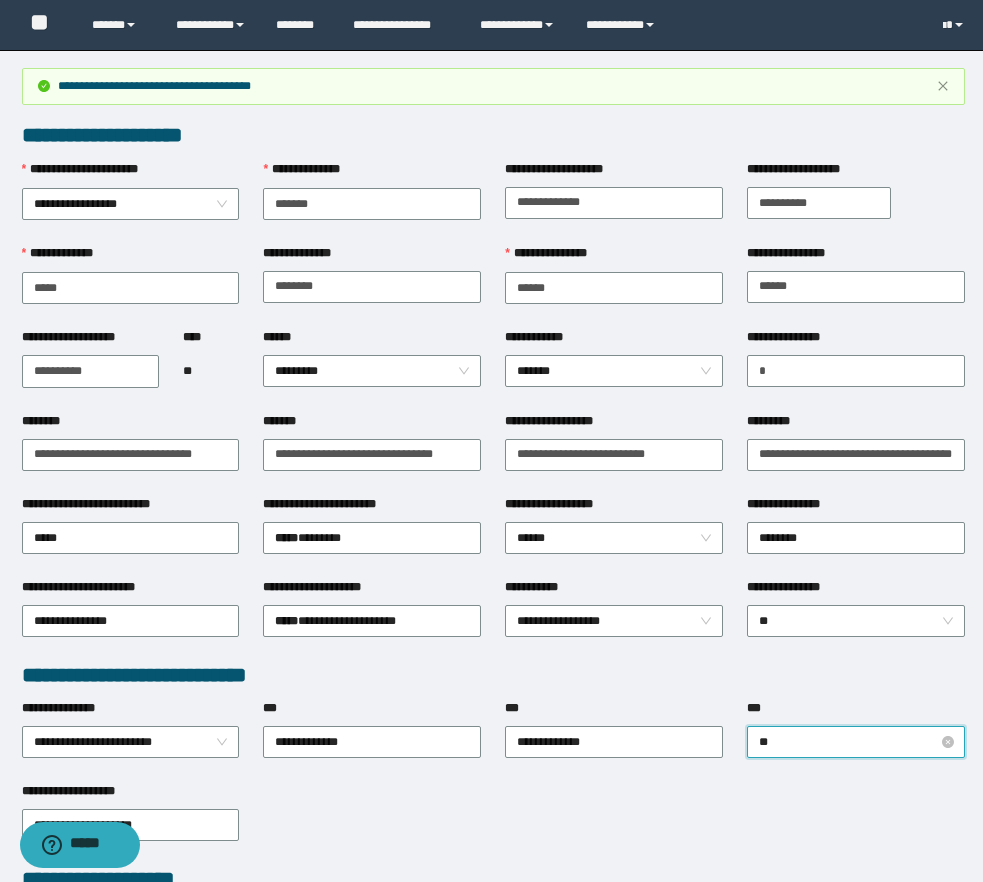 type on "*" 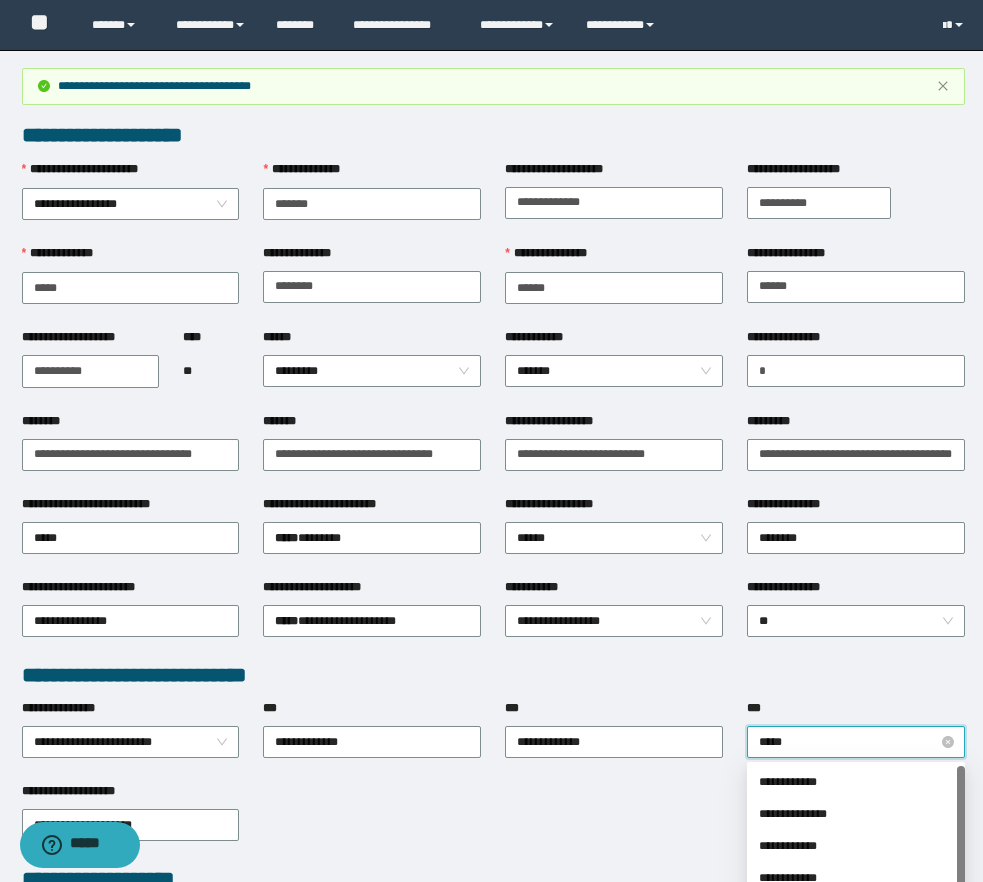 type on "******" 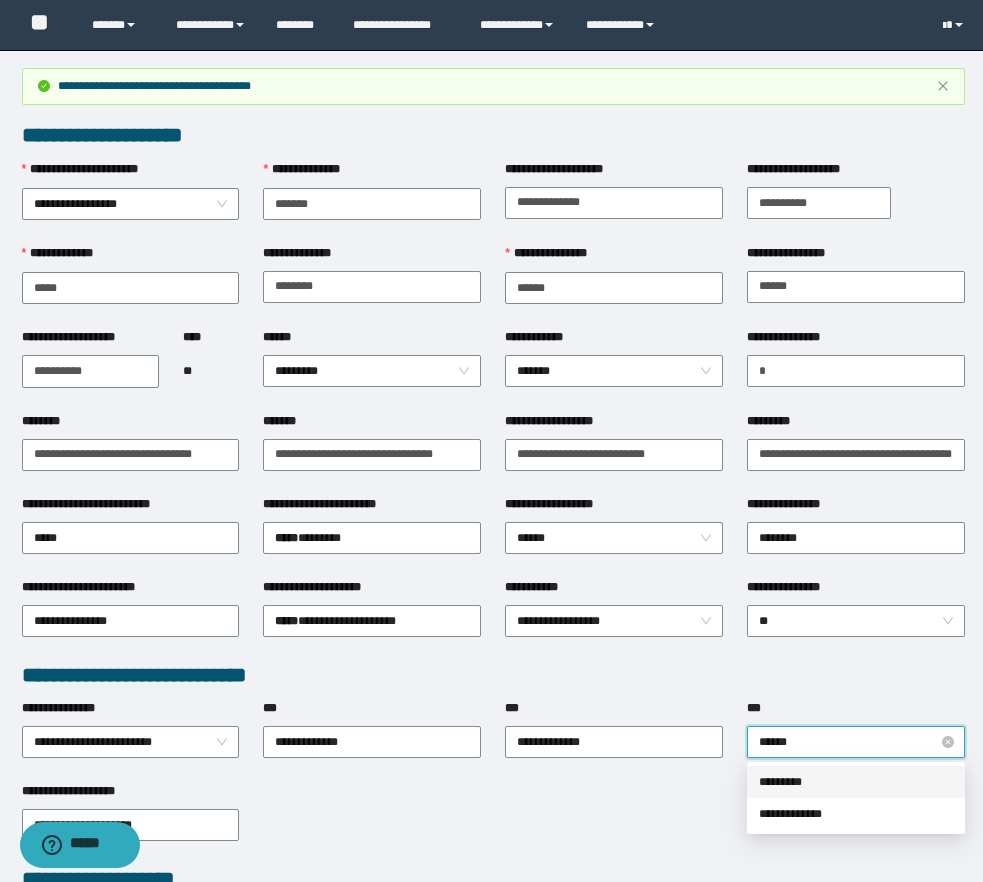 type 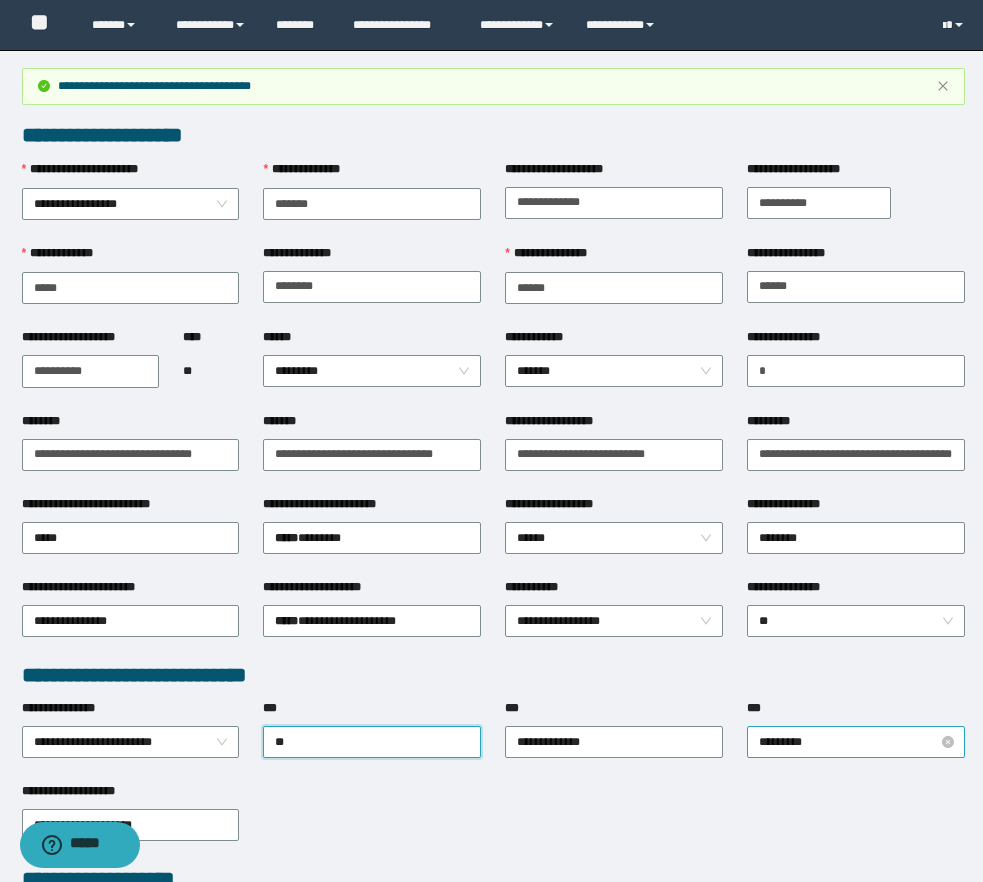type on "*" 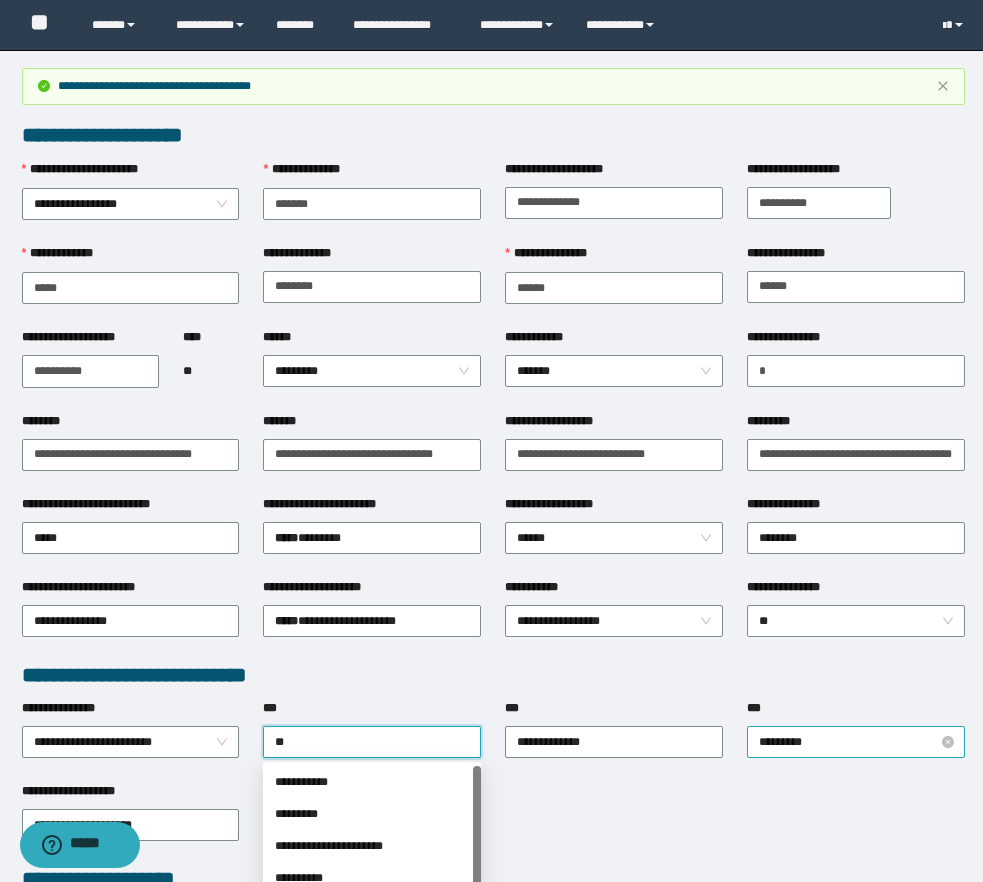 type on "*" 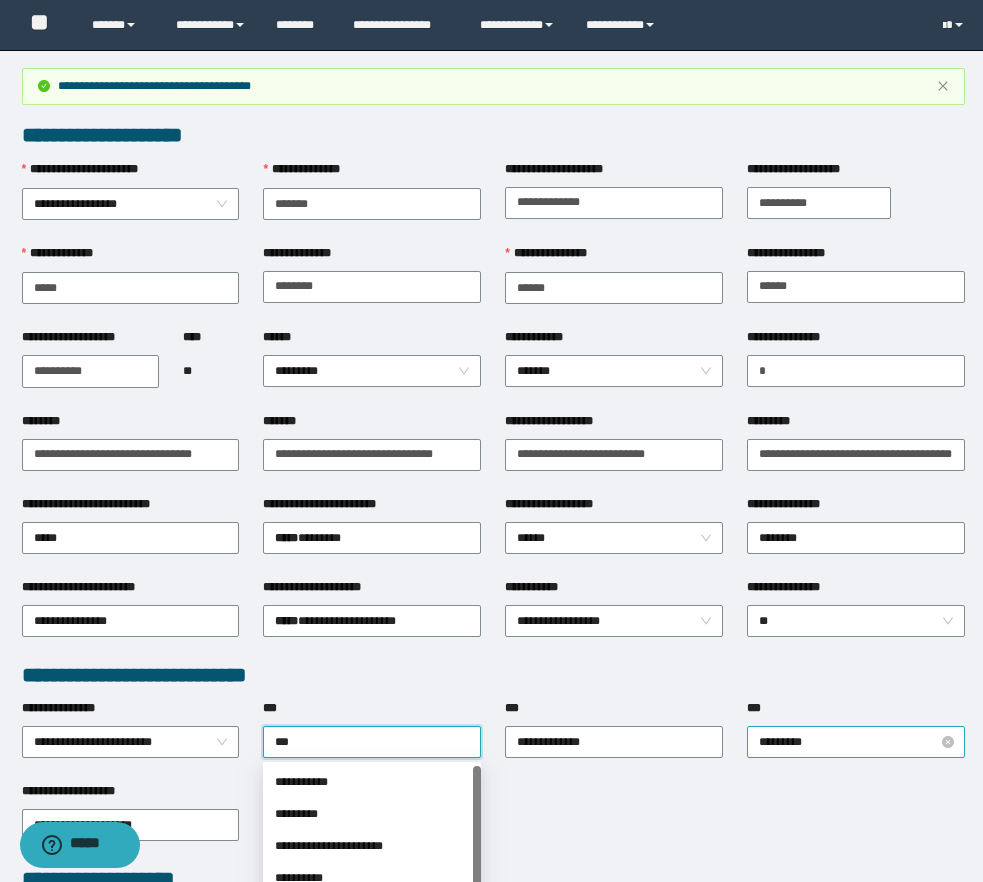 type on "****" 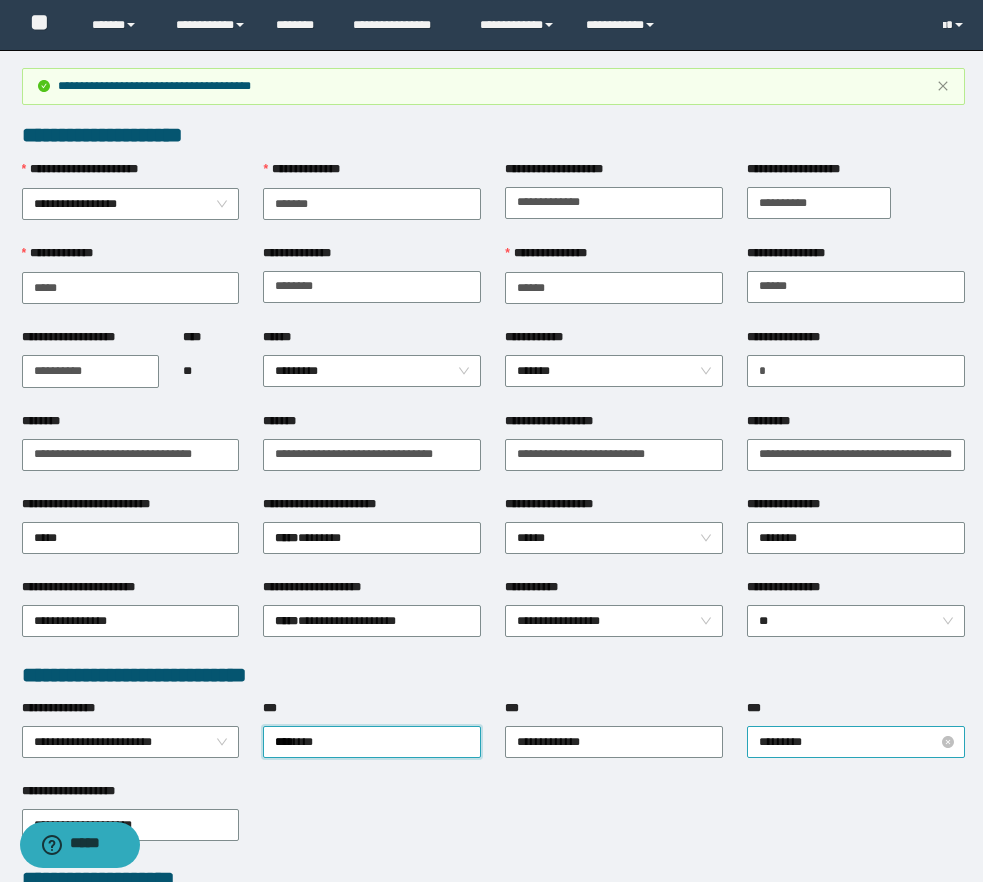 type 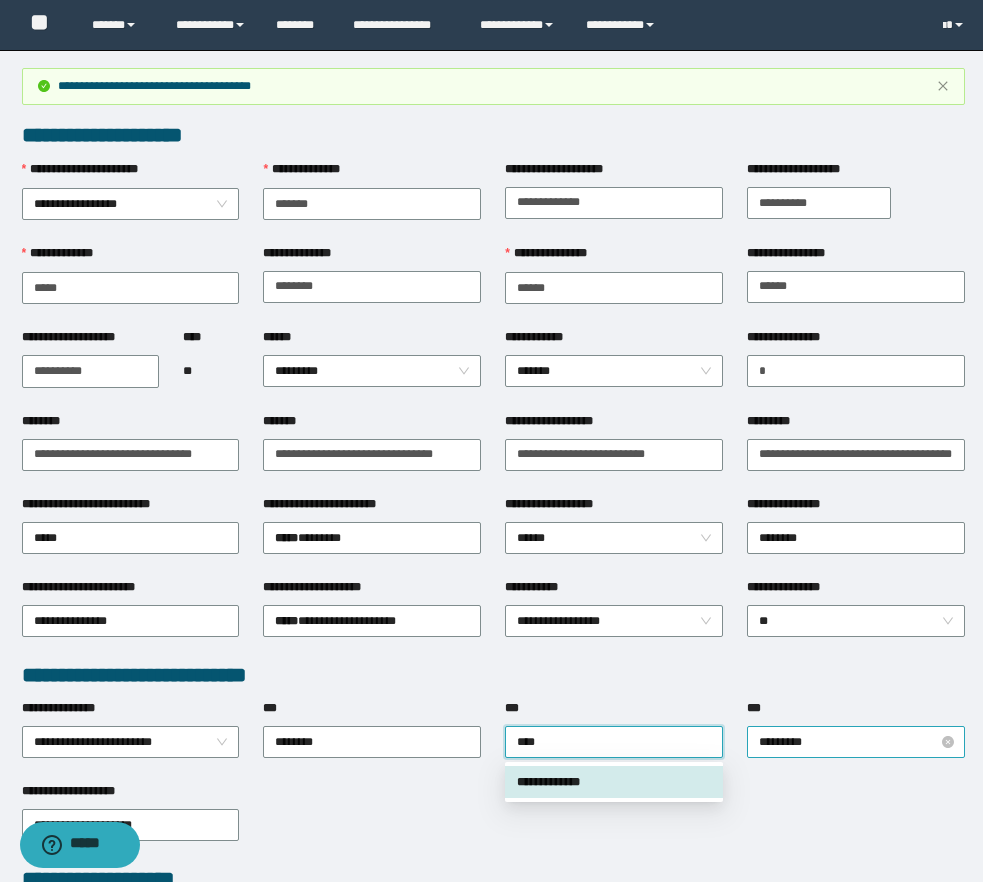type on "*****" 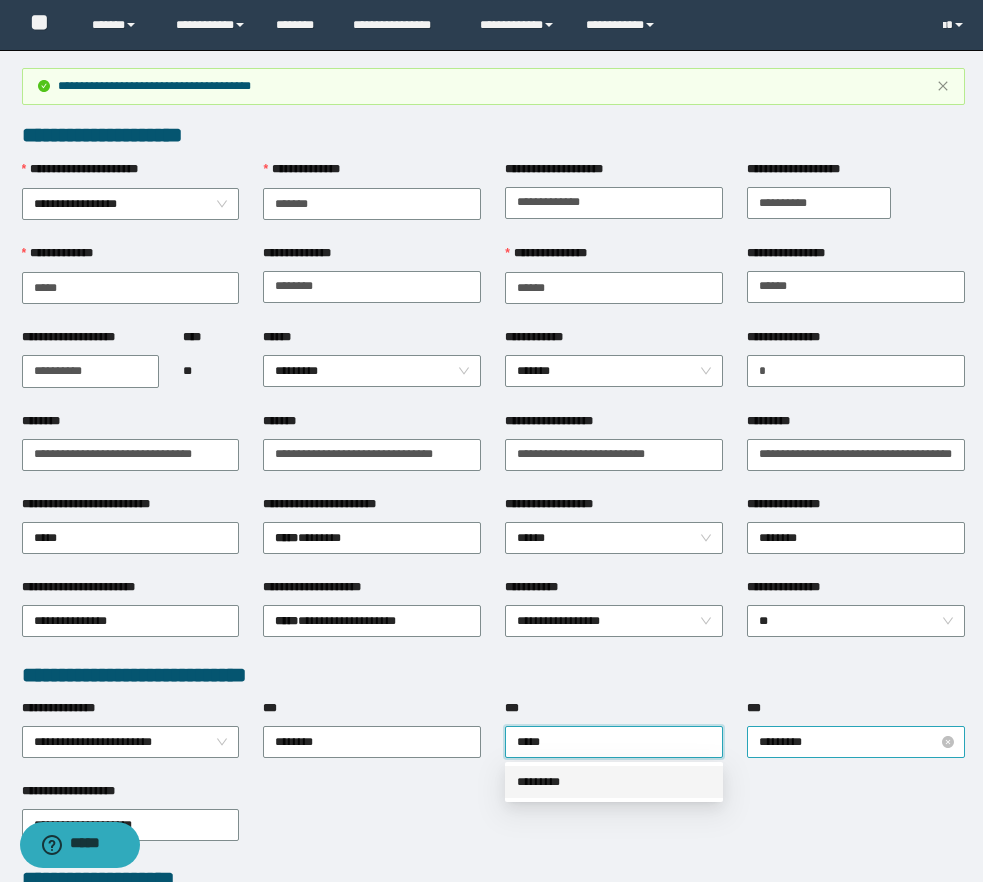 type 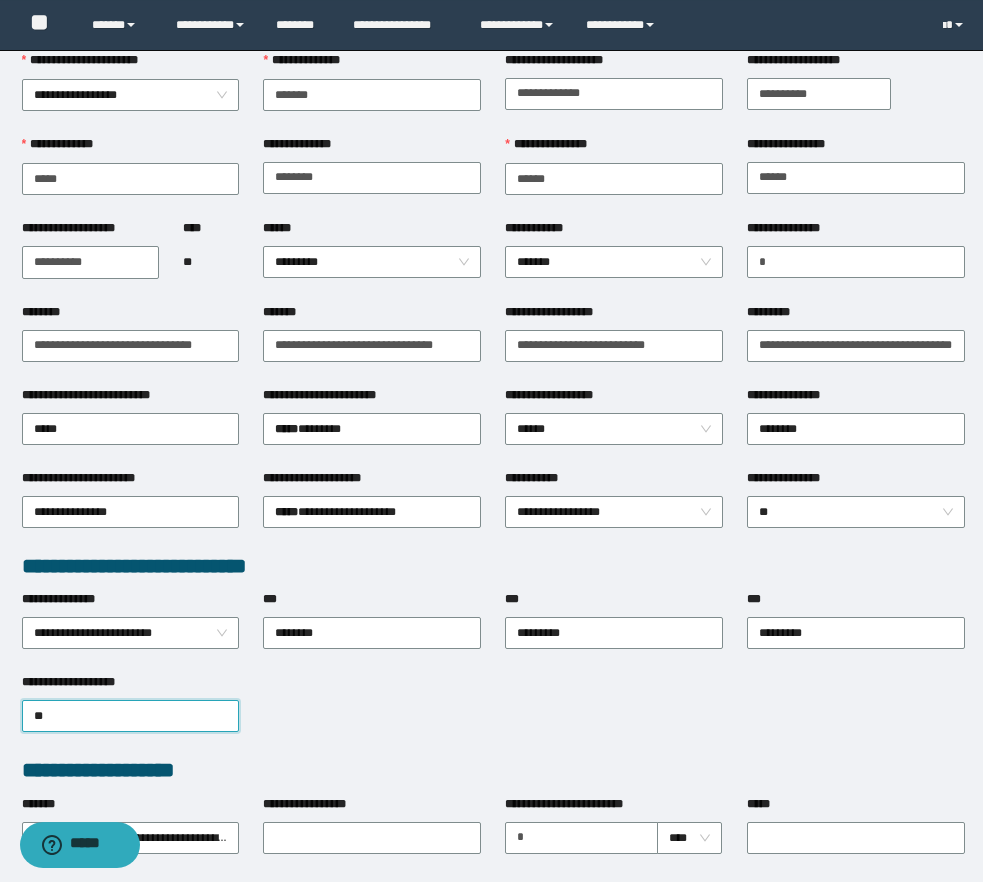 scroll, scrollTop: 204, scrollLeft: 0, axis: vertical 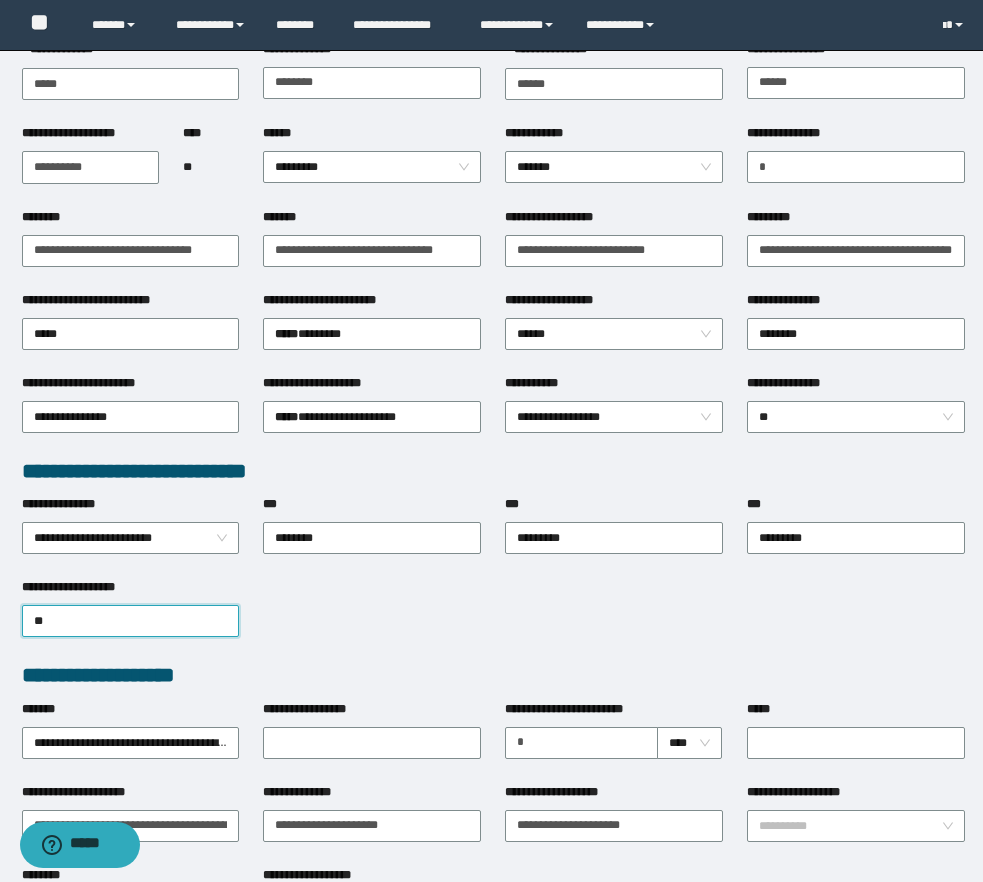 type on "*" 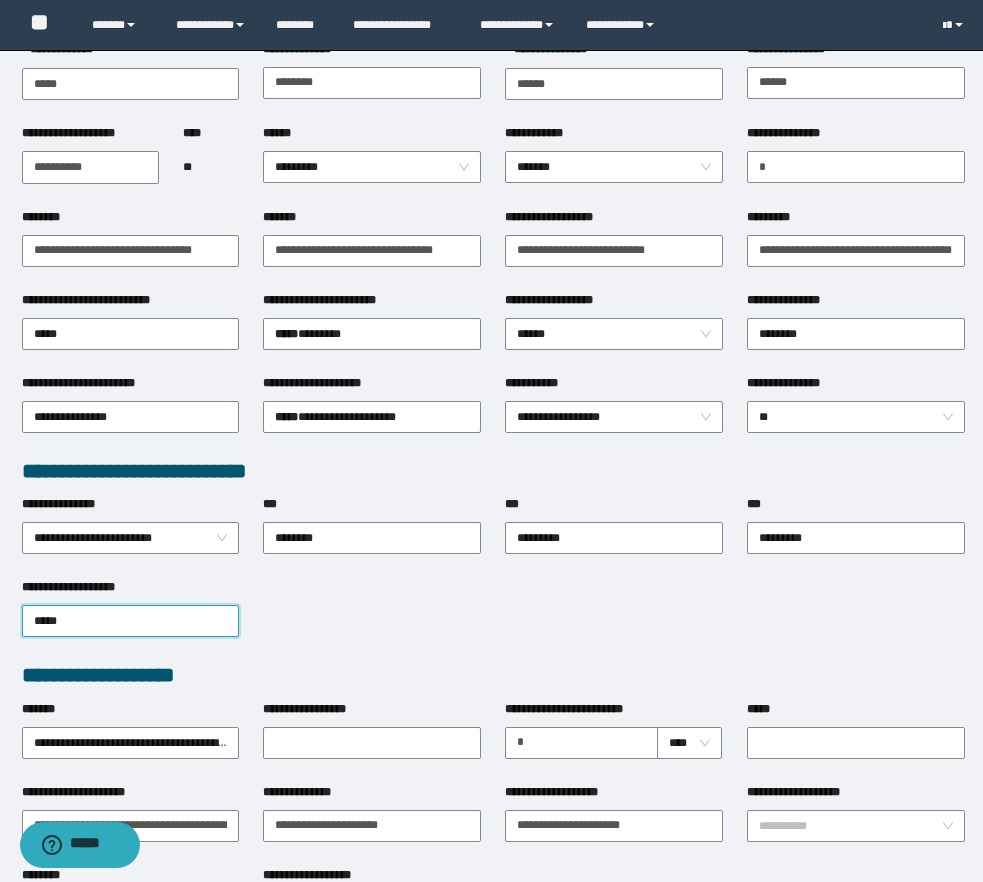 type on "******" 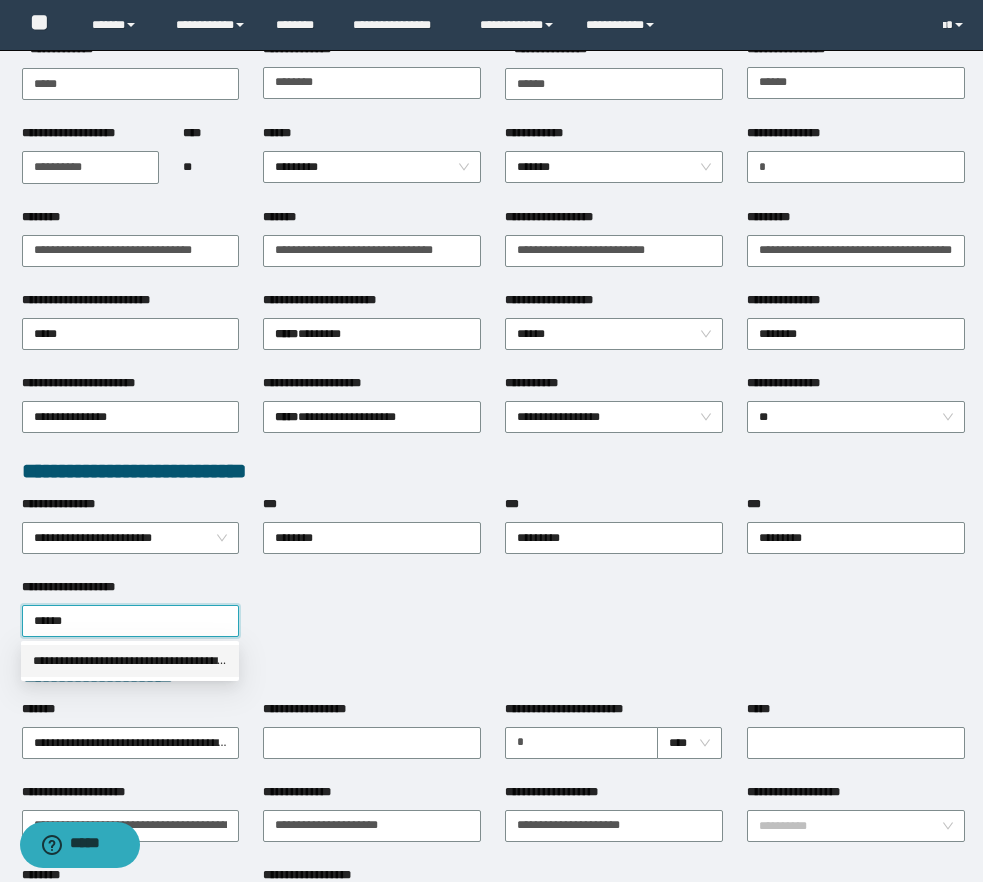 type 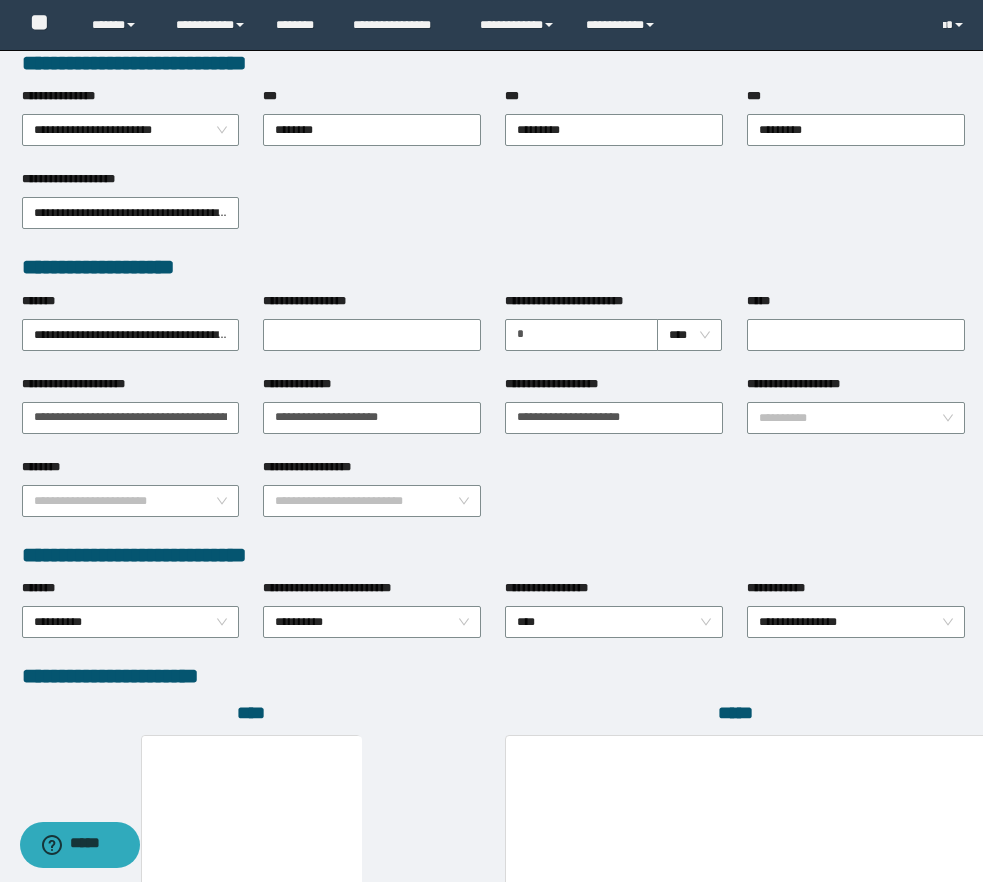 scroll, scrollTop: 928, scrollLeft: 0, axis: vertical 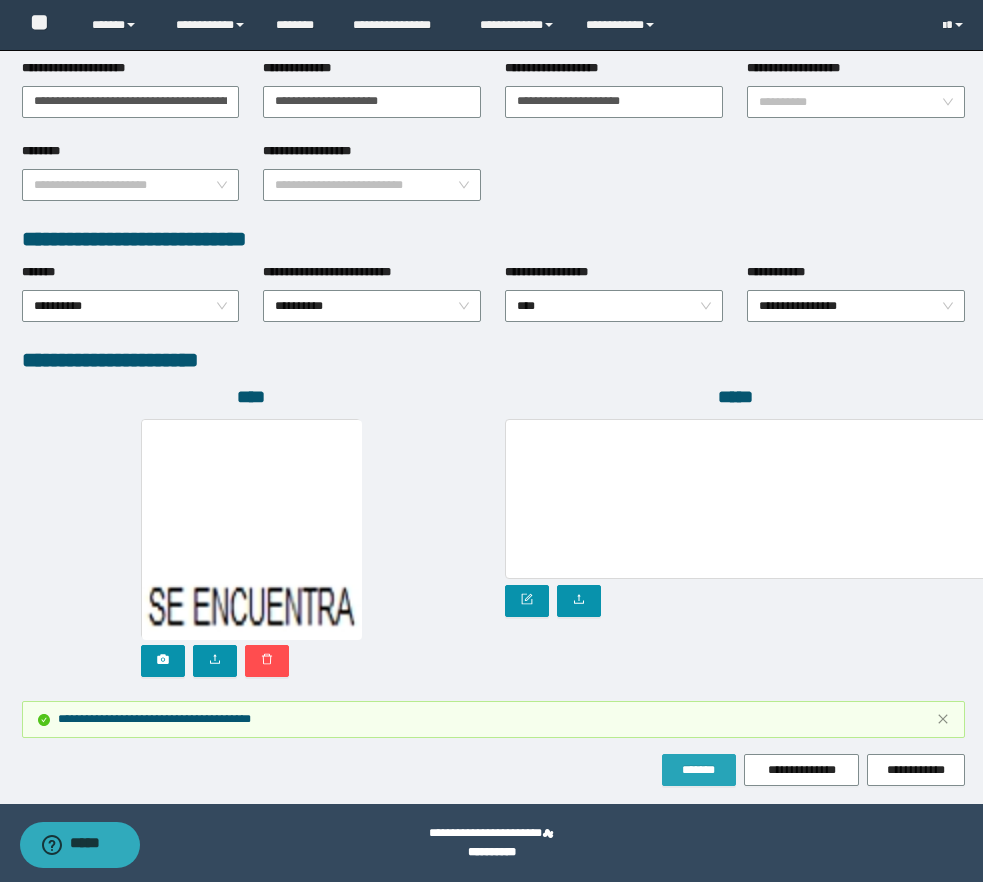 click on "*******" at bounding box center [699, 770] 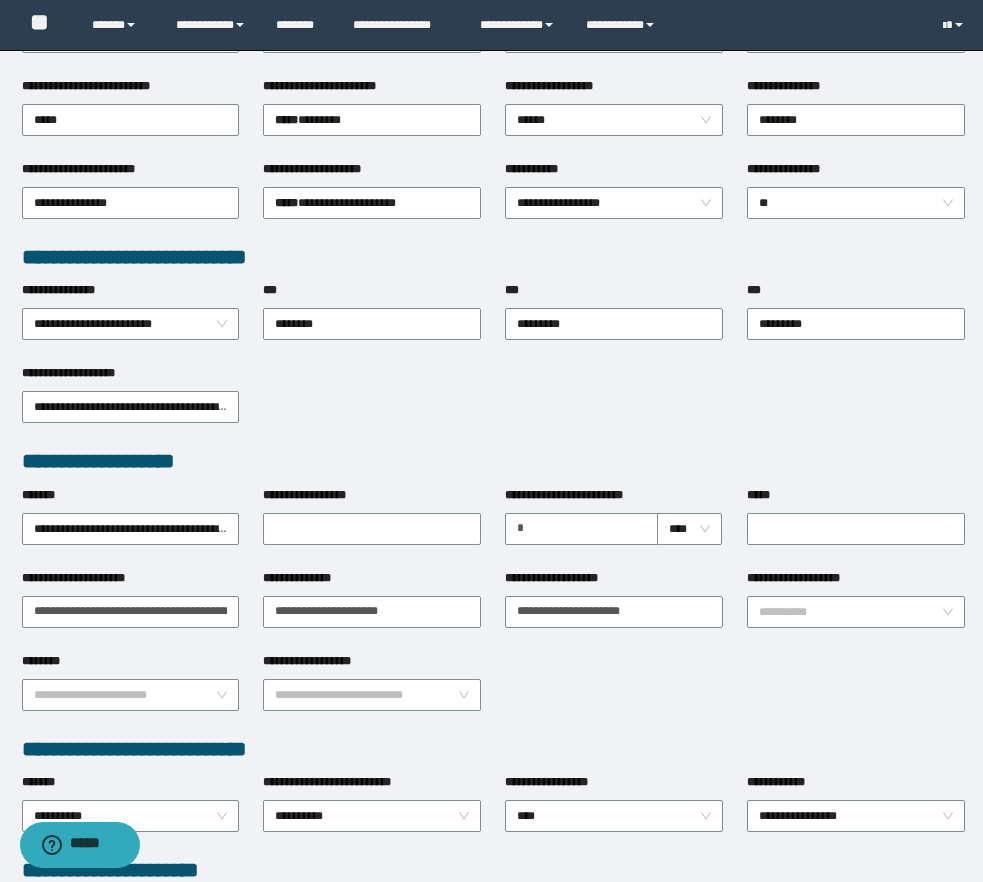 scroll, scrollTop: 0, scrollLeft: 0, axis: both 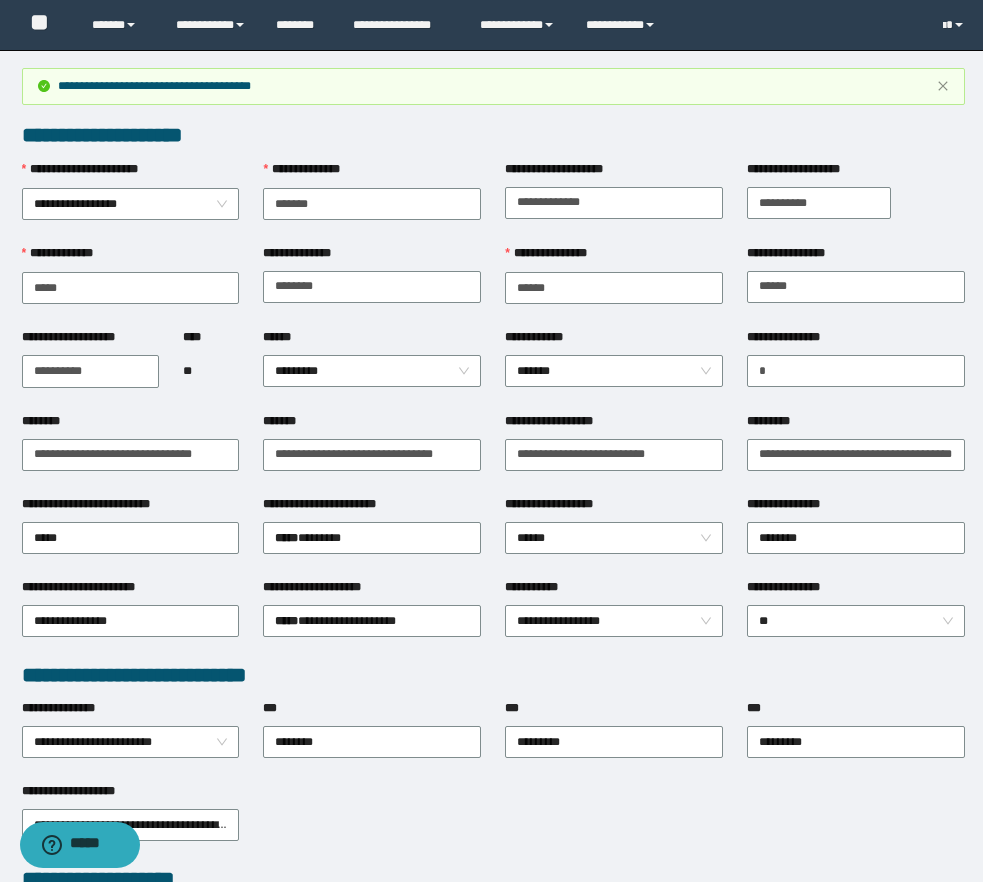 type 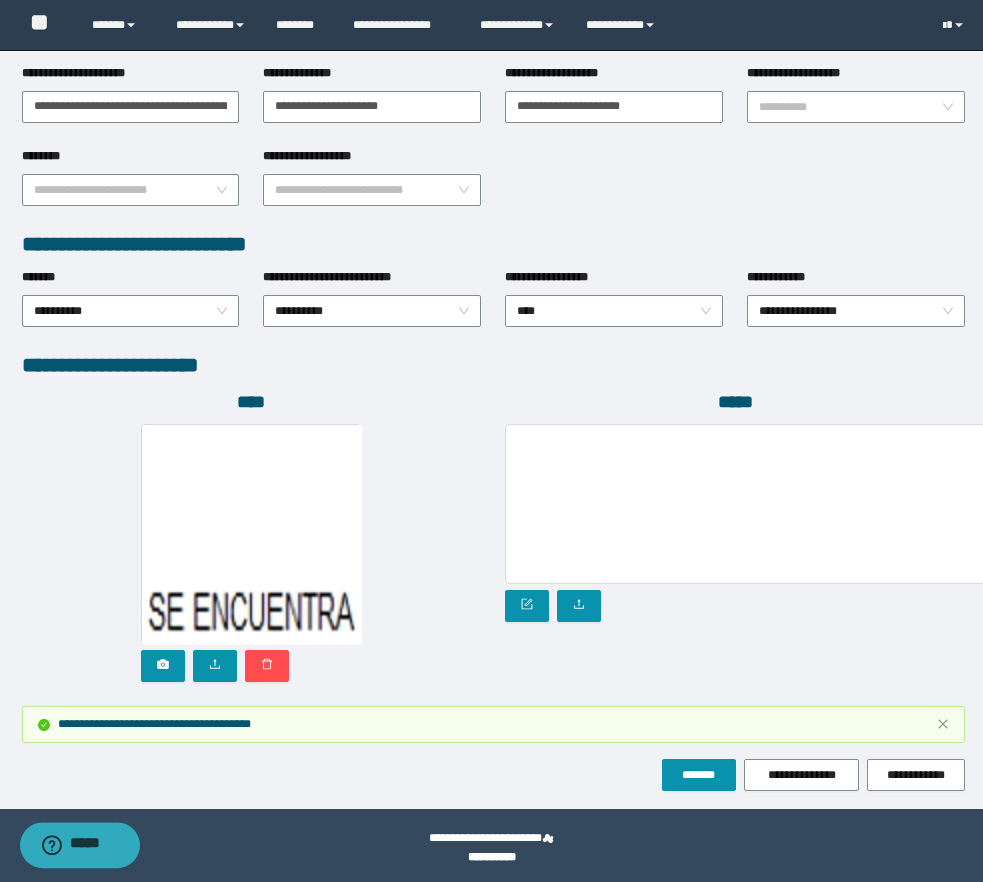 scroll, scrollTop: 928, scrollLeft: 0, axis: vertical 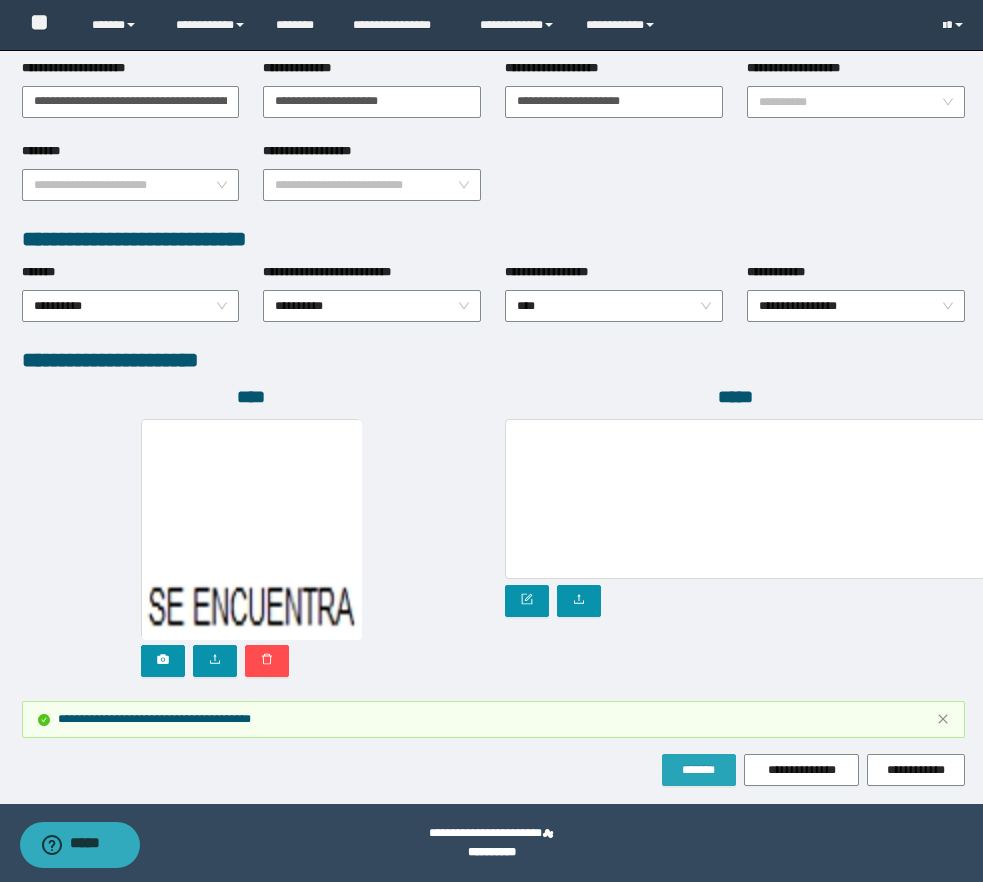 click on "*******" at bounding box center (699, 770) 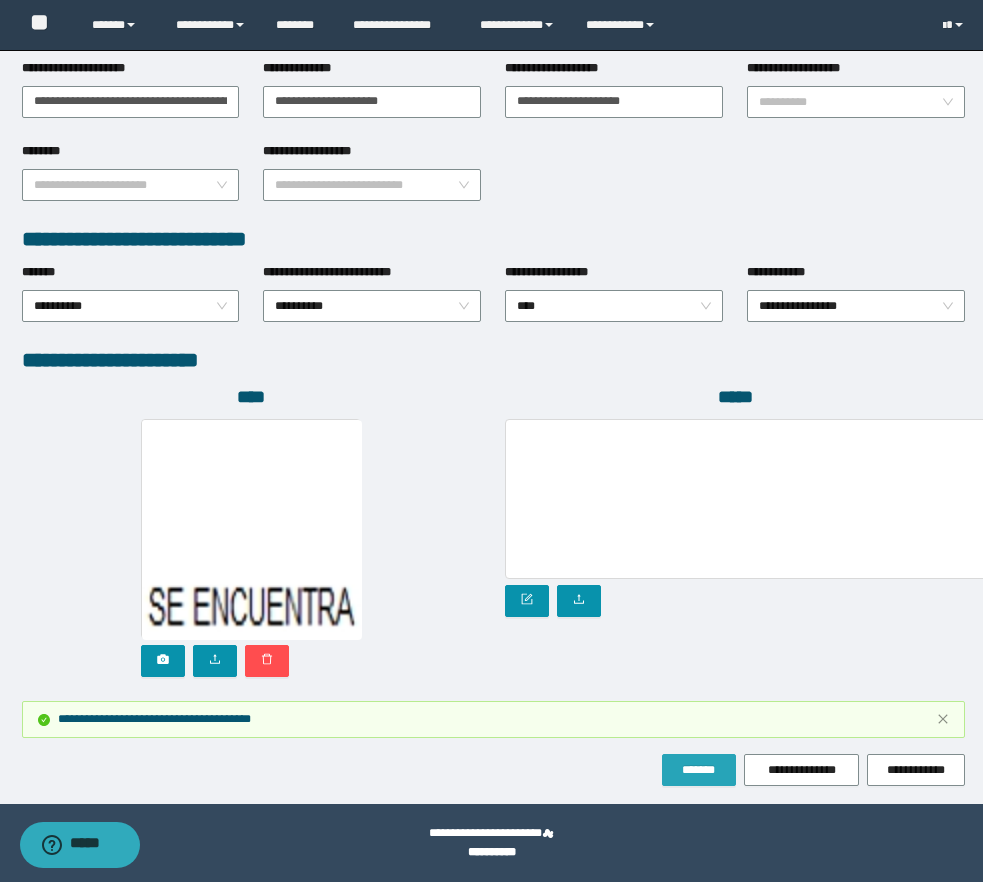 click on "*******" at bounding box center (699, 770) 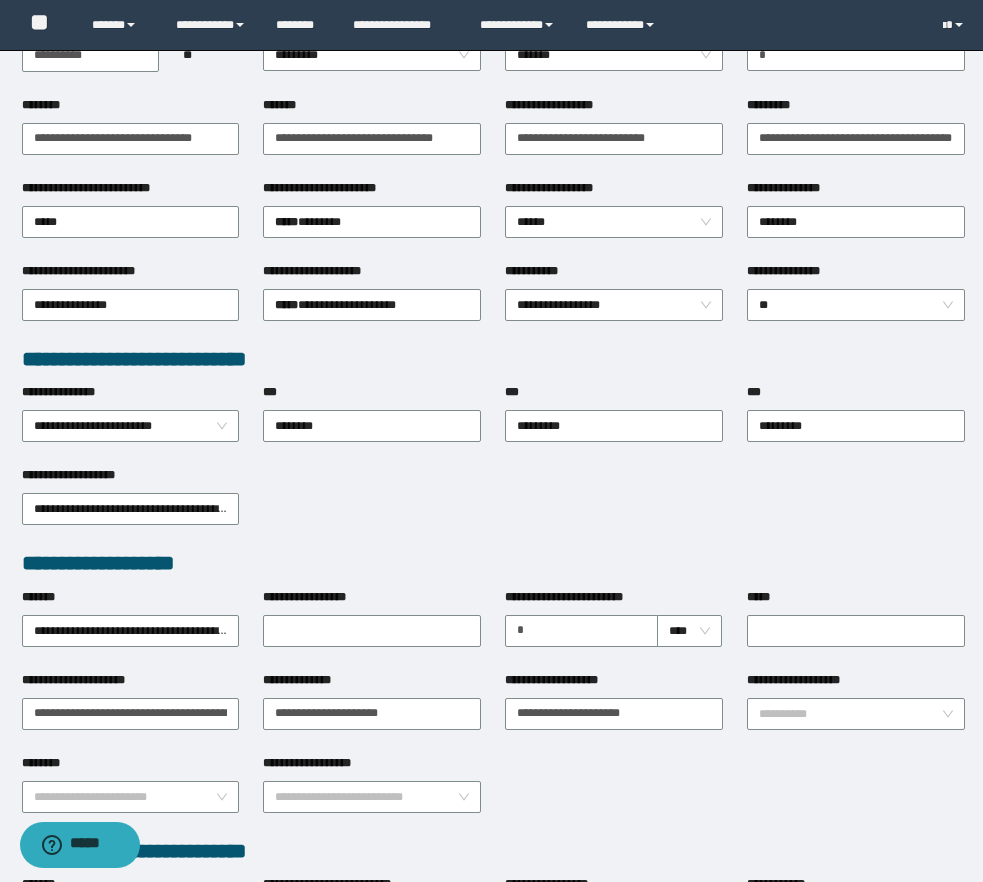 scroll, scrollTop: 0, scrollLeft: 0, axis: both 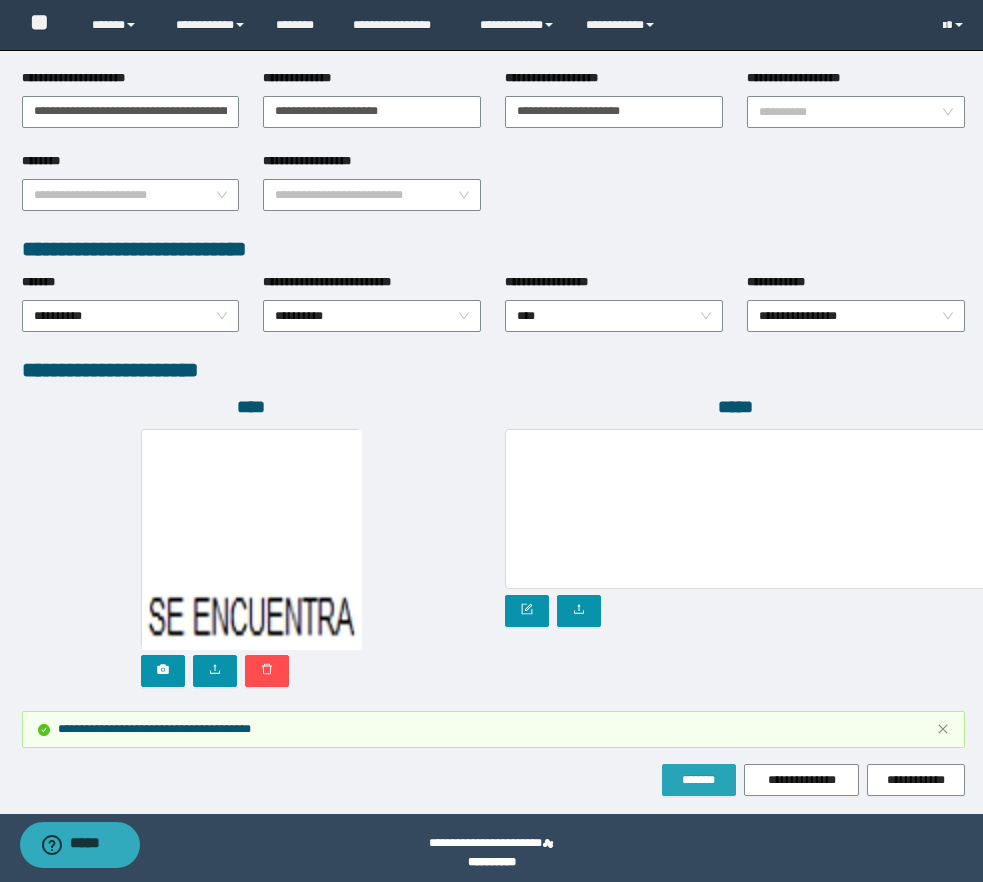 click on "*******" at bounding box center (699, 780) 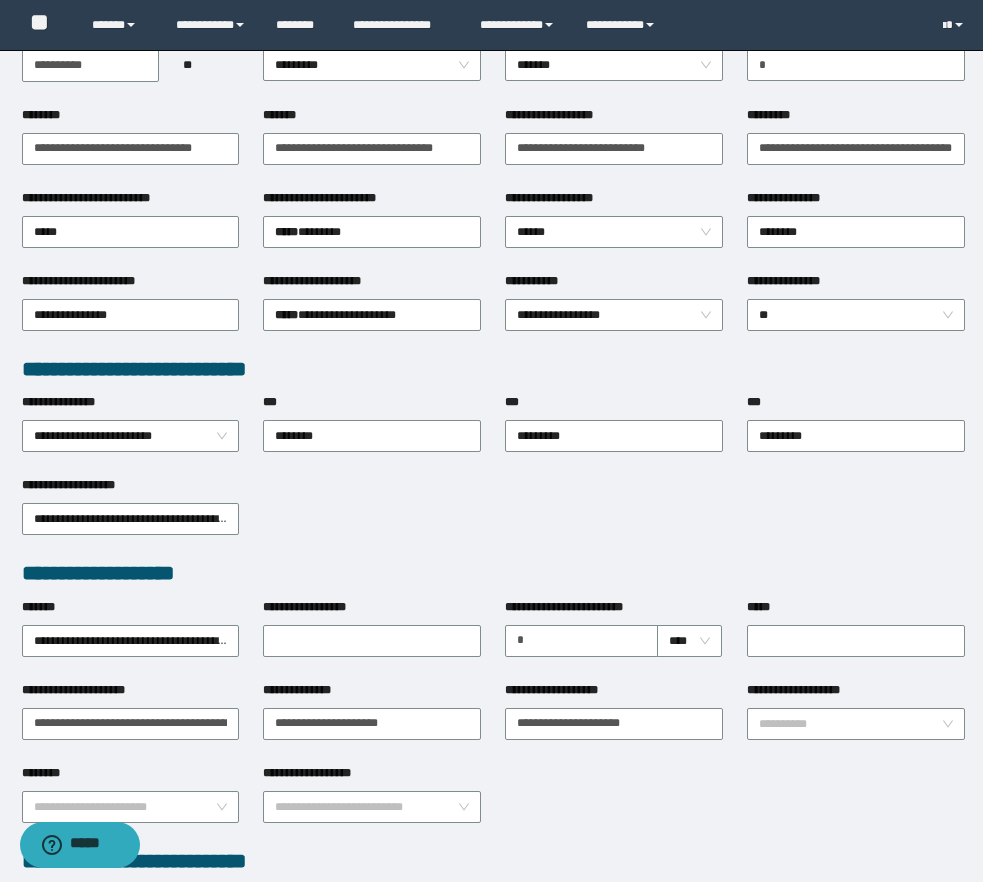 scroll, scrollTop: 0, scrollLeft: 0, axis: both 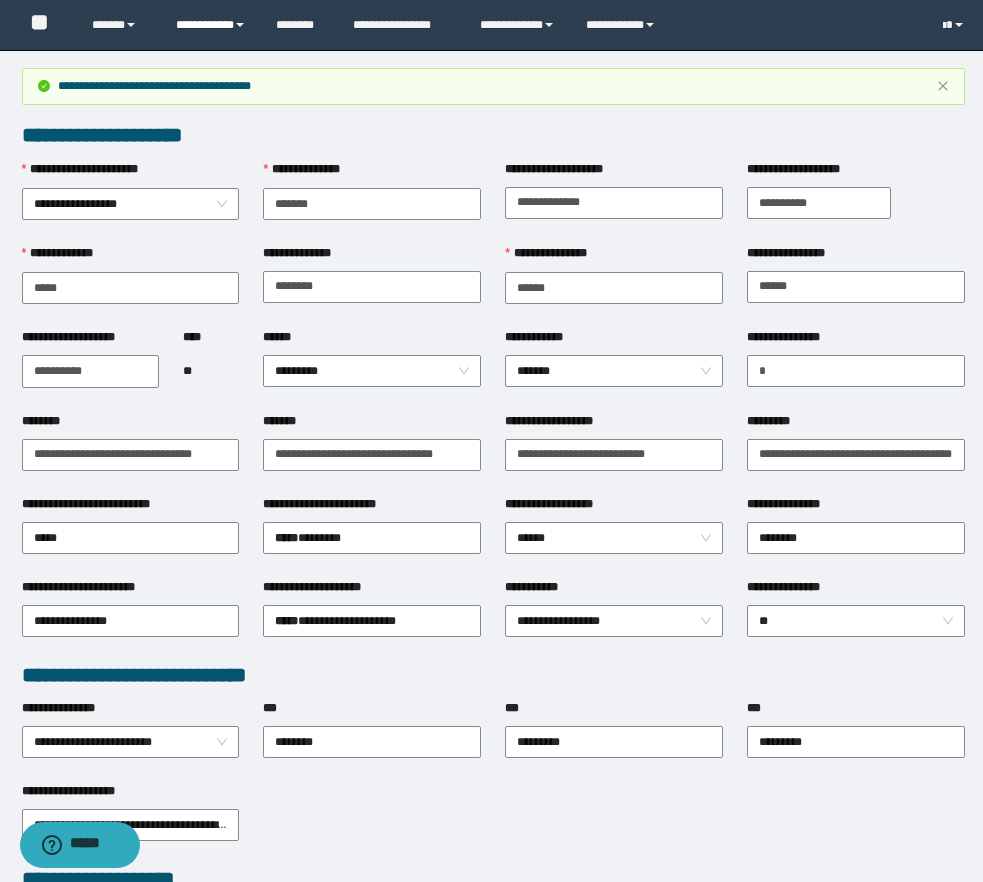 click on "**********" at bounding box center (211, 25) 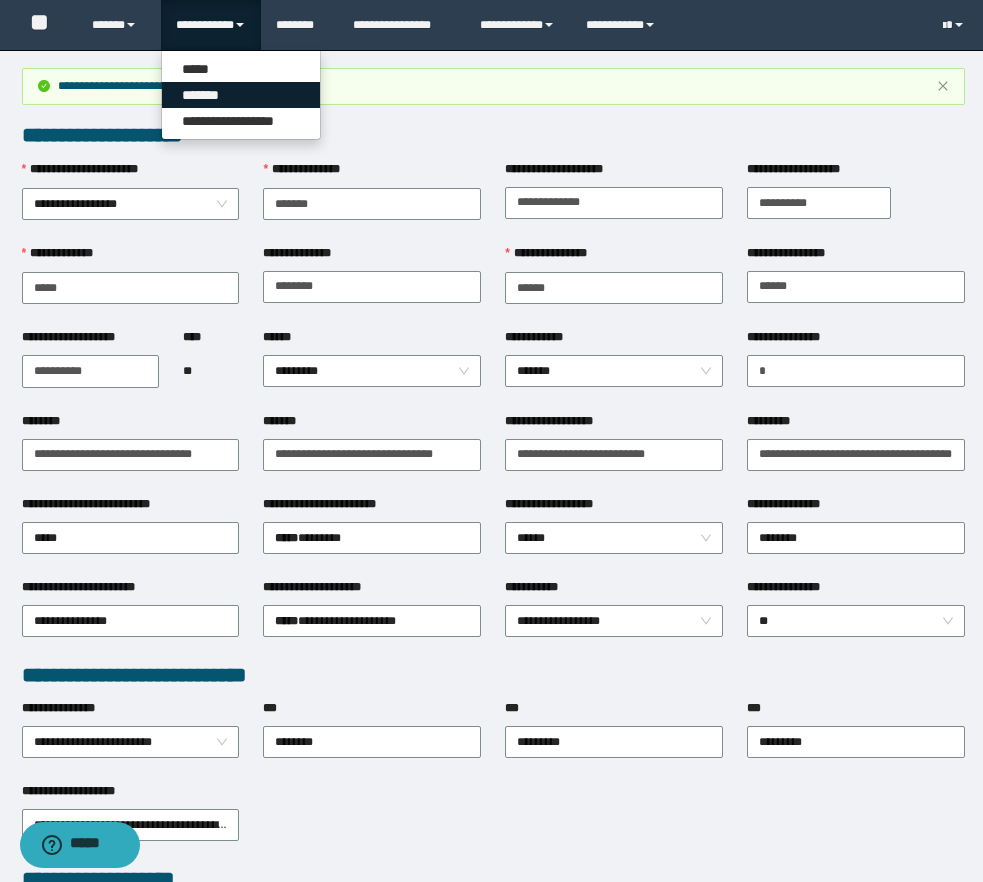click on "*******" at bounding box center [241, 95] 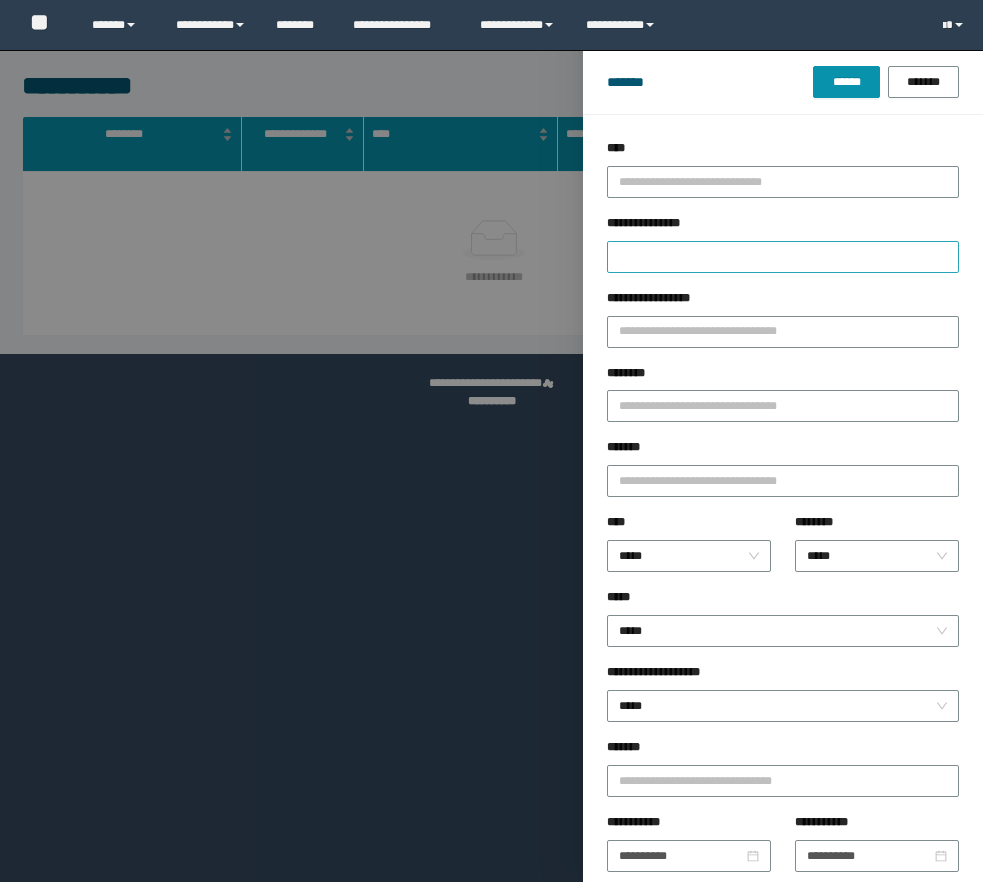 scroll, scrollTop: 0, scrollLeft: 0, axis: both 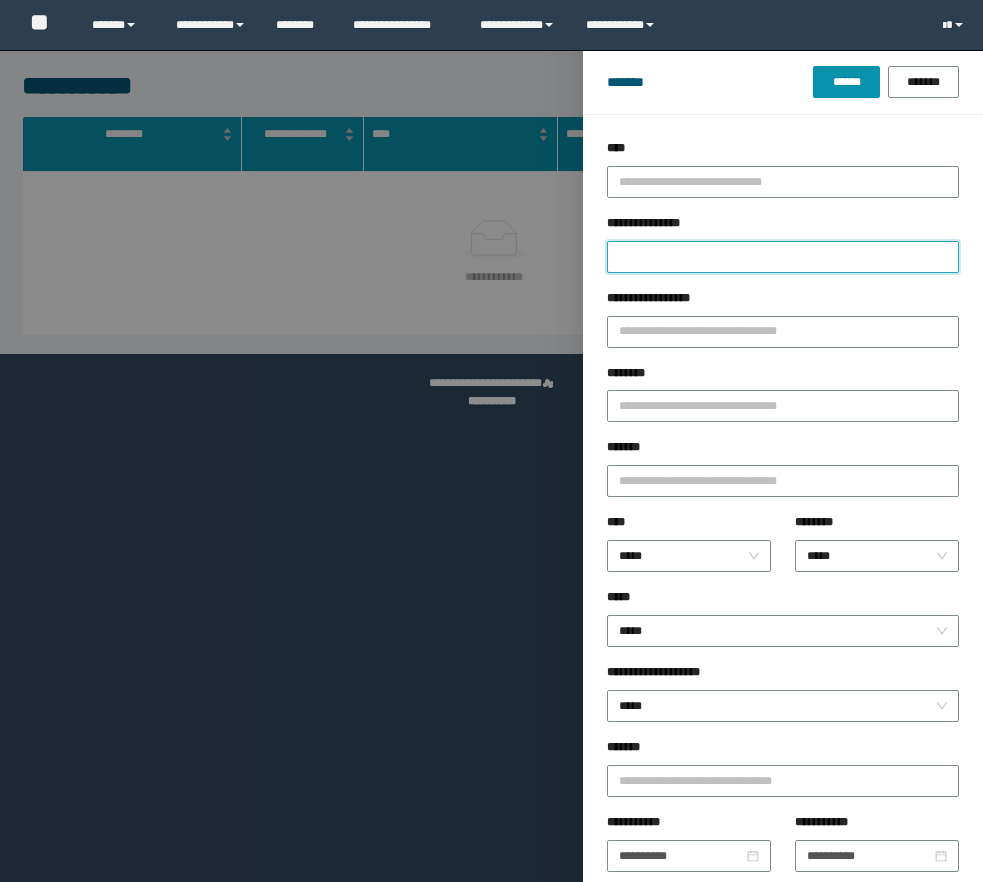 click on "**********" at bounding box center (783, 257) 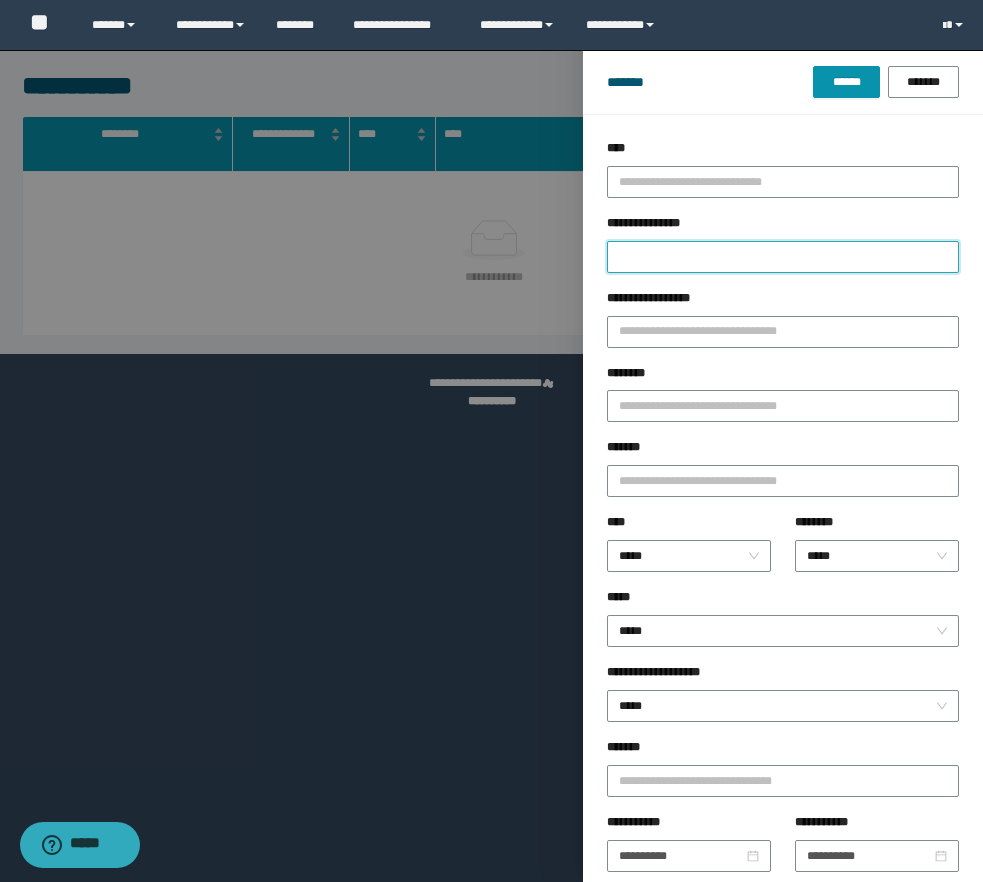 paste on "**********" 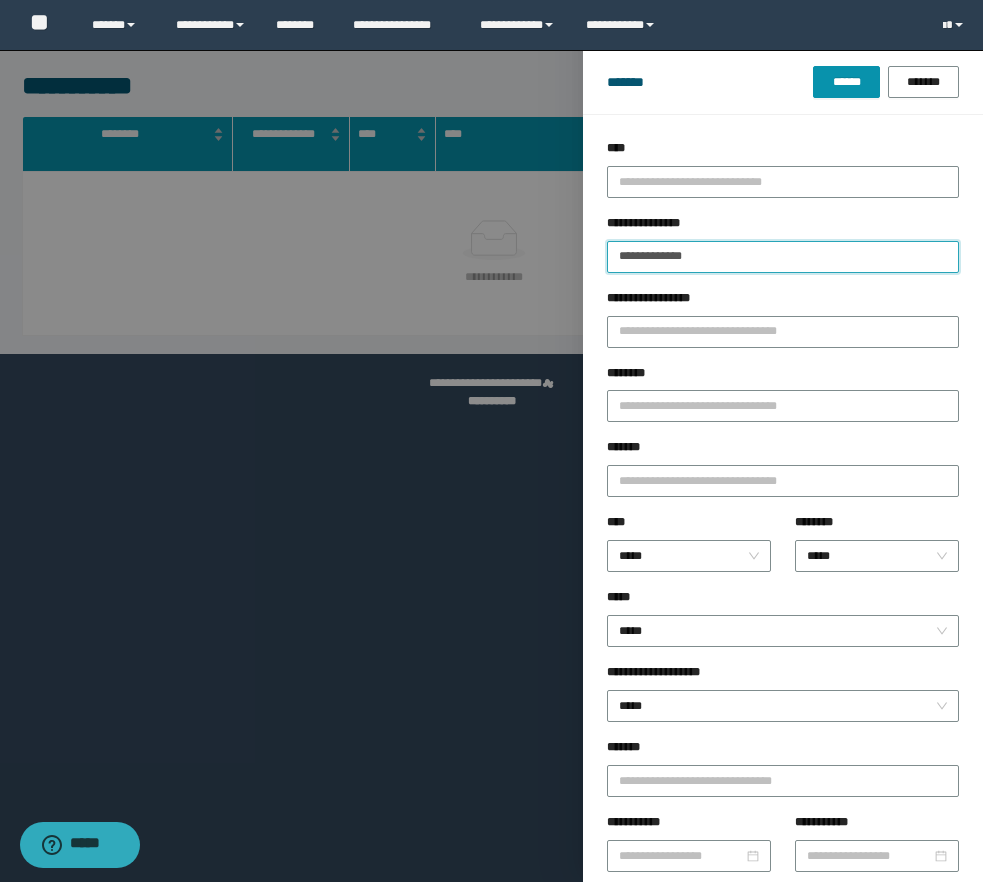 type on "**********" 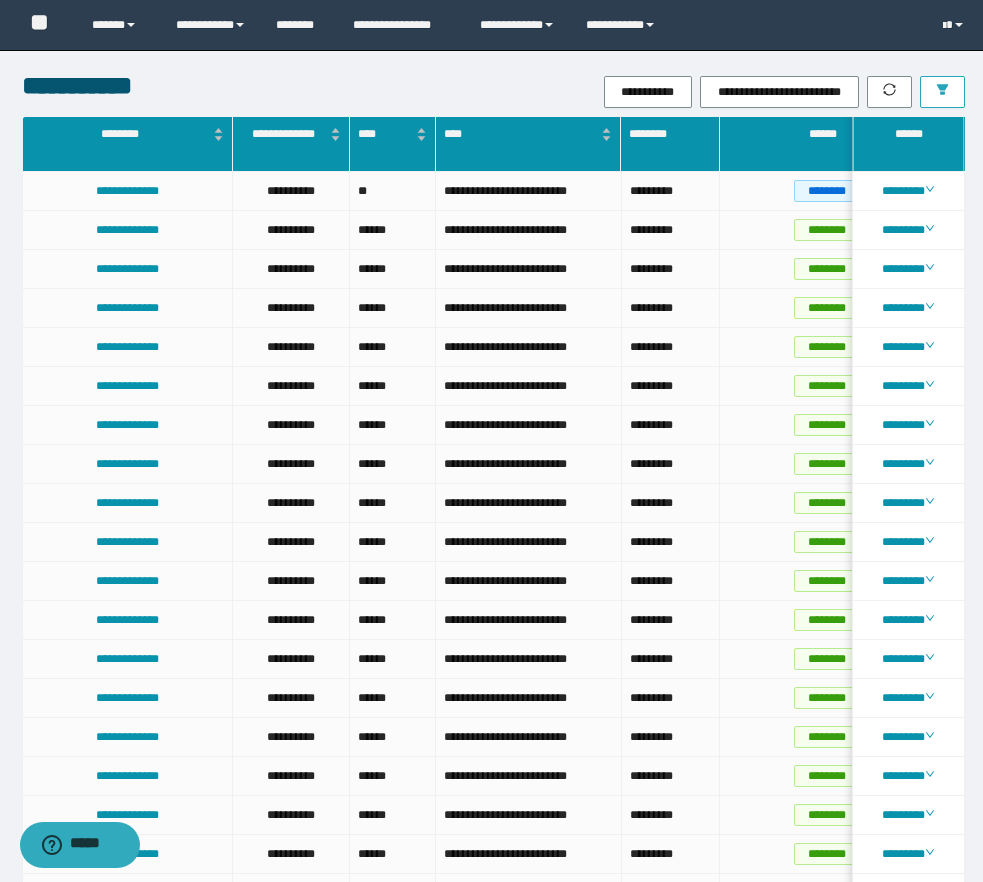 click at bounding box center (942, 92) 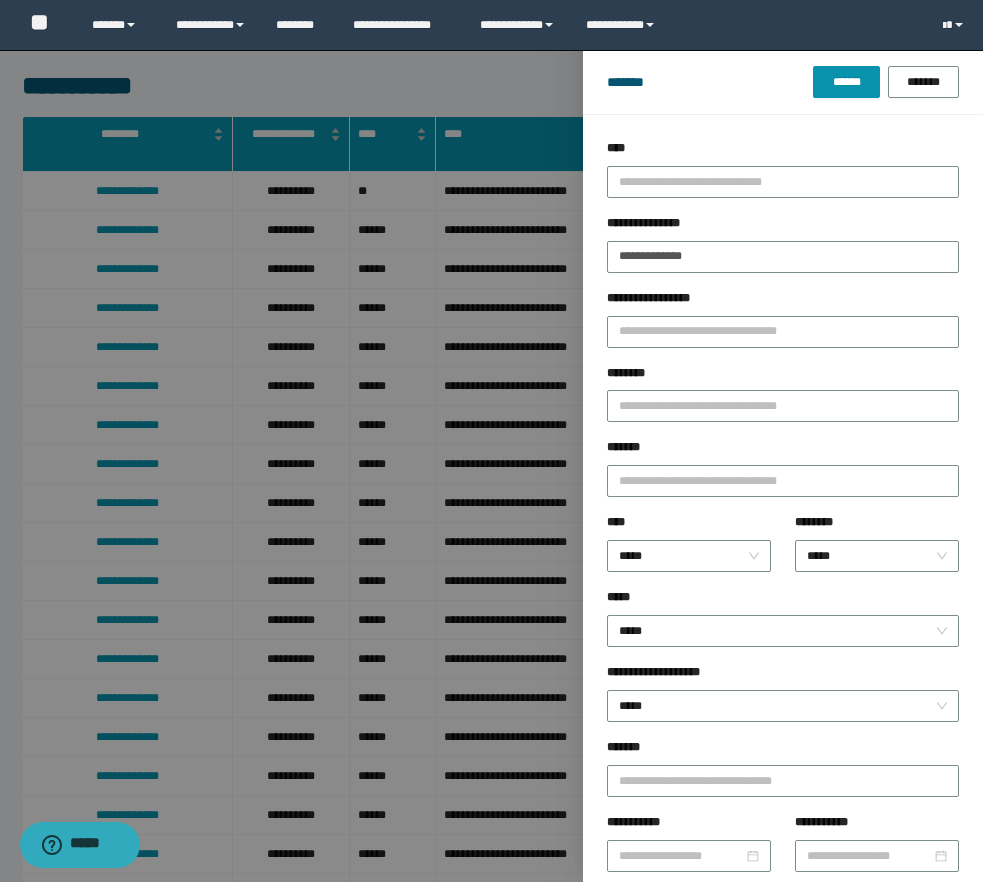 click on "**********" at bounding box center [783, 251] 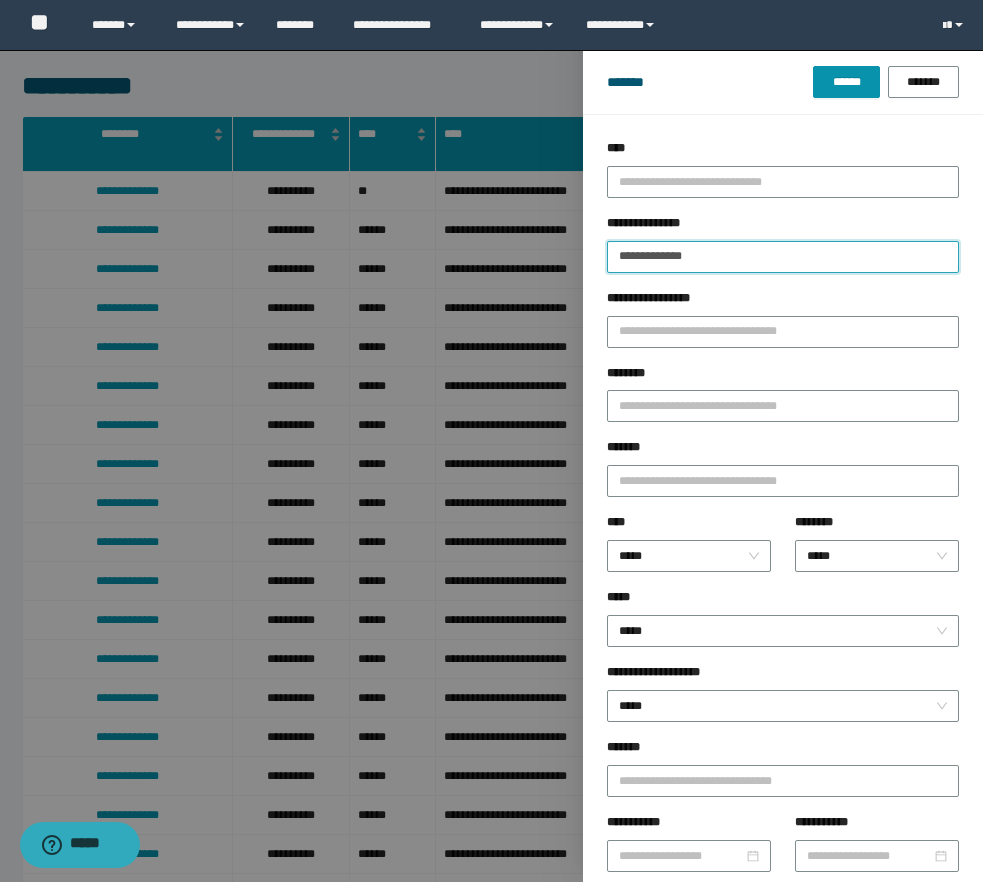click on "**********" at bounding box center (783, 257) 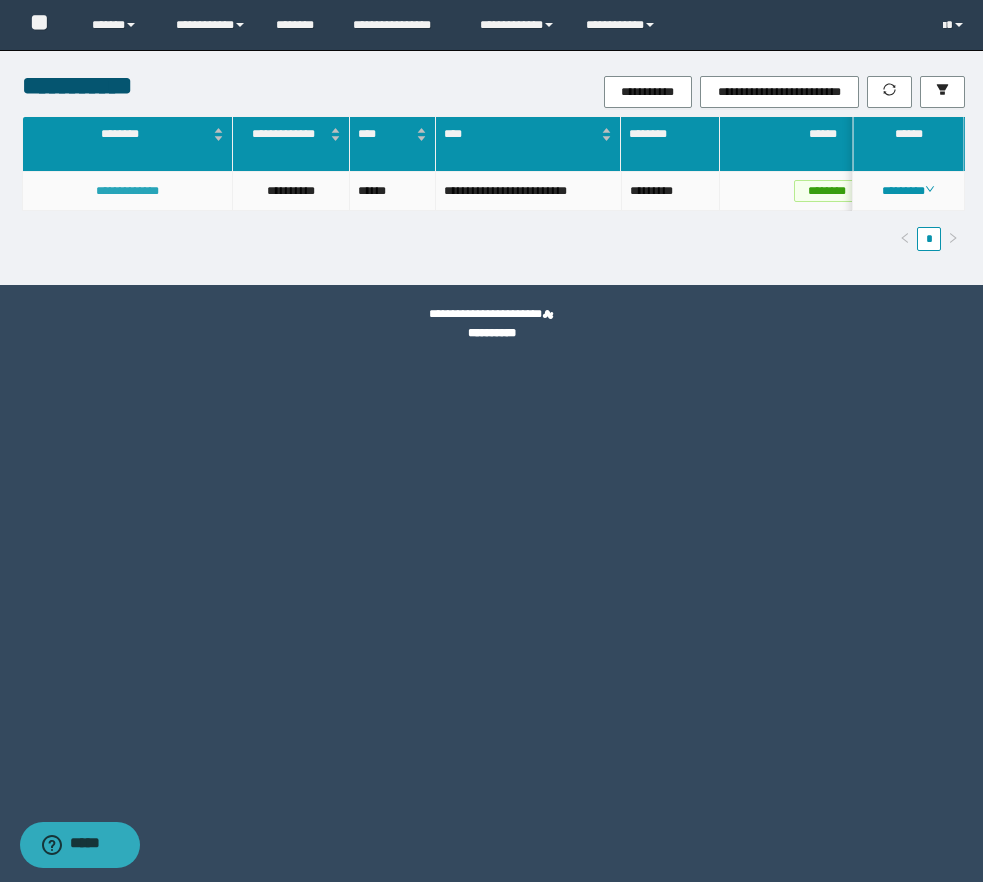click on "**********" at bounding box center (127, 191) 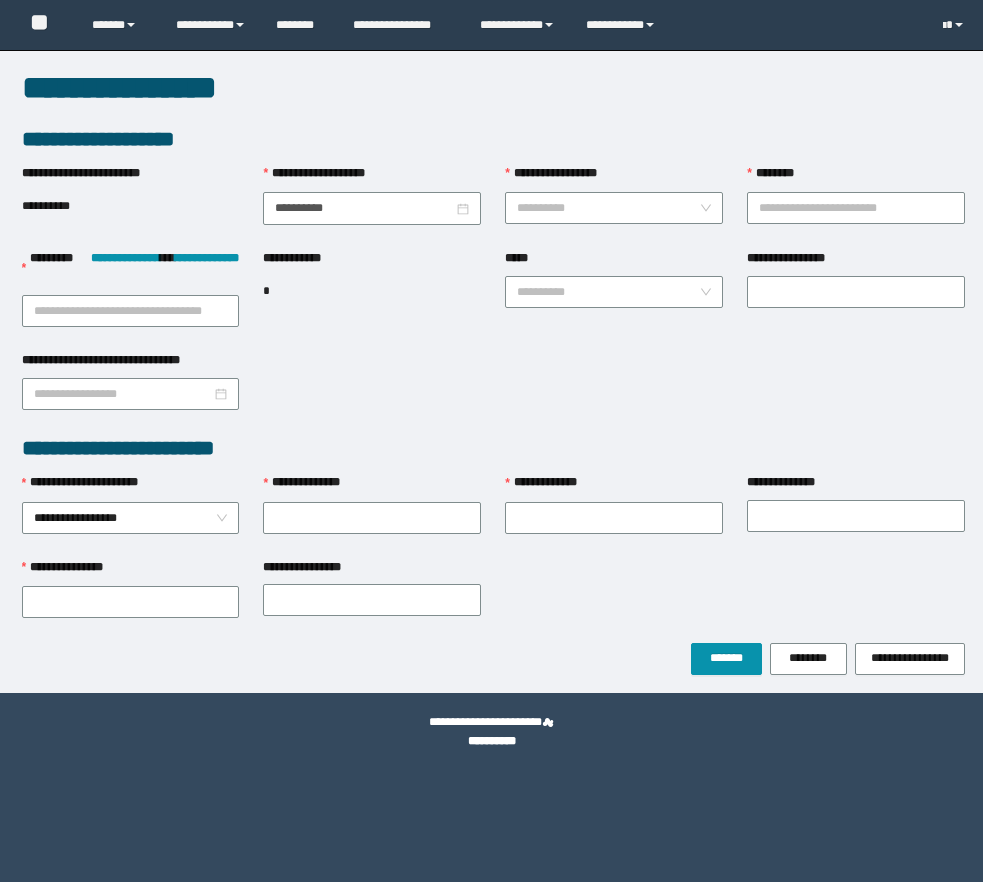 scroll, scrollTop: 0, scrollLeft: 0, axis: both 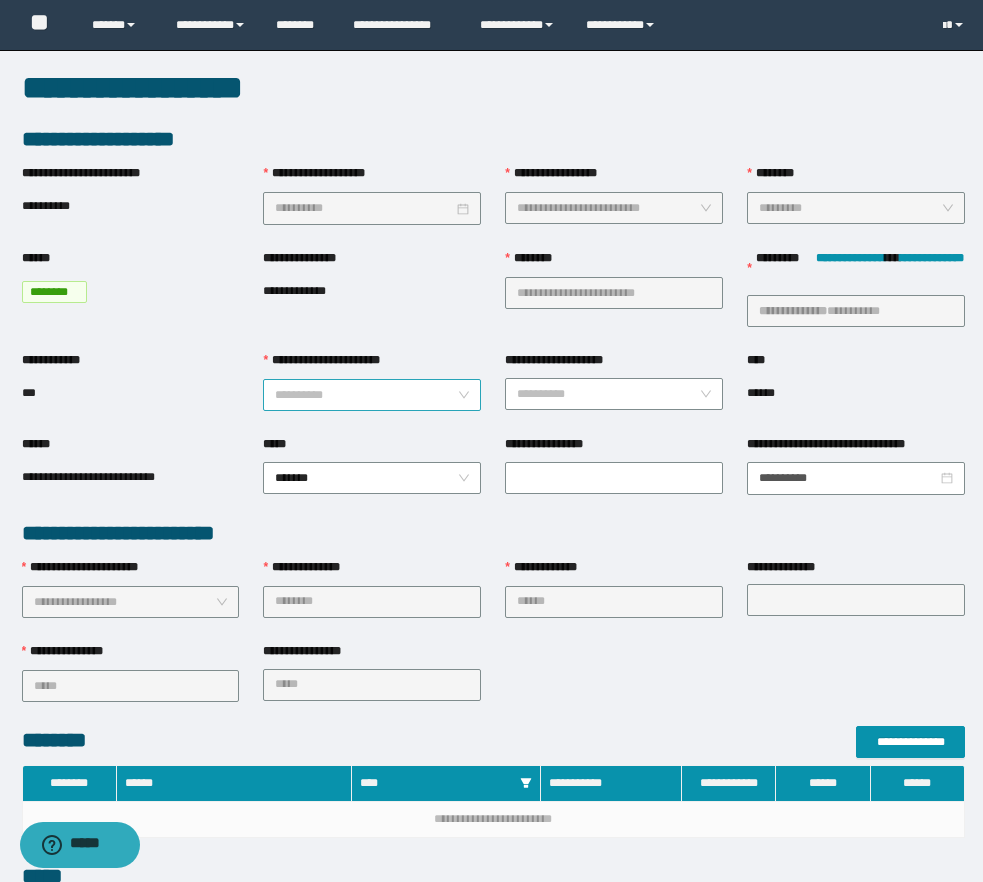 click on "**********" at bounding box center (366, 395) 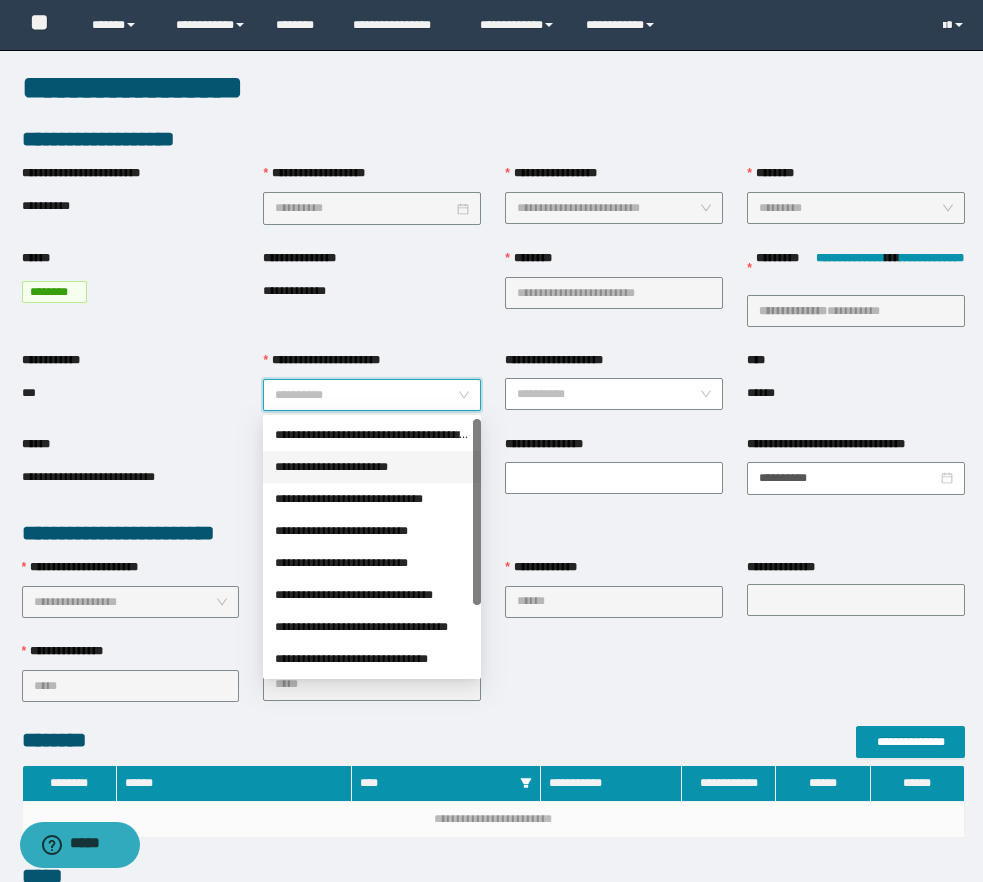 click on "**********" at bounding box center (372, 467) 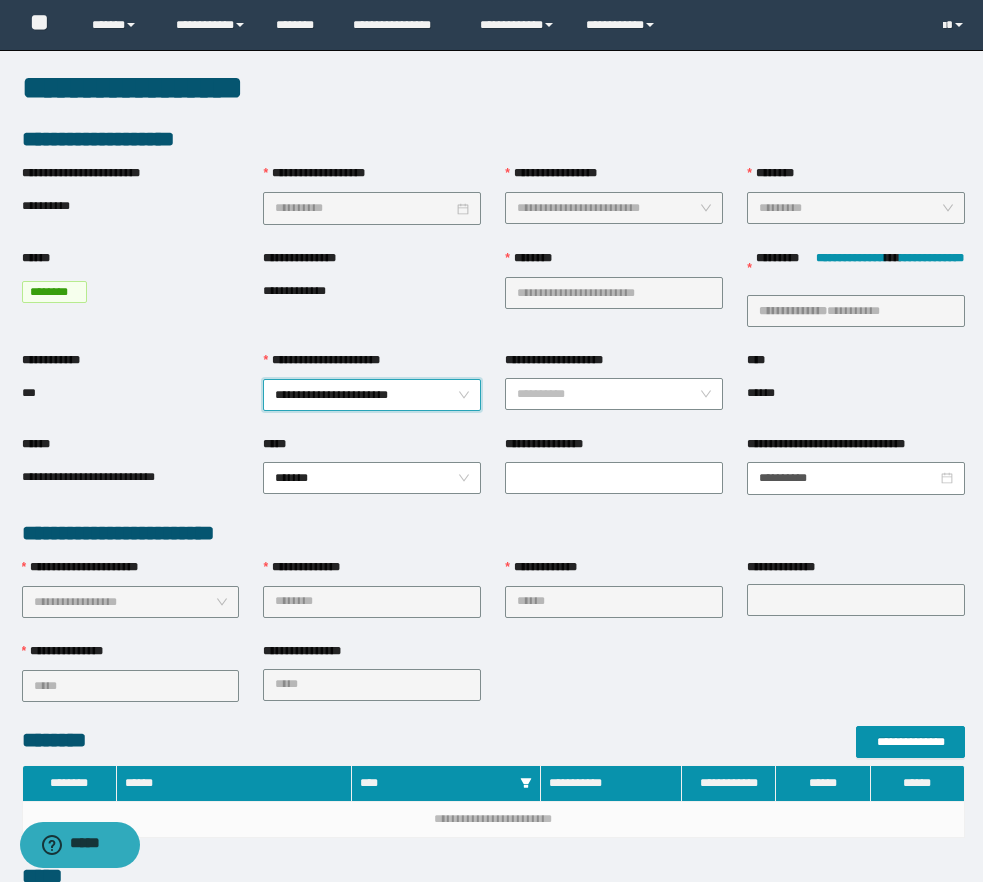 scroll, scrollTop: 560, scrollLeft: 0, axis: vertical 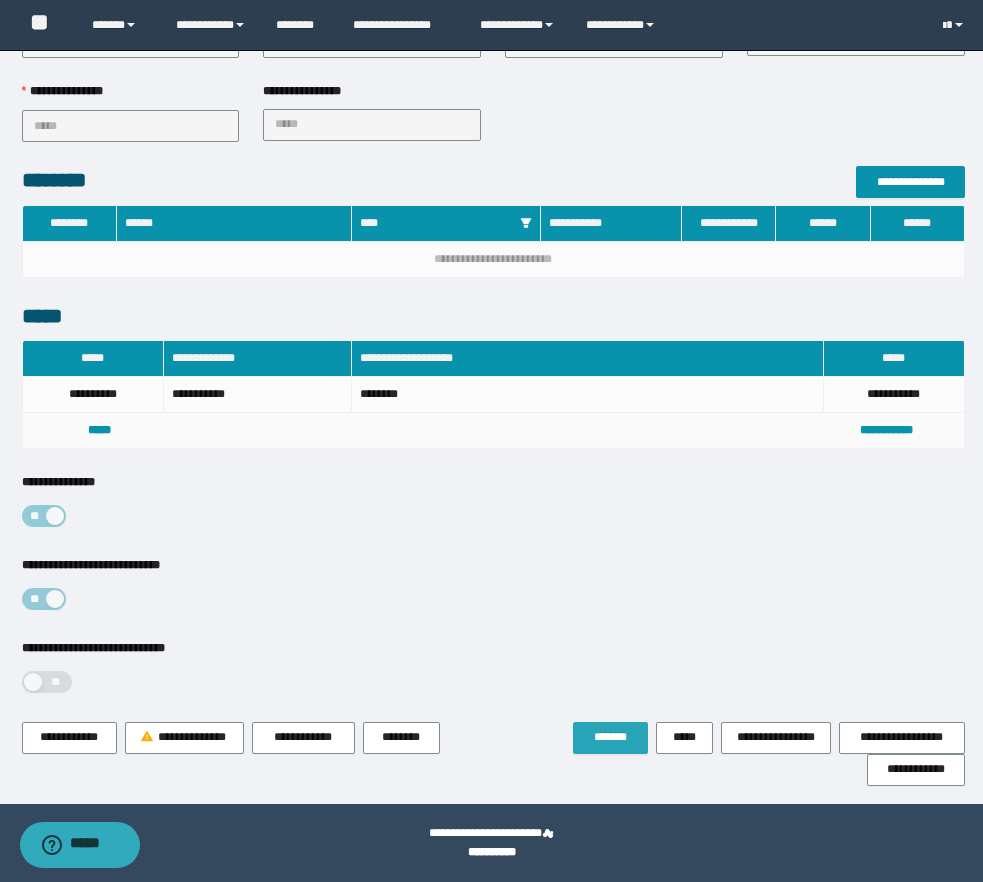 click on "*******" at bounding box center [610, 738] 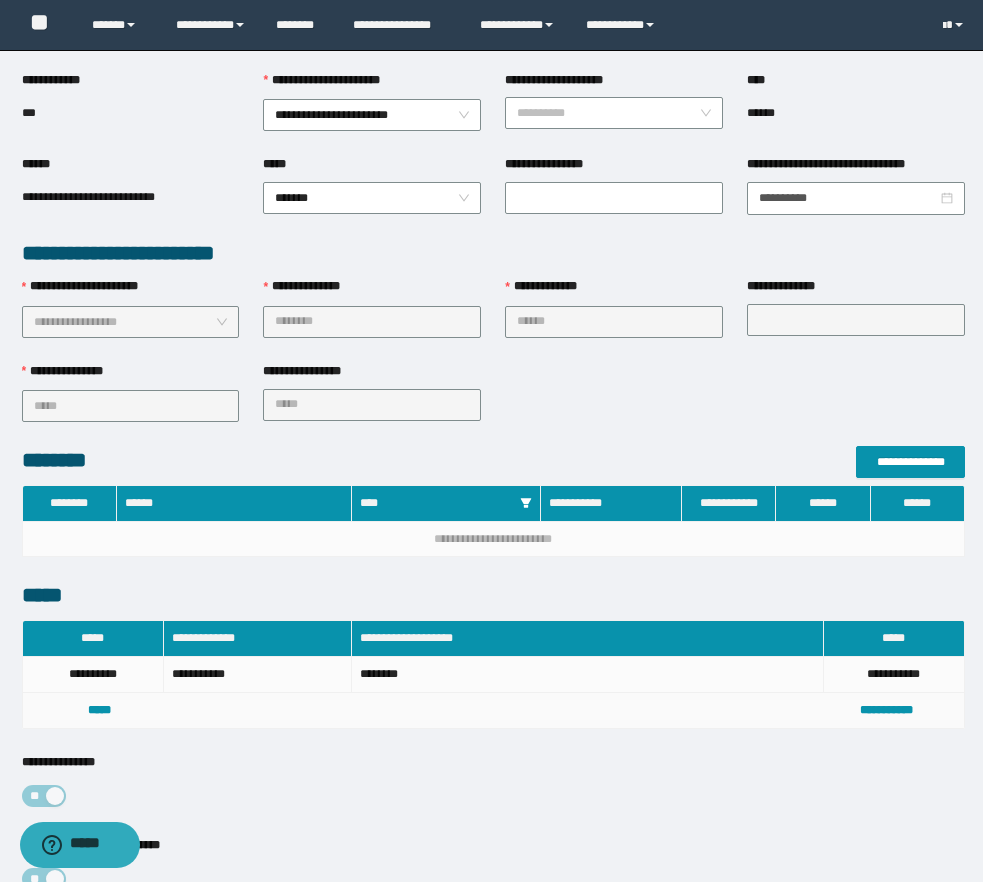 scroll, scrollTop: 0, scrollLeft: 0, axis: both 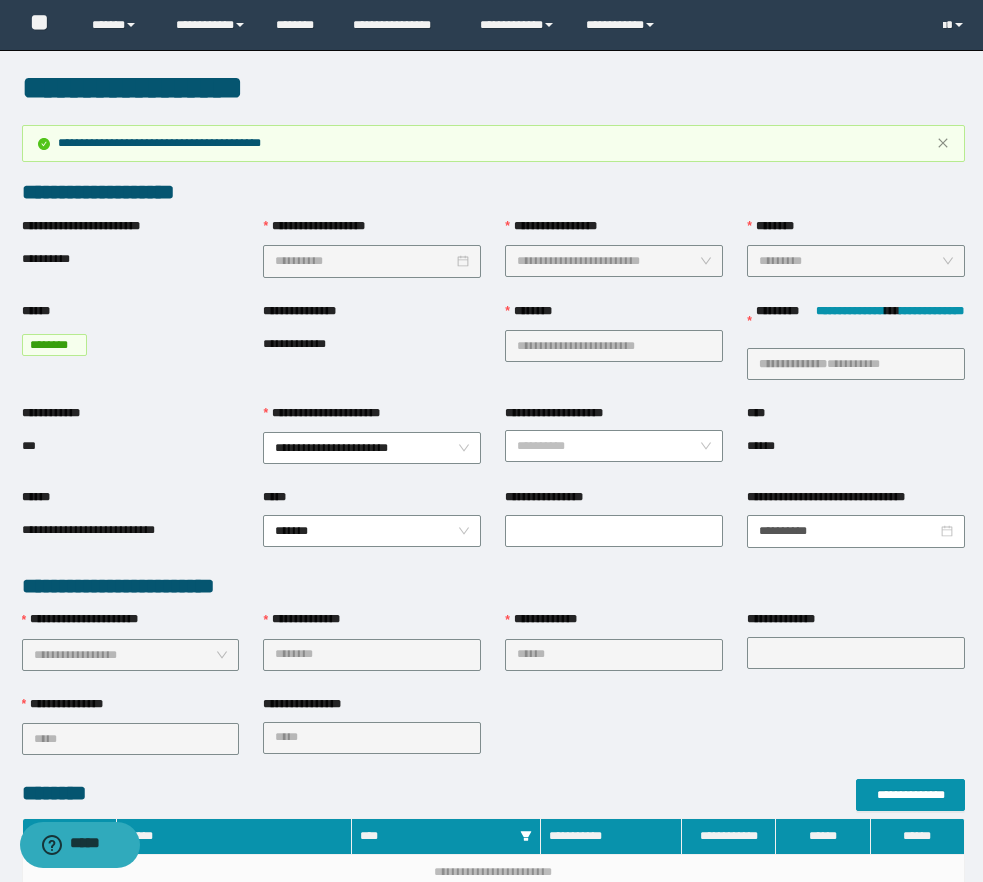 type 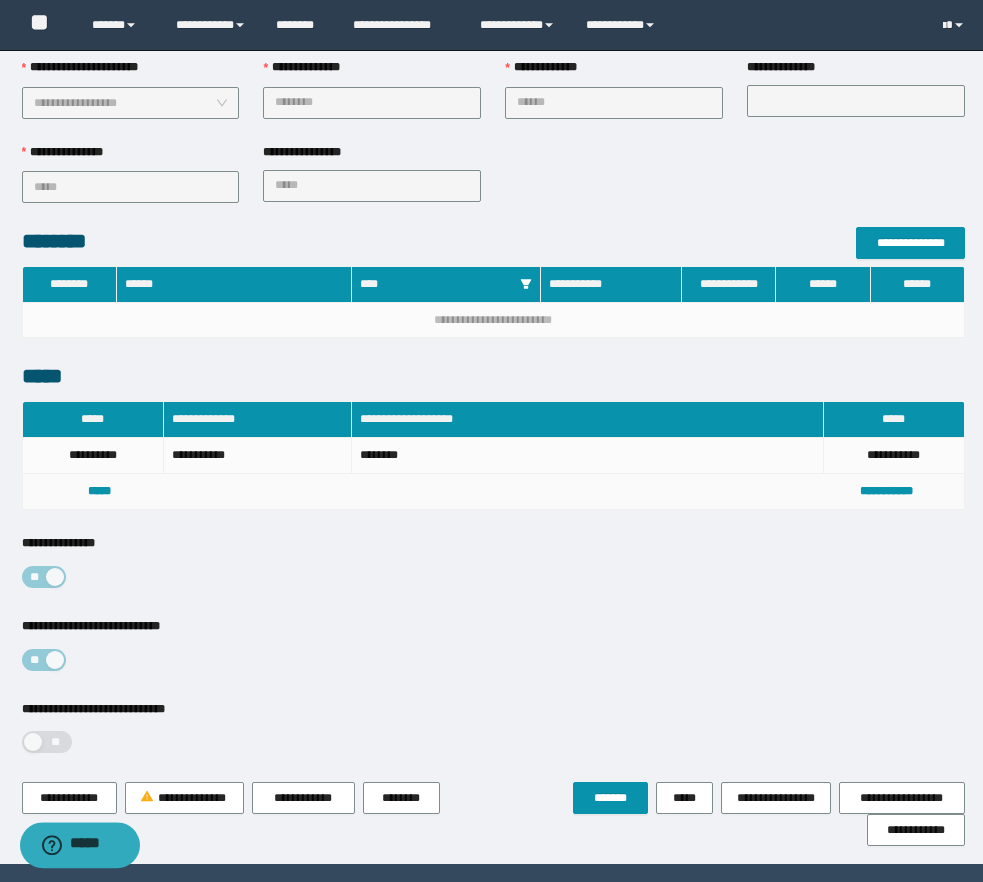 scroll, scrollTop: 612, scrollLeft: 0, axis: vertical 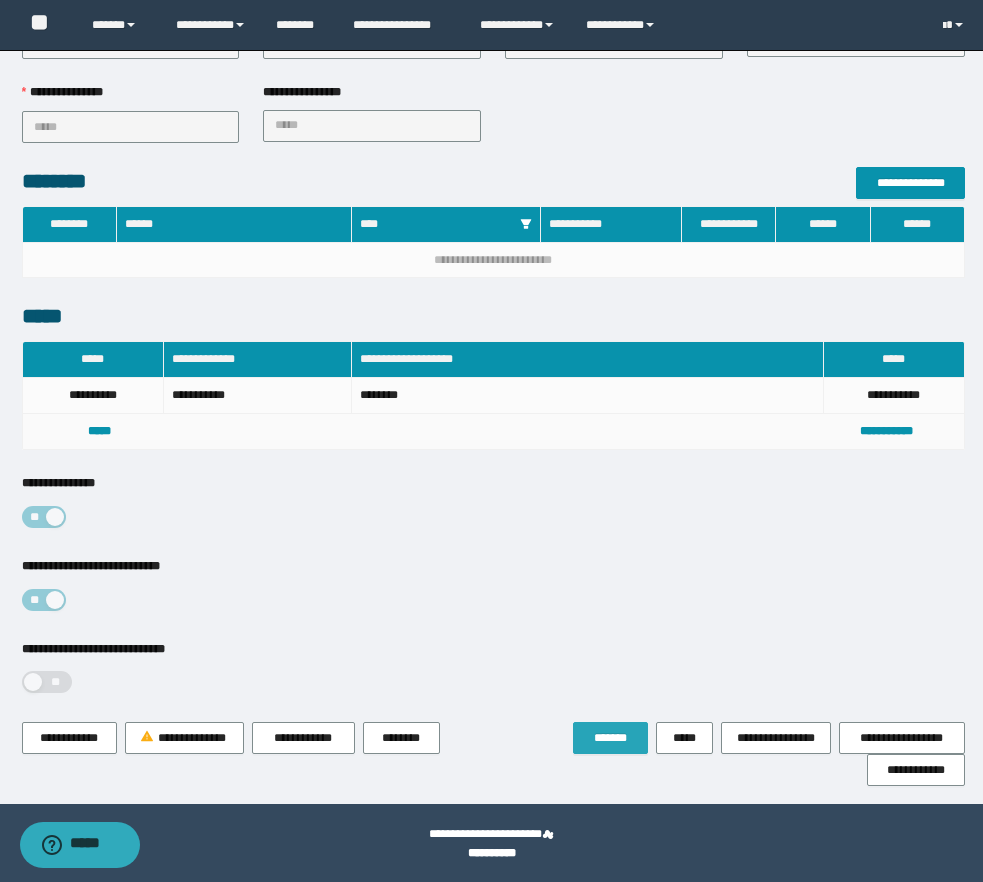 click on "*******" at bounding box center (610, 738) 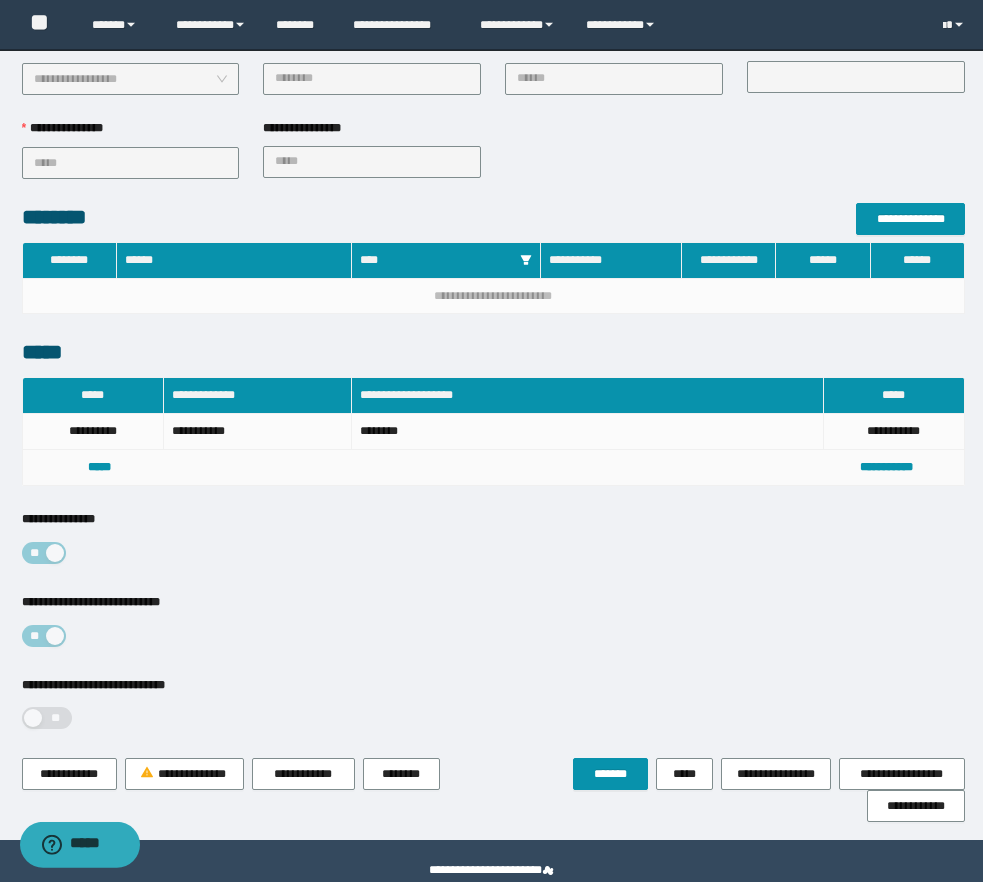 scroll, scrollTop: 613, scrollLeft: 0, axis: vertical 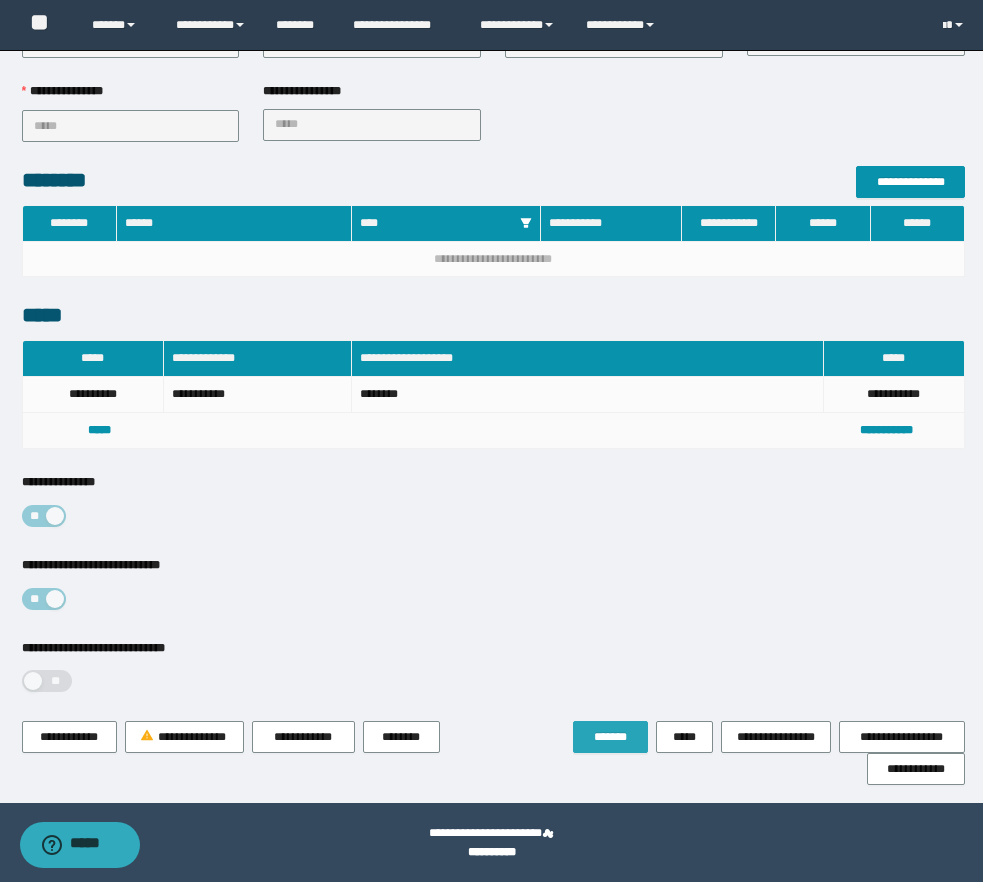 click on "*******" at bounding box center (610, 737) 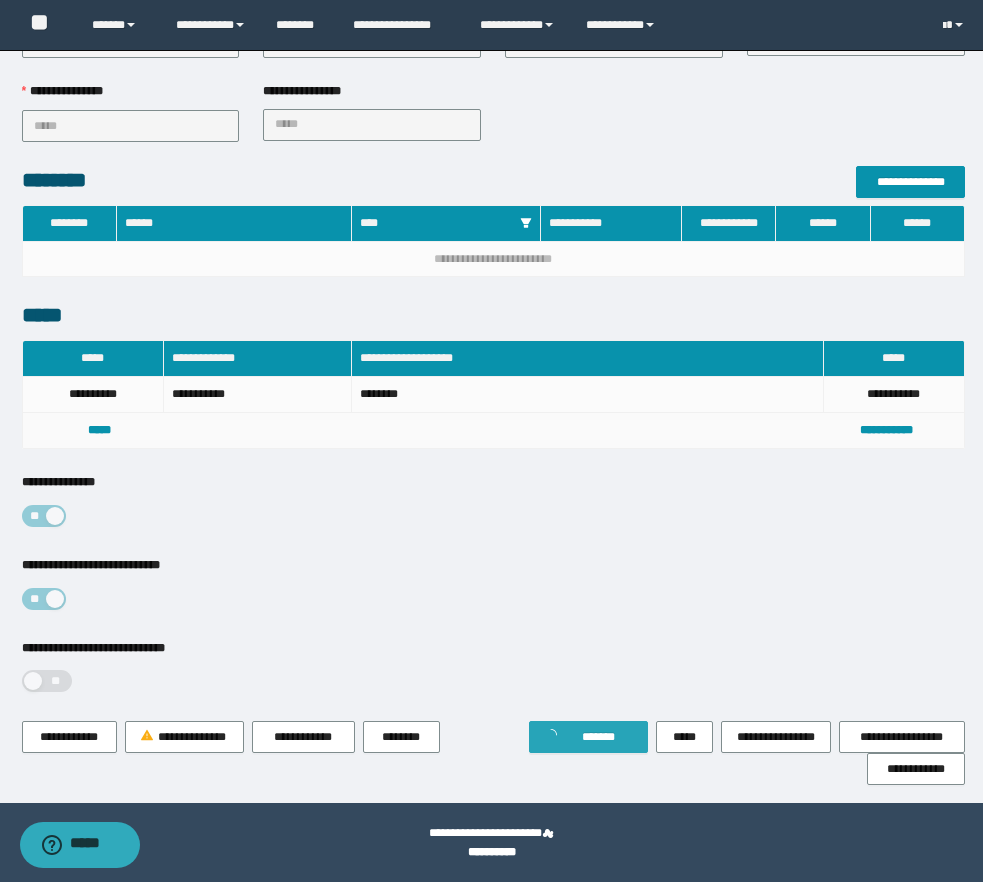 scroll, scrollTop: 0, scrollLeft: 0, axis: both 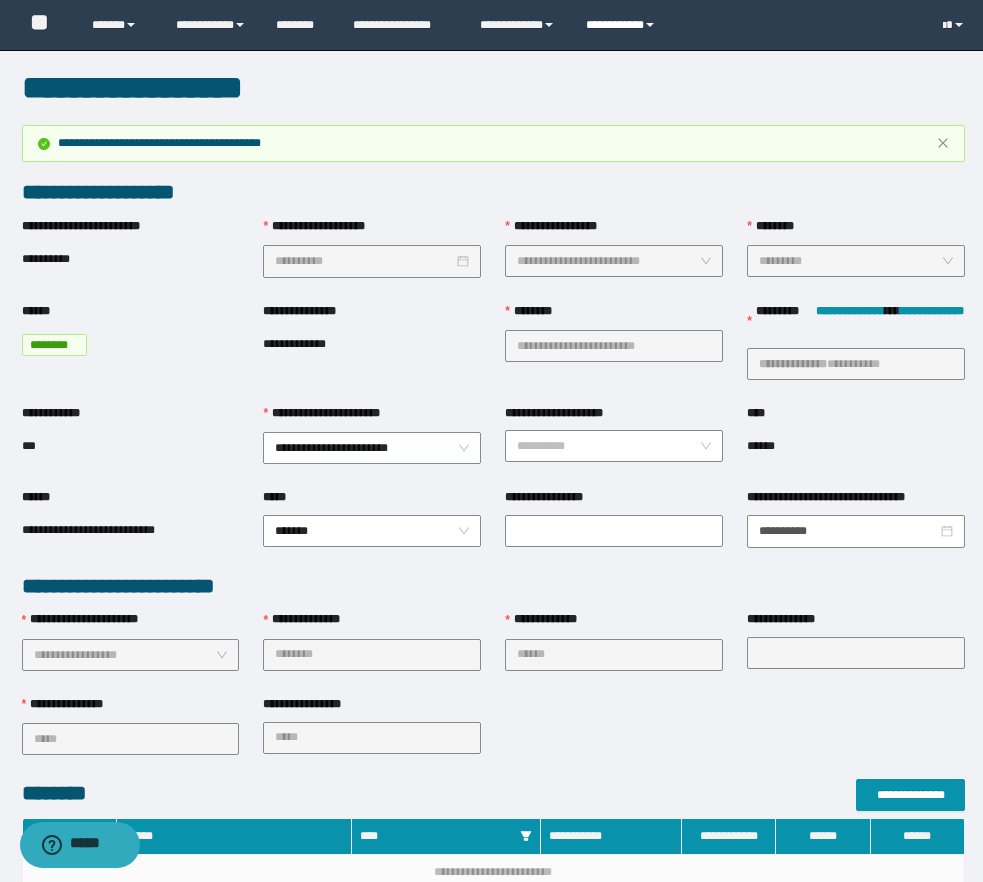 click on "**********" at bounding box center (623, 25) 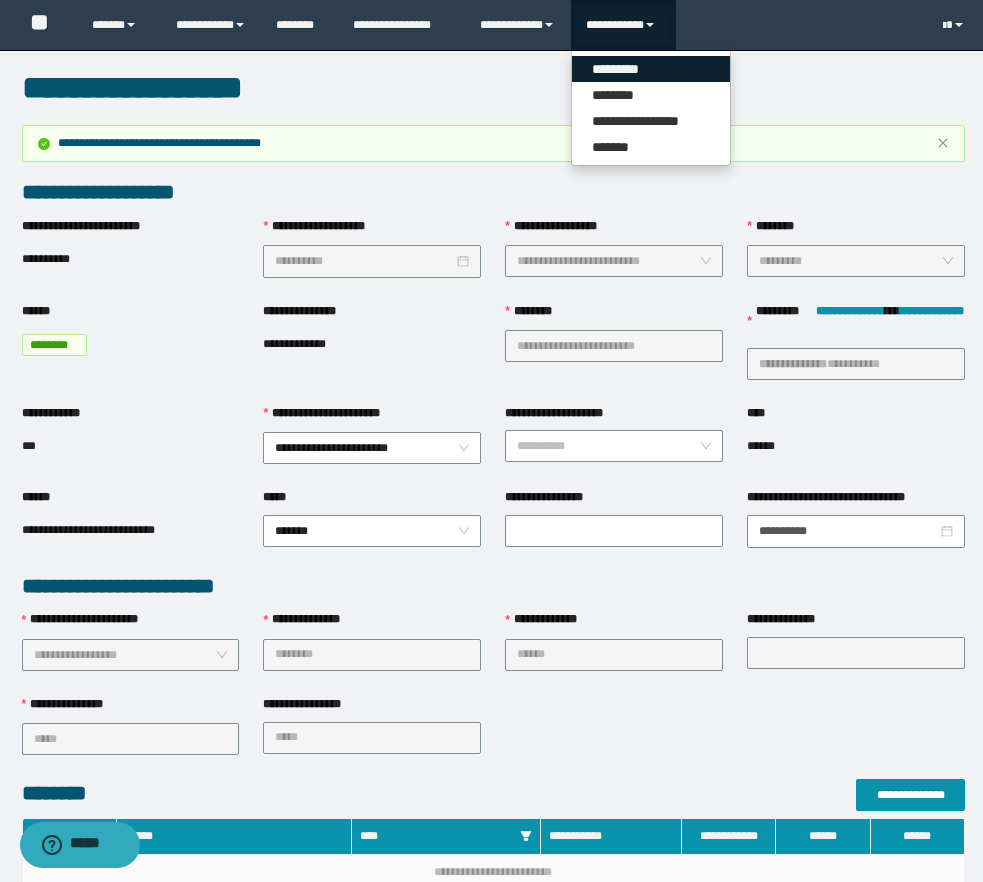 click on "*********" at bounding box center (651, 69) 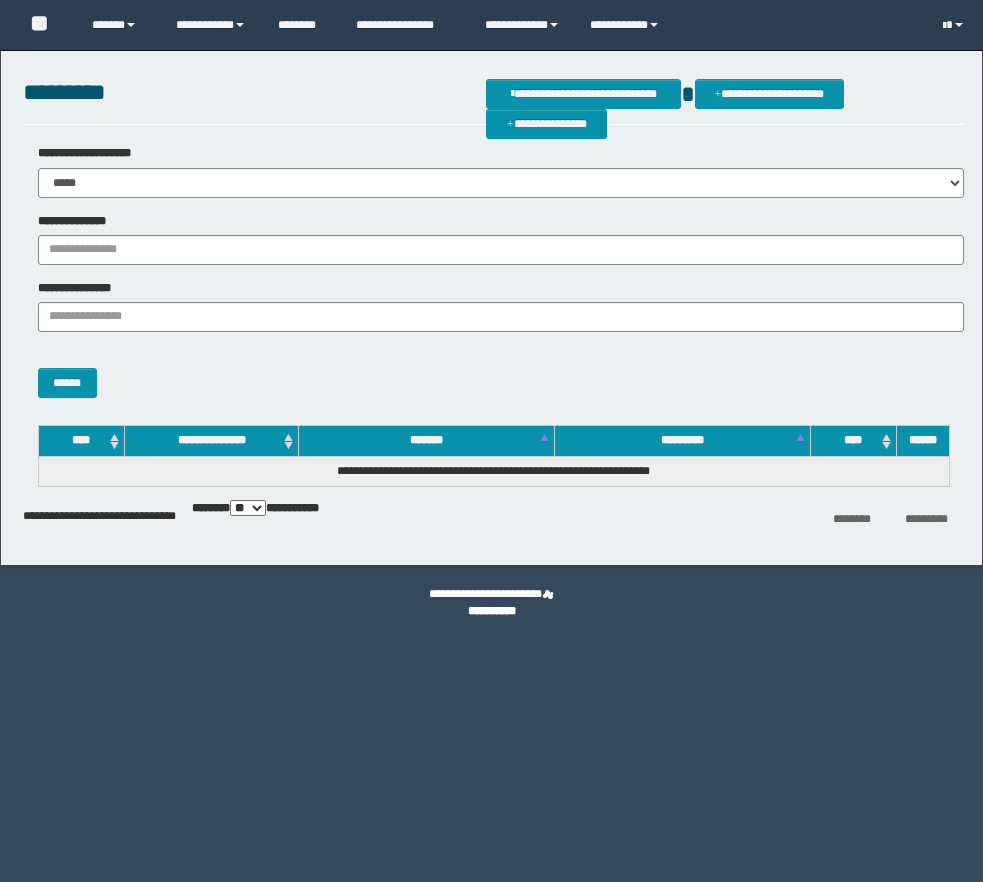 scroll, scrollTop: 0, scrollLeft: 0, axis: both 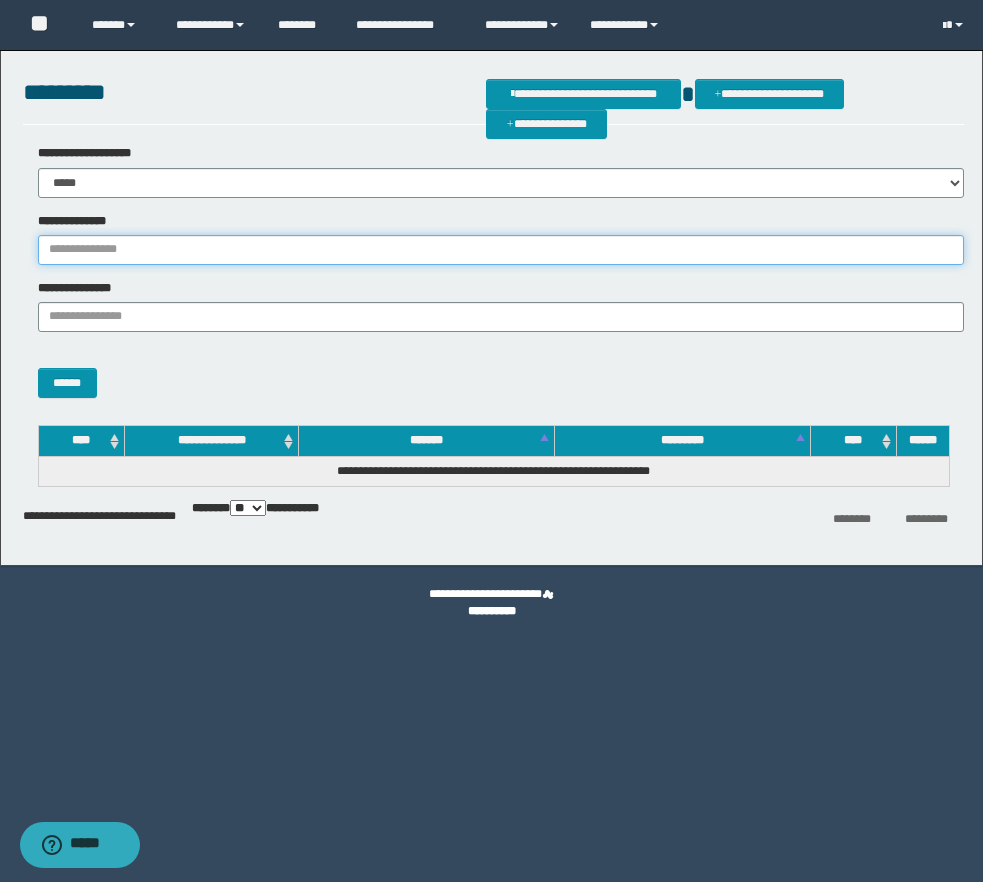click on "**********" at bounding box center (501, 250) 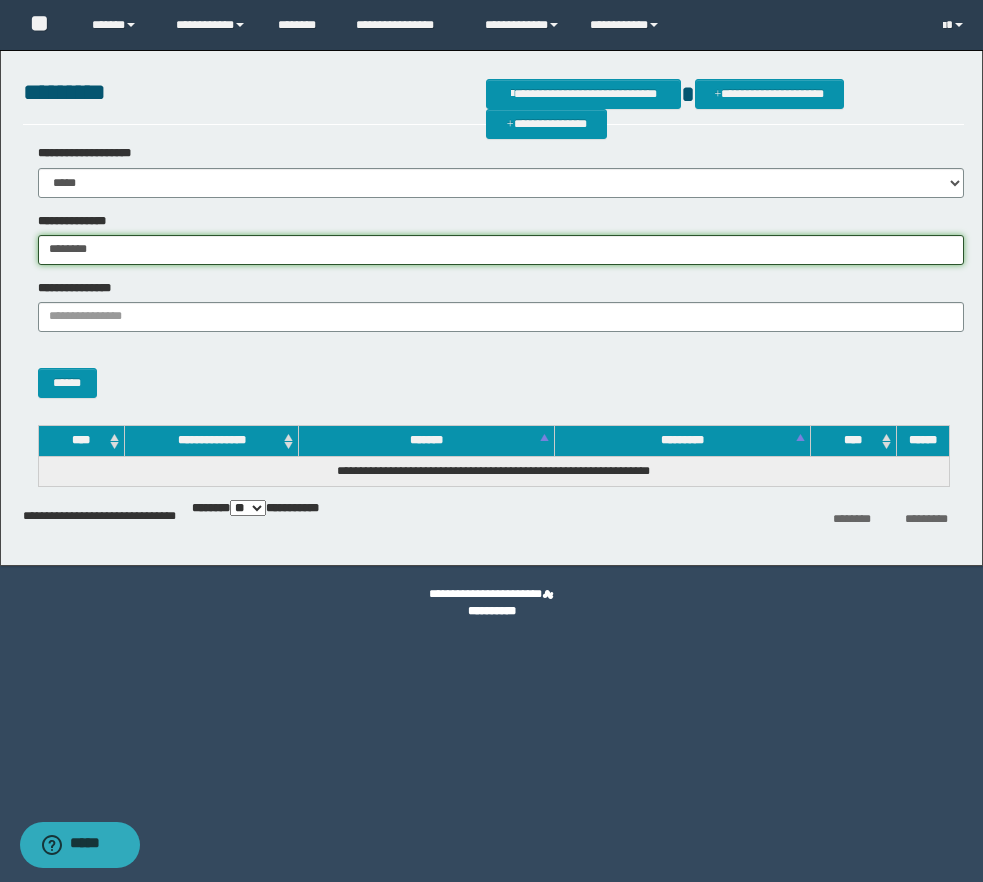 type on "********" 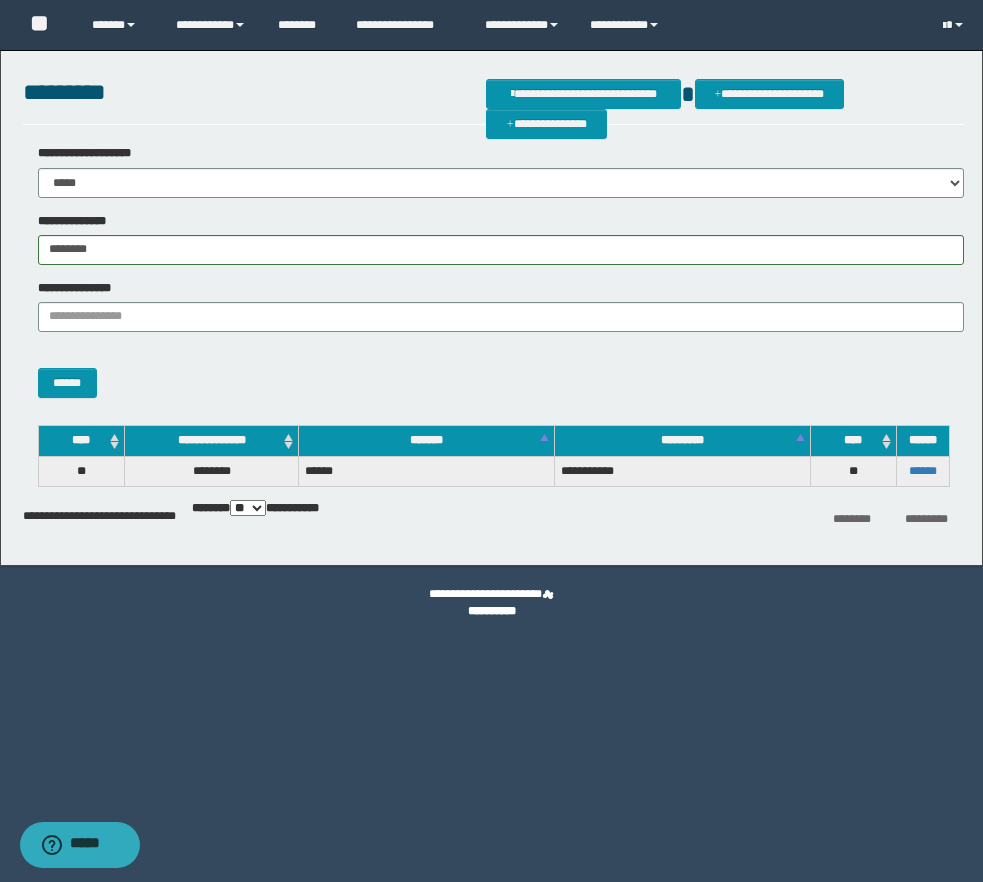 click on "******" at bounding box center [922, 471] 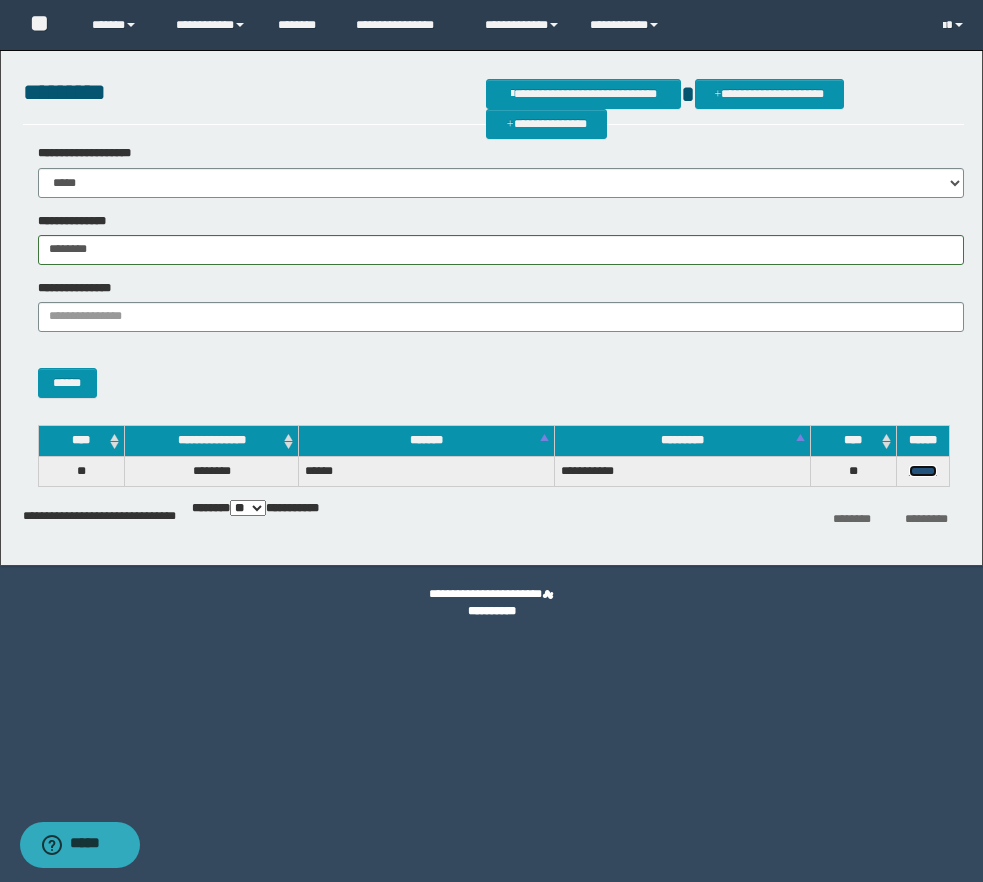 click on "******" at bounding box center [923, 471] 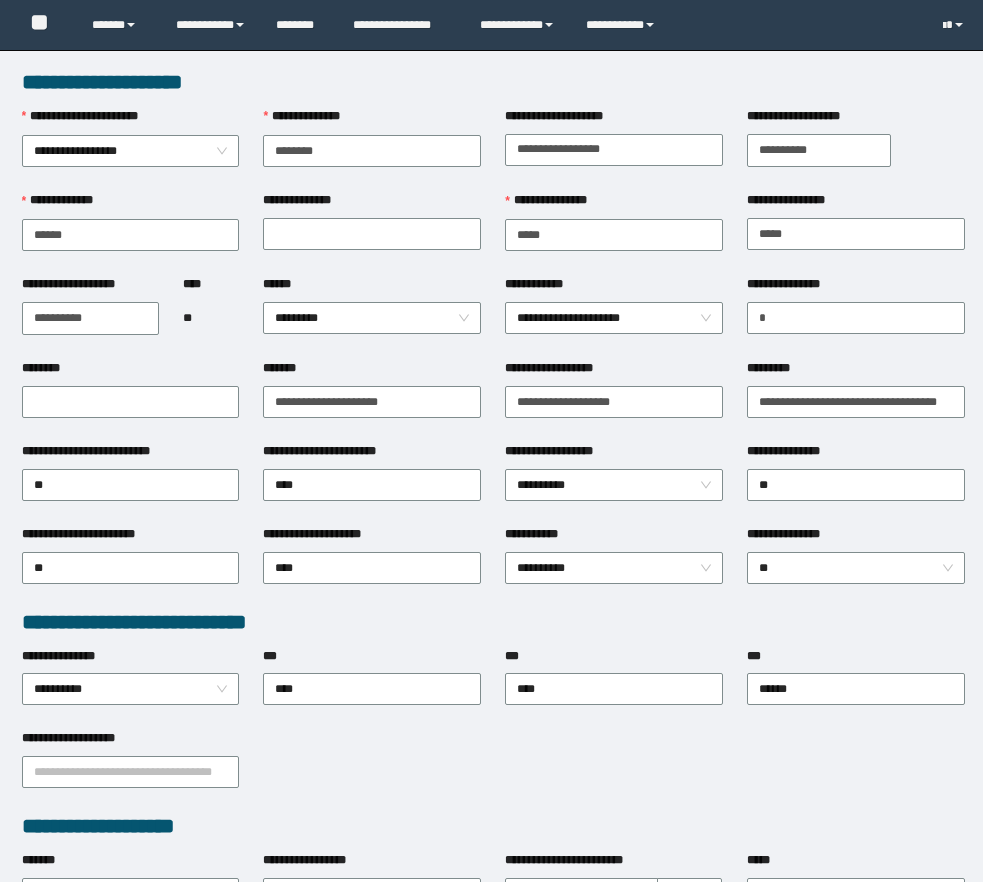 scroll, scrollTop: 0, scrollLeft: 0, axis: both 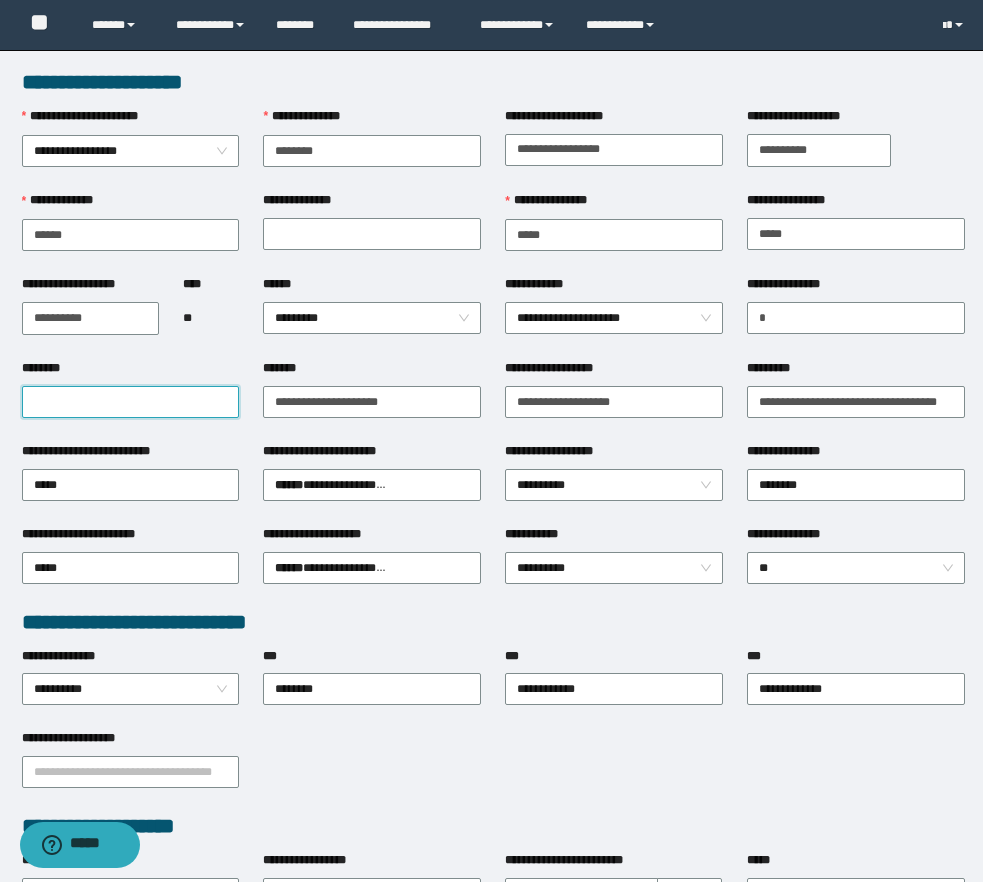 click on "********" at bounding box center [131, 402] 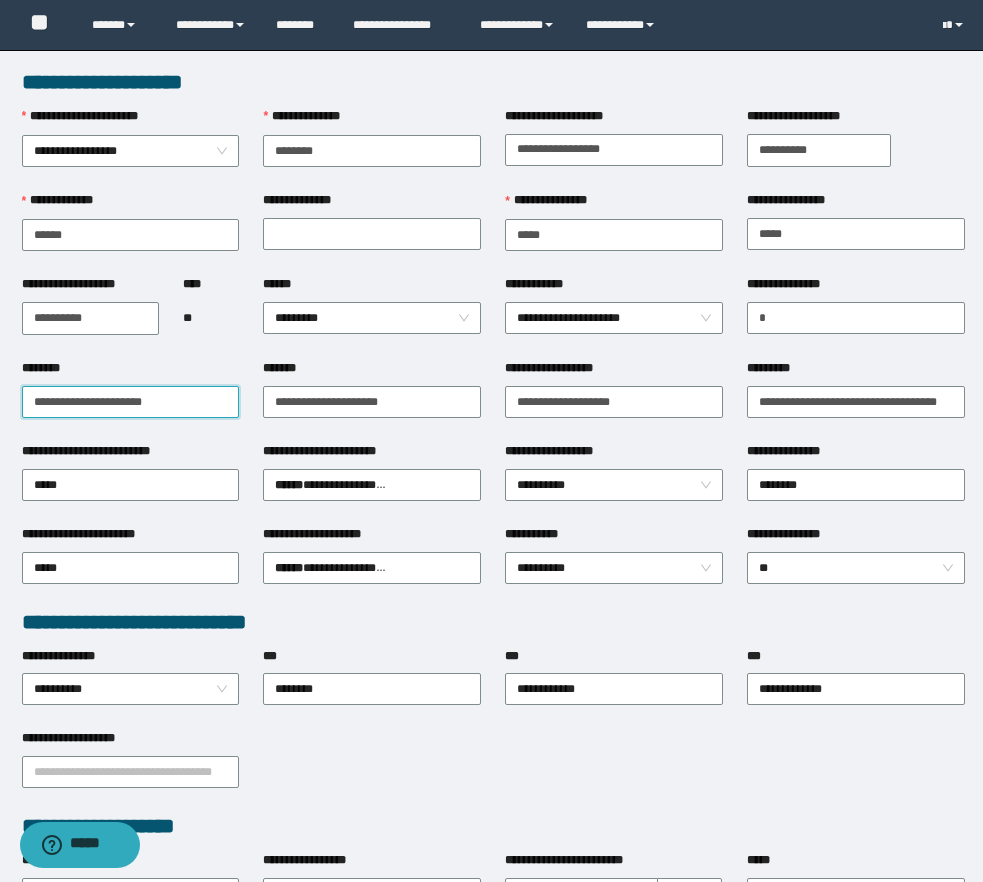 type on "**********" 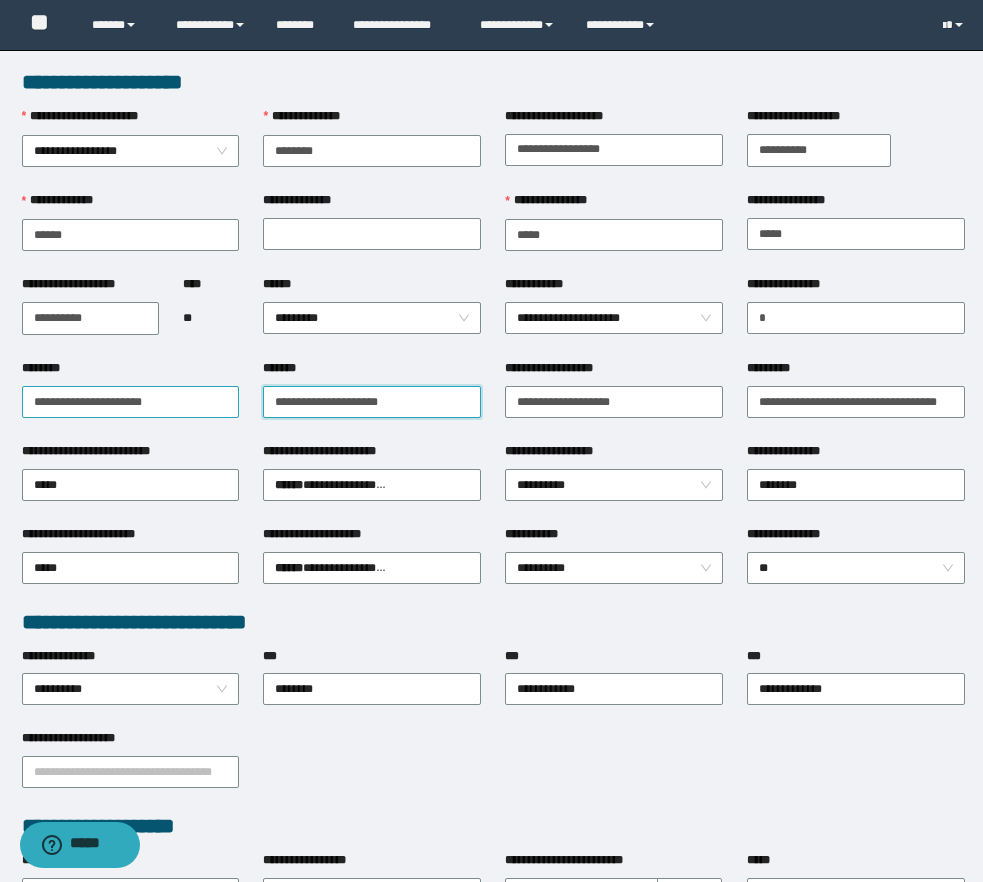 paste on "*" 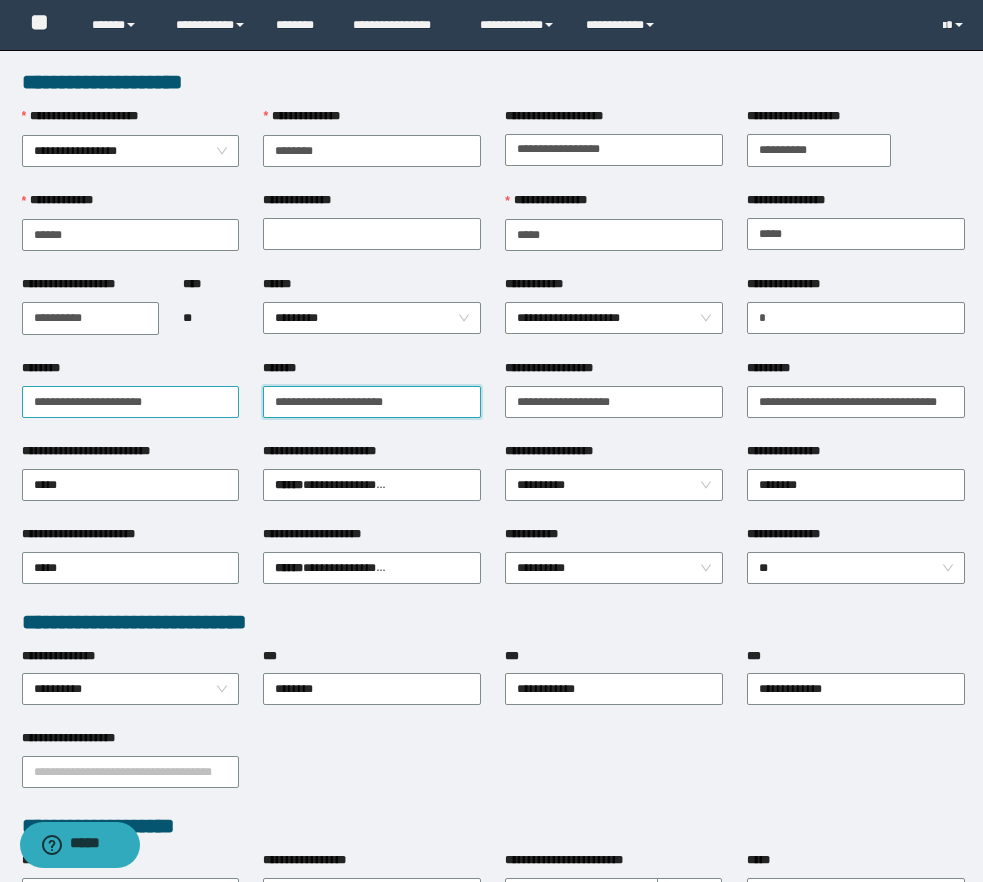 type on "**********" 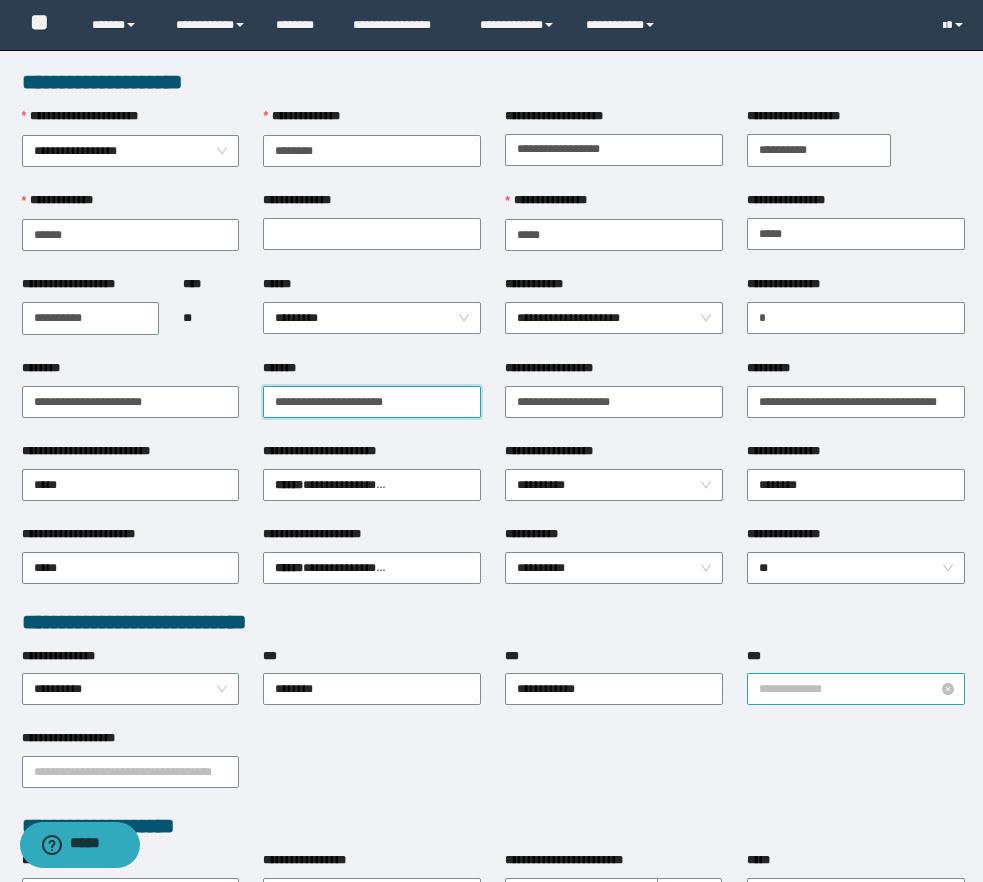 click on "**********" at bounding box center [856, 689] 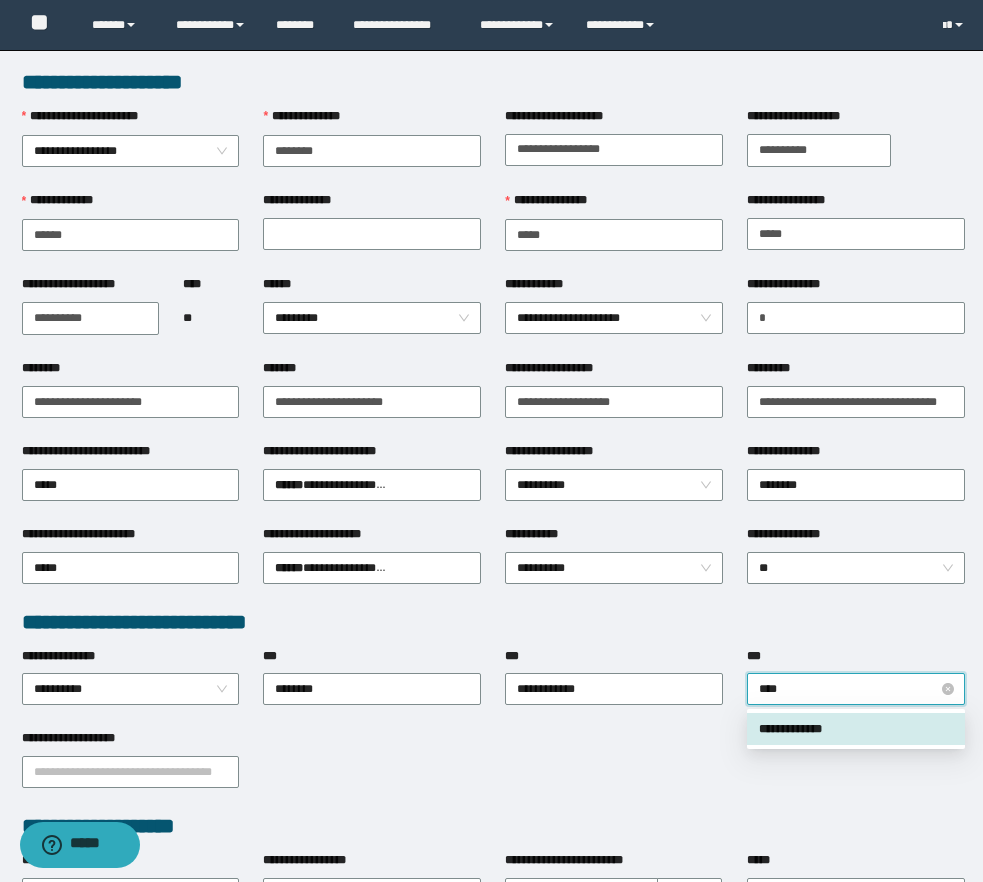 type on "*****" 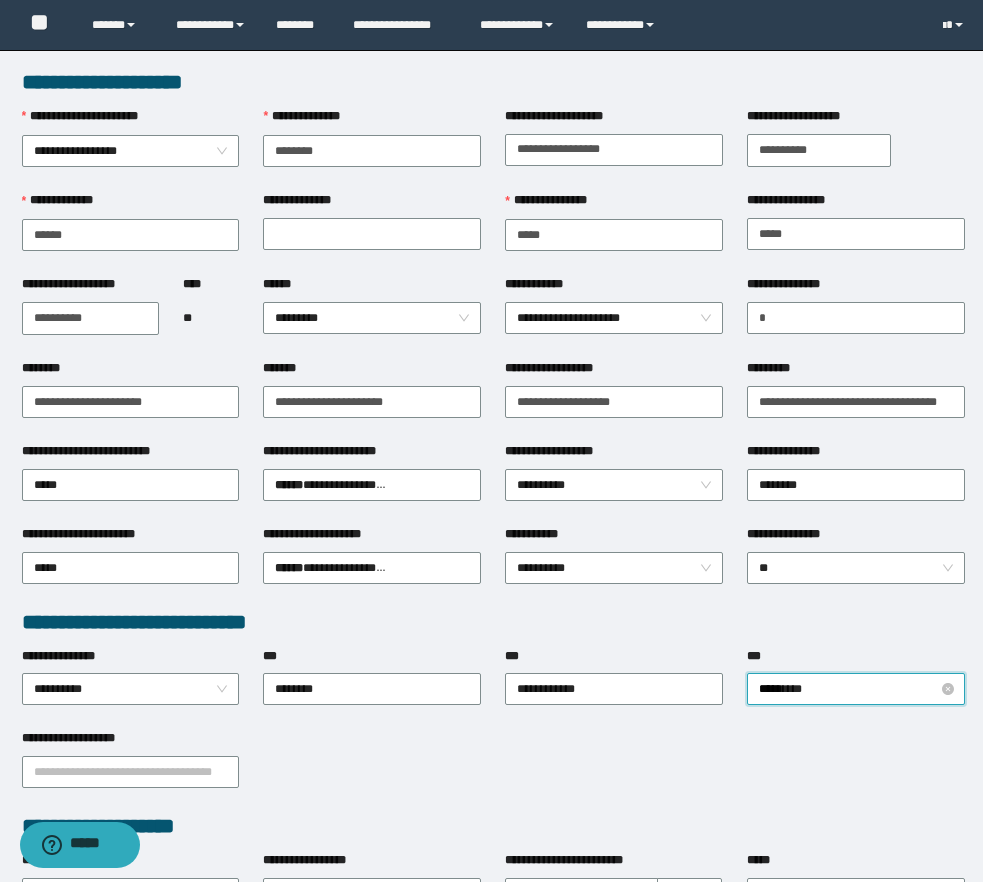 type 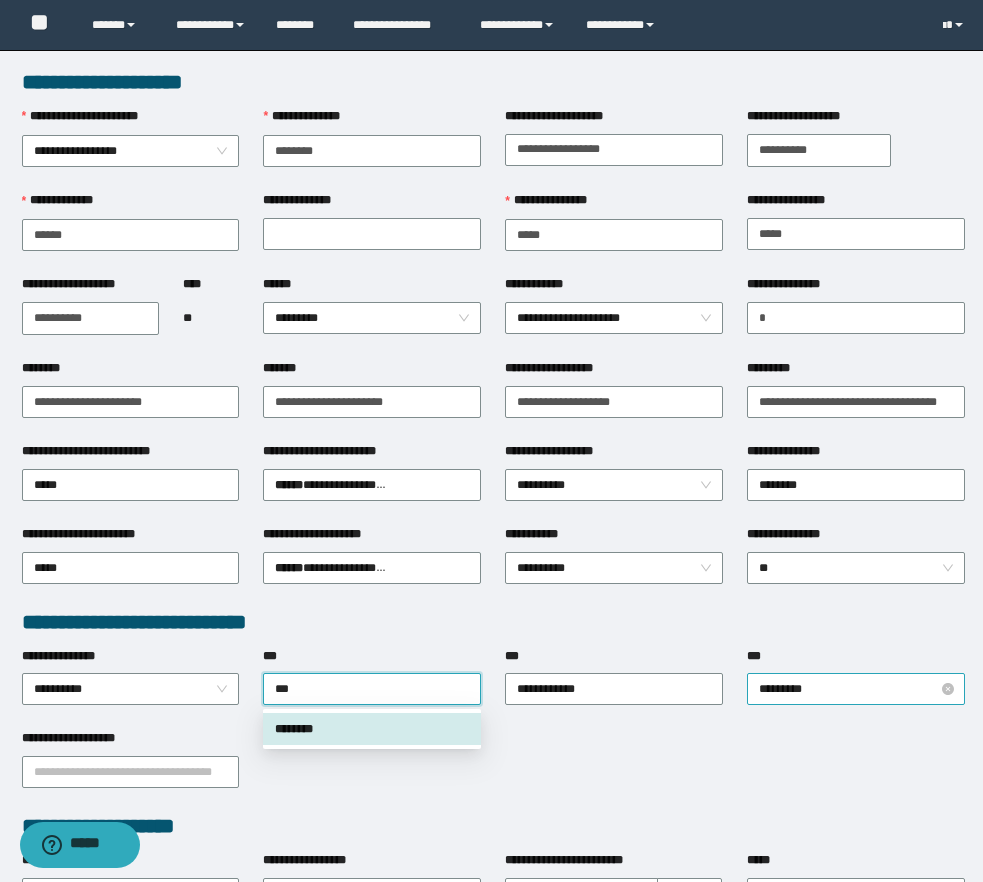 type on "****" 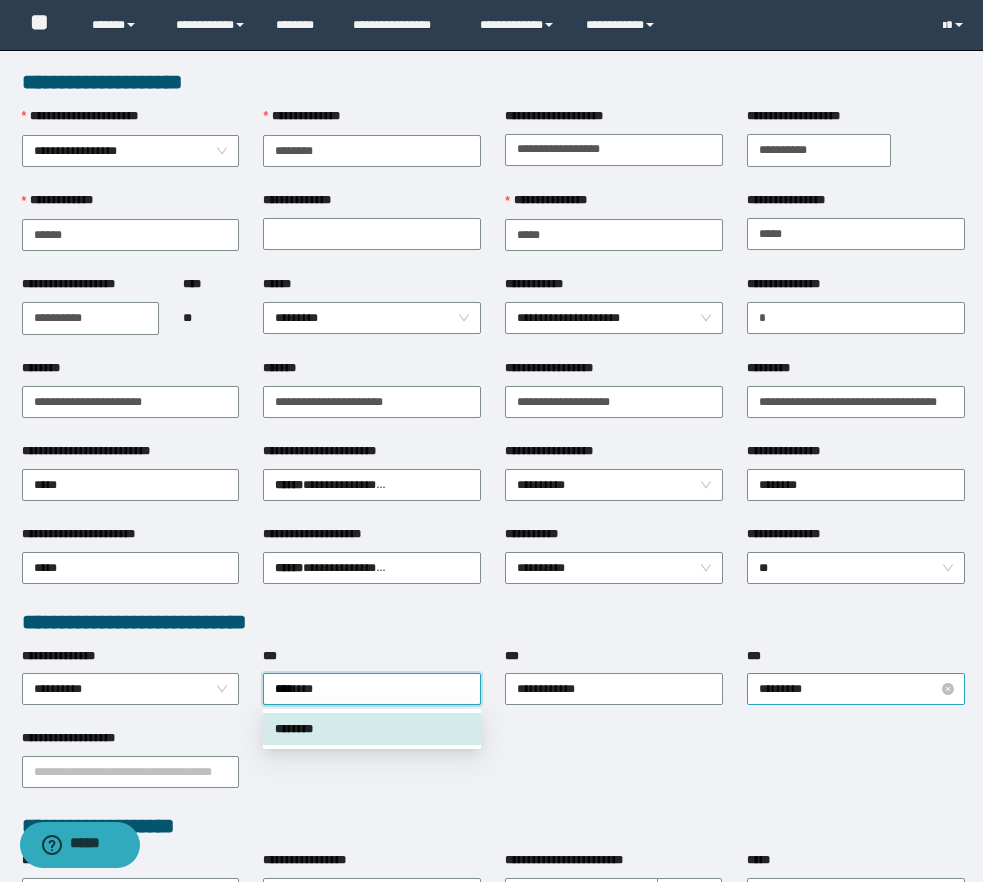 type 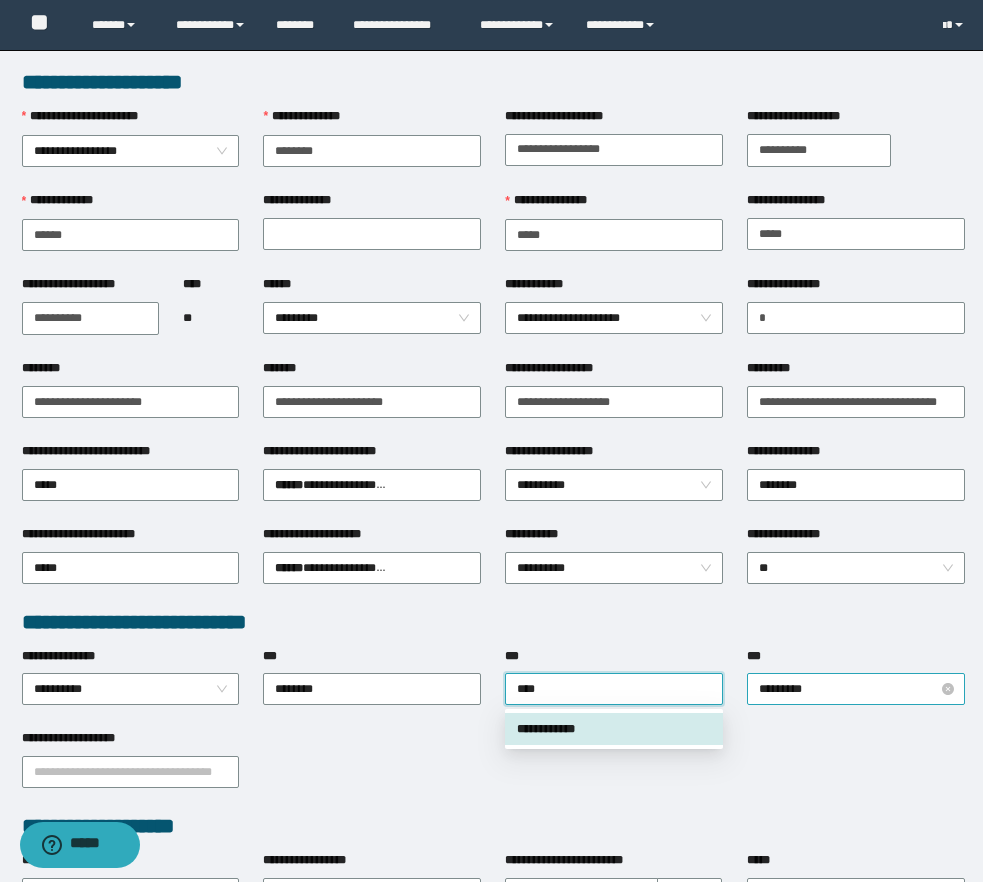 type on "*****" 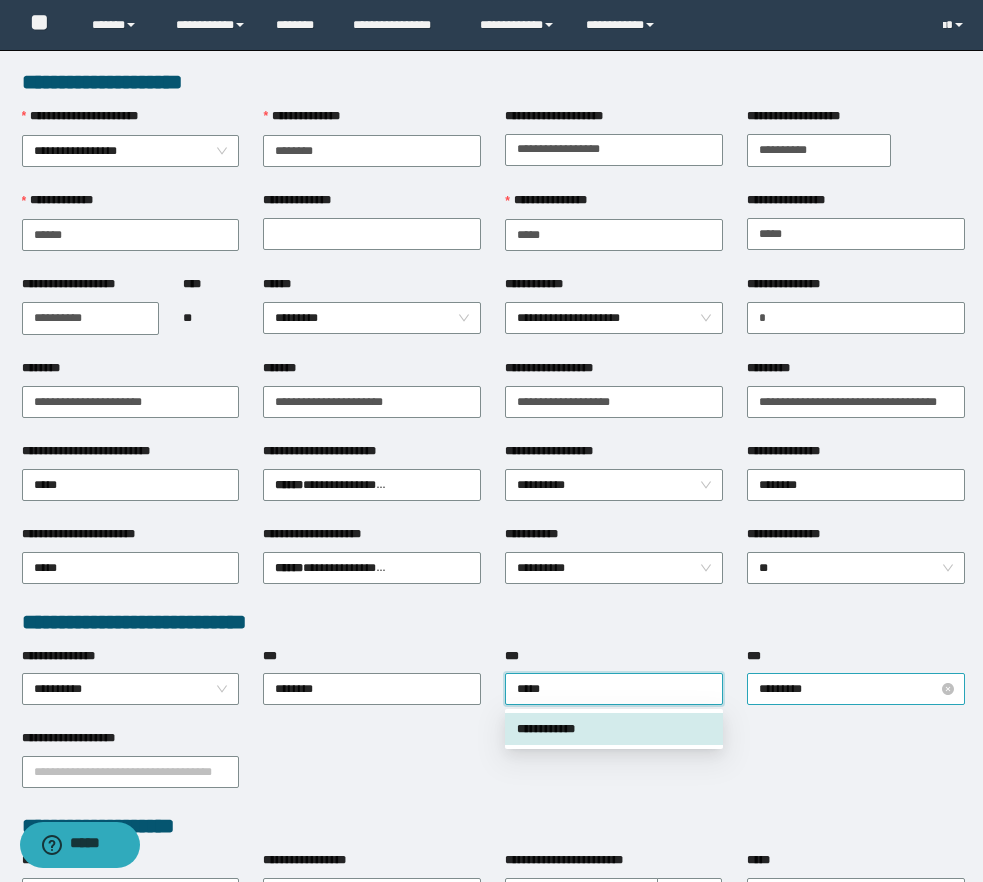 type 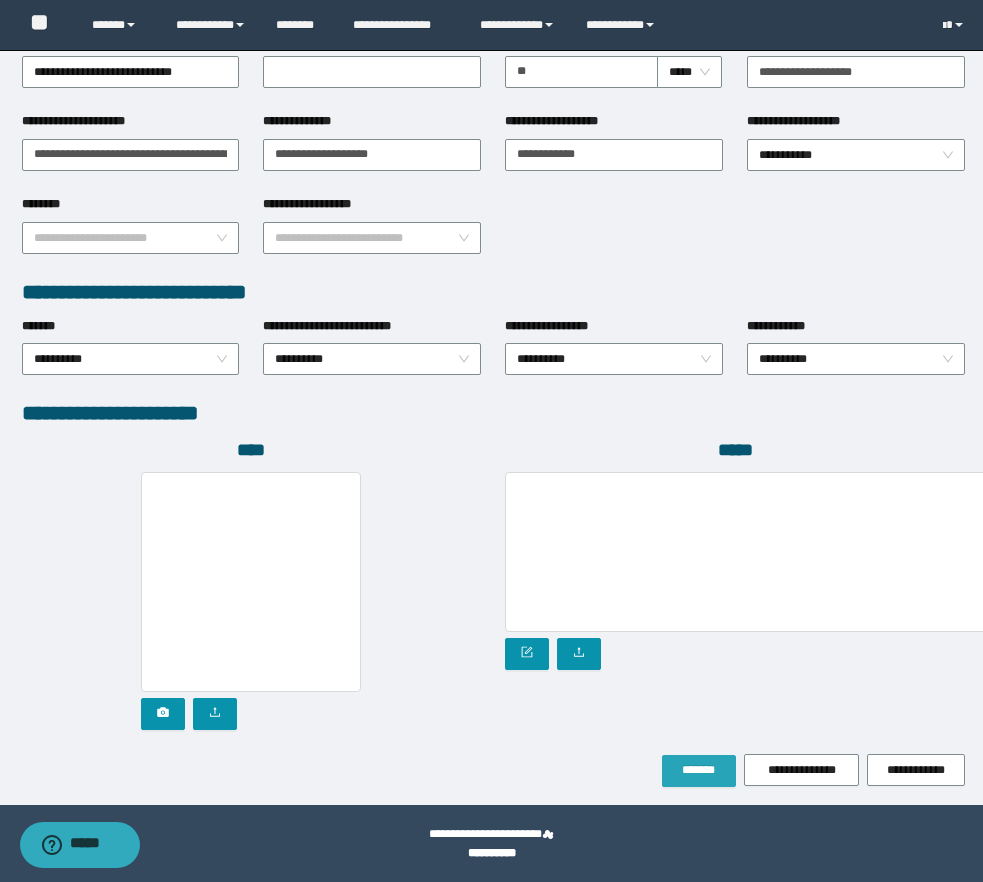 click on "*******" at bounding box center [699, 770] 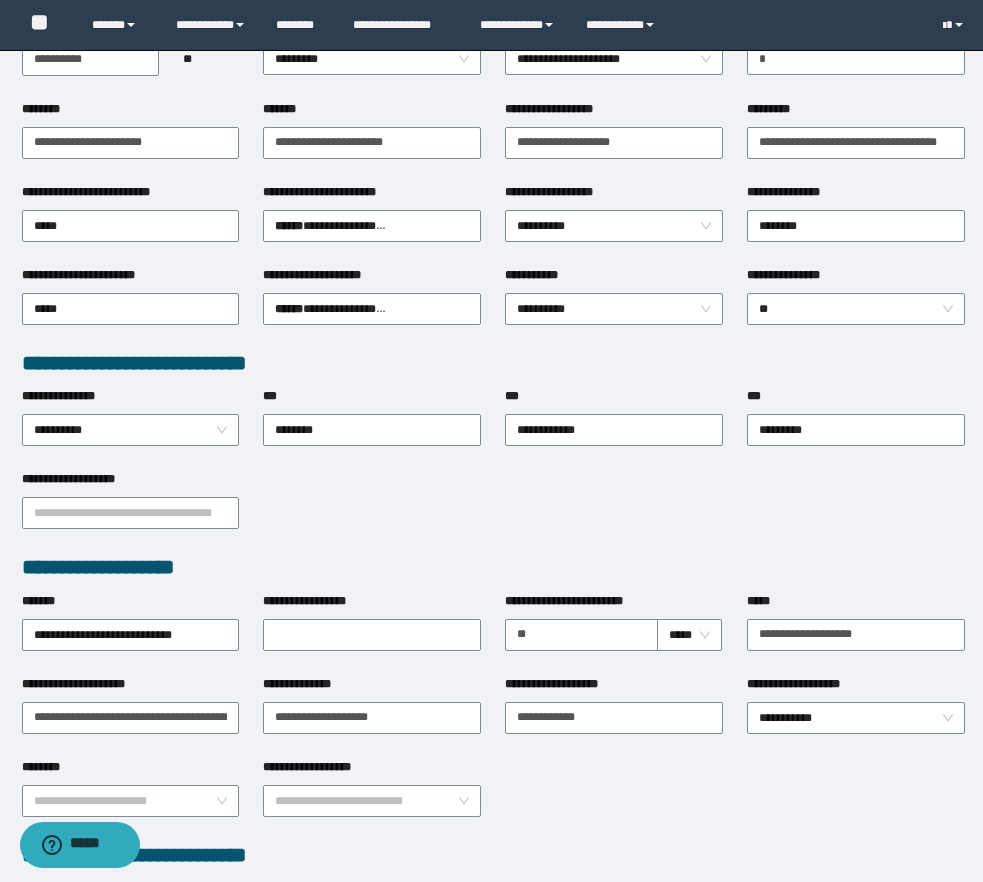 scroll, scrollTop: 52, scrollLeft: 0, axis: vertical 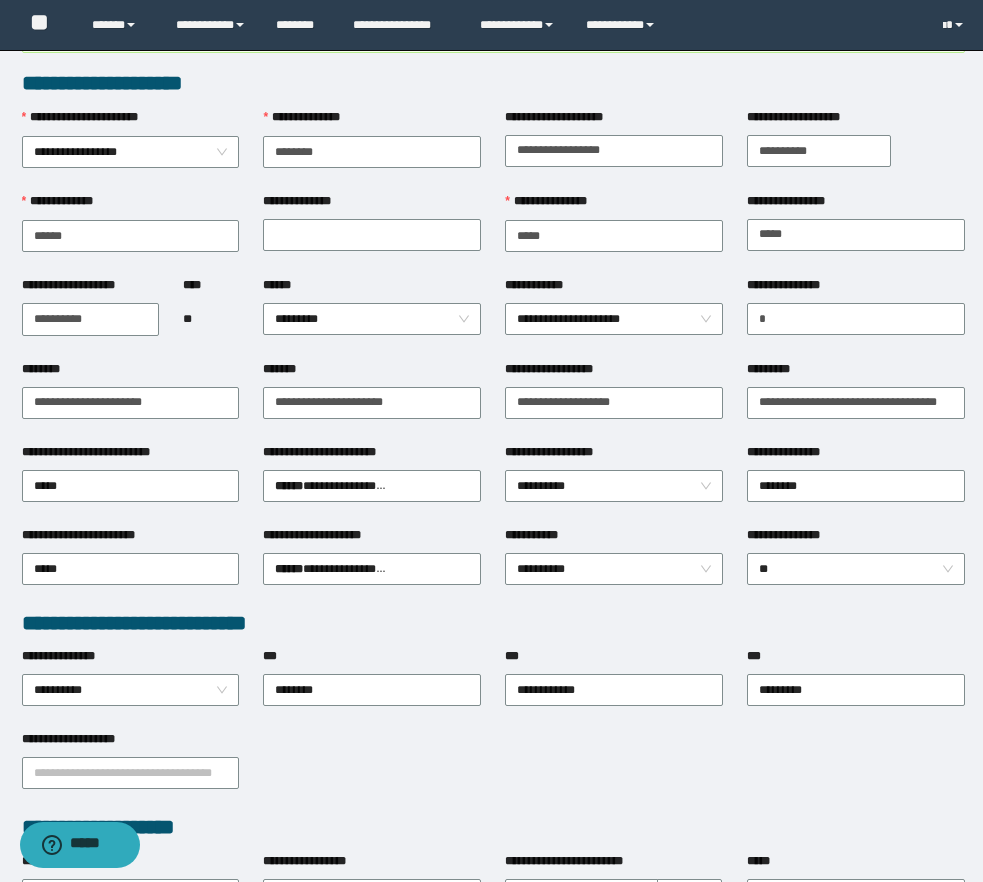 type 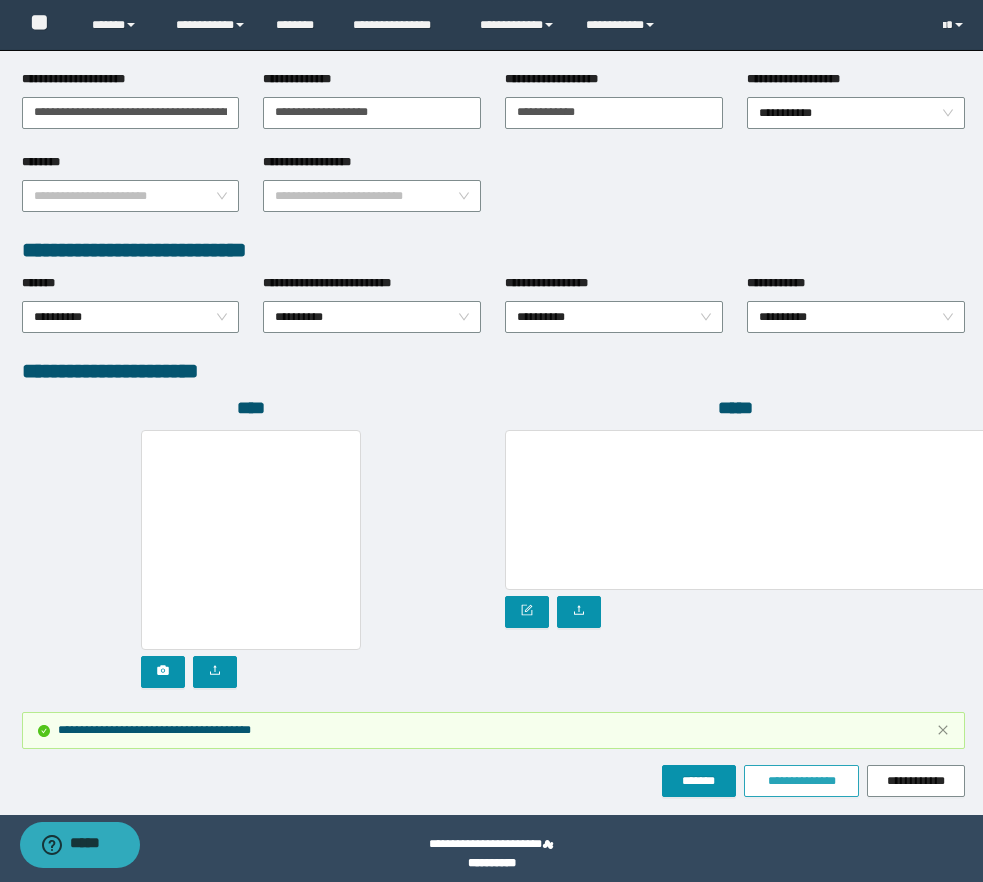 scroll, scrollTop: 928, scrollLeft: 0, axis: vertical 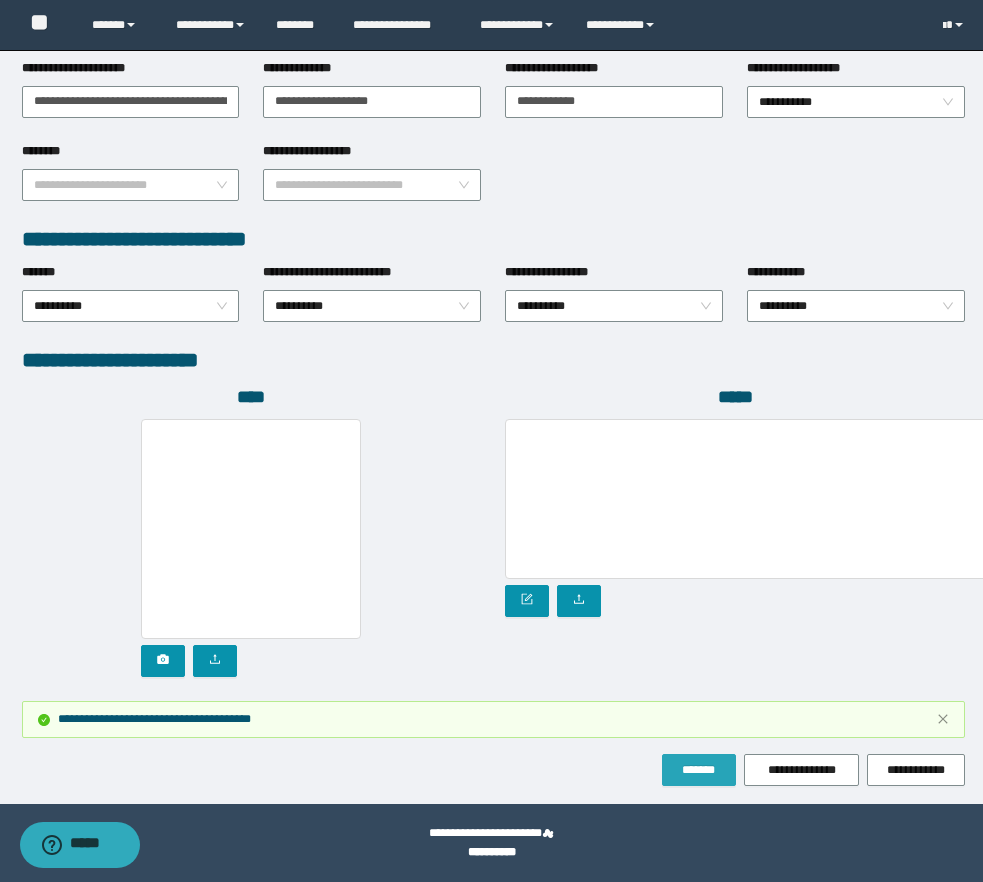 click on "*******" at bounding box center (699, 770) 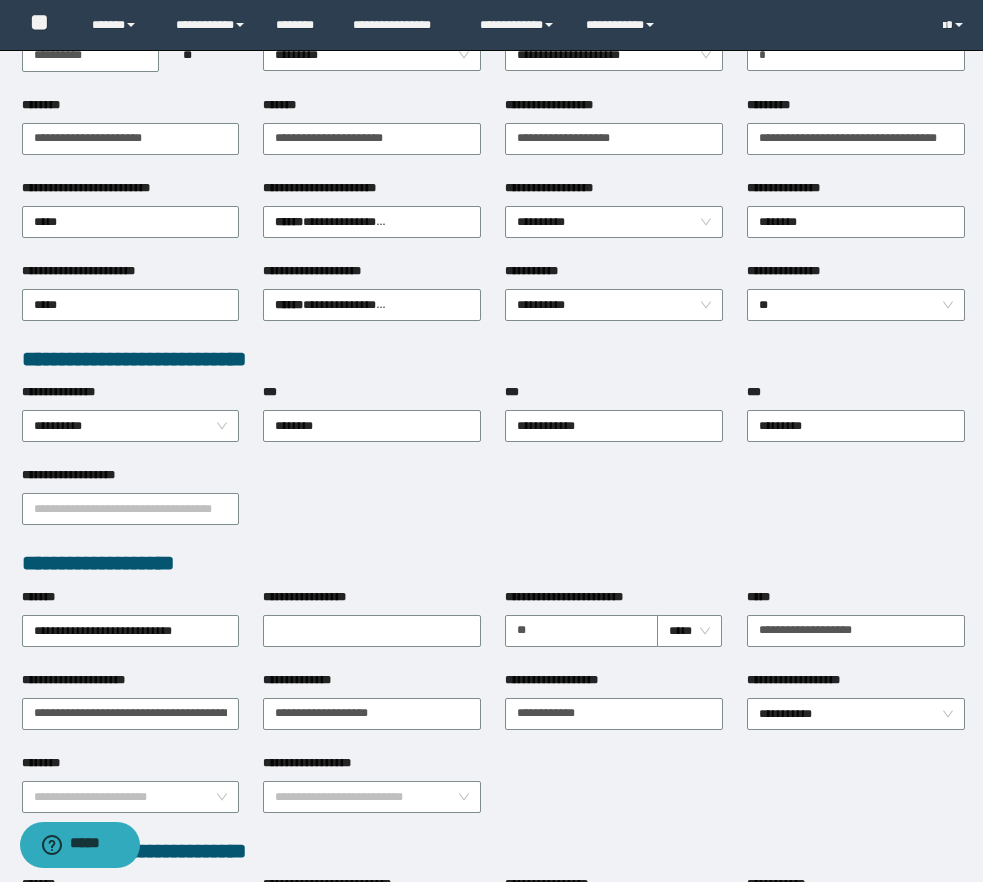 scroll, scrollTop: 0, scrollLeft: 0, axis: both 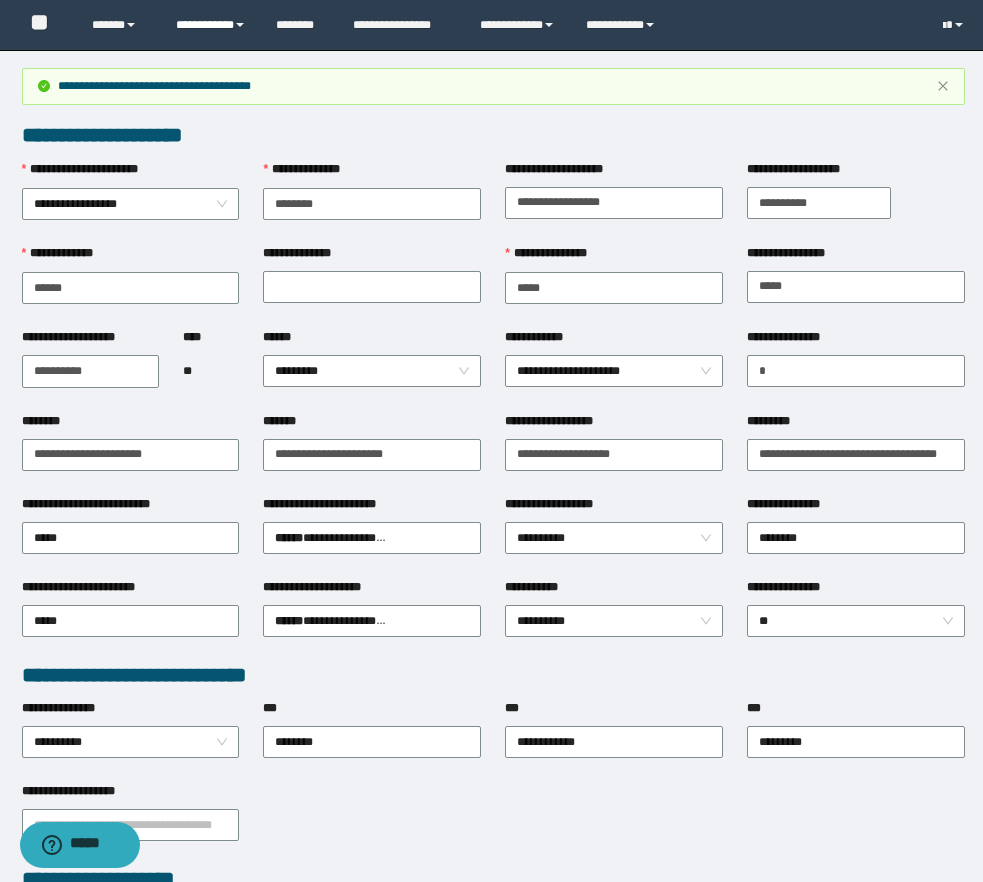 click on "**********" at bounding box center [211, 25] 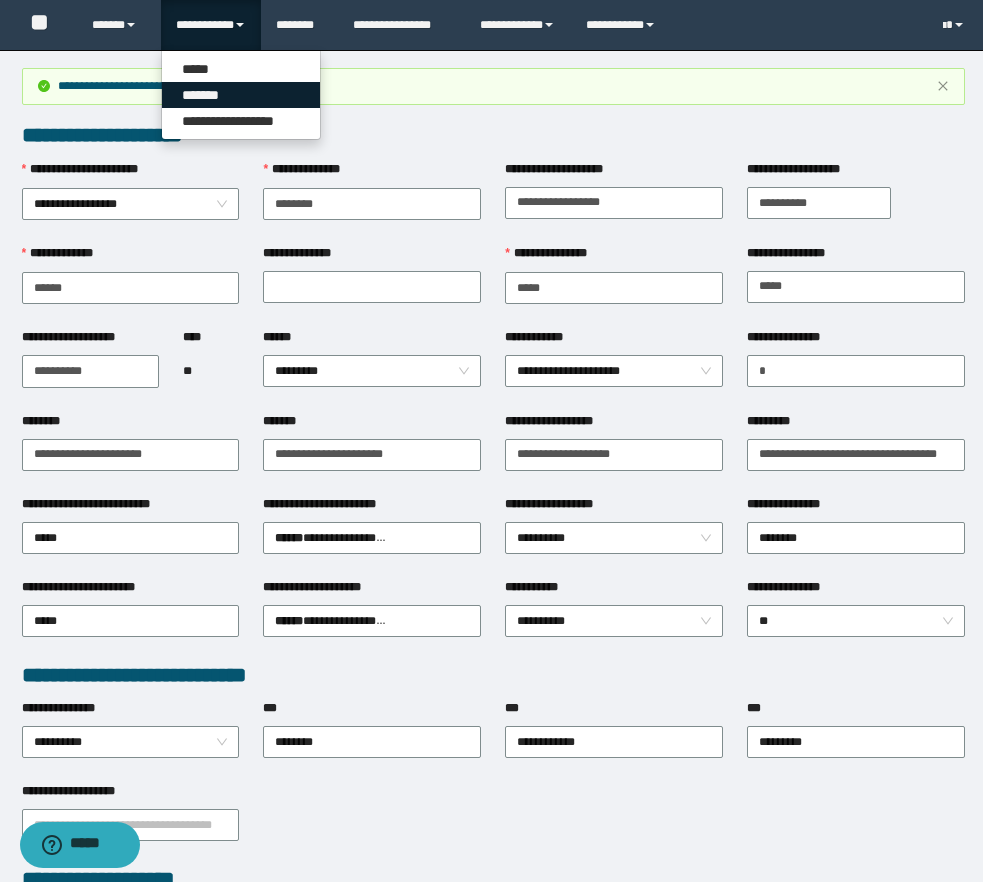 click on "*******" at bounding box center [241, 95] 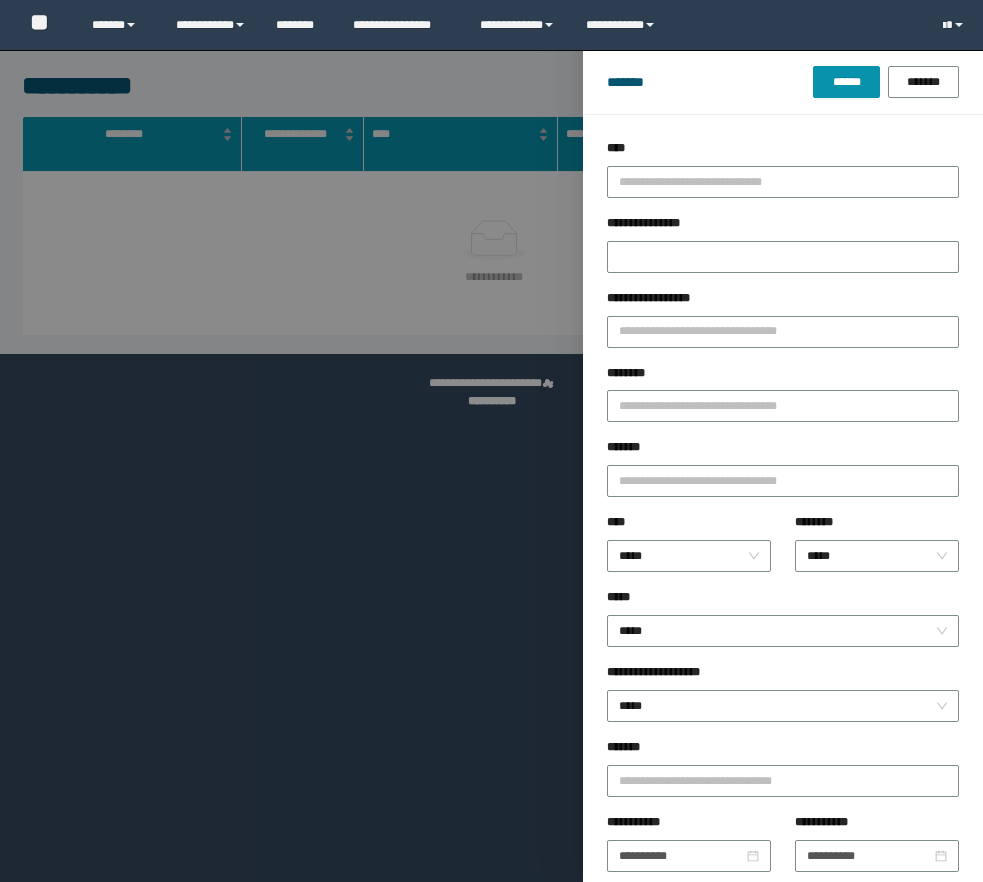 scroll, scrollTop: 0, scrollLeft: 0, axis: both 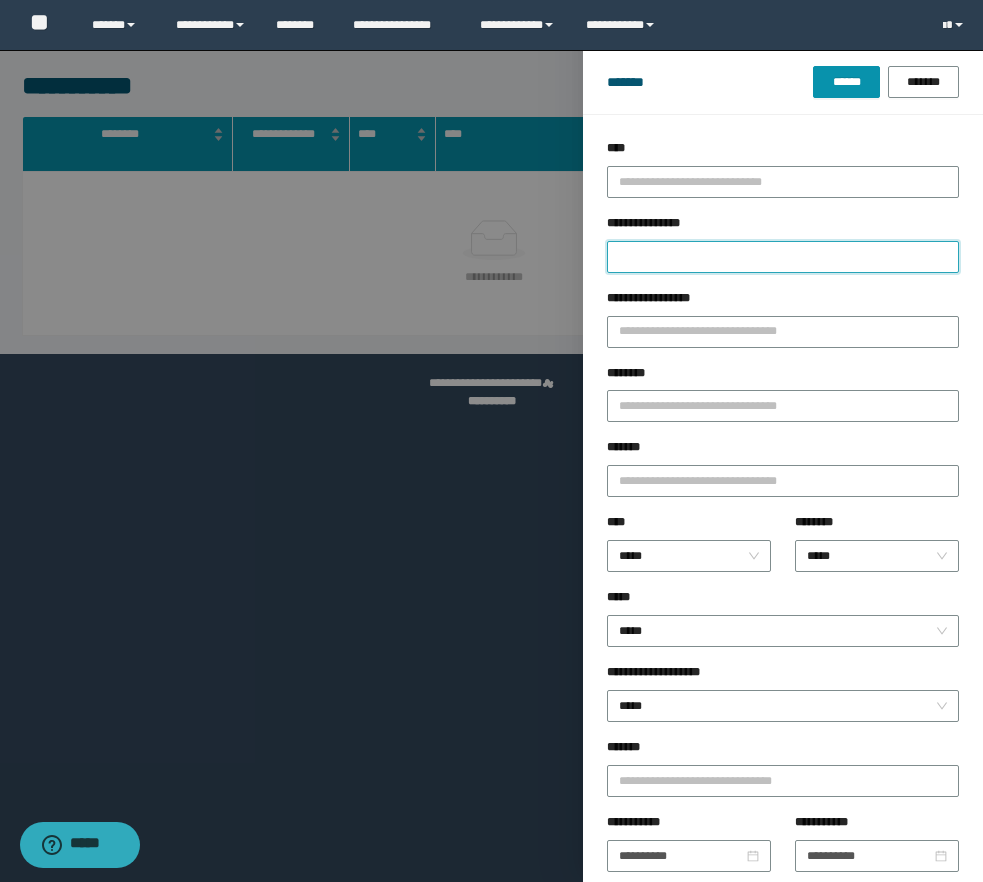 click on "**********" at bounding box center (783, 257) 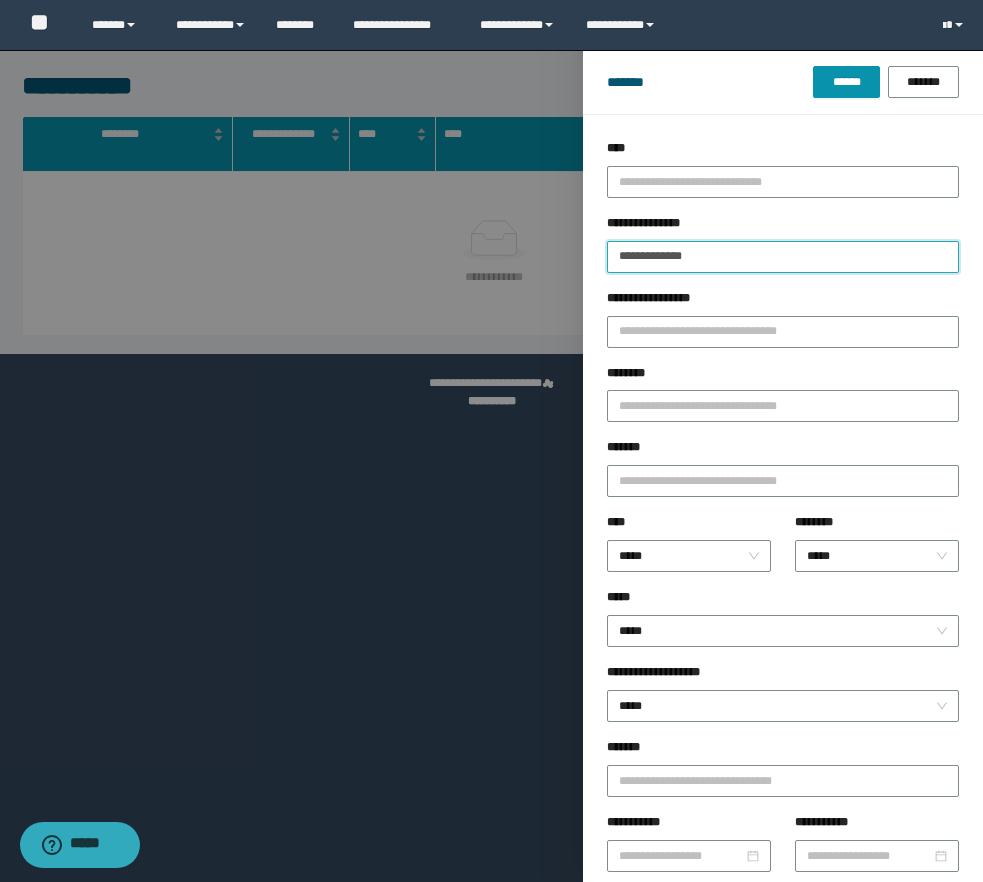 type on "**********" 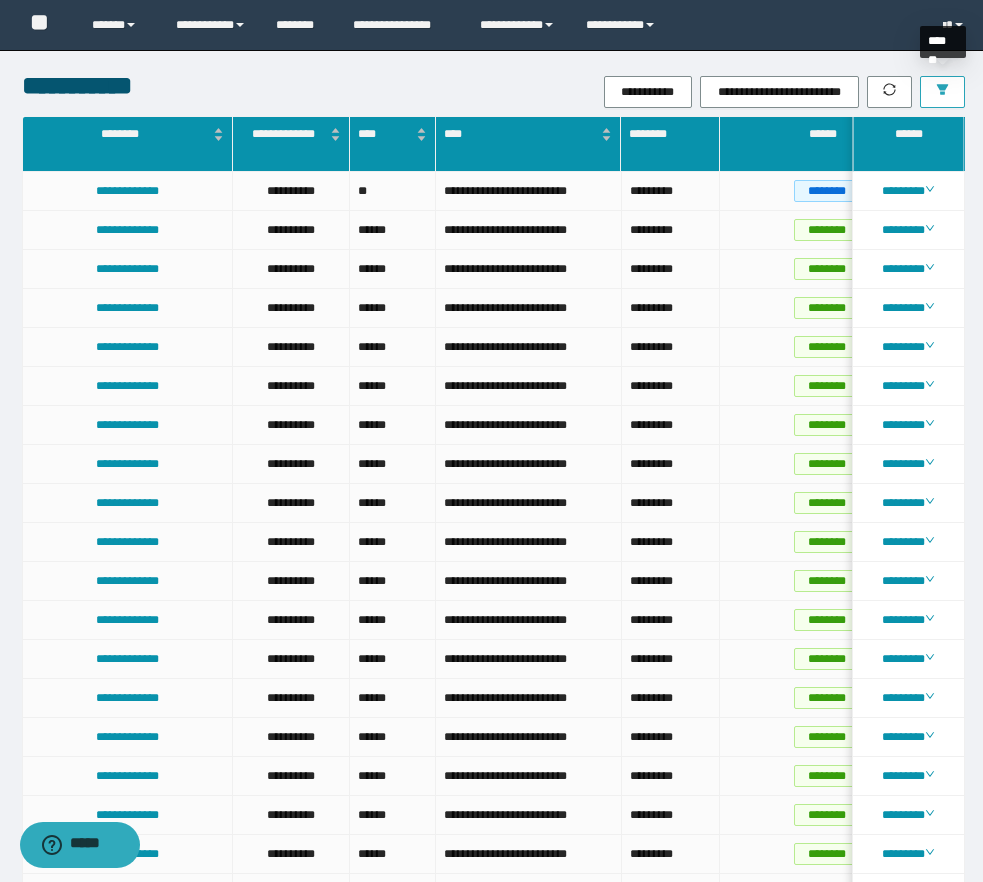 click at bounding box center (942, 92) 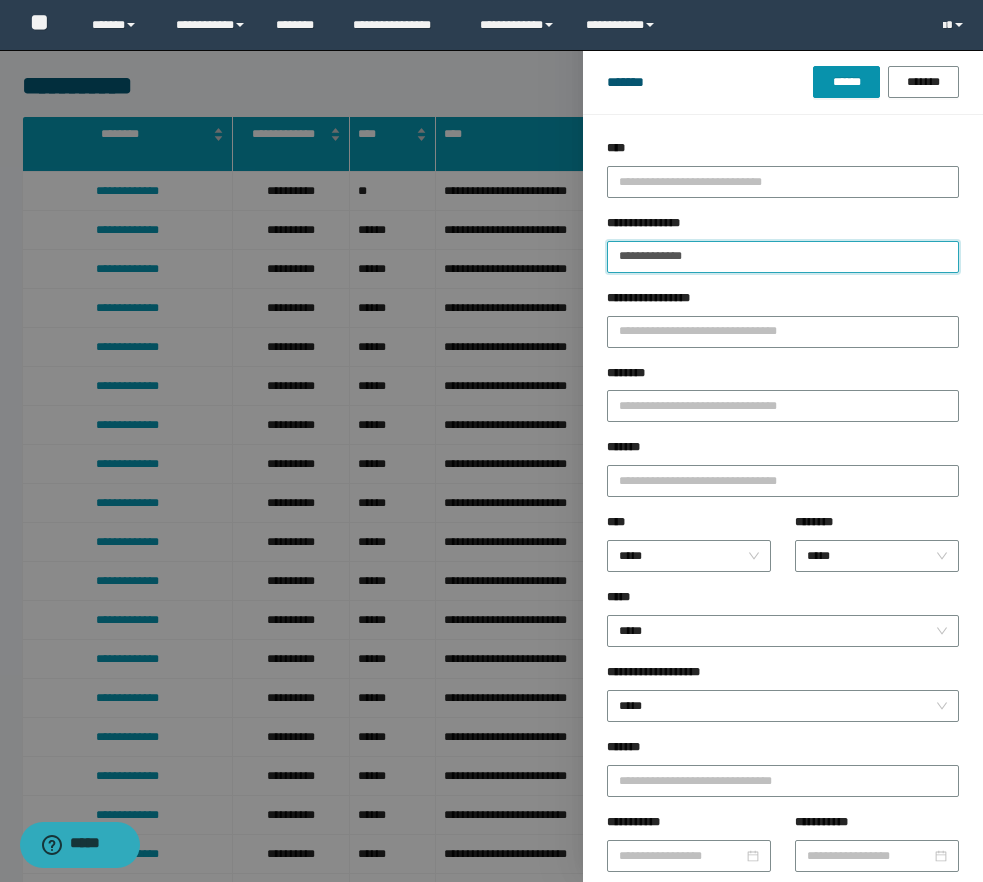 click on "**********" at bounding box center (783, 257) 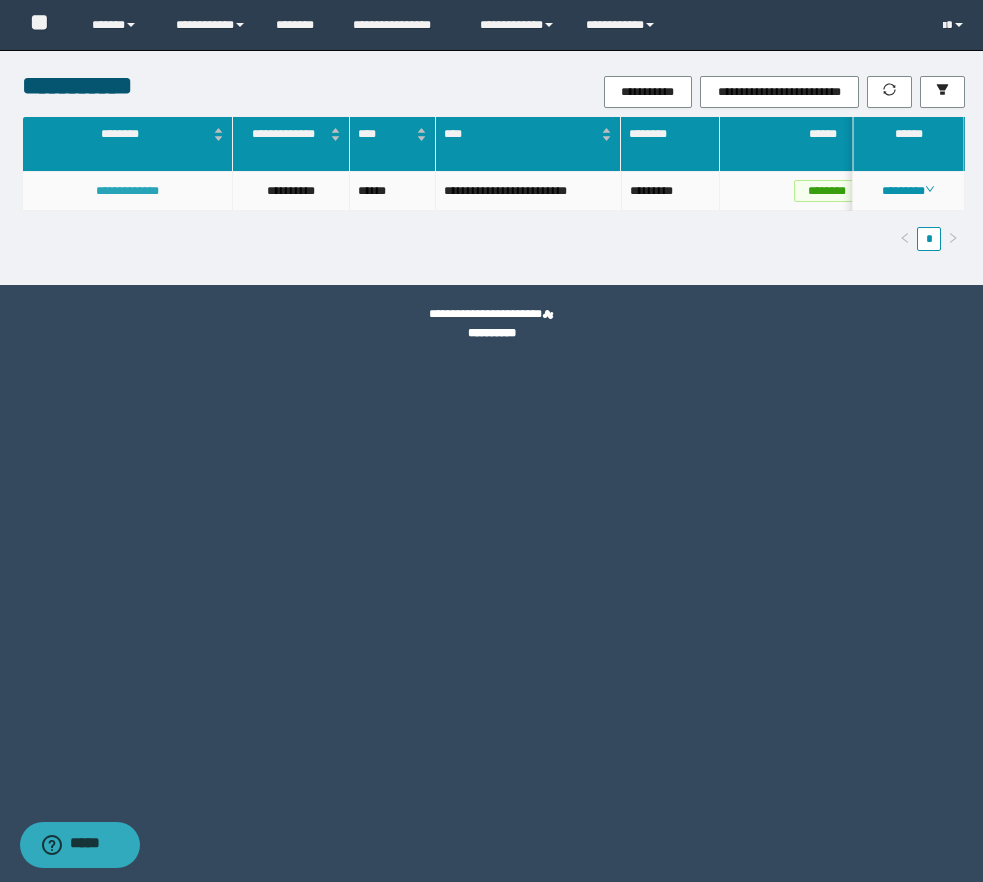 click on "**********" at bounding box center (127, 191) 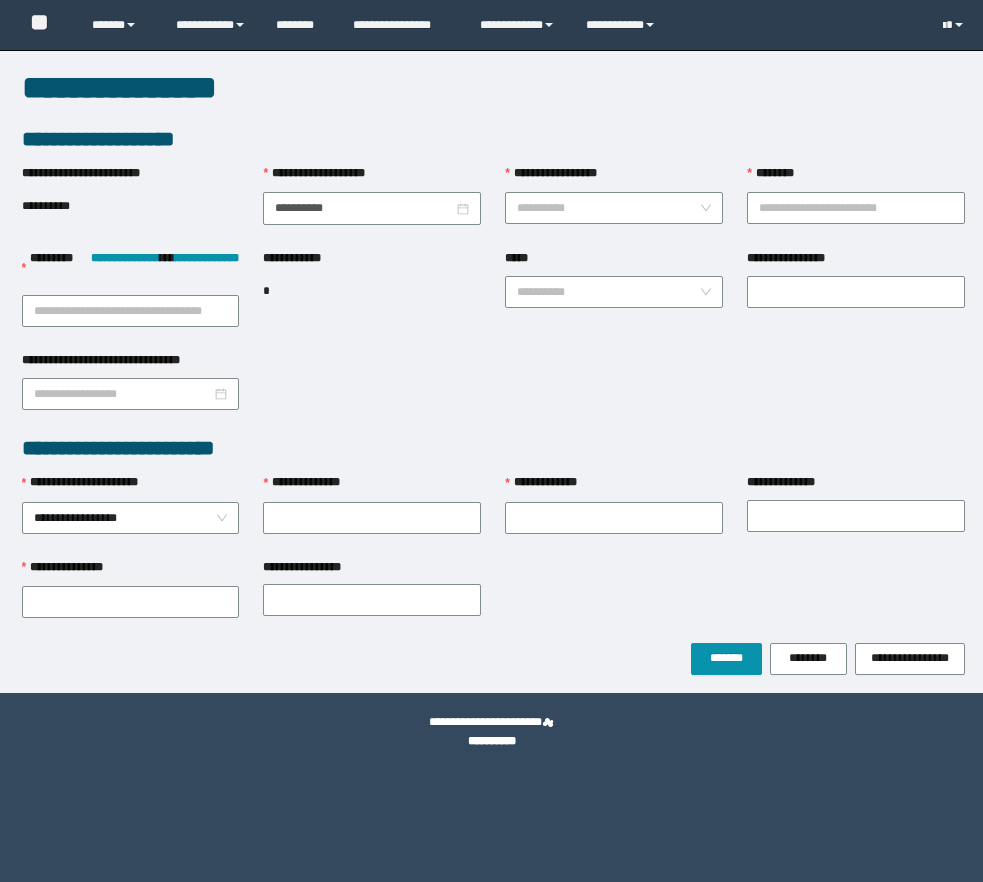 scroll, scrollTop: 0, scrollLeft: 0, axis: both 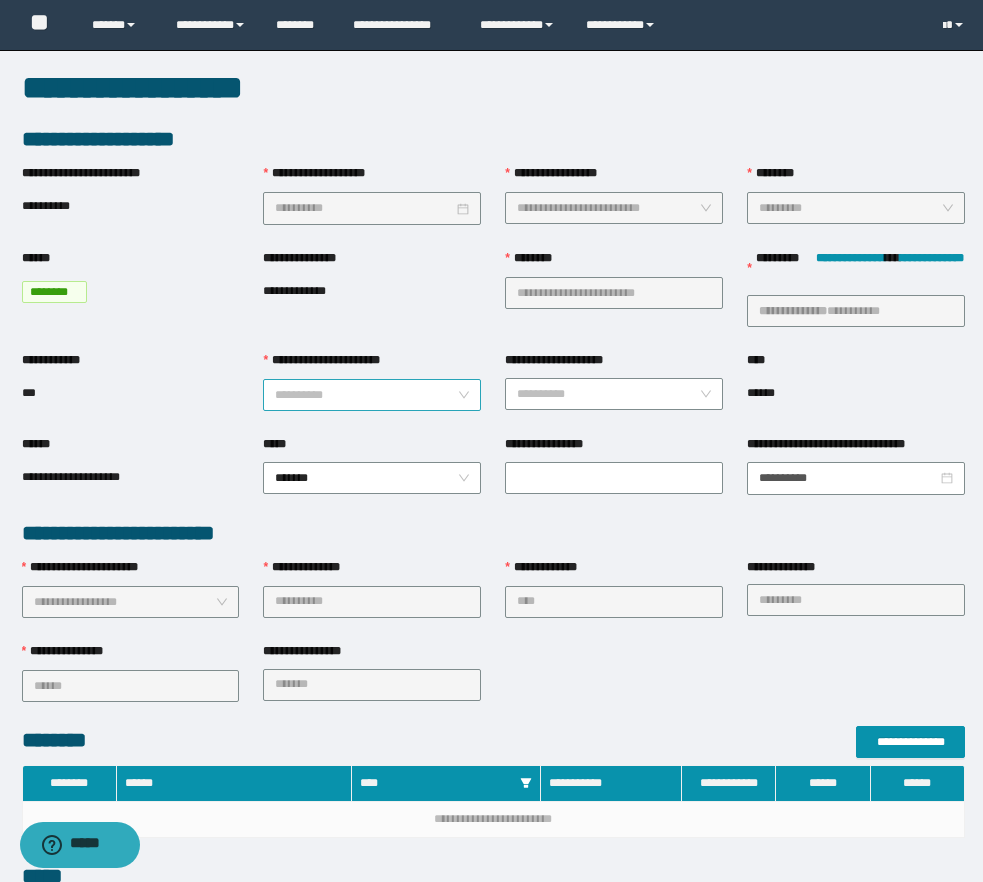 click on "**********" at bounding box center (366, 395) 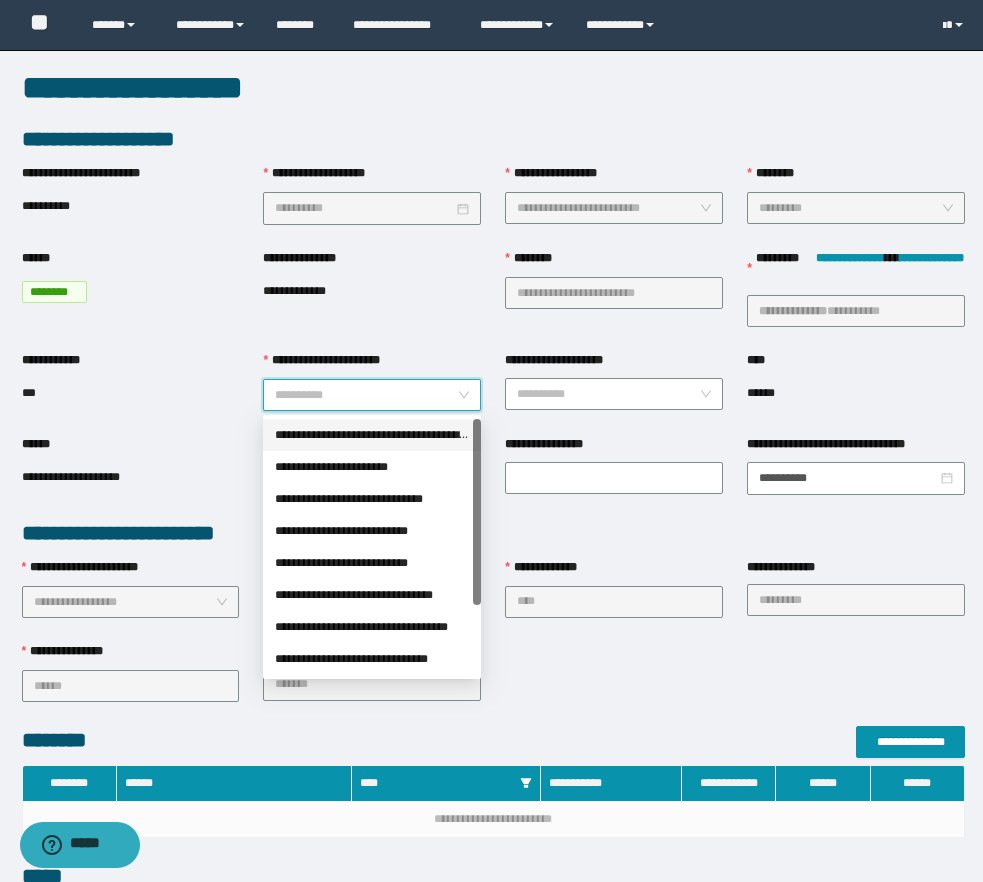 click on "**********" at bounding box center [372, 435] 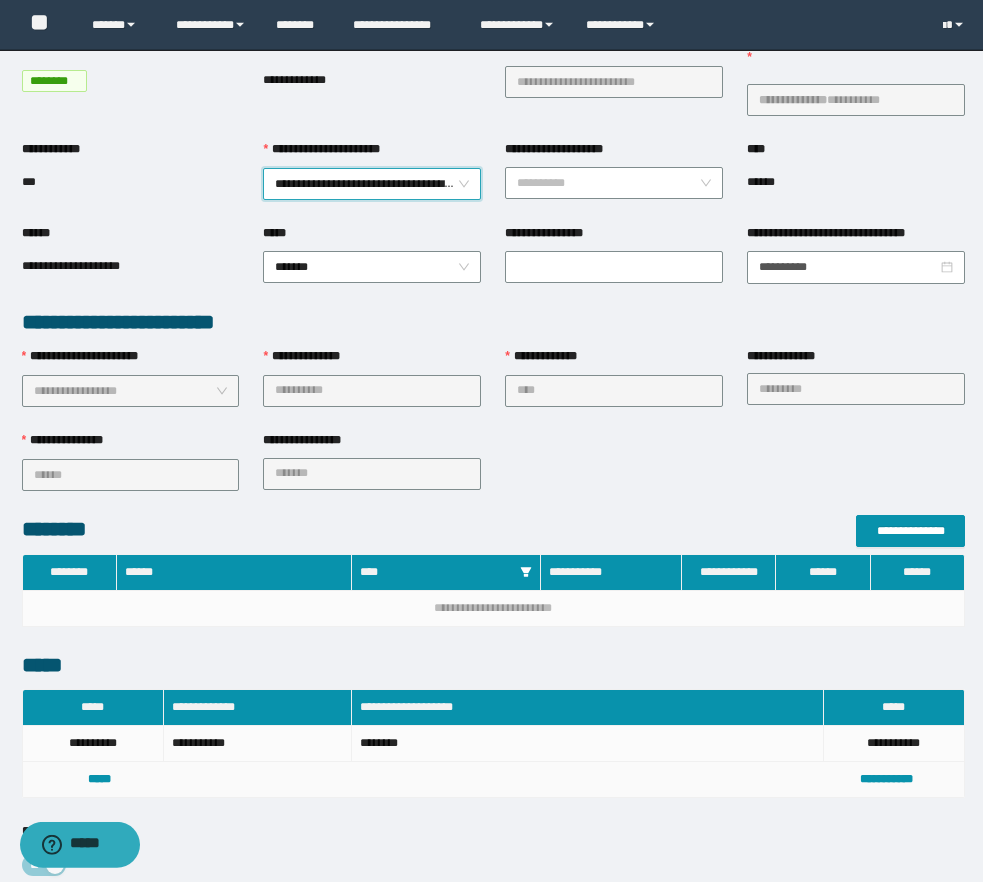 scroll, scrollTop: 510, scrollLeft: 0, axis: vertical 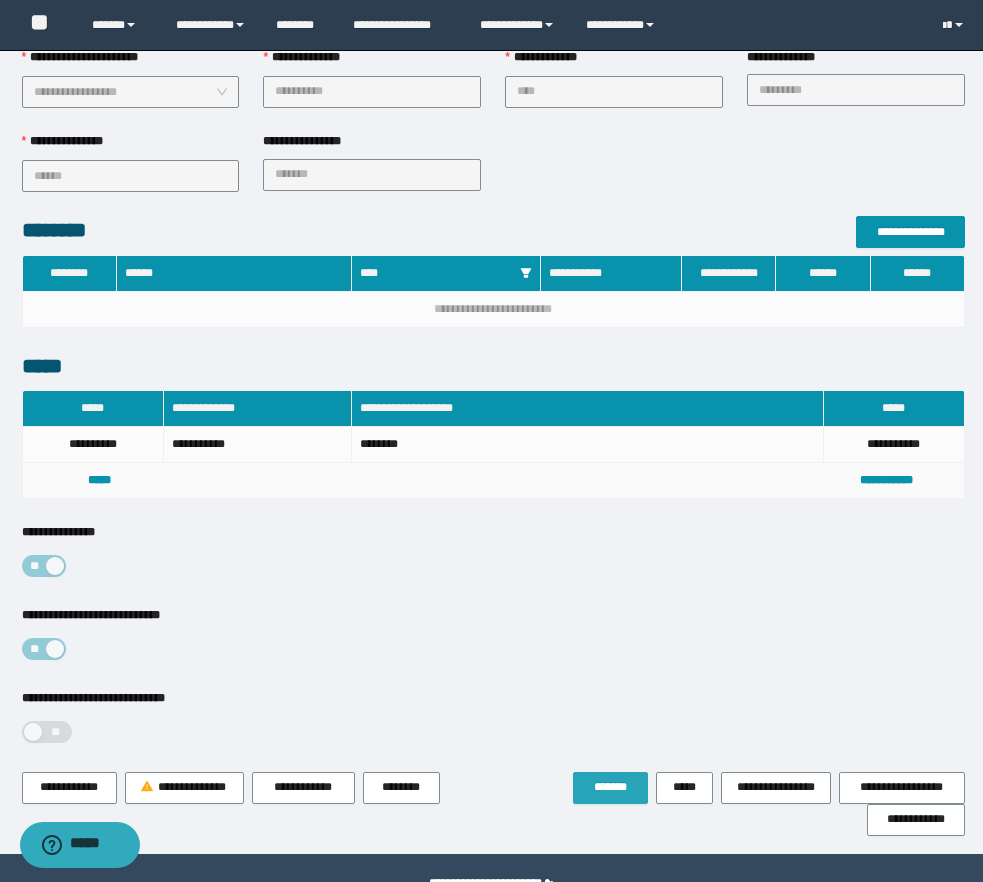 click on "*******" at bounding box center (610, 788) 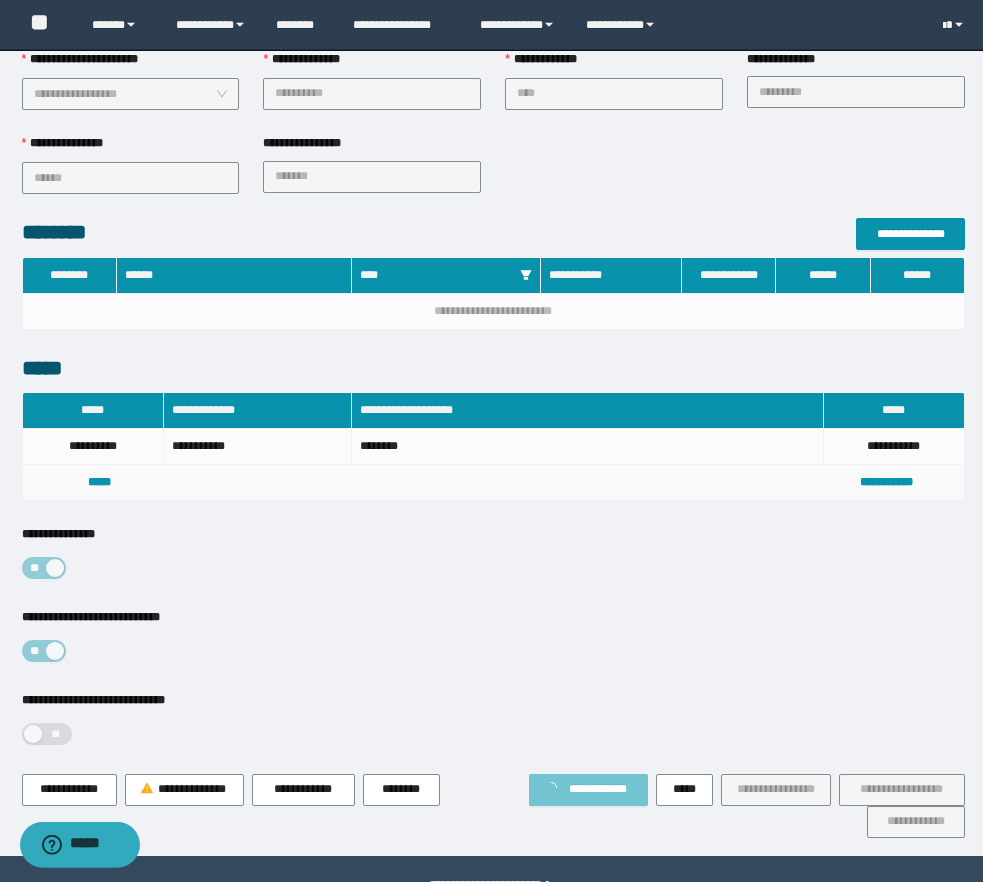 scroll, scrollTop: 0, scrollLeft: 0, axis: both 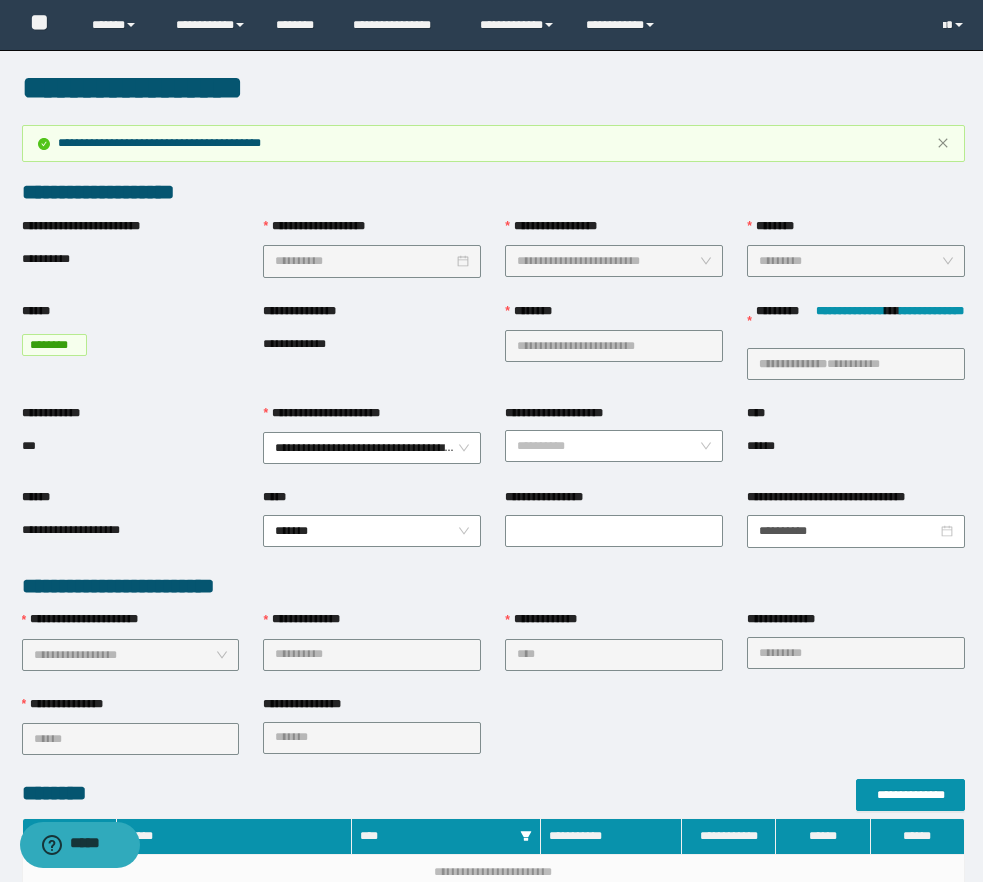 type 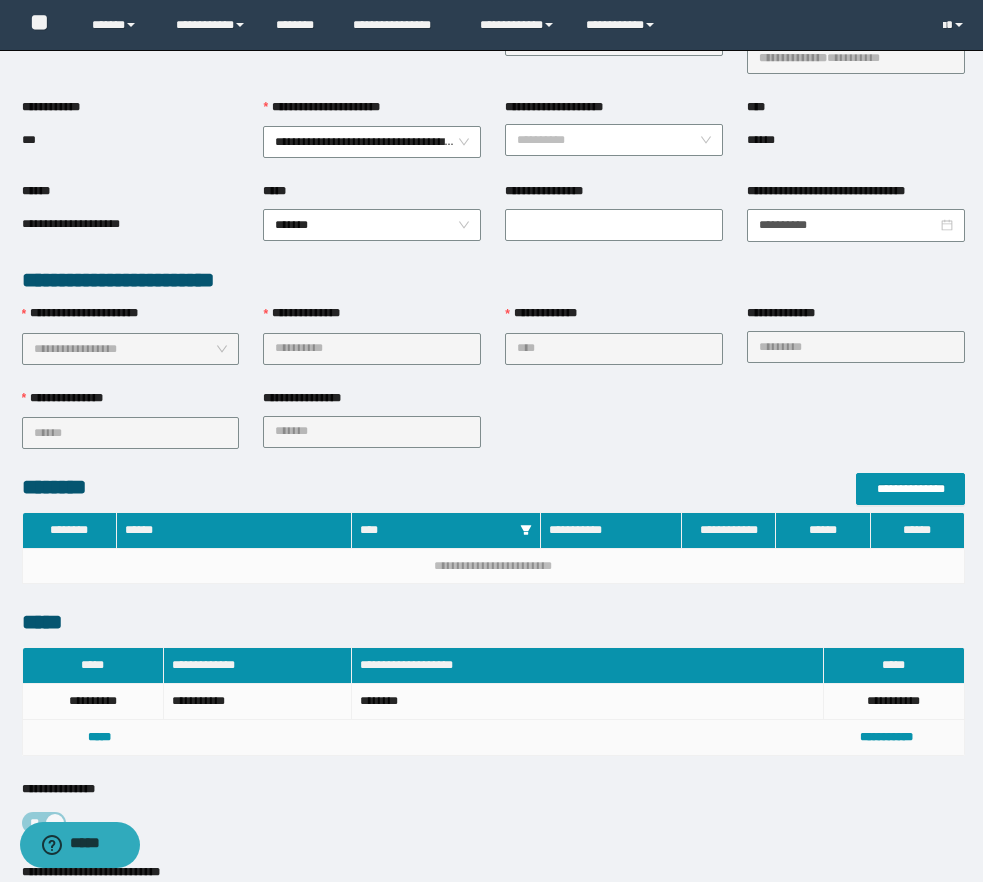 scroll, scrollTop: 613, scrollLeft: 0, axis: vertical 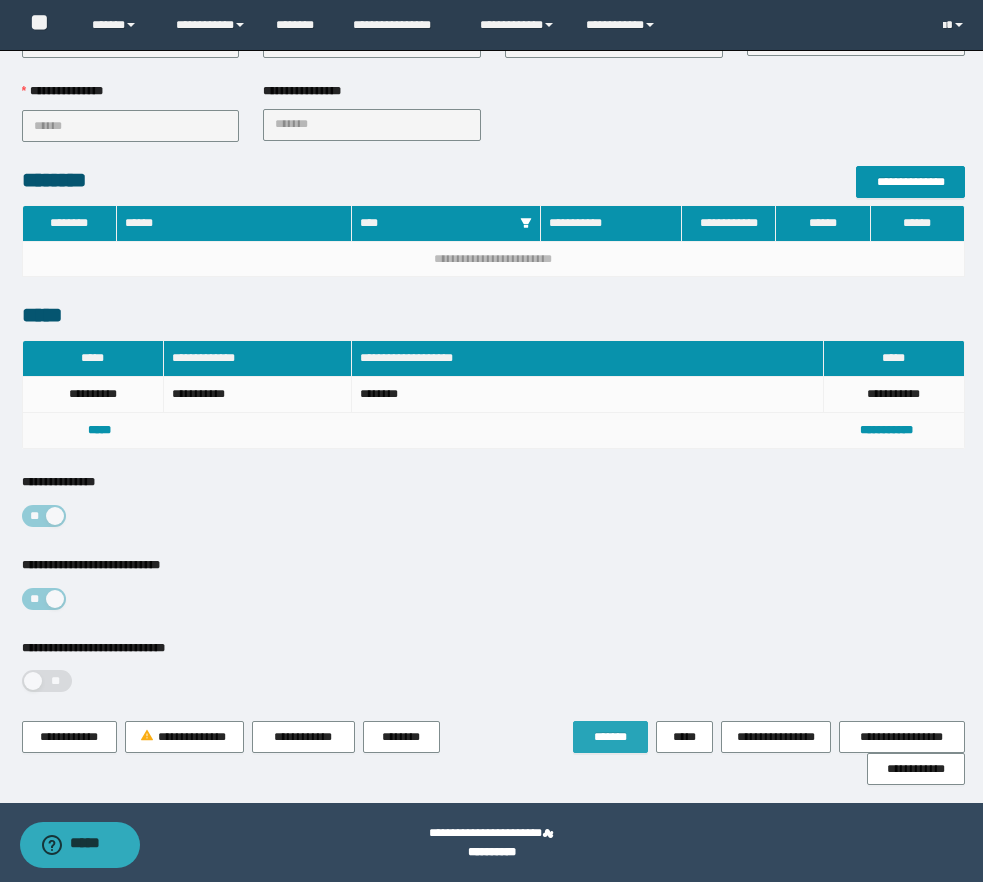 click on "*******" at bounding box center (610, 737) 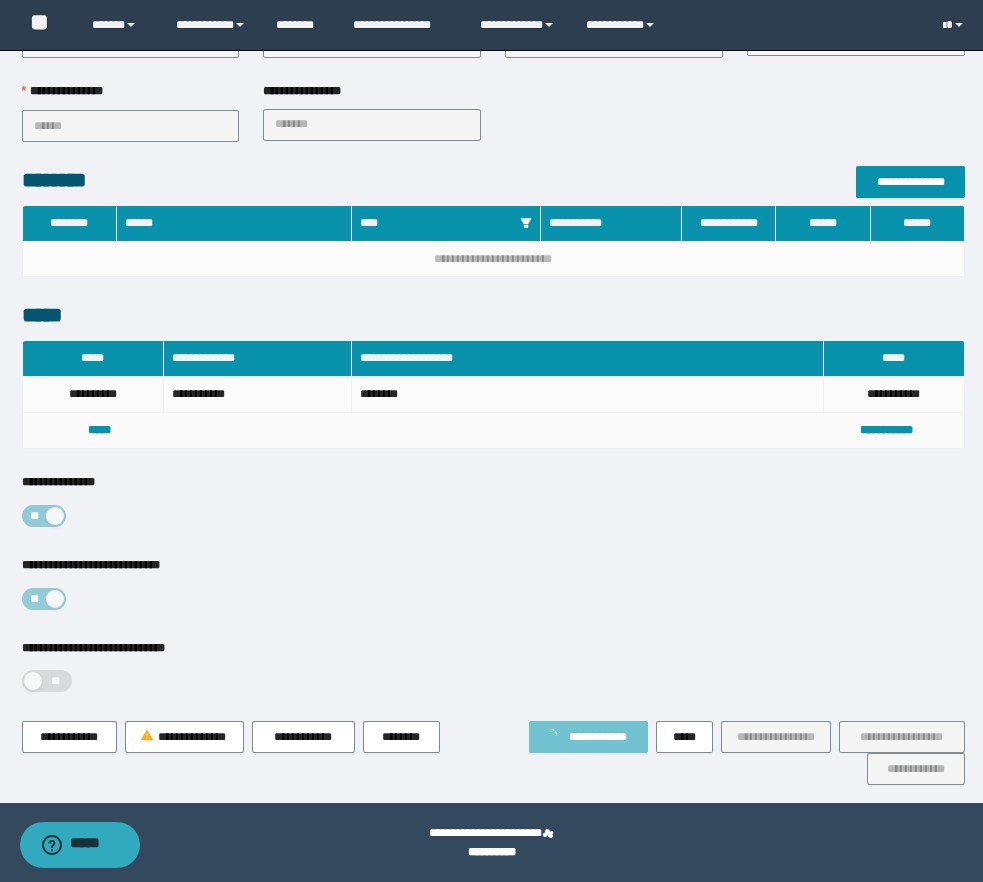 scroll, scrollTop: 0, scrollLeft: 0, axis: both 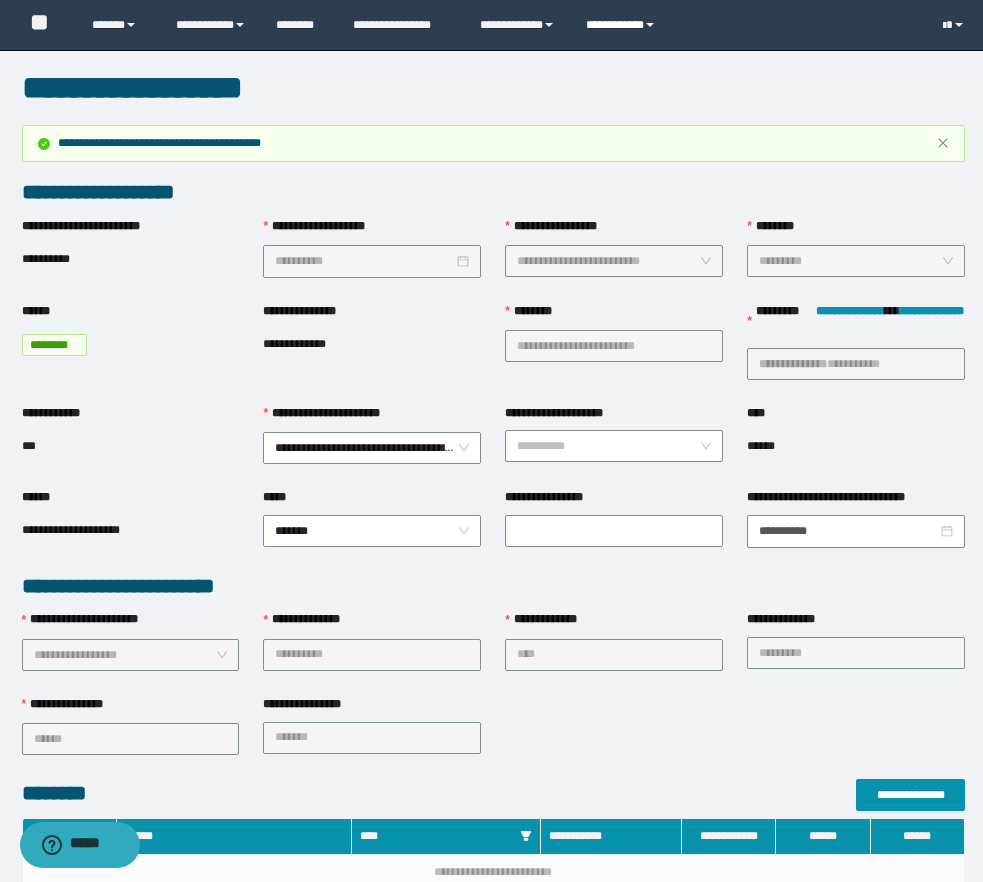 click on "**********" at bounding box center [623, 25] 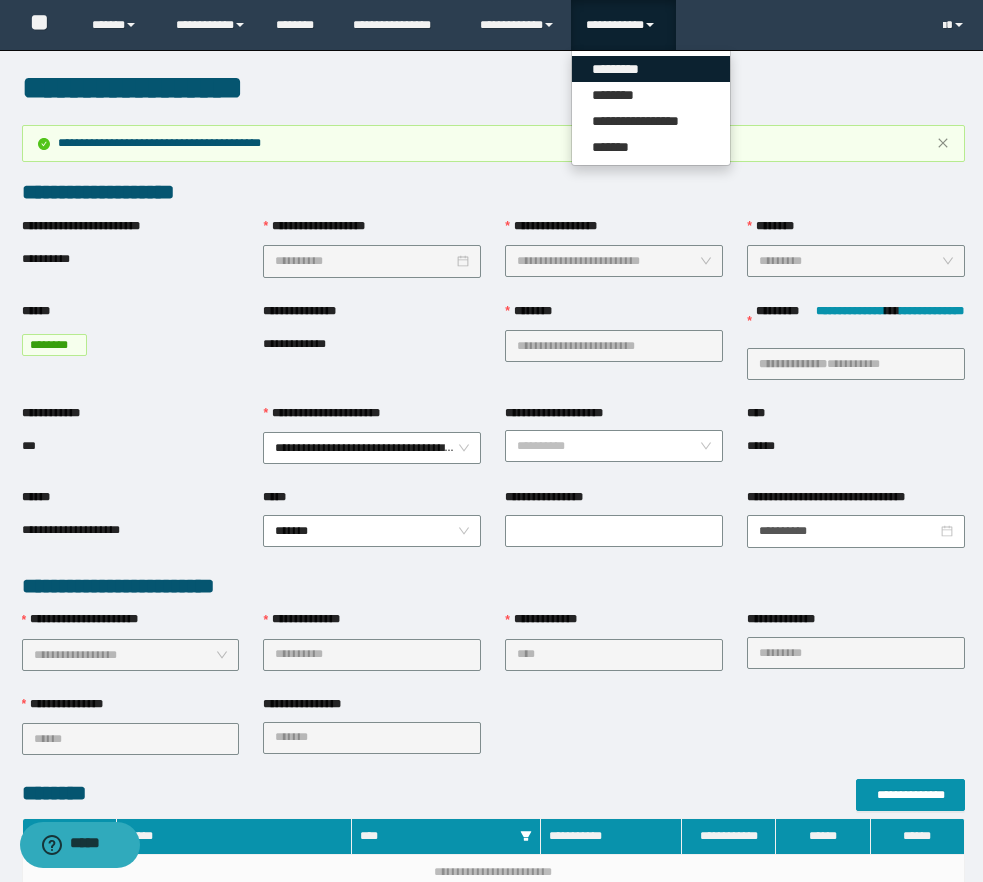 click on "*********" at bounding box center [651, 69] 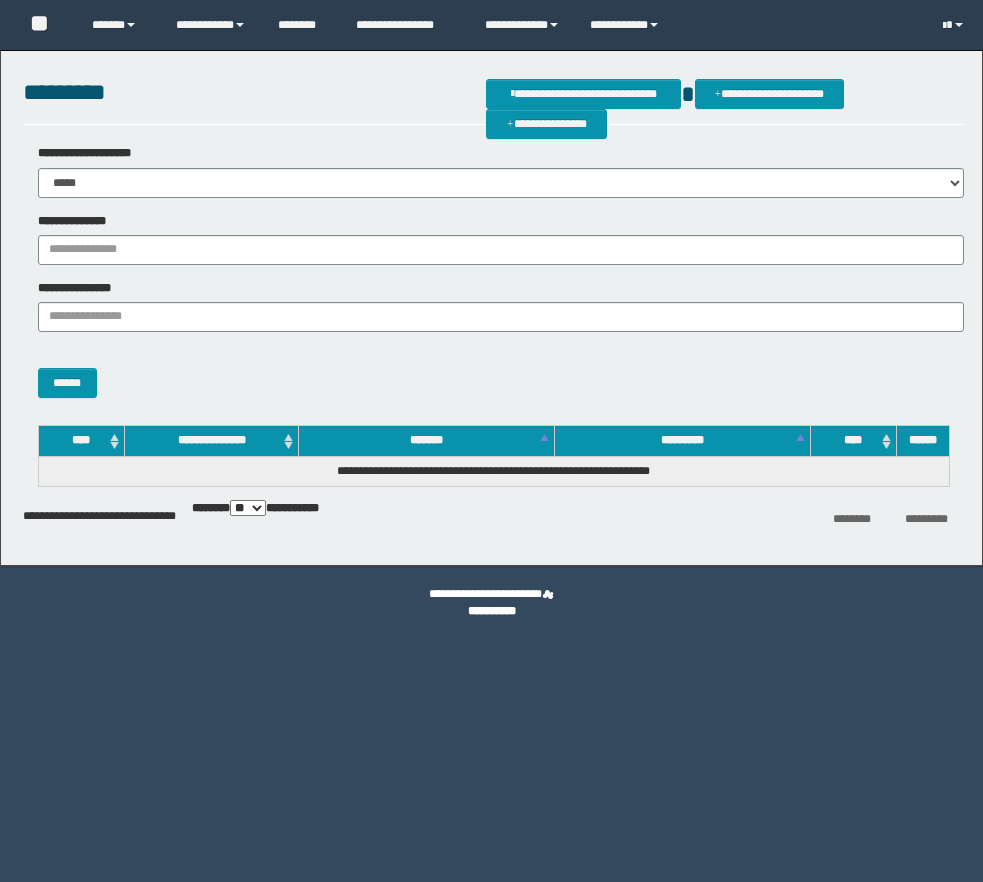 scroll, scrollTop: 0, scrollLeft: 0, axis: both 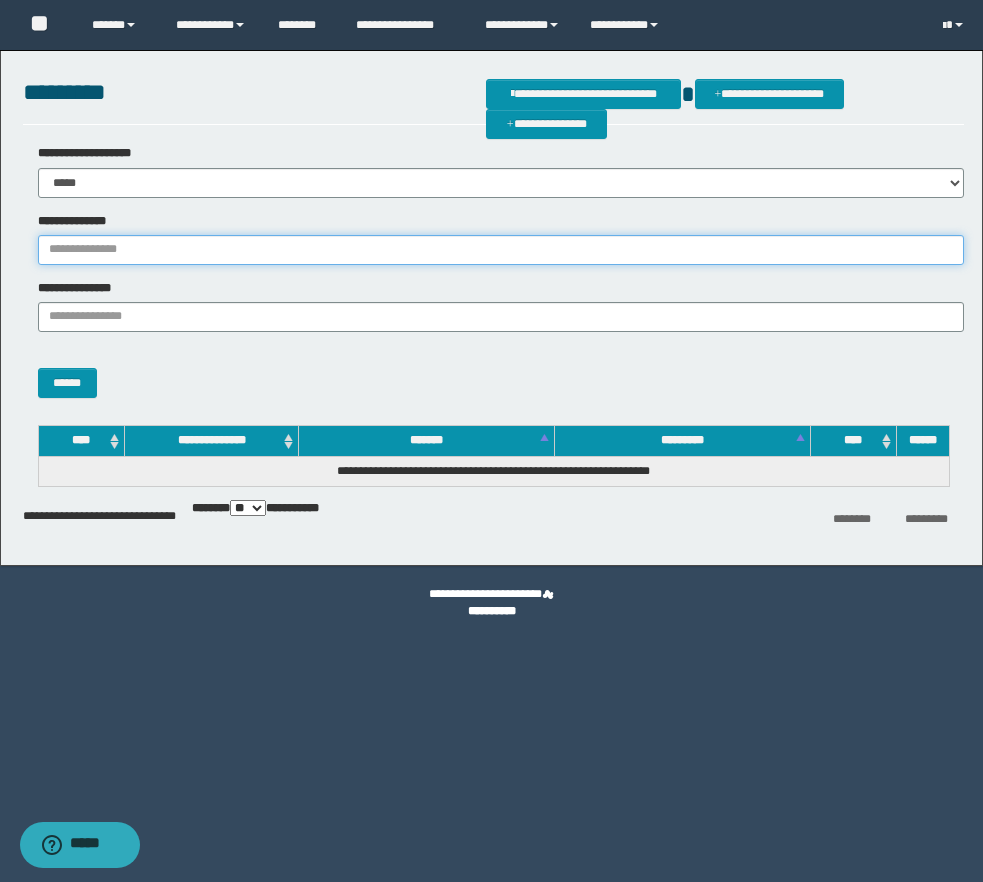 click on "**********" at bounding box center [501, 250] 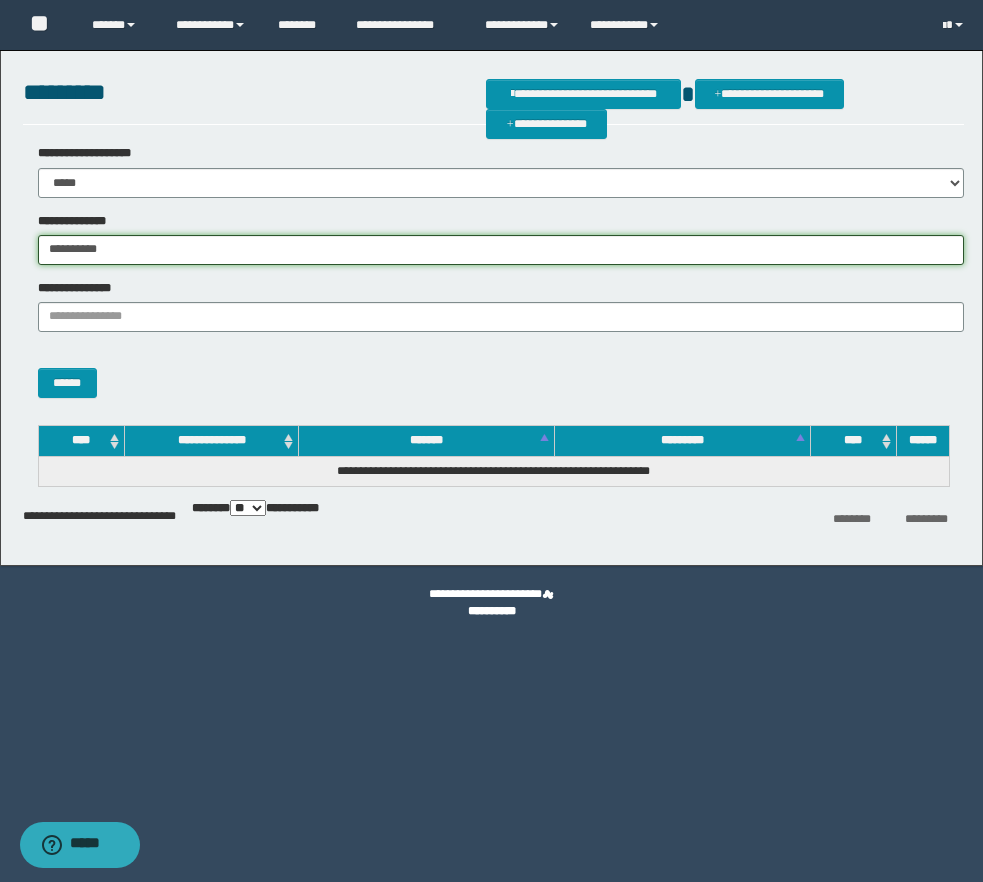 type on "**********" 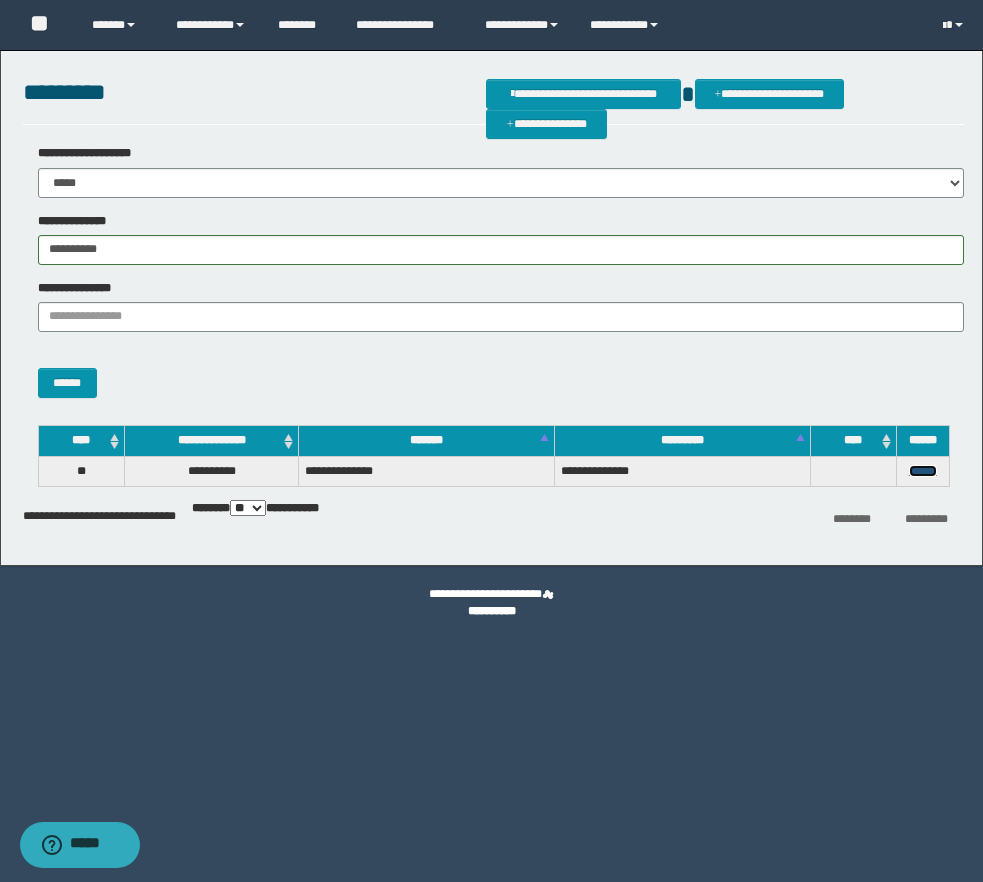 click on "******" at bounding box center (923, 471) 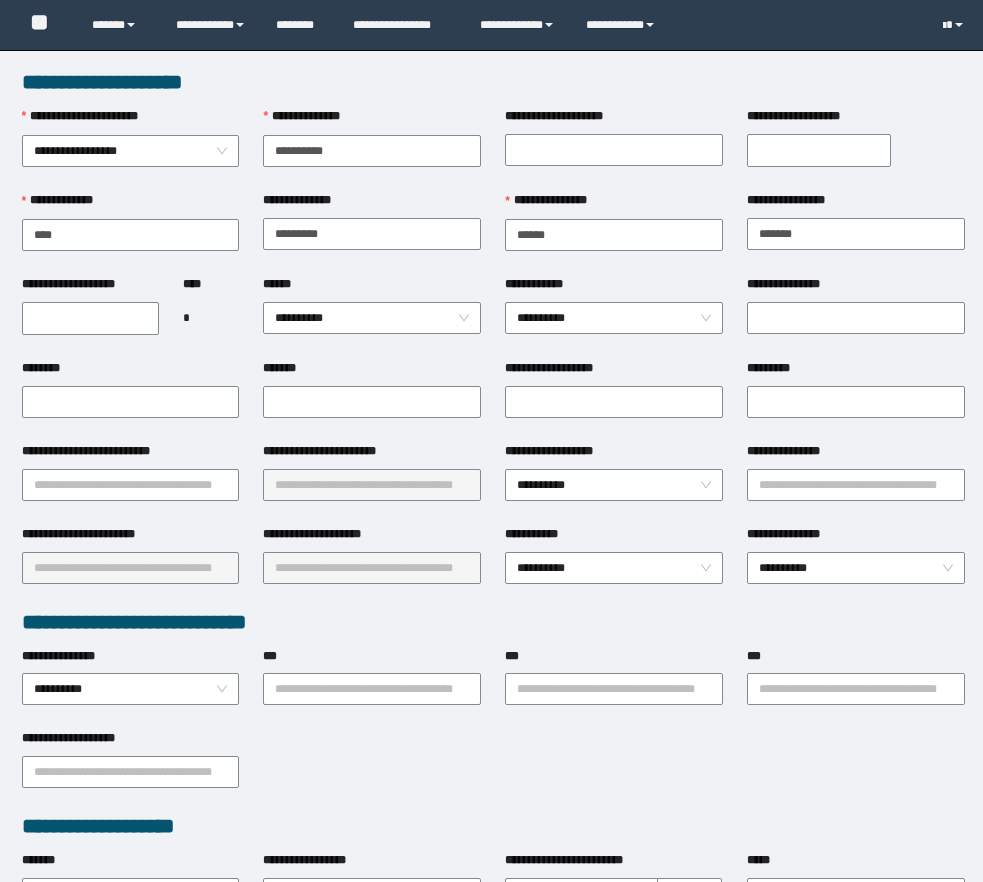scroll, scrollTop: 0, scrollLeft: 0, axis: both 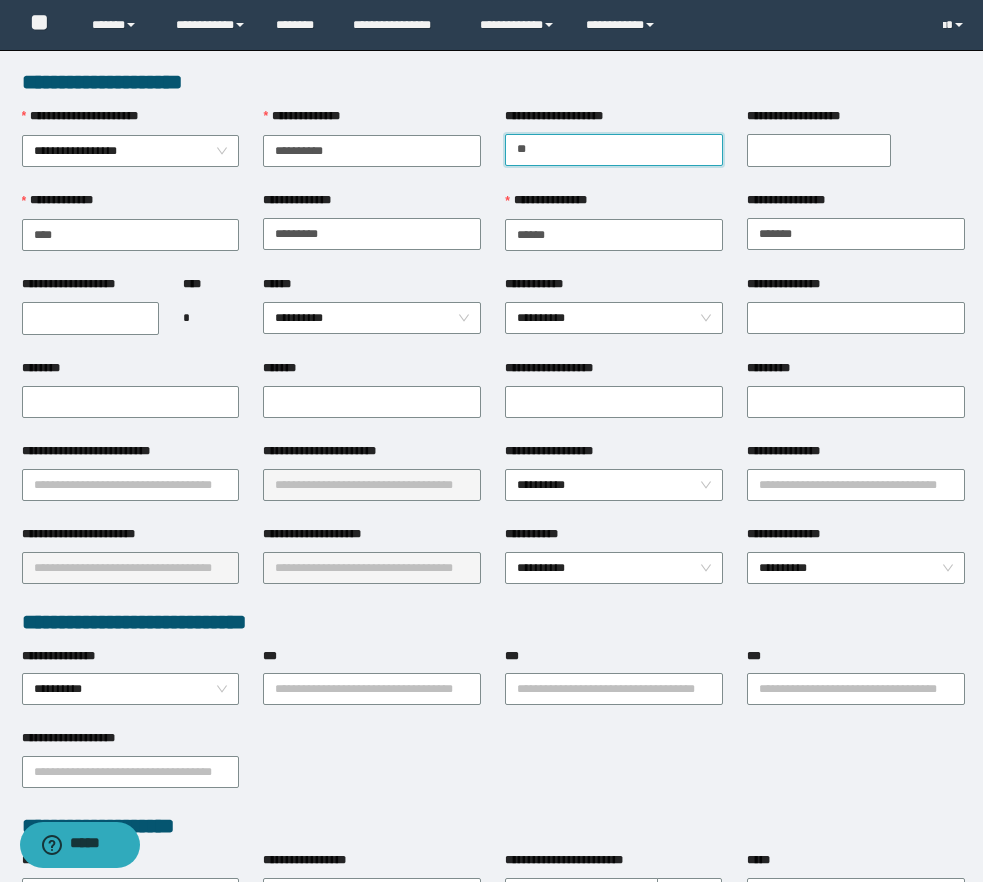 type on "*" 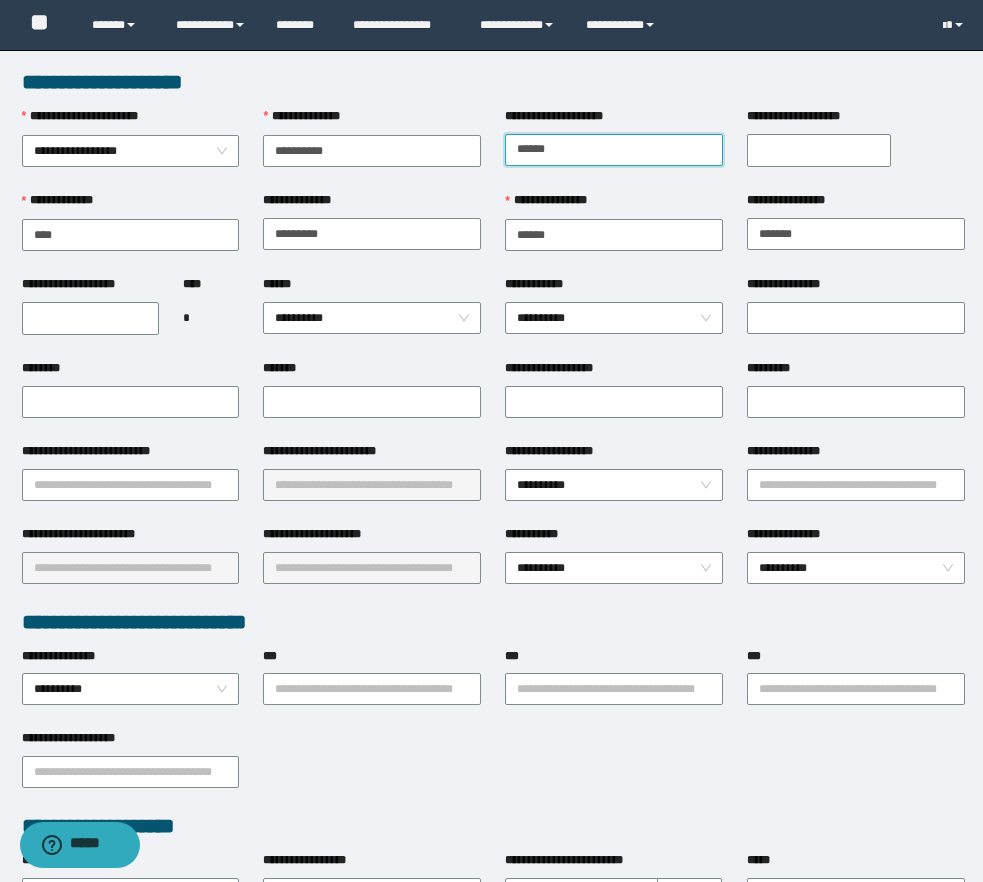 type on "******" 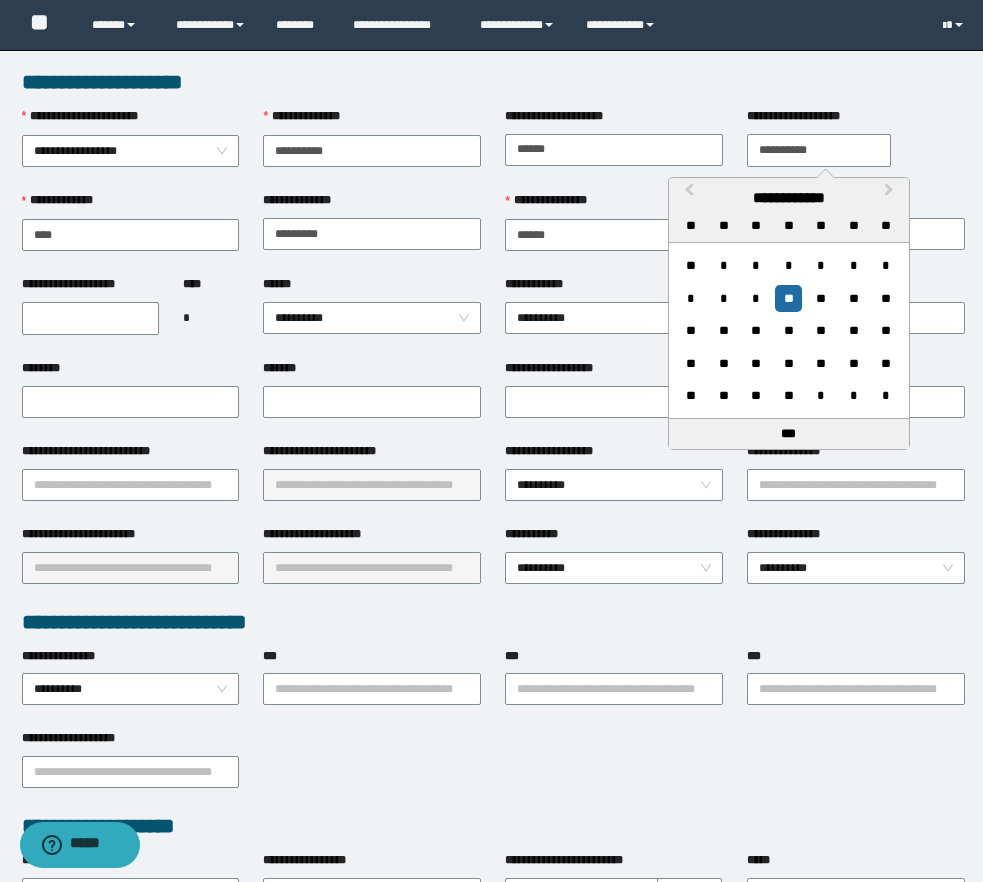 type on "**********" 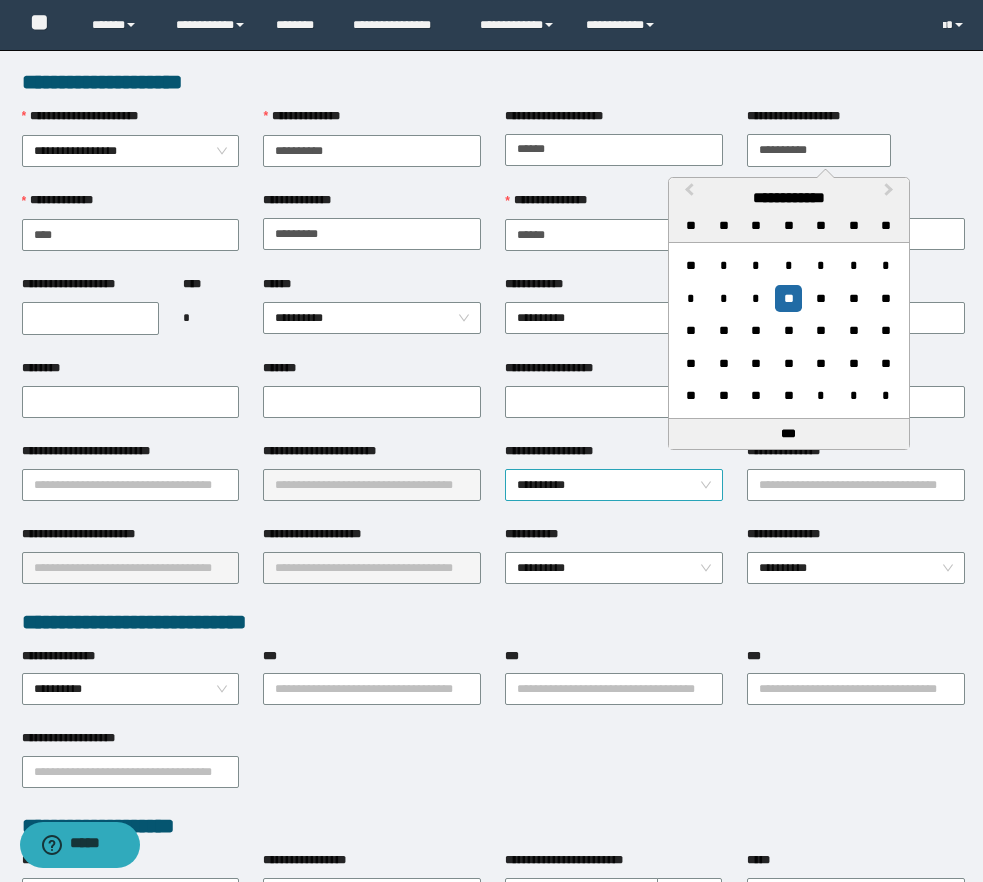 click on "**********" at bounding box center (614, 485) 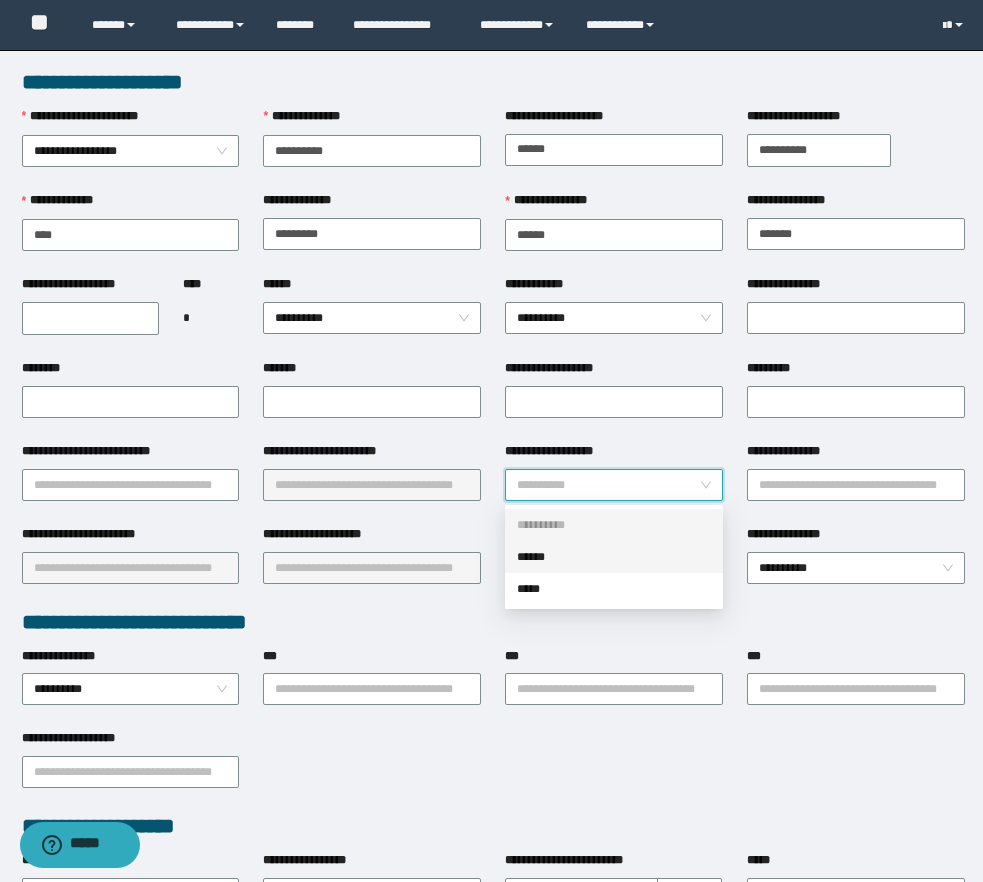 click on "******" at bounding box center (614, 557) 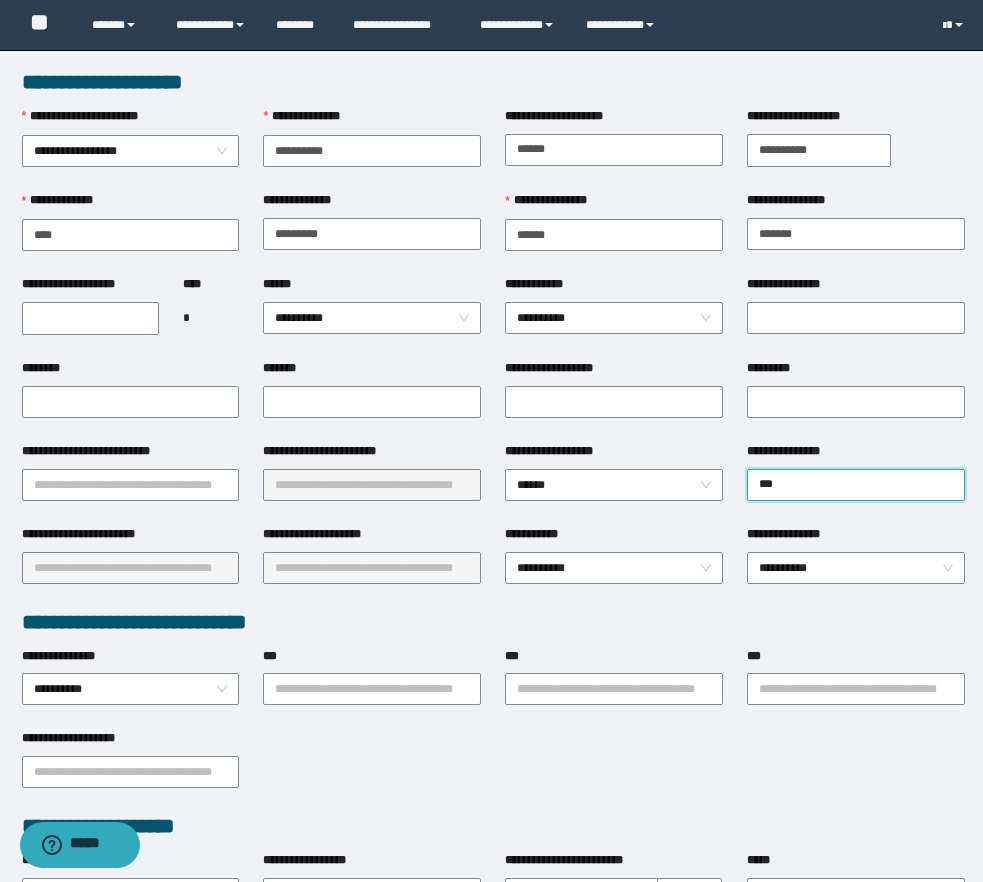 type on "****" 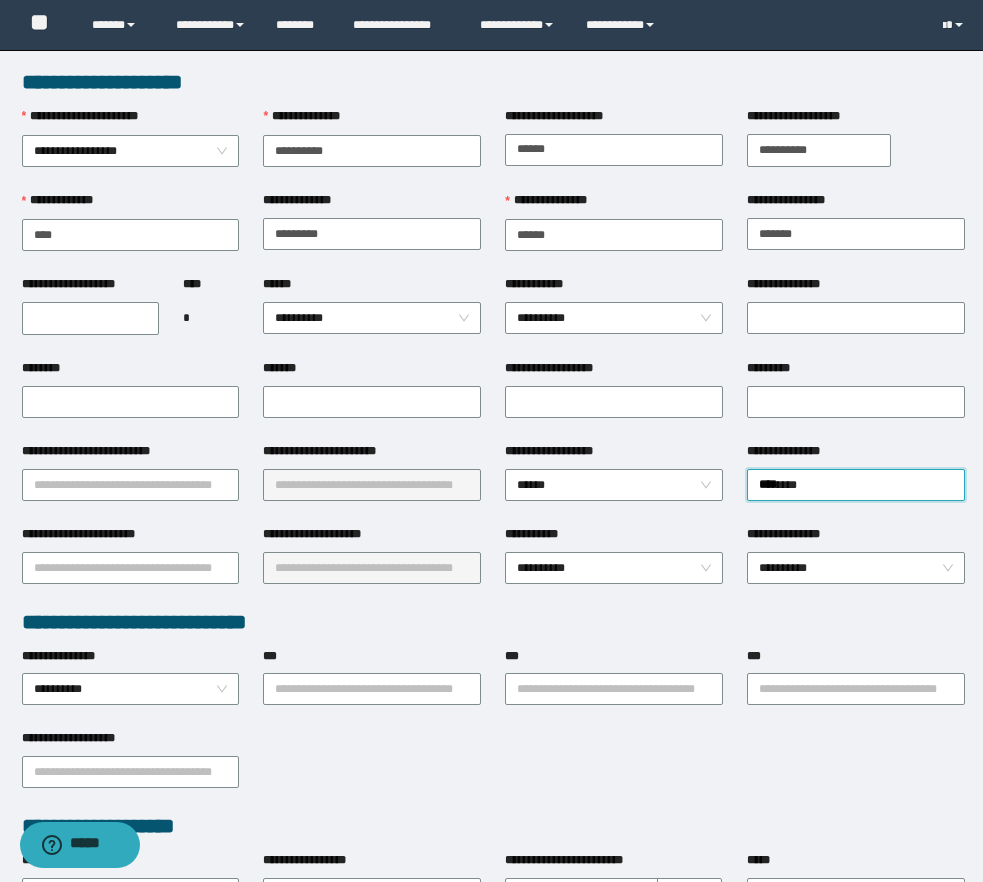 type 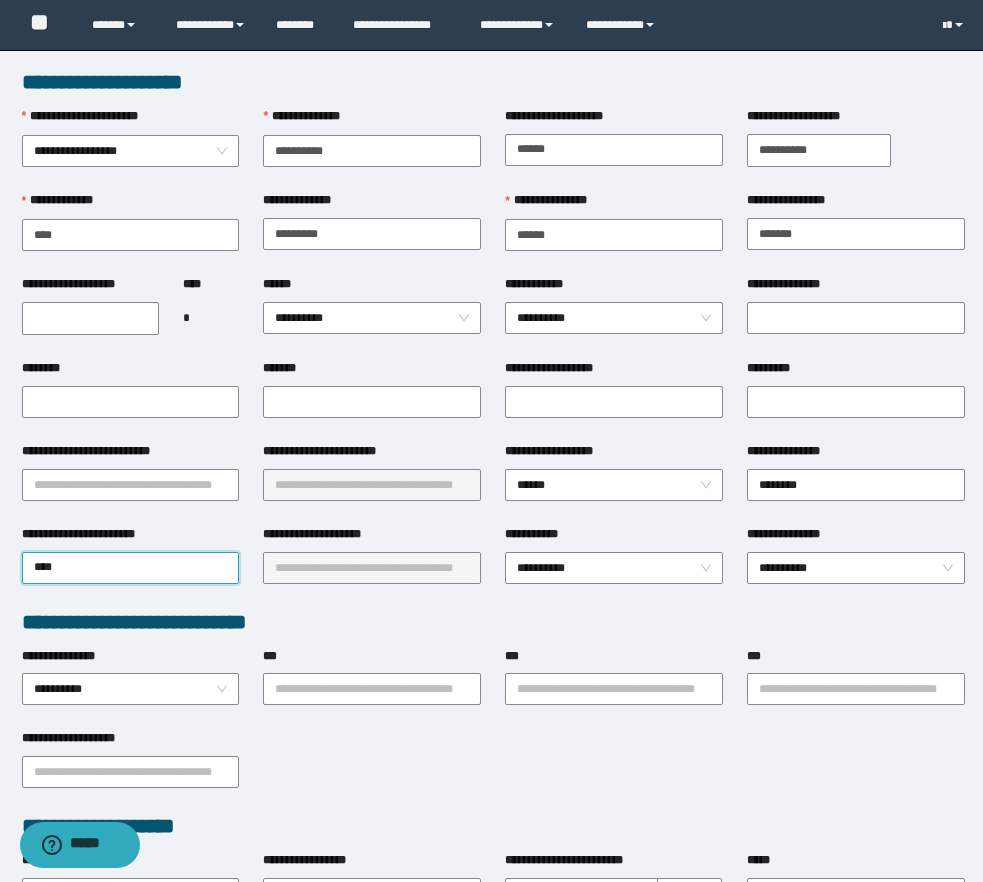type on "*****" 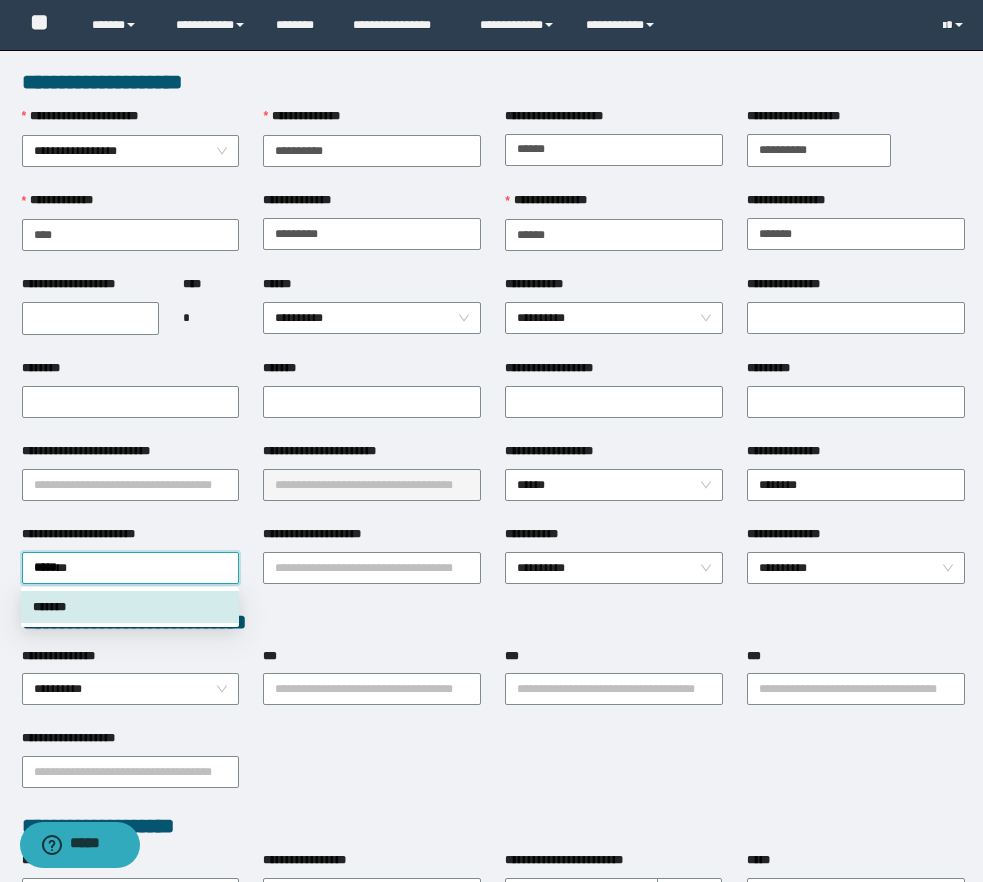 type 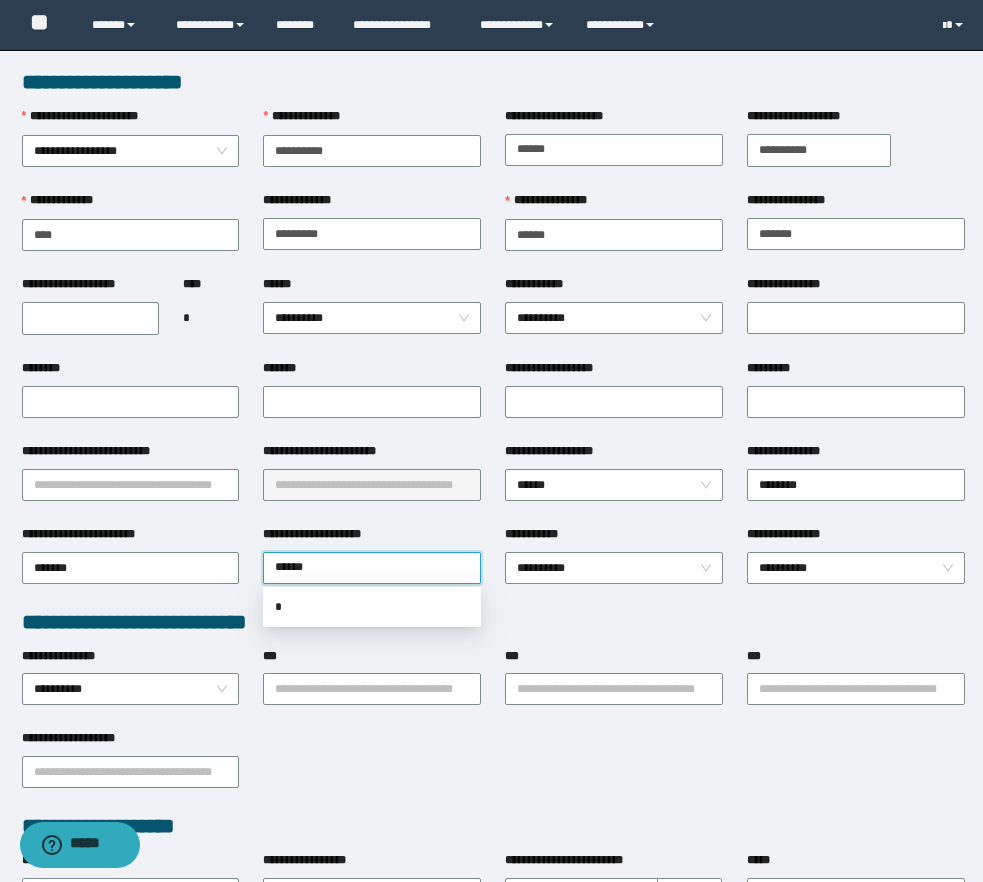 type on "*******" 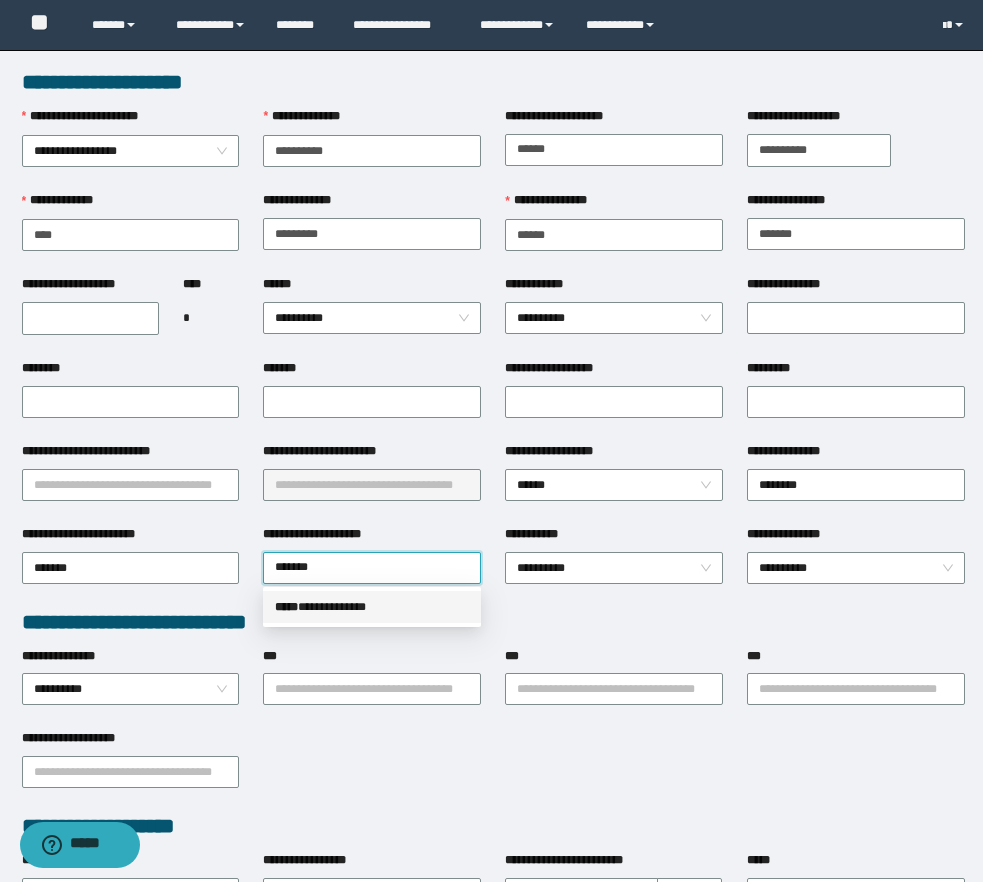 type 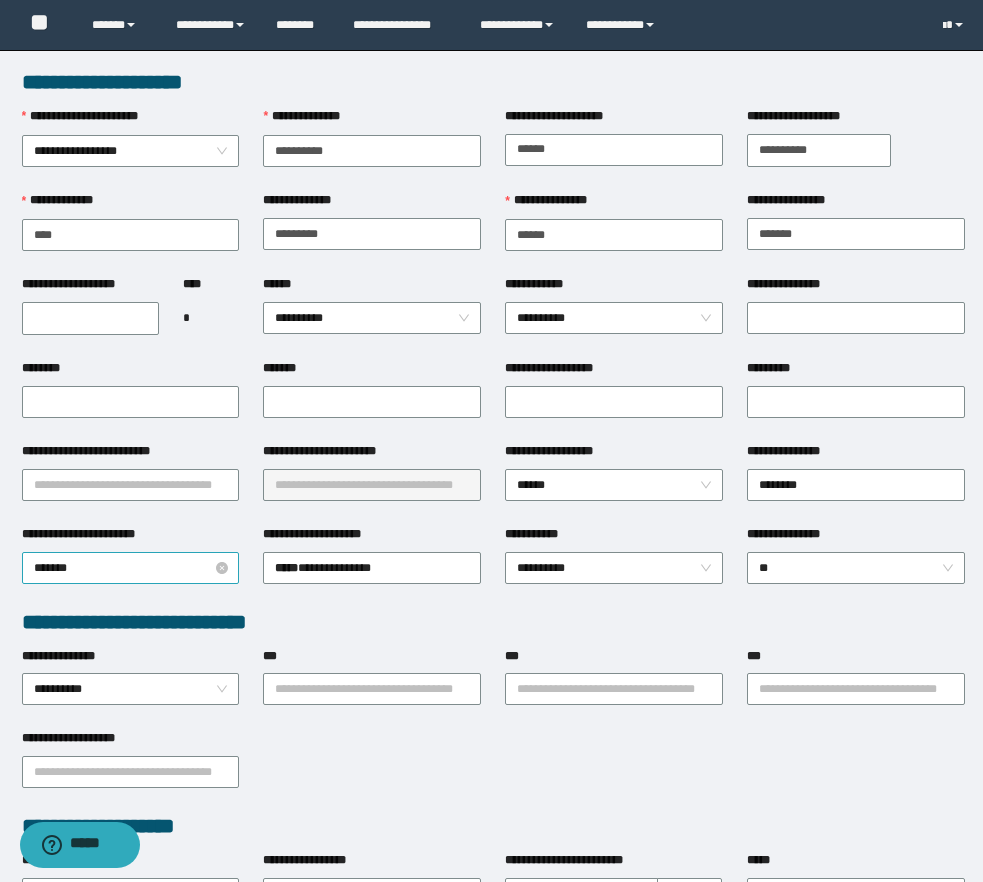 click on "*******" at bounding box center [131, 568] 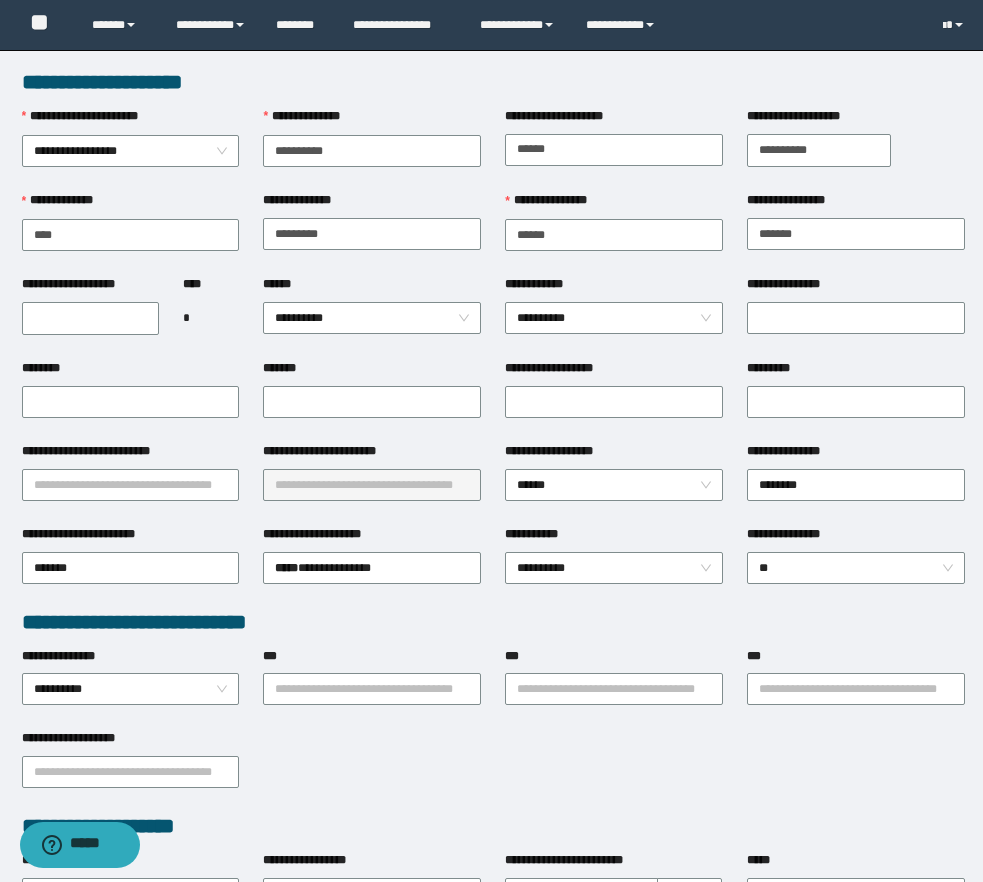 click on "**********" at bounding box center (90, 318) 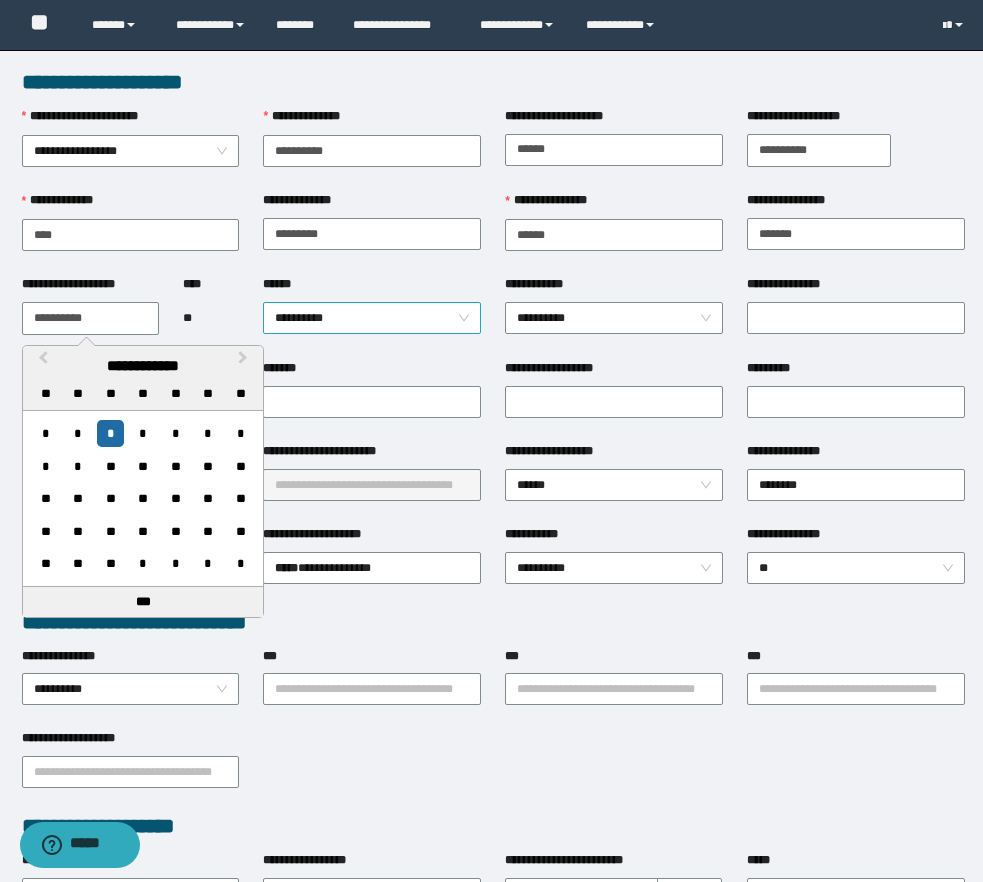 type on "**********" 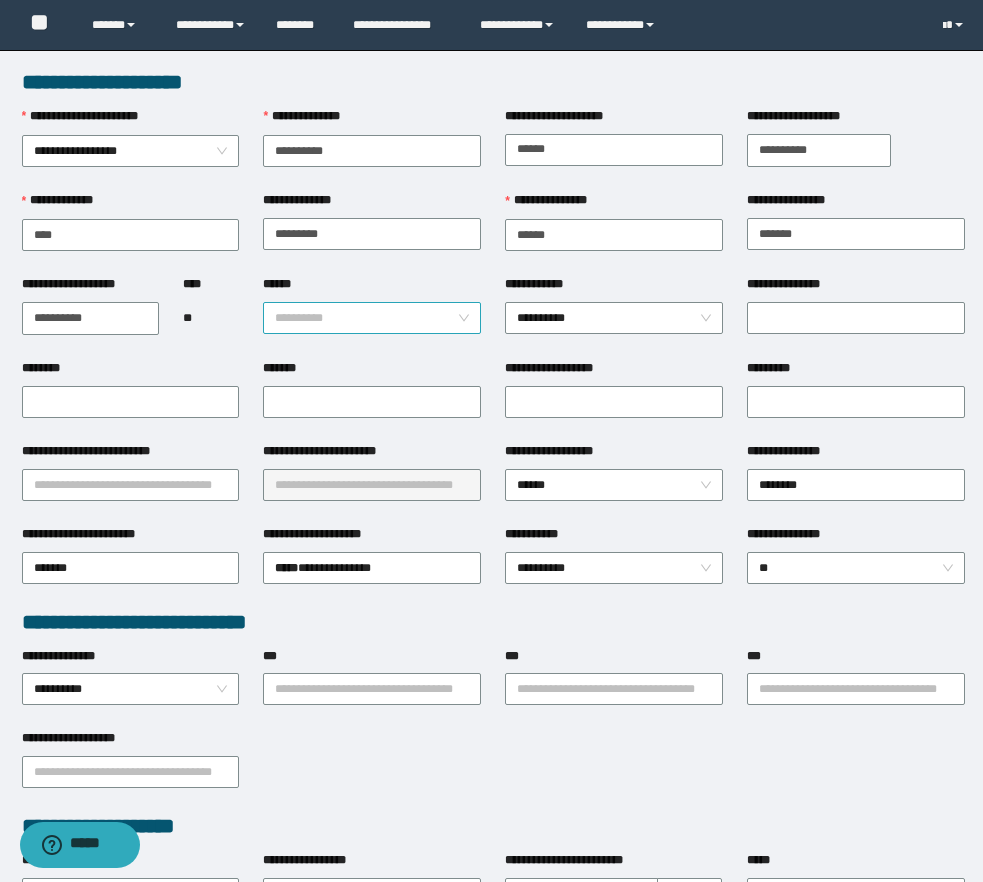 click on "**********" at bounding box center (372, 318) 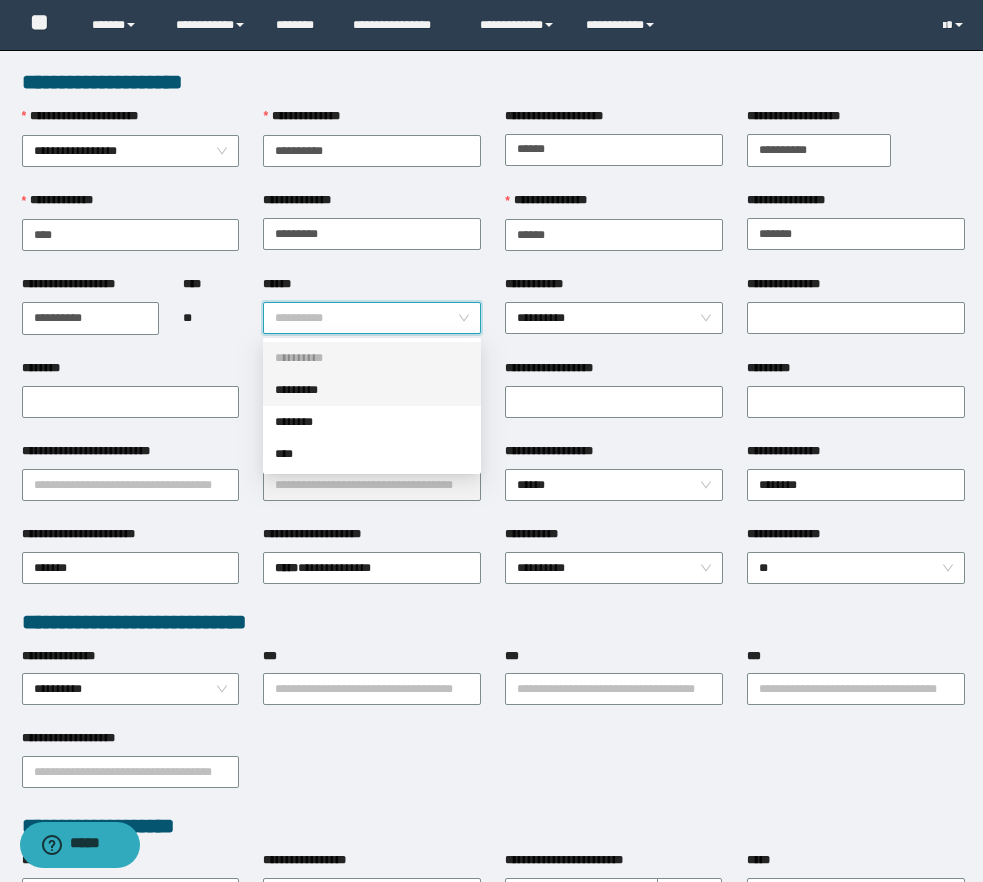 click on "*********" at bounding box center (372, 390) 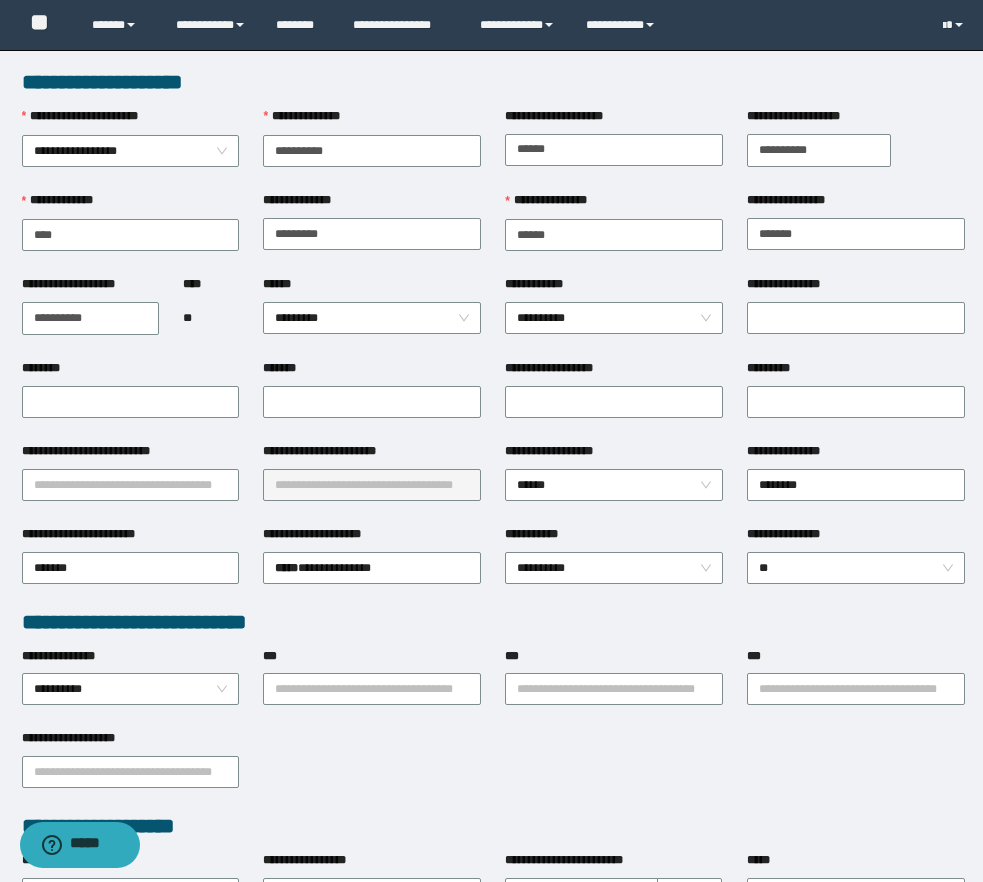 click on "**********" at bounding box center [537, 534] 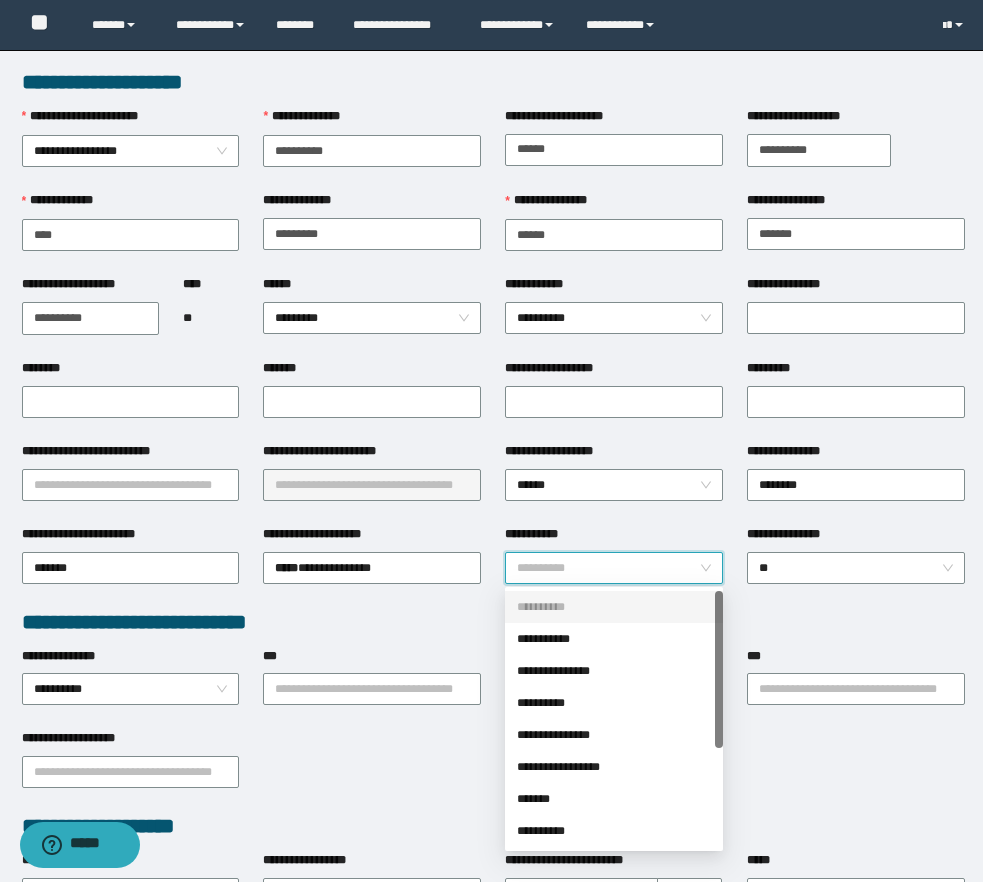 click on "**********" at bounding box center (614, 568) 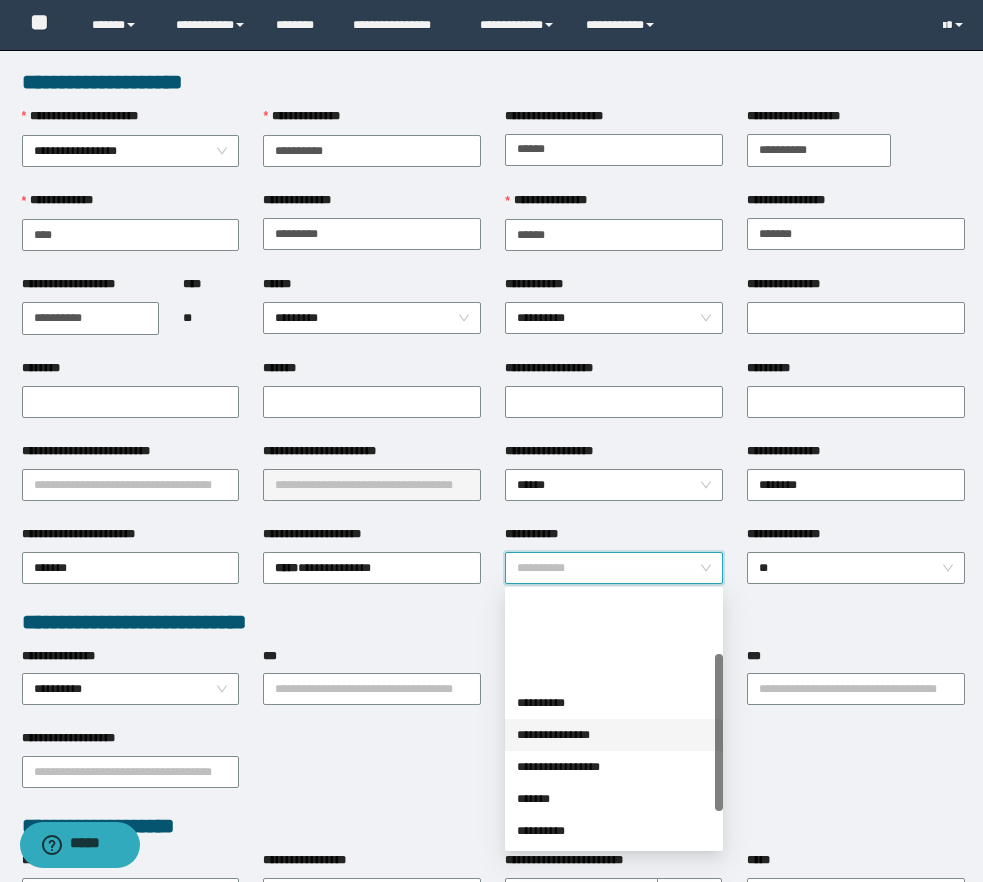 scroll, scrollTop: 102, scrollLeft: 0, axis: vertical 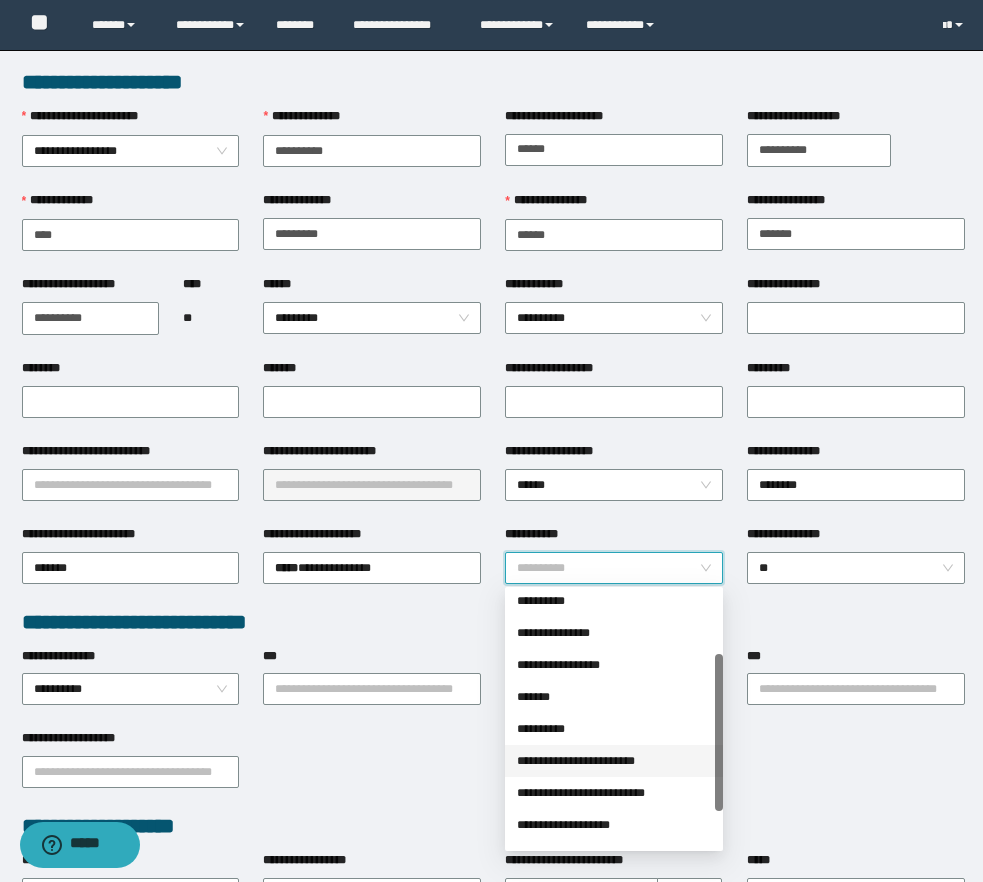 click on "**********" at bounding box center (614, 761) 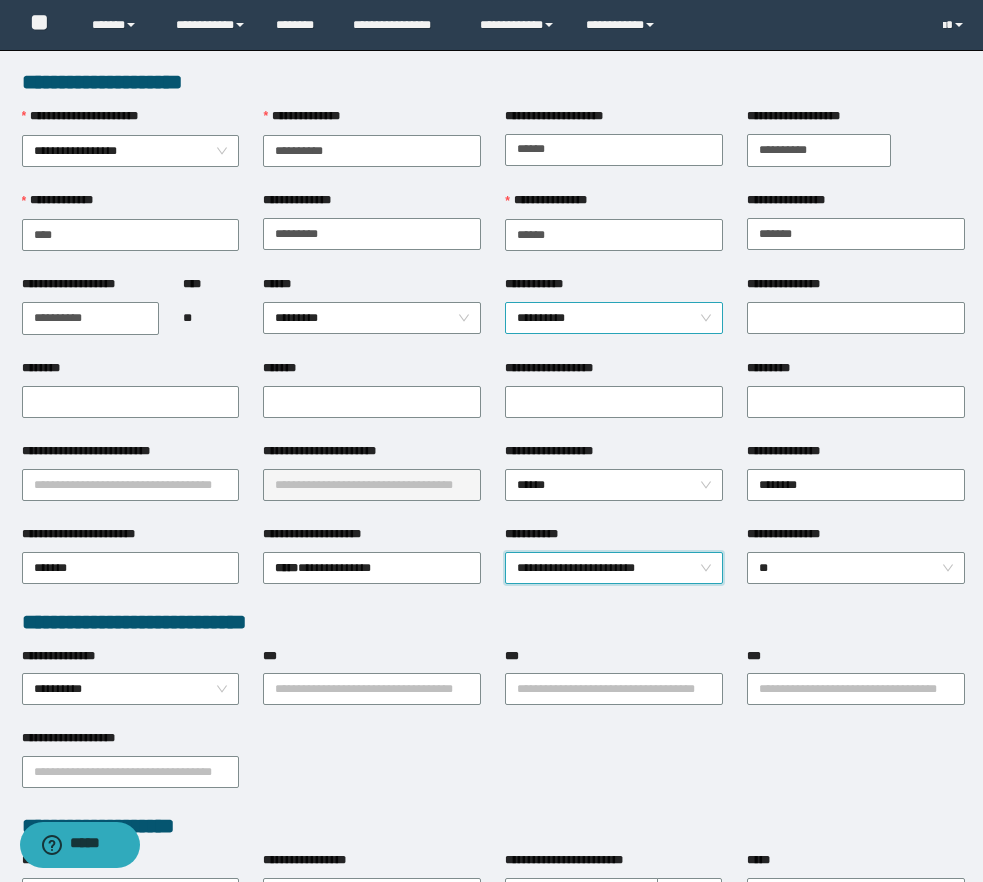 click on "**********" at bounding box center (614, 318) 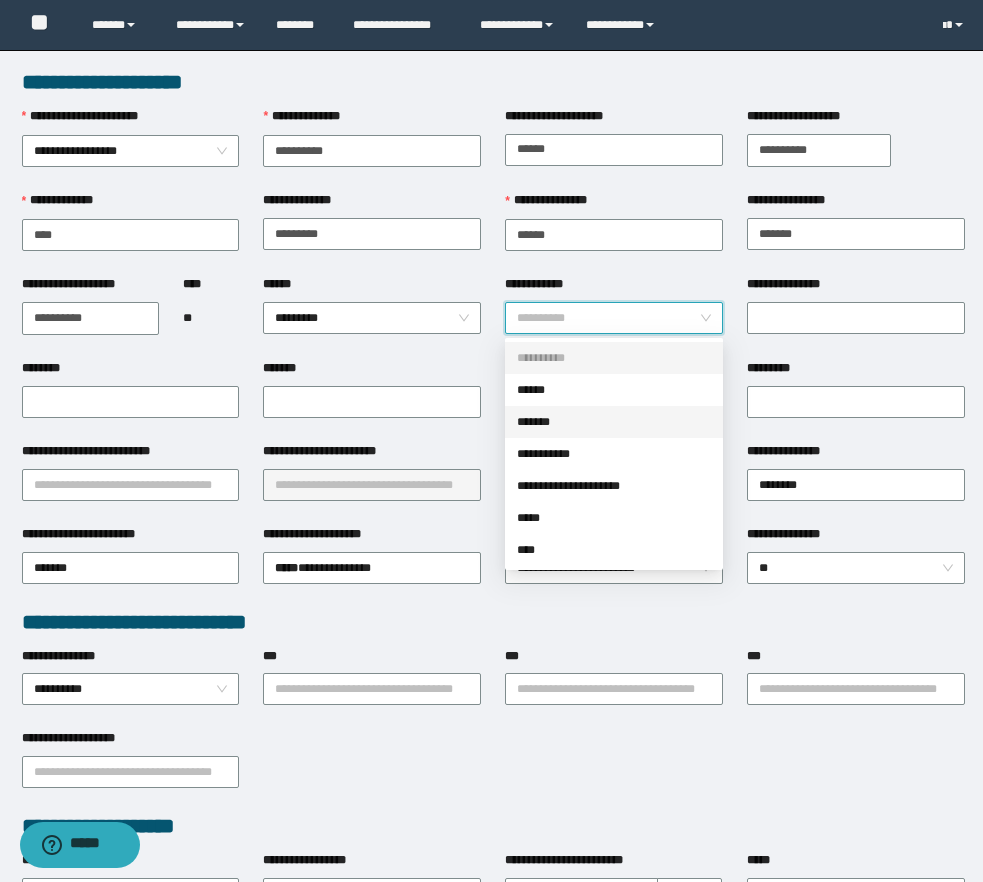 click on "*******" at bounding box center [614, 422] 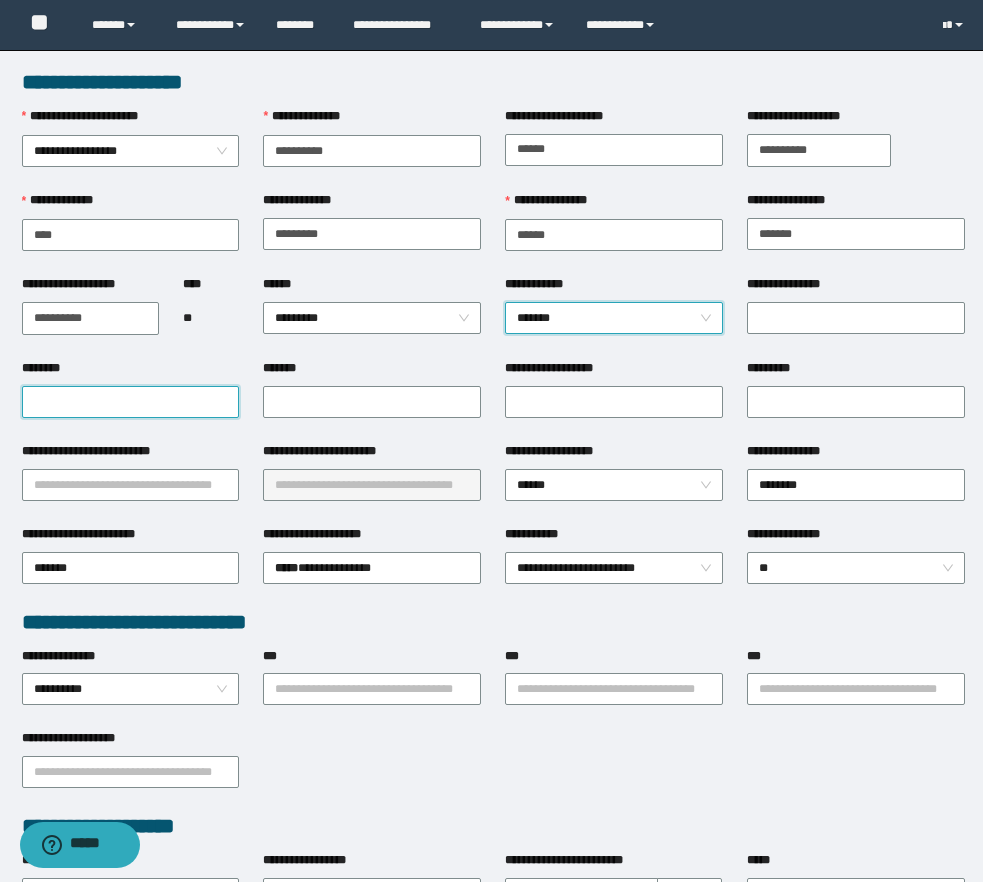 click on "********" at bounding box center [131, 402] 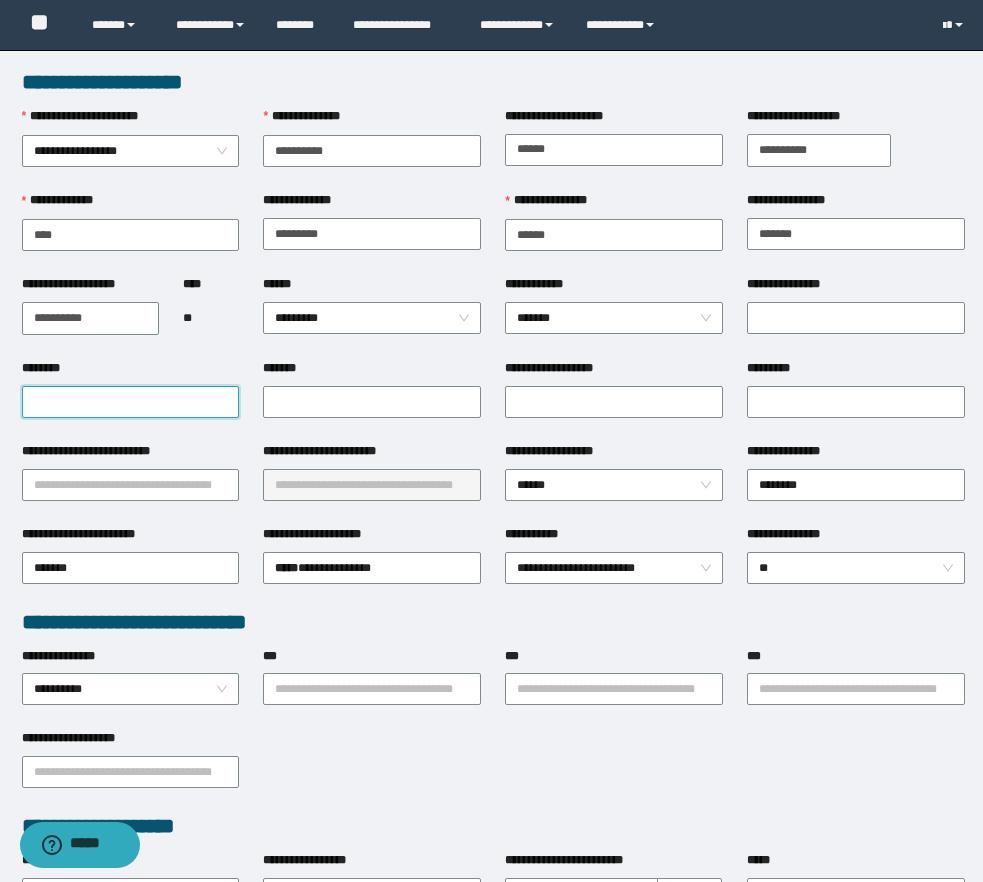 click on "********" at bounding box center (131, 402) 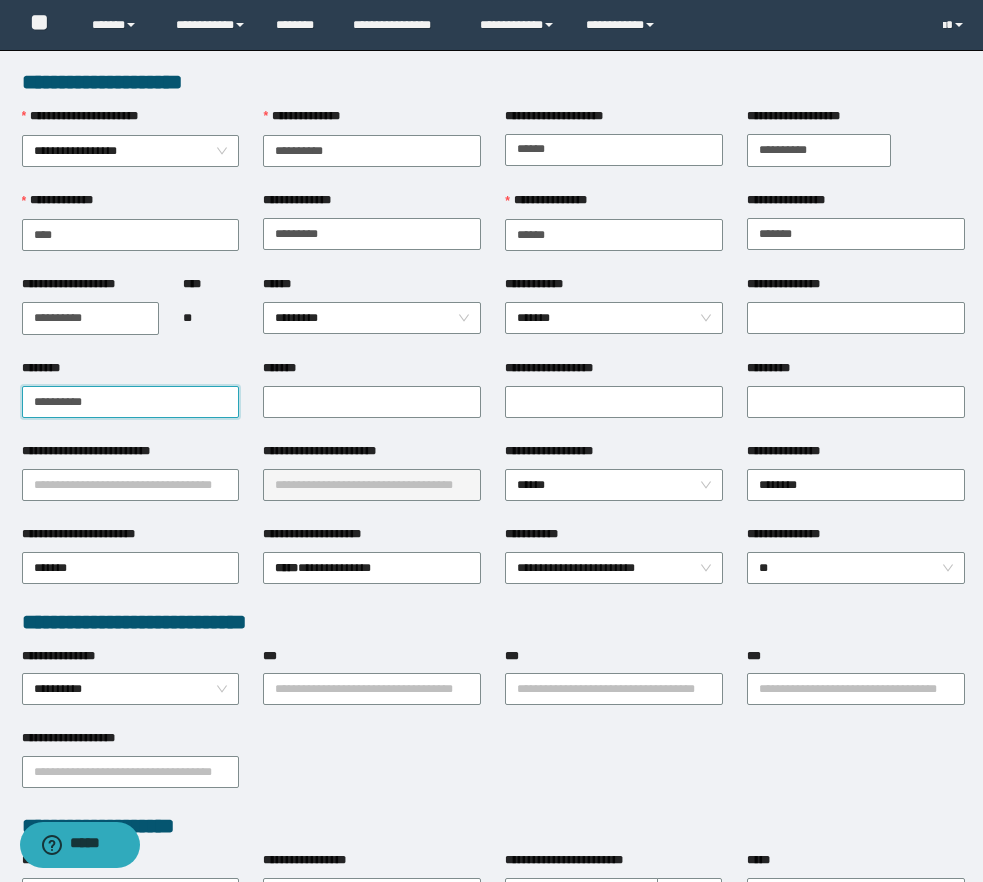 type on "**********" 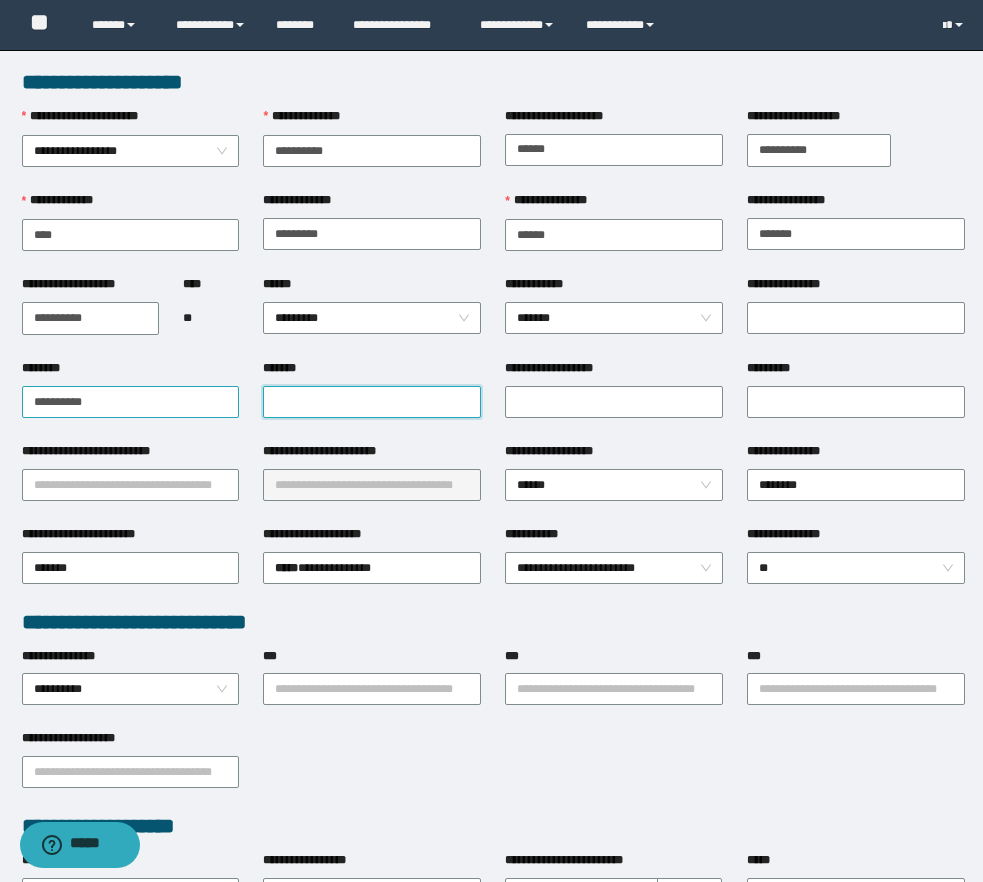 paste on "**********" 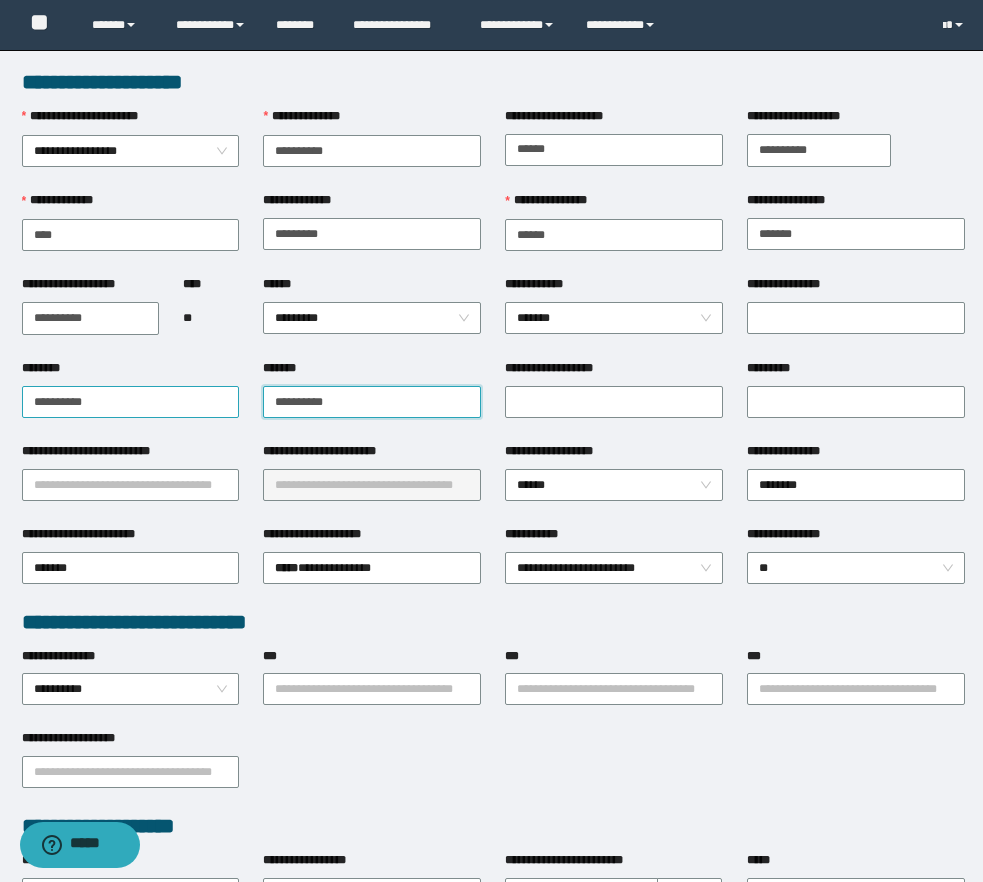 type on "**********" 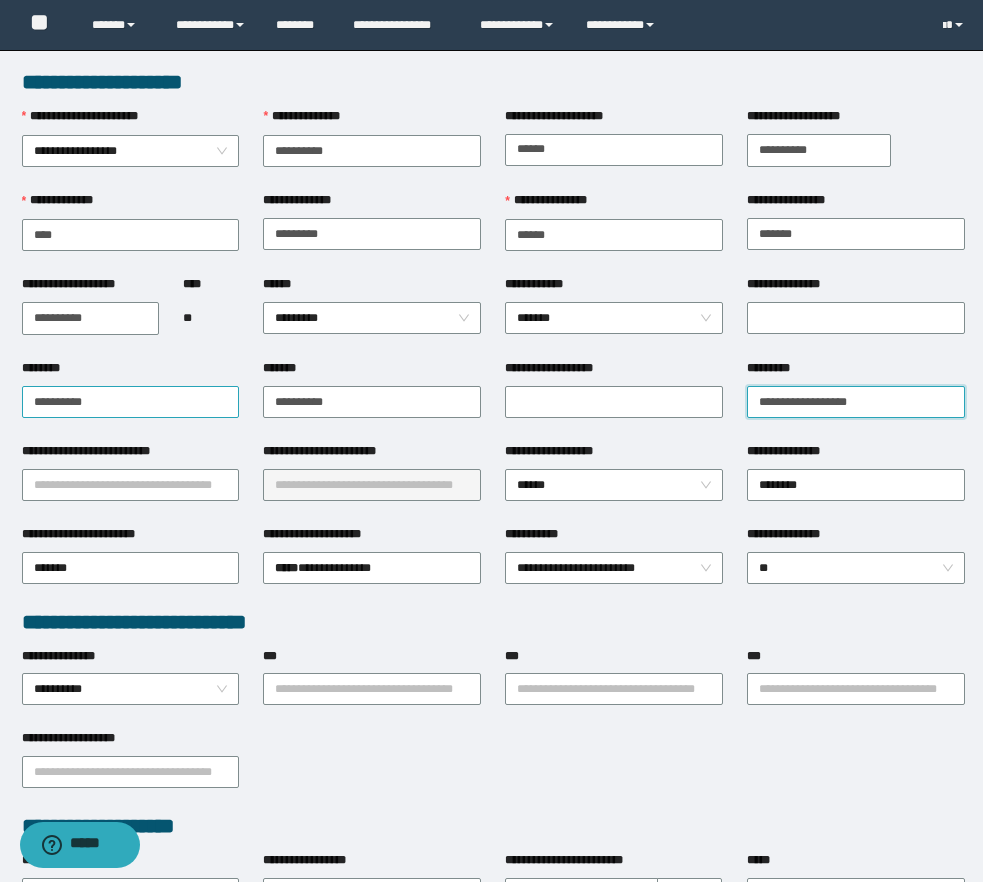 type on "**********" 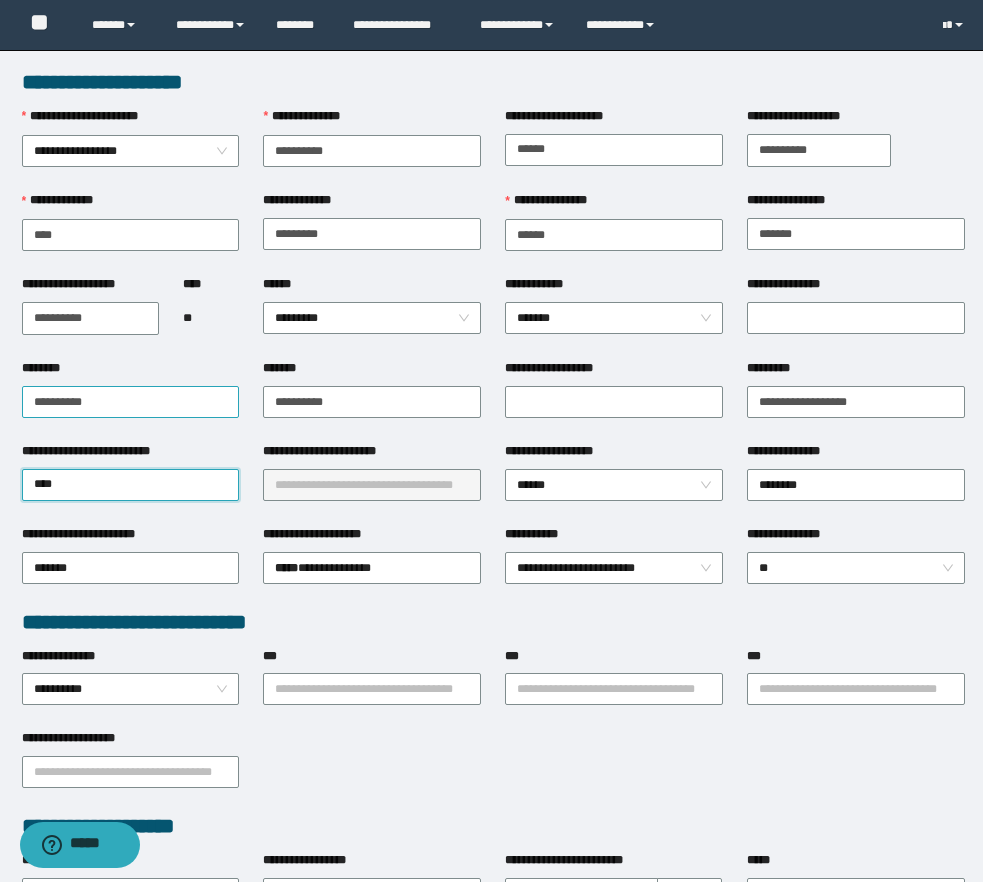 type on "*****" 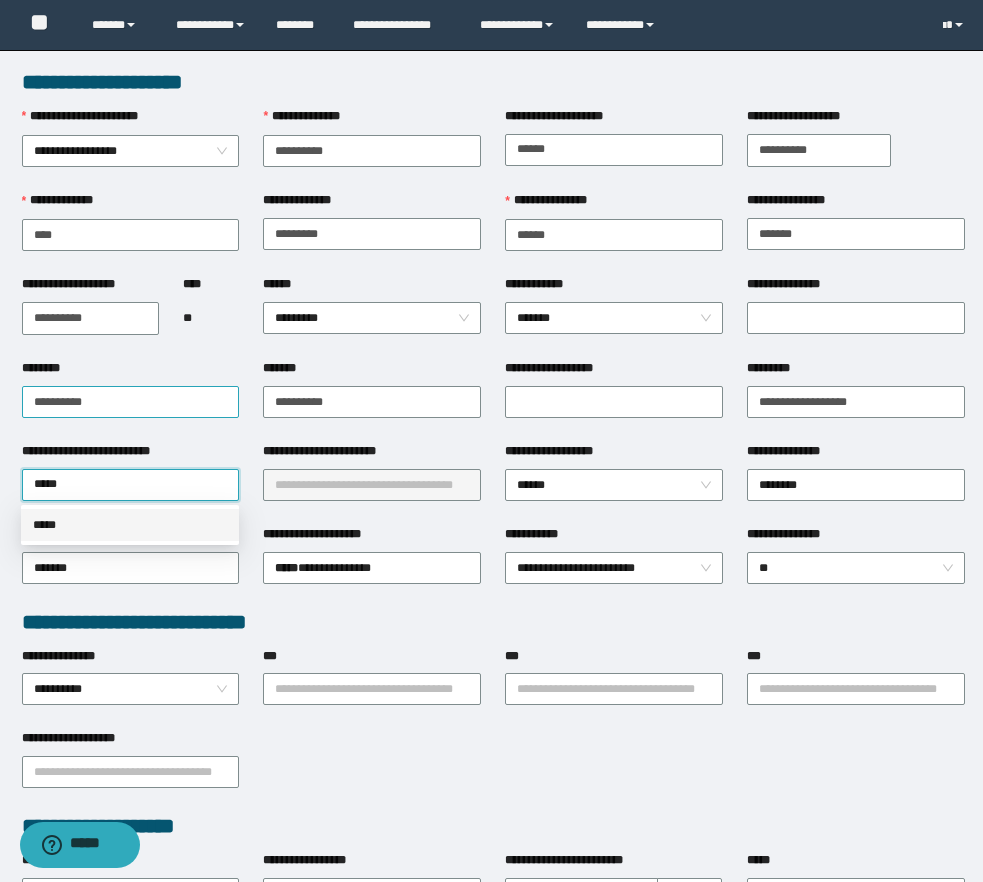 type 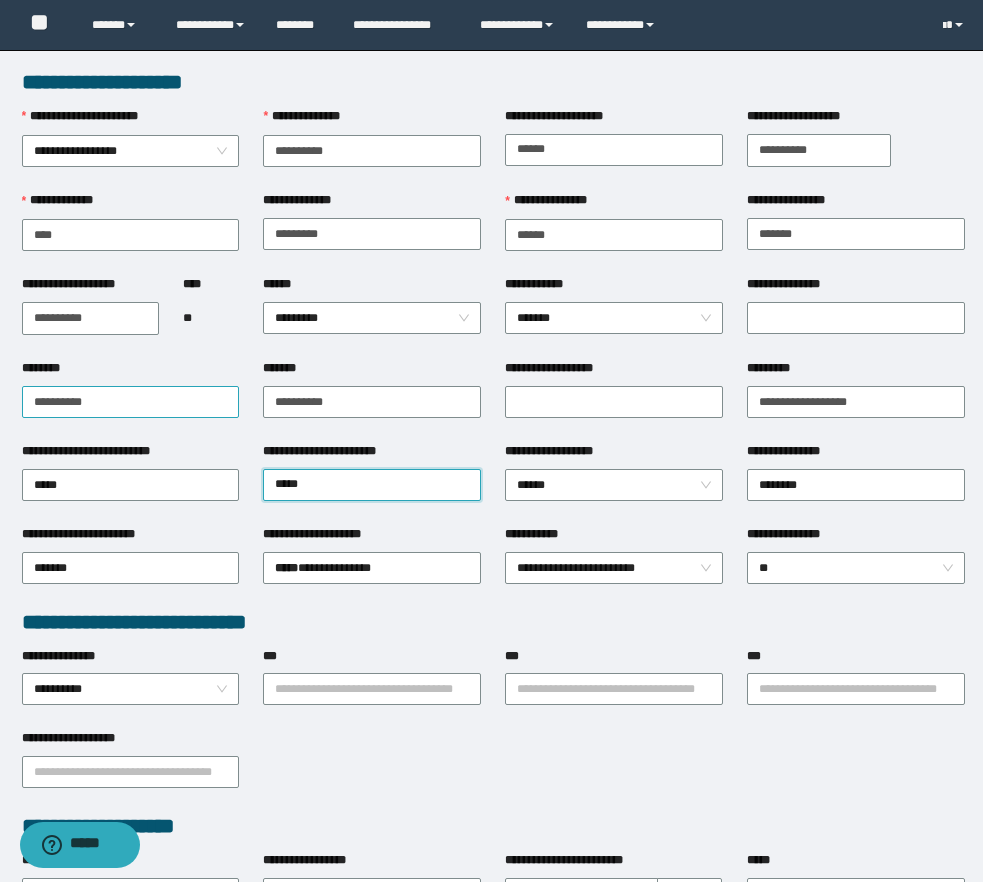 type on "****" 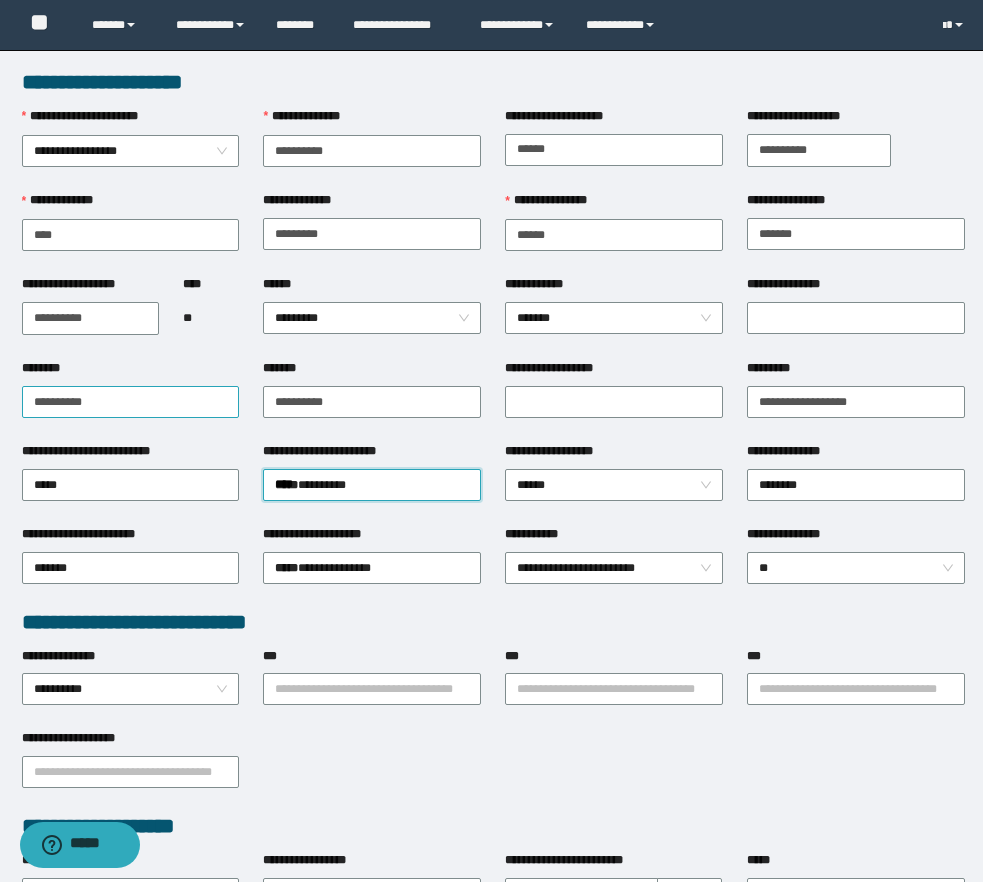 type 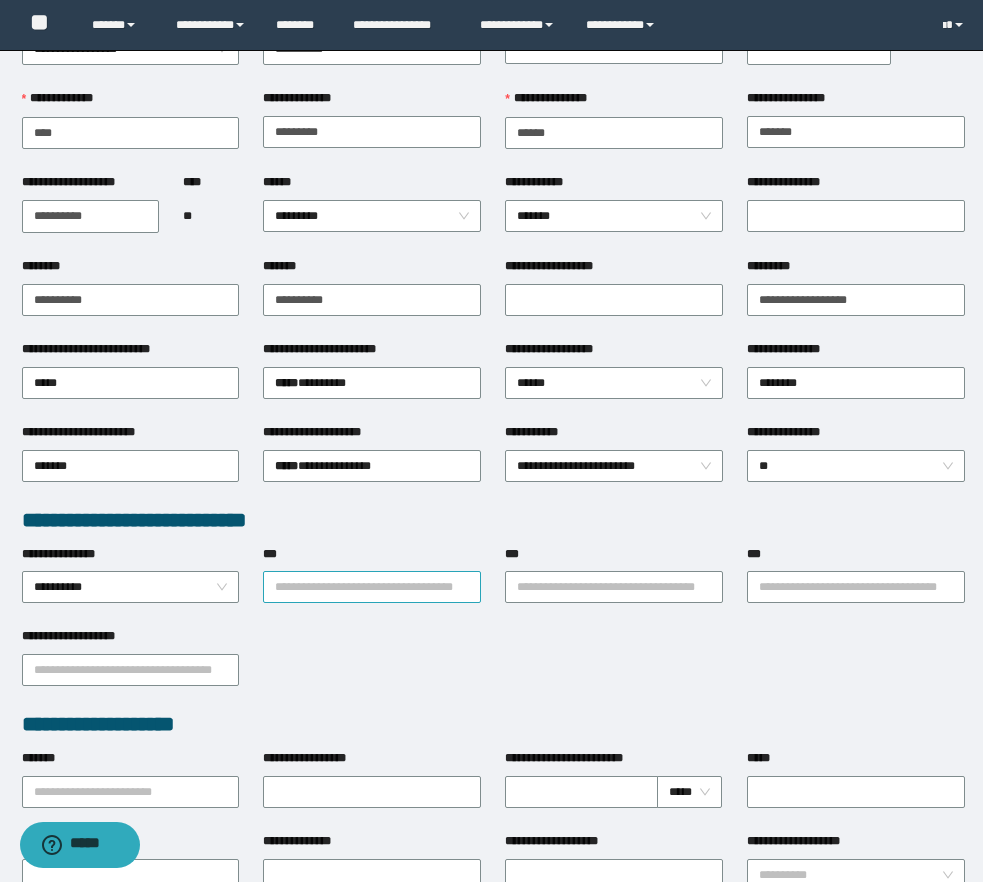 scroll, scrollTop: 0, scrollLeft: 0, axis: both 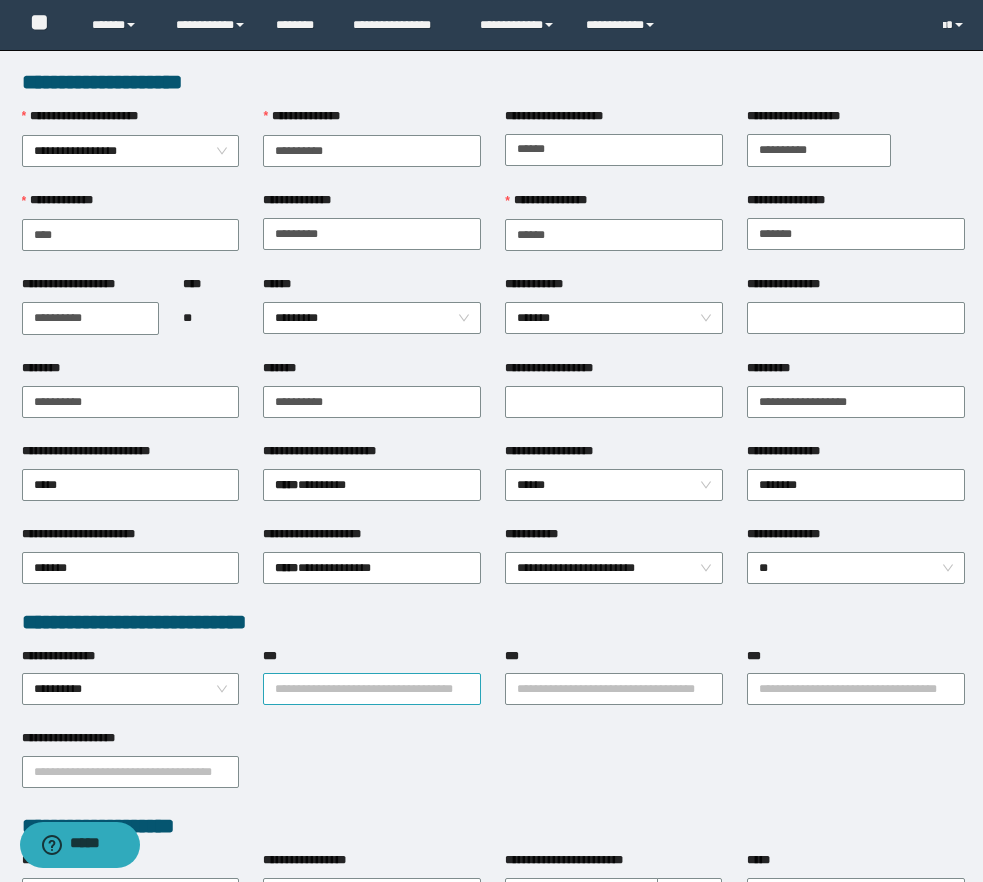 click on "***" at bounding box center (372, 689) 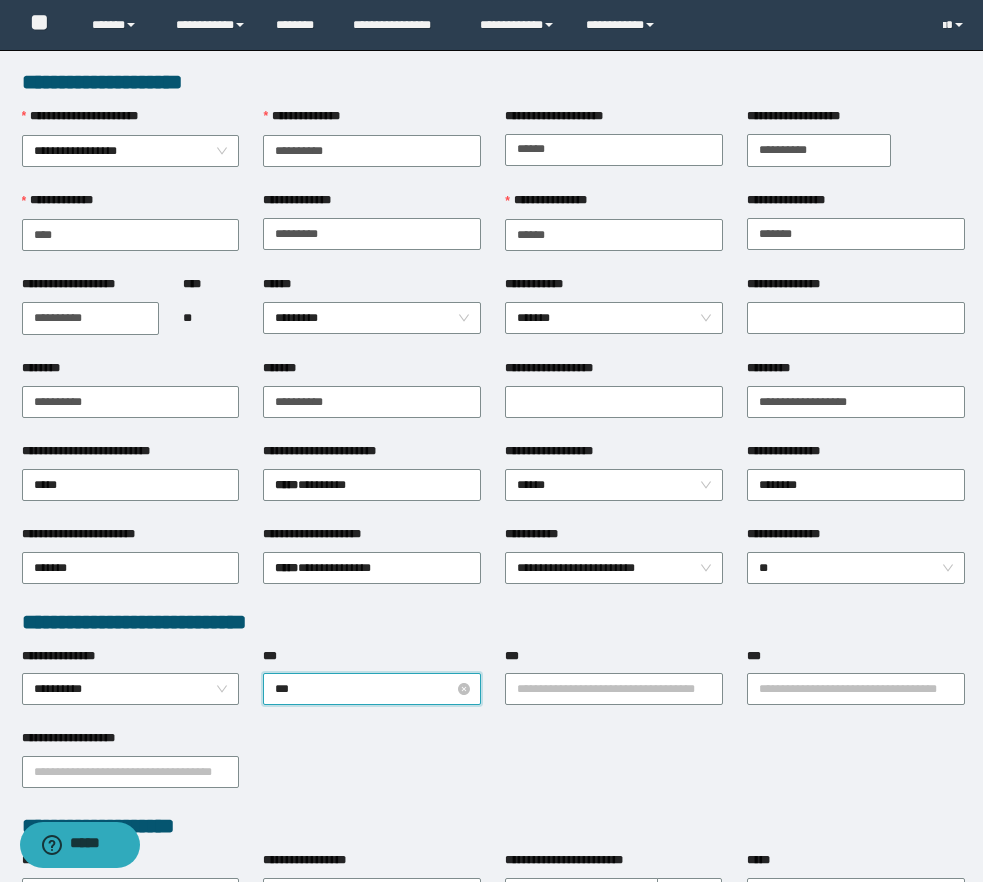type on "****" 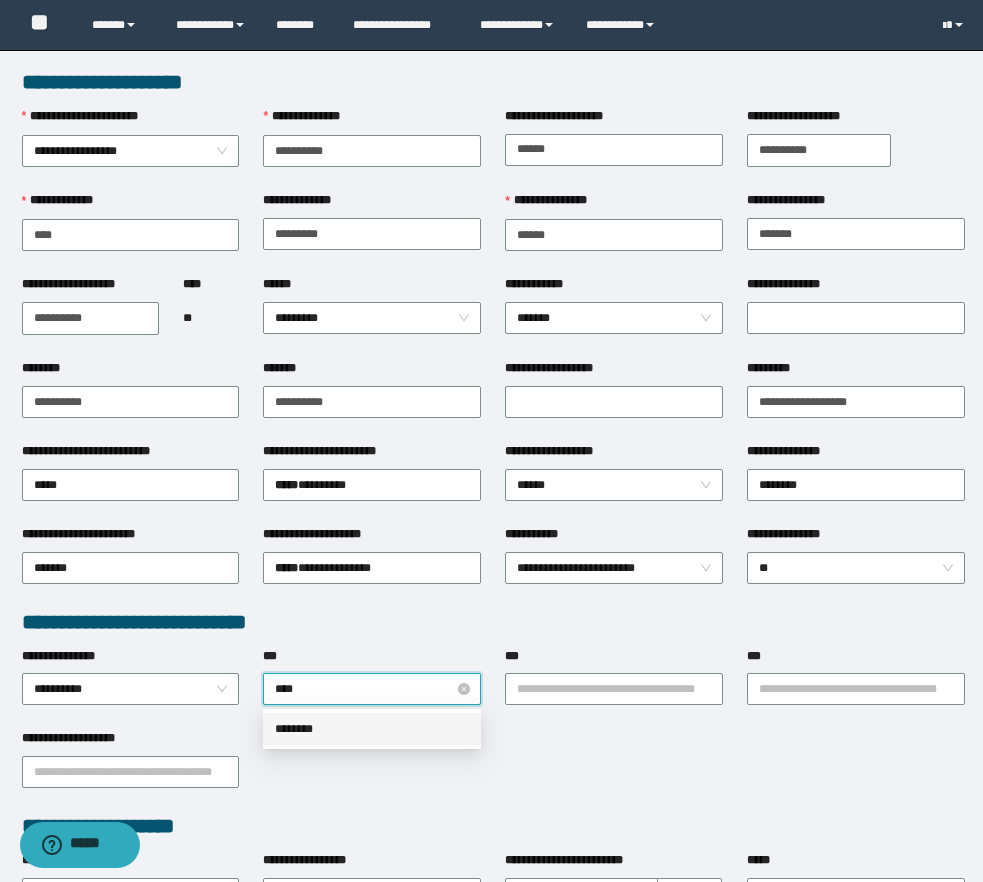 type 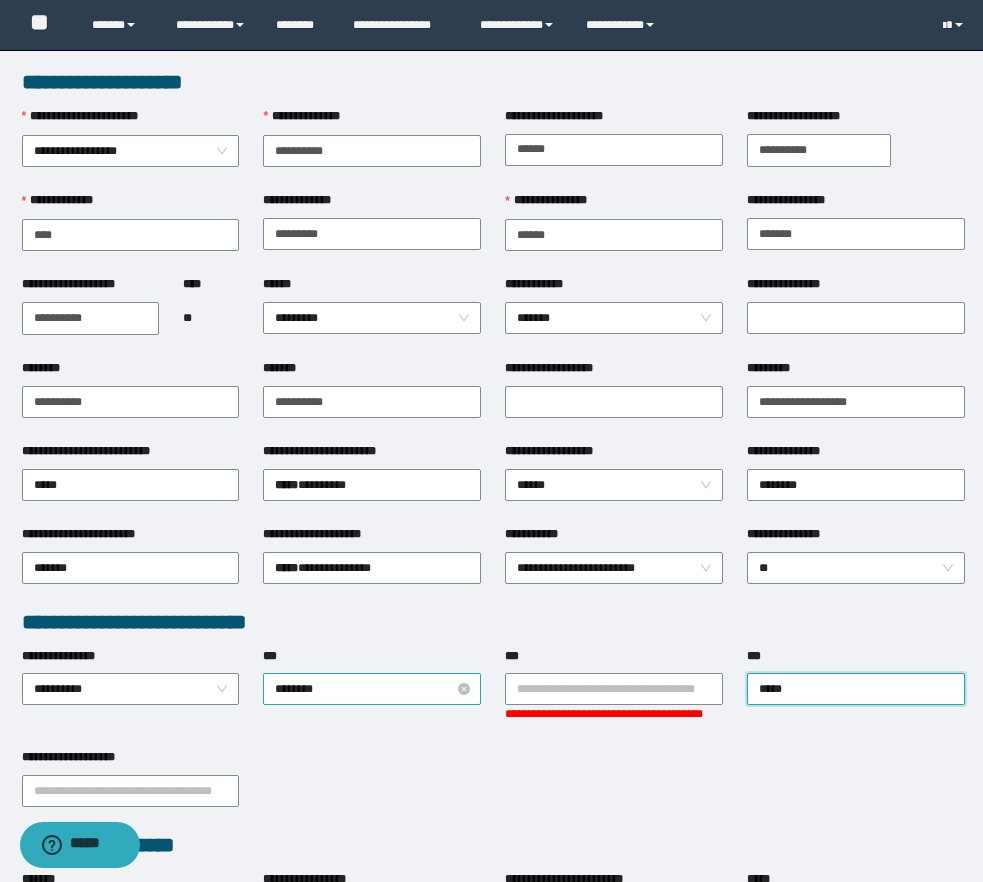 type on "******" 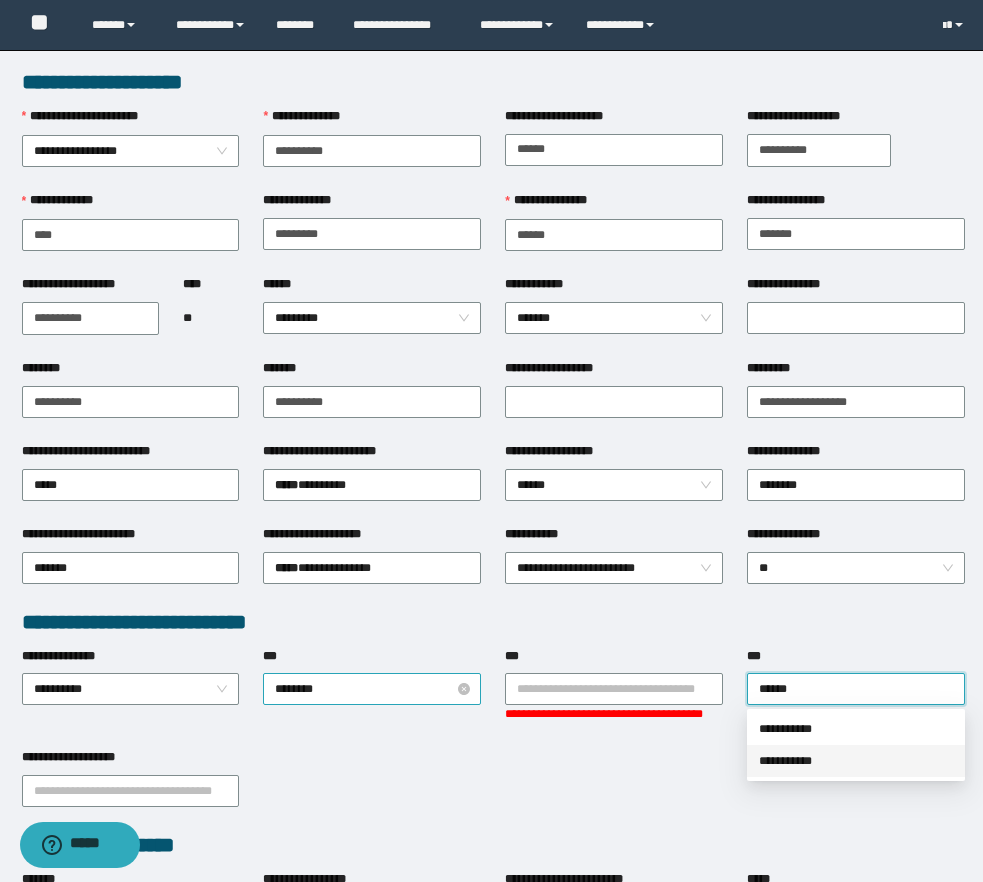 type 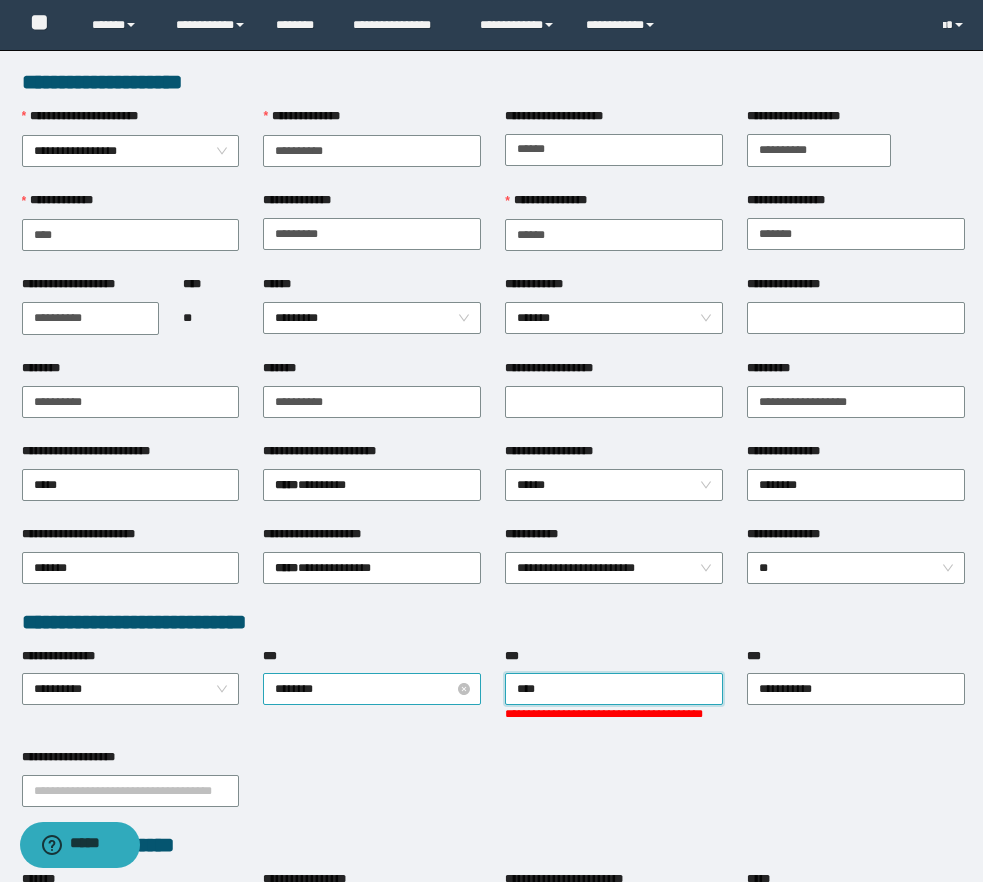 type on "*****" 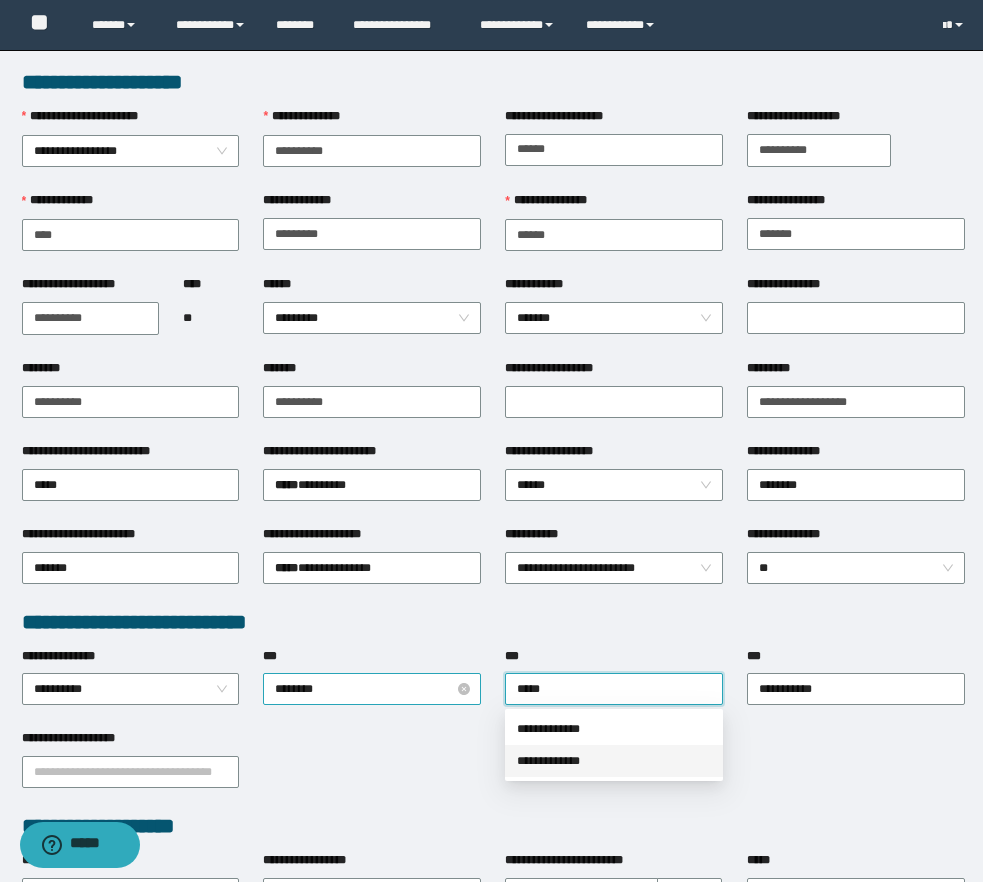 type 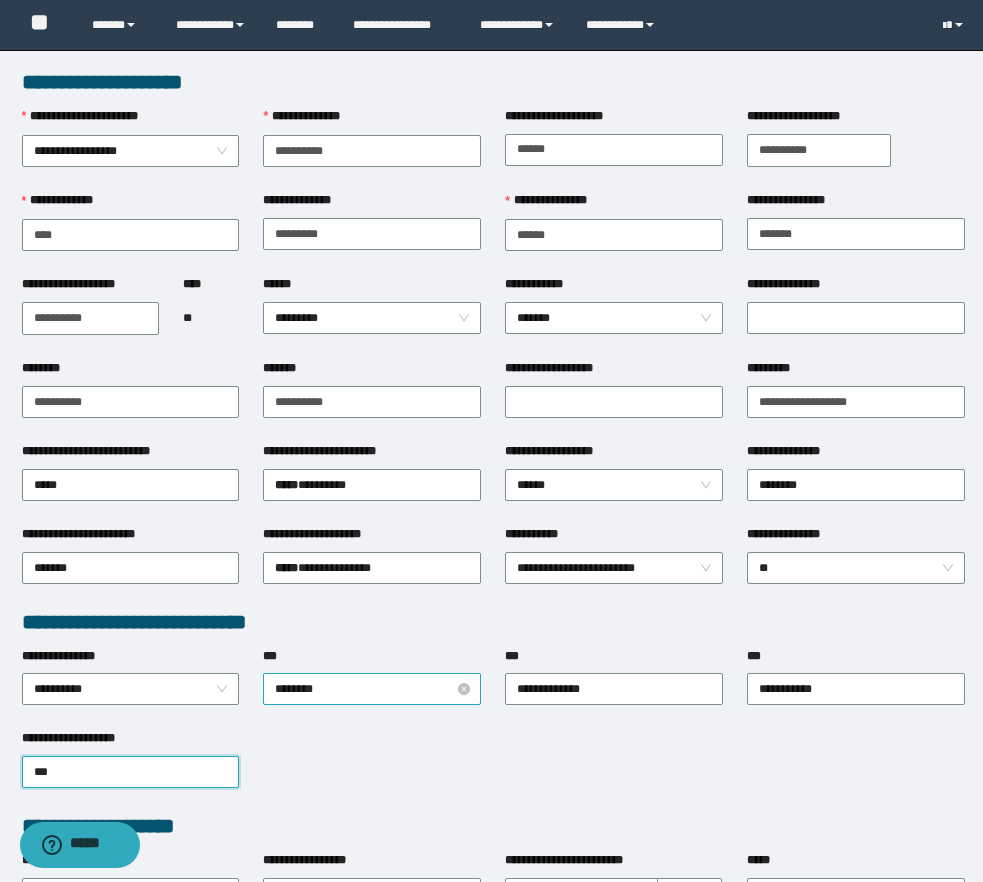 type on "****" 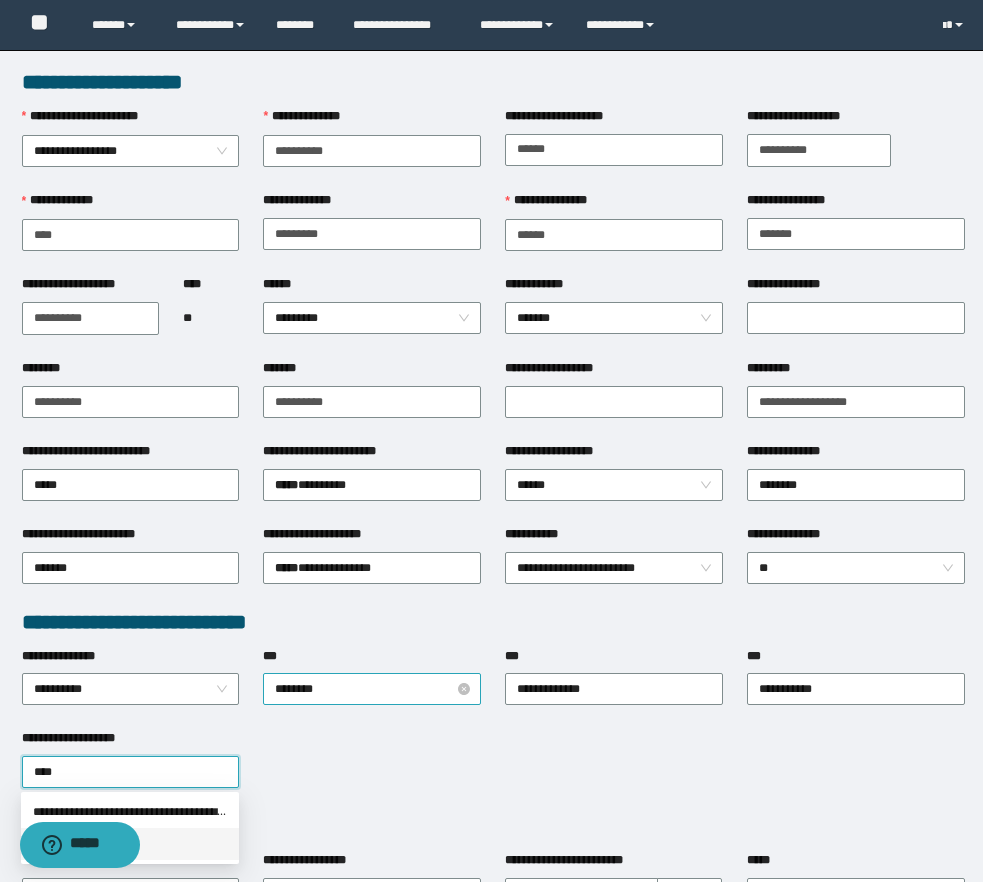 type 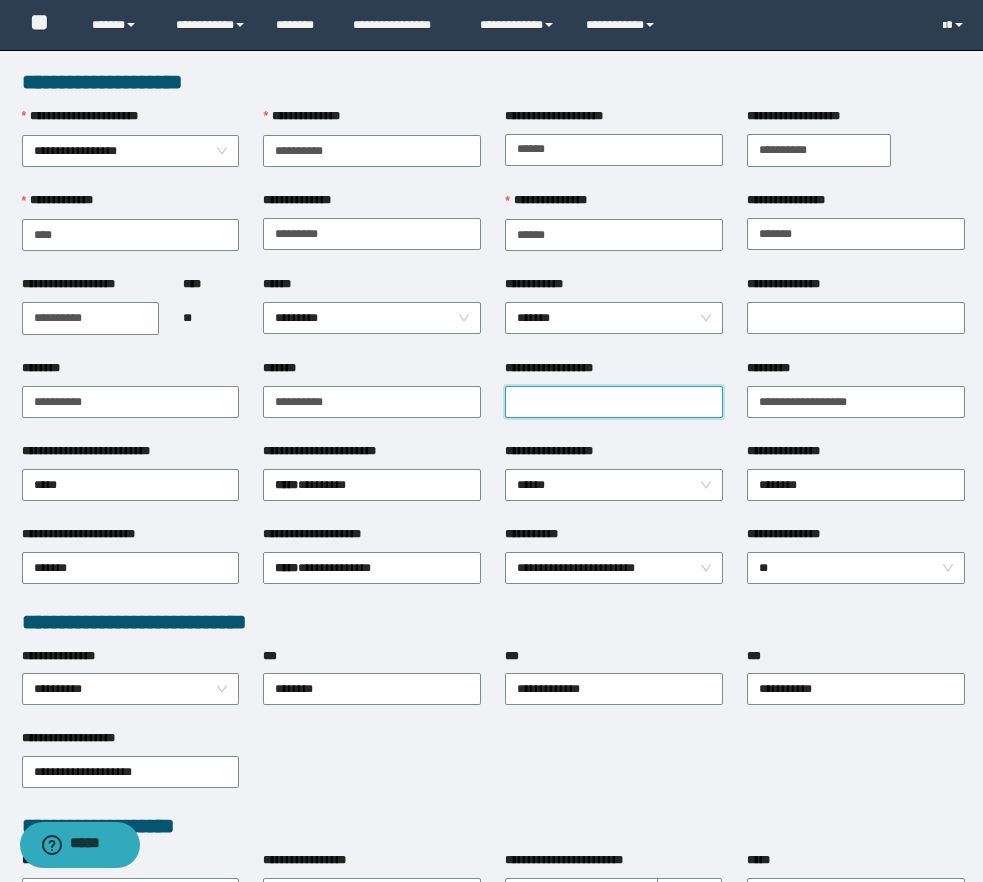 click on "**********" at bounding box center (614, 402) 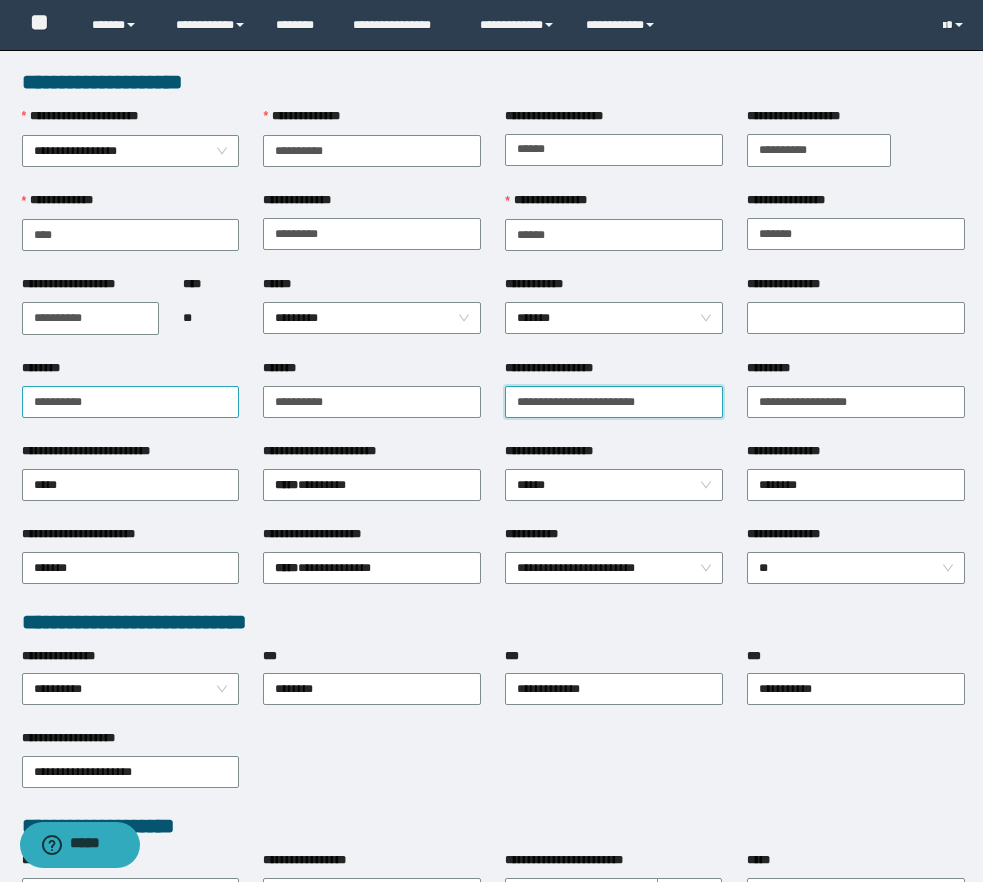 type on "**********" 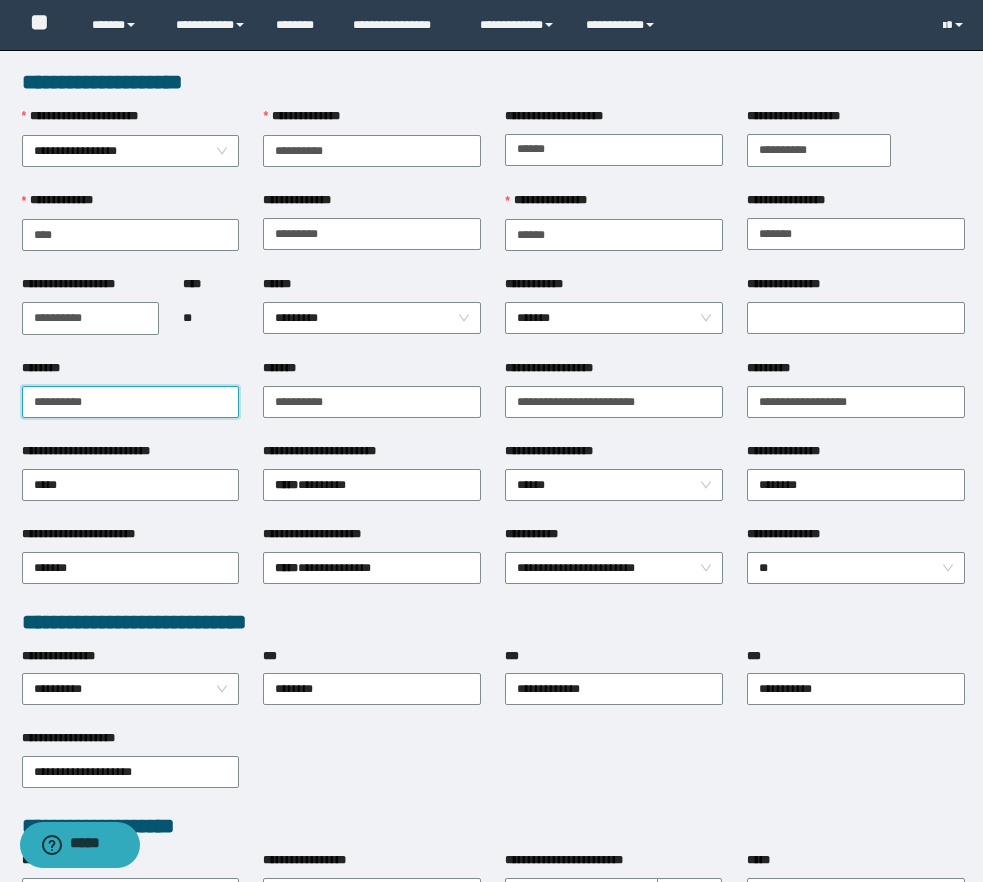 click on "**********" at bounding box center [131, 402] 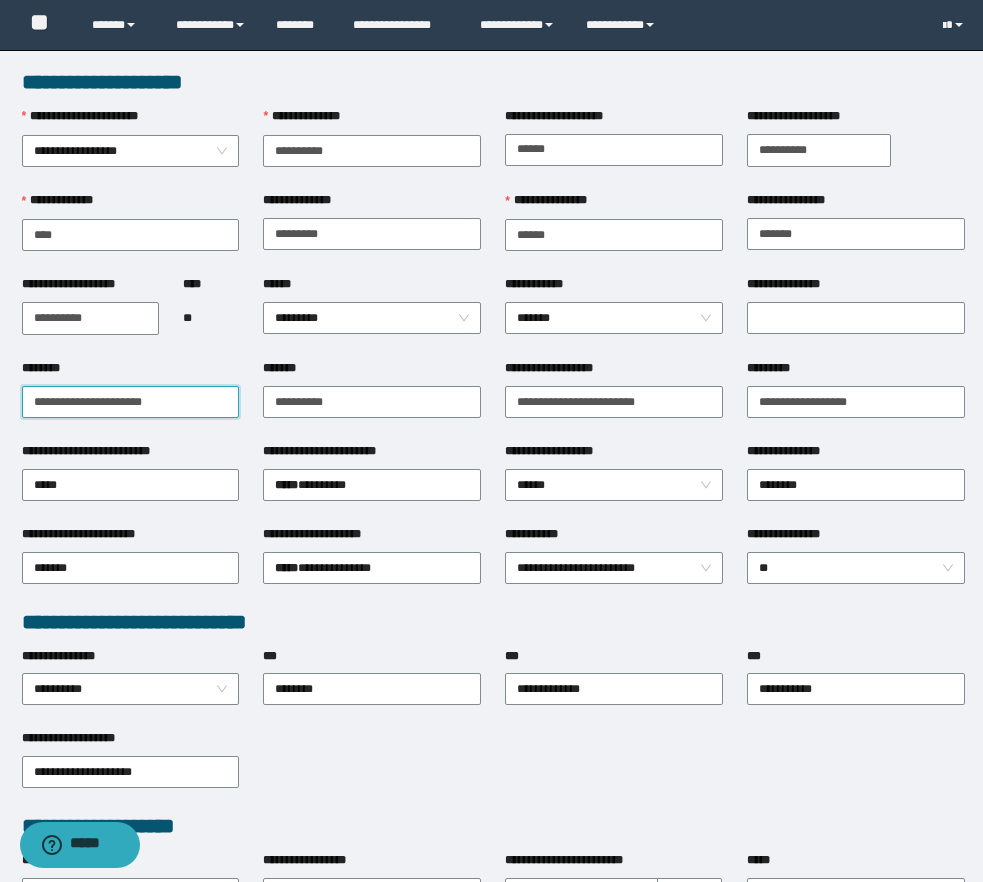 type on "**********" 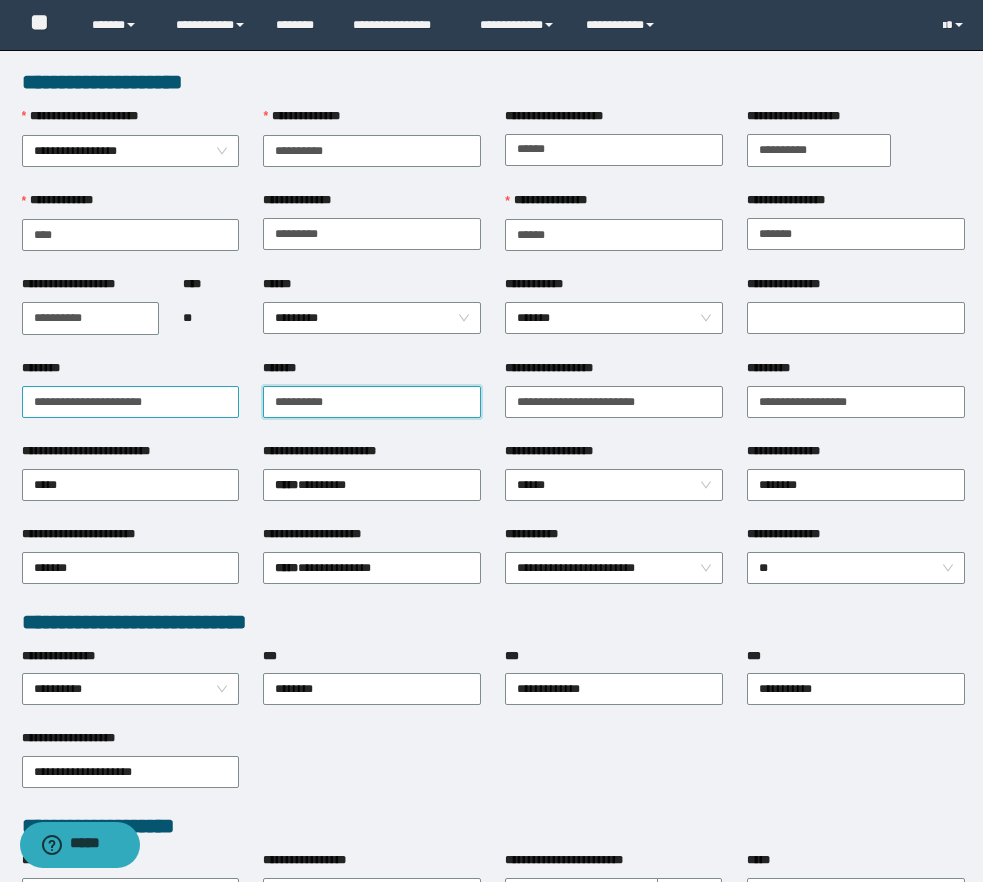 paste on "**********" 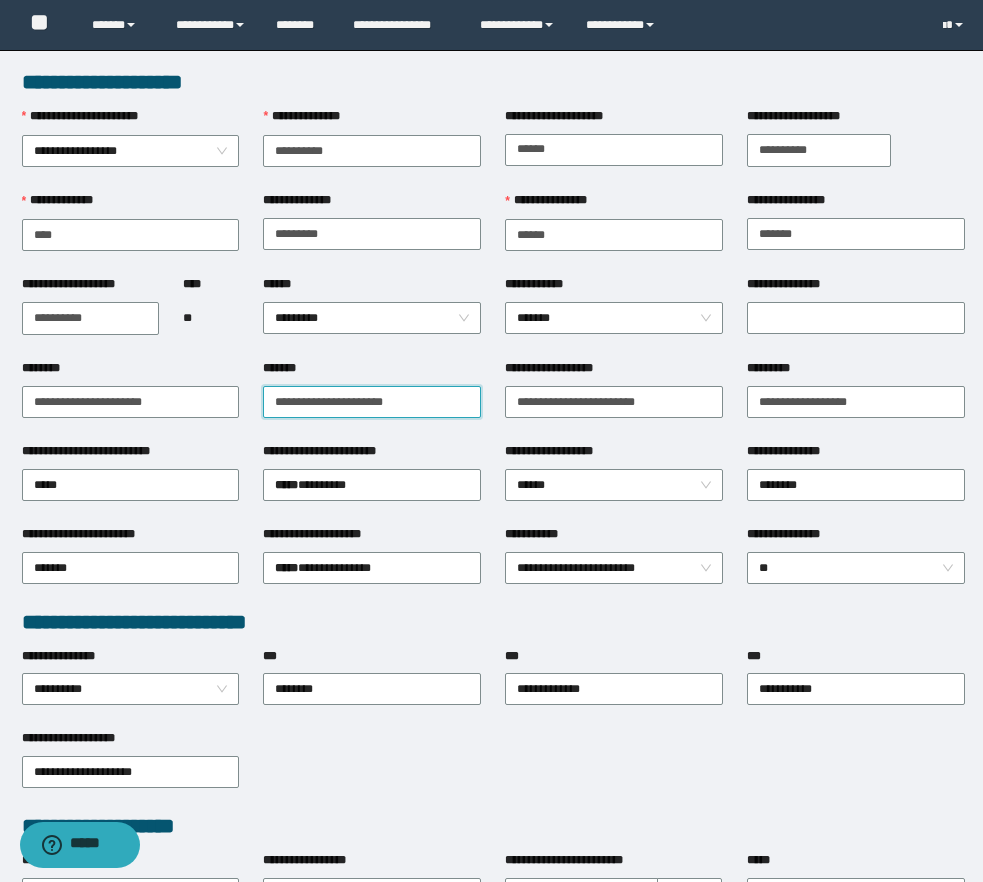 type on "**********" 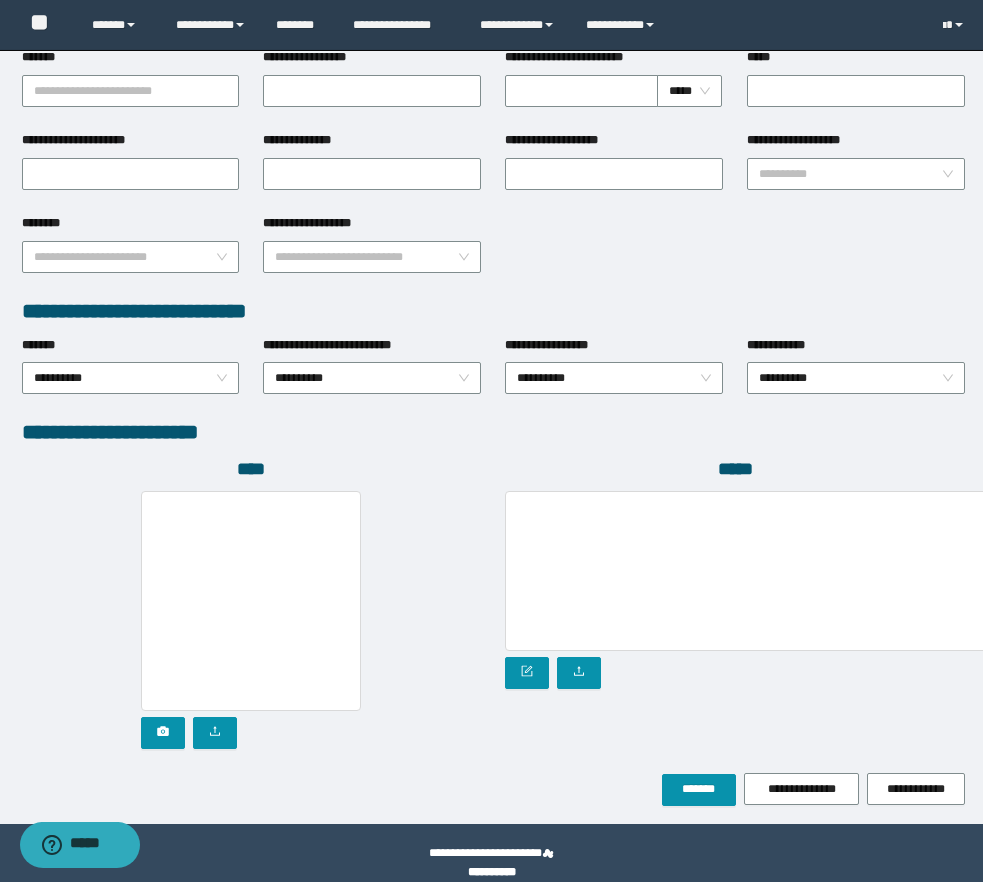 scroll, scrollTop: 822, scrollLeft: 0, axis: vertical 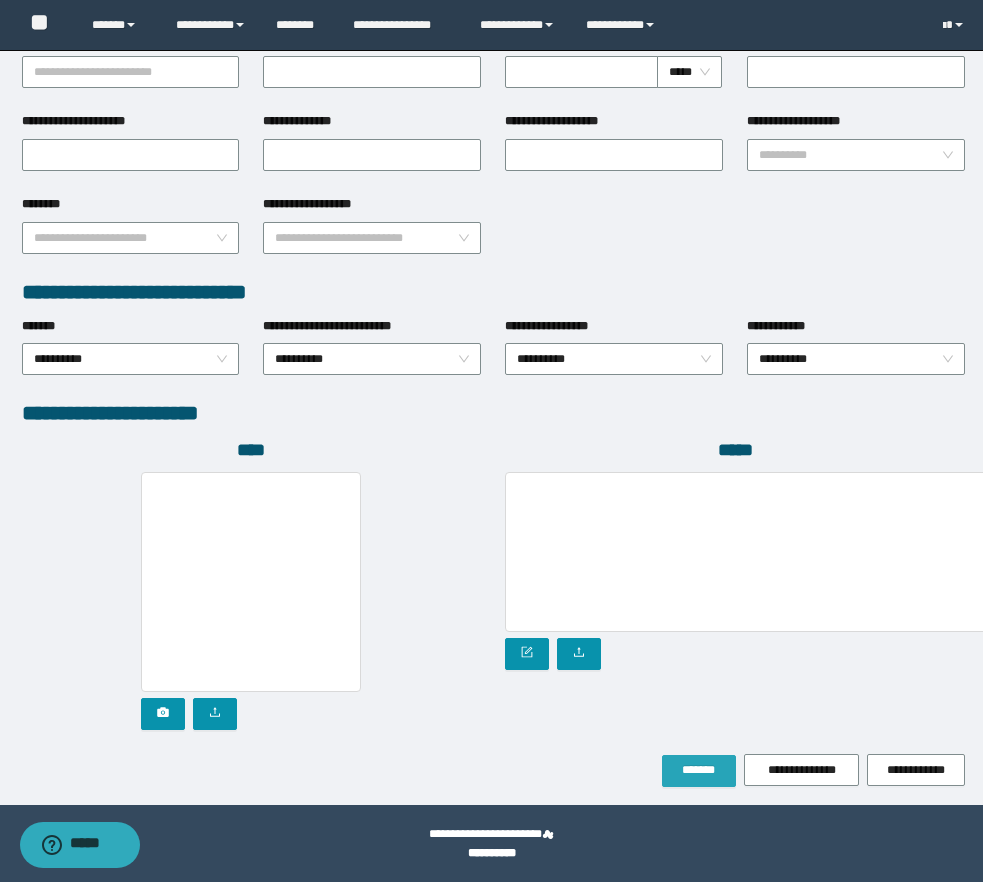 click on "*******" at bounding box center (699, 771) 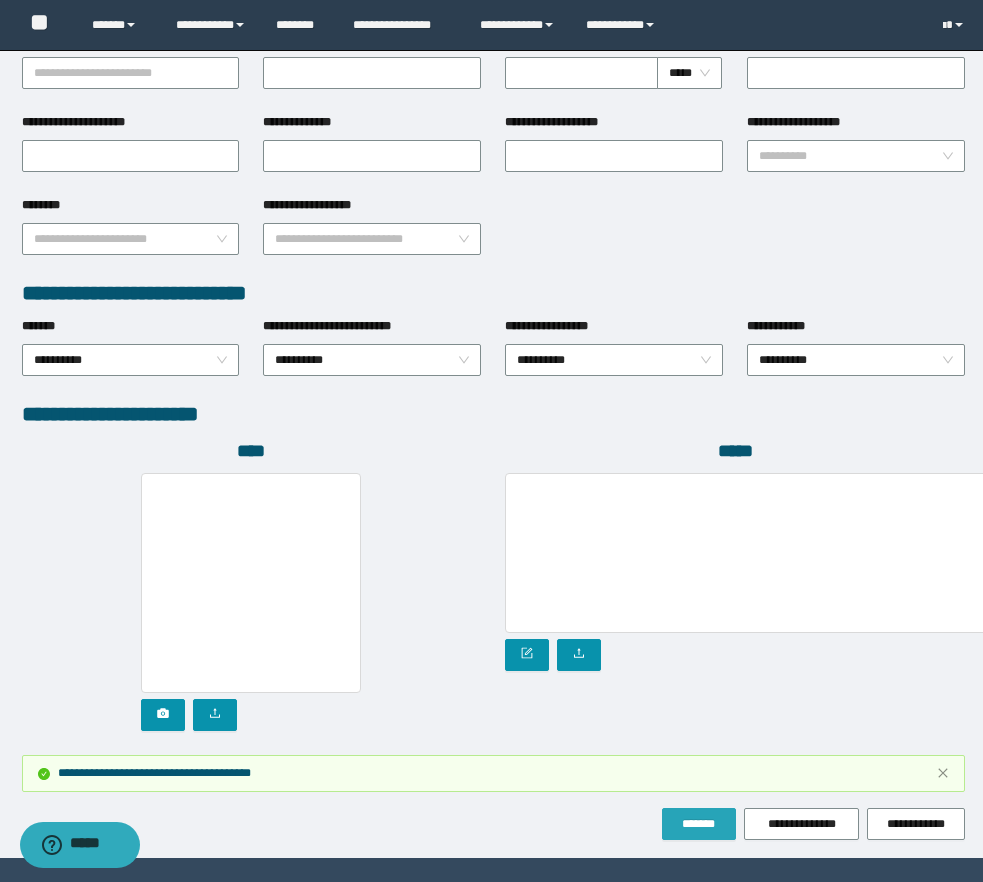scroll, scrollTop: 0, scrollLeft: 0, axis: both 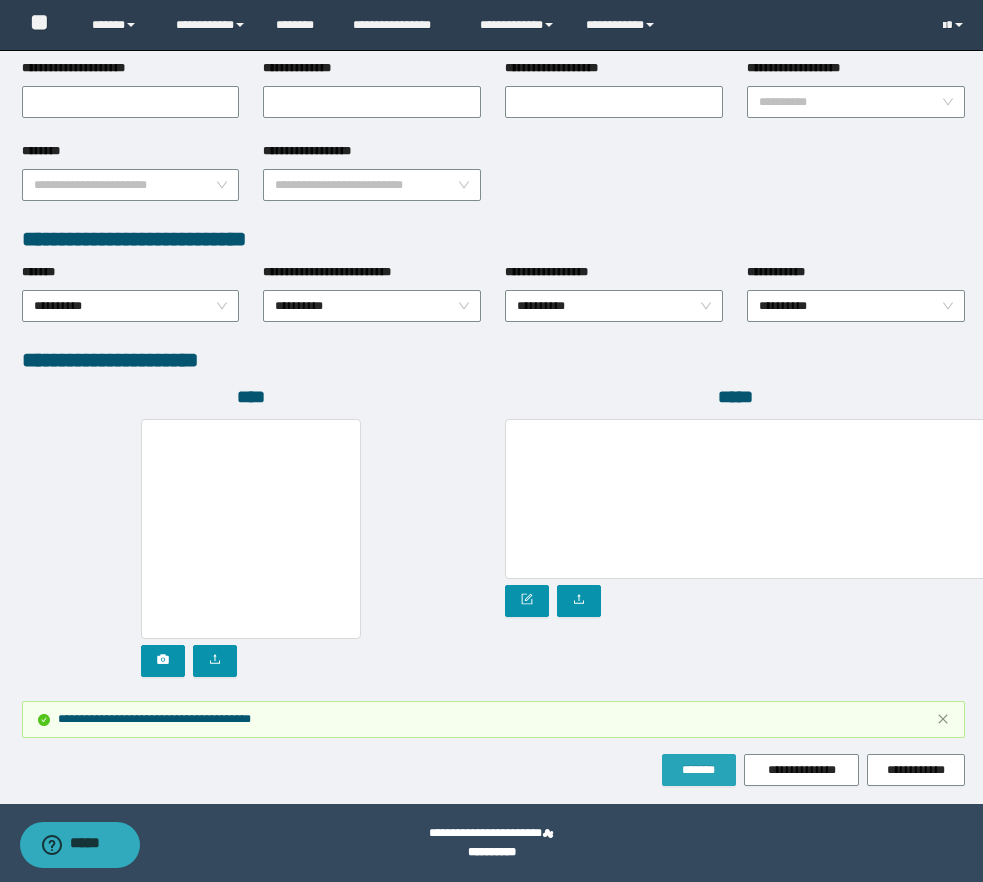 click on "*******" at bounding box center [699, 770] 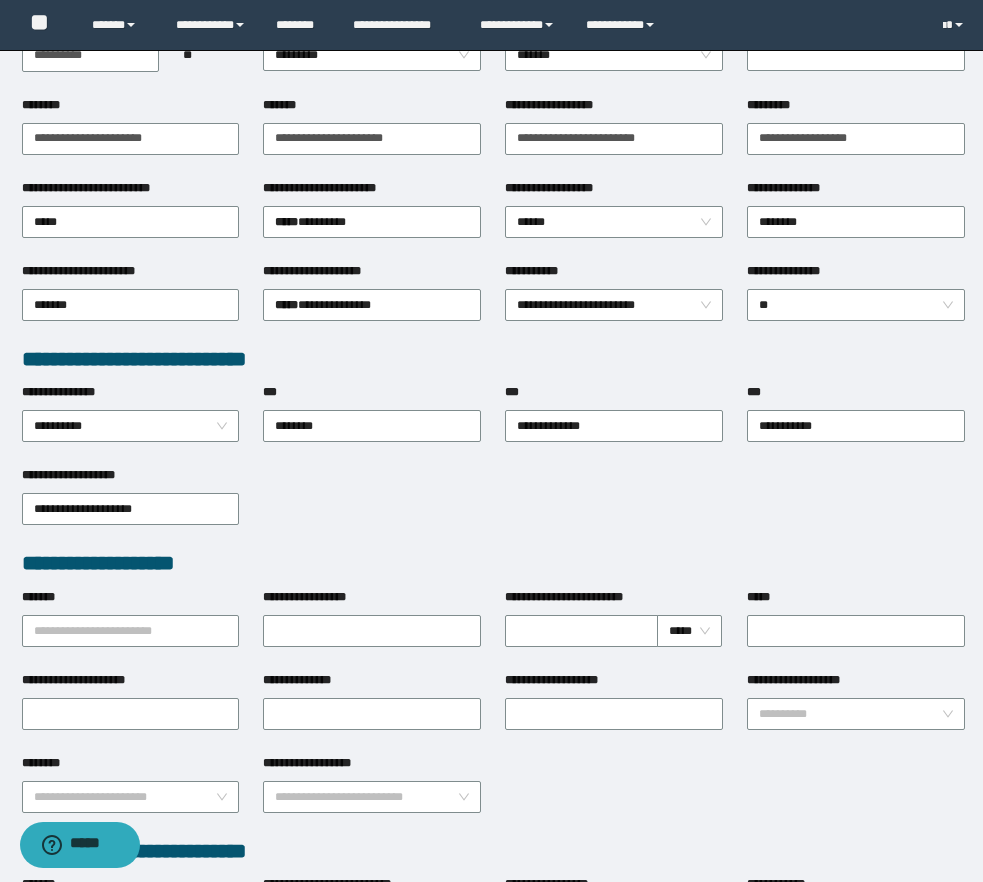 scroll, scrollTop: 0, scrollLeft: 0, axis: both 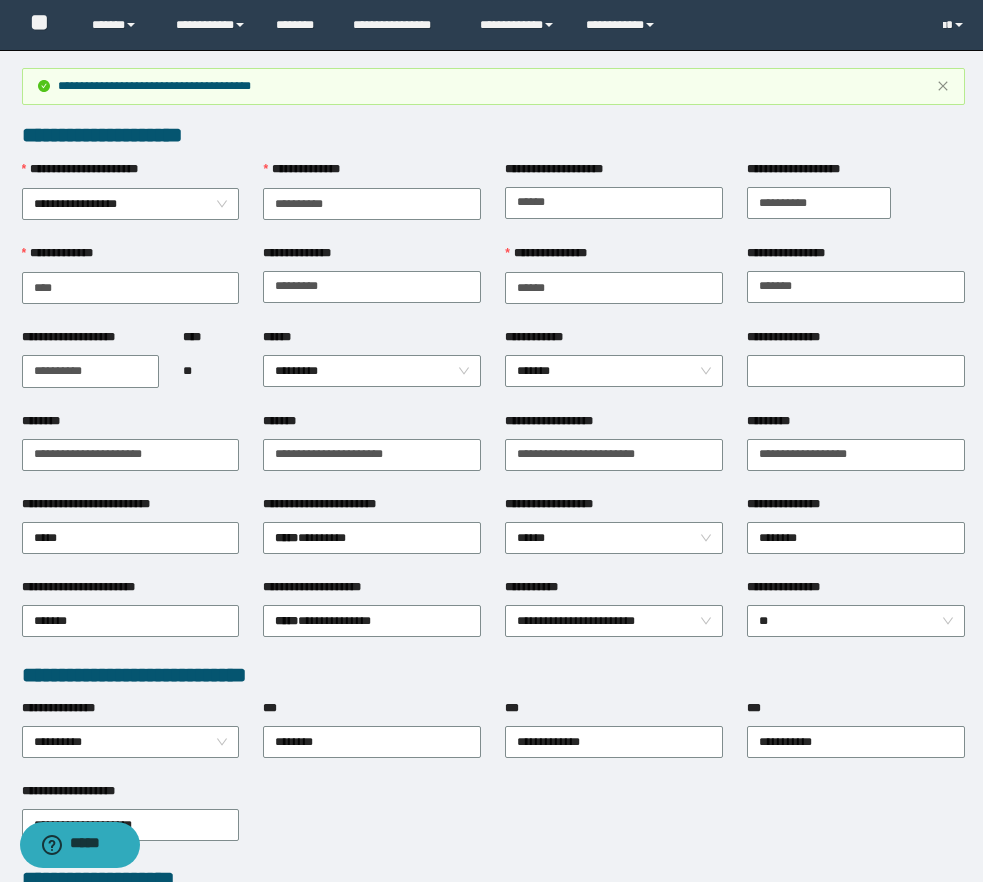 type 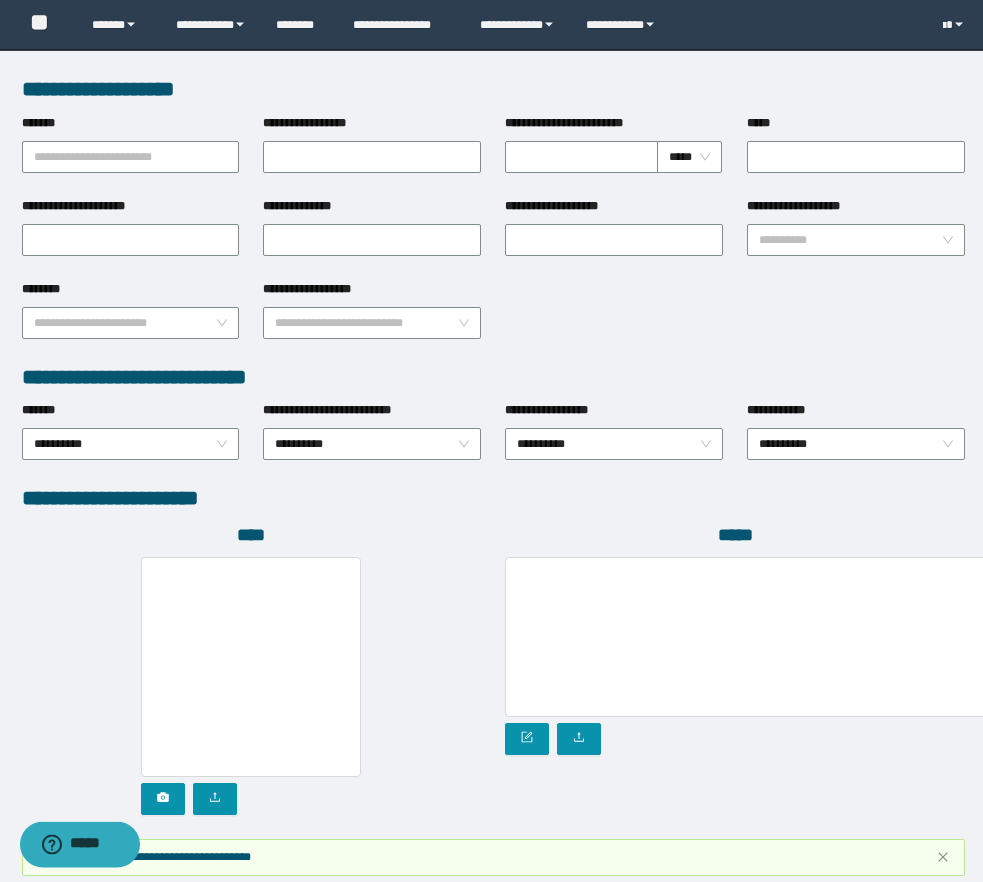 scroll, scrollTop: 928, scrollLeft: 0, axis: vertical 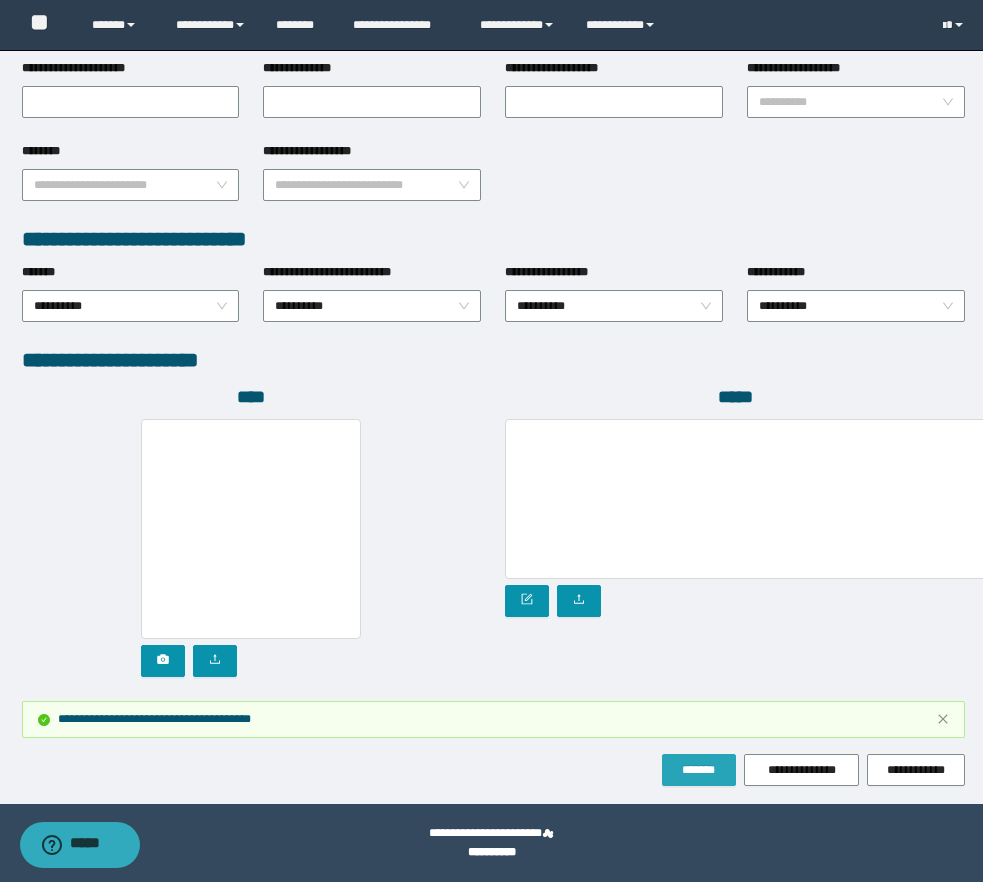 click on "*******" at bounding box center (699, 770) 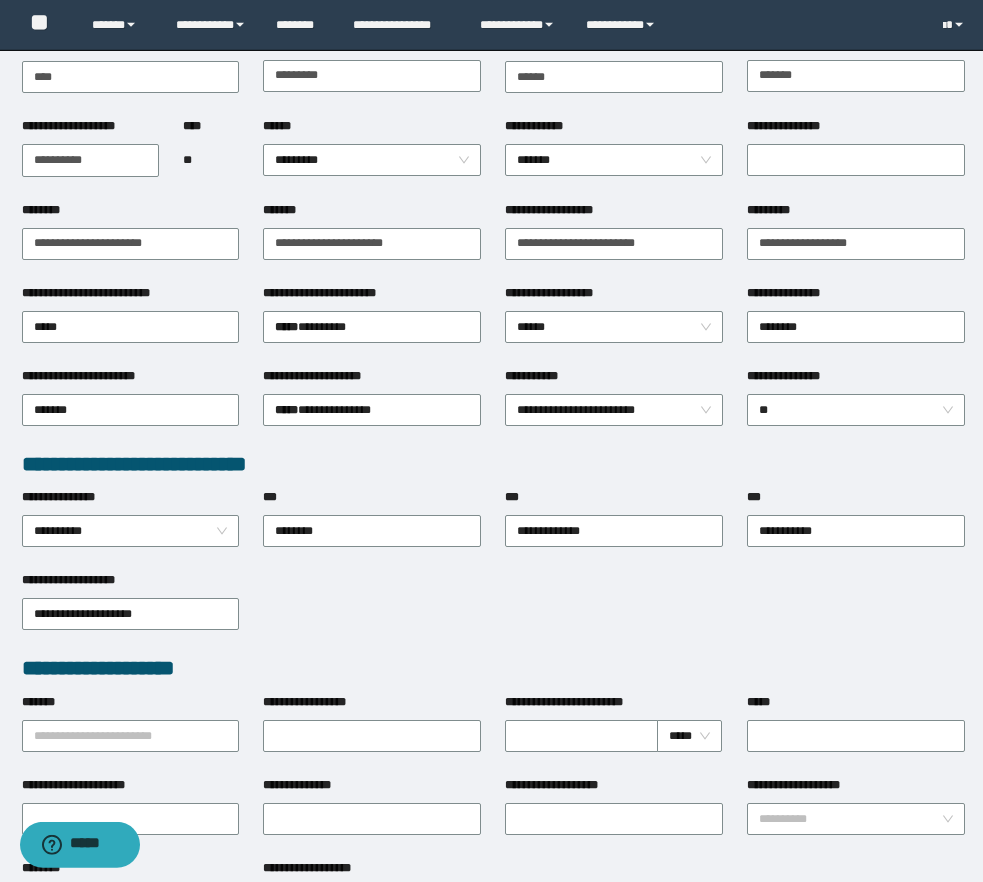 scroll, scrollTop: 0, scrollLeft: 0, axis: both 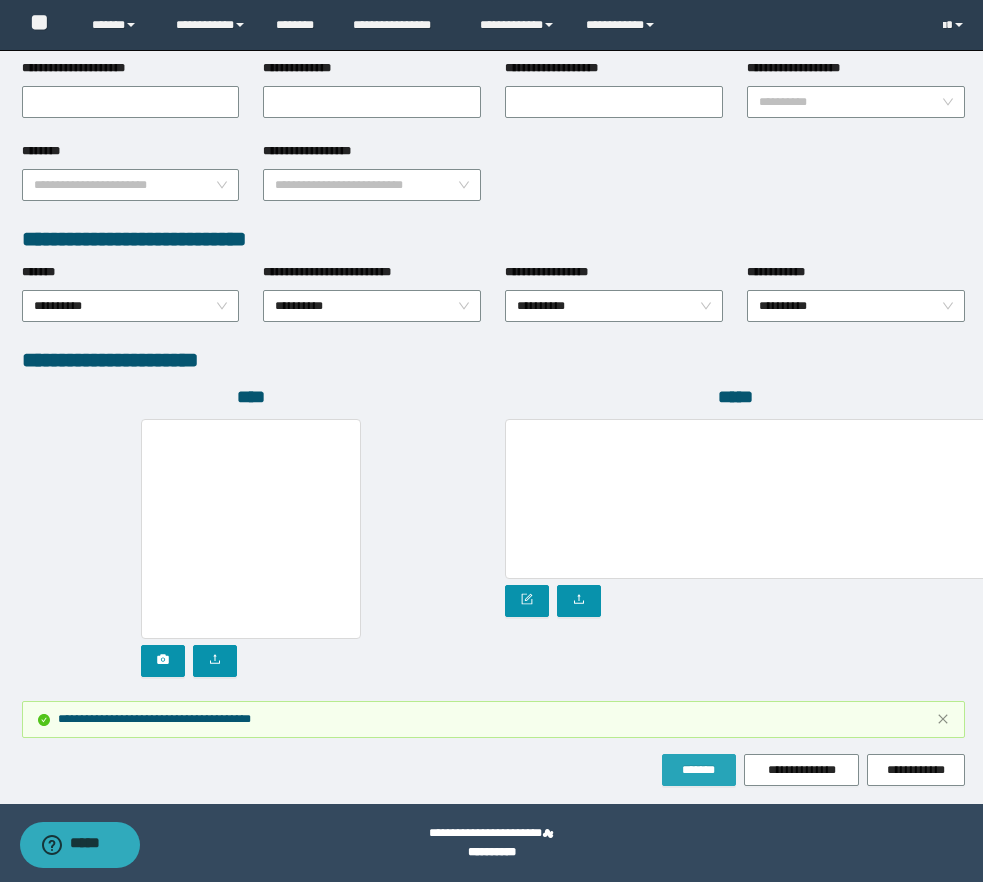 click on "*******" at bounding box center (699, 770) 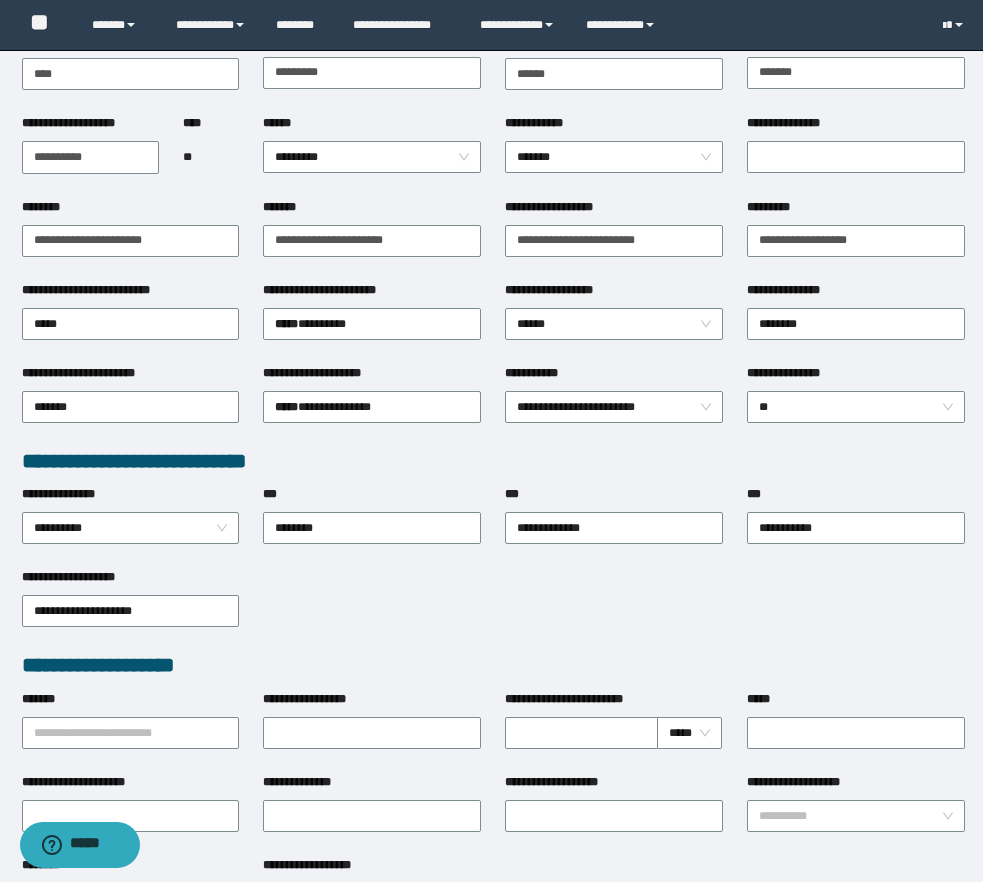 scroll, scrollTop: 0, scrollLeft: 0, axis: both 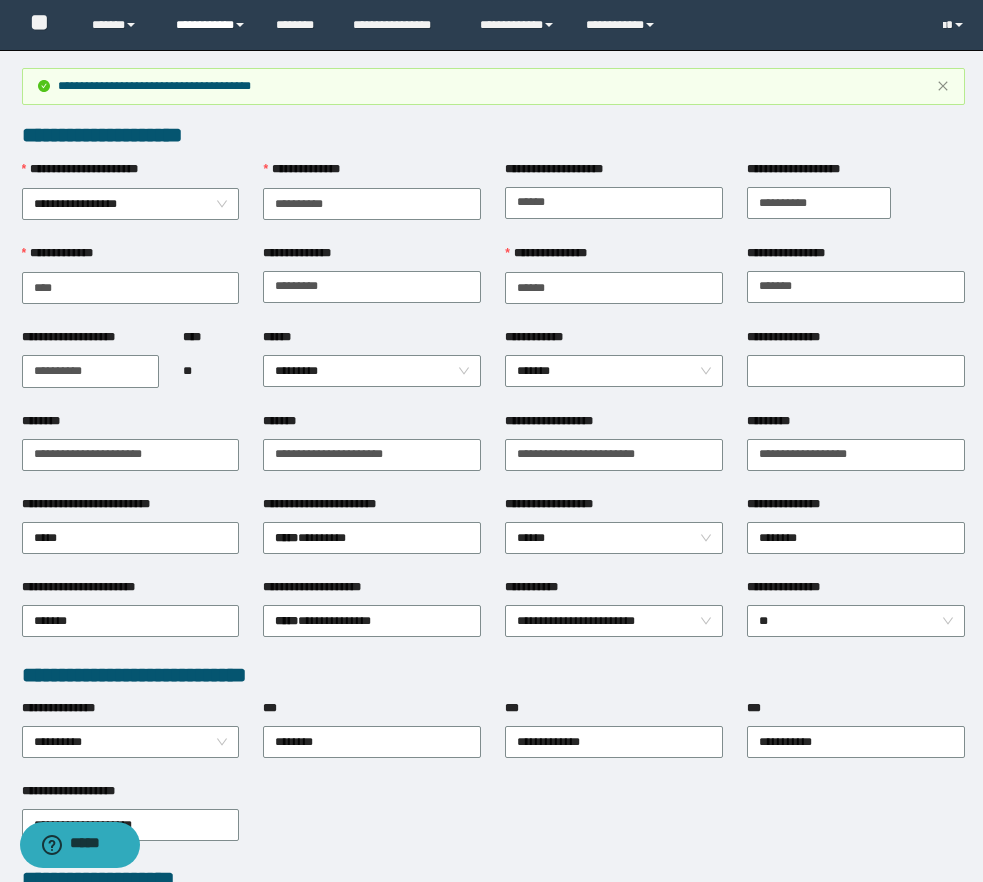 click on "**********" at bounding box center (211, 25) 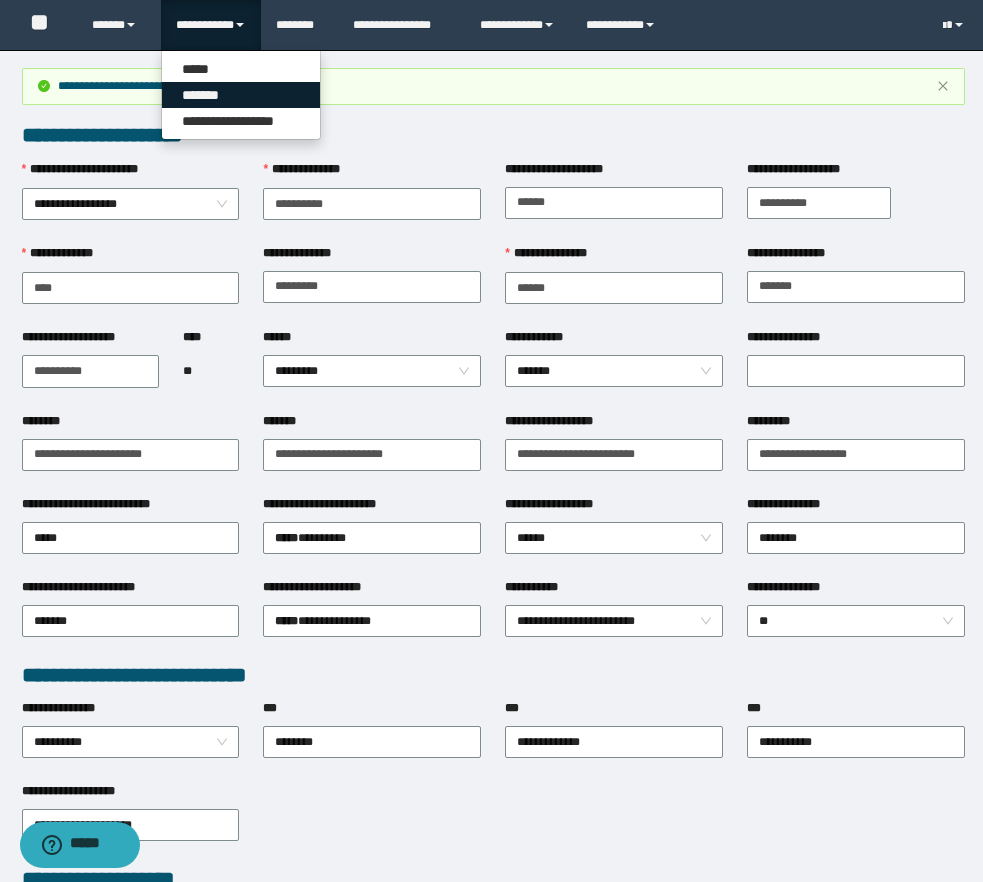 click on "*******" at bounding box center (241, 95) 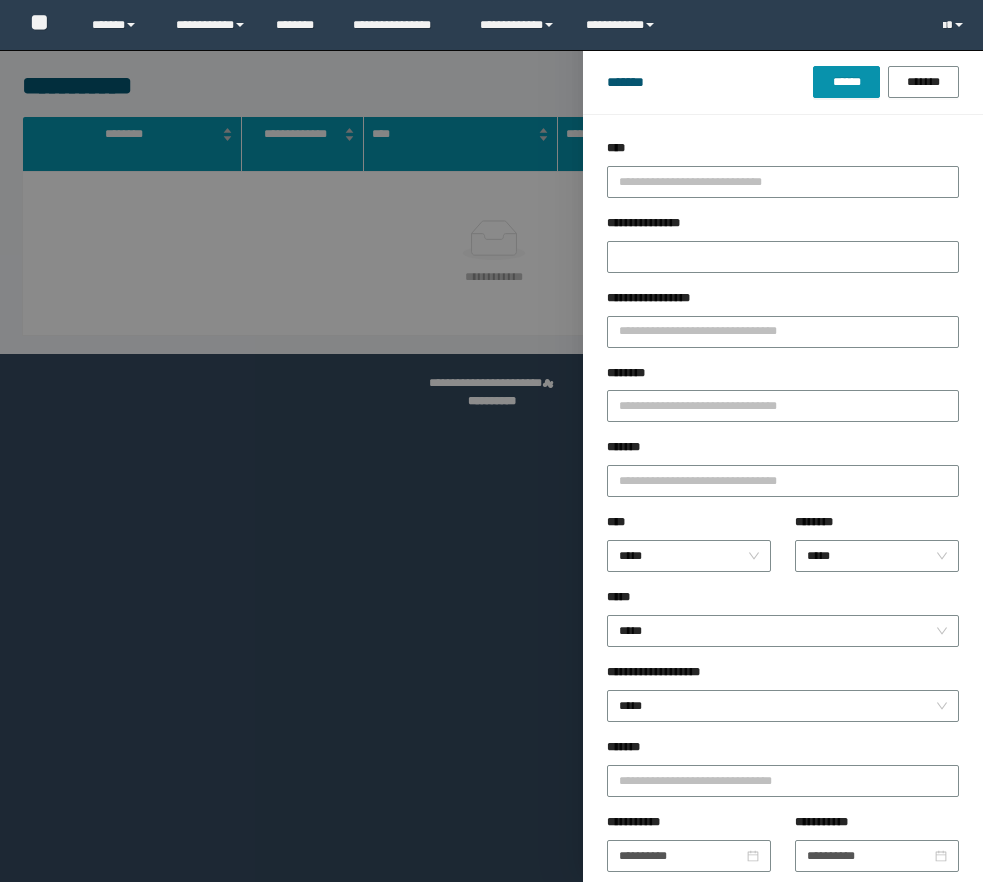 scroll, scrollTop: 0, scrollLeft: 0, axis: both 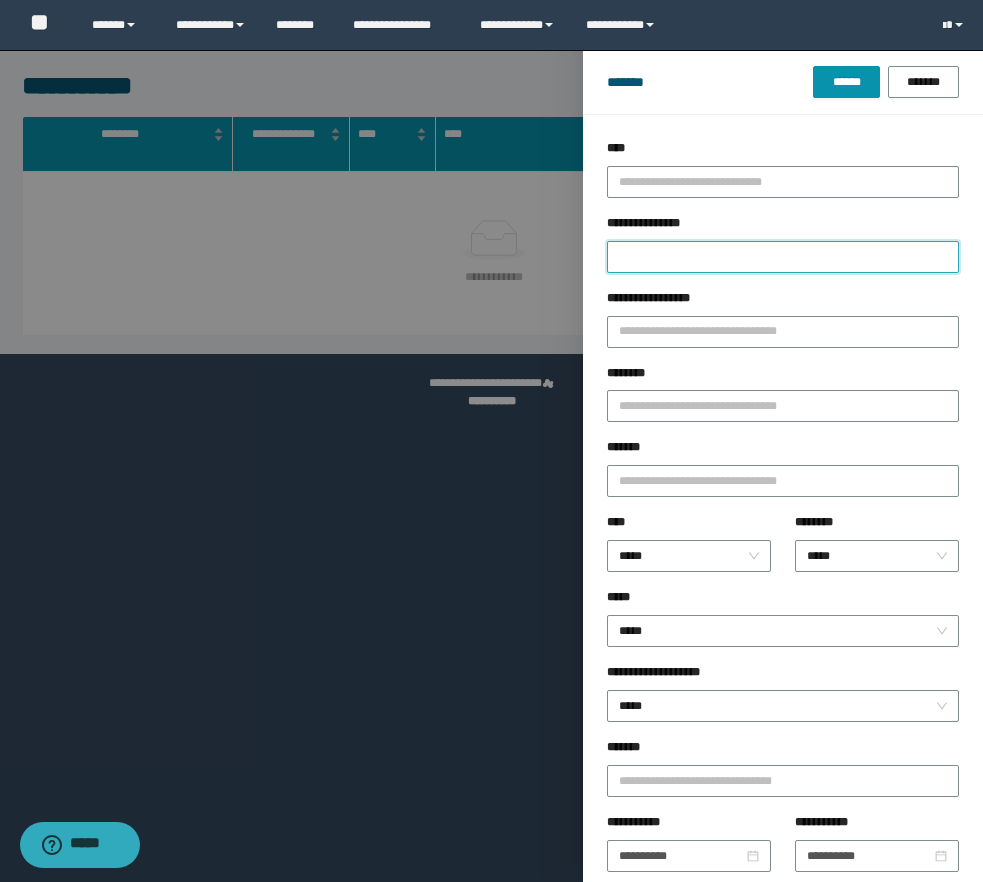 click on "**********" at bounding box center (783, 257) 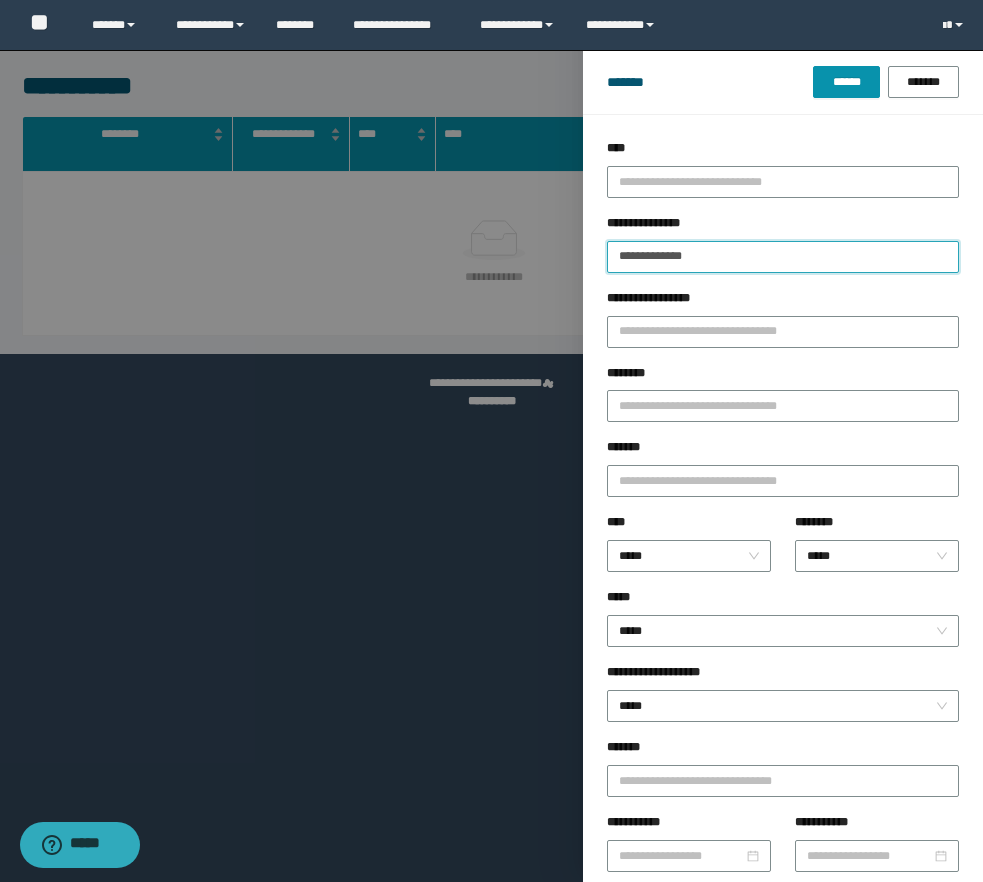 type on "**********" 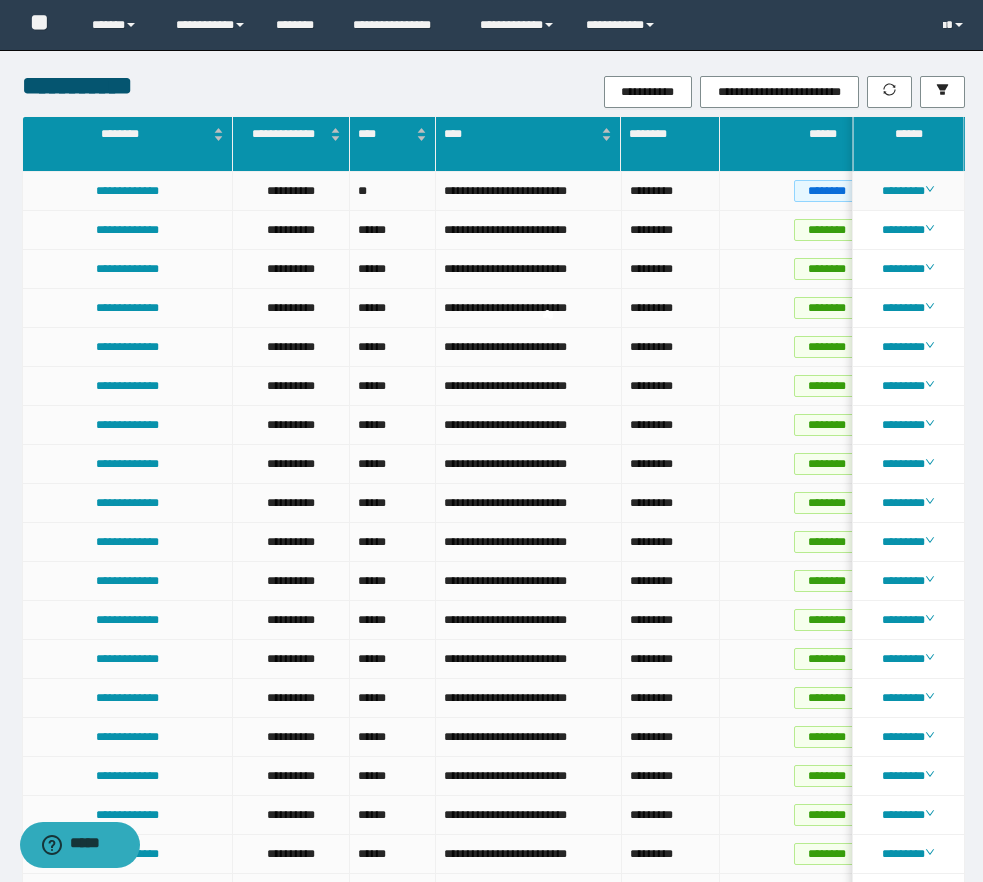 click on "**********" at bounding box center [127, 191] 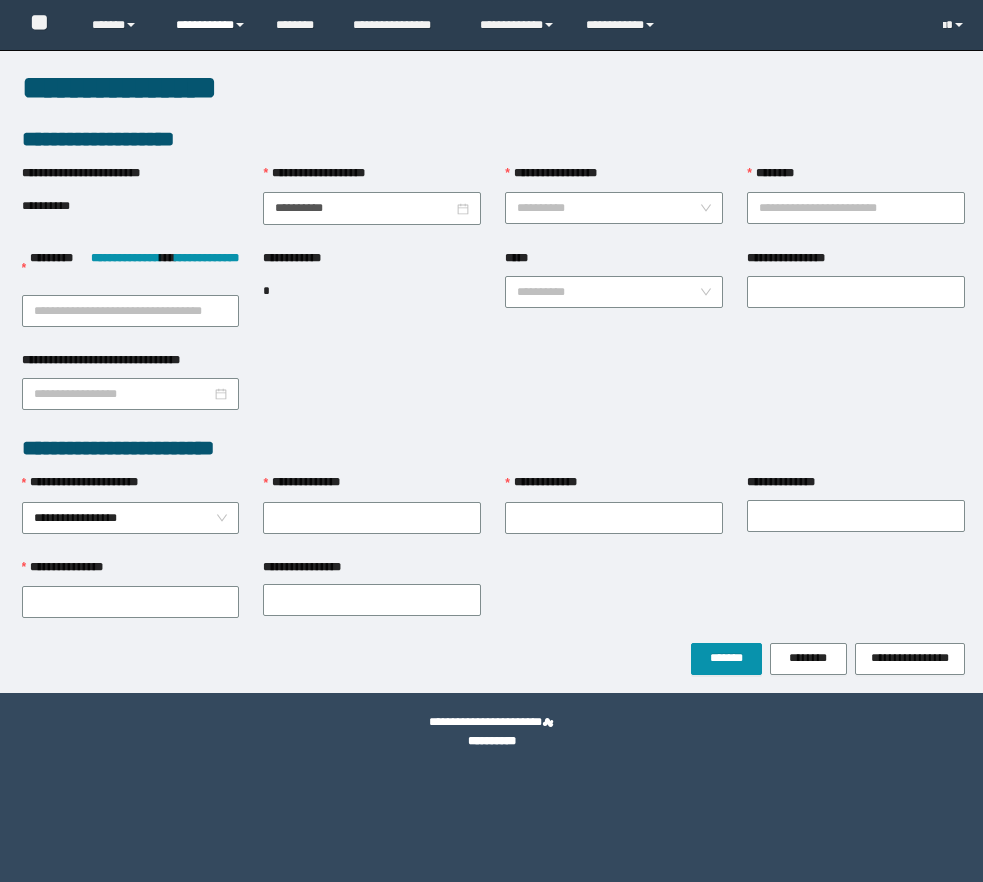 scroll, scrollTop: 0, scrollLeft: 0, axis: both 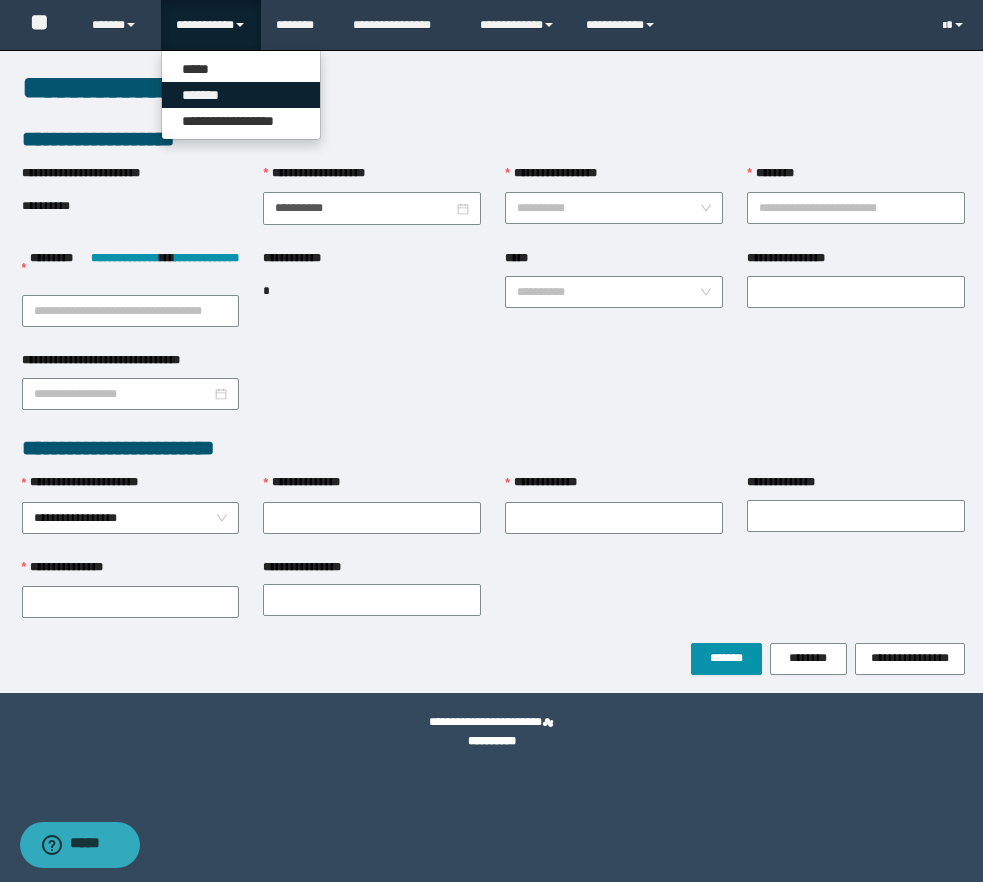 click on "*******" at bounding box center [241, 95] 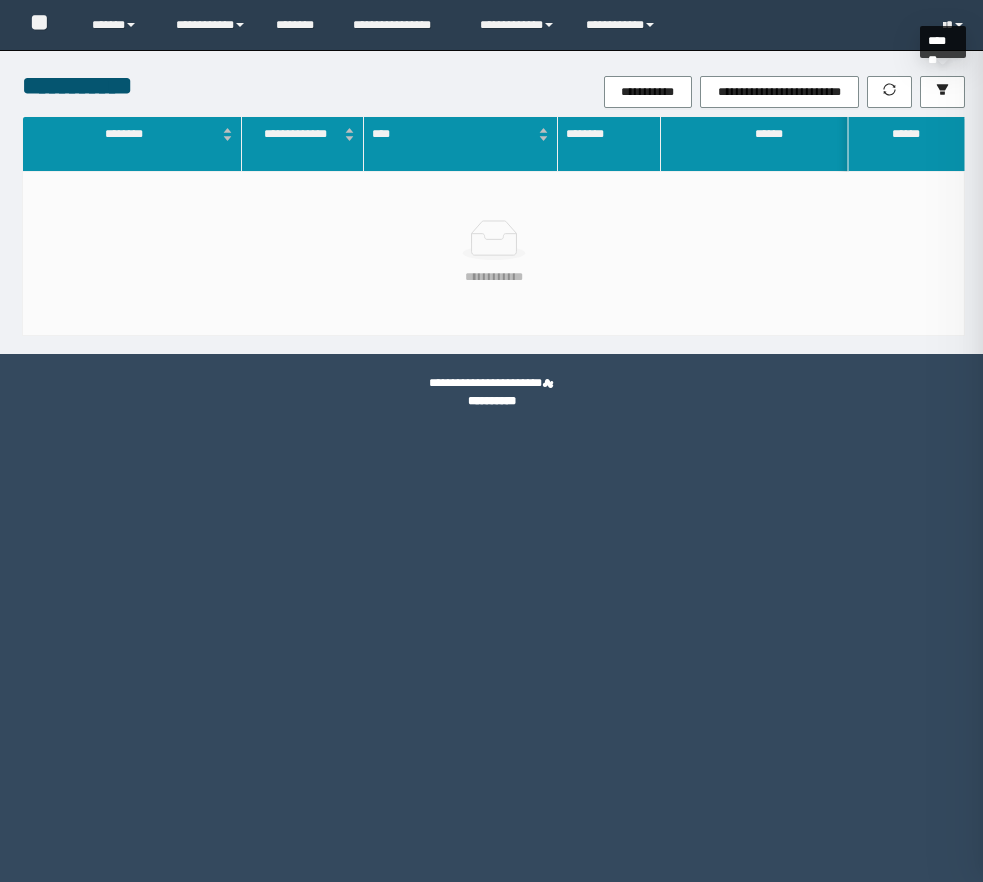 scroll, scrollTop: 0, scrollLeft: 0, axis: both 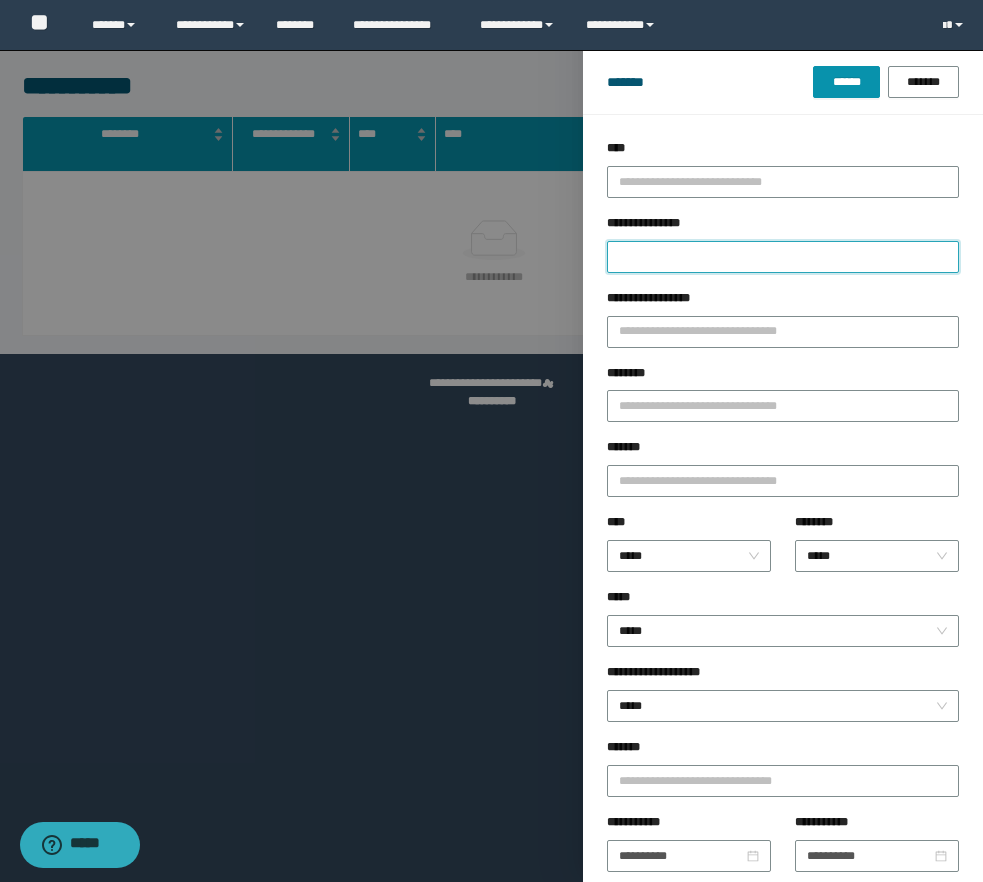 click on "**********" at bounding box center (783, 257) 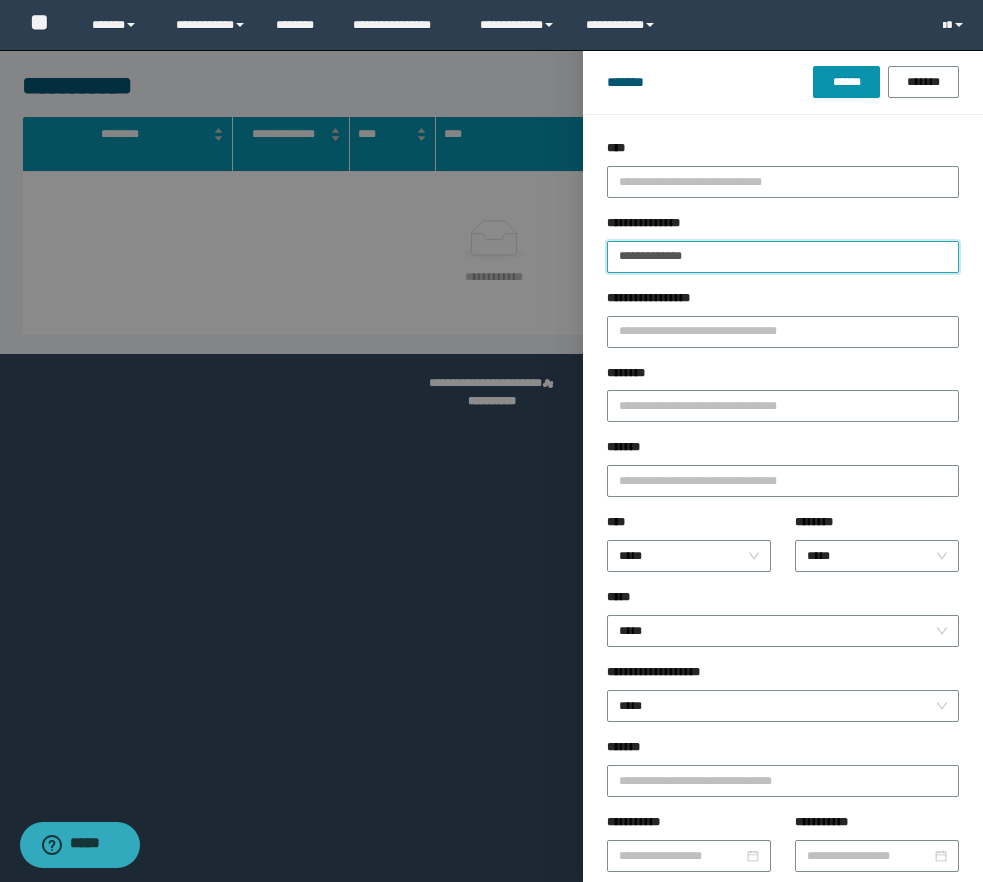 type on "**********" 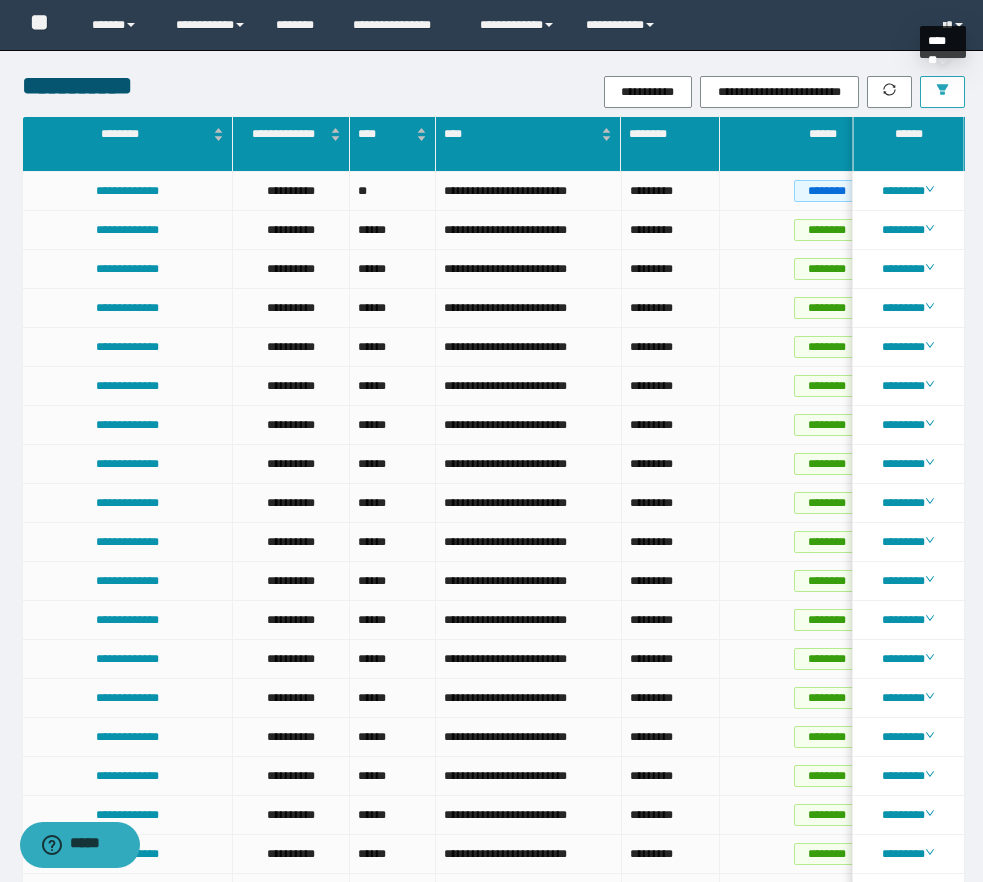 click at bounding box center [942, 92] 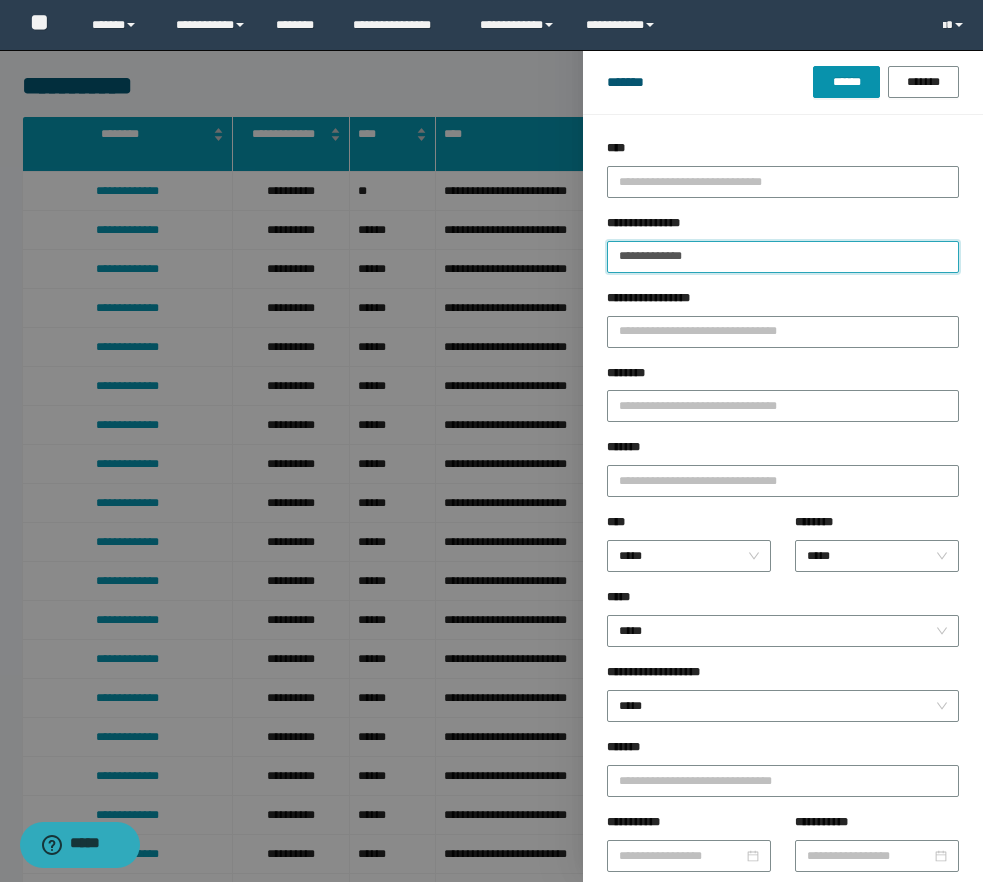 click on "**********" at bounding box center [783, 257] 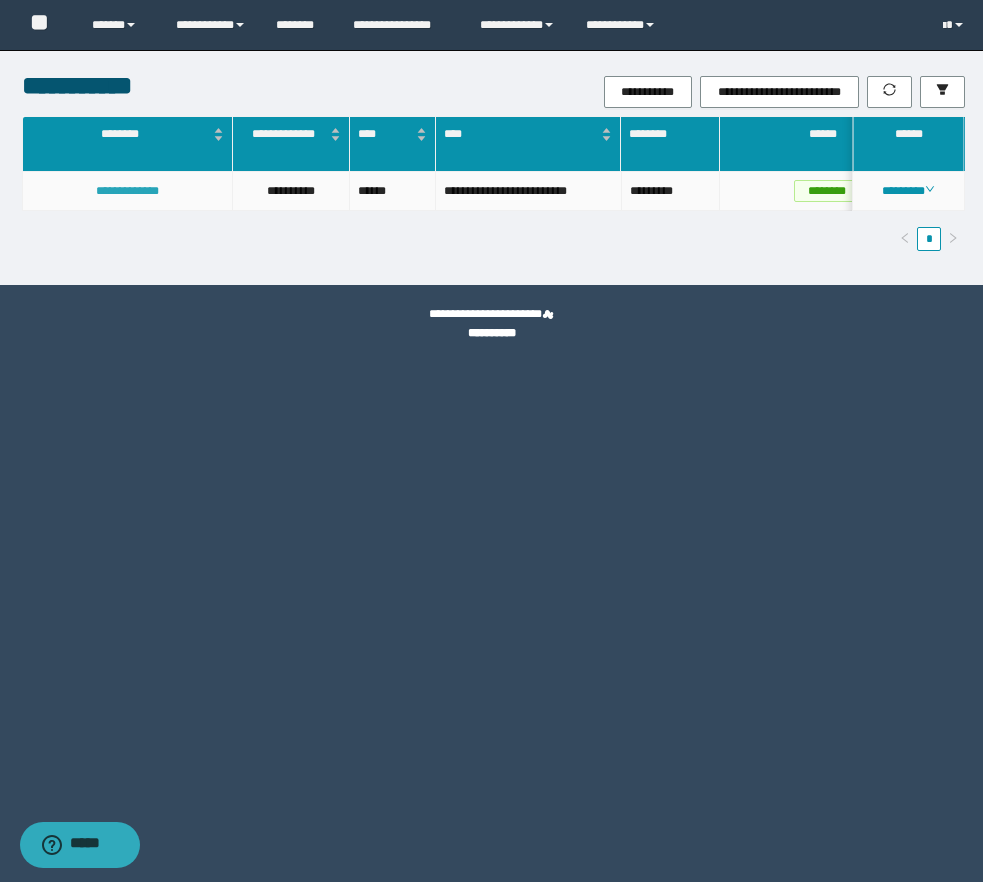 click on "**********" at bounding box center [127, 191] 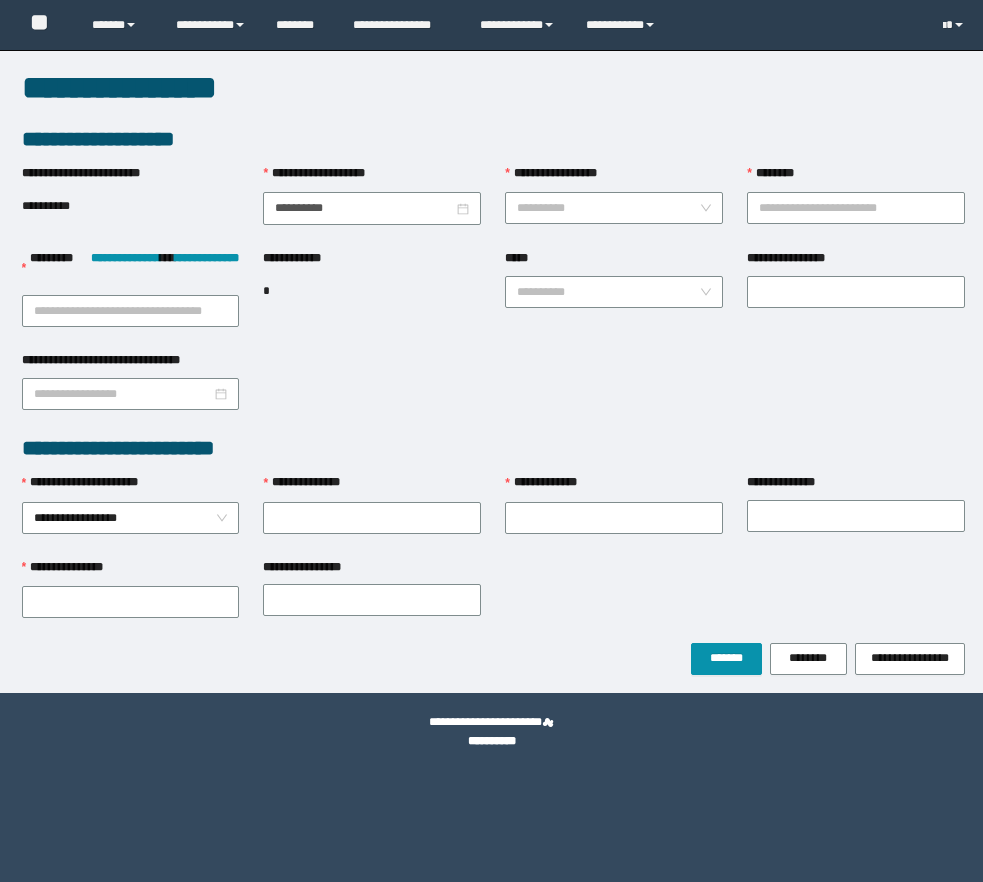 scroll, scrollTop: 0, scrollLeft: 0, axis: both 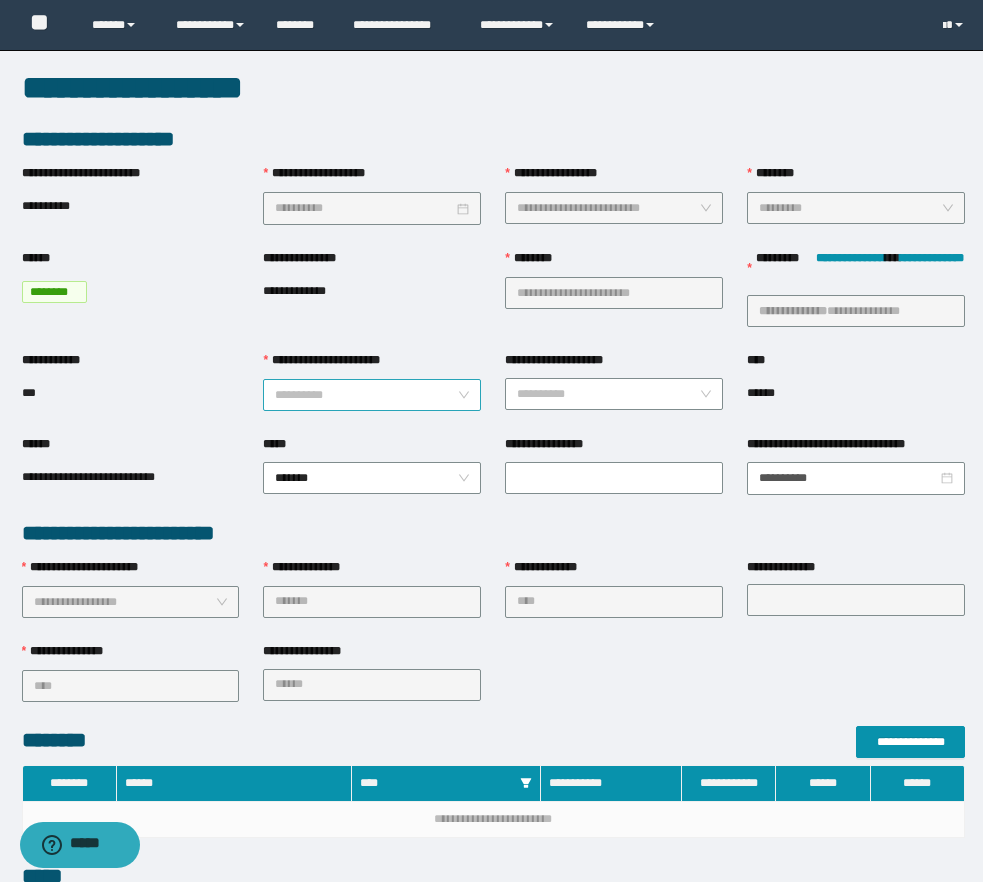 click on "**********" at bounding box center (366, 395) 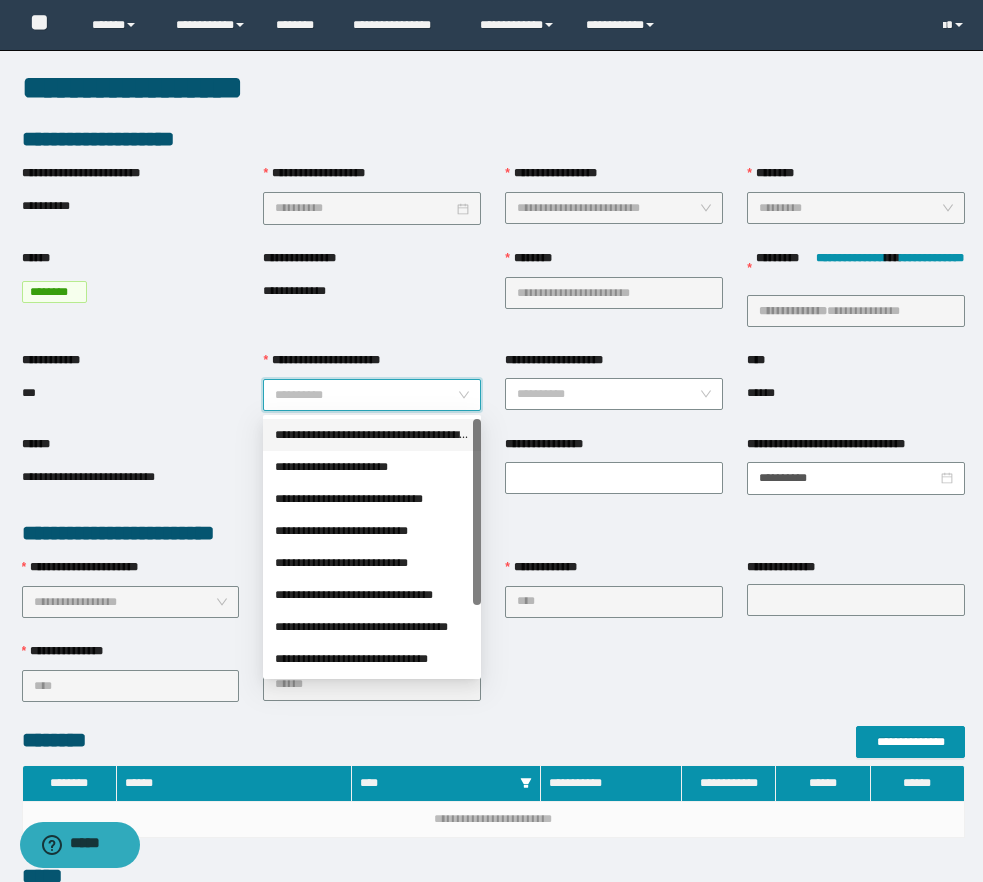 click on "**********" at bounding box center [372, 435] 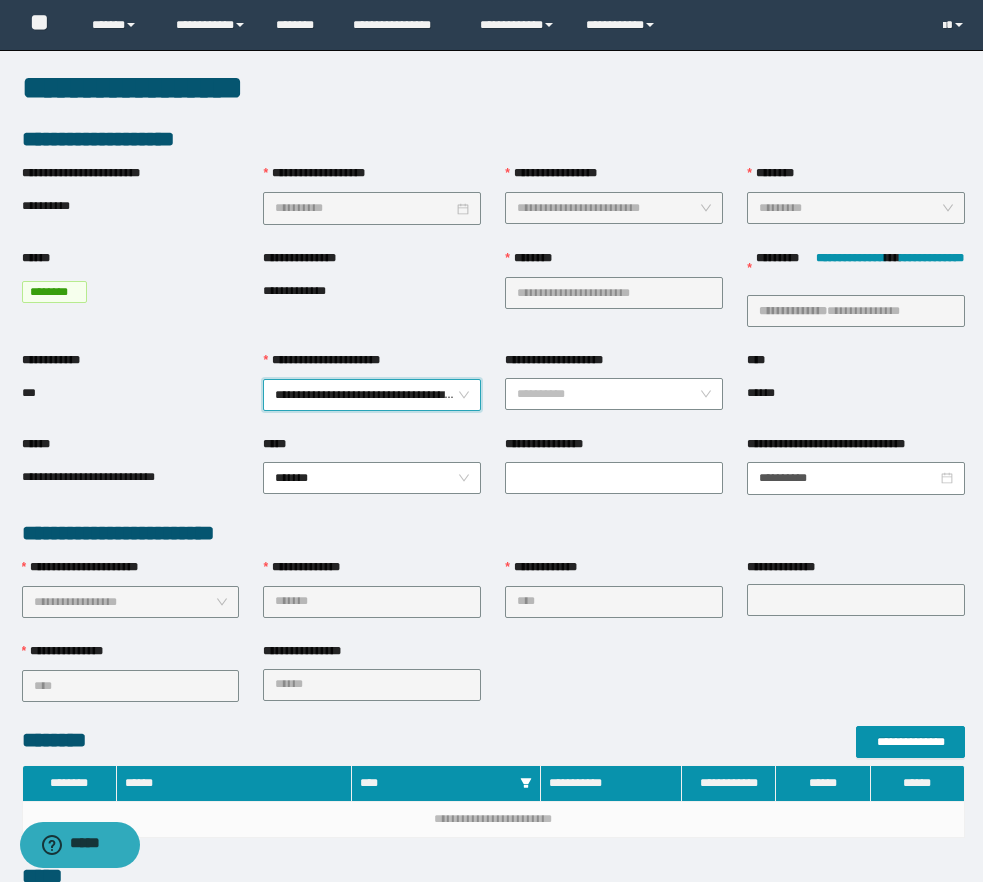 scroll, scrollTop: 560, scrollLeft: 0, axis: vertical 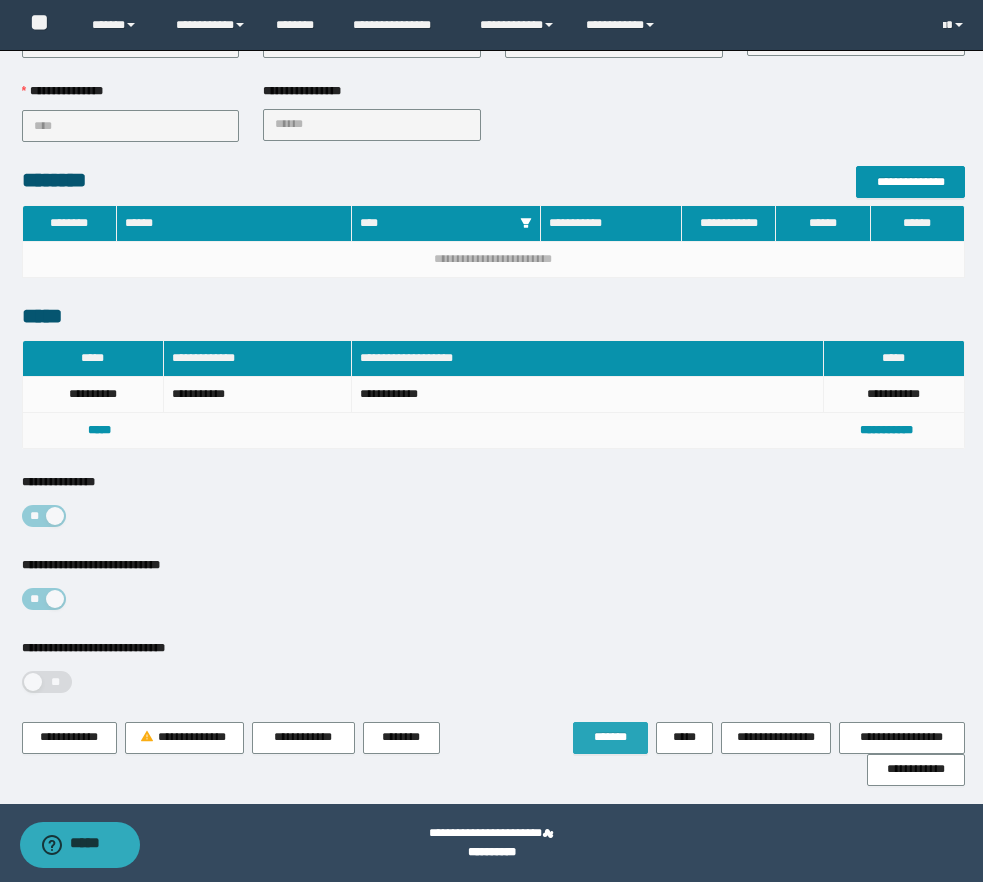 click on "*******" at bounding box center (610, 737) 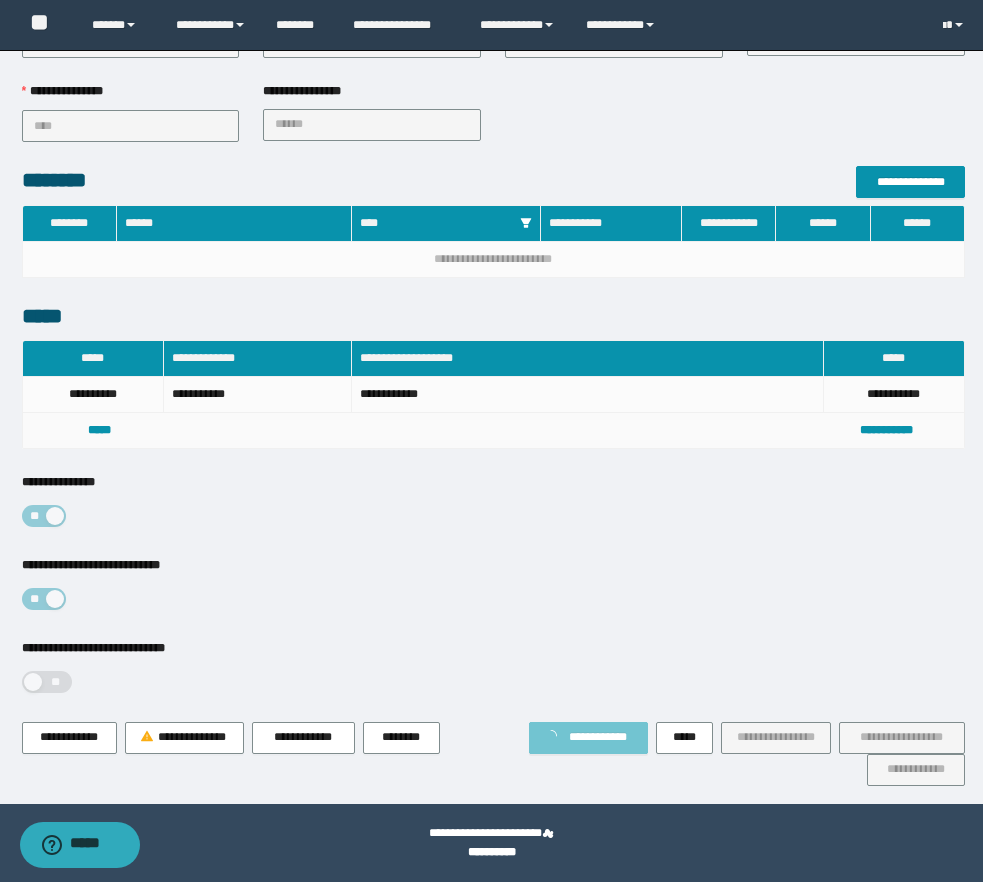 scroll, scrollTop: 0, scrollLeft: 0, axis: both 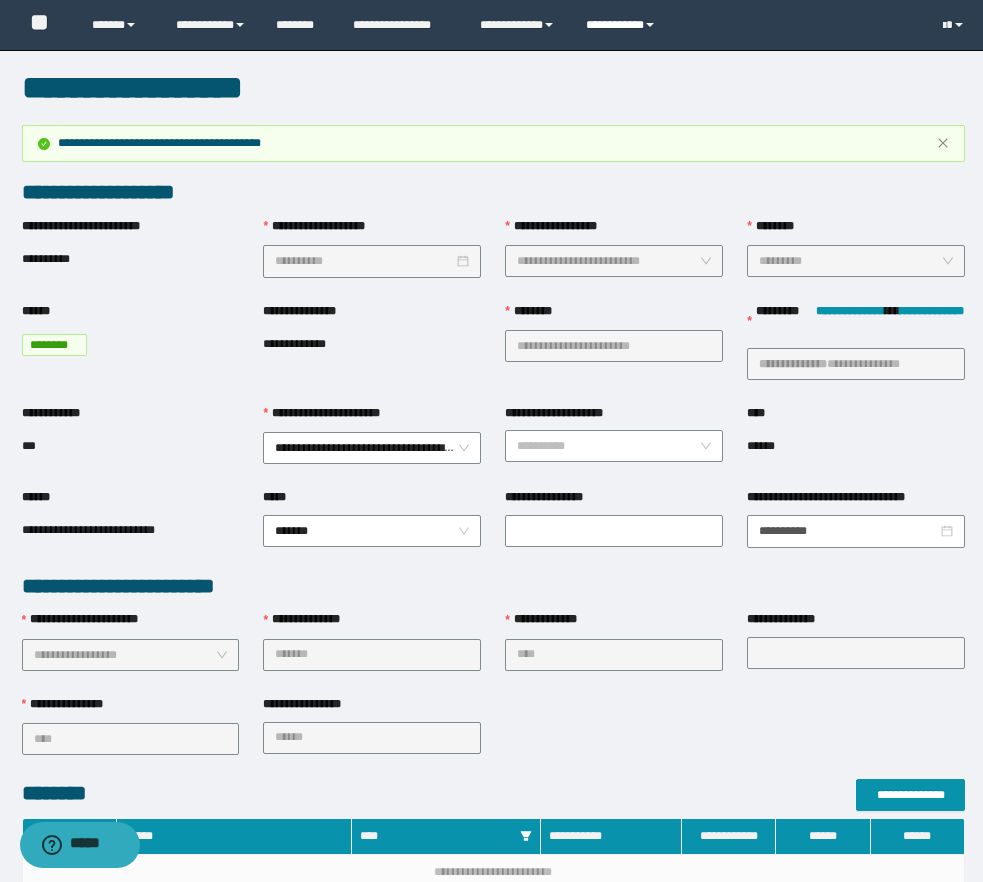 click on "**********" at bounding box center [623, 25] 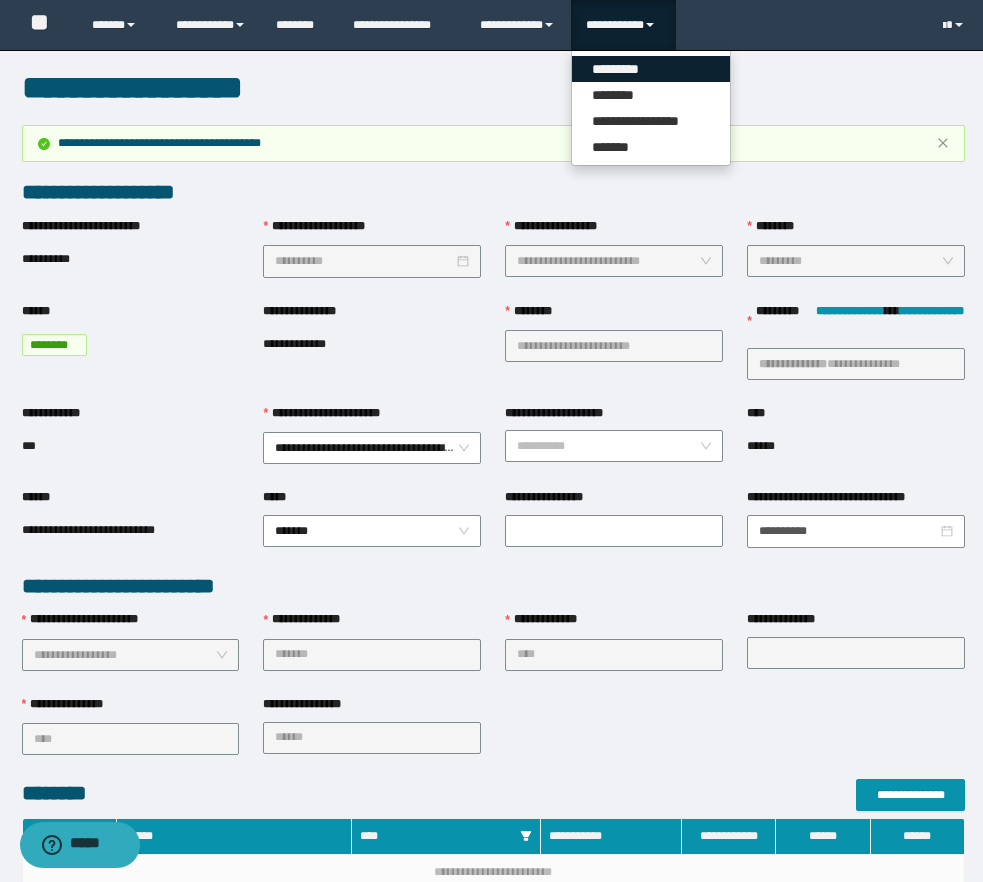 click on "*********" at bounding box center (651, 69) 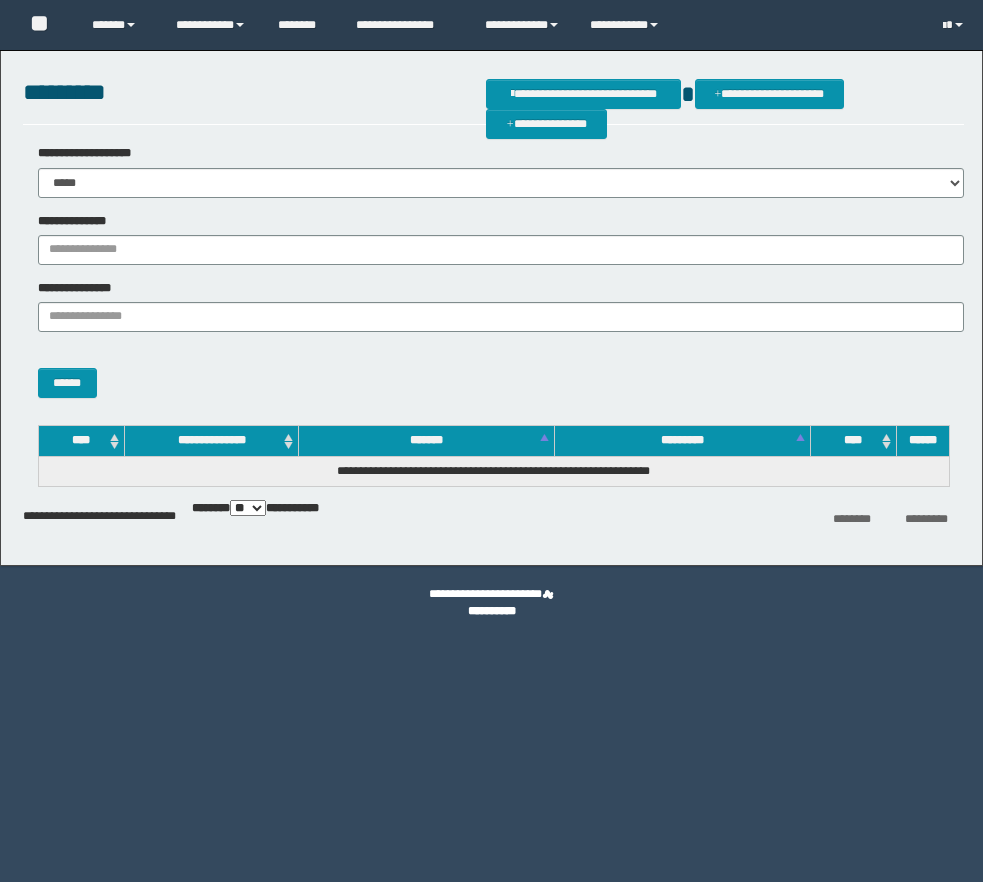 scroll, scrollTop: 0, scrollLeft: 0, axis: both 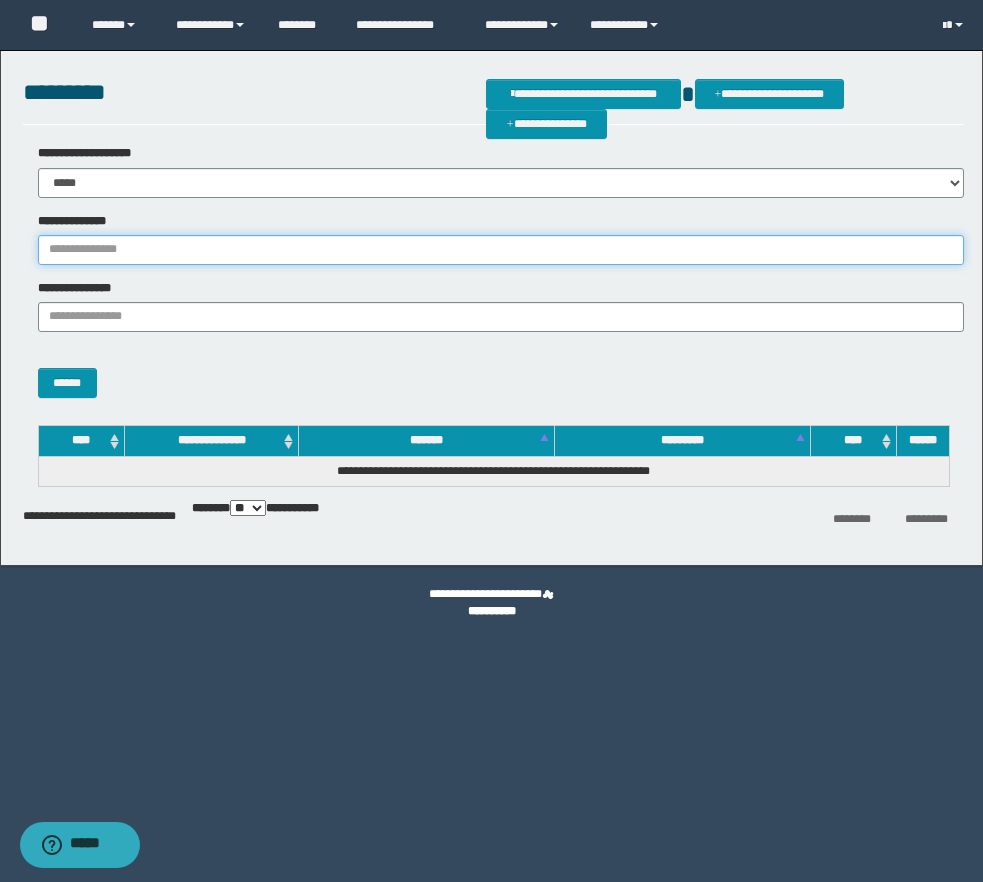 click on "**********" at bounding box center [501, 250] 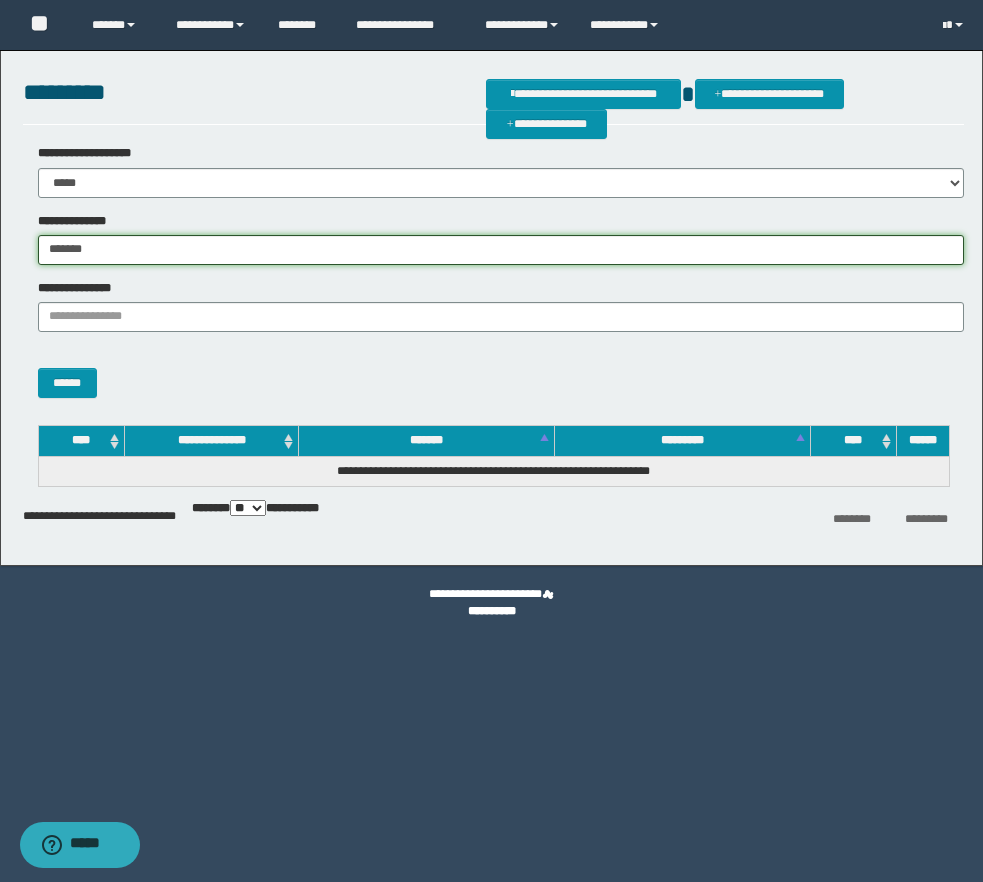 type on "*******" 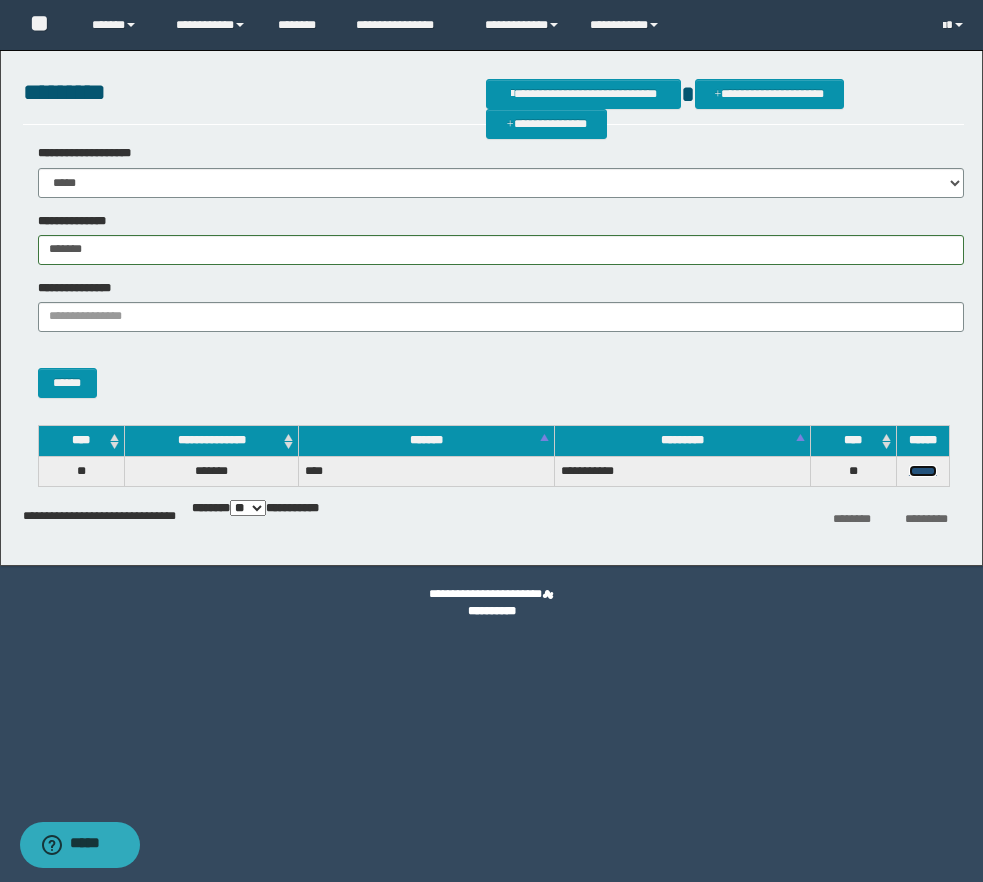 click on "******" at bounding box center [923, 471] 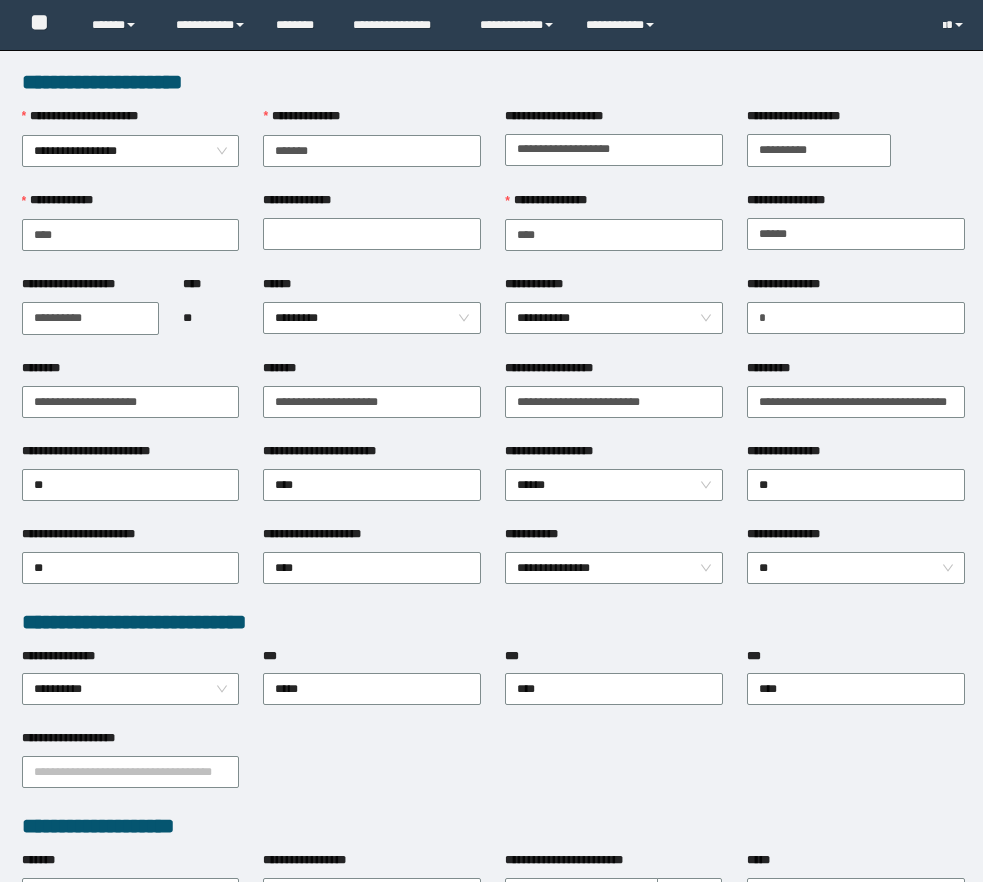 scroll, scrollTop: 0, scrollLeft: 0, axis: both 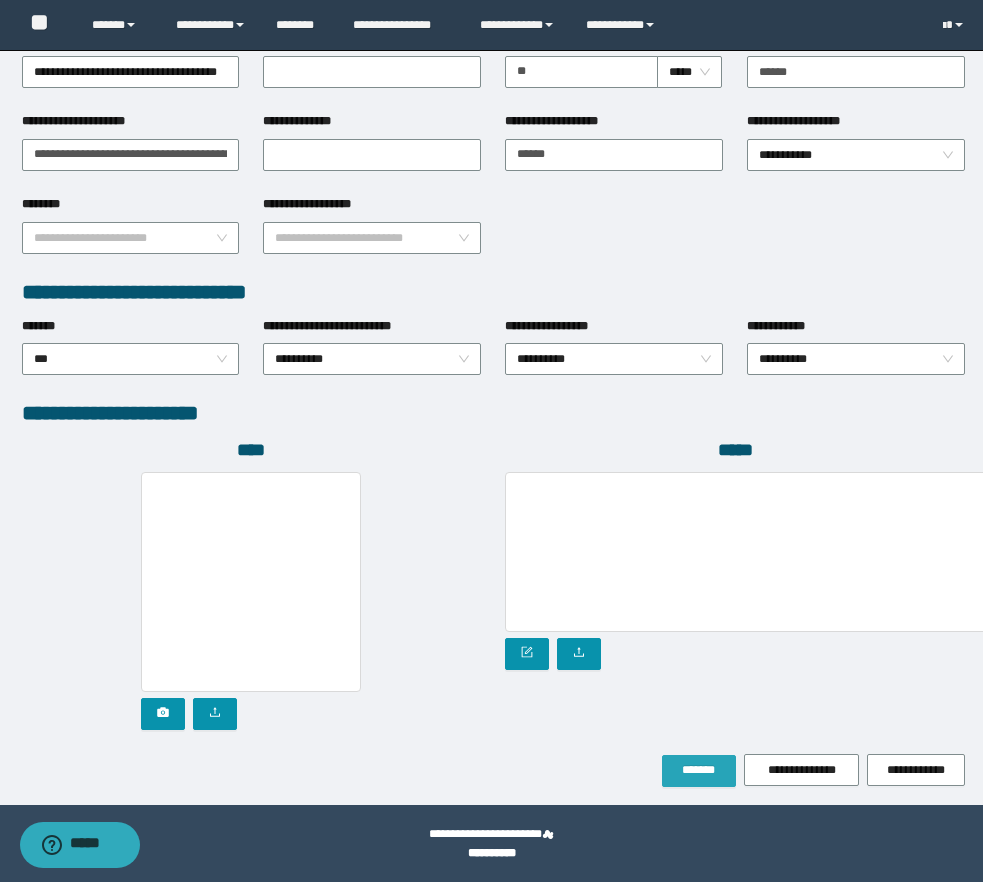 click on "*******" at bounding box center (699, 770) 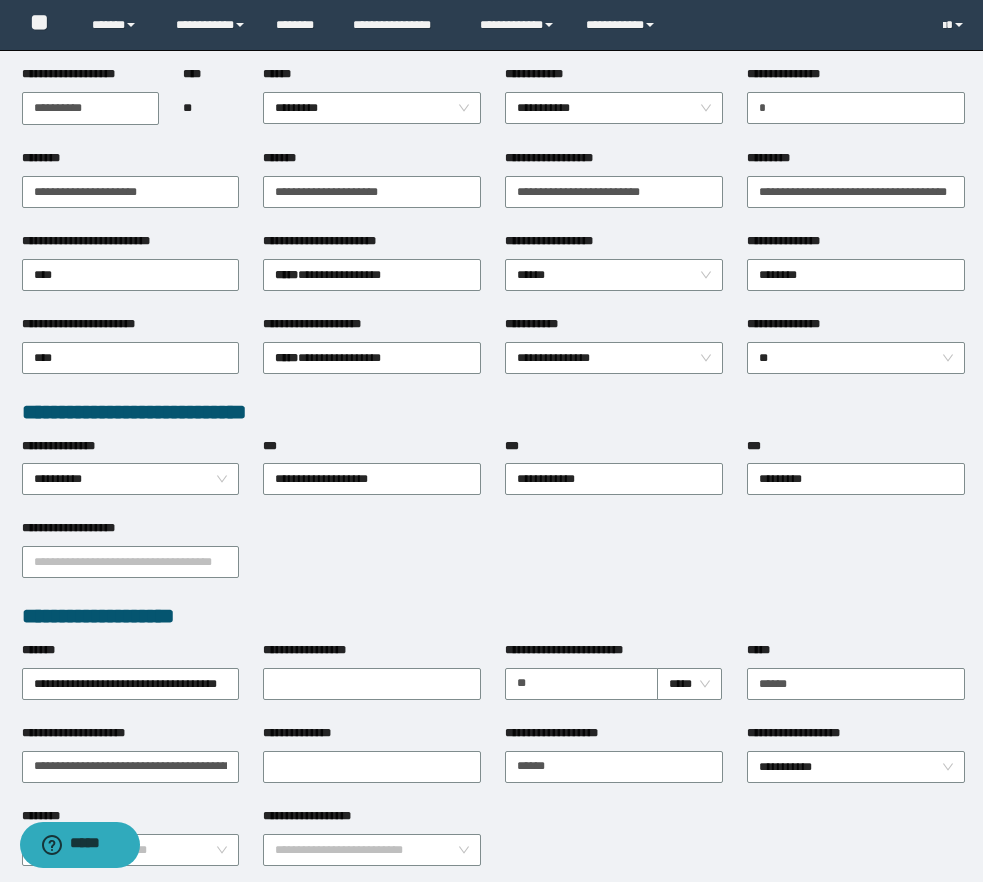 scroll, scrollTop: 0, scrollLeft: 0, axis: both 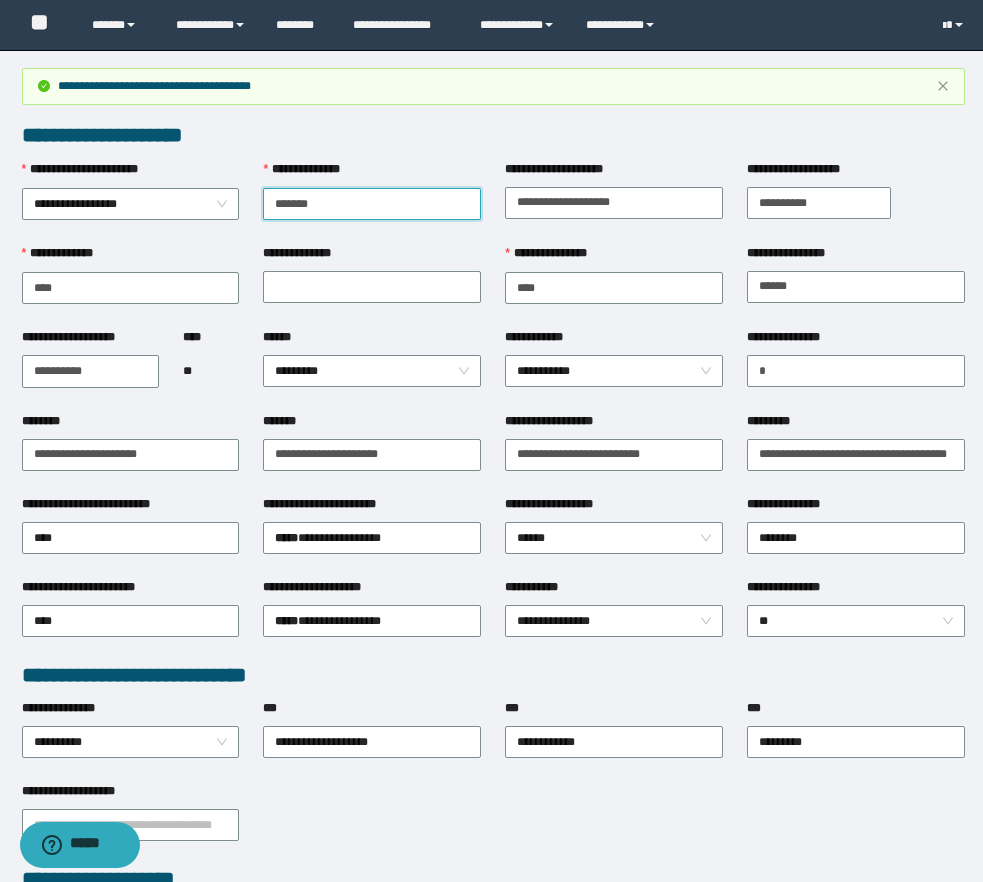 click on "*******" at bounding box center (372, 204) 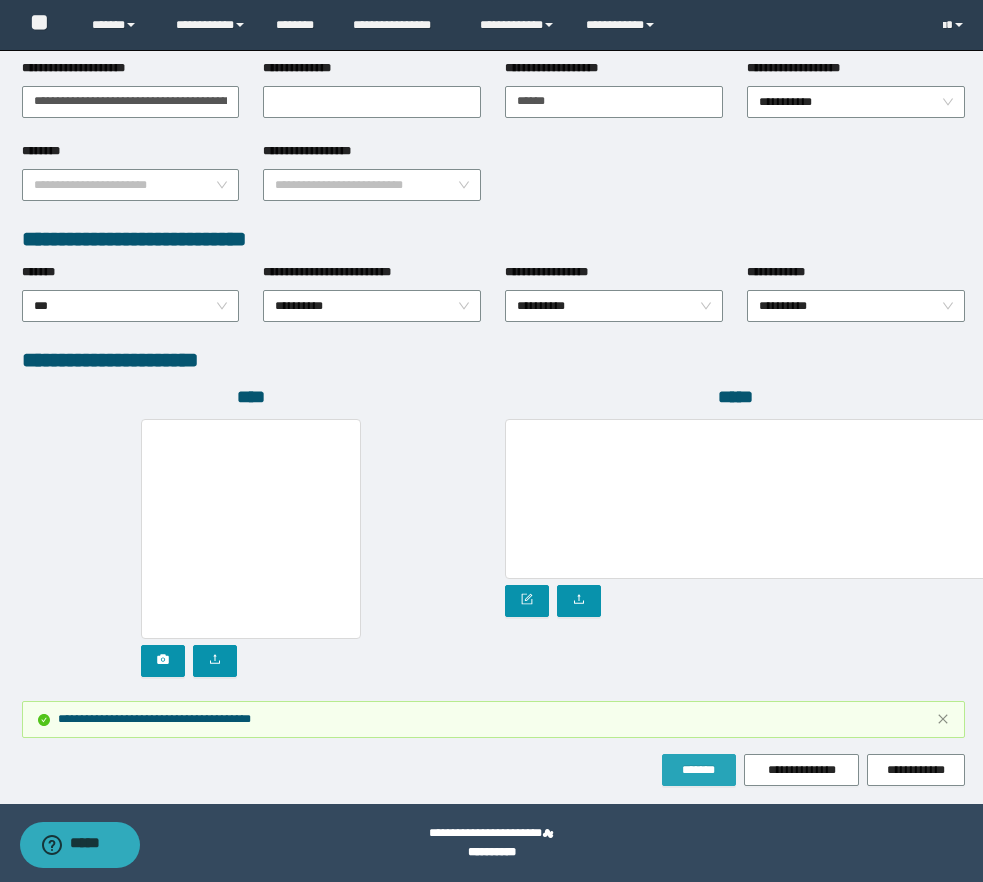 click on "*******" at bounding box center [699, 770] 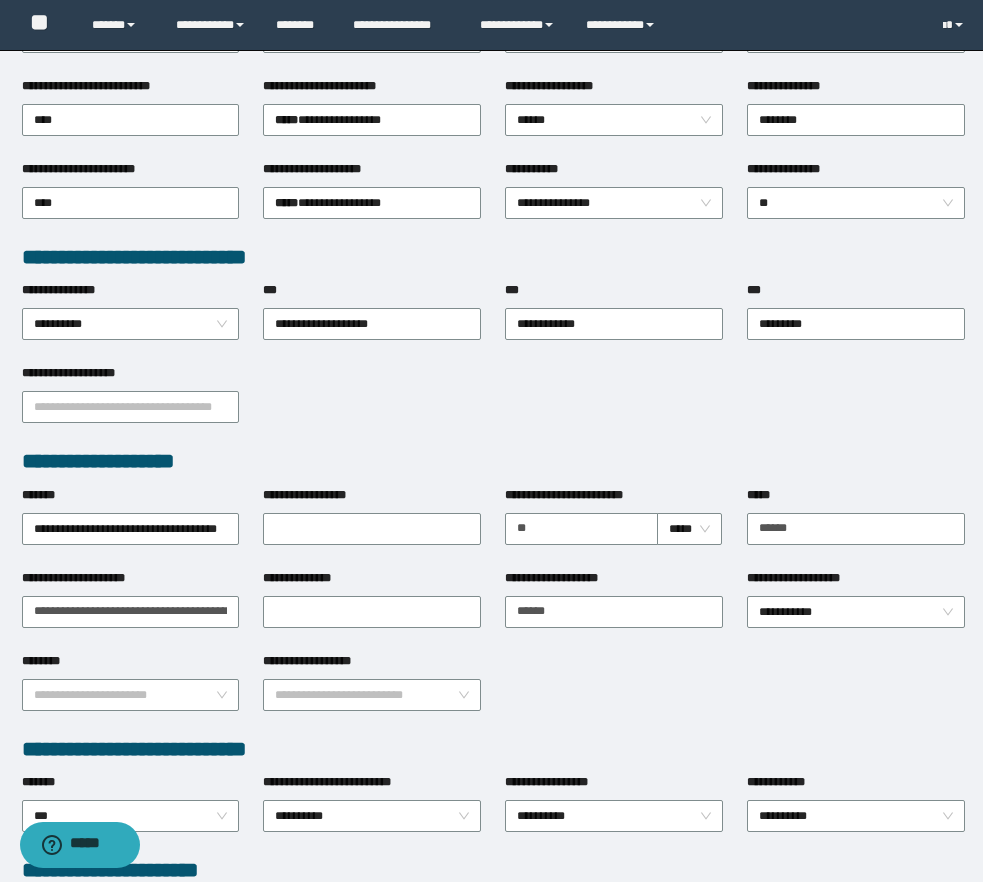 scroll, scrollTop: 0, scrollLeft: 0, axis: both 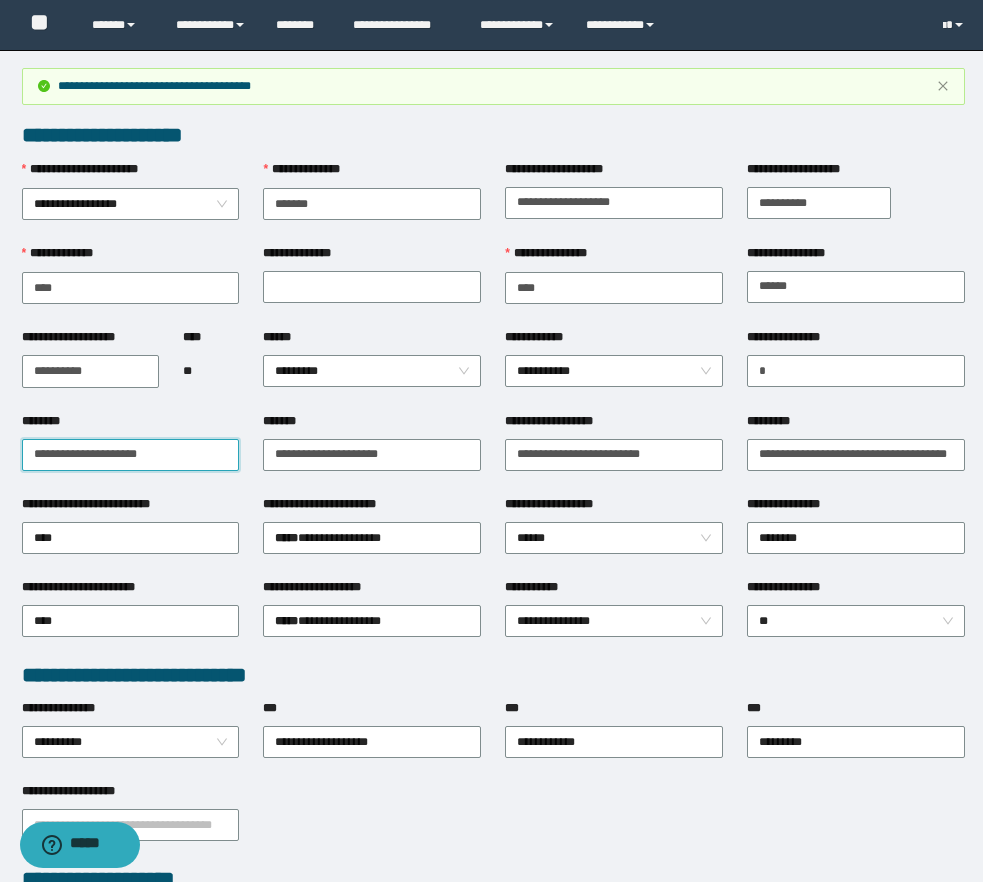 click on "**********" at bounding box center [131, 455] 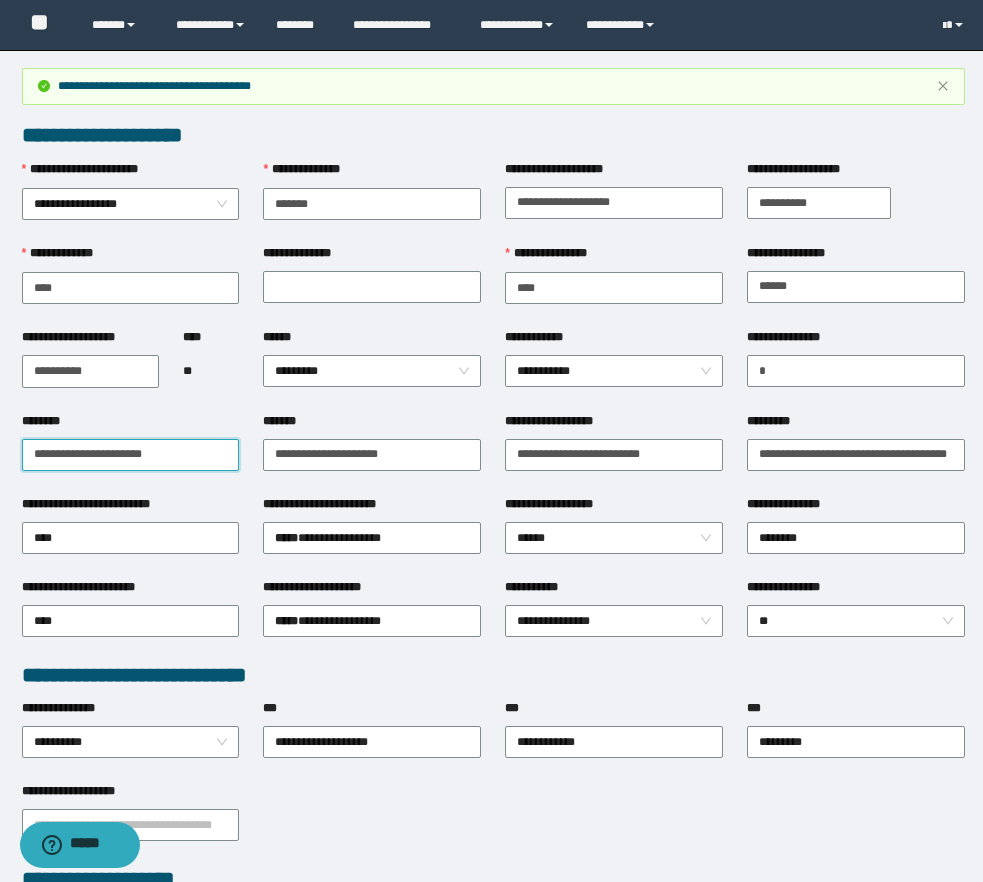 type on "**********" 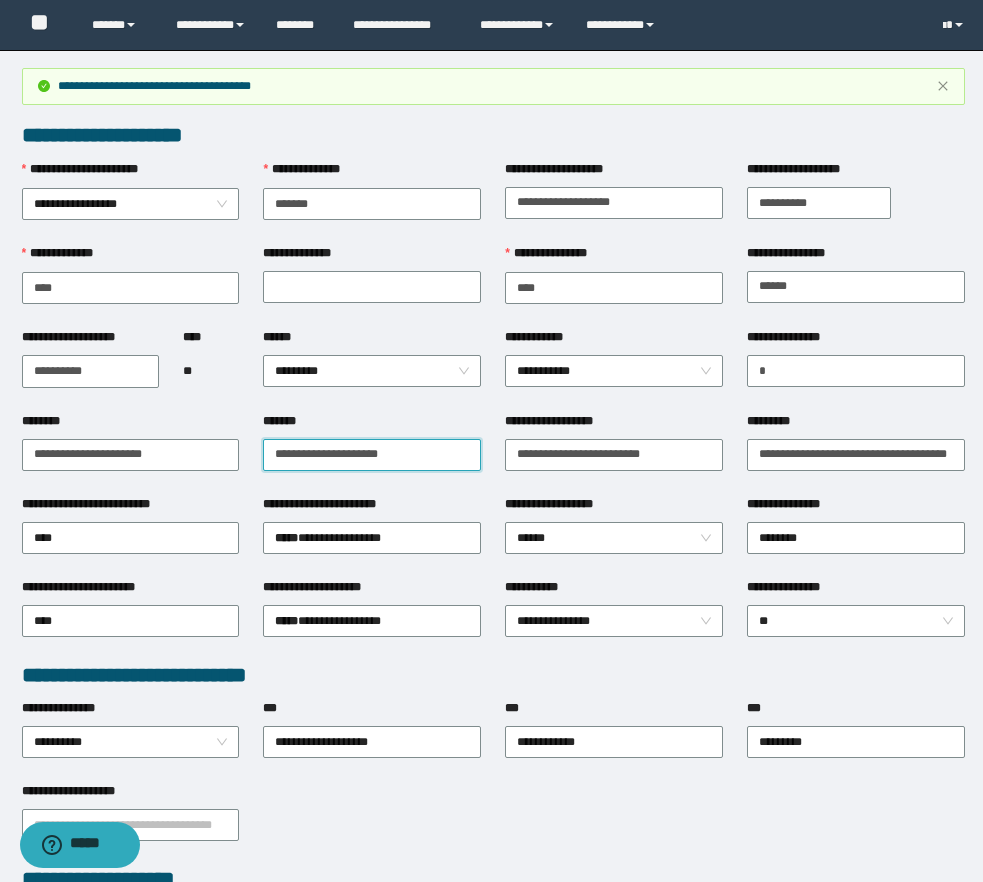 paste on "*" 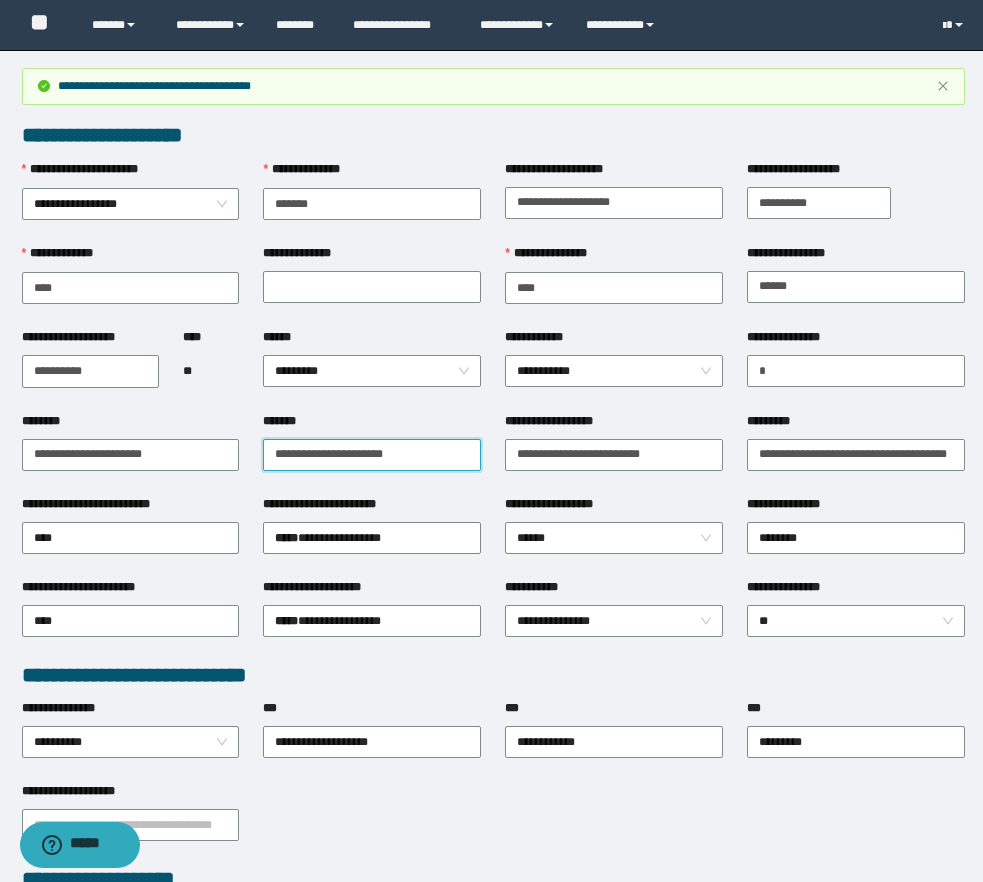 type on "**********" 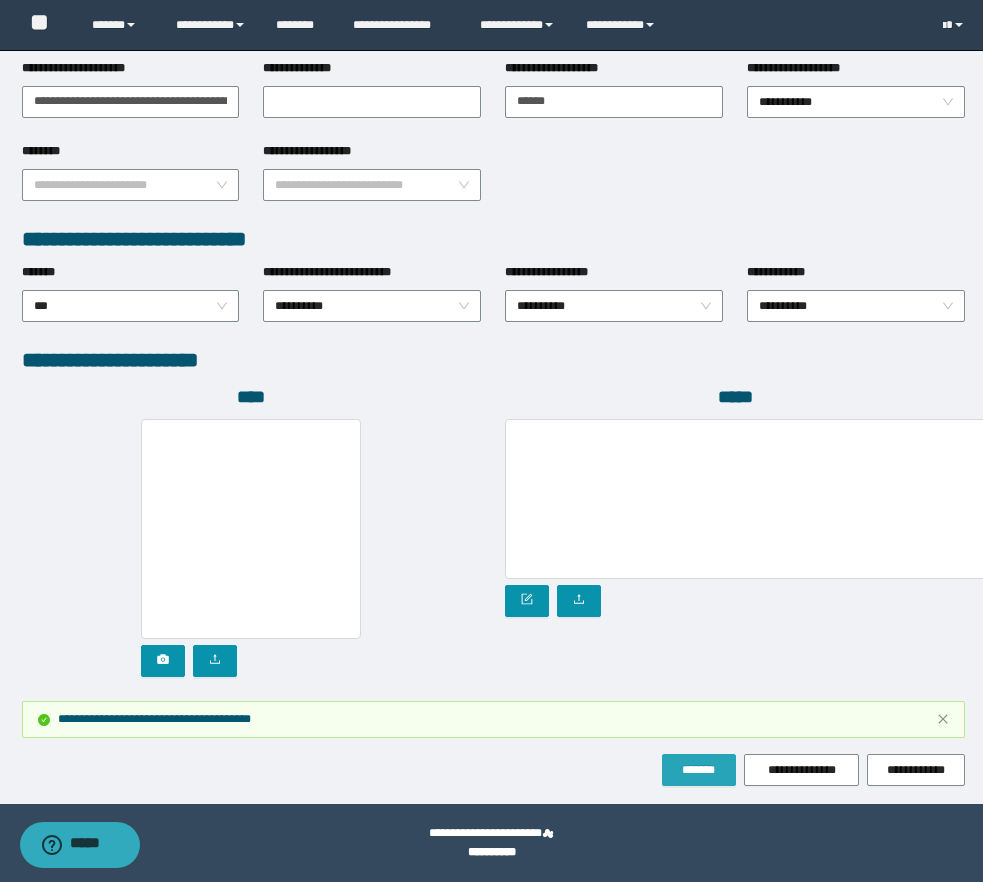 click on "*******" at bounding box center (699, 770) 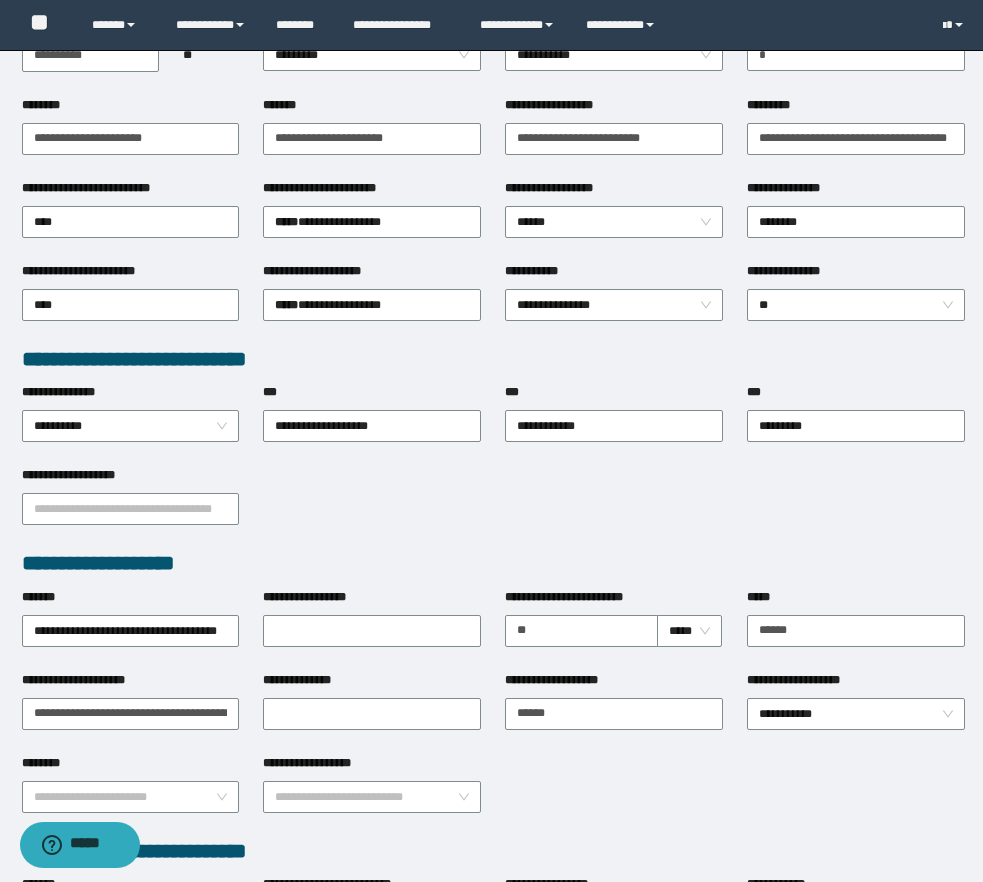 scroll, scrollTop: 0, scrollLeft: 0, axis: both 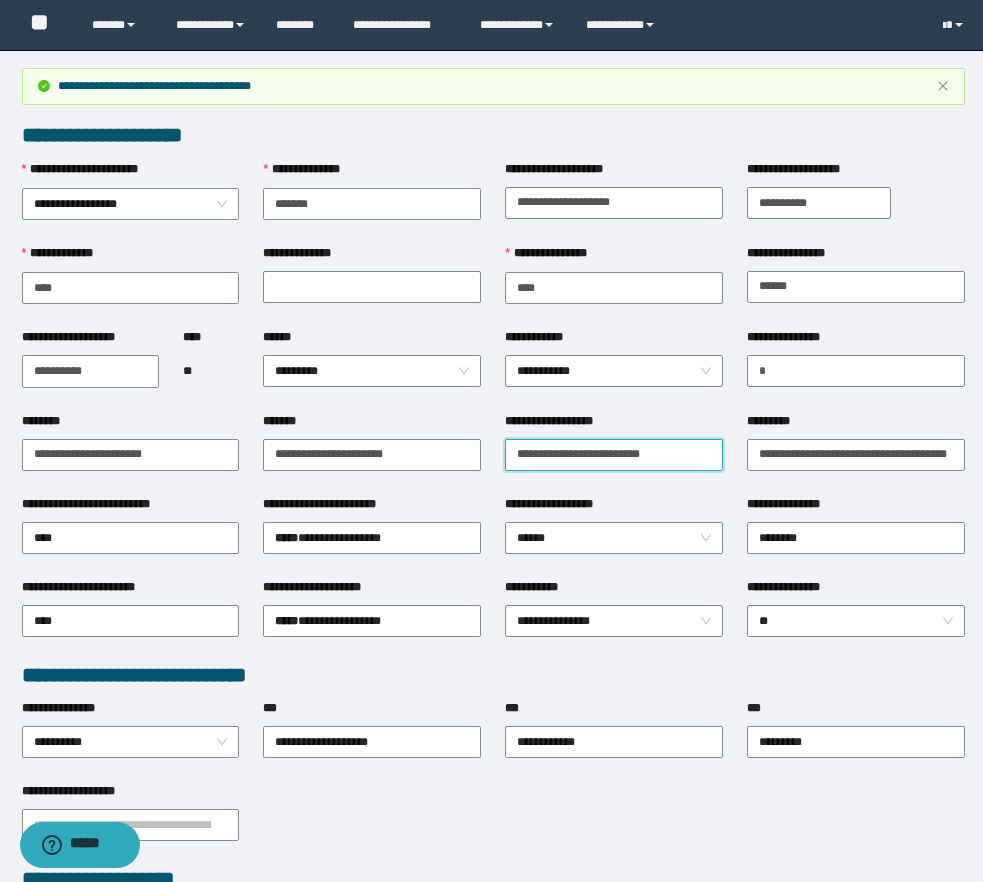 click on "**********" at bounding box center (614, 455) 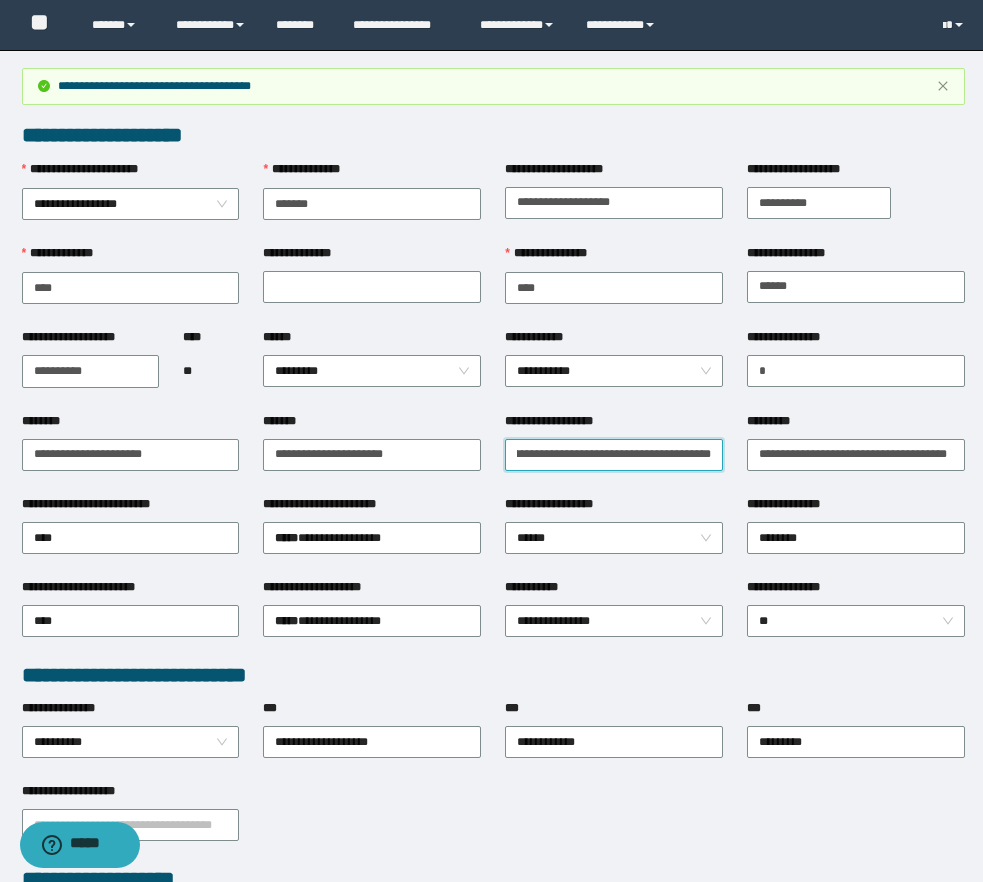 scroll, scrollTop: 0, scrollLeft: 0, axis: both 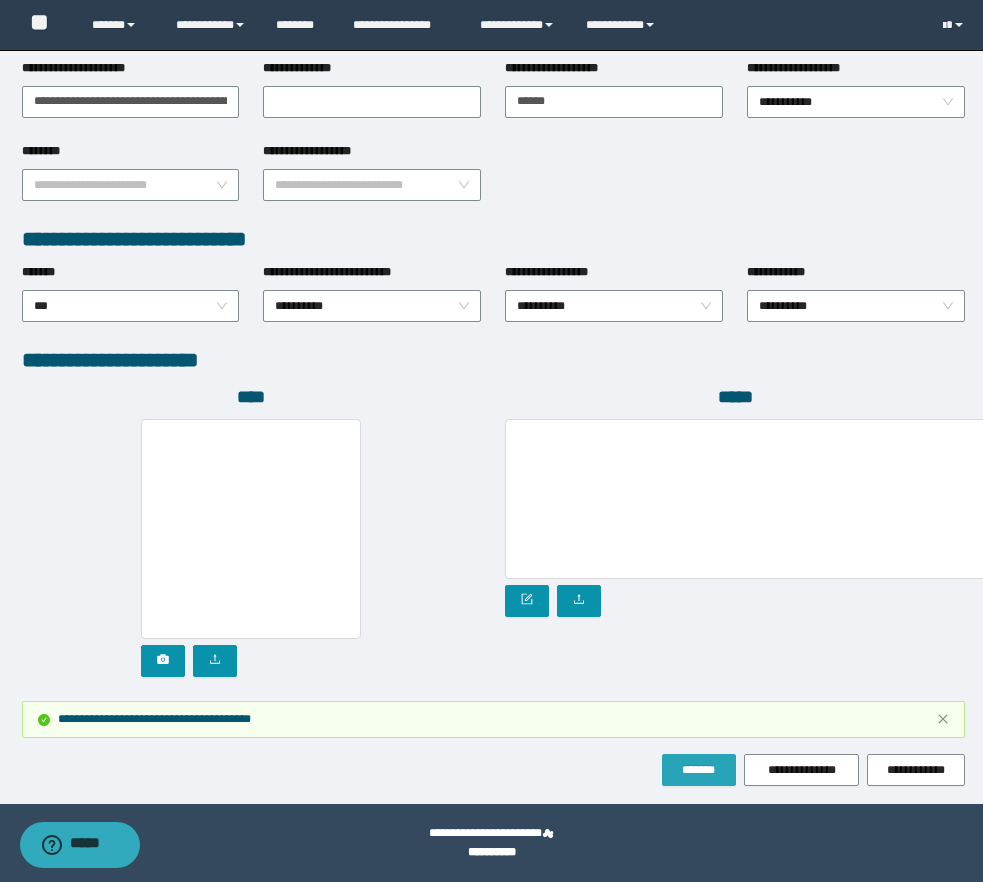 type on "**********" 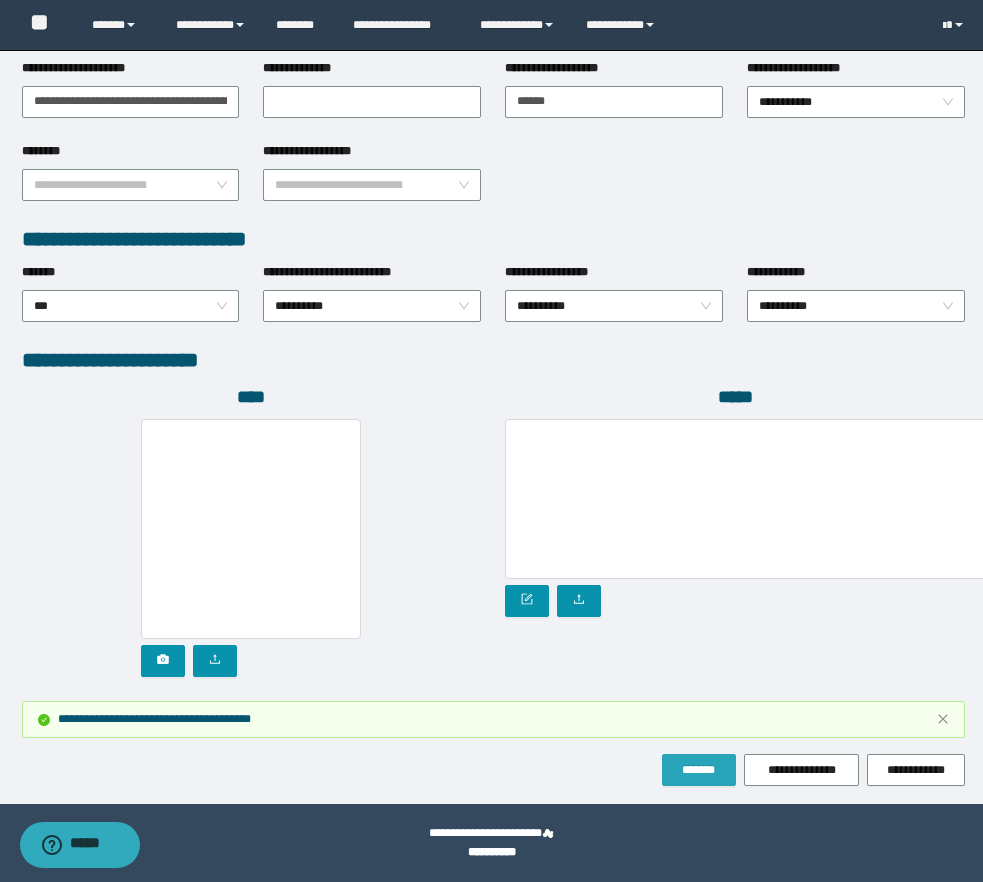 click on "*******" at bounding box center (699, 770) 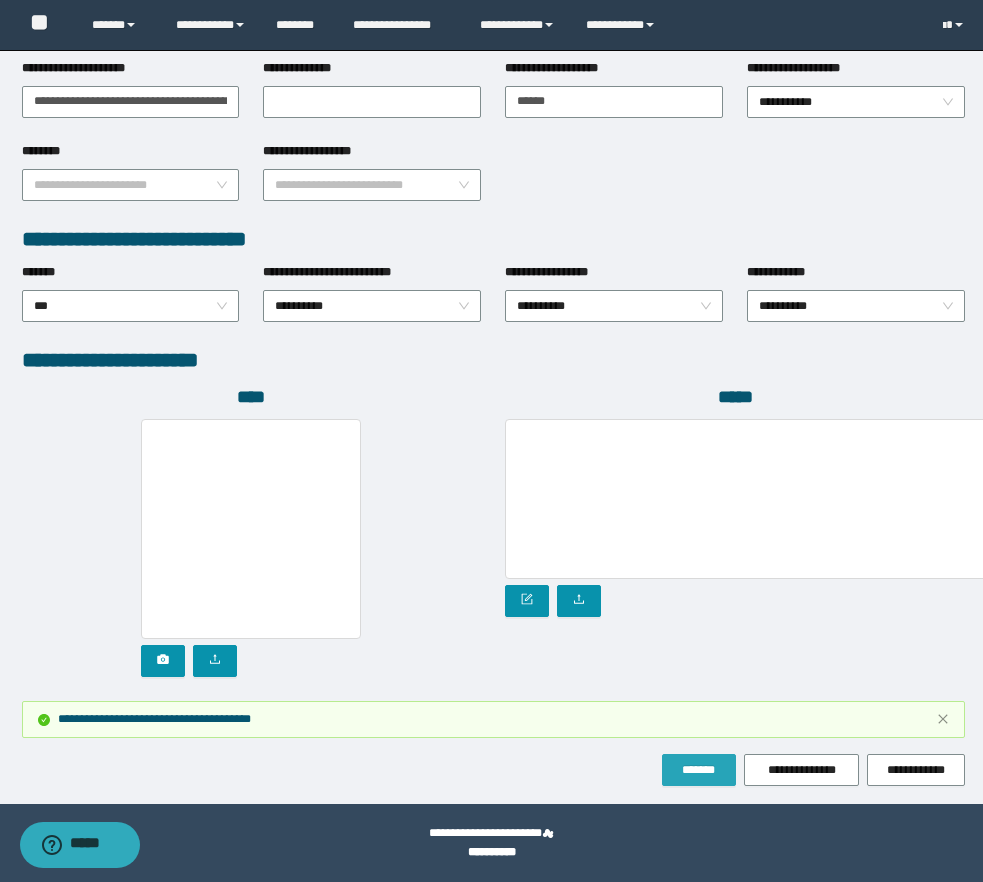click on "*******" at bounding box center [699, 770] 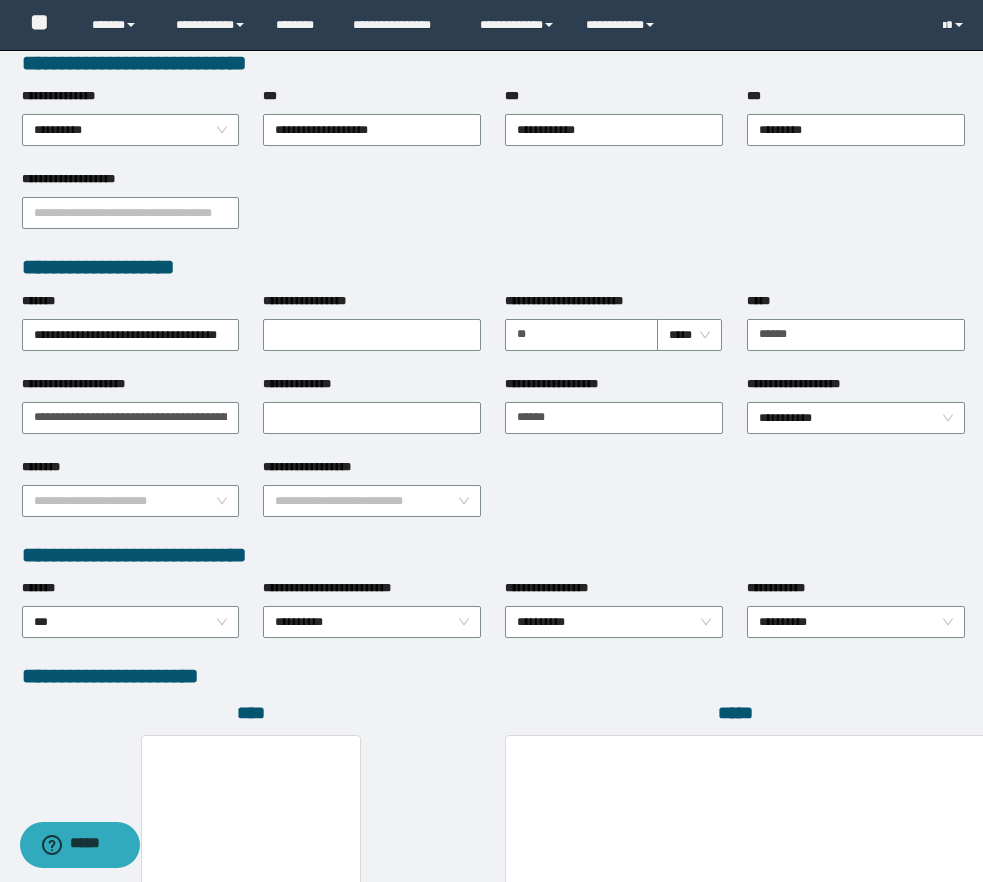 scroll, scrollTop: 918, scrollLeft: 0, axis: vertical 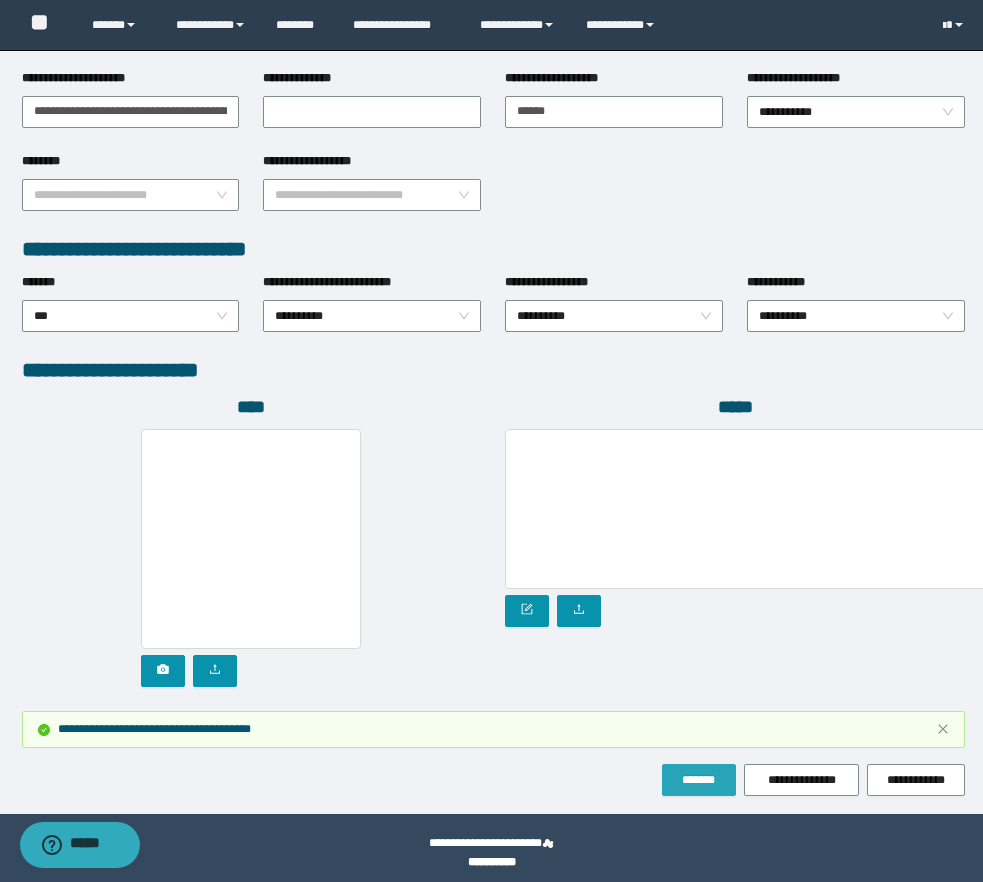 click on "*******" at bounding box center (699, 780) 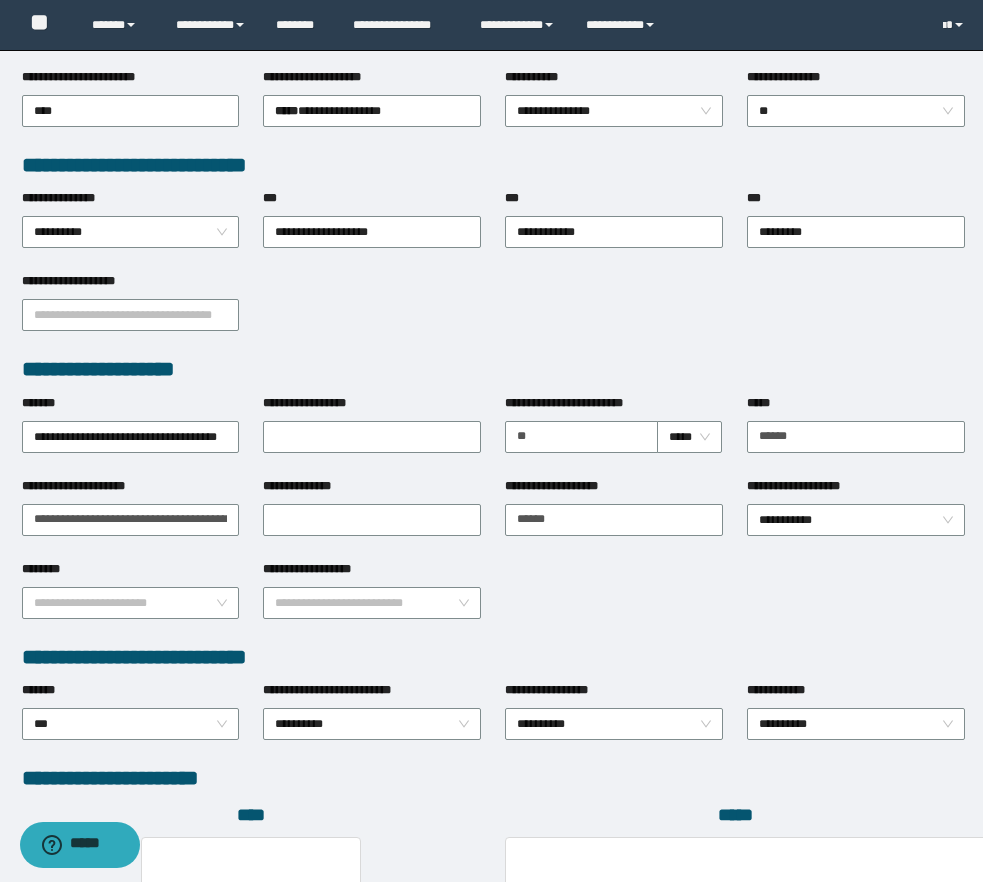 scroll, scrollTop: 928, scrollLeft: 0, axis: vertical 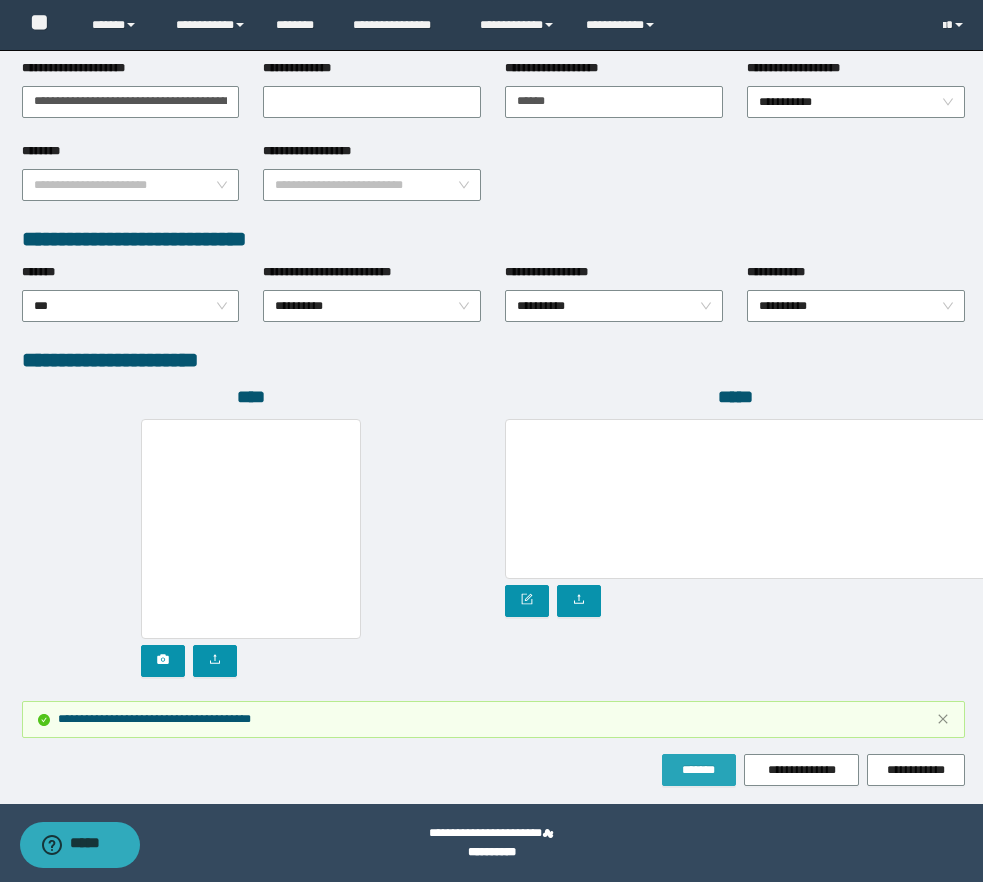 click on "*******" at bounding box center [699, 770] 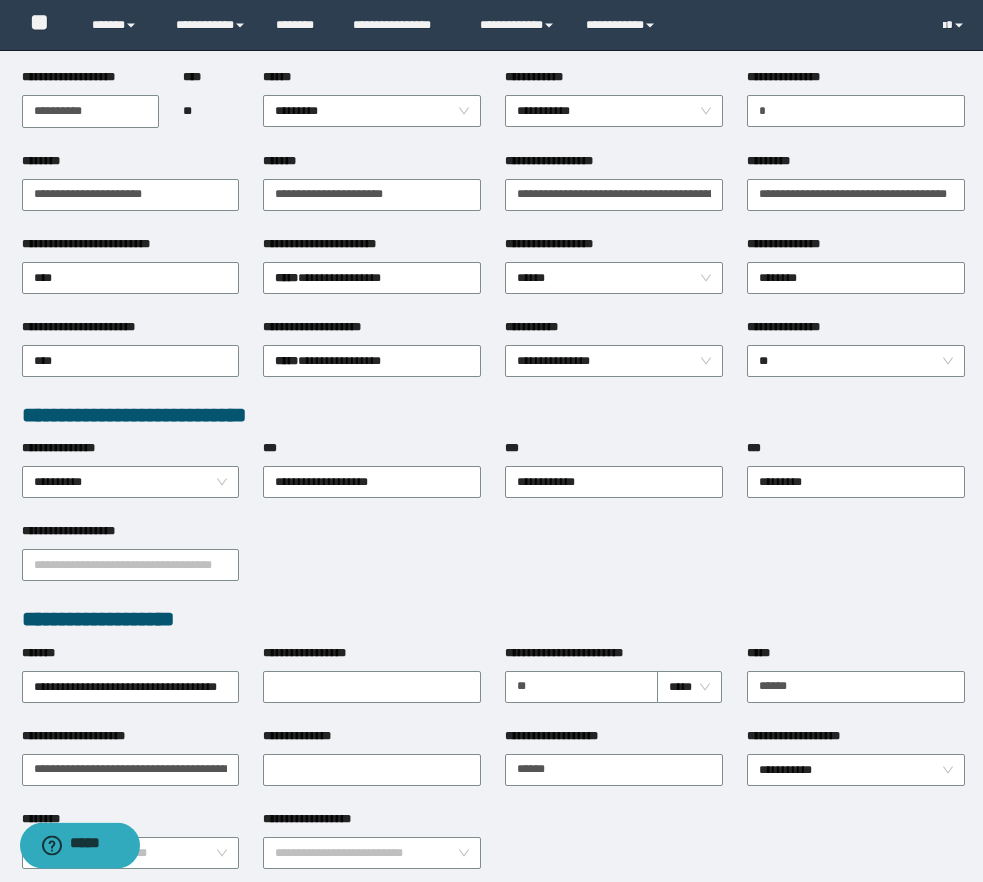 scroll, scrollTop: 0, scrollLeft: 0, axis: both 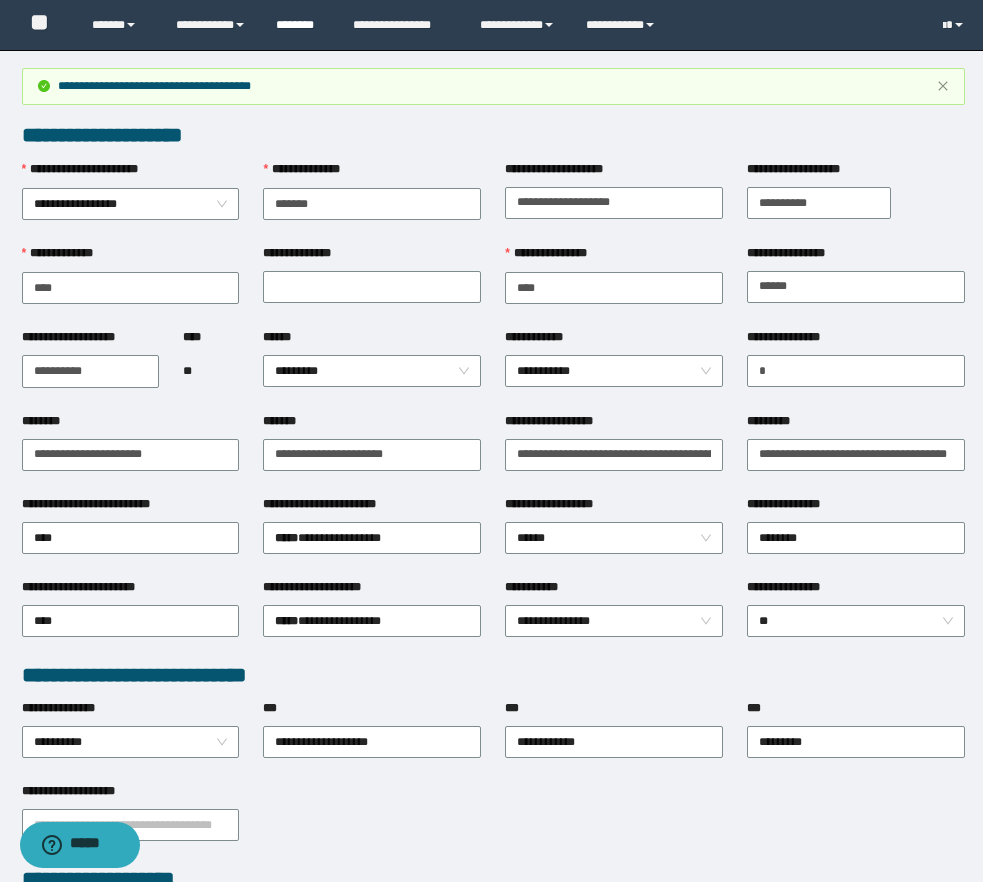 click on "********" at bounding box center (299, 25) 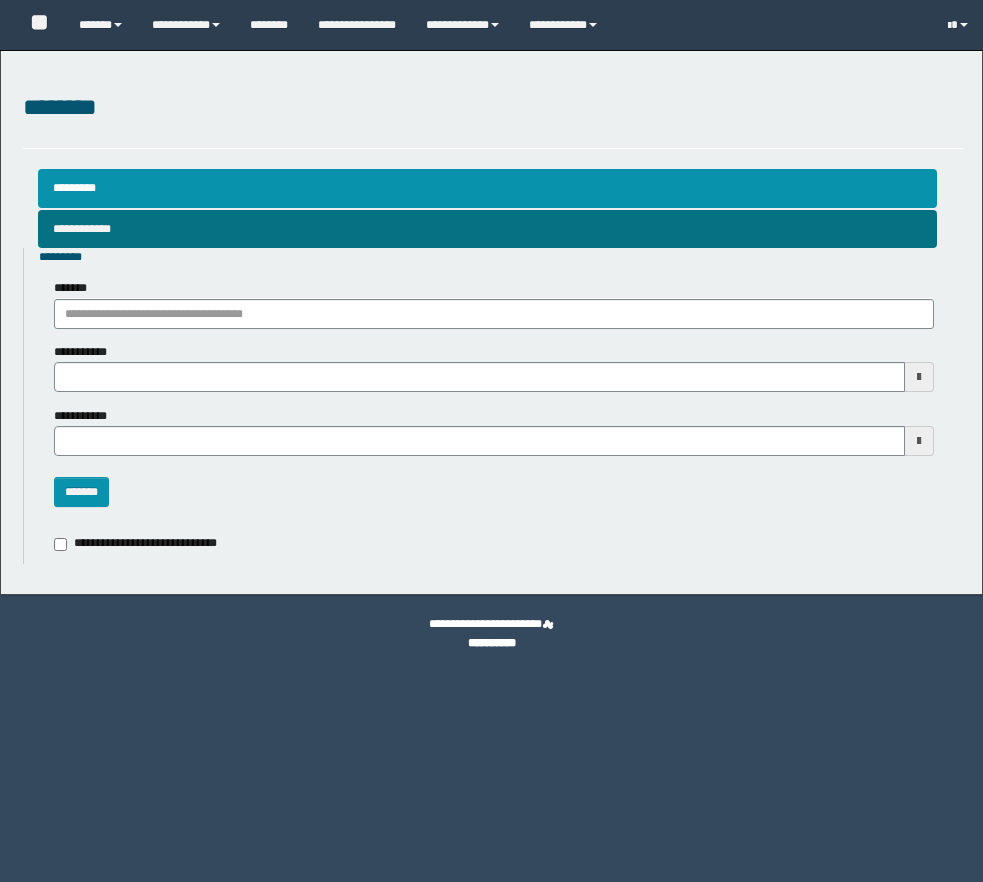 click on "**********" at bounding box center (487, 229) 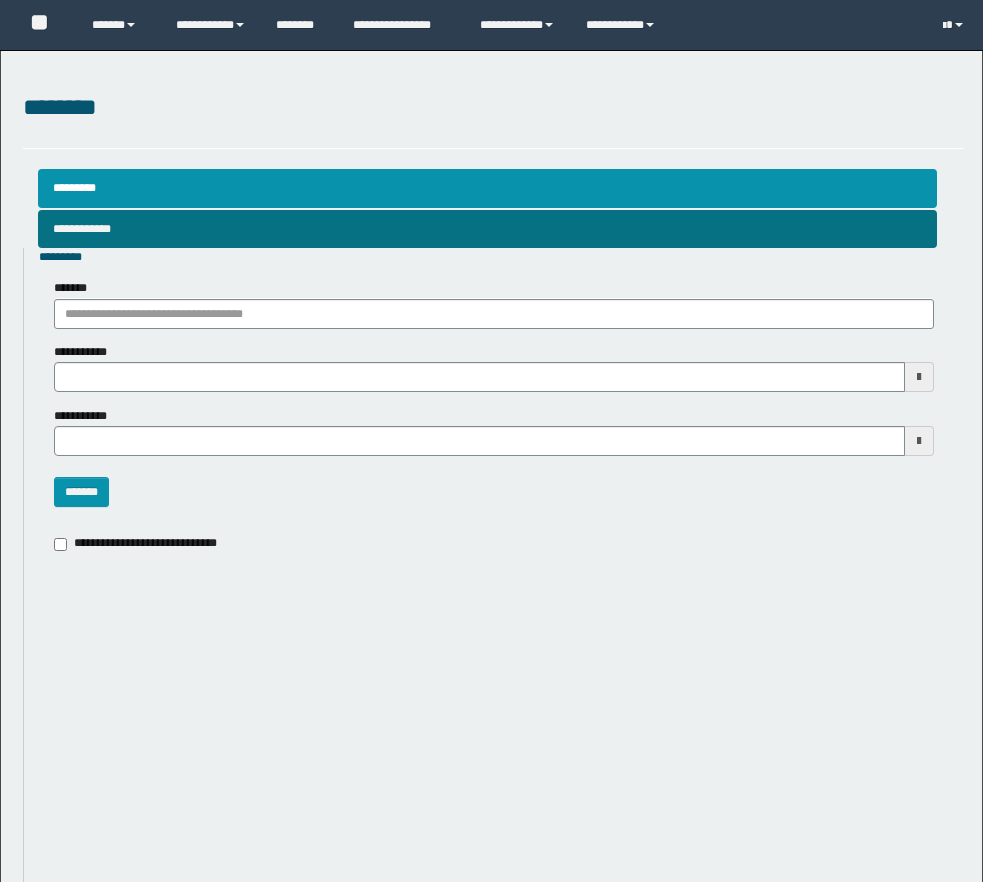 scroll, scrollTop: 0, scrollLeft: 0, axis: both 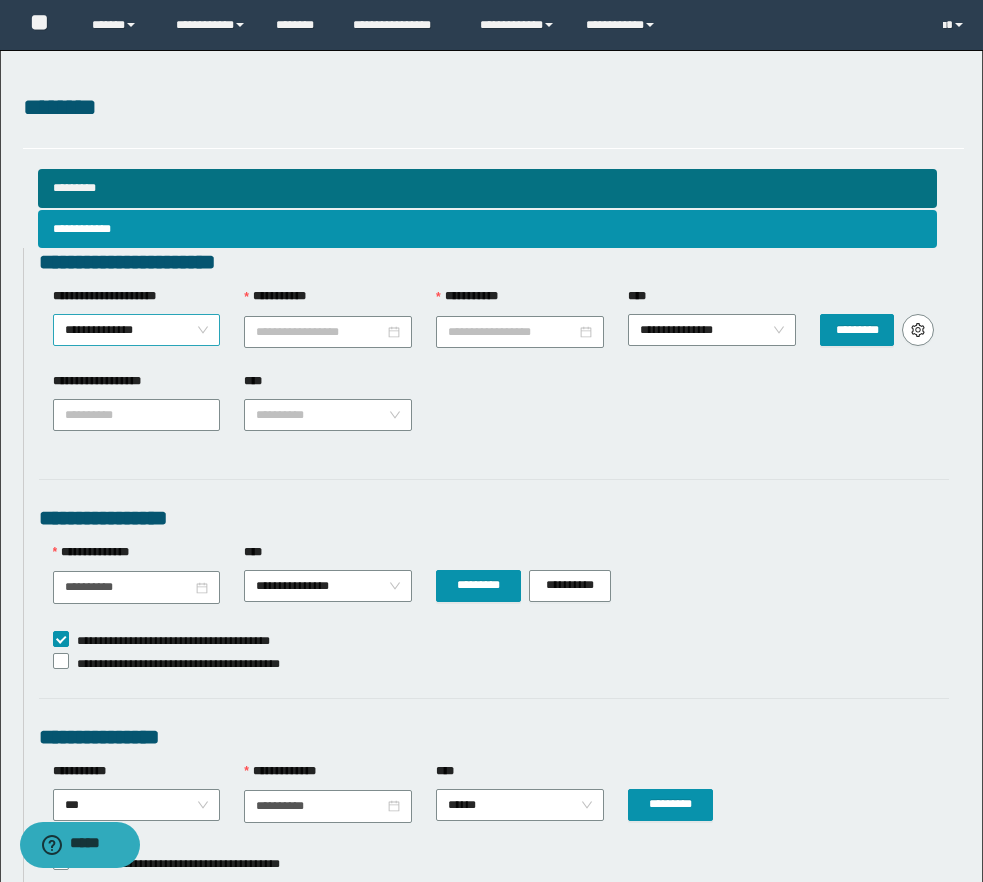 click on "**********" at bounding box center (137, 330) 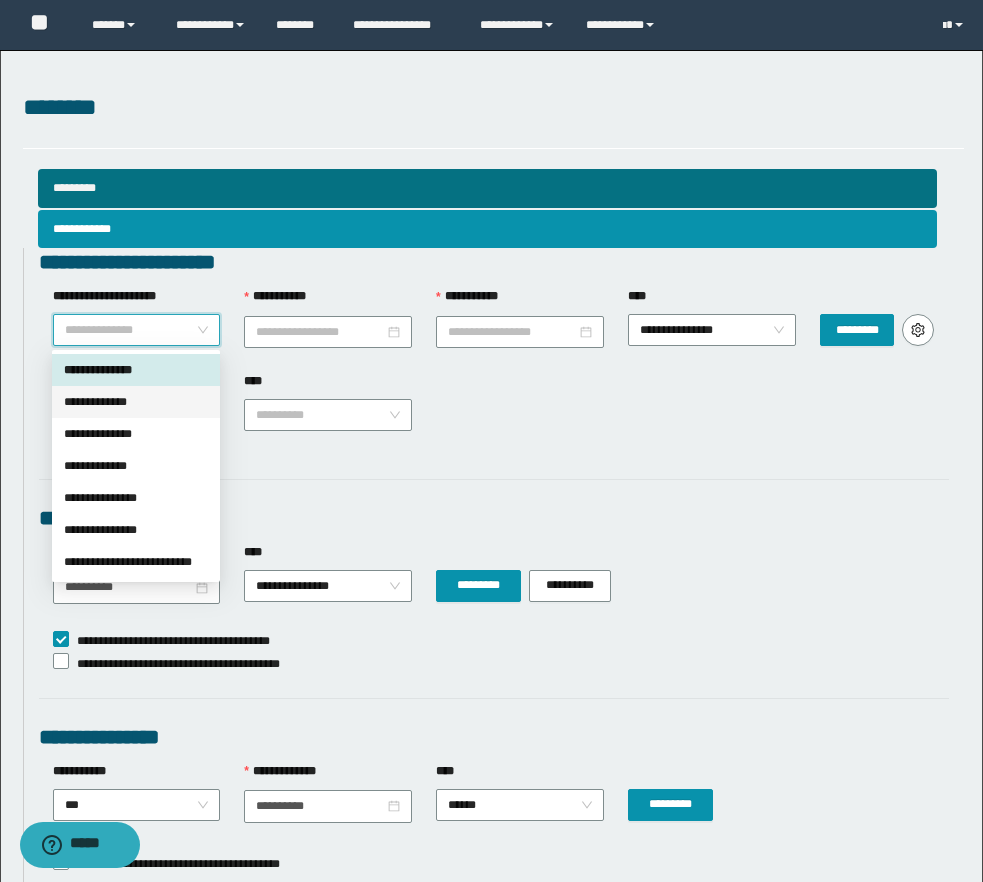 click on "**********" at bounding box center (136, 402) 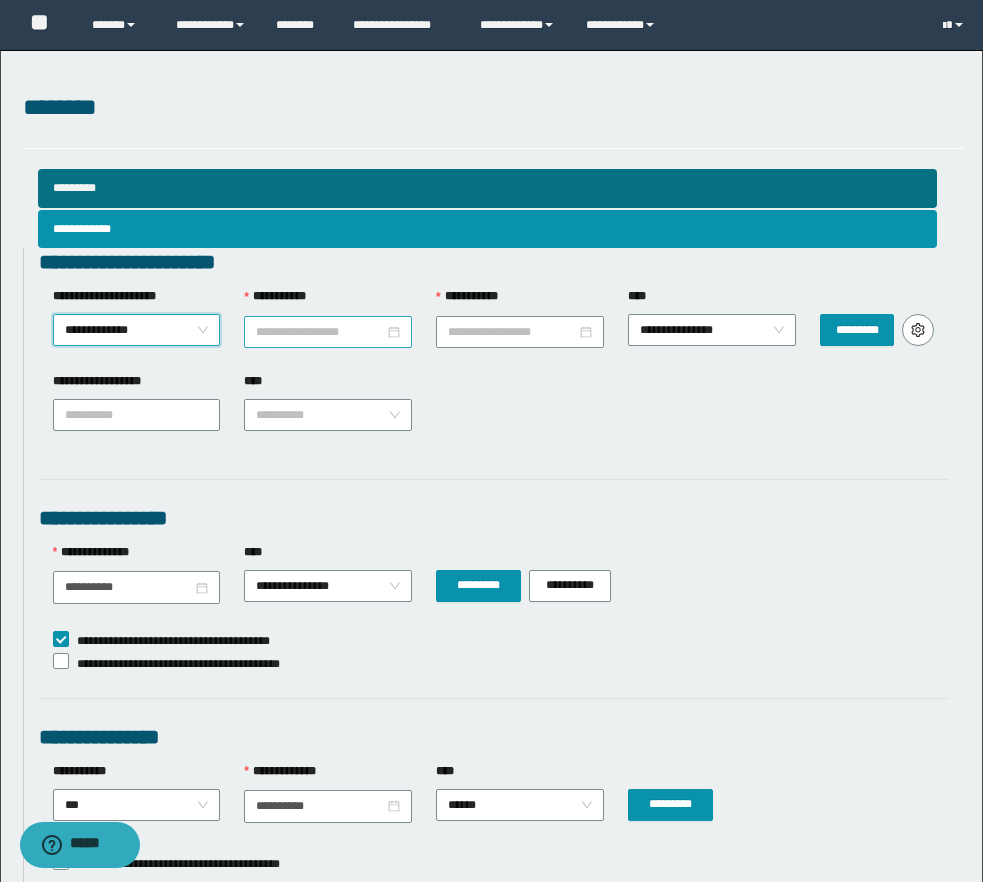 click on "**********" at bounding box center (320, 332) 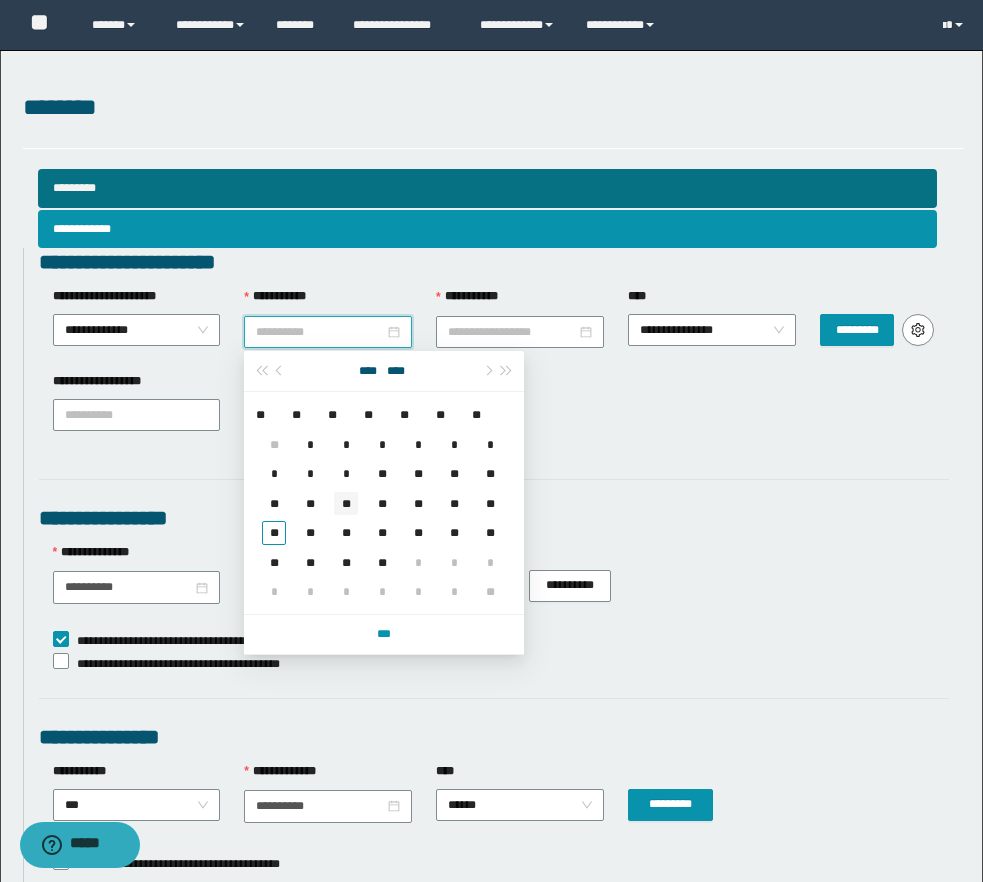 click on "**" at bounding box center (346, 503) 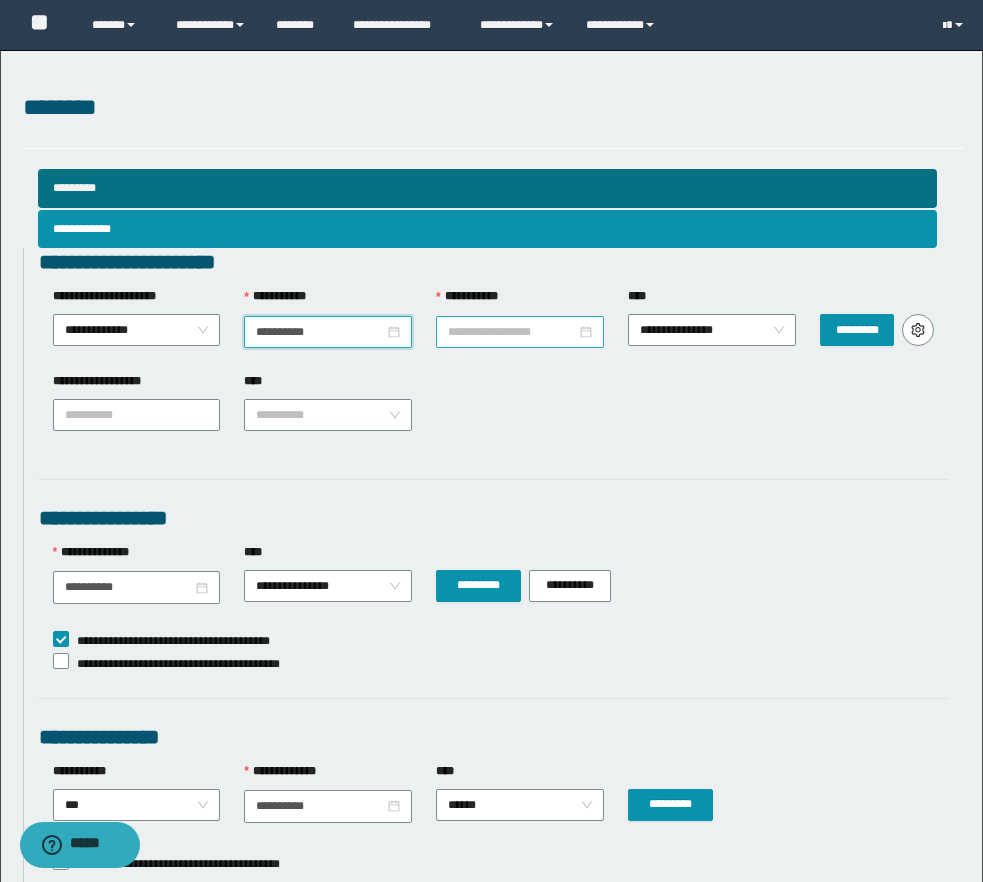 click on "**********" at bounding box center (512, 332) 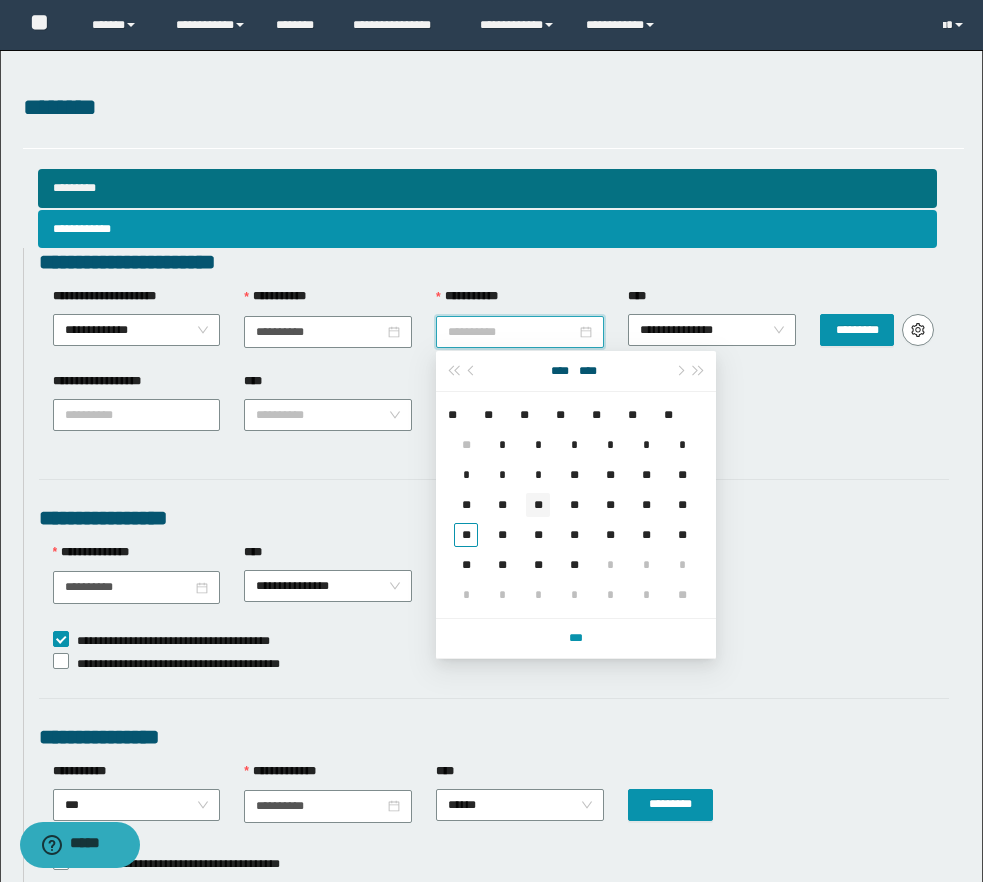 click on "**" at bounding box center (538, 505) 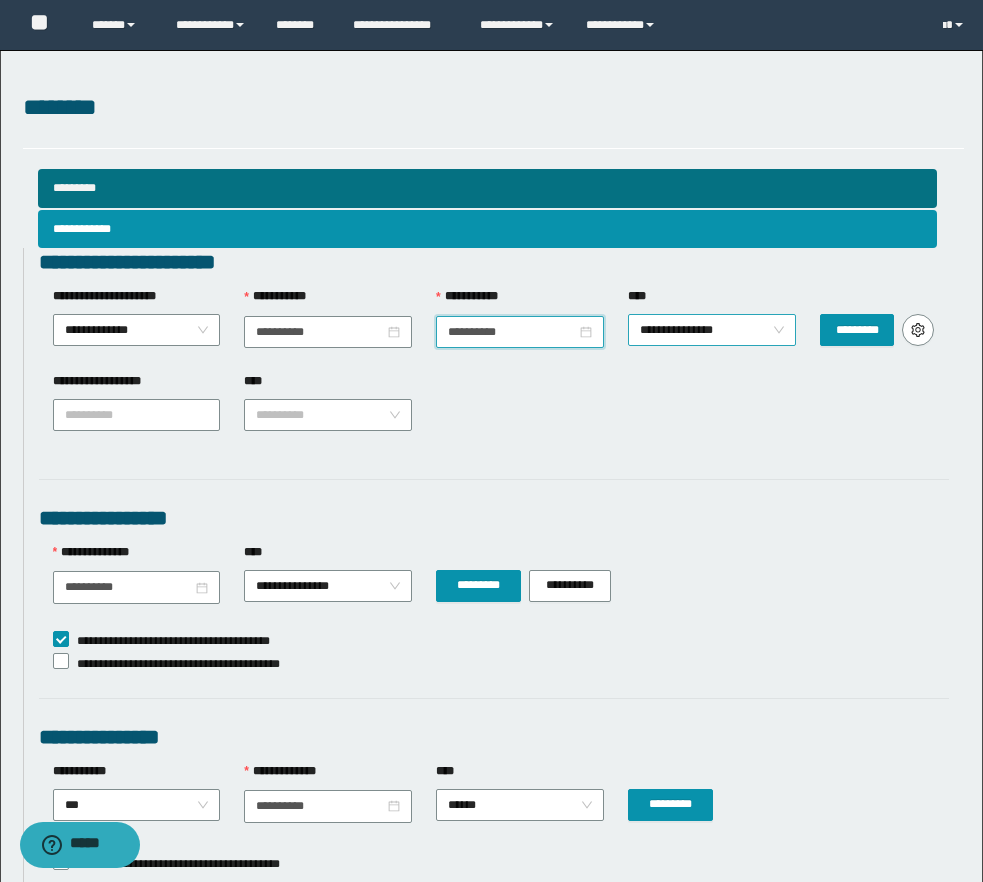 click on "**********" at bounding box center (712, 330) 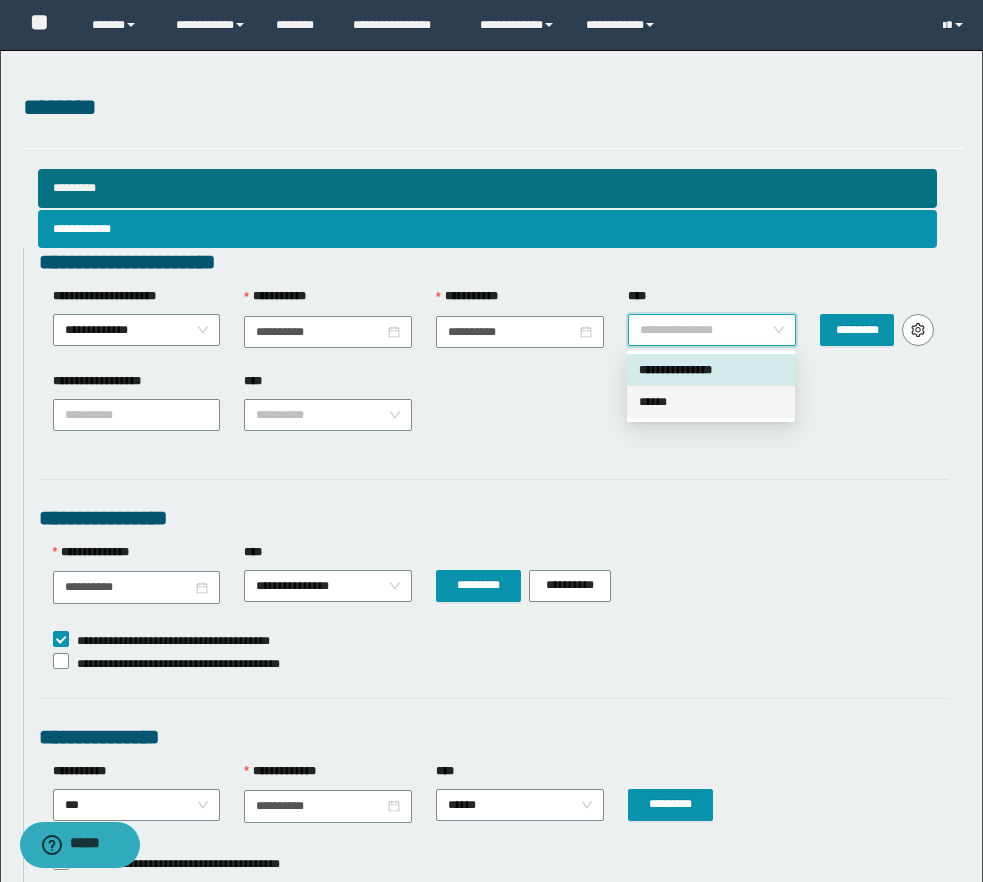 click on "******" at bounding box center (711, 402) 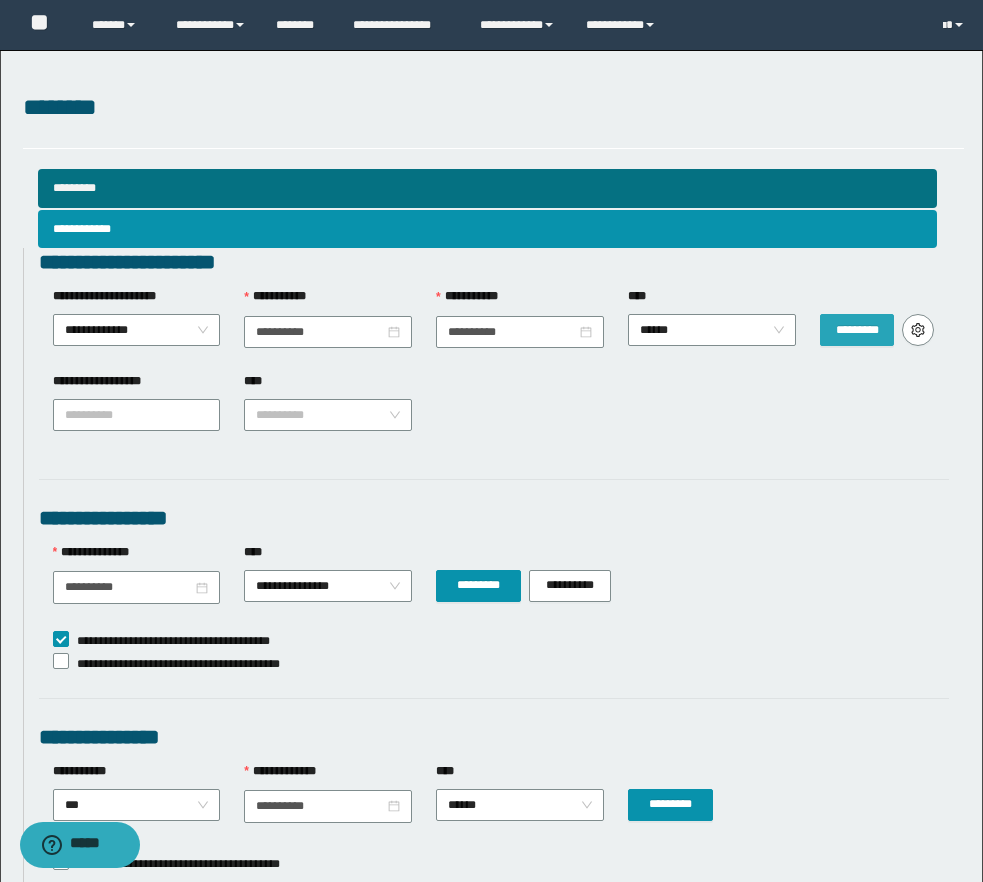 click on "*********" at bounding box center [857, 330] 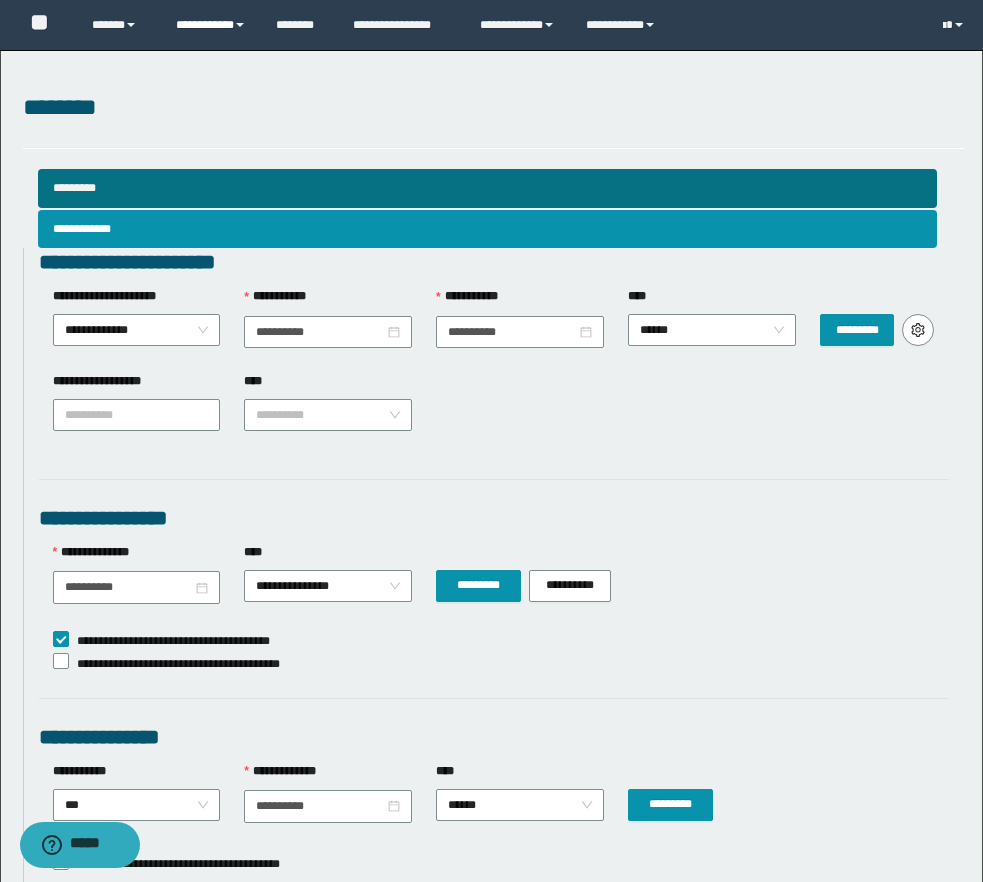 click on "**********" at bounding box center [211, 25] 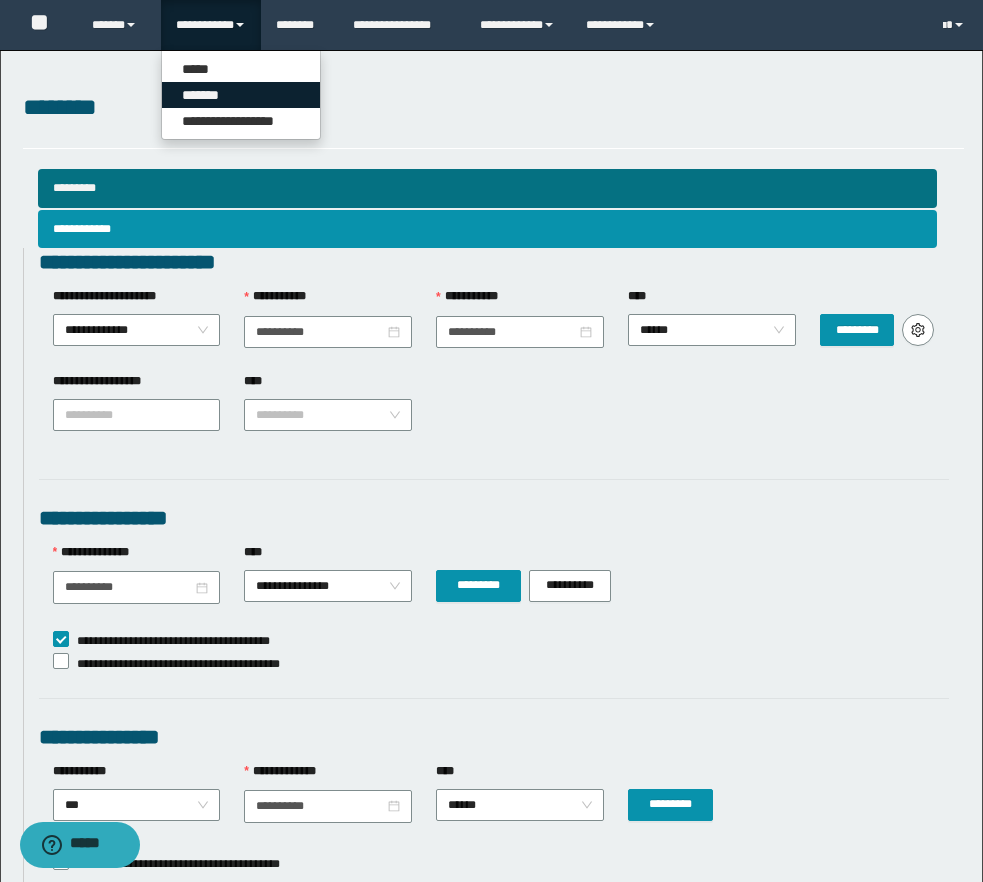 click on "*******" at bounding box center [241, 95] 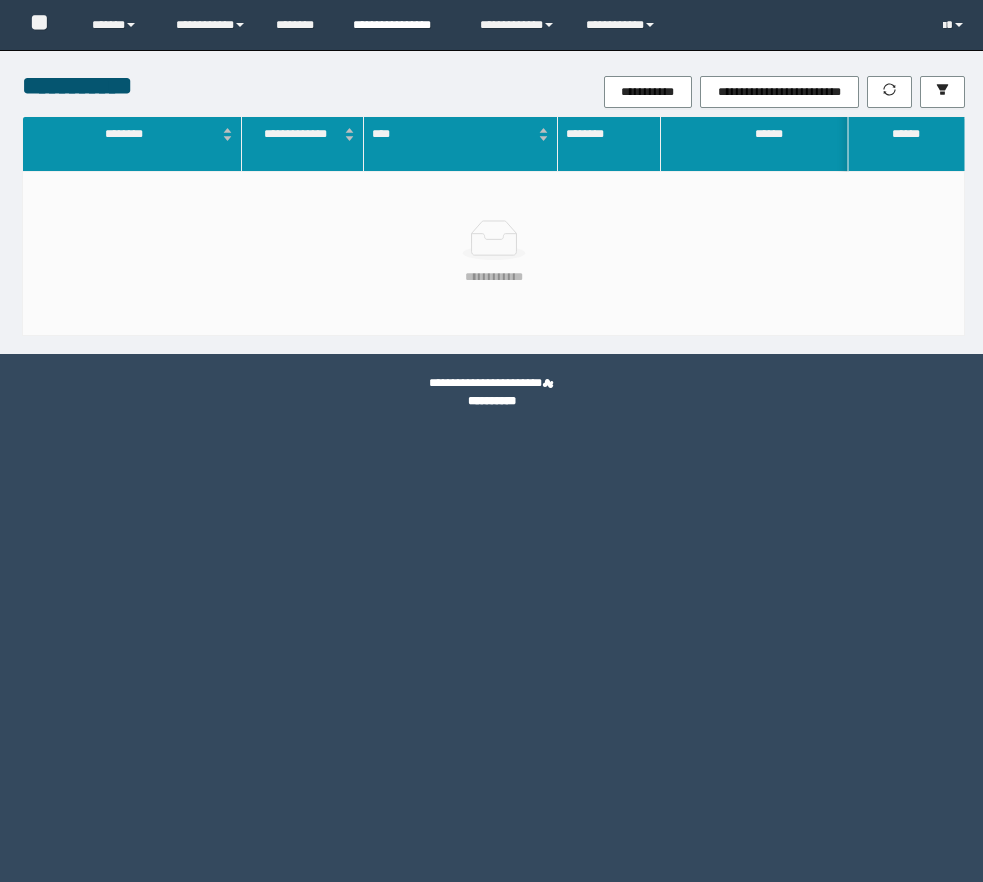 scroll, scrollTop: 0, scrollLeft: 0, axis: both 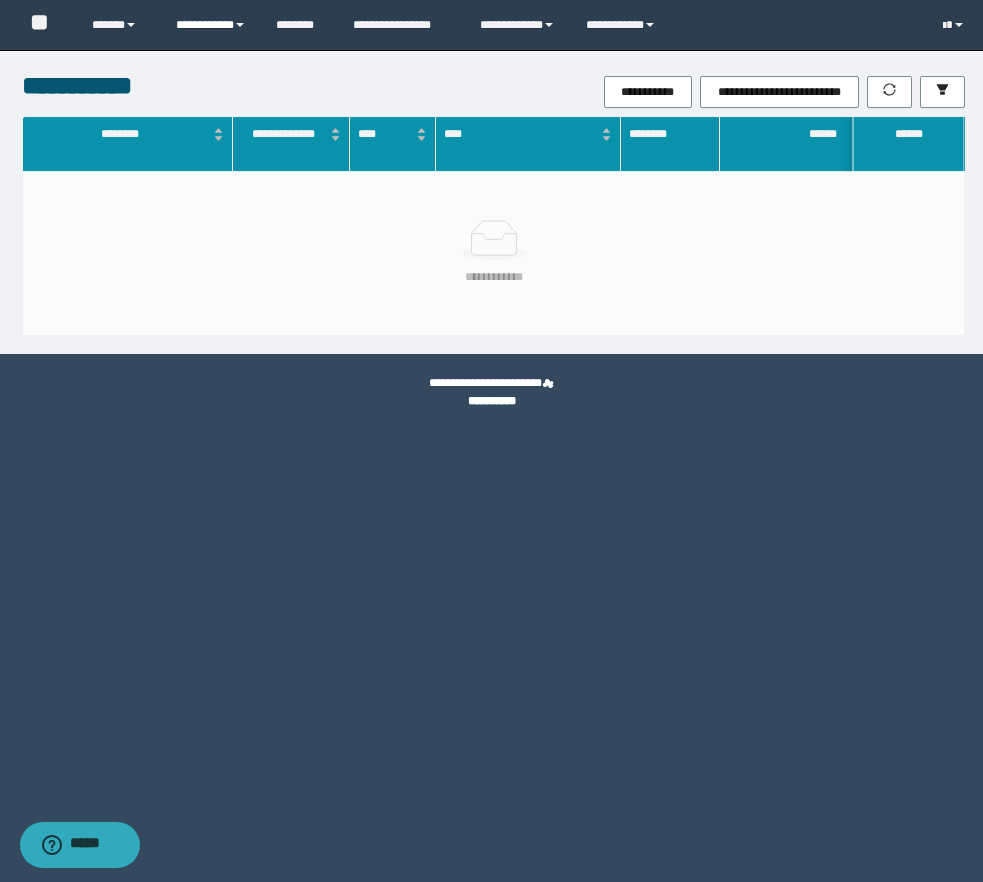 click on "**********" at bounding box center (211, 25) 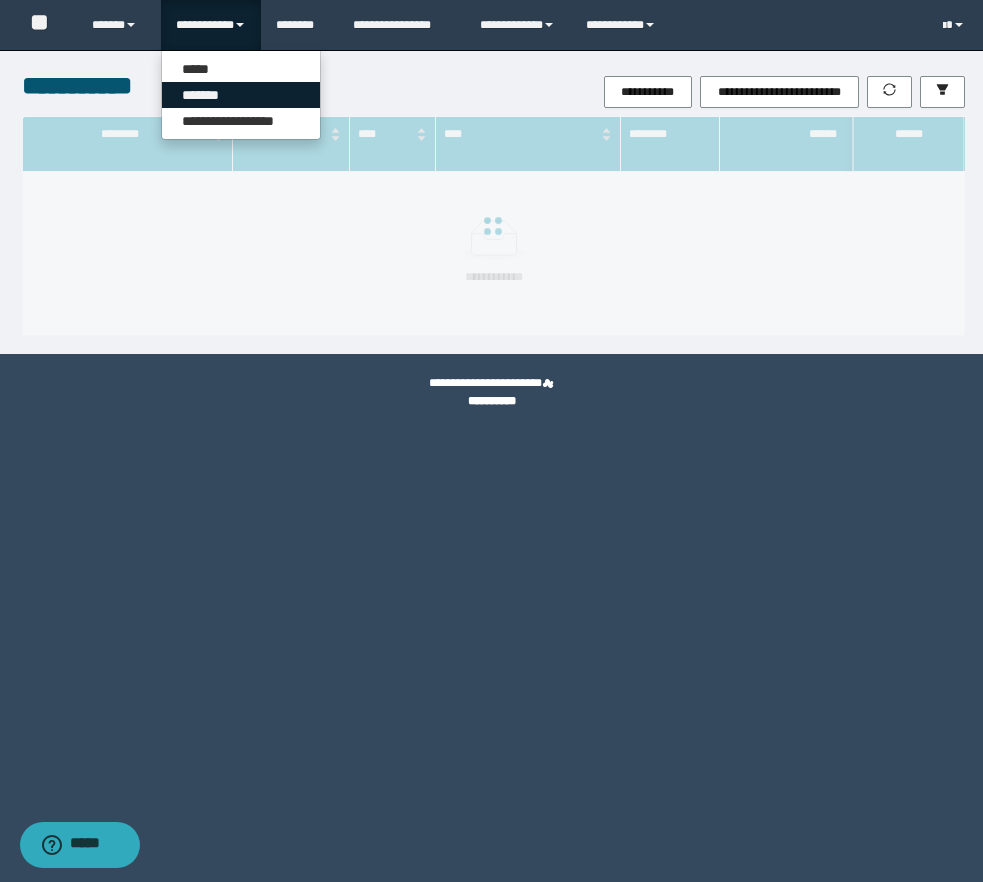 click on "*******" at bounding box center [241, 95] 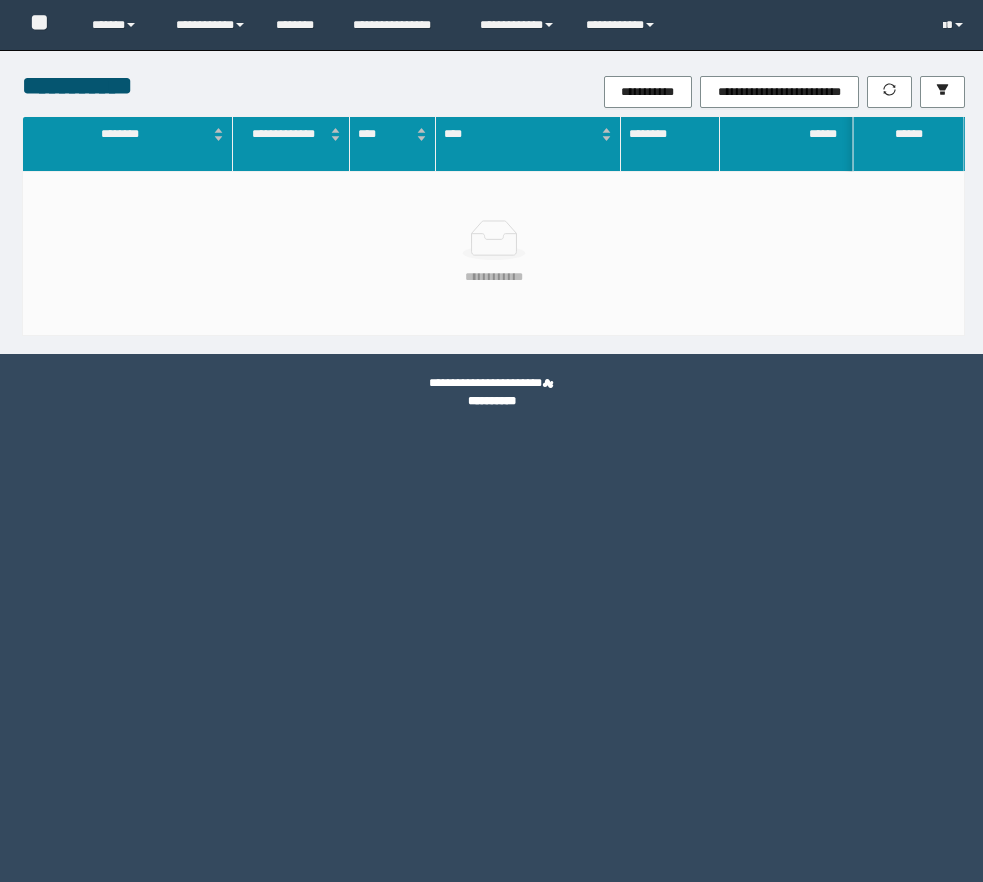 scroll, scrollTop: 0, scrollLeft: 0, axis: both 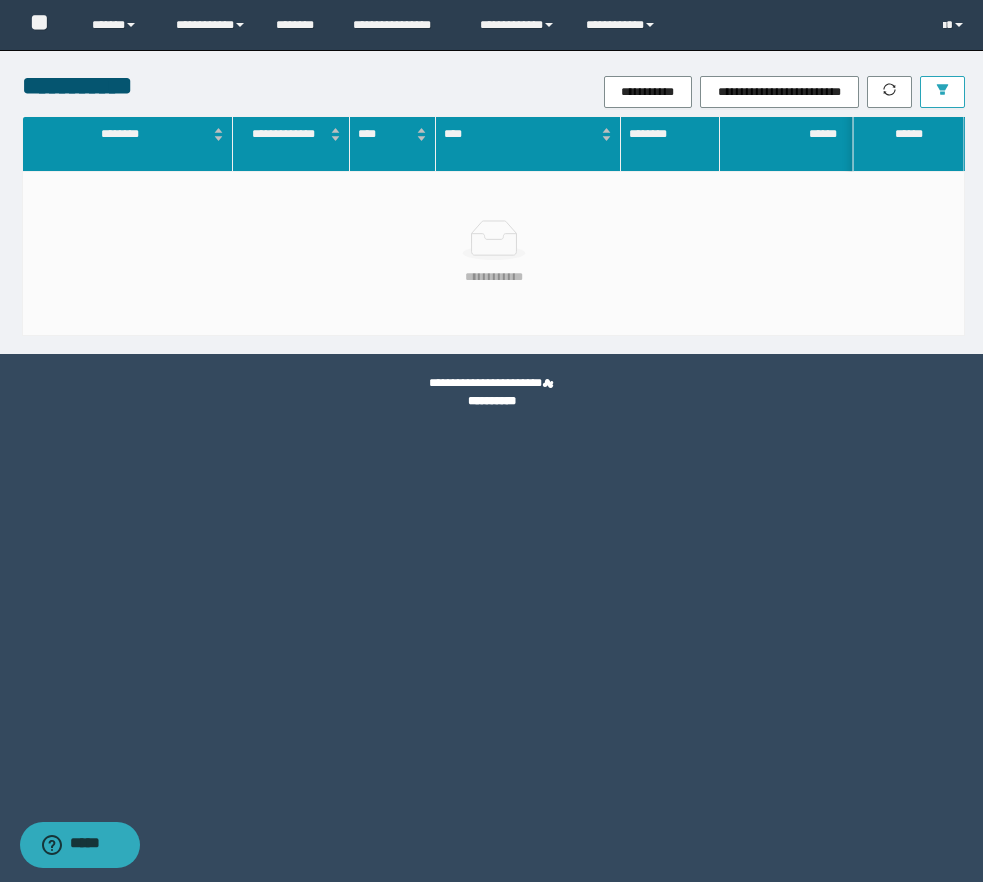 click 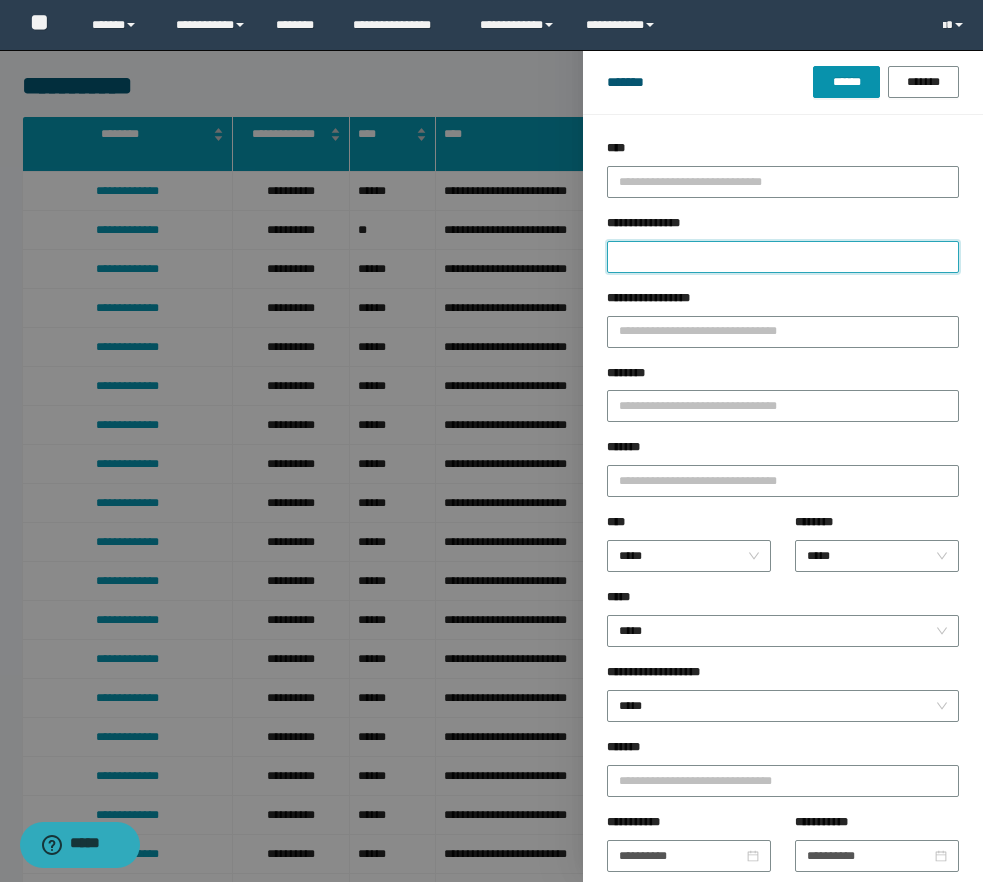 click on "**********" at bounding box center [783, 257] 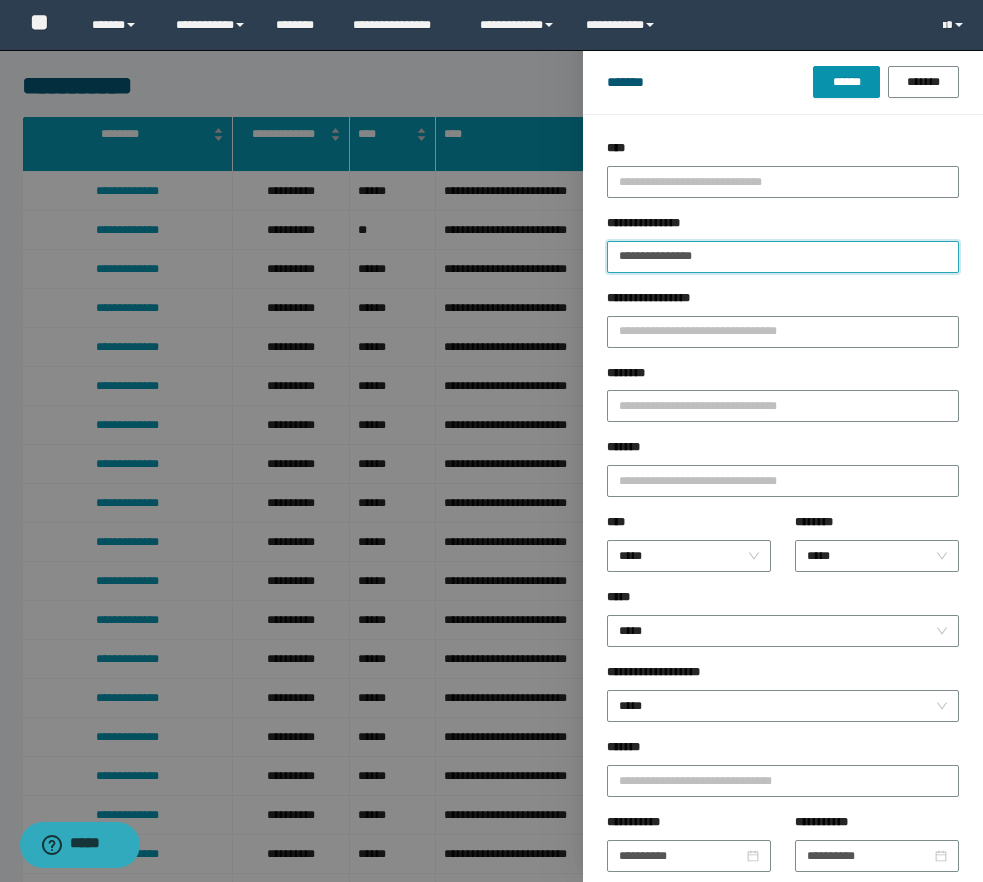 type 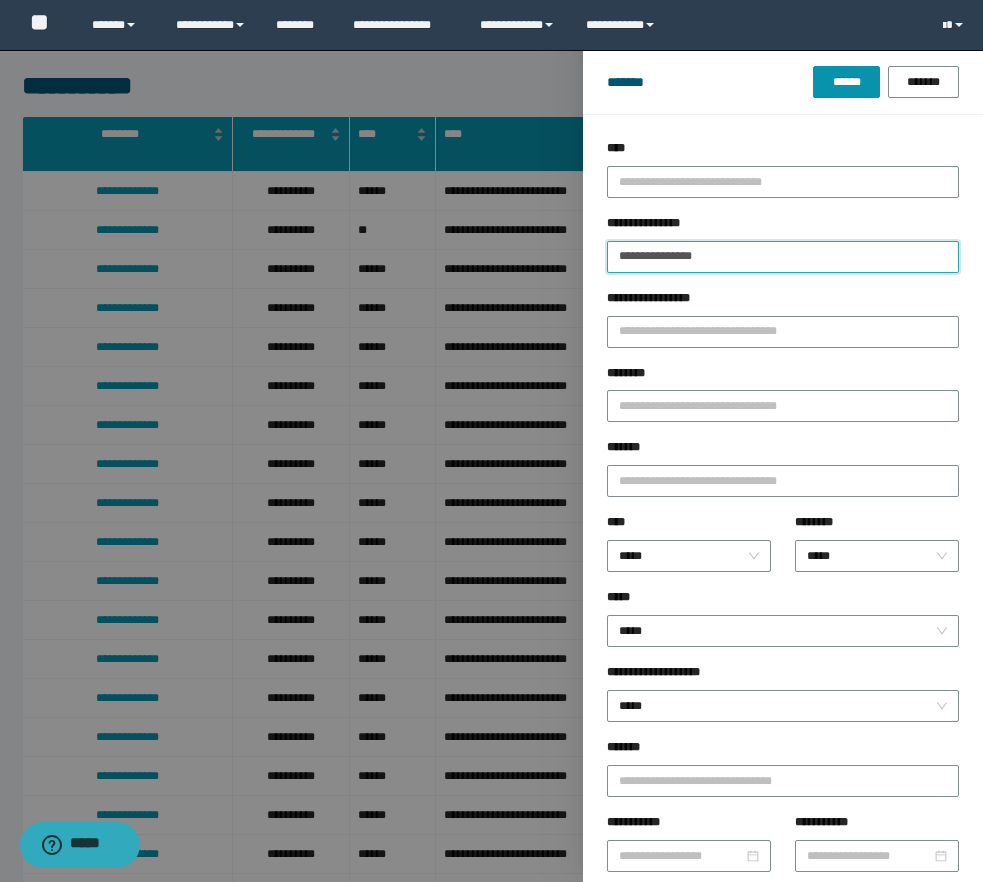 type on "**********" 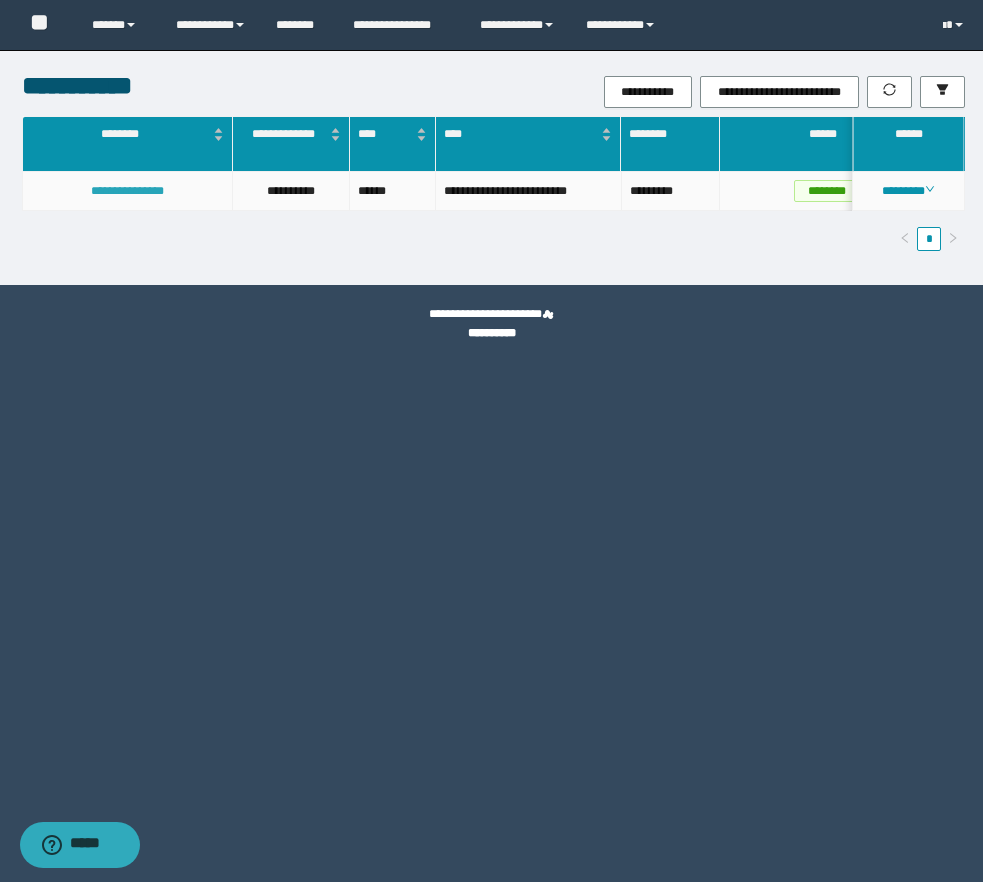click on "**********" at bounding box center (127, 191) 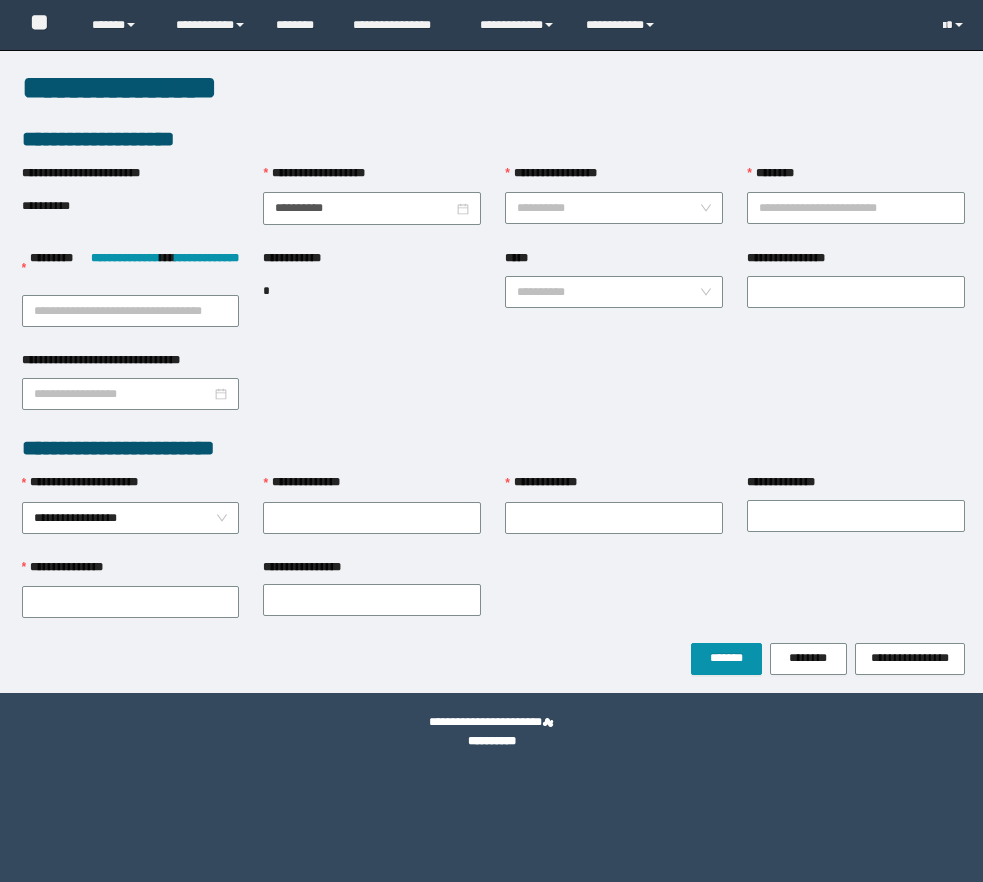 scroll, scrollTop: 0, scrollLeft: 0, axis: both 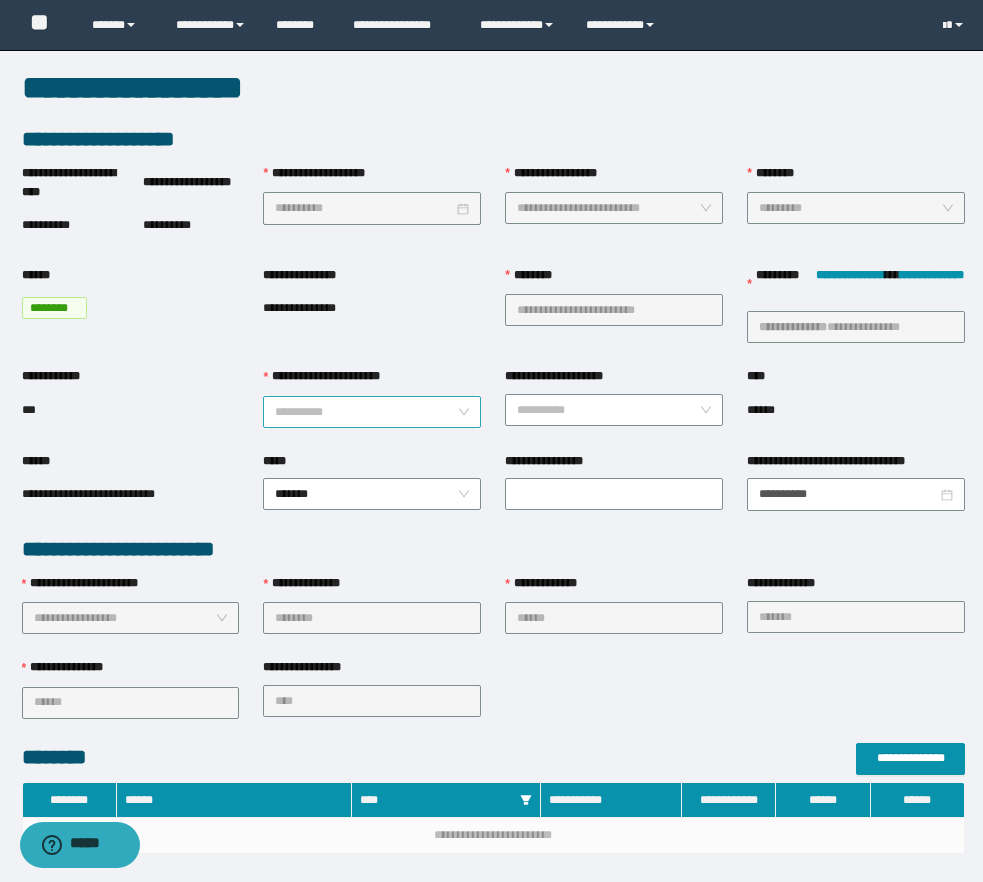 click on "**********" at bounding box center [366, 412] 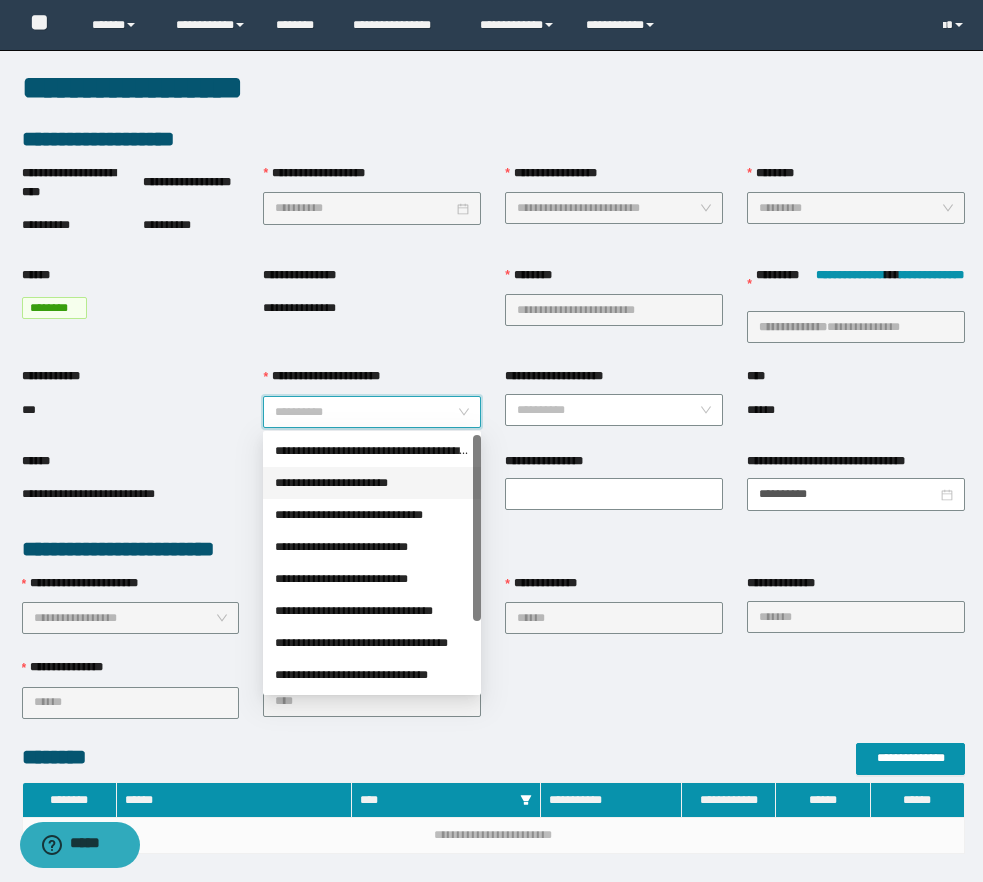 click on "**********" at bounding box center [372, 483] 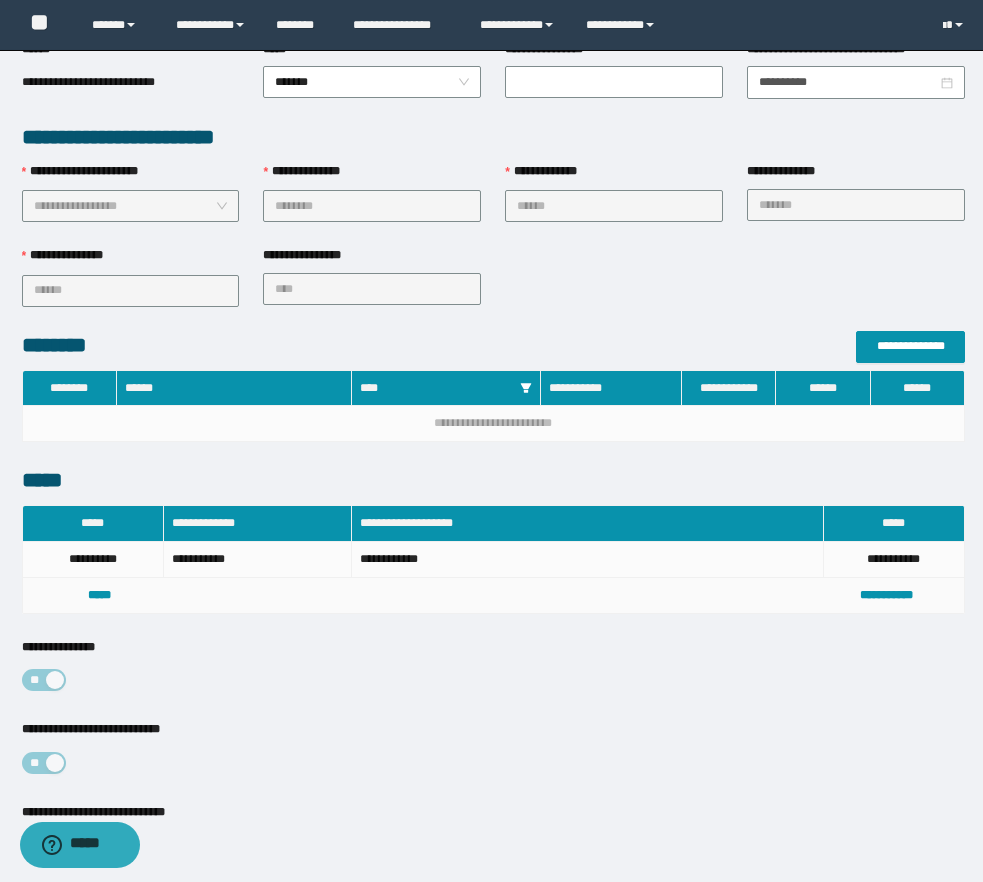 scroll, scrollTop: 576, scrollLeft: 0, axis: vertical 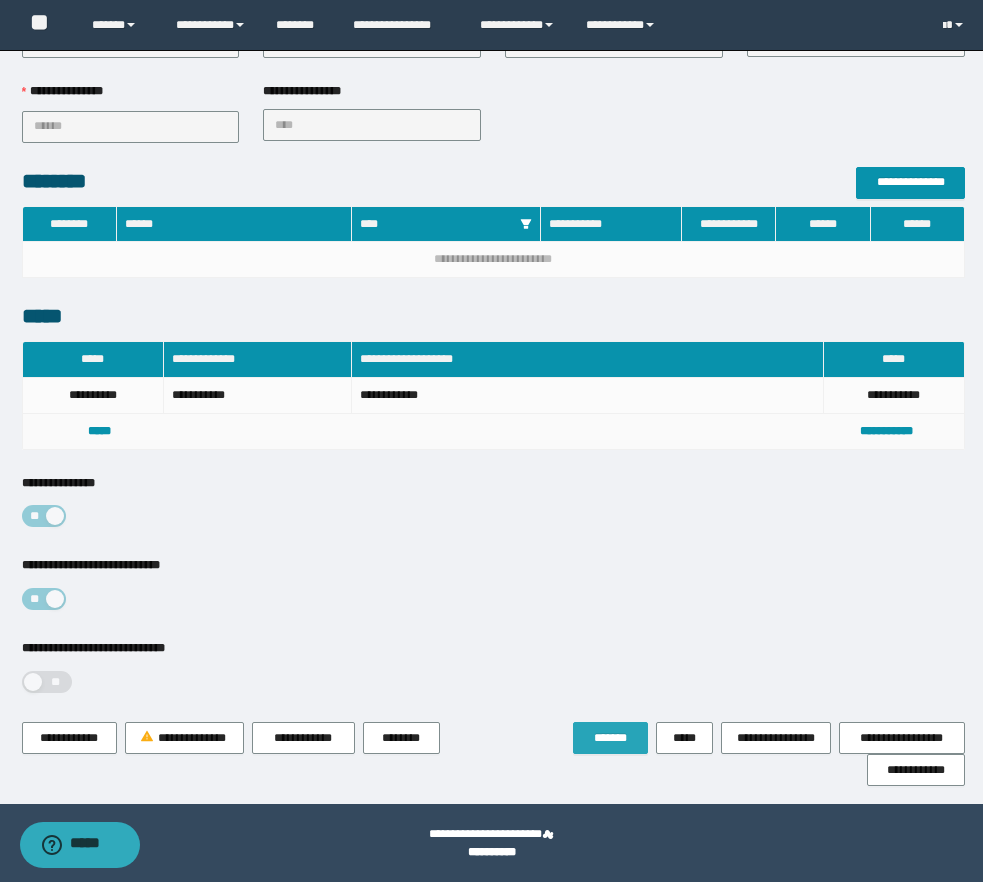 click on "*******" at bounding box center [610, 738] 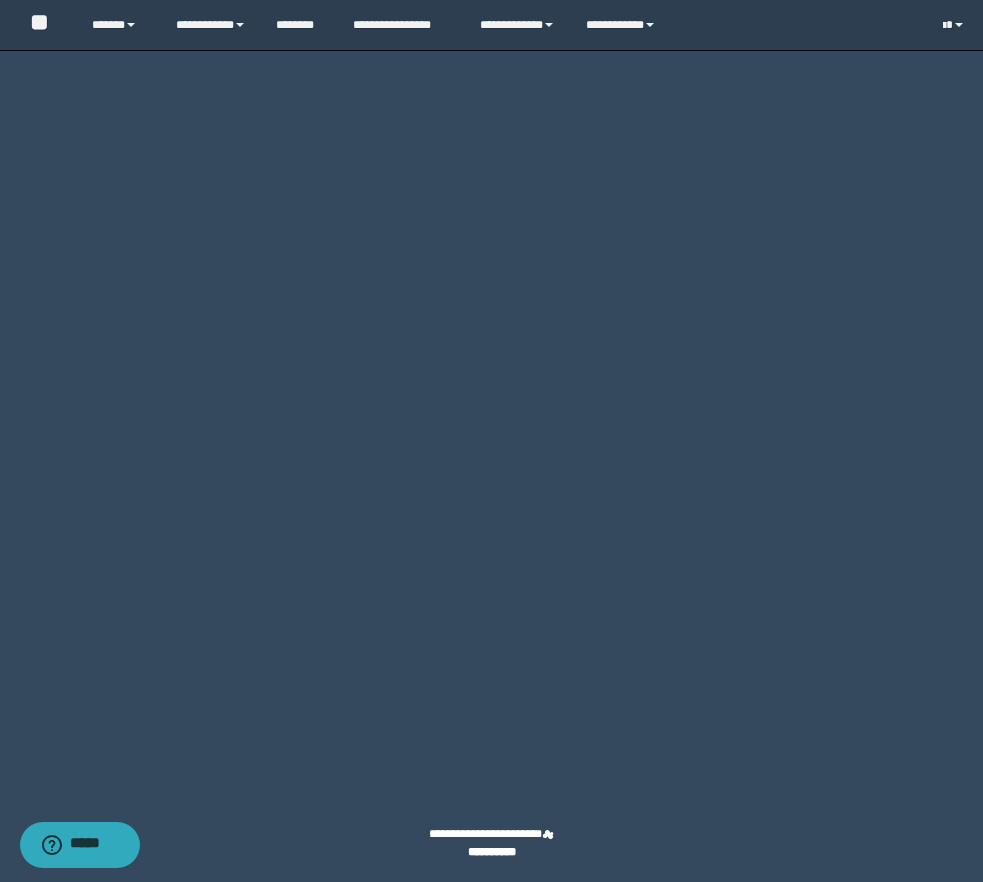 scroll, scrollTop: 0, scrollLeft: 0, axis: both 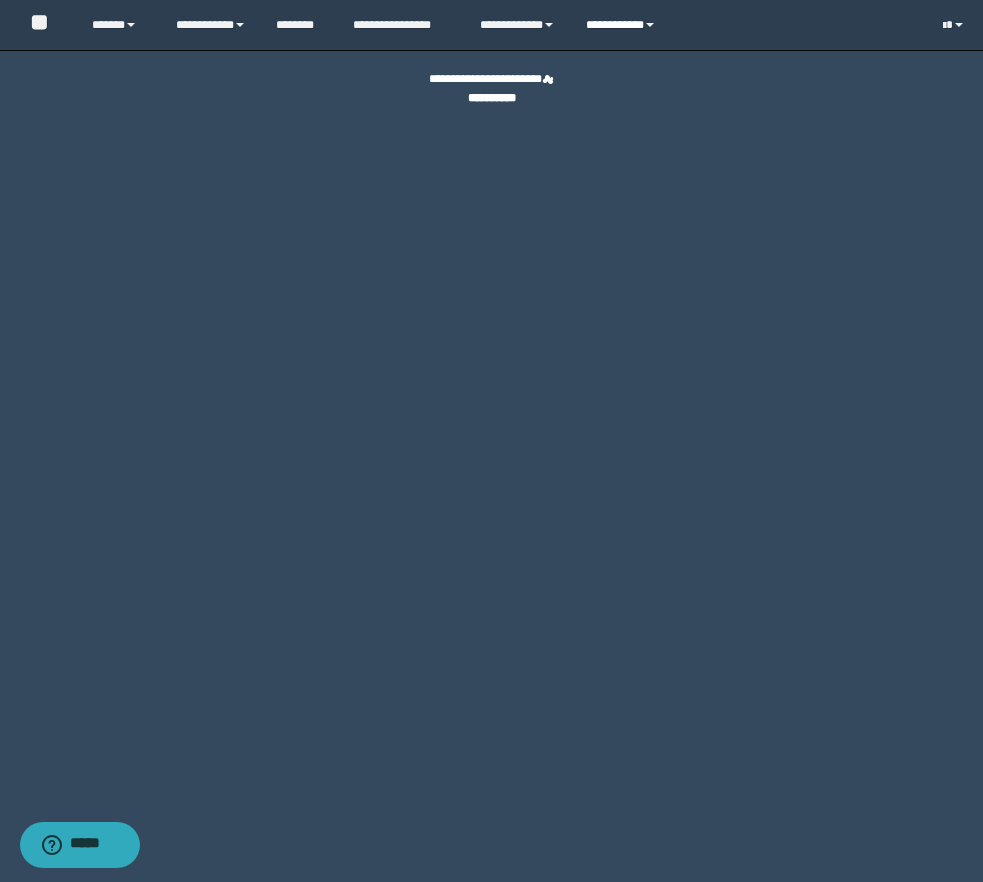 click on "**********" at bounding box center [623, 25] 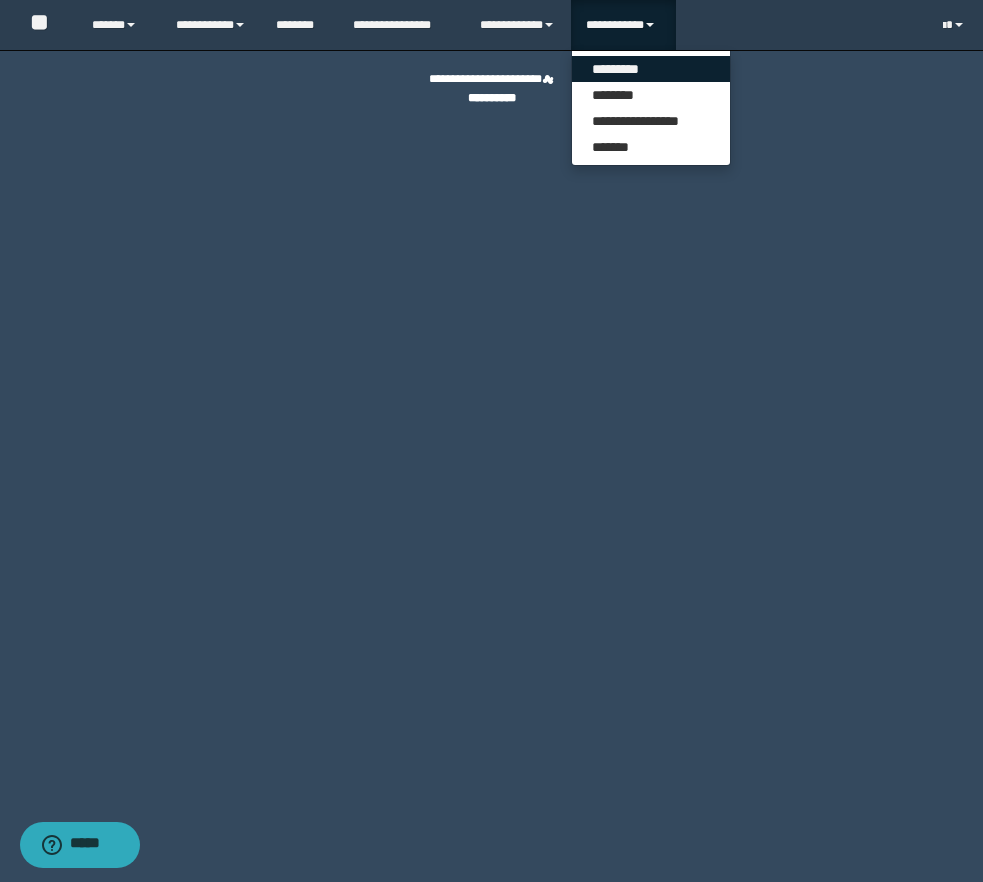 click on "*********" at bounding box center [651, 69] 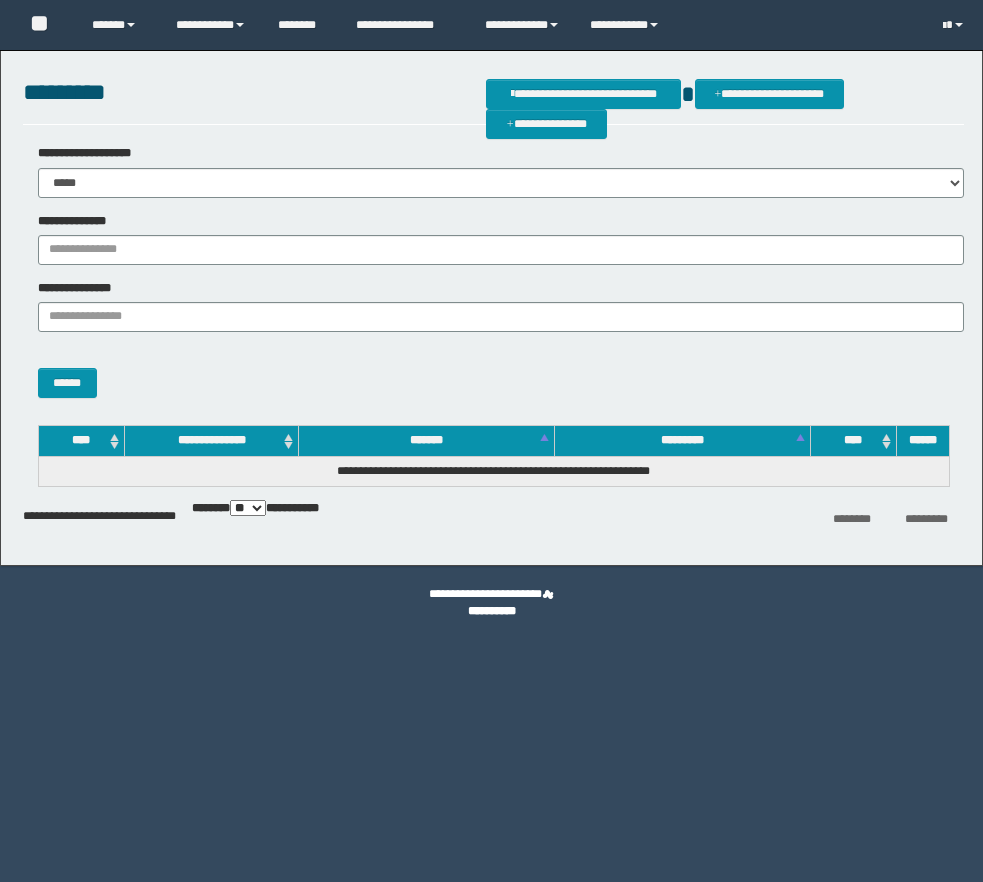 scroll, scrollTop: 0, scrollLeft: 0, axis: both 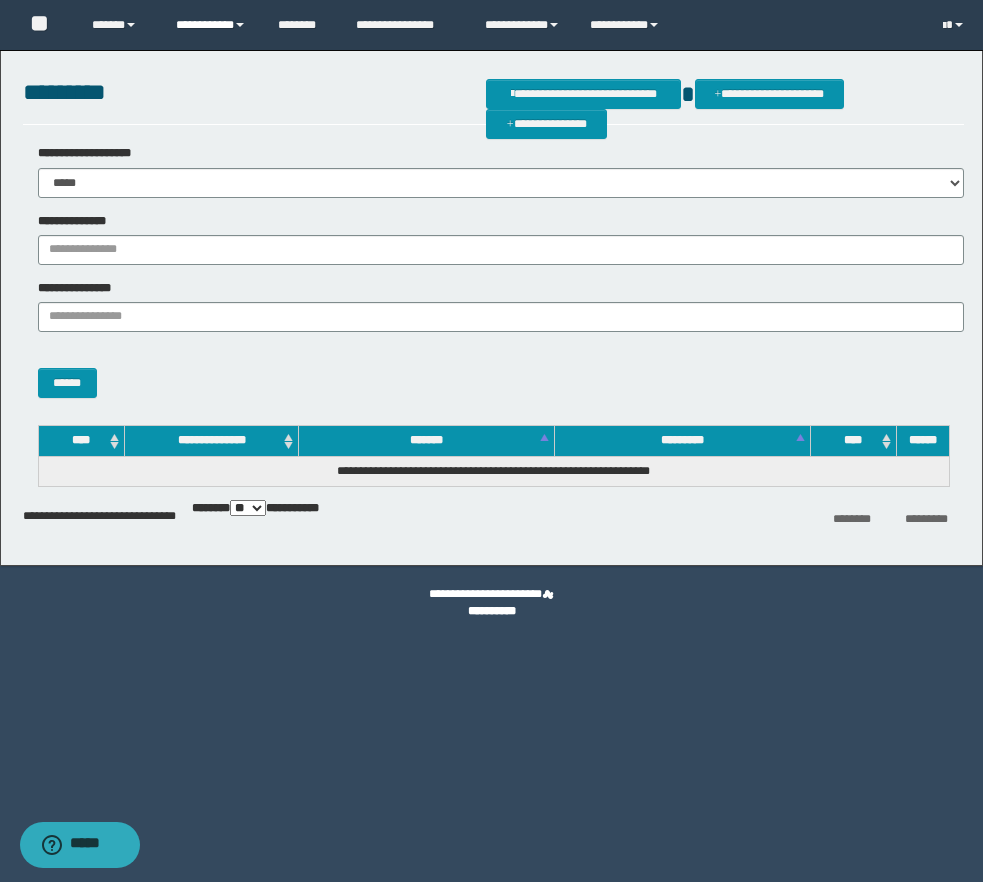 click on "**********" at bounding box center [211, 25] 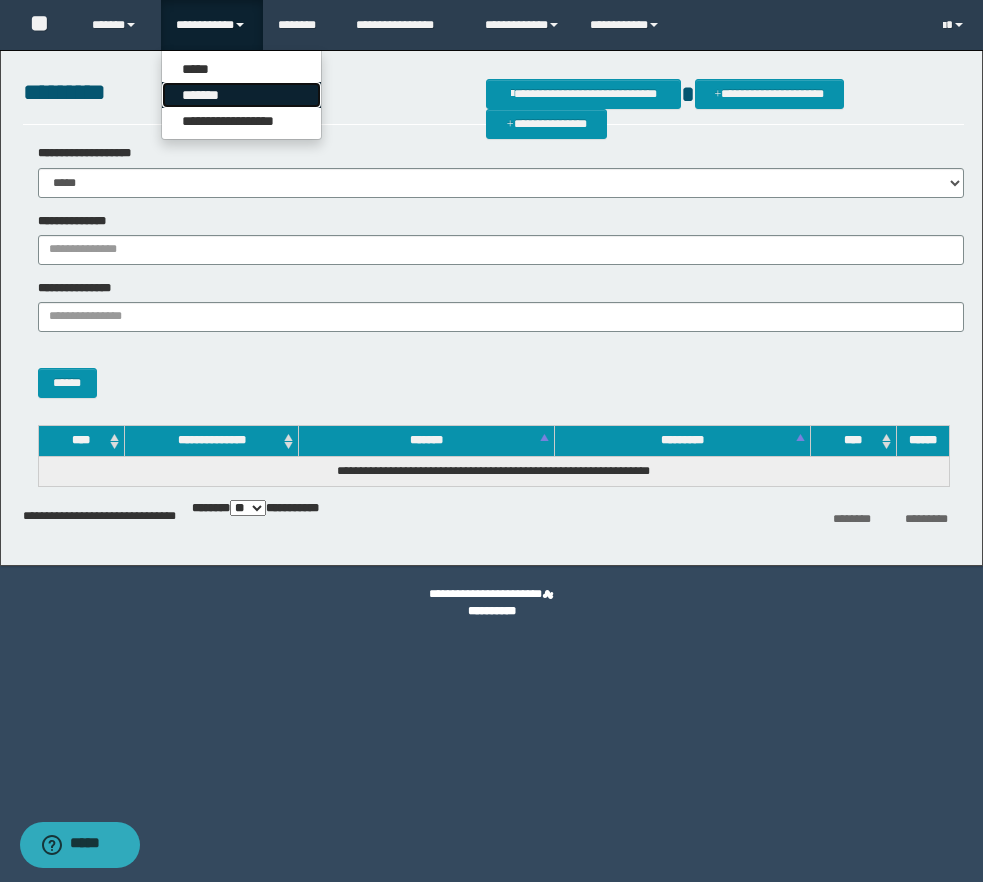 click on "*******" at bounding box center [241, 95] 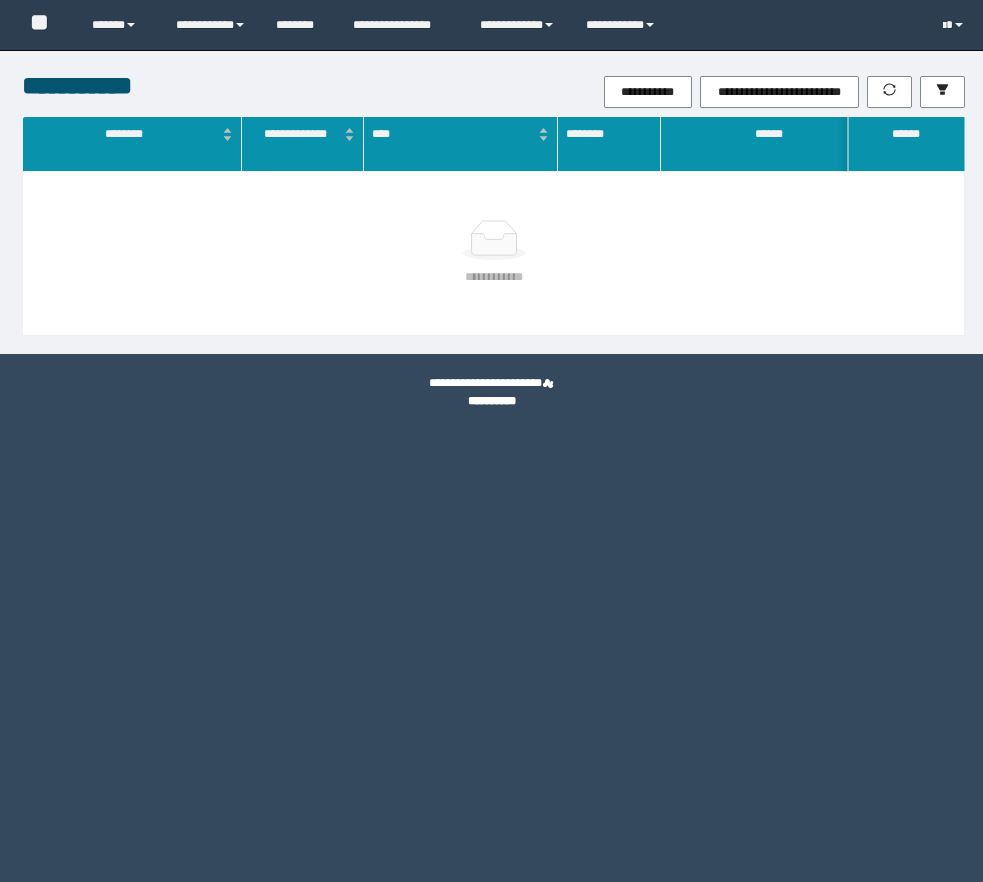 scroll, scrollTop: 0, scrollLeft: 0, axis: both 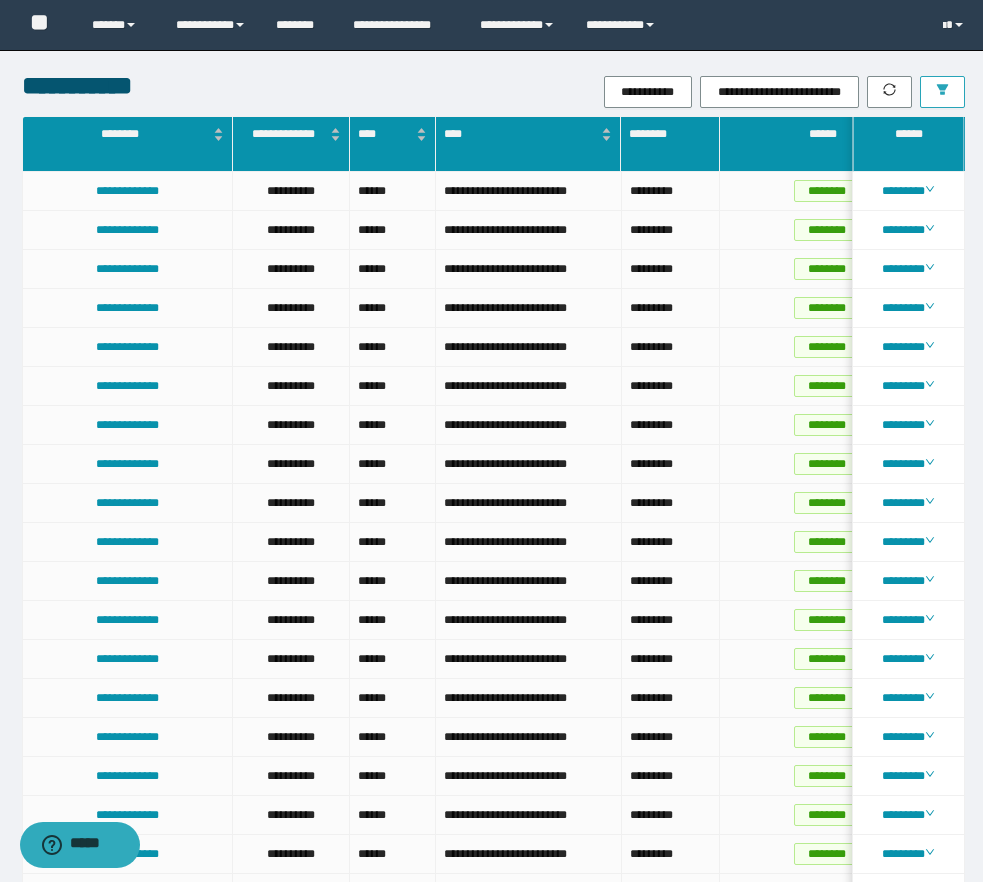click at bounding box center (942, 92) 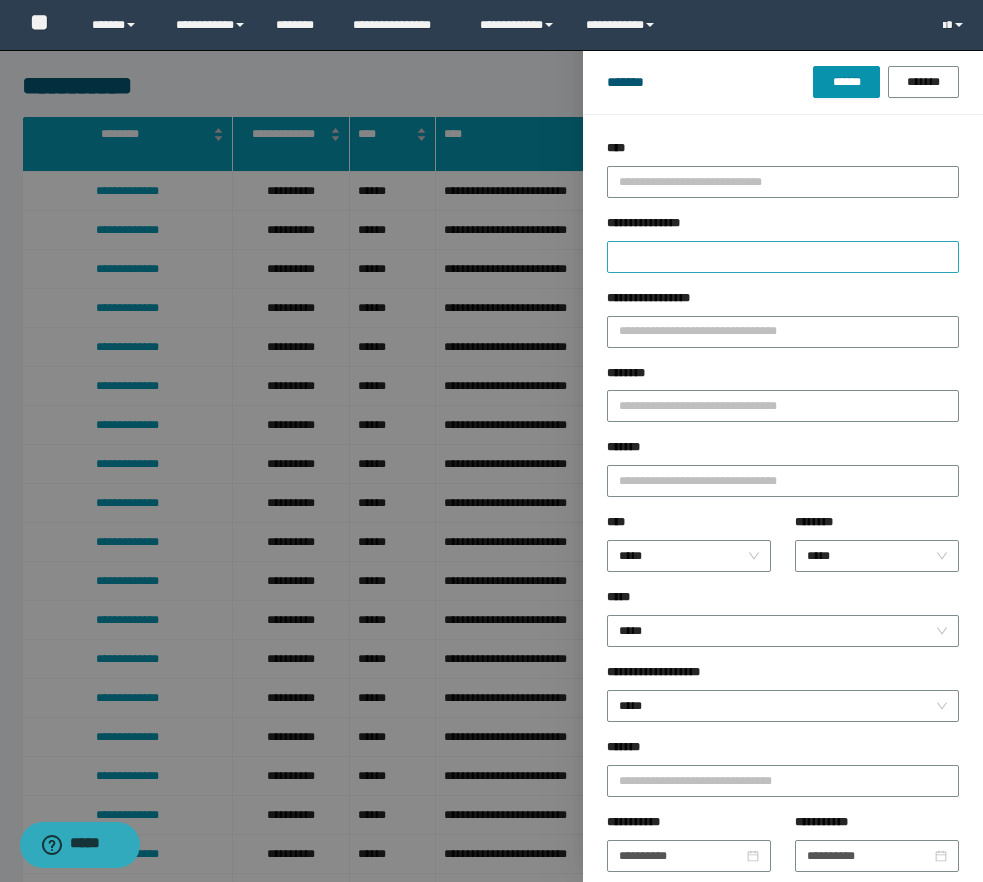 click on "**********" at bounding box center (783, 227) 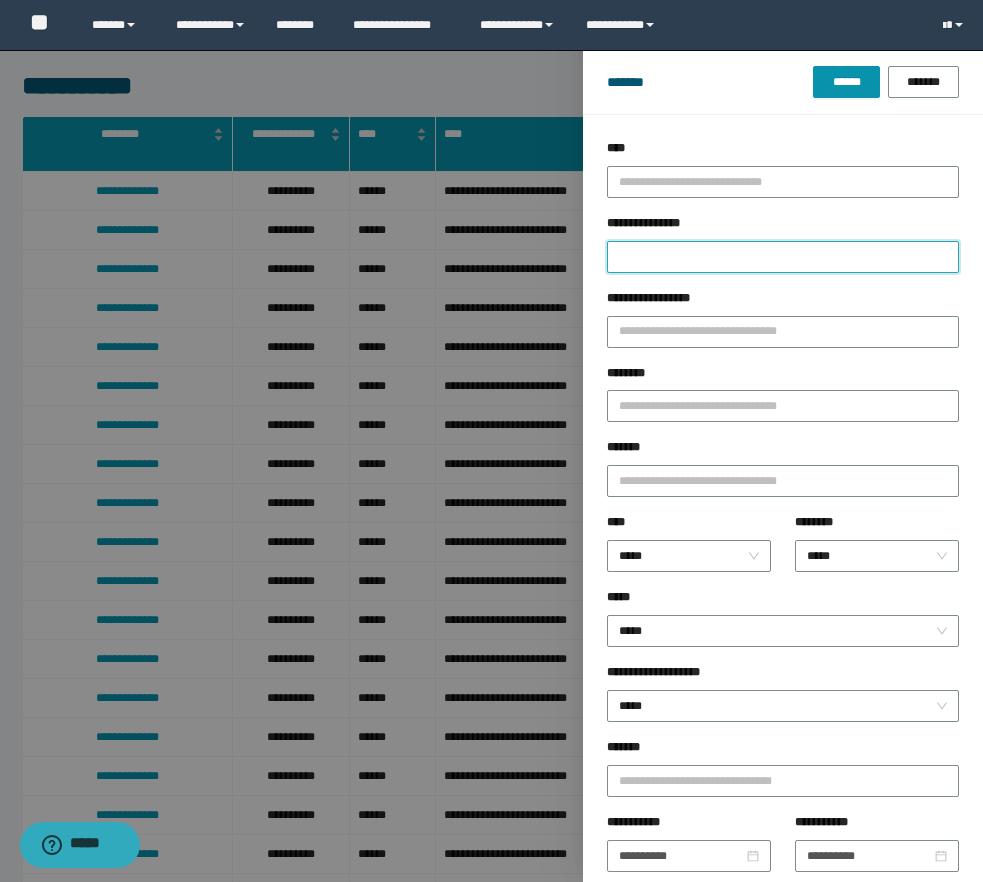 click on "**********" at bounding box center [783, 257] 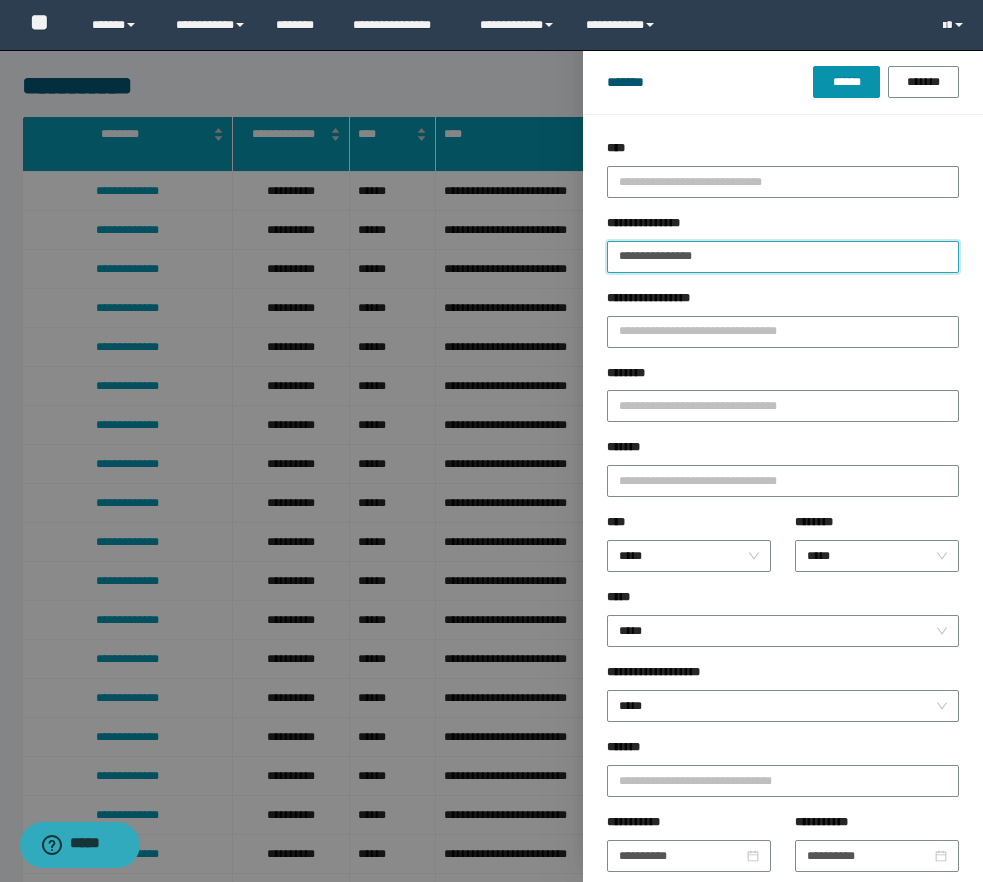 type 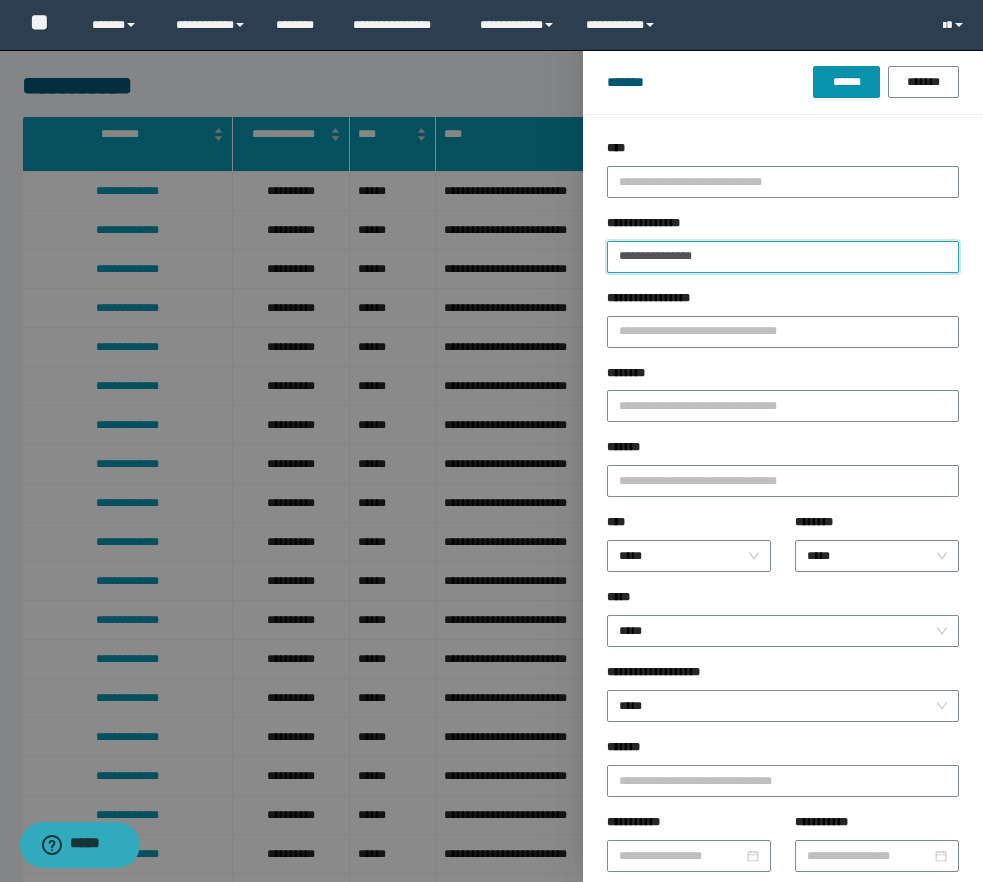 type on "**********" 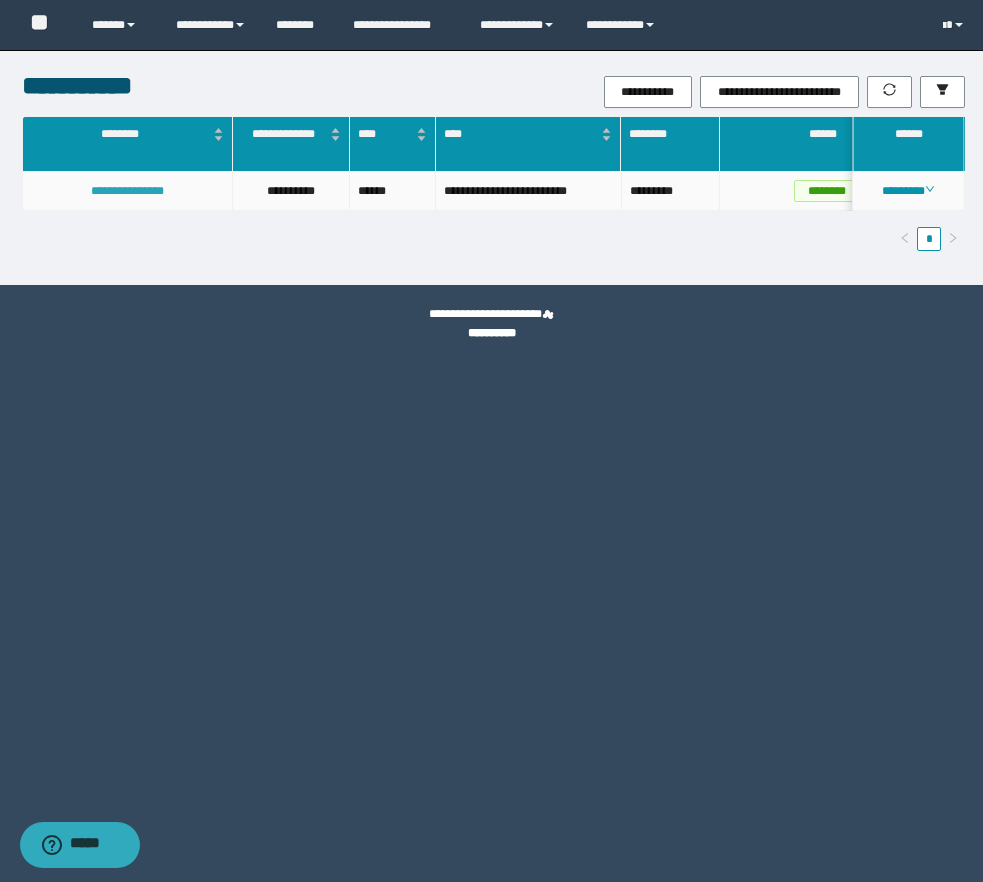 click on "**********" at bounding box center (127, 191) 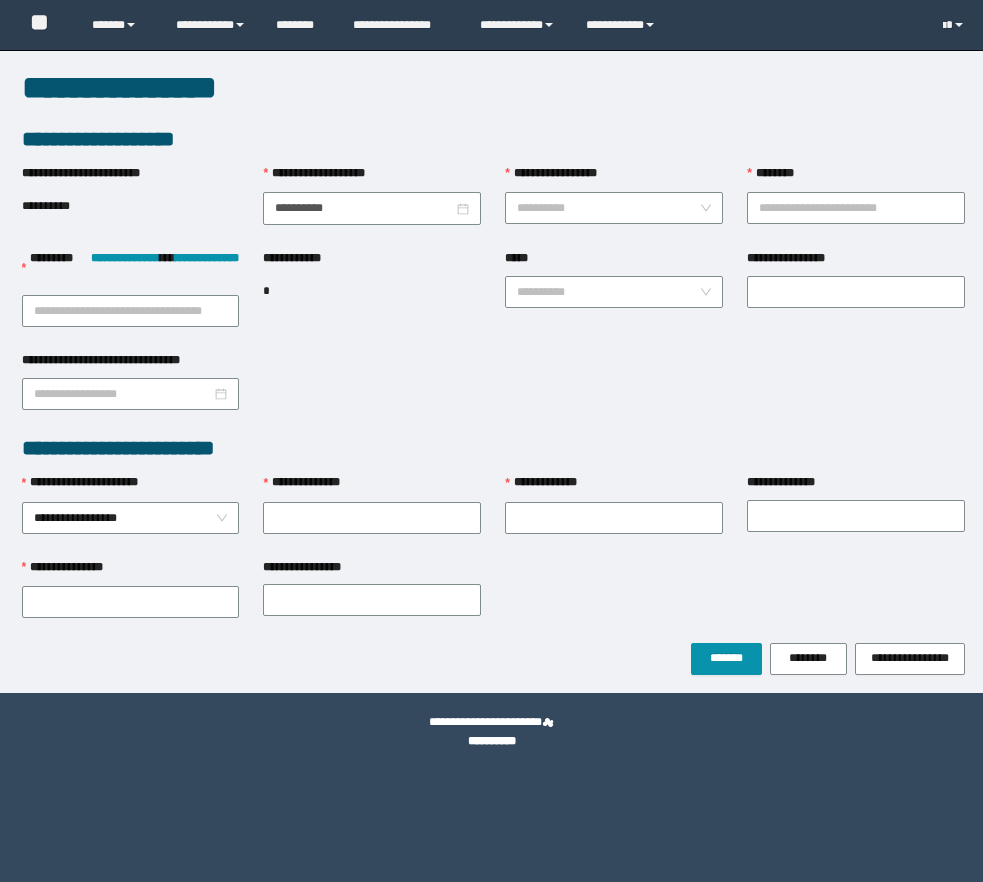 scroll, scrollTop: 0, scrollLeft: 0, axis: both 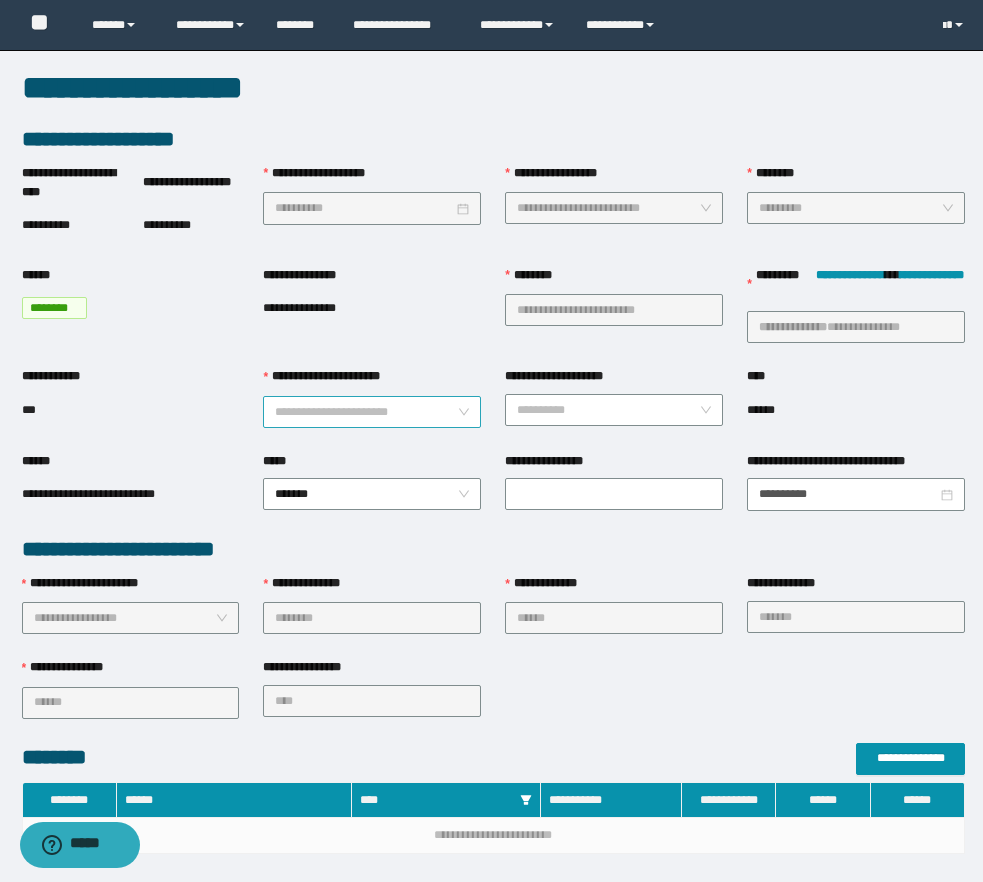 click on "**********" at bounding box center (372, 412) 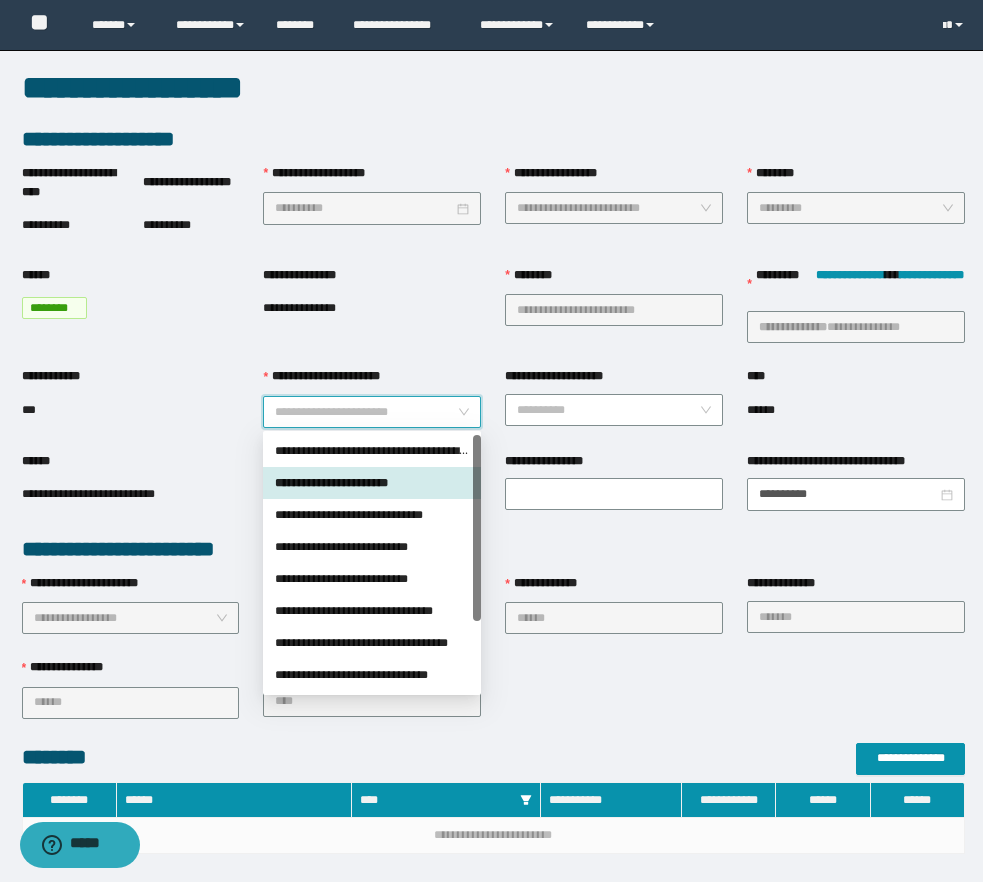 click on "**********" at bounding box center [372, 483] 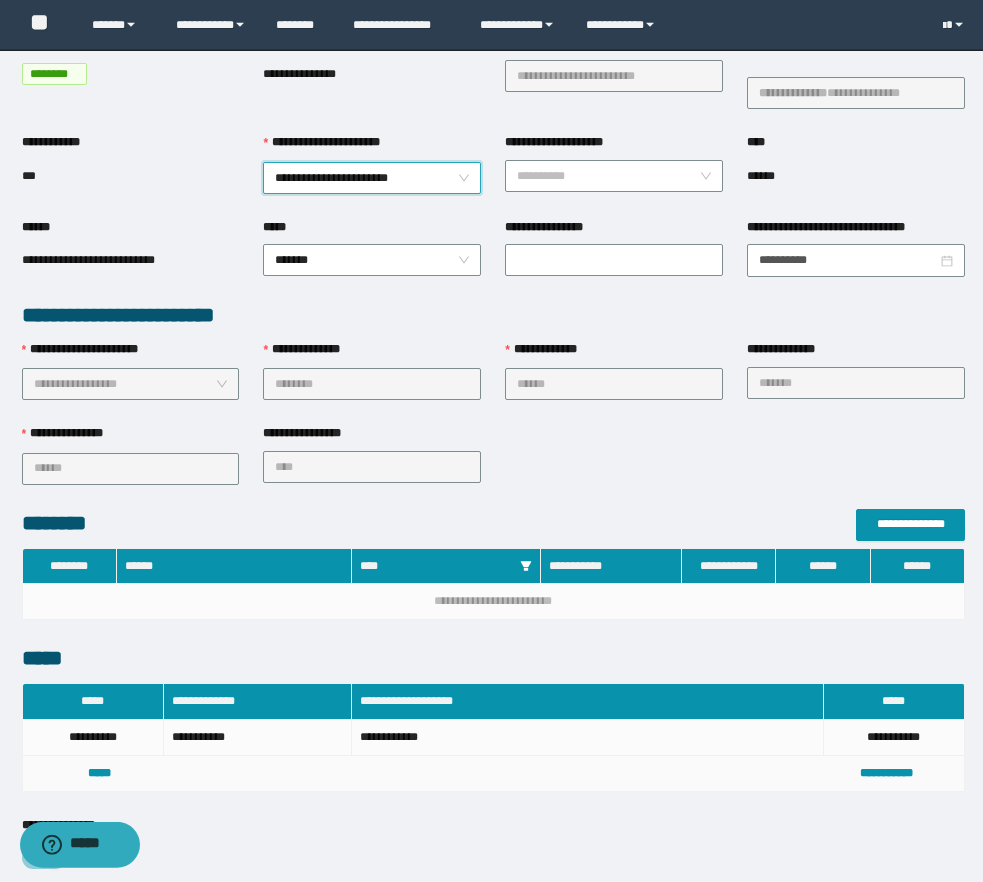 scroll, scrollTop: 576, scrollLeft: 0, axis: vertical 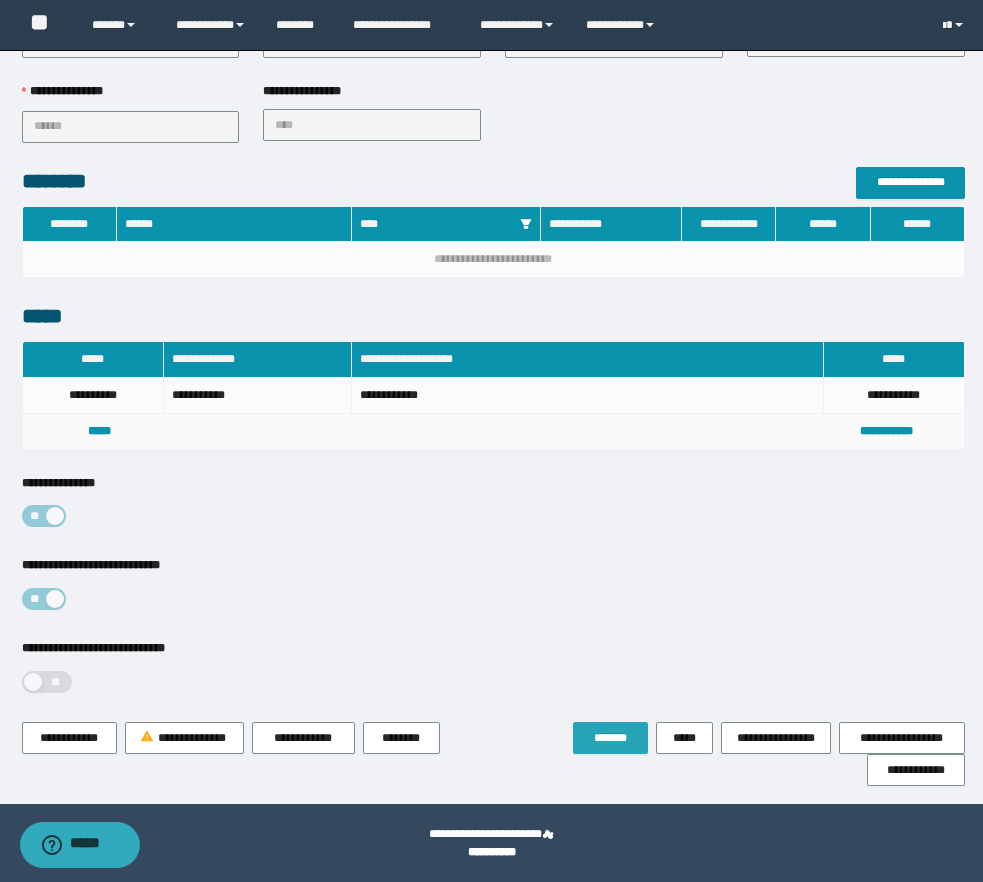 click on "*******" at bounding box center (610, 738) 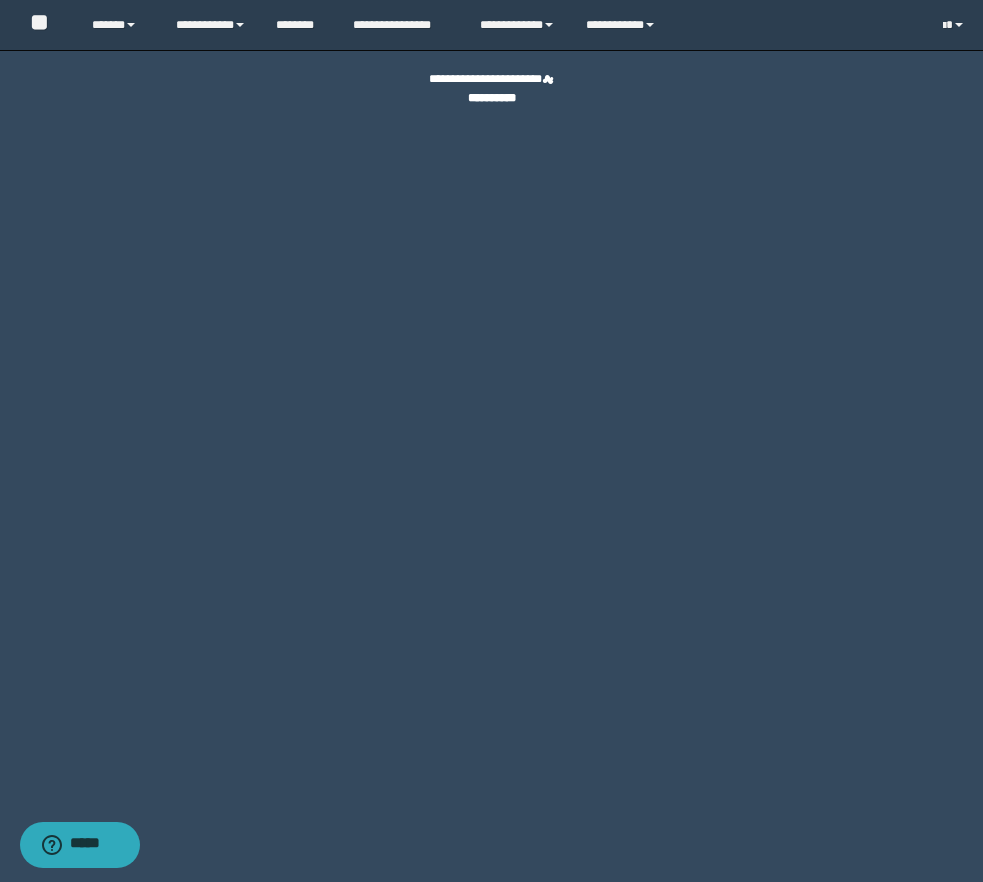 scroll, scrollTop: 0, scrollLeft: 0, axis: both 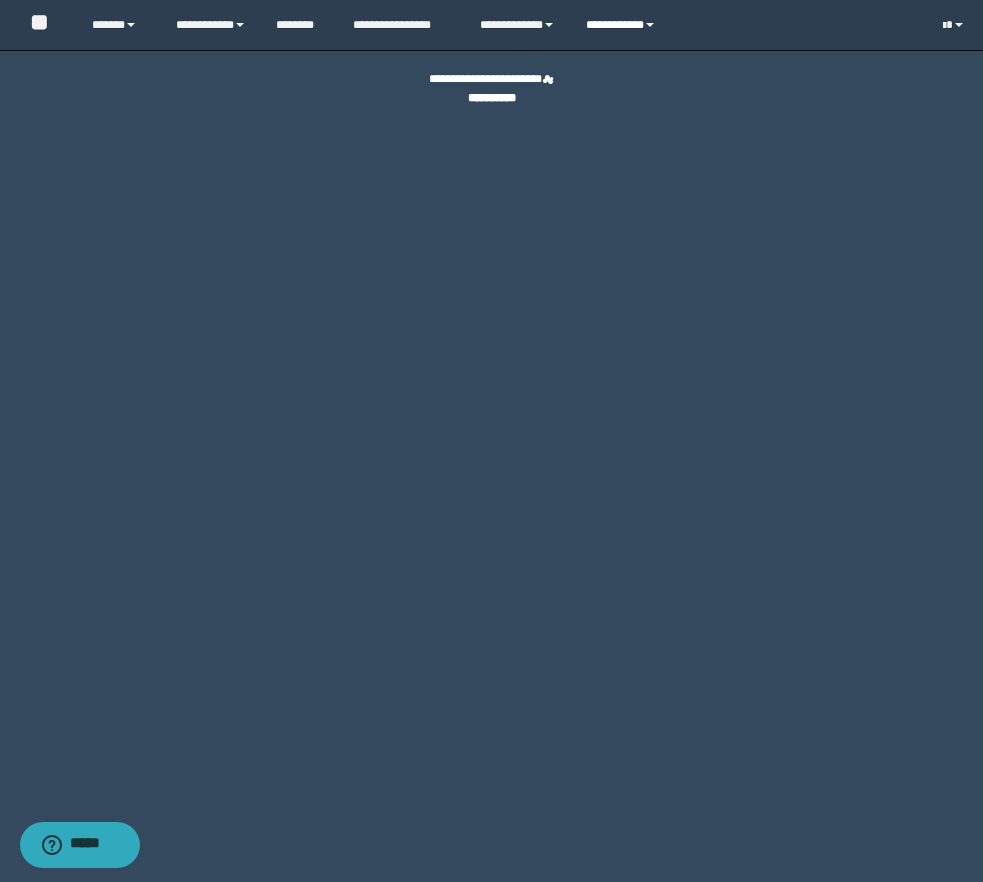 click on "**********" at bounding box center [623, 25] 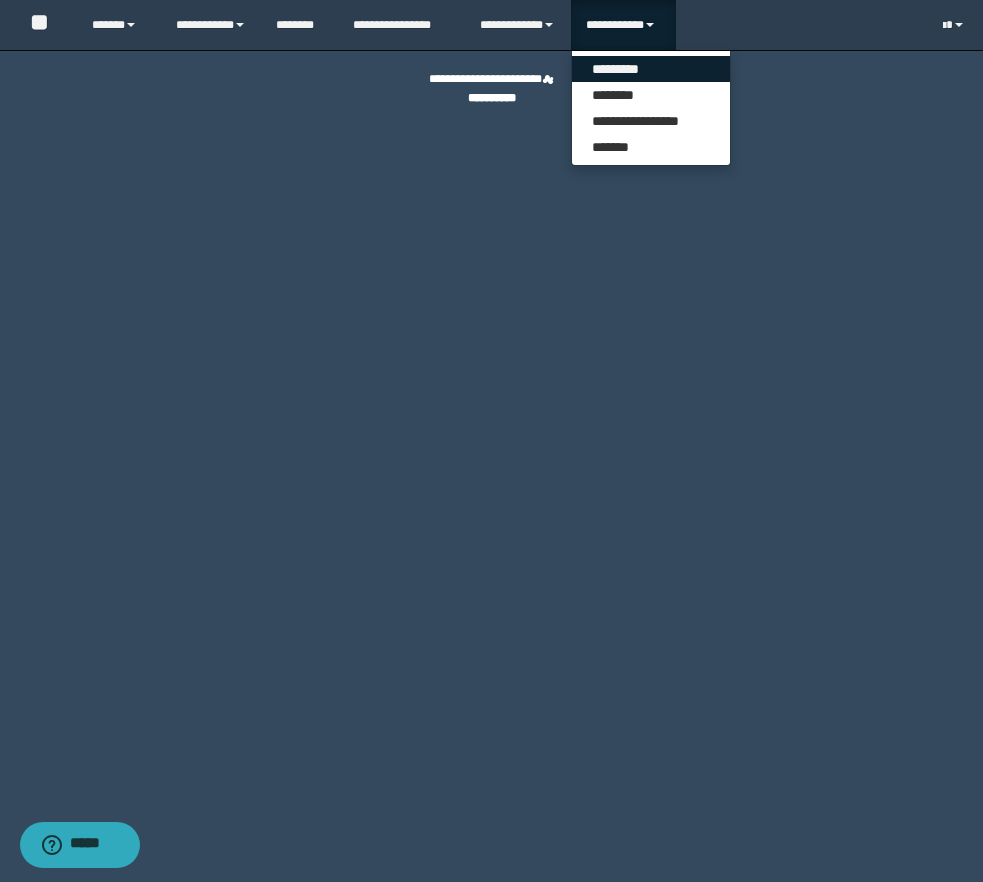 click on "*********" at bounding box center (651, 69) 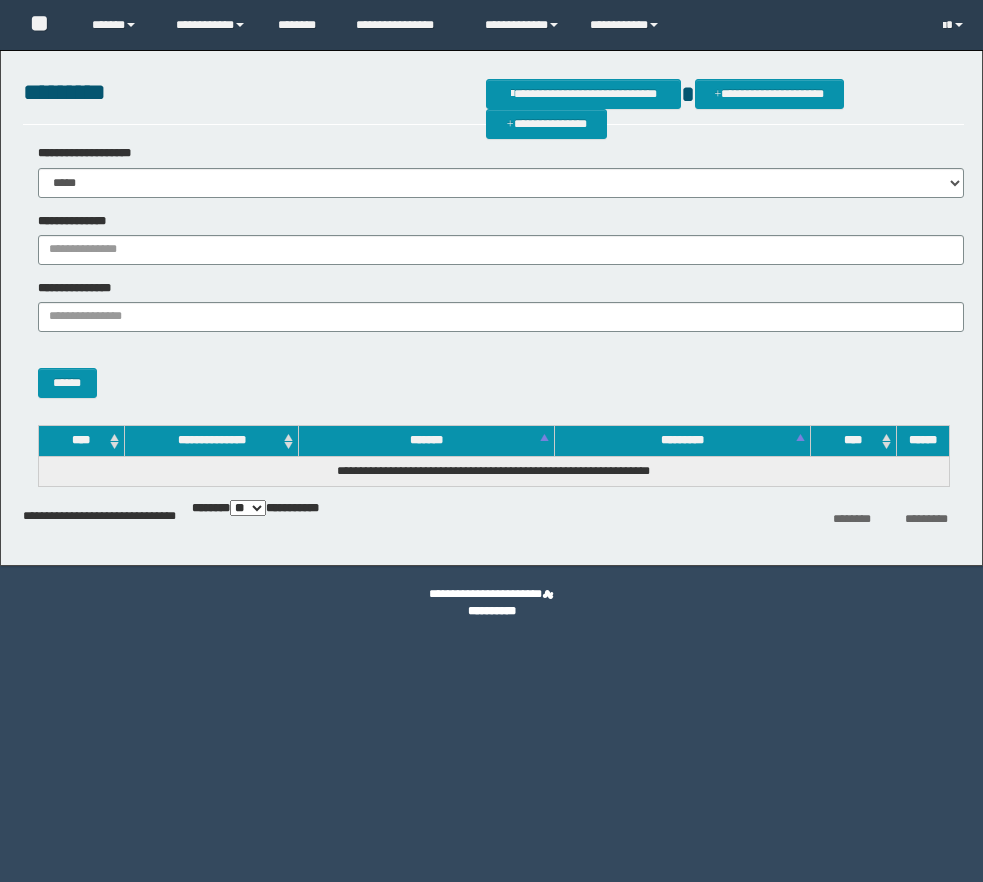 scroll, scrollTop: 0, scrollLeft: 0, axis: both 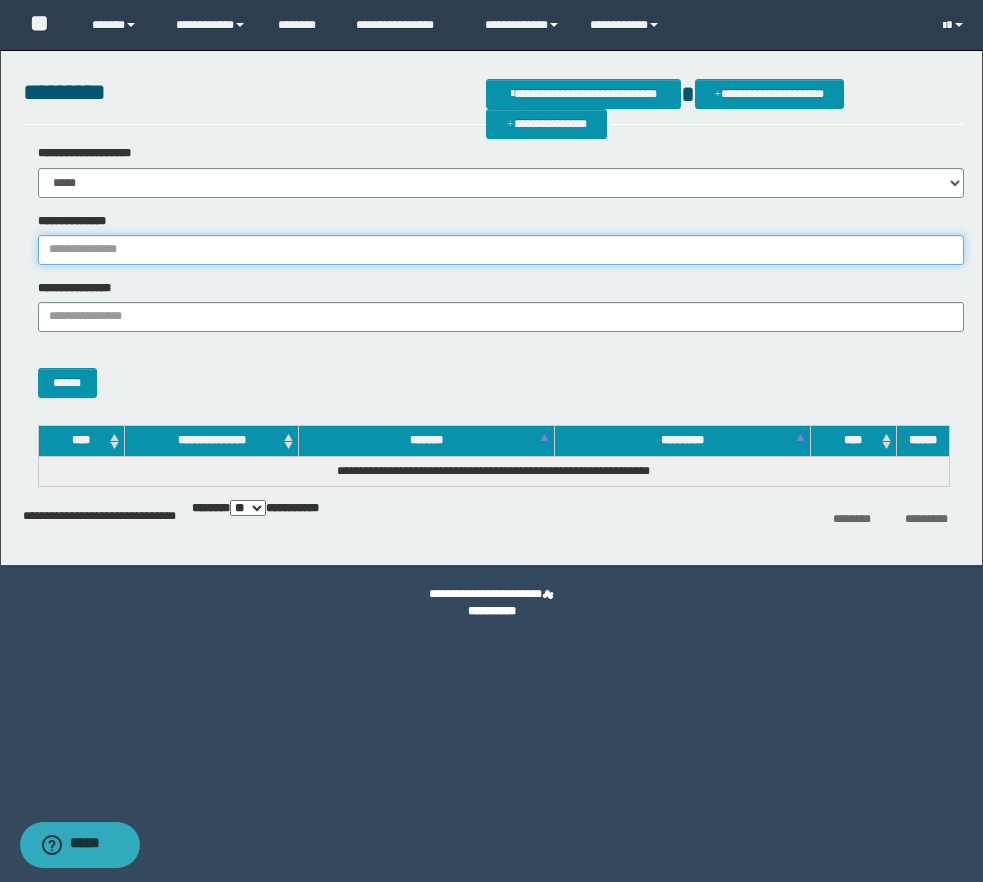 click on "**********" at bounding box center [501, 250] 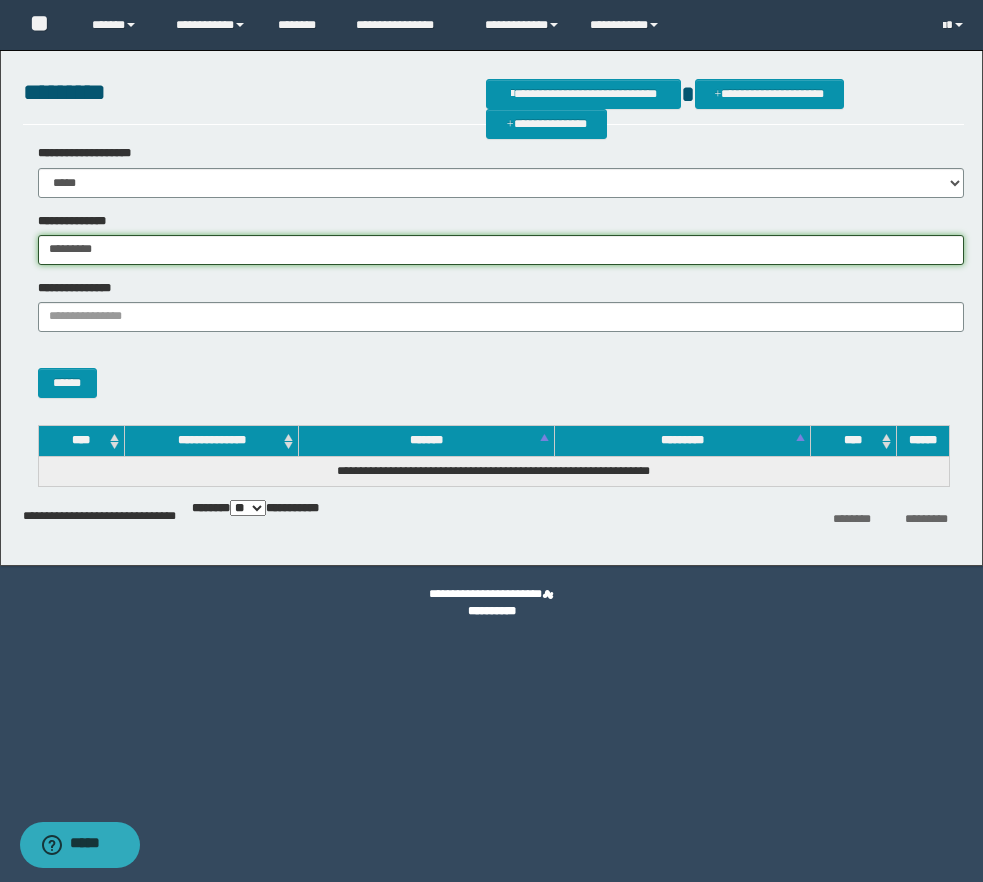 type on "*********" 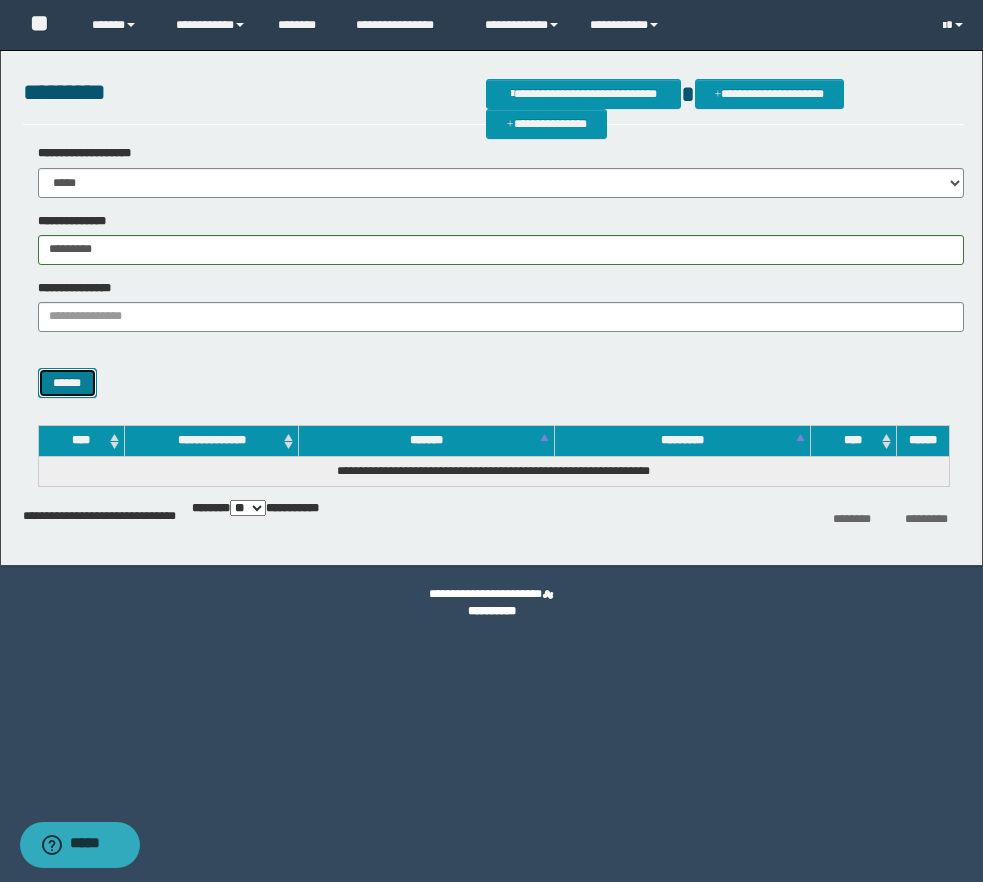 type 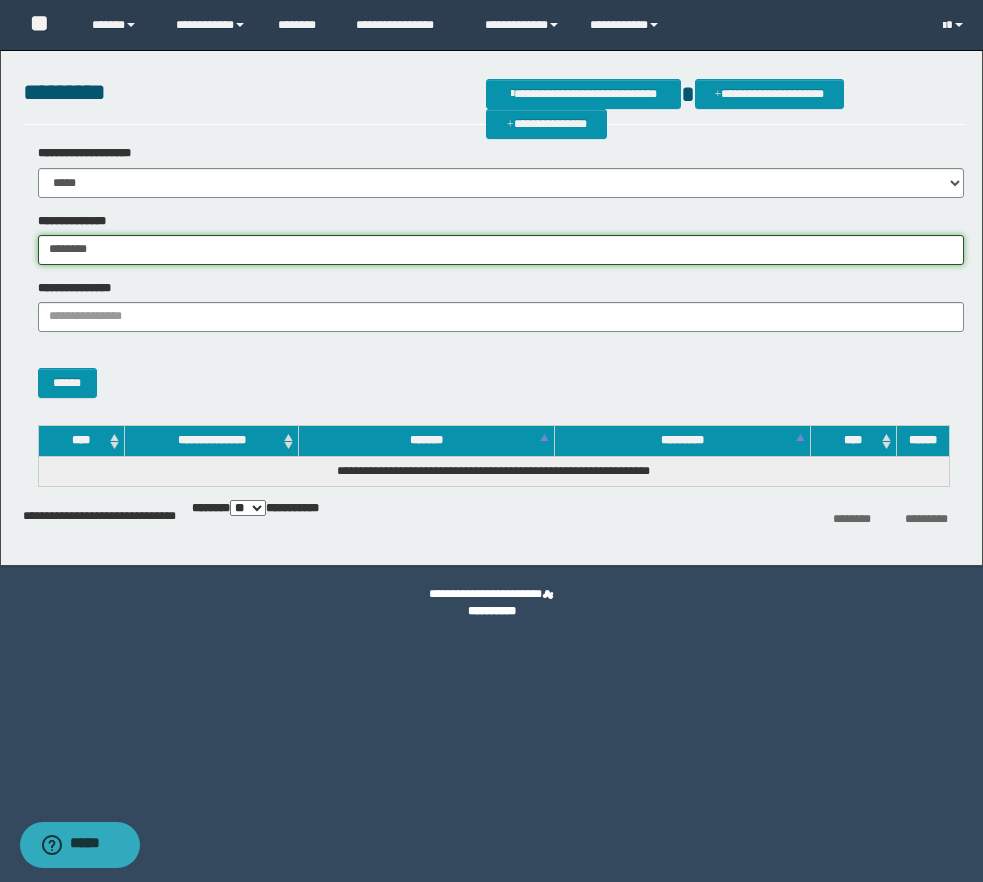 type on "********" 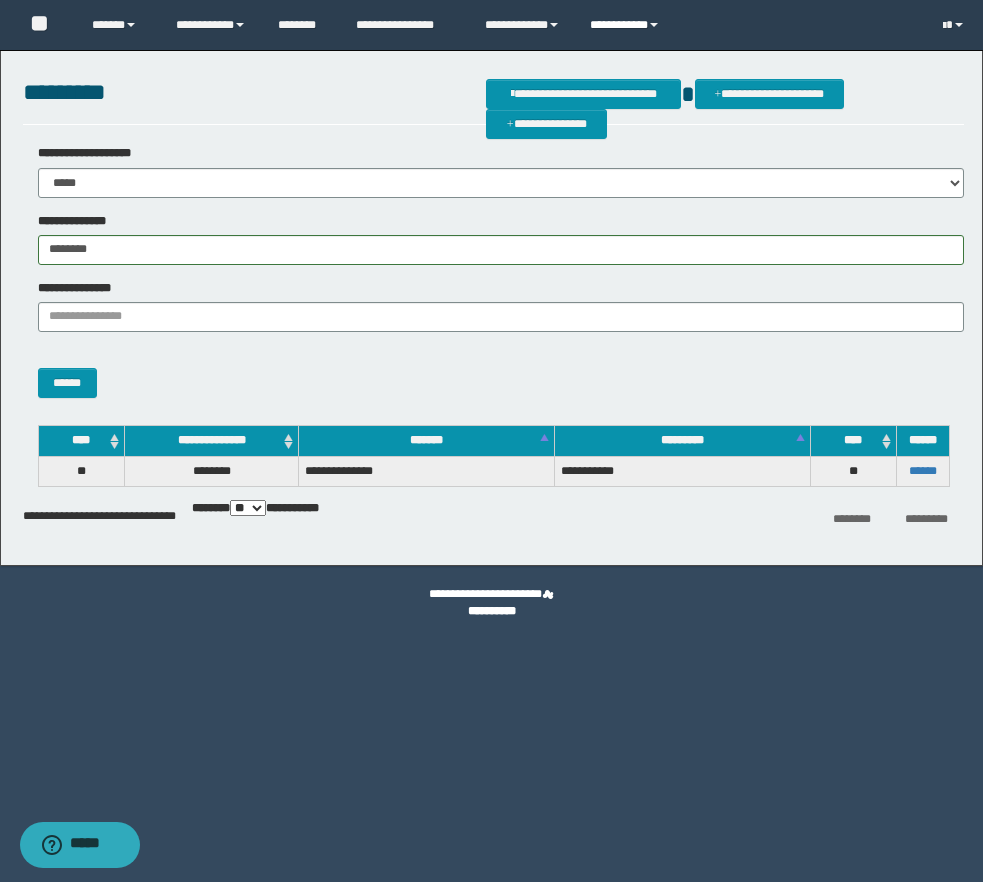 click on "**********" at bounding box center [627, 25] 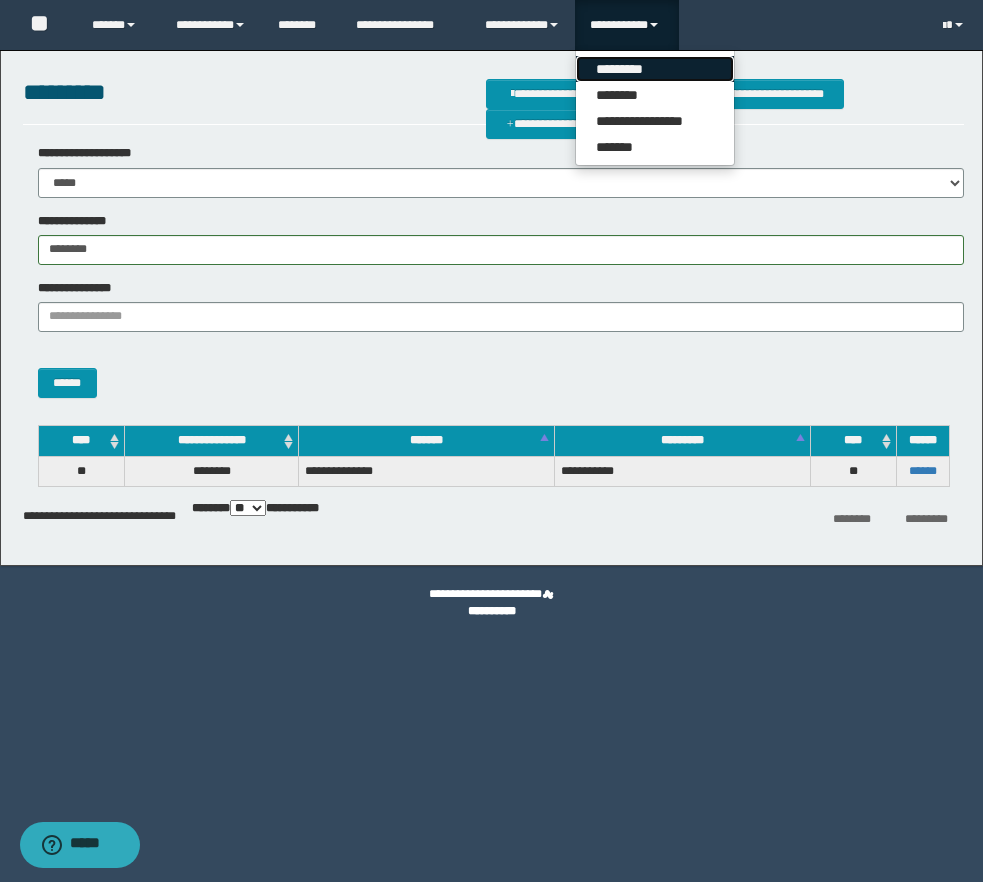 click on "*********" at bounding box center [655, 69] 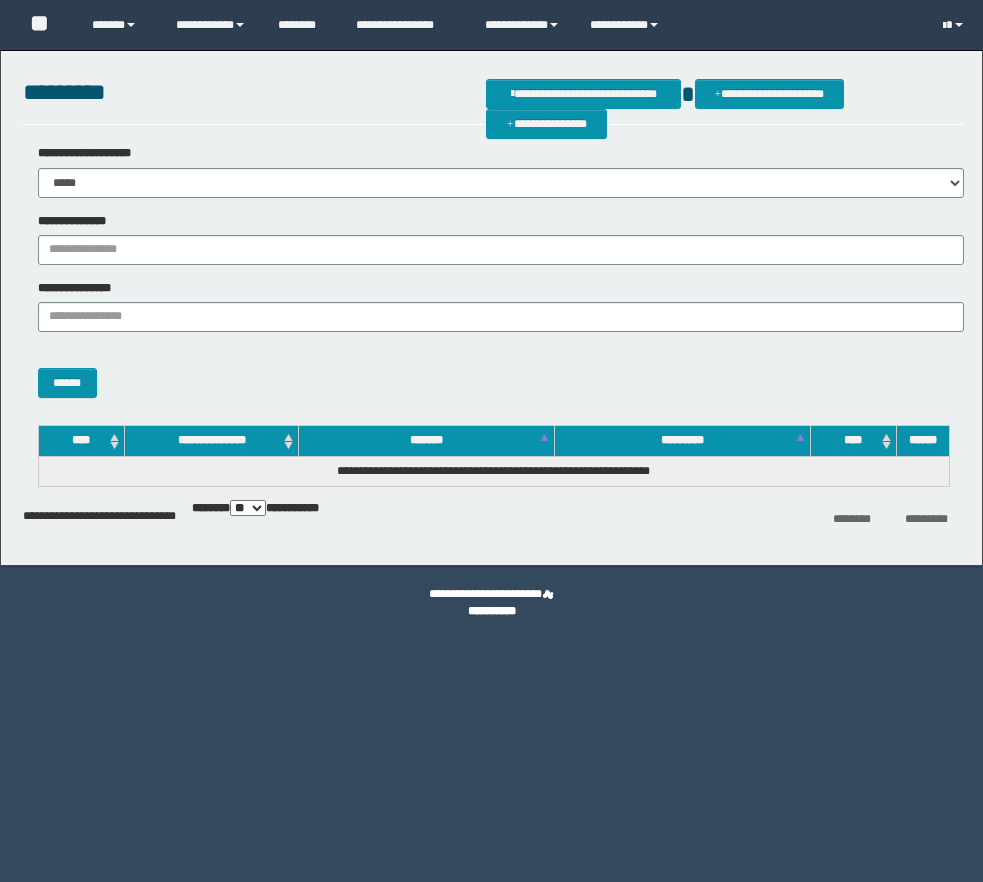 scroll, scrollTop: 0, scrollLeft: 0, axis: both 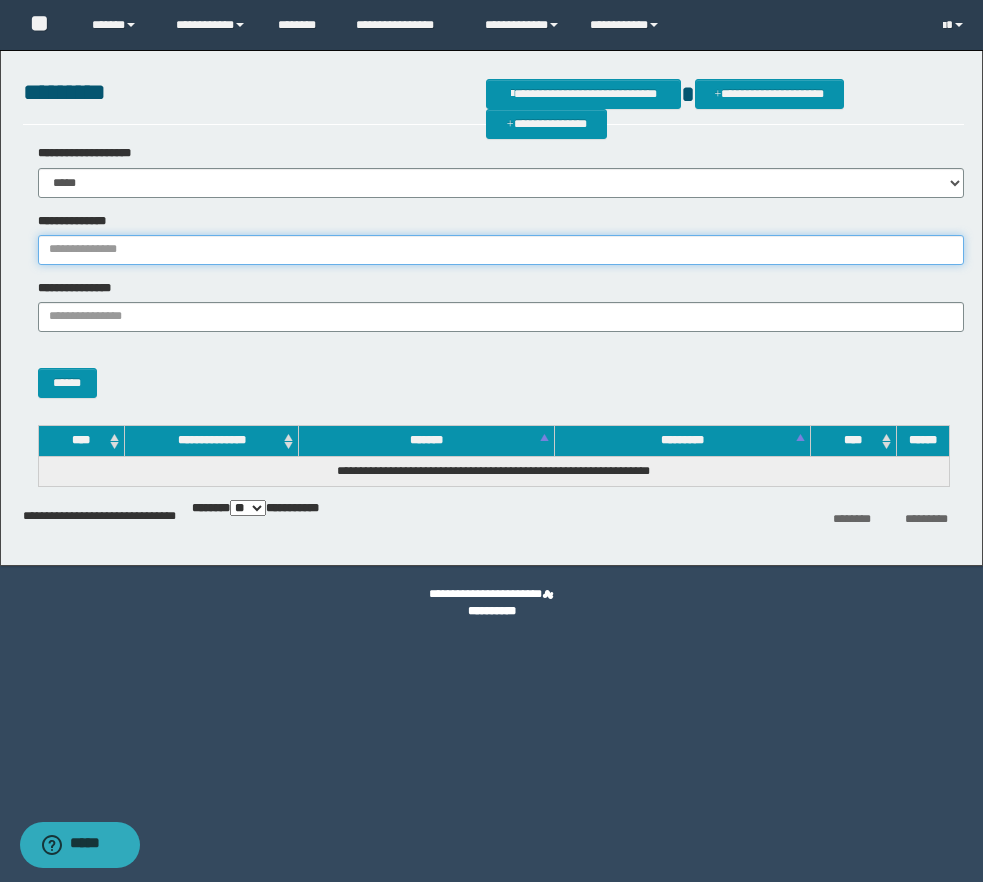 click on "**********" at bounding box center [501, 250] 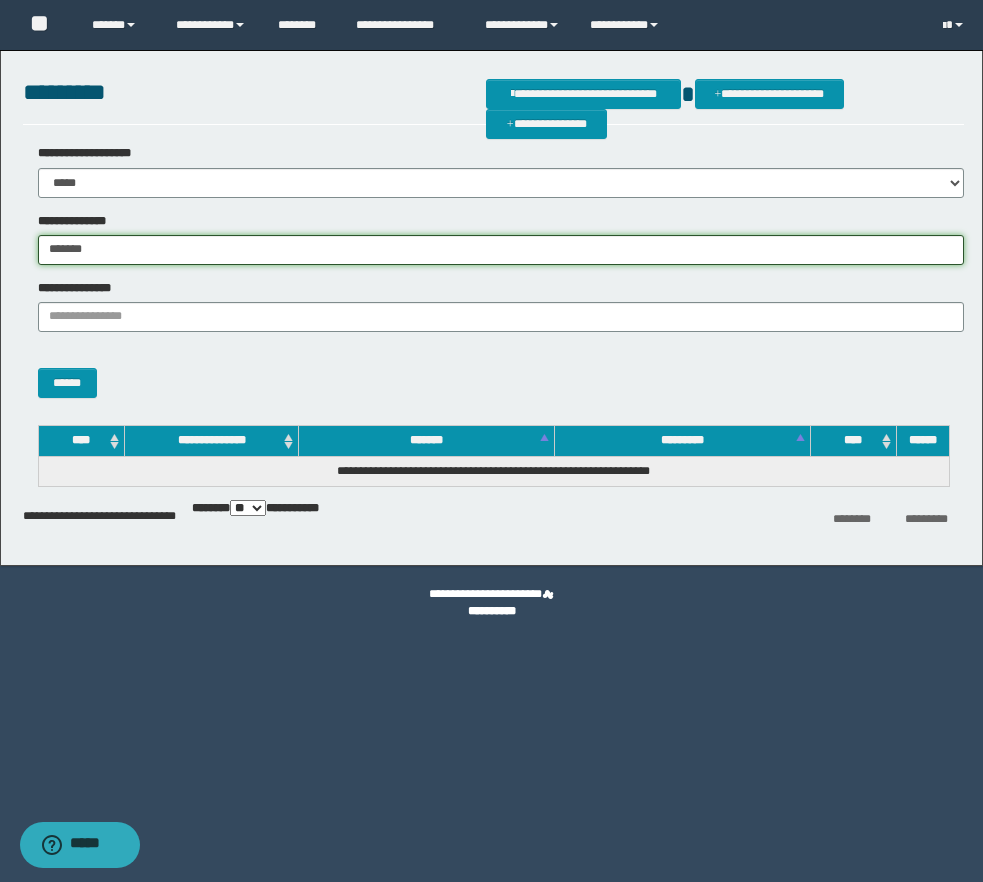 click on "*******" at bounding box center (501, 250) 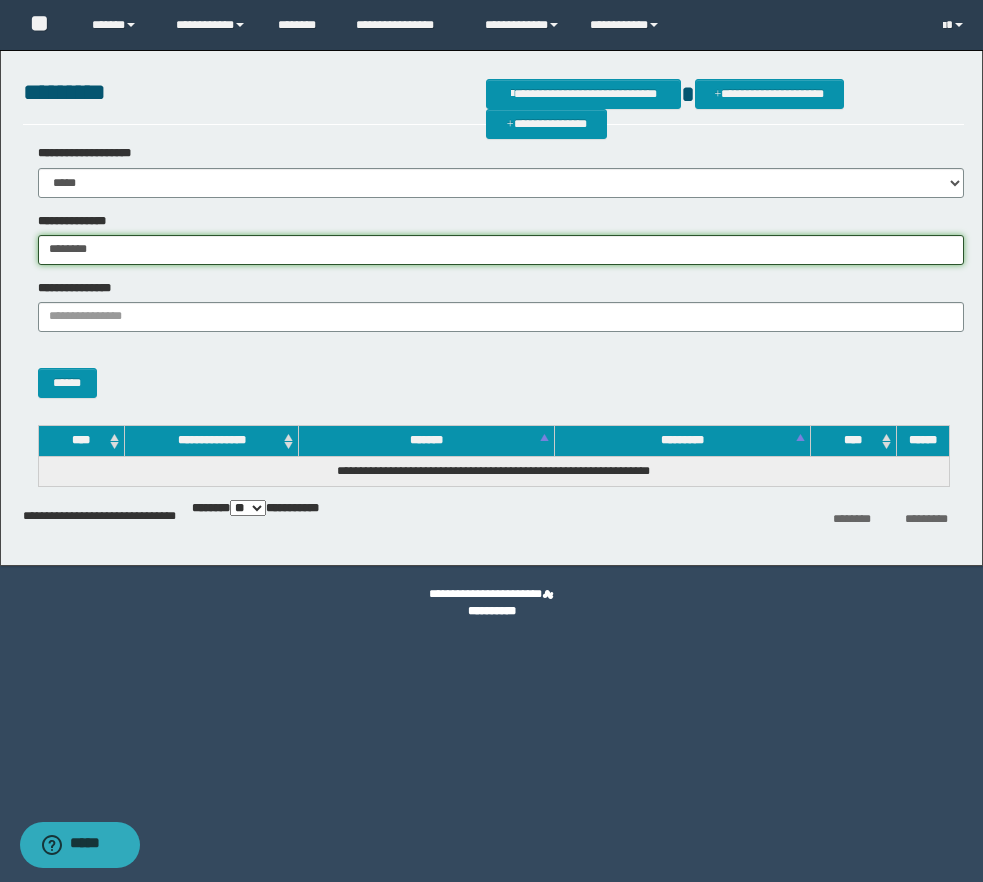 type on "********" 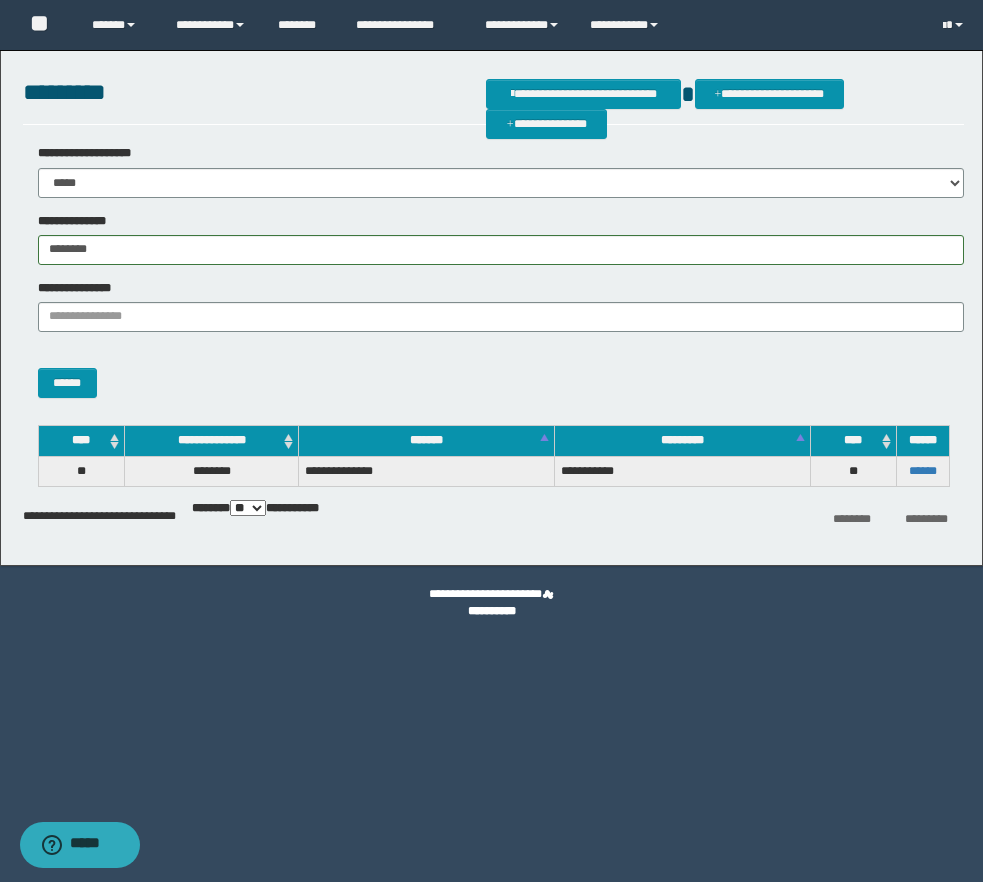 click on "******" at bounding box center (922, 471) 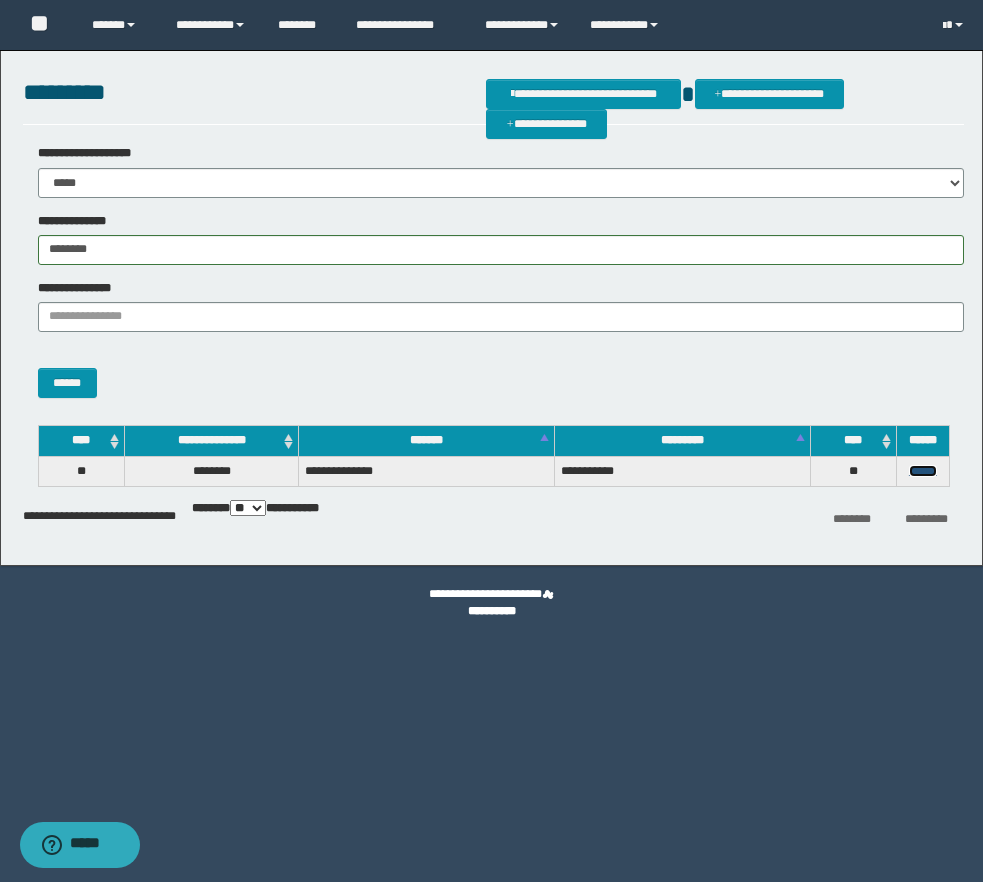 click on "******" at bounding box center [923, 471] 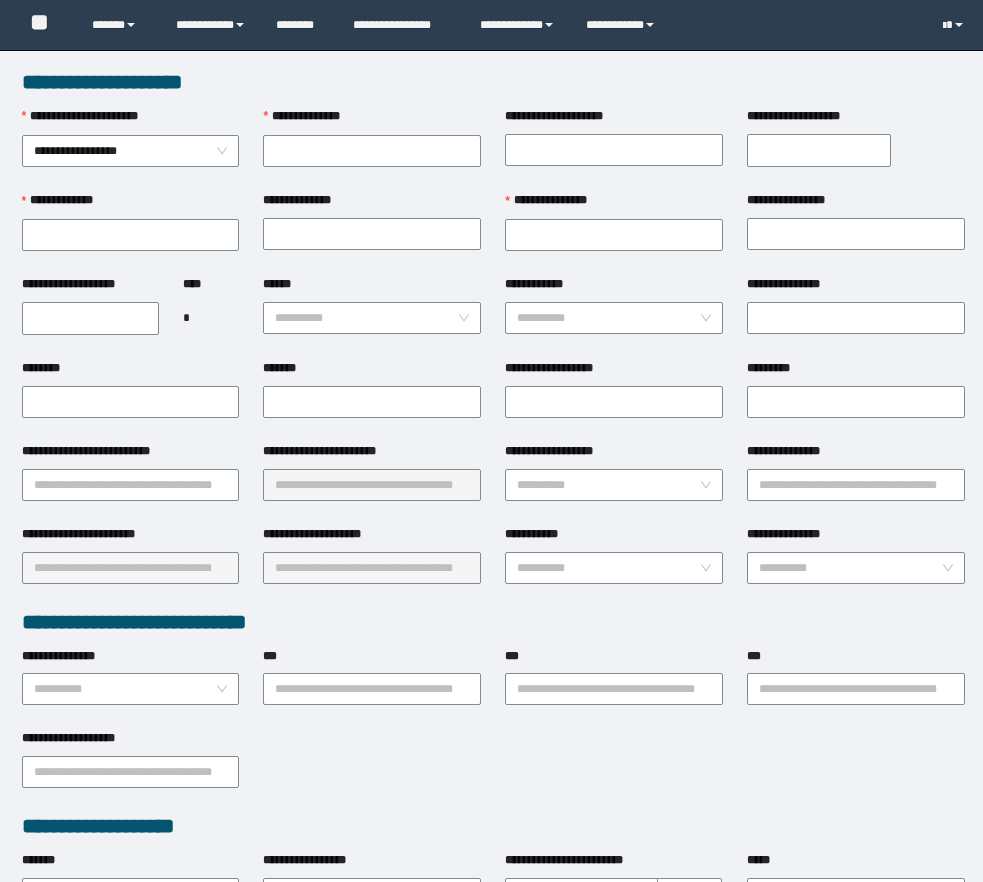 scroll, scrollTop: 0, scrollLeft: 0, axis: both 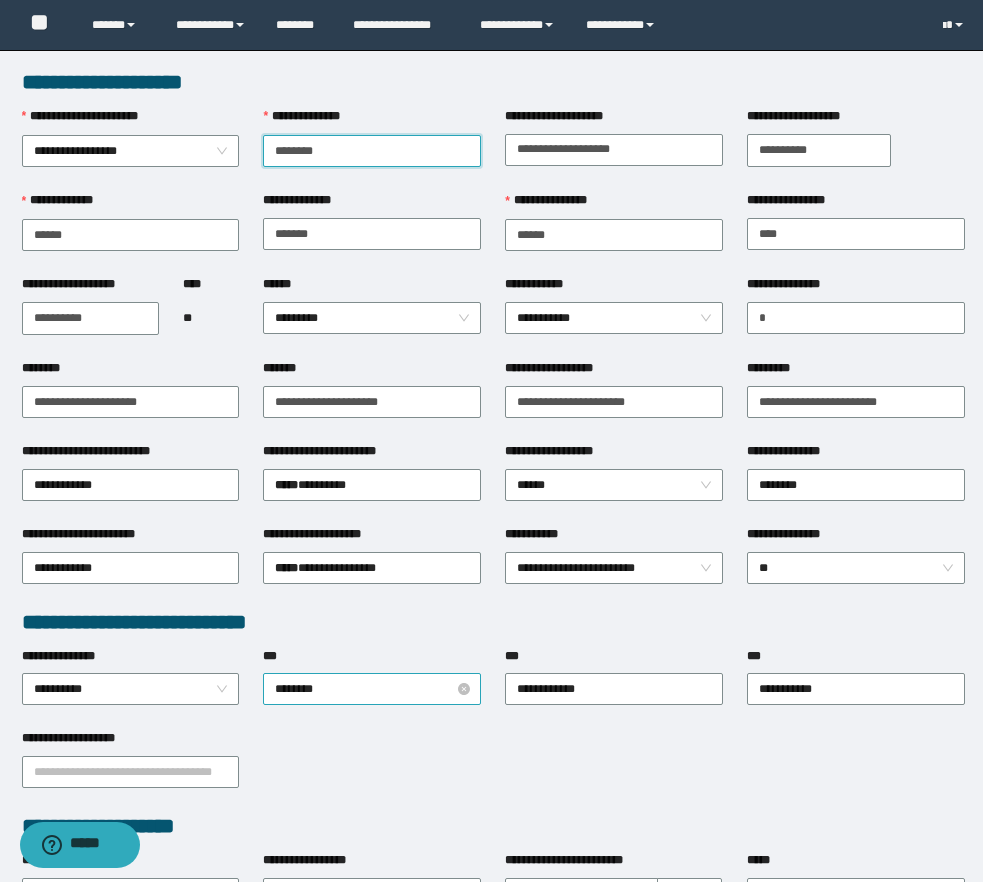 click on "********" at bounding box center (372, 689) 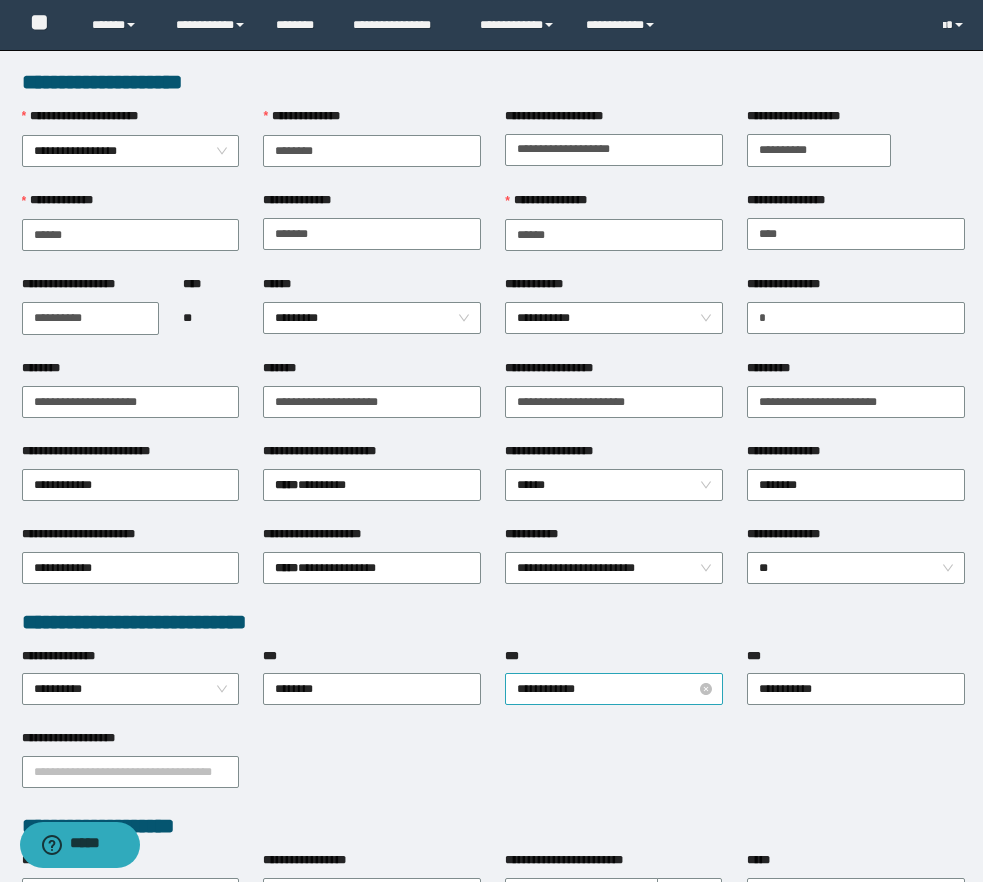 click on "**********" at bounding box center [614, 689] 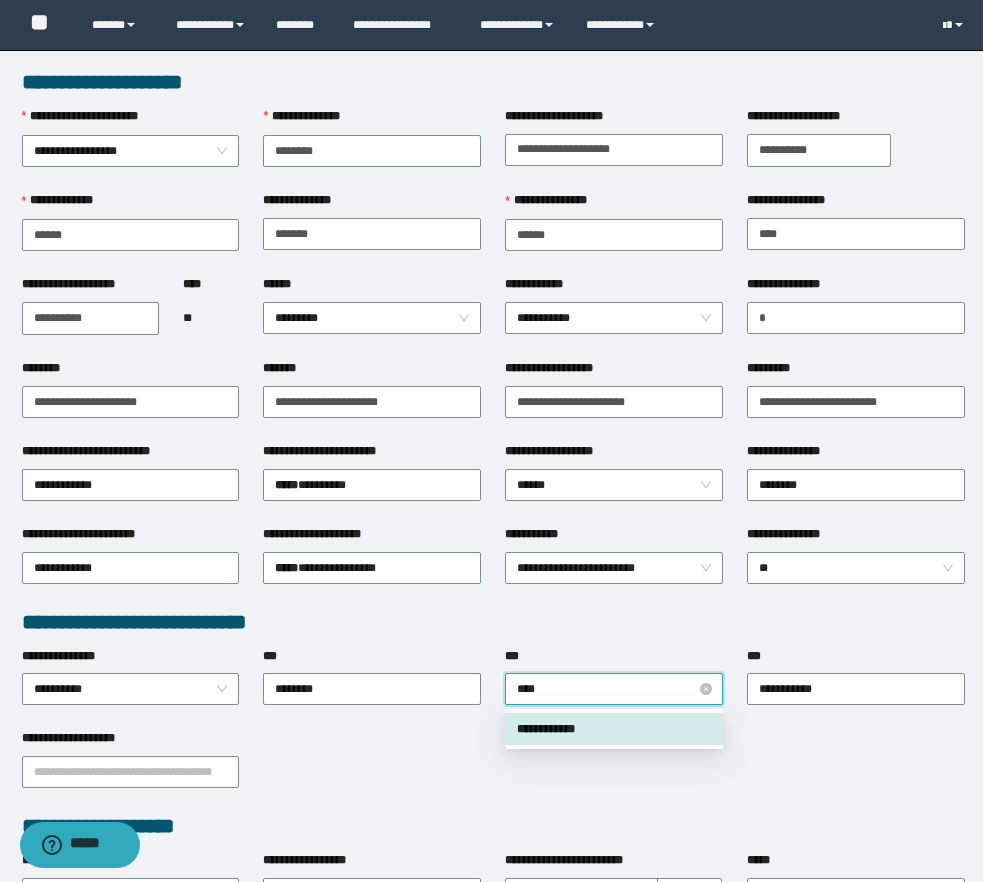 type on "*****" 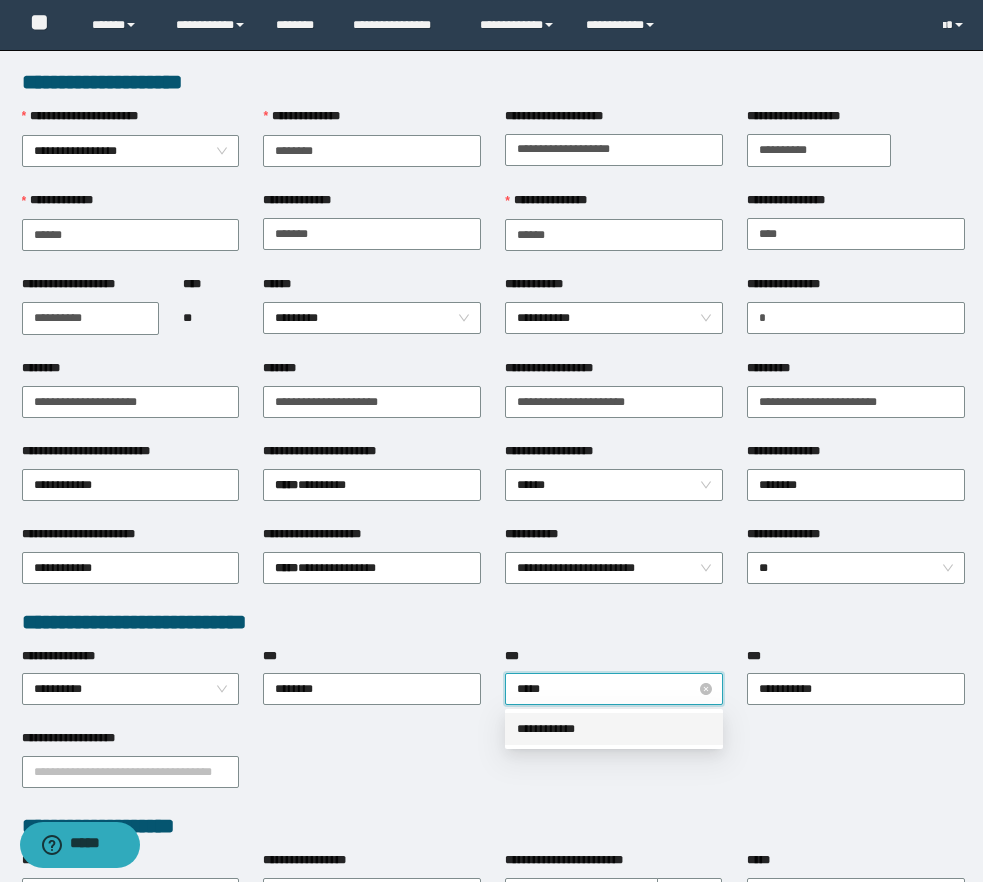type 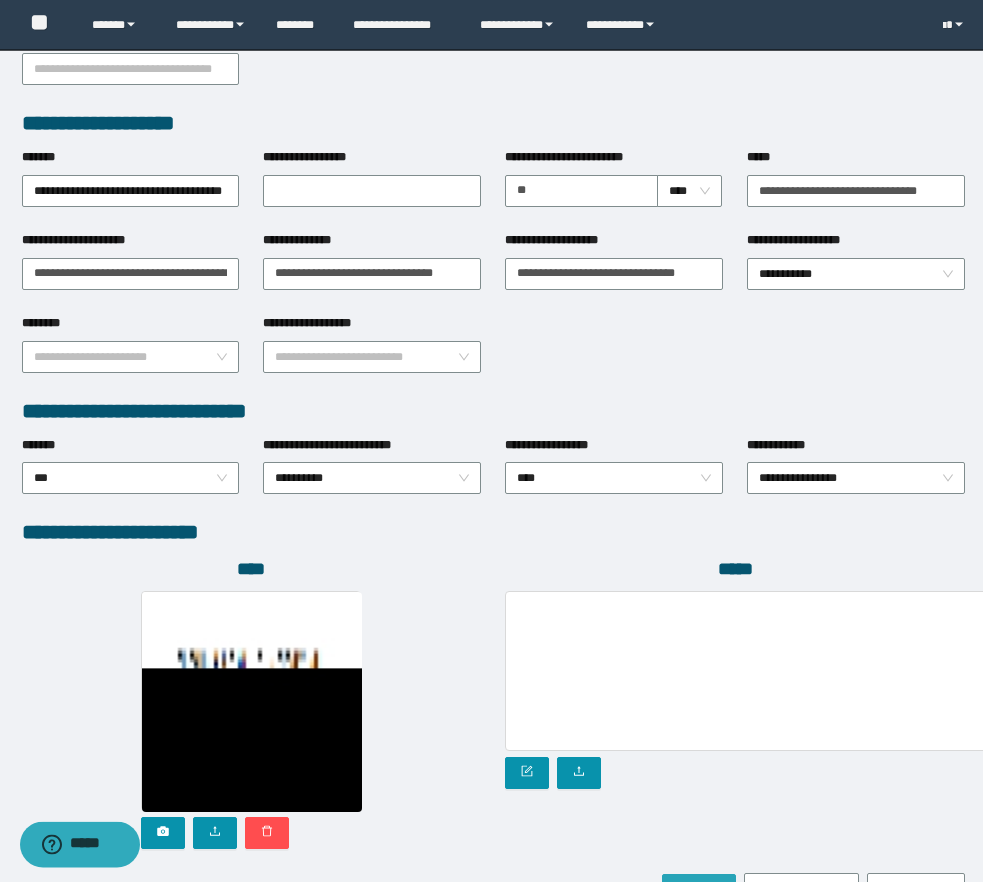 scroll, scrollTop: 822, scrollLeft: 0, axis: vertical 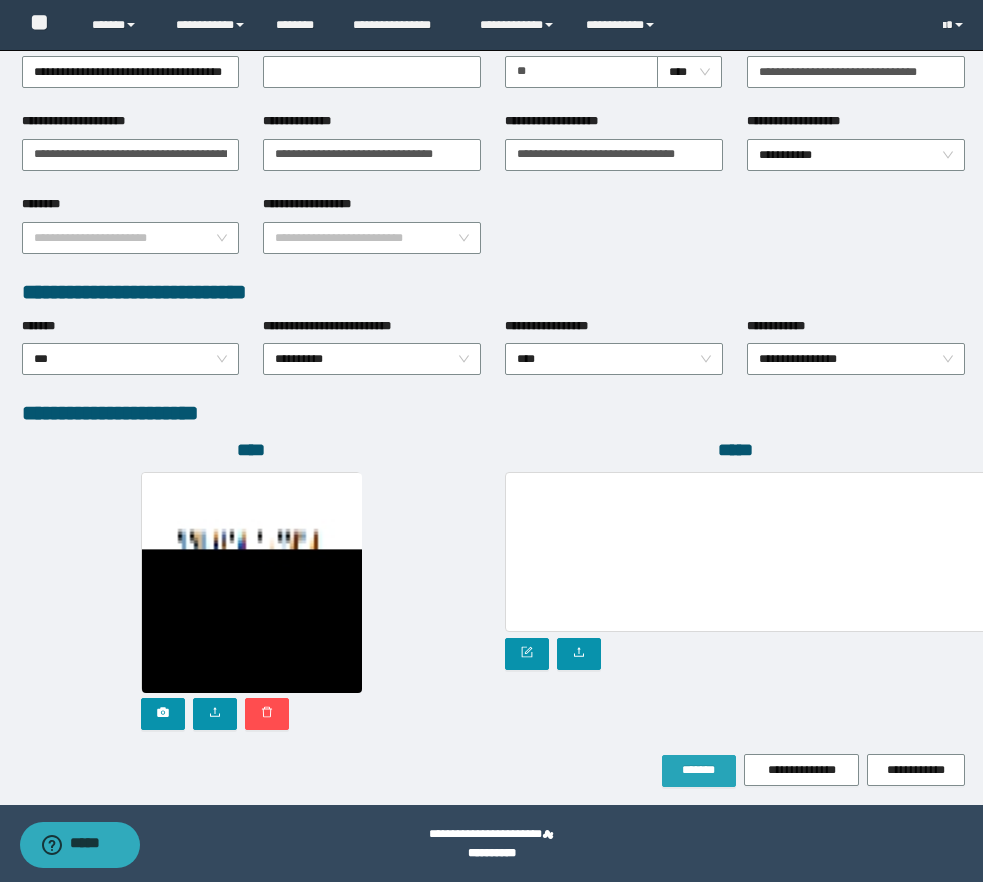 click on "*******" at bounding box center [699, 771] 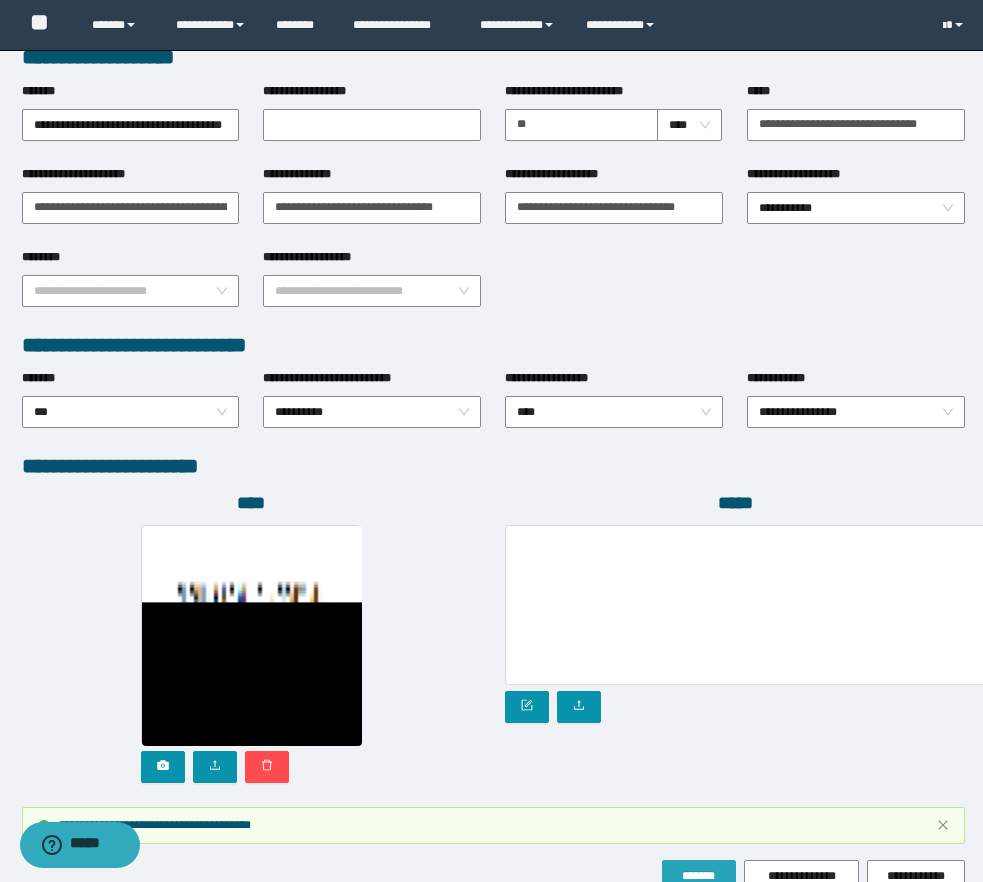 scroll, scrollTop: 0, scrollLeft: 0, axis: both 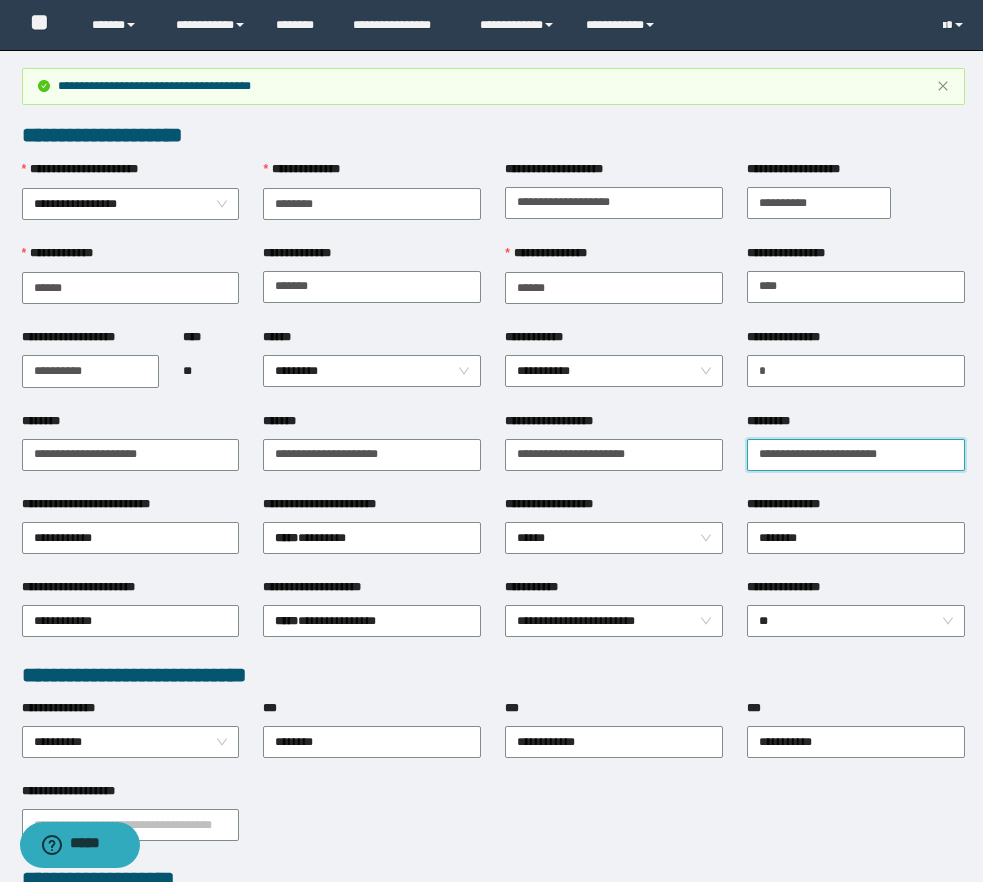 click on "*********" at bounding box center [856, 455] 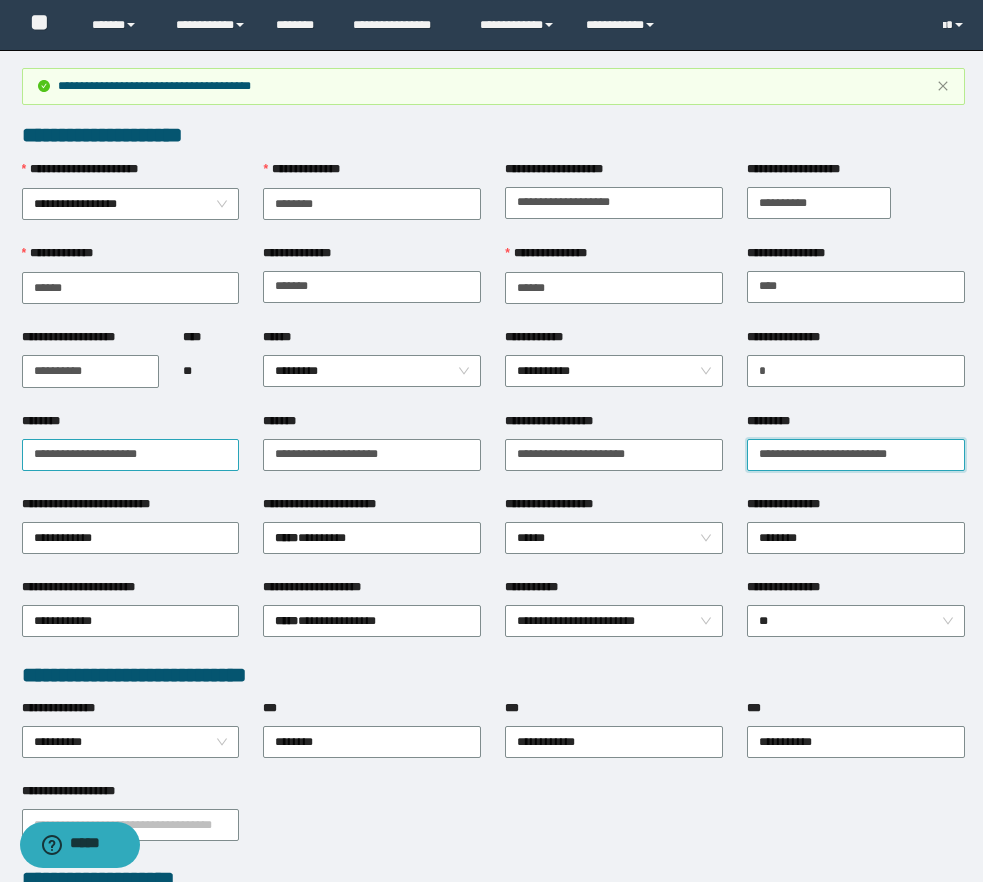 type on "**********" 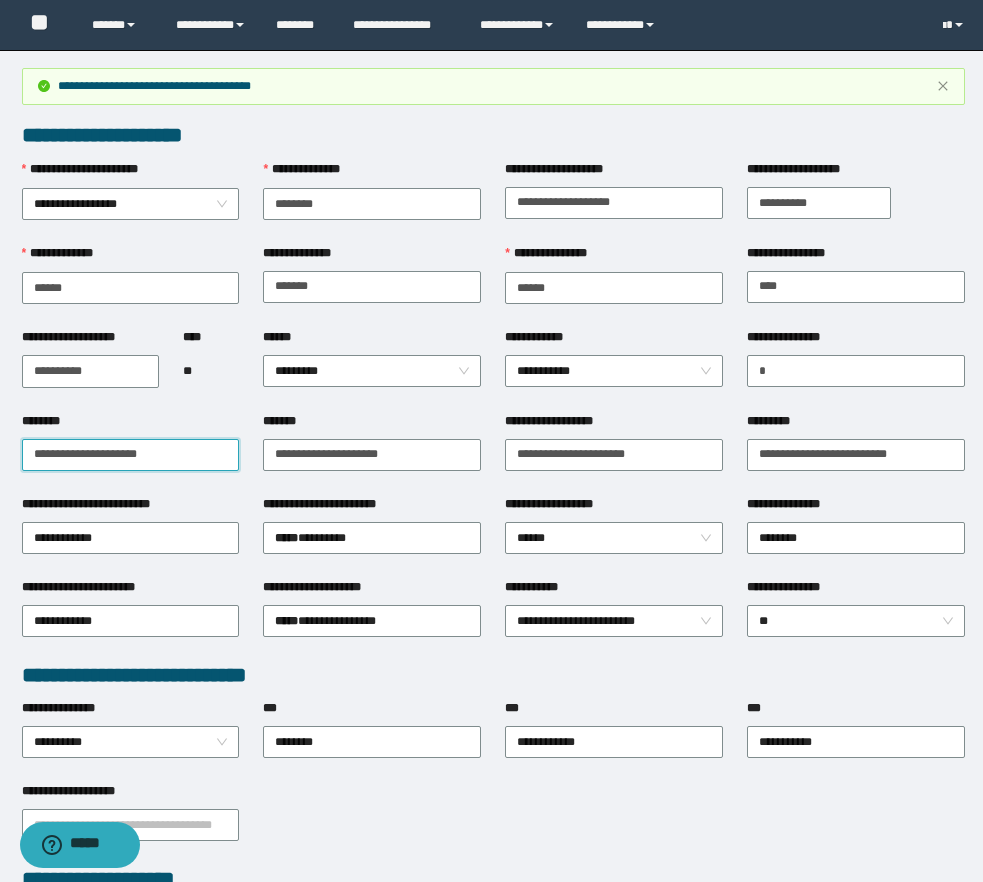 click on "********" at bounding box center [131, 455] 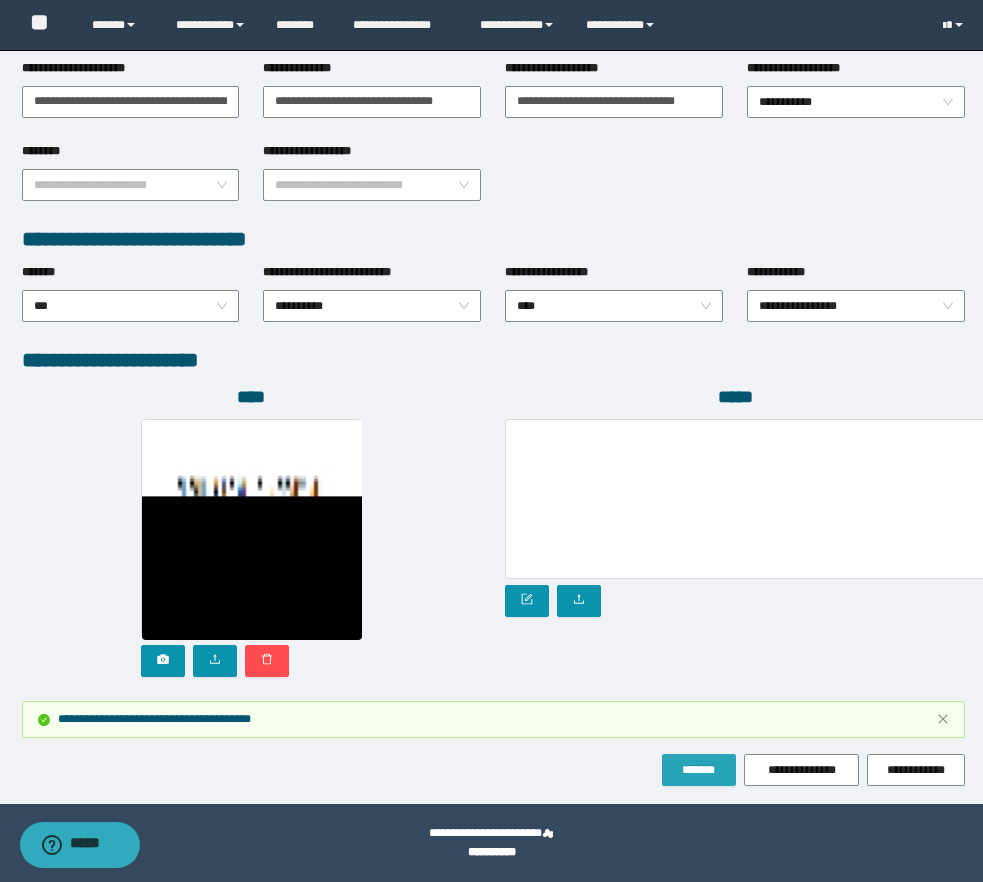 click on "*******" at bounding box center (699, 770) 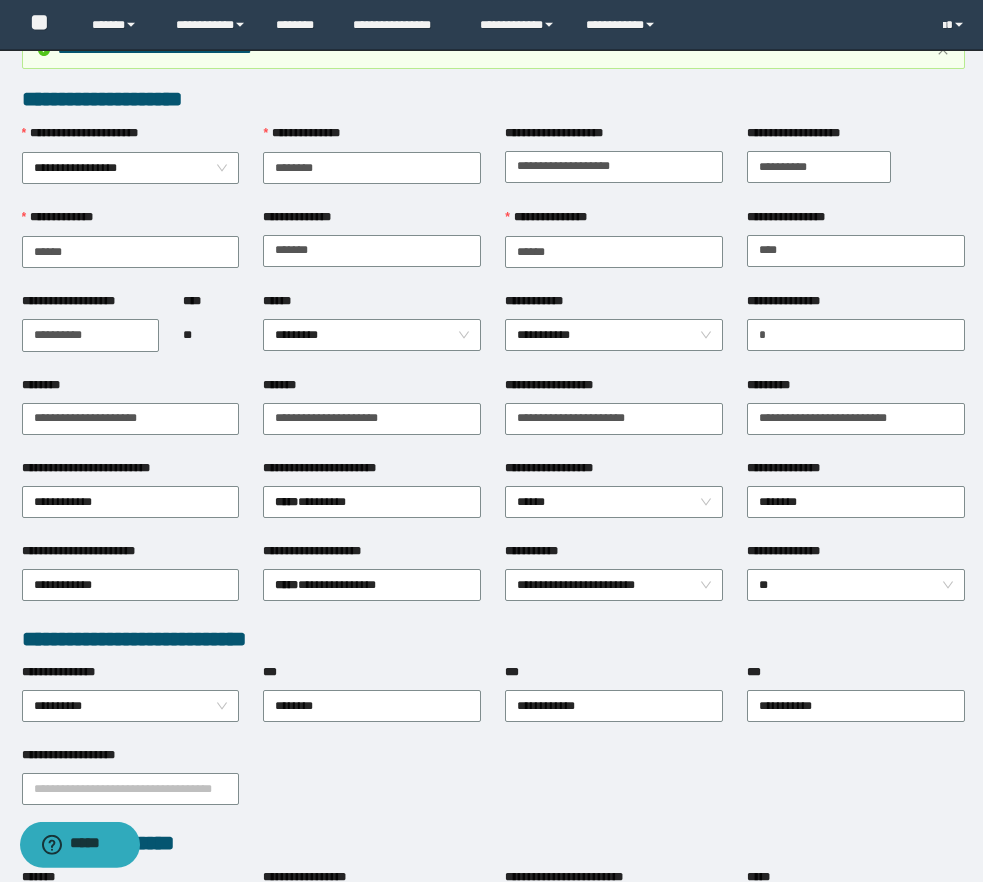 scroll, scrollTop: 0, scrollLeft: 0, axis: both 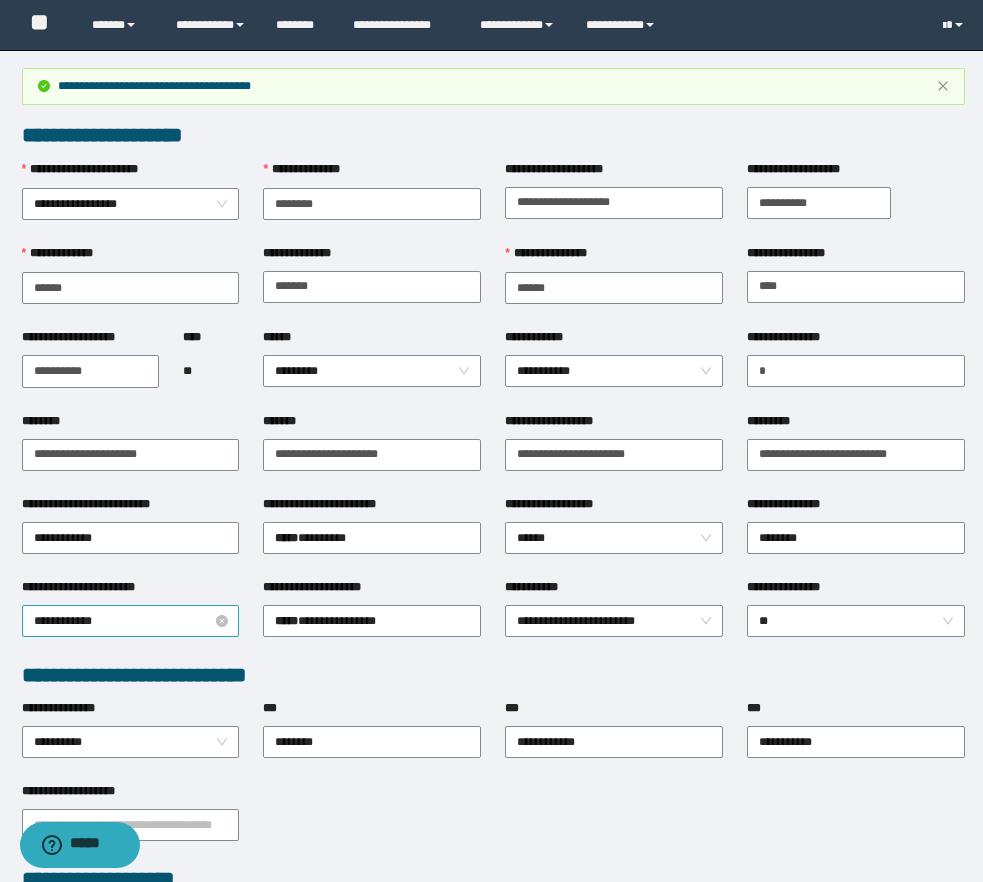 click on "**********" at bounding box center [131, 621] 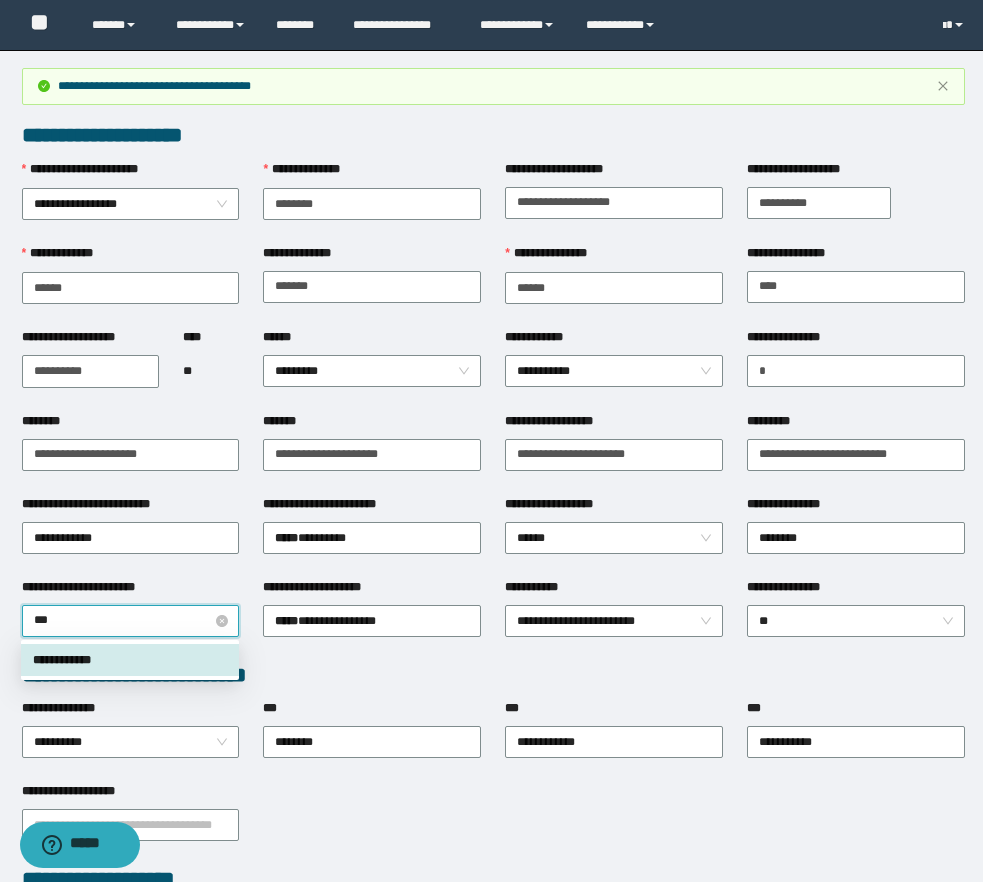 type on "****" 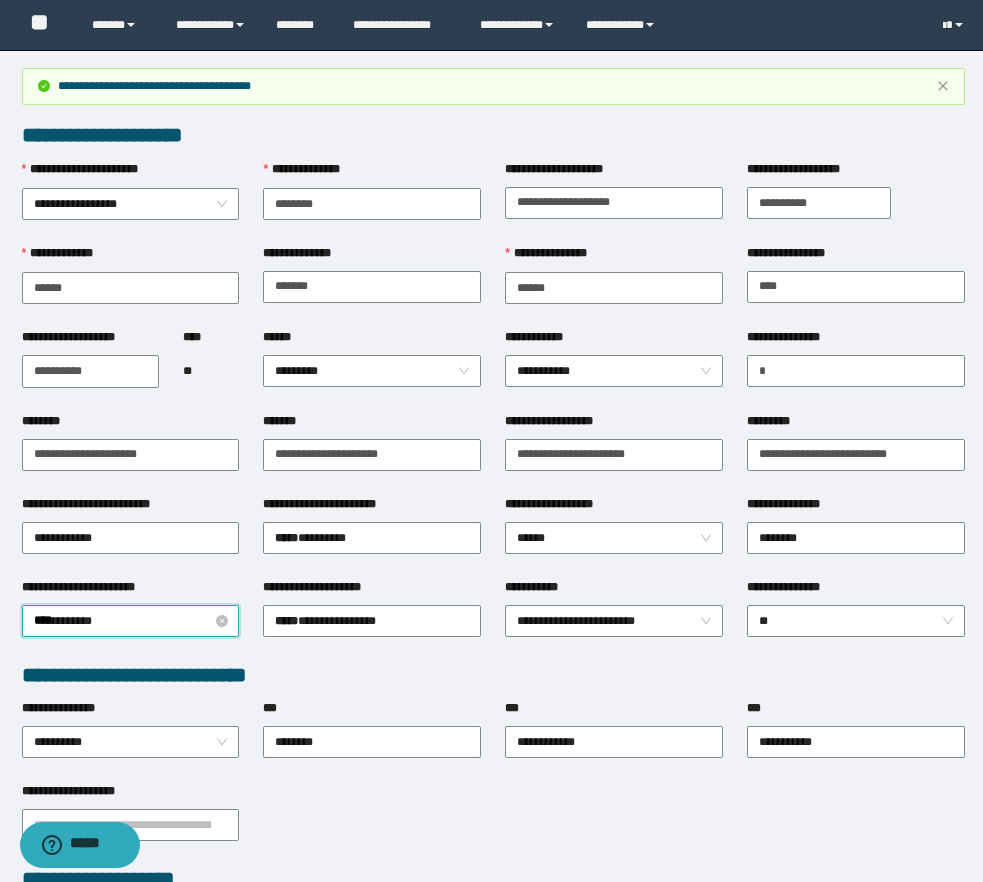 type 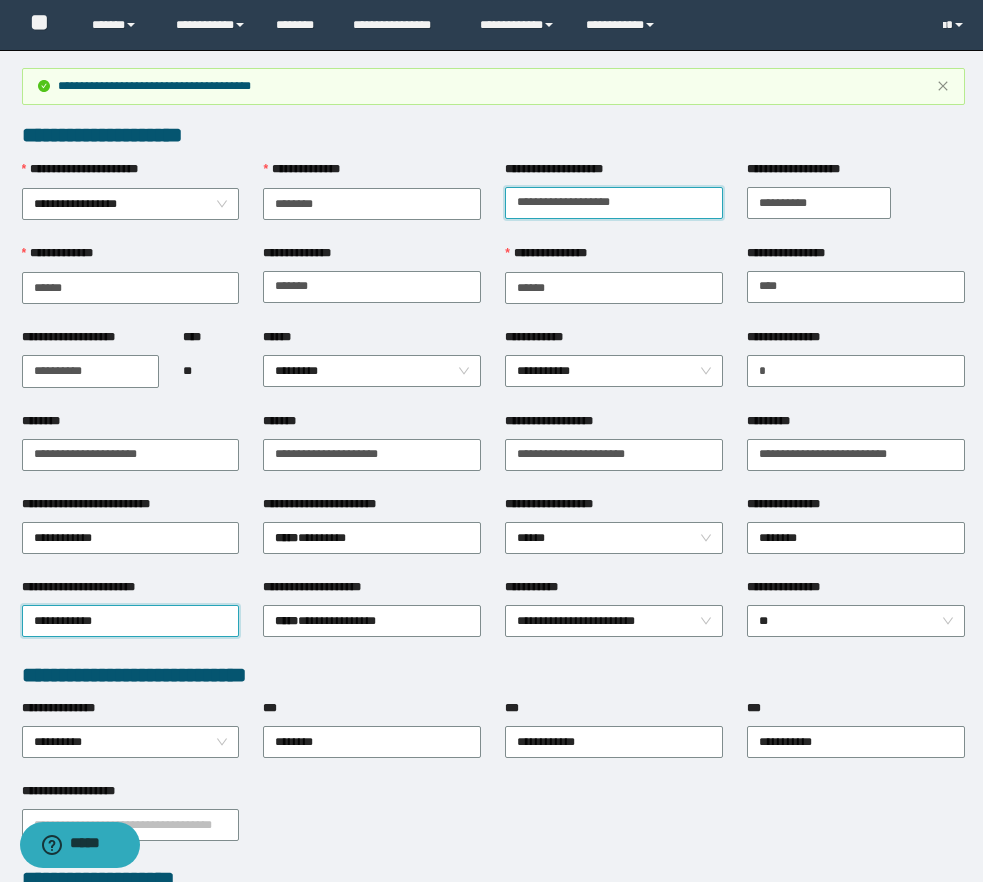 click on "**********" at bounding box center (614, 203) 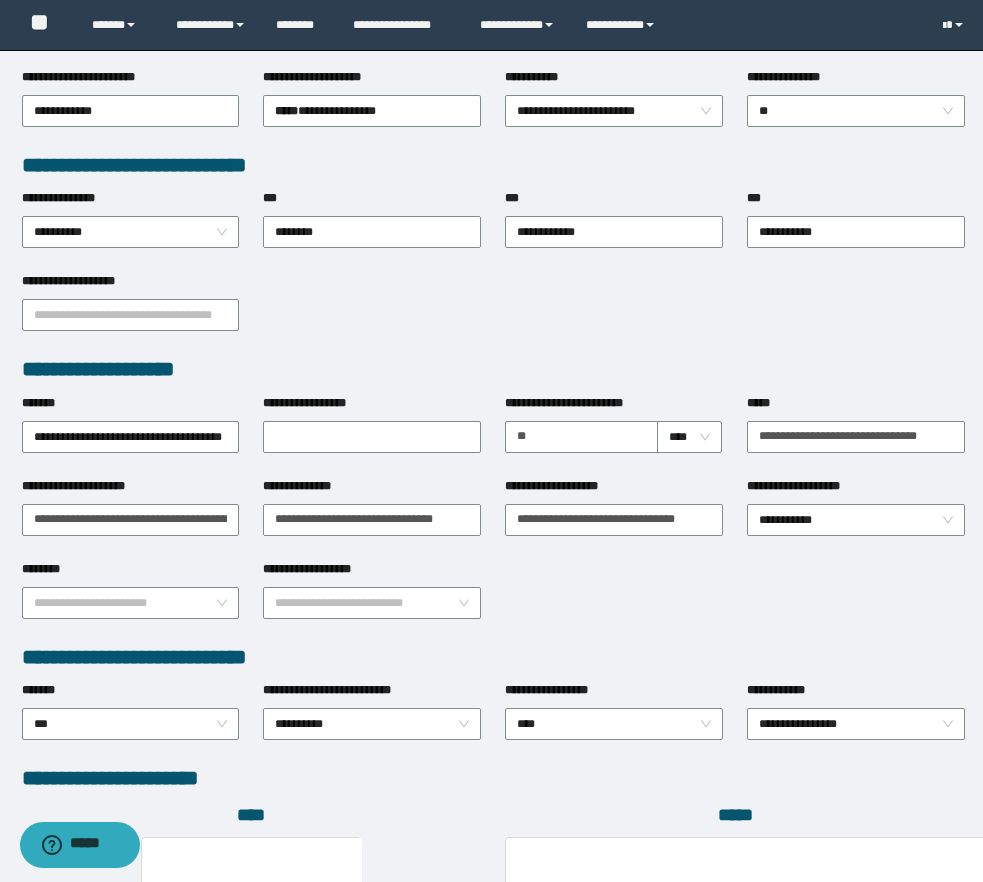 scroll, scrollTop: 928, scrollLeft: 0, axis: vertical 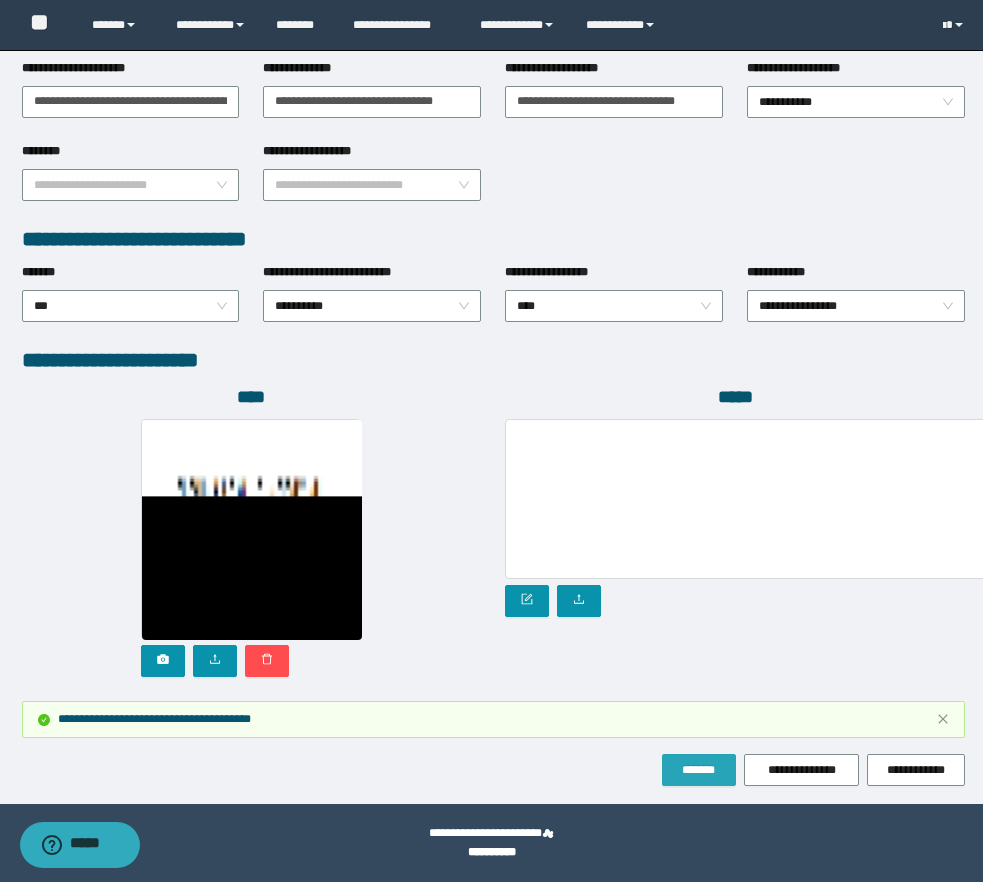 click on "*******" at bounding box center [699, 770] 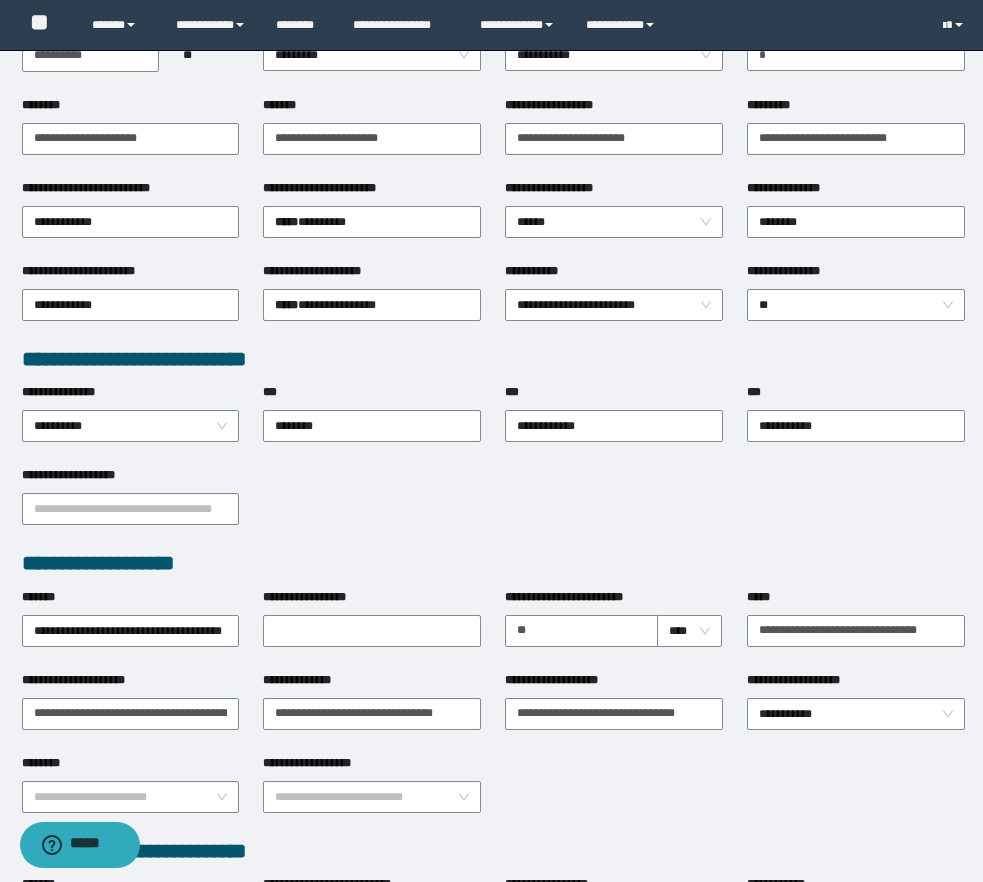 scroll, scrollTop: 0, scrollLeft: 0, axis: both 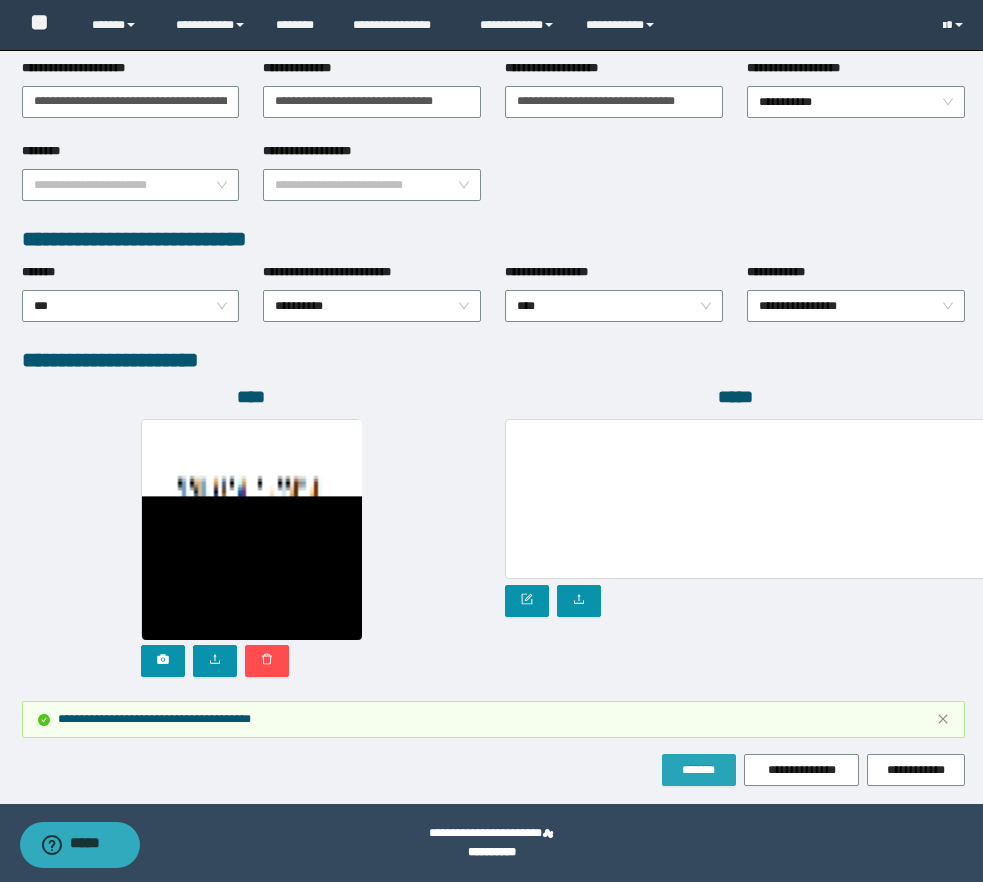click on "*******" at bounding box center [699, 770] 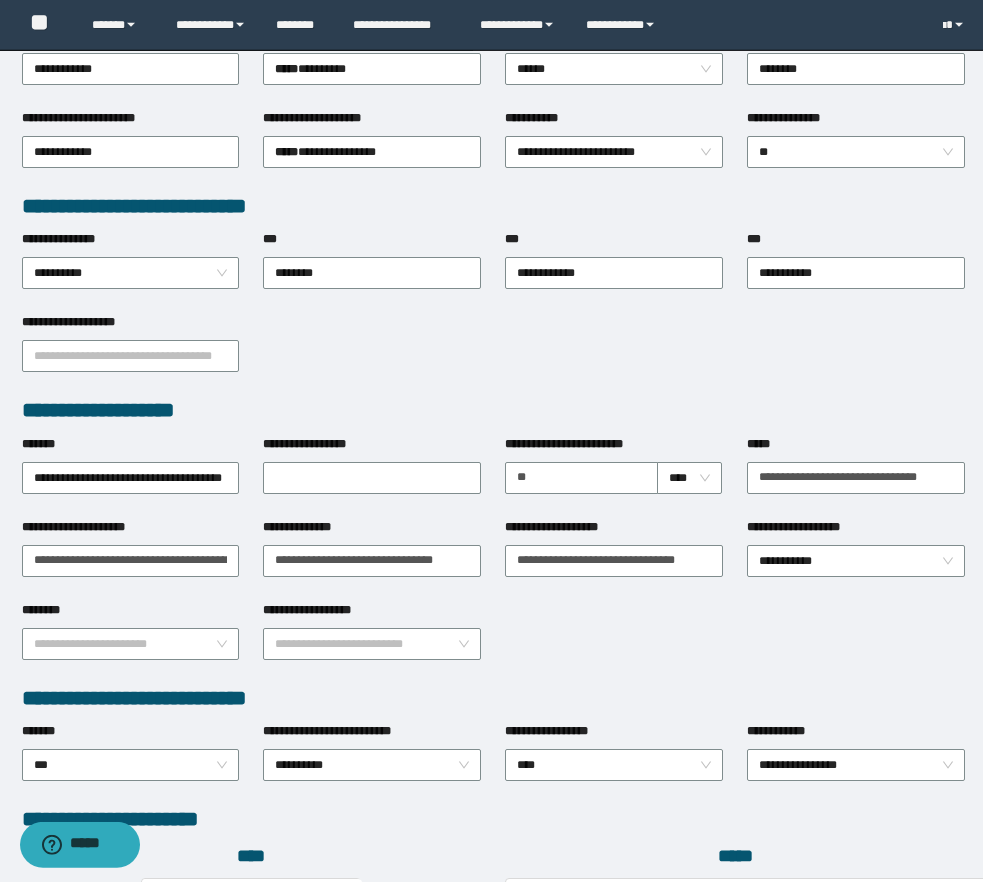 scroll, scrollTop: 0, scrollLeft: 0, axis: both 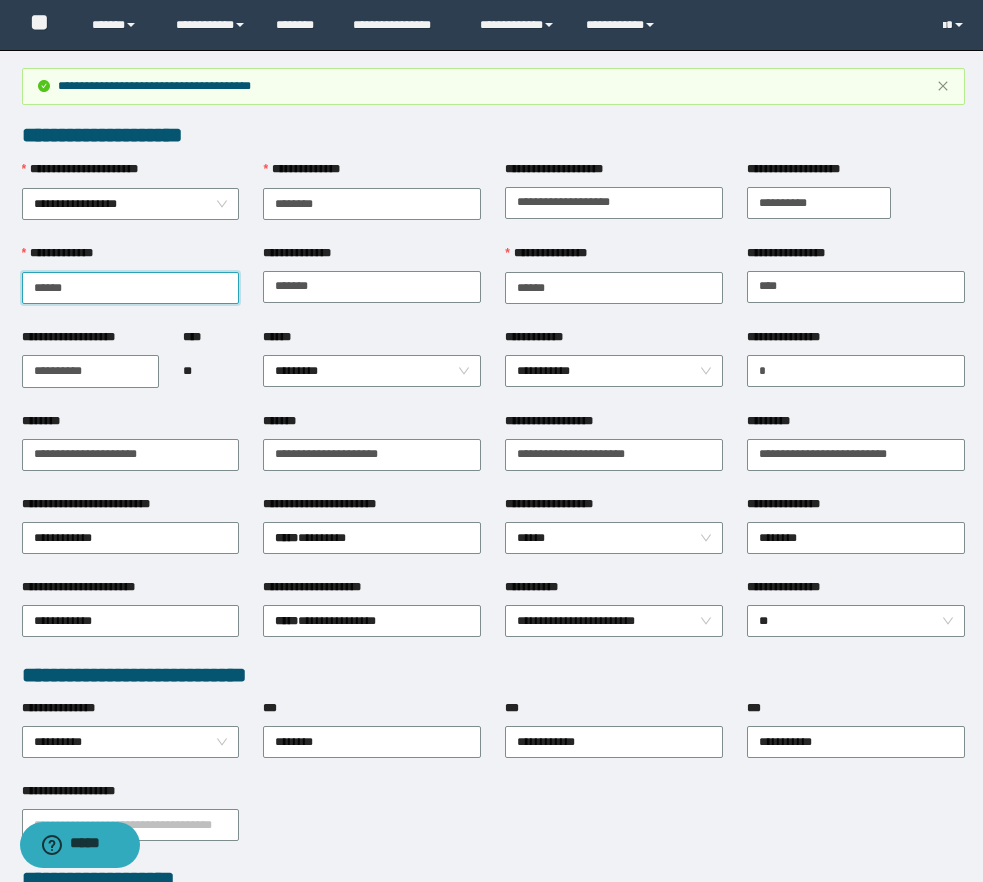 click on "**********" at bounding box center (131, 288) 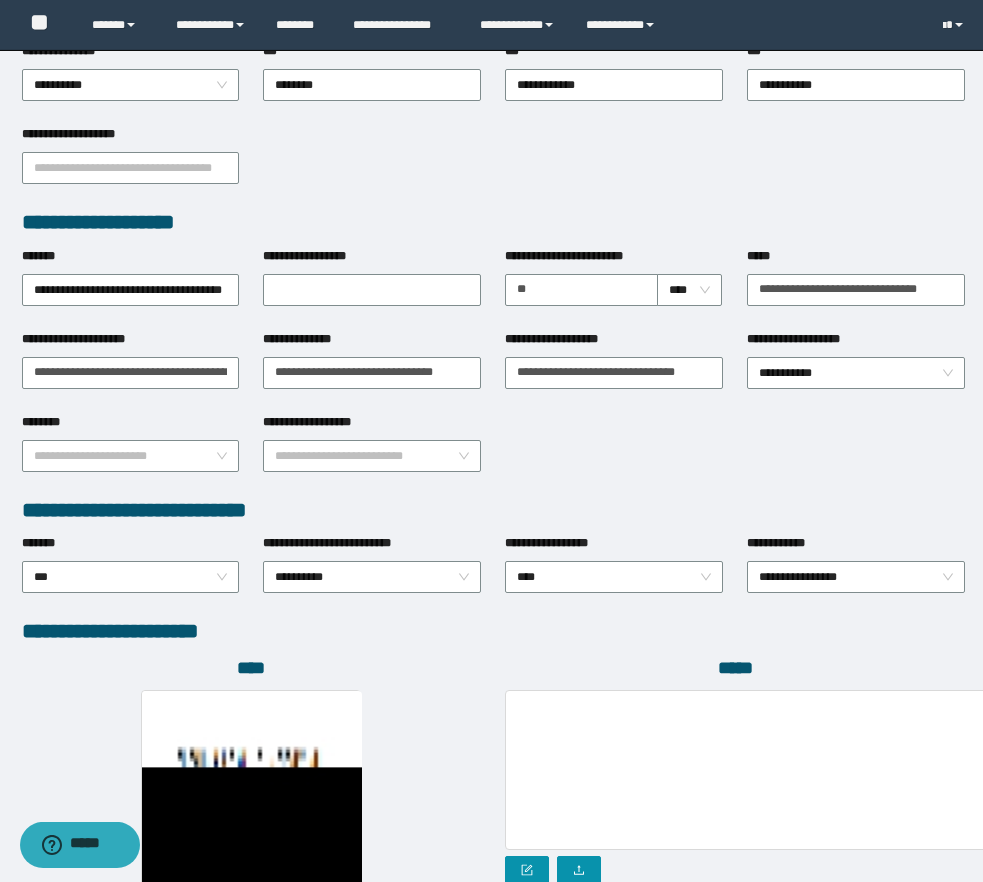 scroll, scrollTop: 918, scrollLeft: 0, axis: vertical 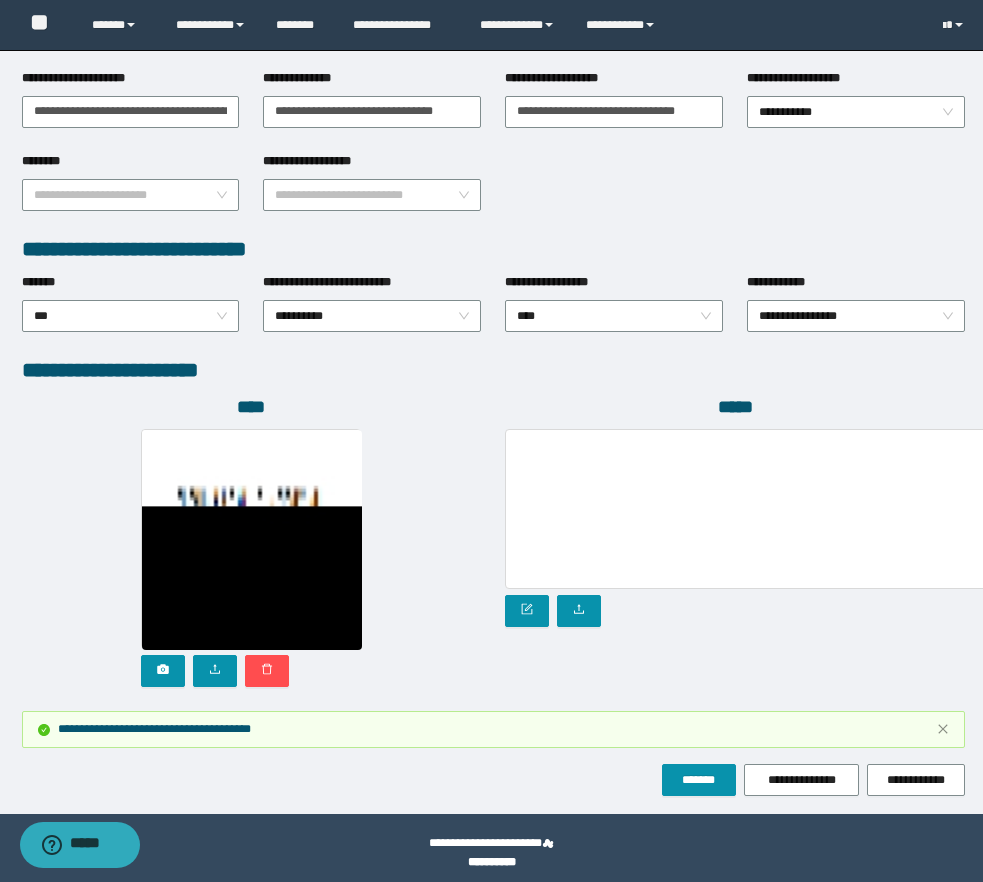 click on "**********" at bounding box center [493, -27] 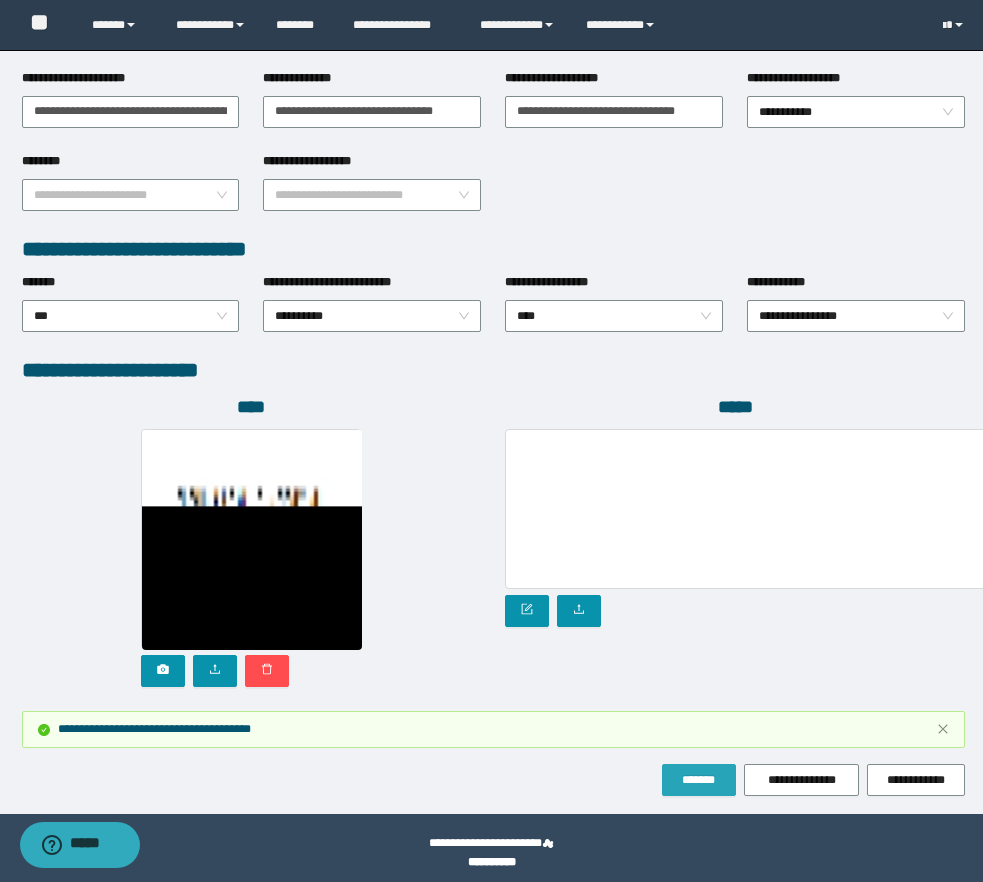 click on "*******" at bounding box center (699, 780) 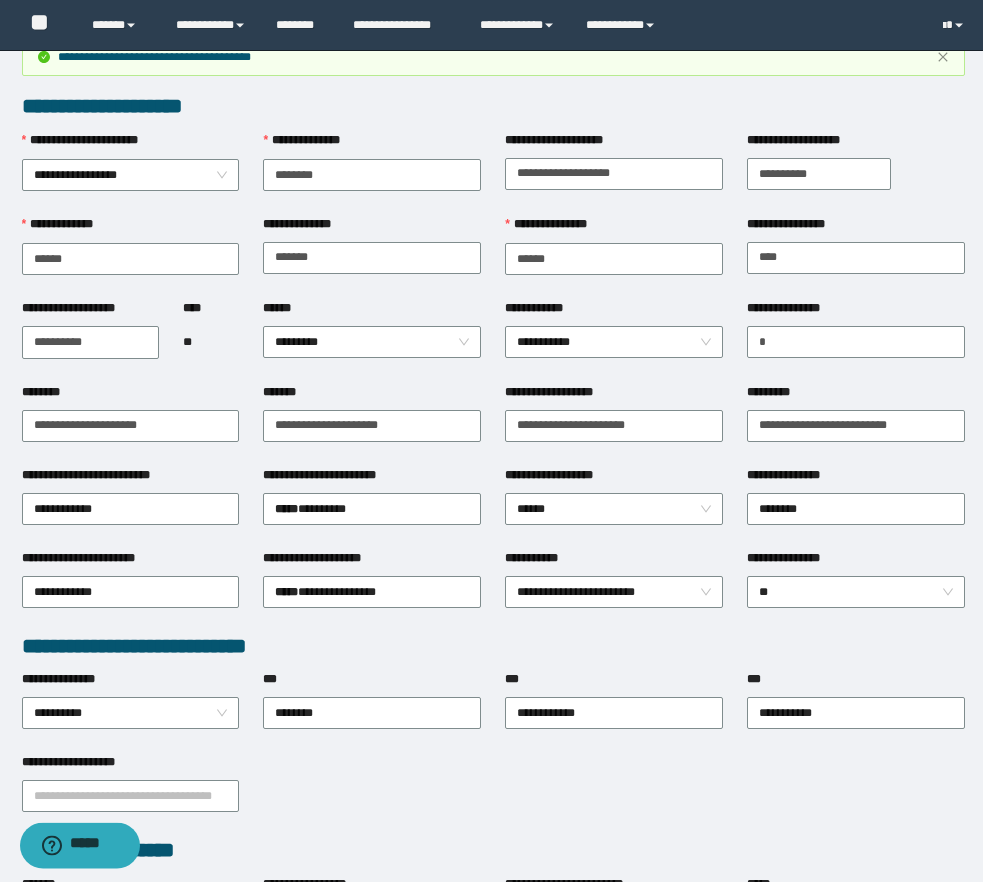 scroll, scrollTop: 0, scrollLeft: 0, axis: both 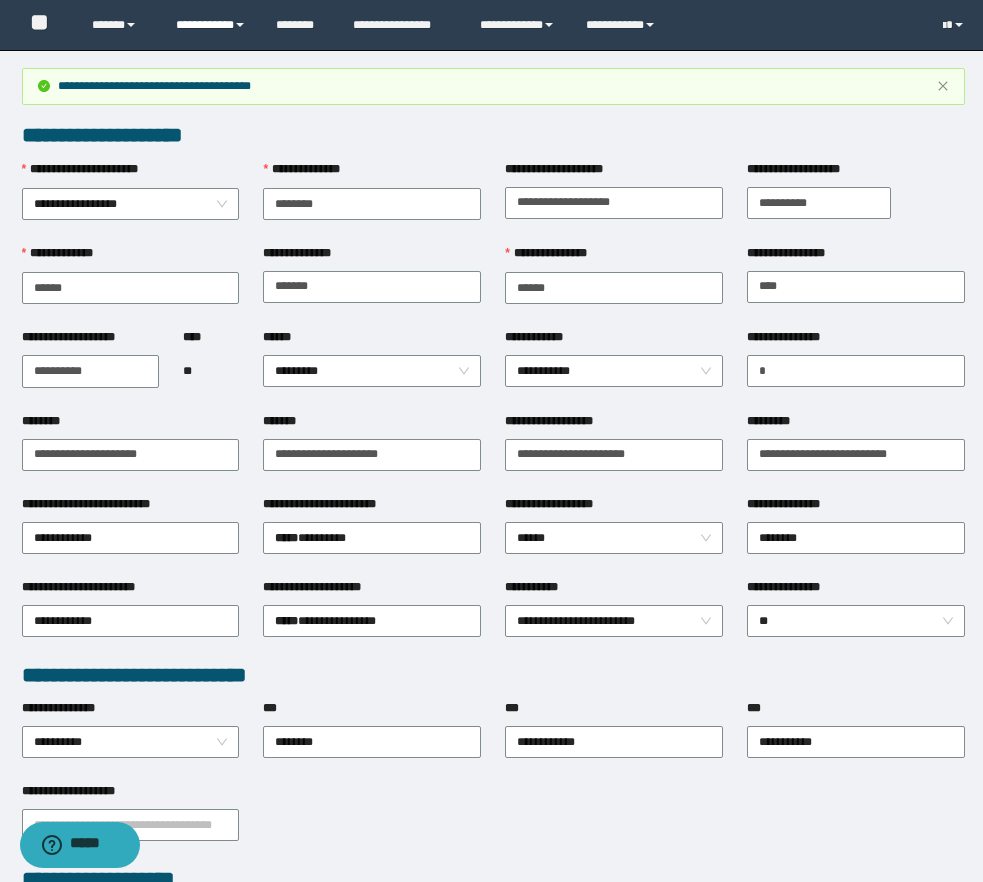 click on "**********" at bounding box center [211, 25] 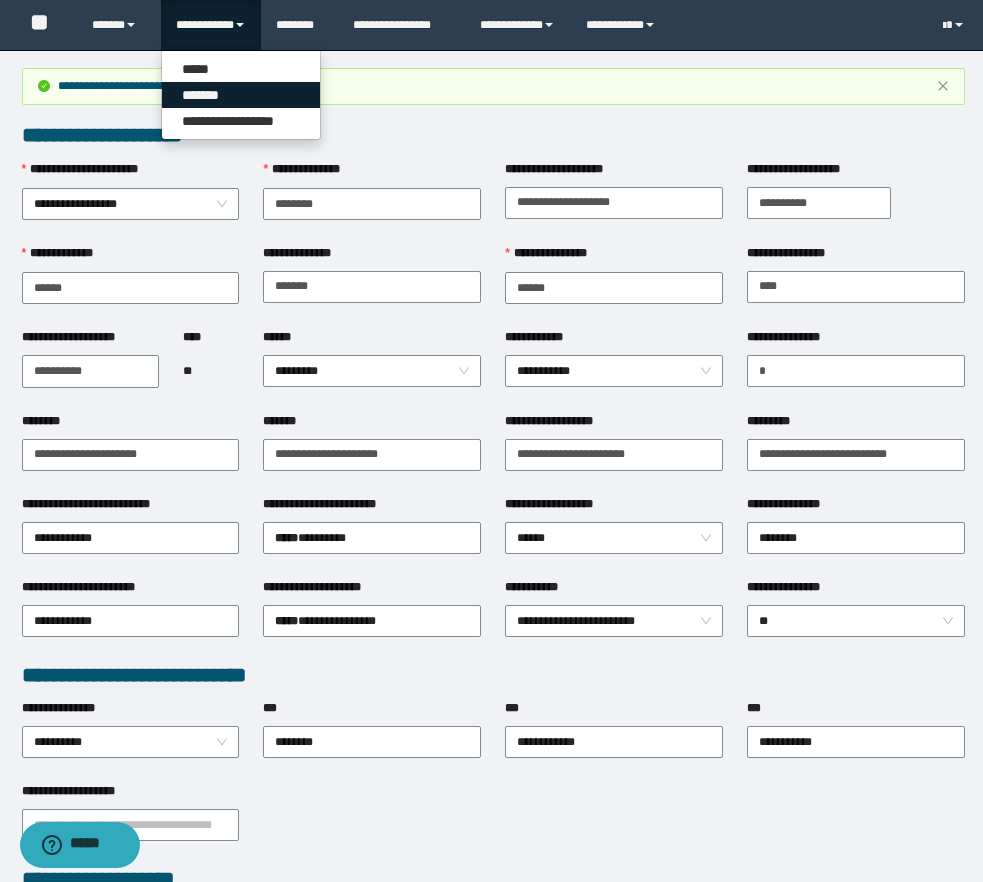 click on "*******" at bounding box center [241, 95] 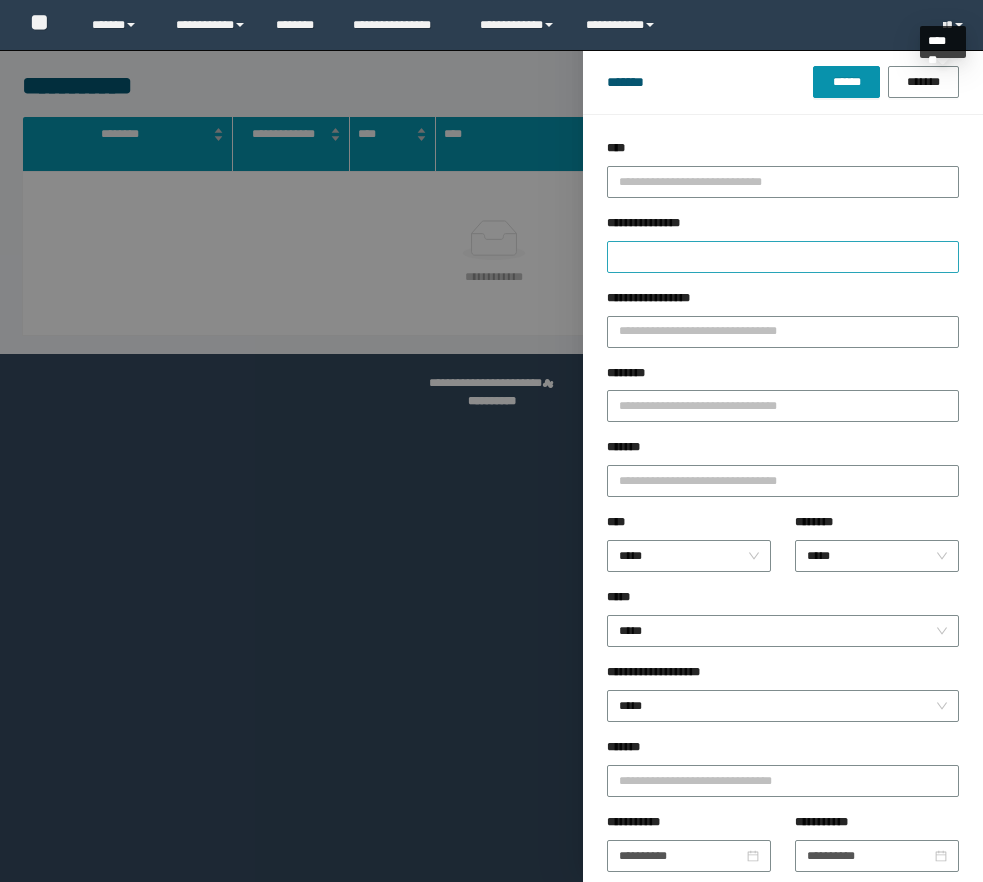 scroll, scrollTop: 0, scrollLeft: 0, axis: both 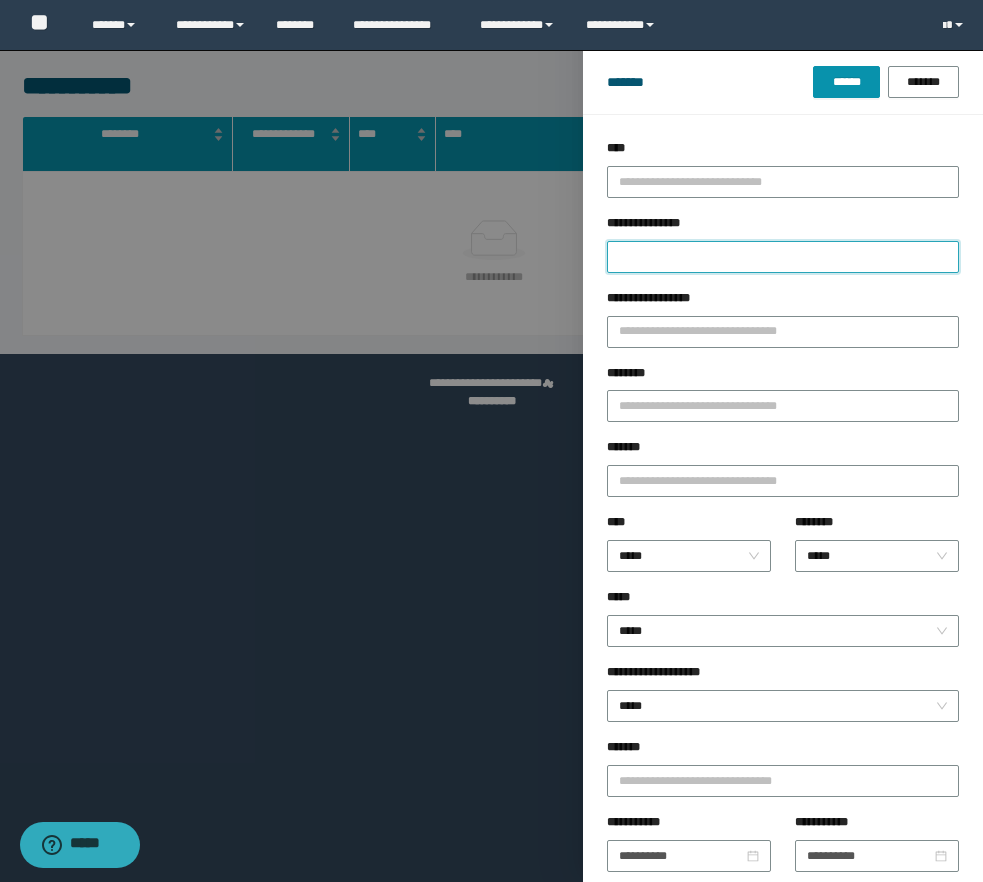 click on "**********" at bounding box center (783, 257) 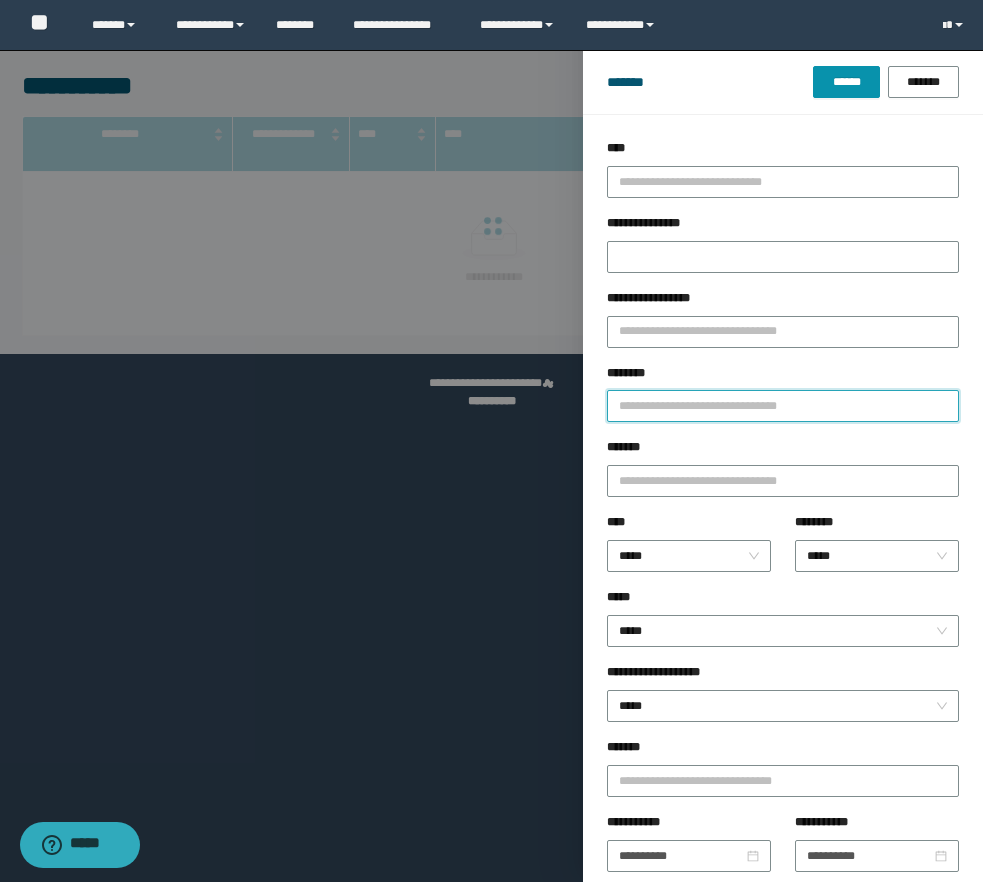 click on "********" at bounding box center (783, 406) 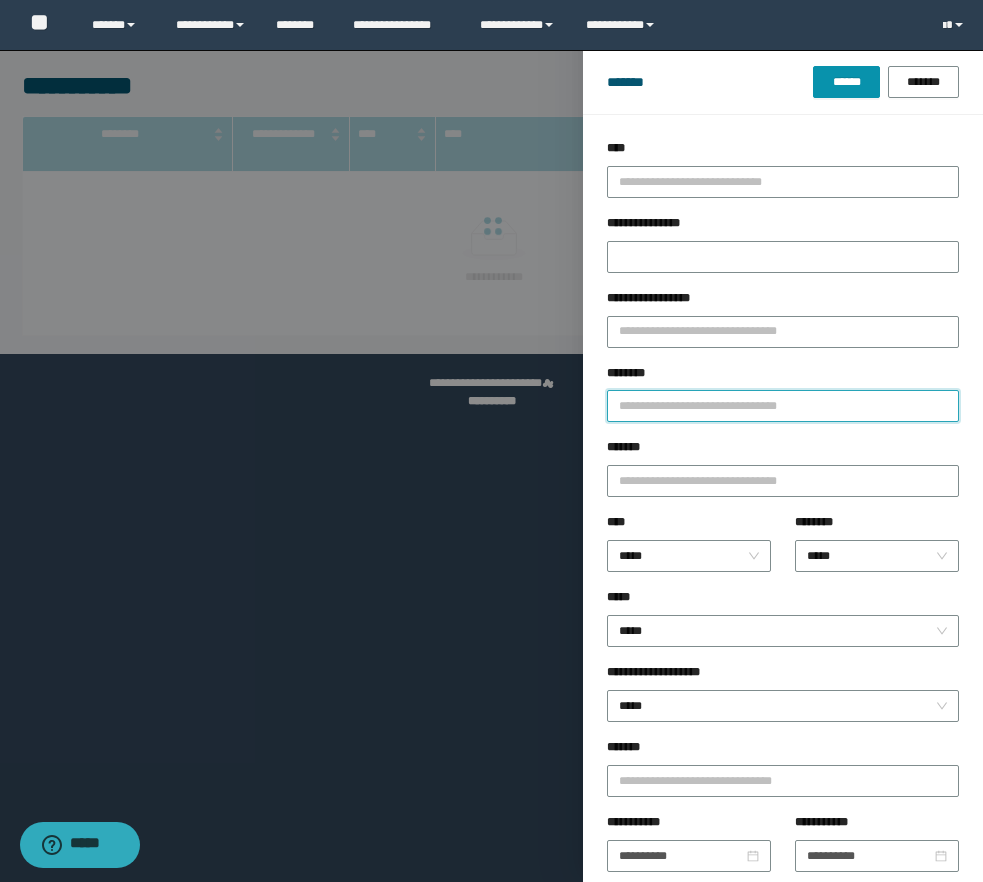 paste on "********" 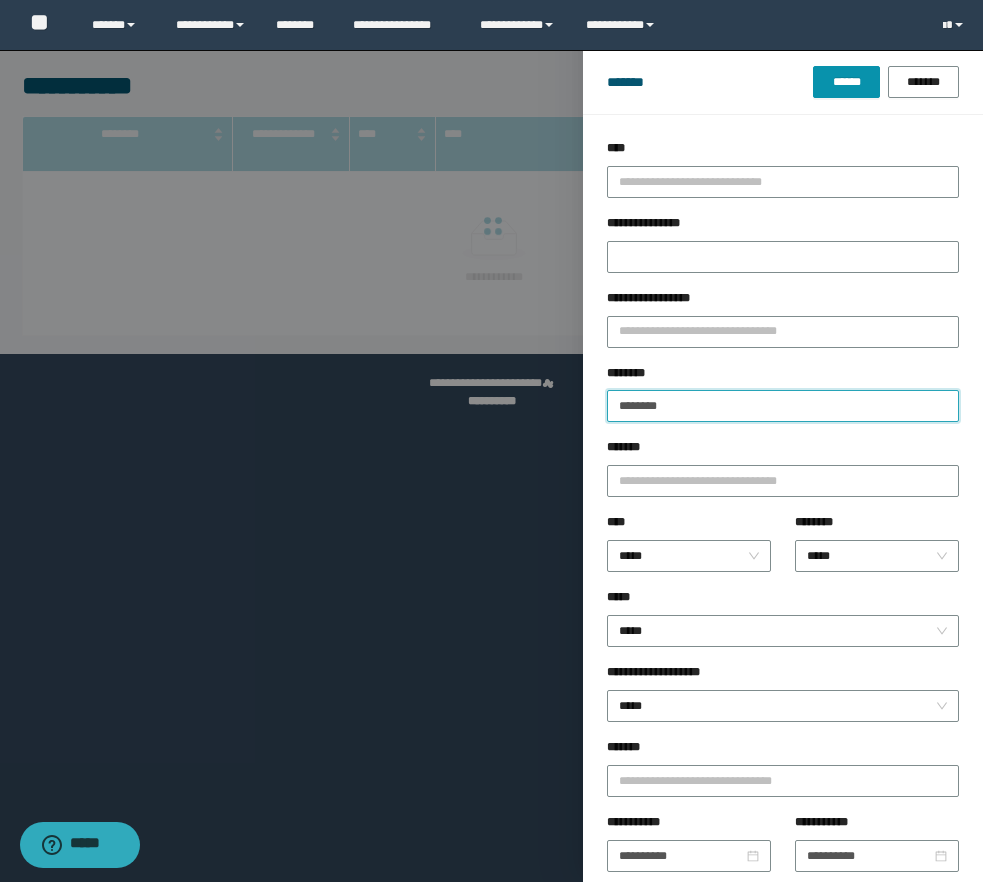 type on "********" 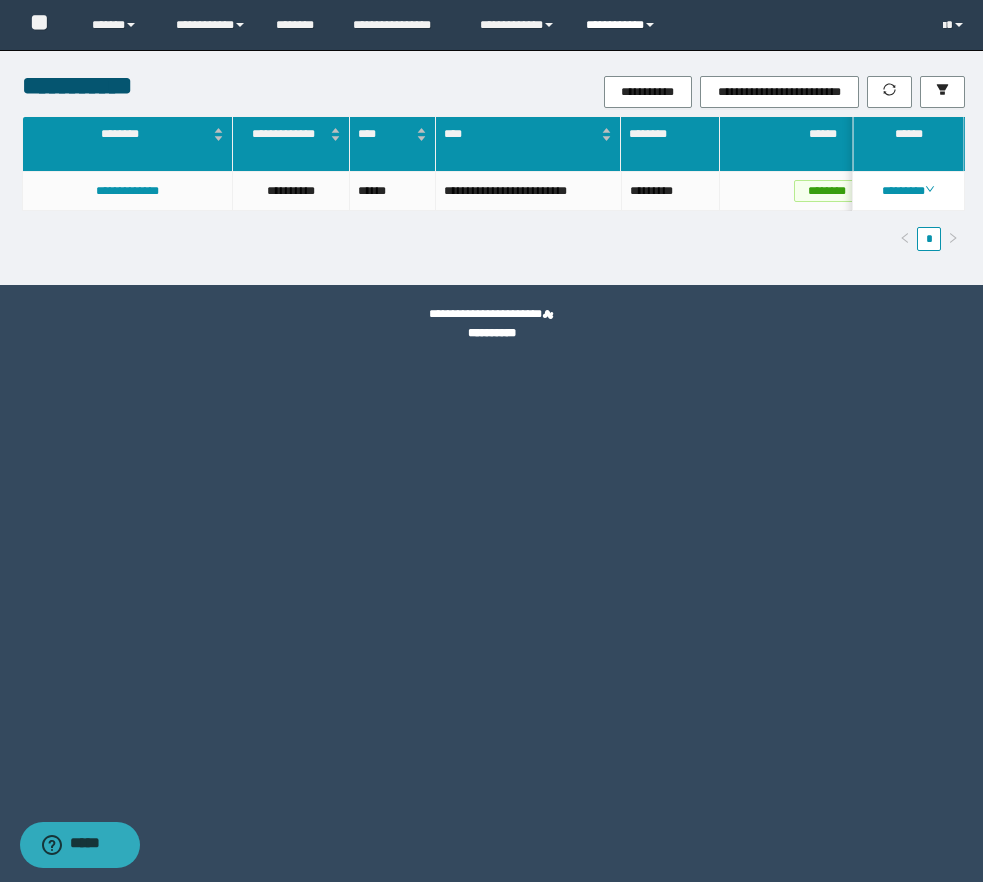 click on "**********" at bounding box center [623, 25] 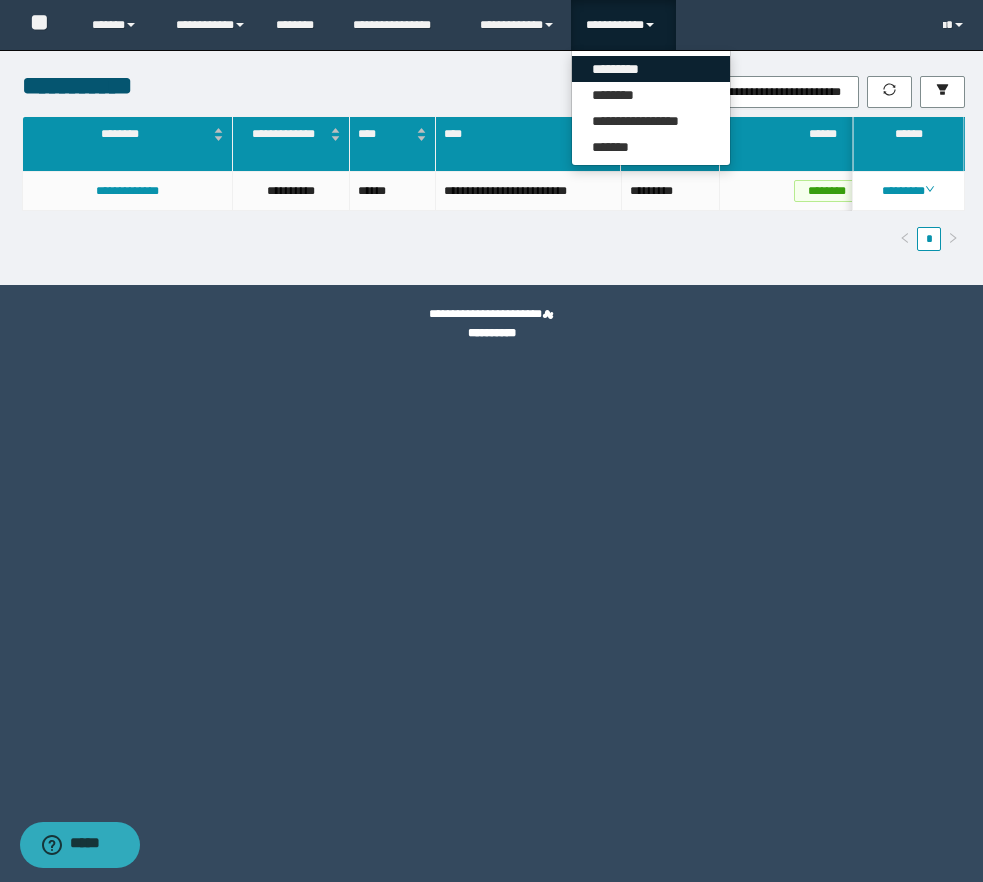 click on "*********" at bounding box center (651, 69) 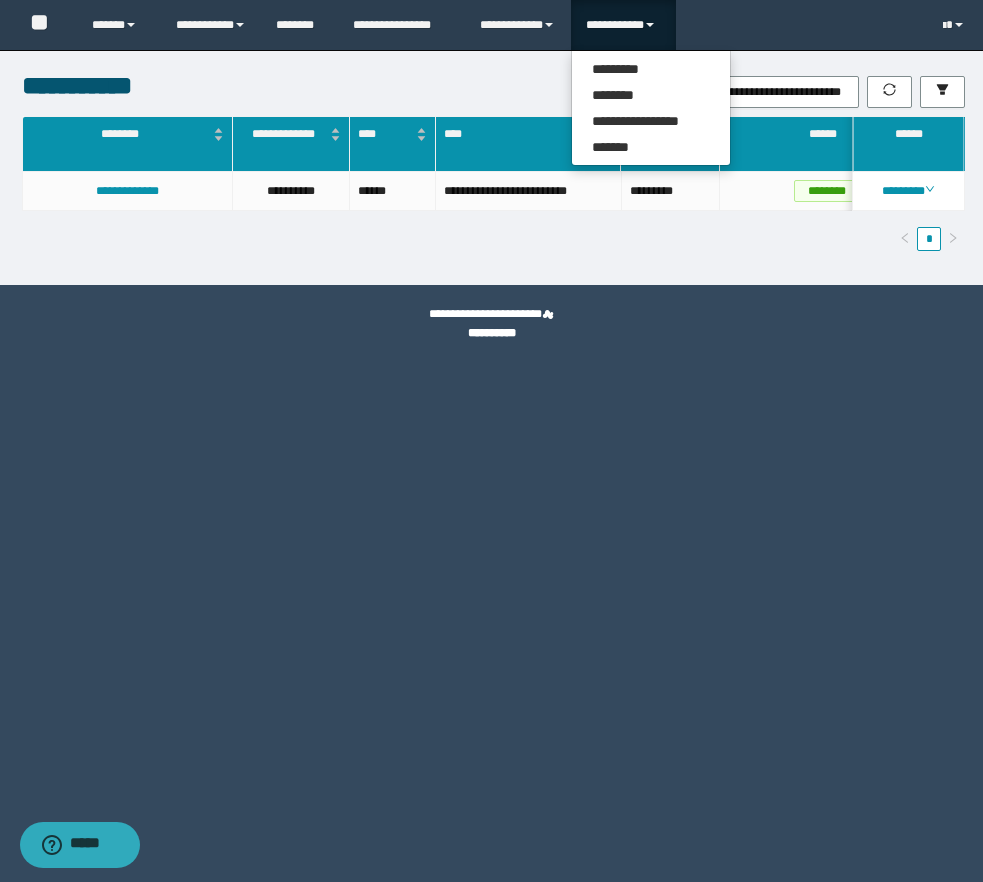 click on "**********" at bounding box center (650, 92) 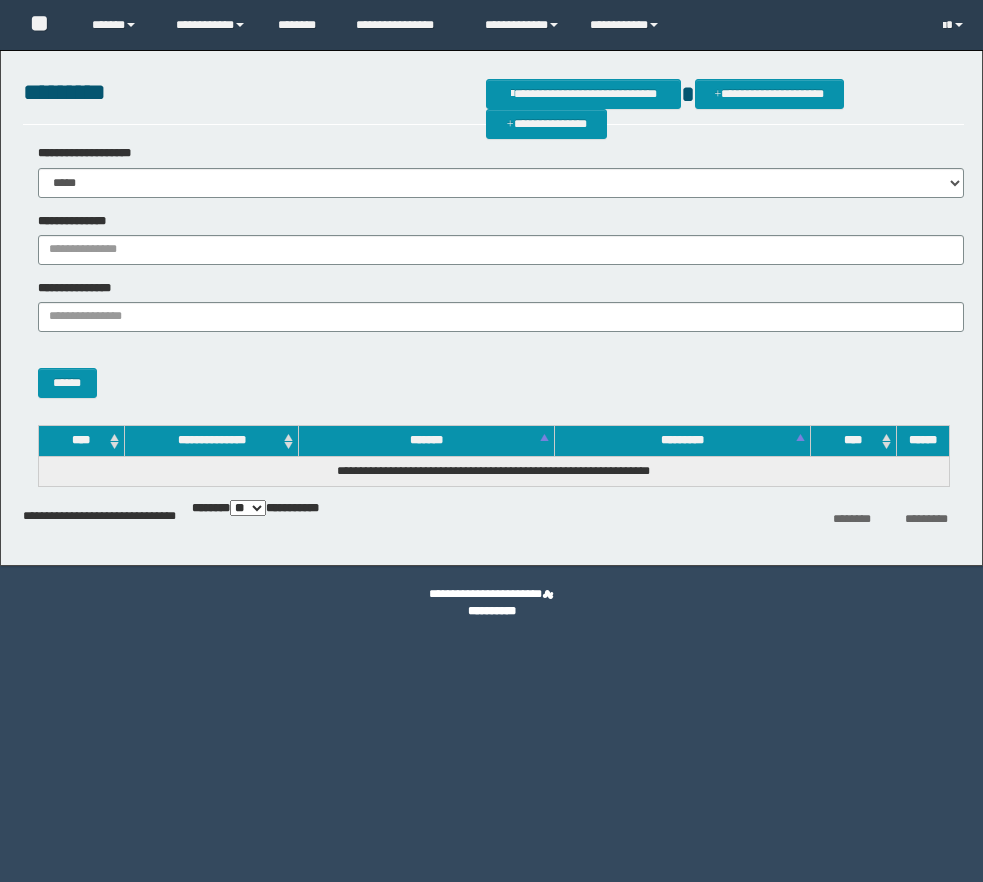 scroll, scrollTop: 0, scrollLeft: 0, axis: both 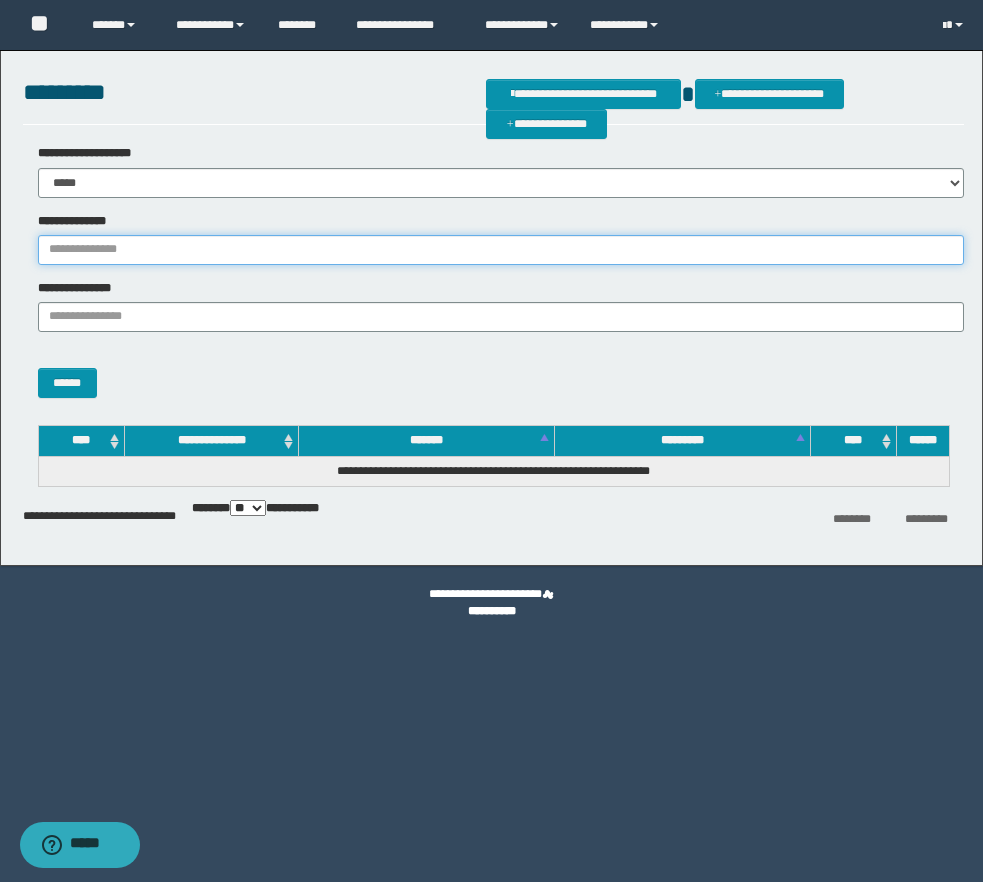 click on "**********" at bounding box center [501, 250] 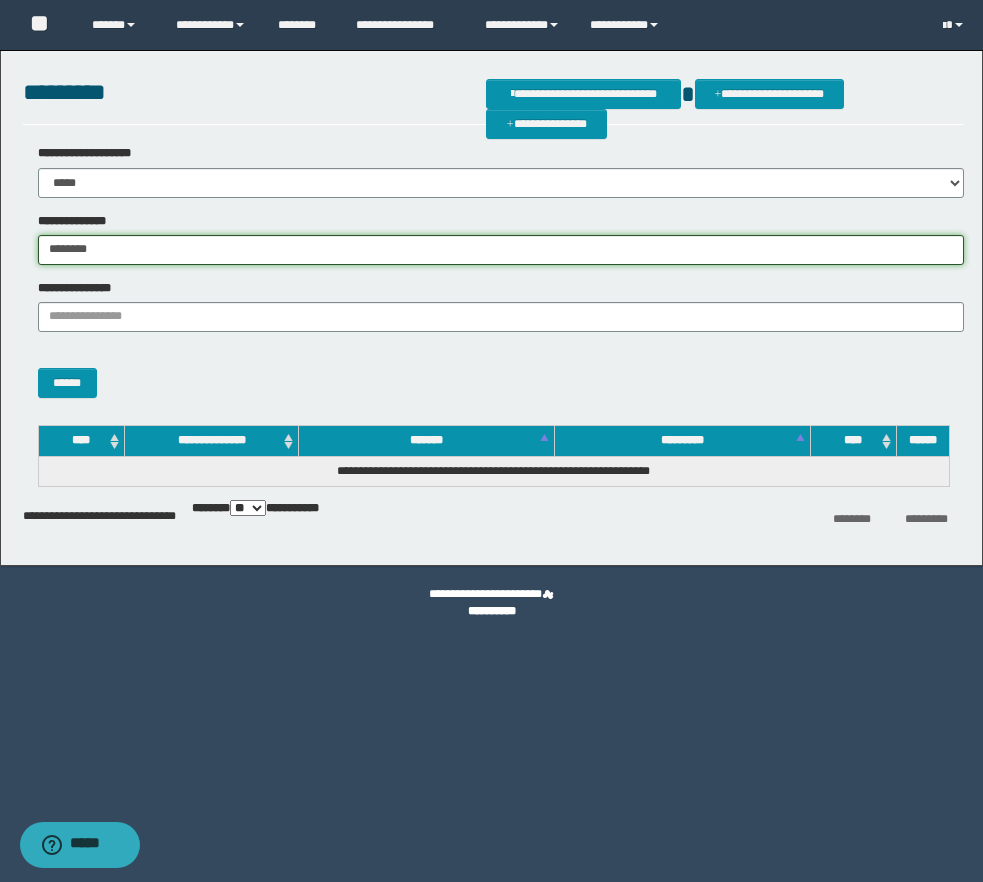 type on "********" 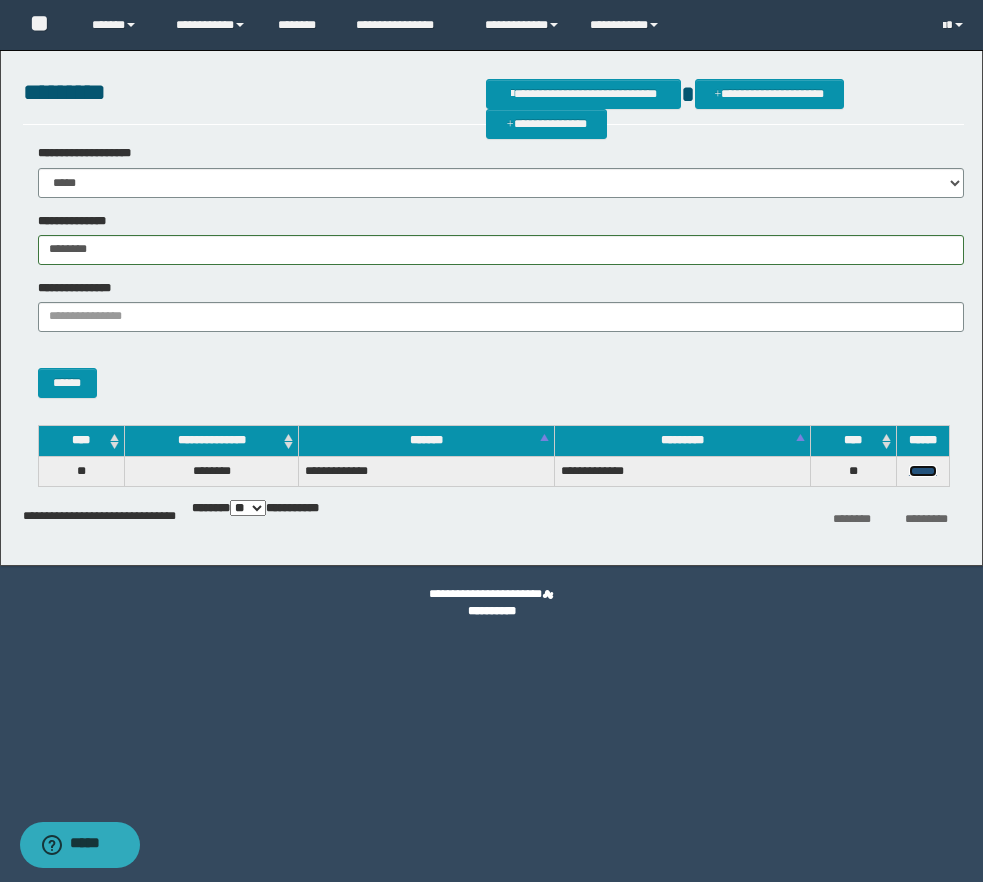 click on "******" at bounding box center (923, 471) 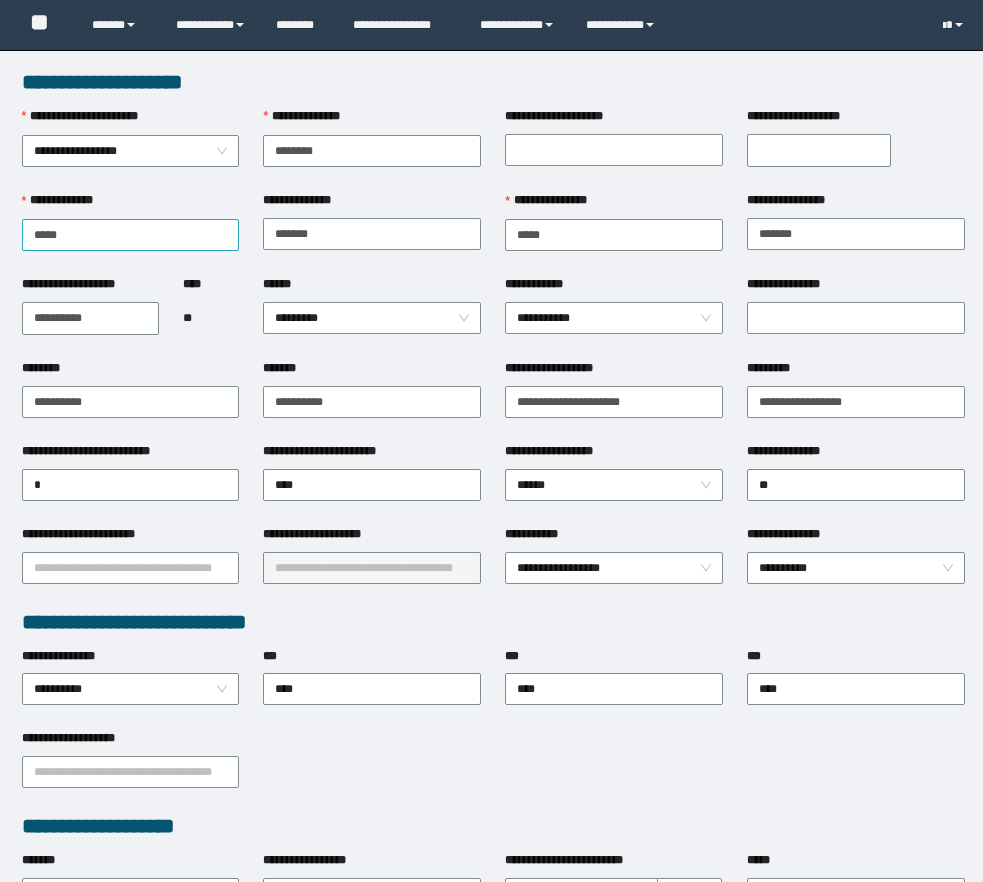 scroll, scrollTop: 0, scrollLeft: 0, axis: both 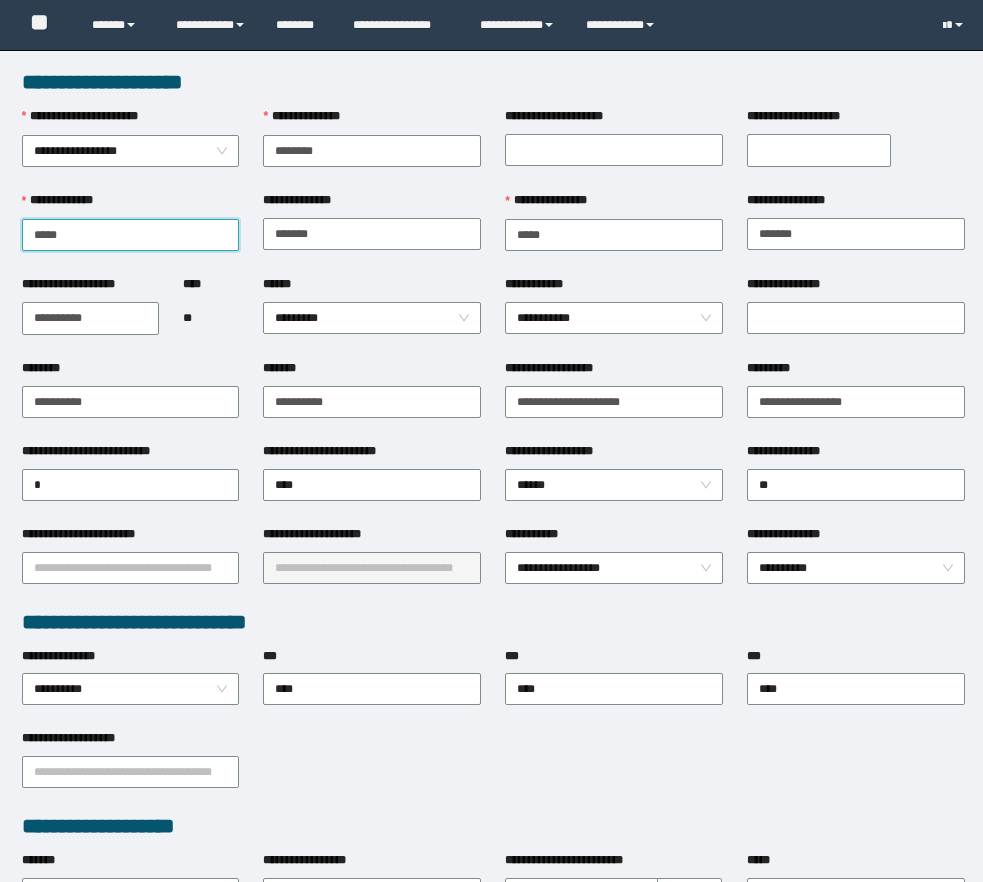 click on "*****" at bounding box center (131, 235) 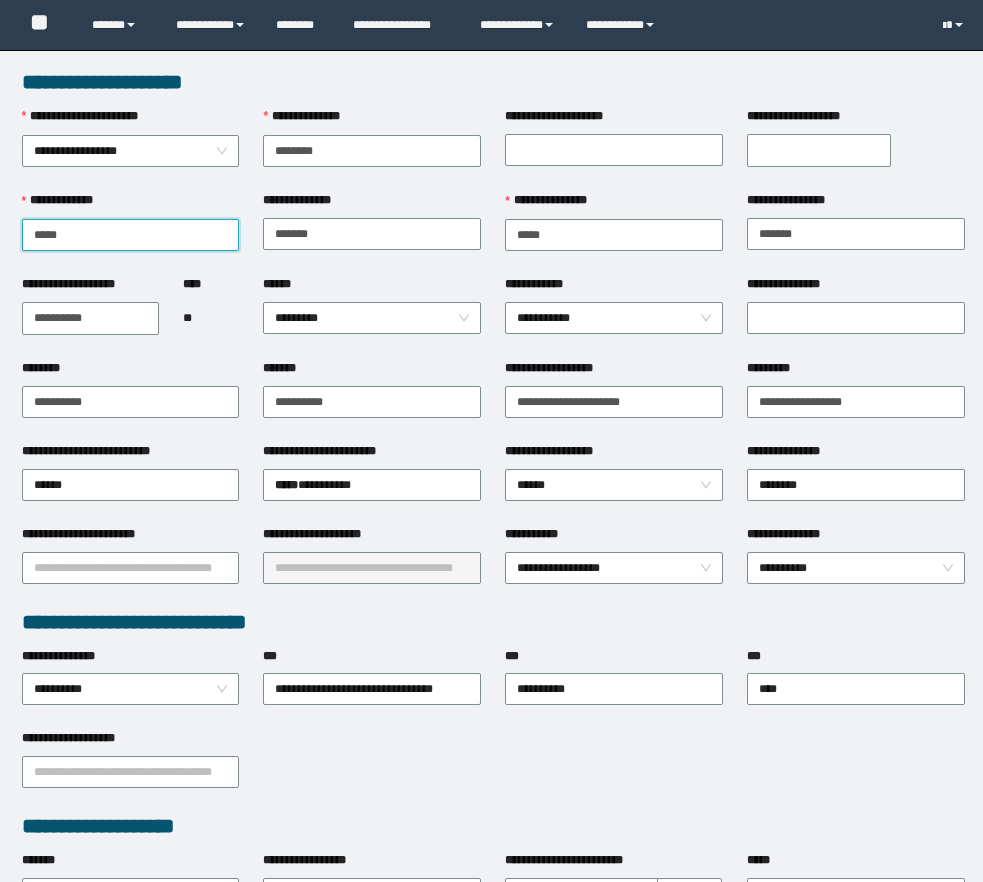 scroll, scrollTop: 0, scrollLeft: 0, axis: both 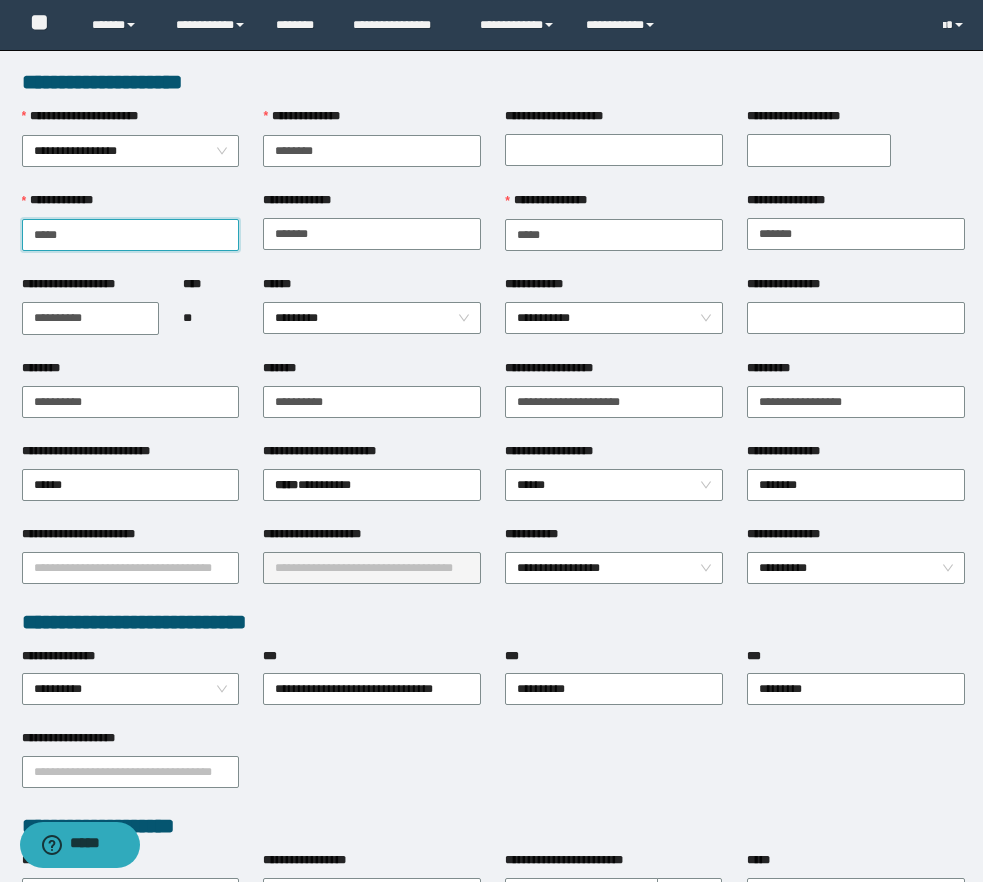click on "*****" at bounding box center (131, 235) 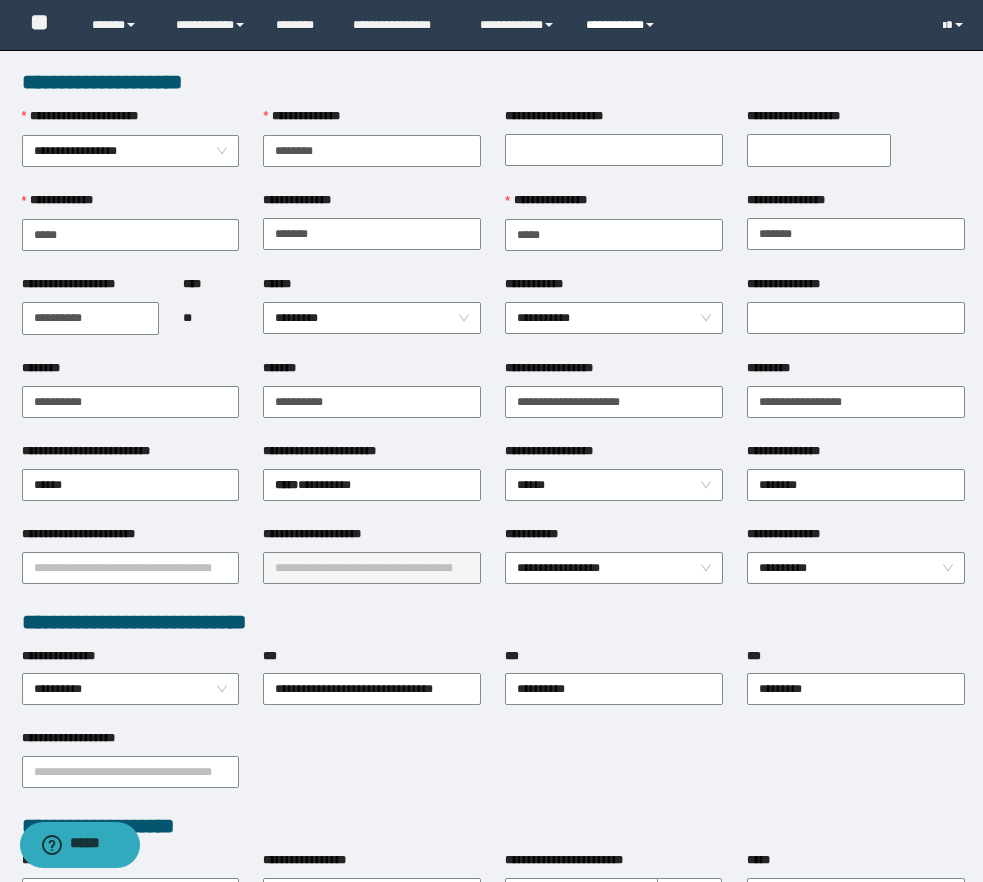 click on "**********" at bounding box center [623, 25] 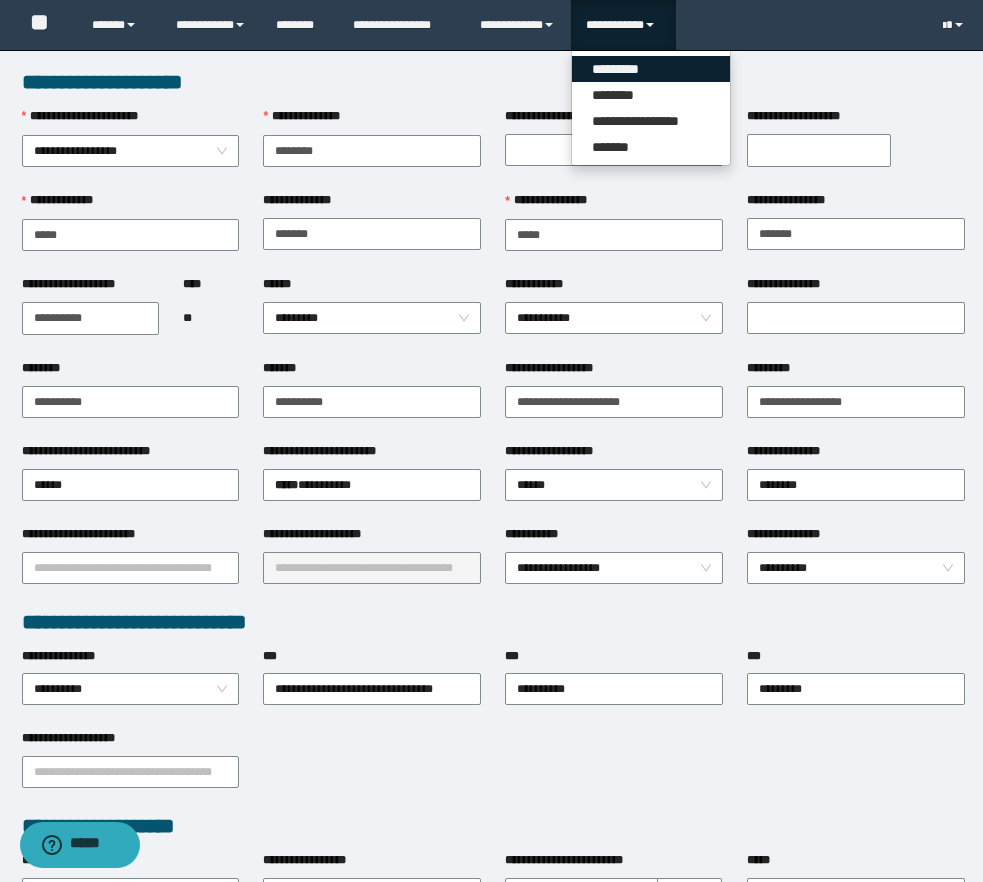 click on "*********" at bounding box center [651, 69] 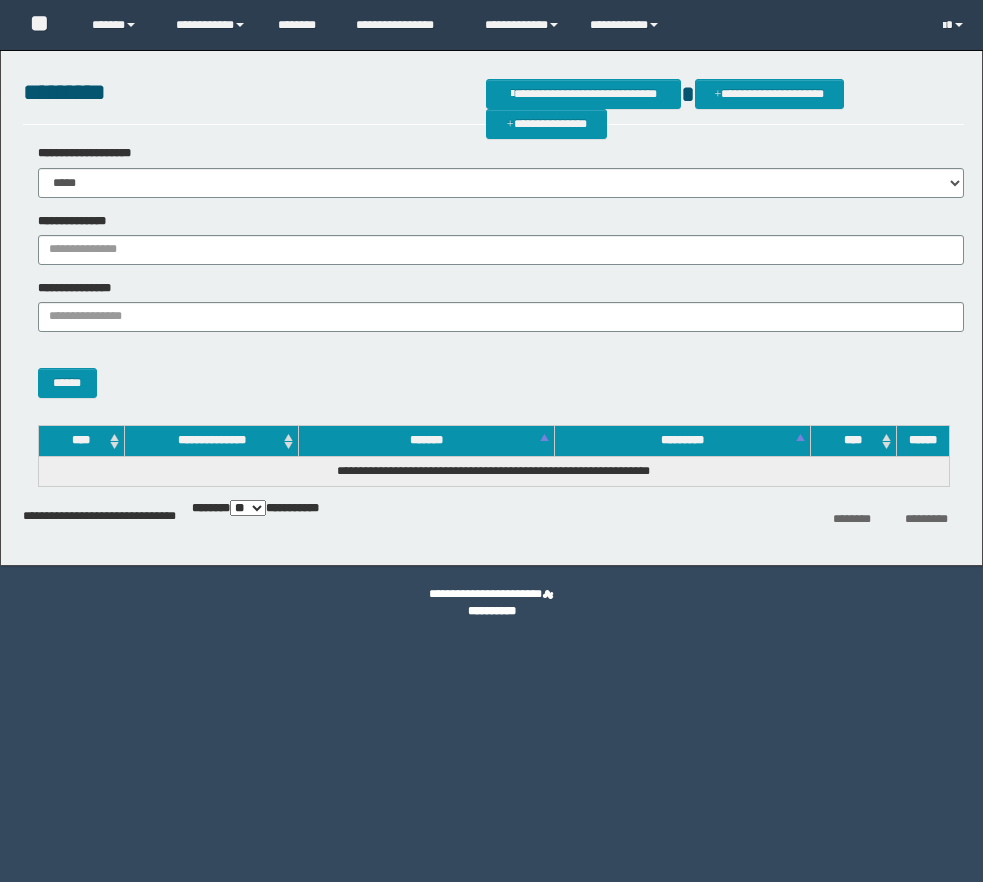 scroll, scrollTop: 0, scrollLeft: 0, axis: both 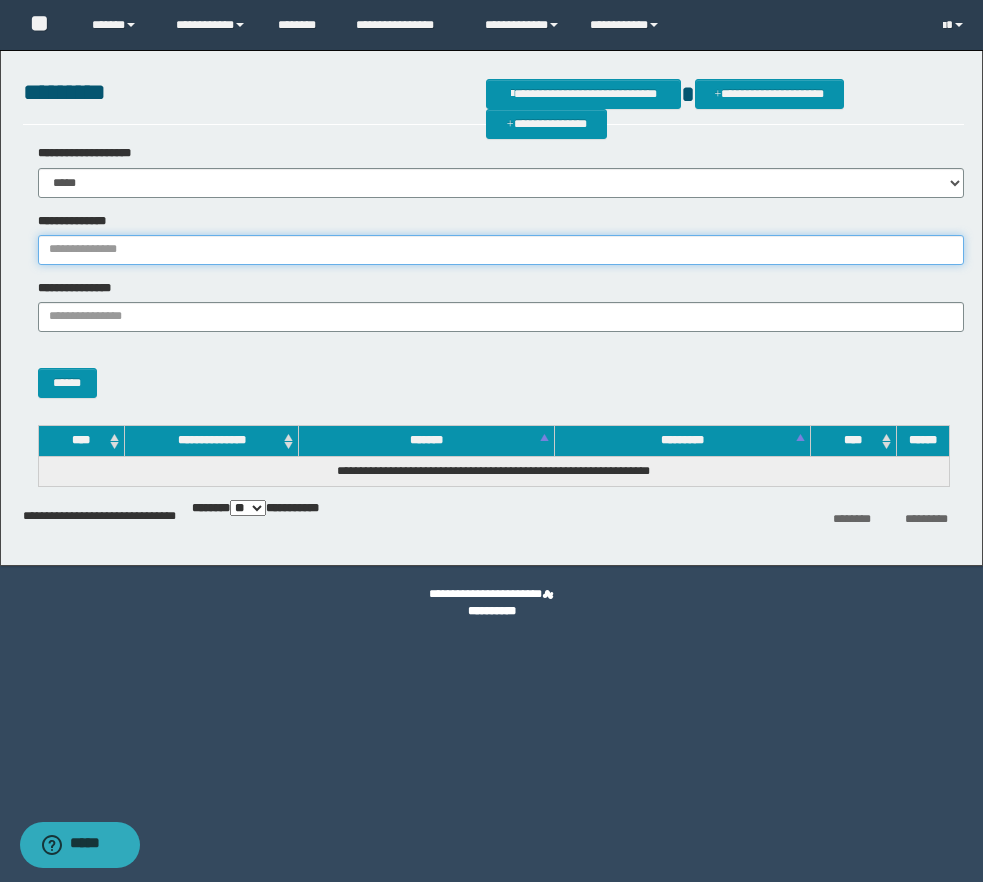 click on "**********" at bounding box center [501, 250] 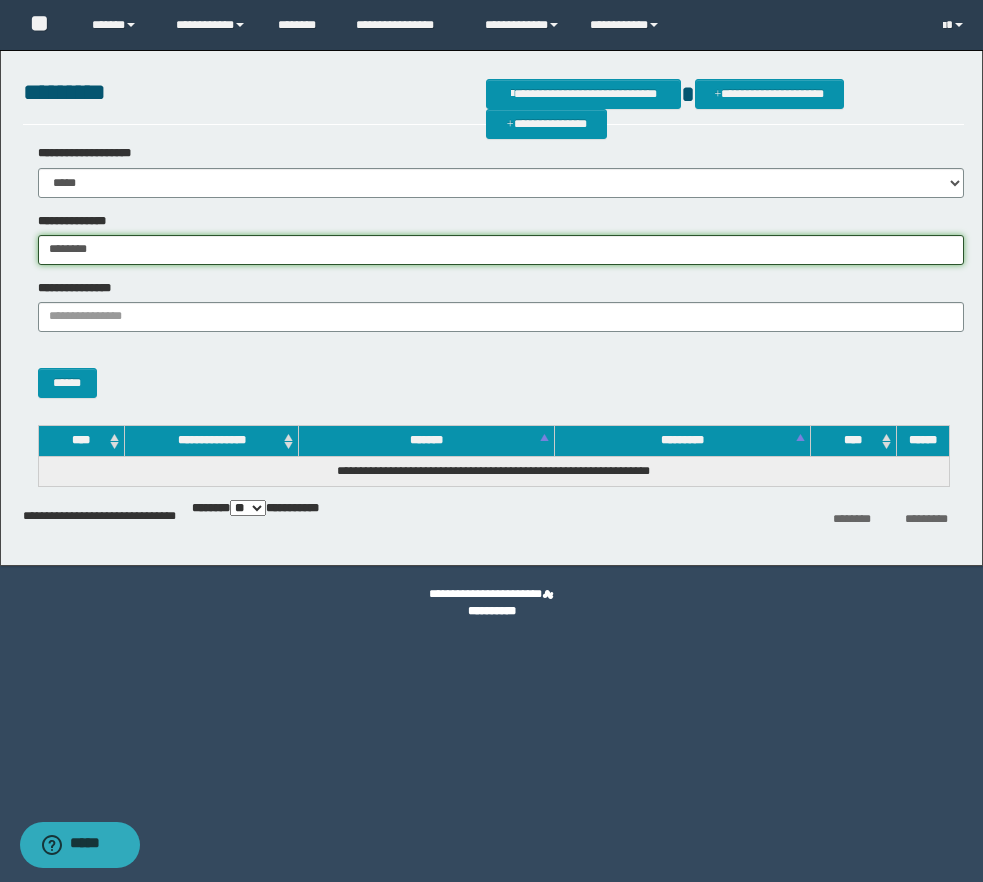 type on "********" 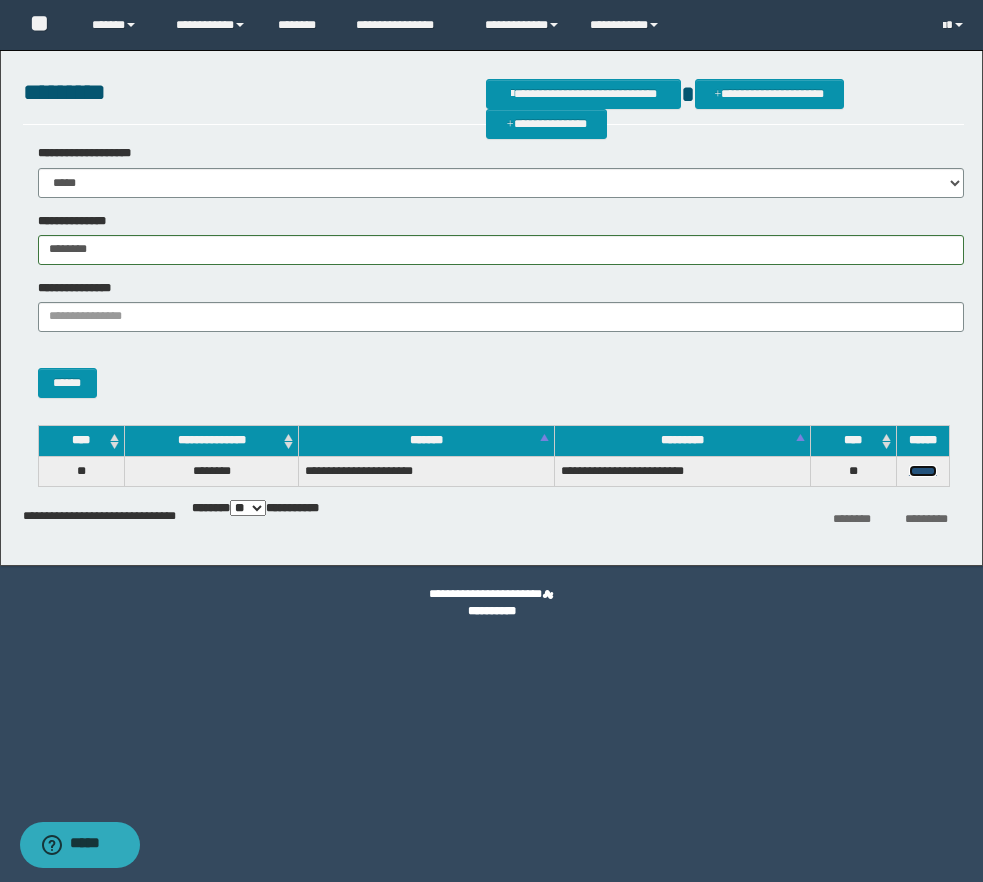click on "******" at bounding box center [923, 471] 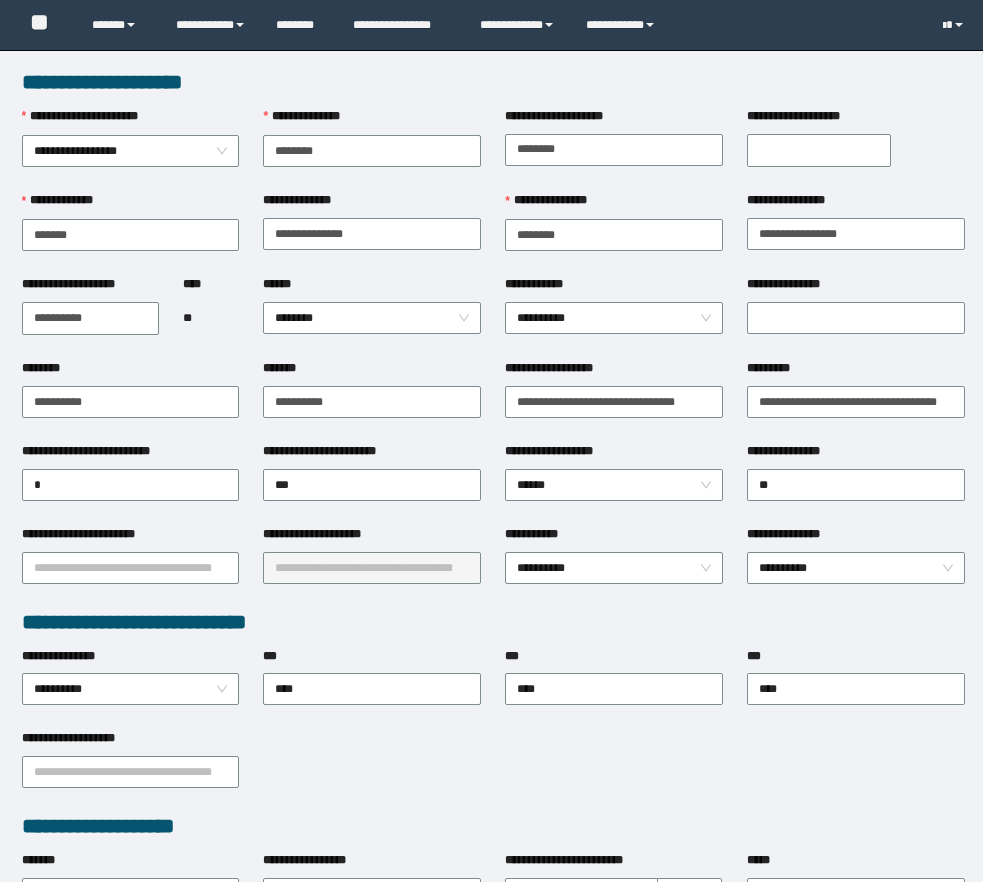 scroll, scrollTop: 0, scrollLeft: 0, axis: both 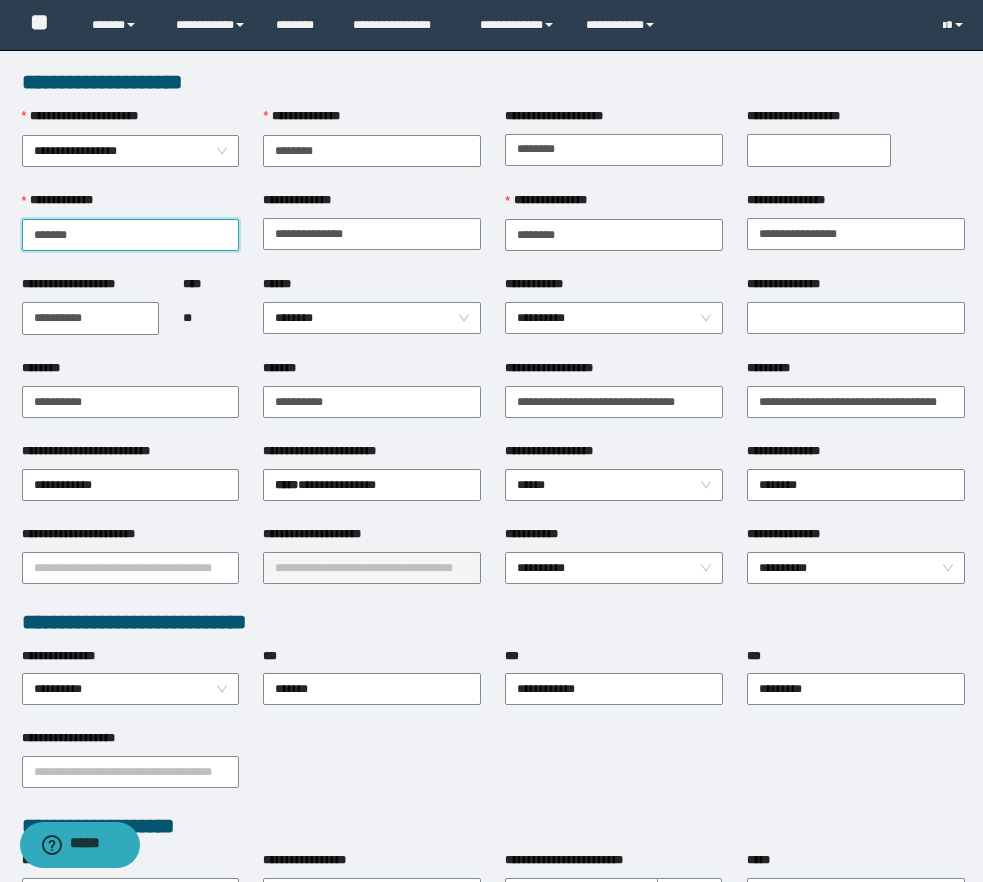 click on "*******" at bounding box center [131, 235] 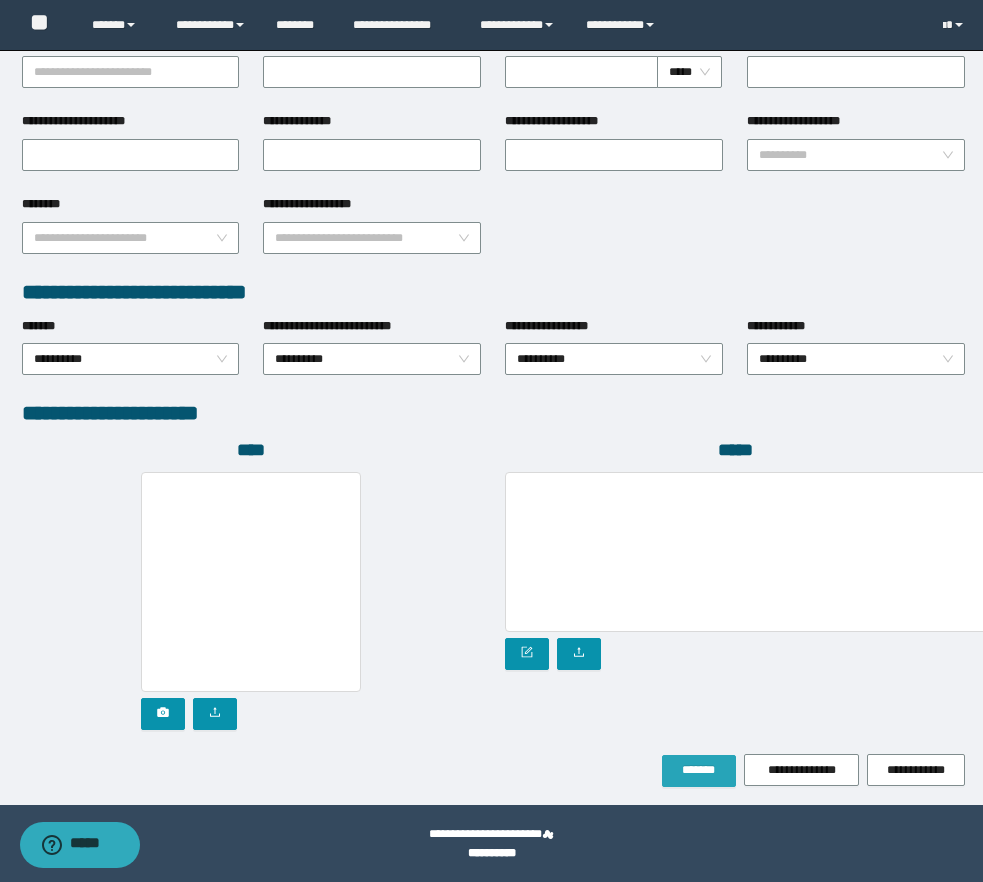 click on "*******" at bounding box center (699, 770) 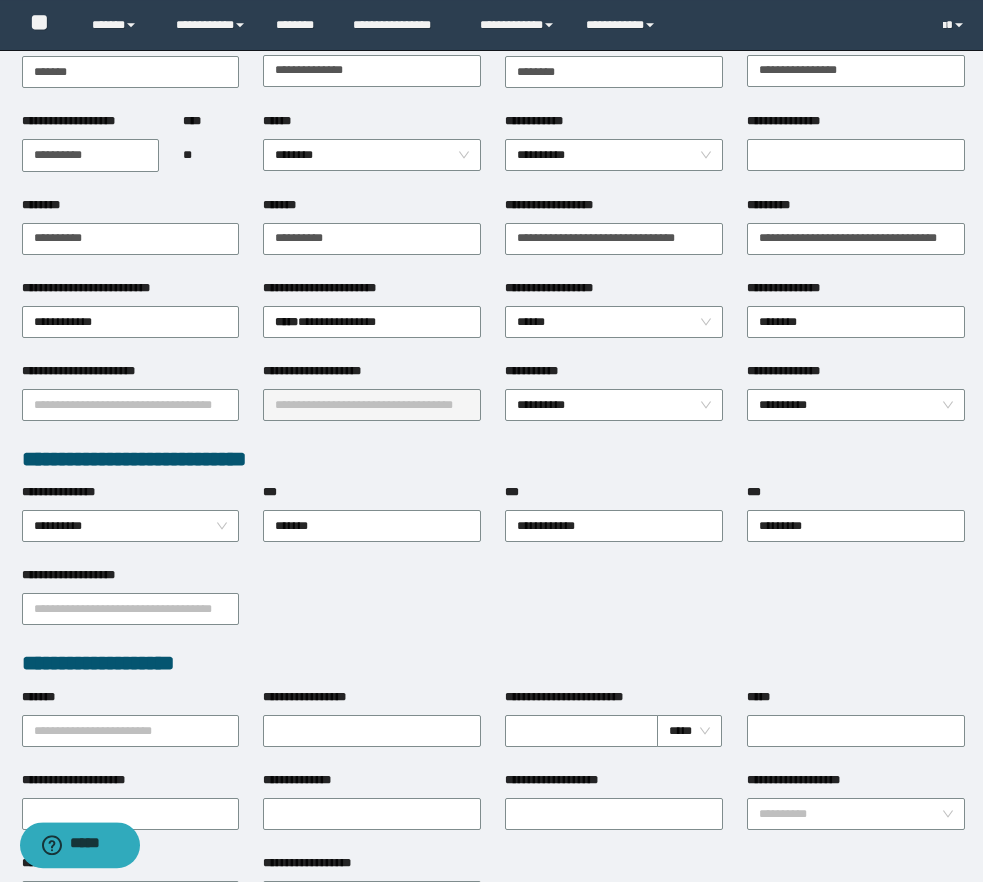 scroll, scrollTop: 0, scrollLeft: 0, axis: both 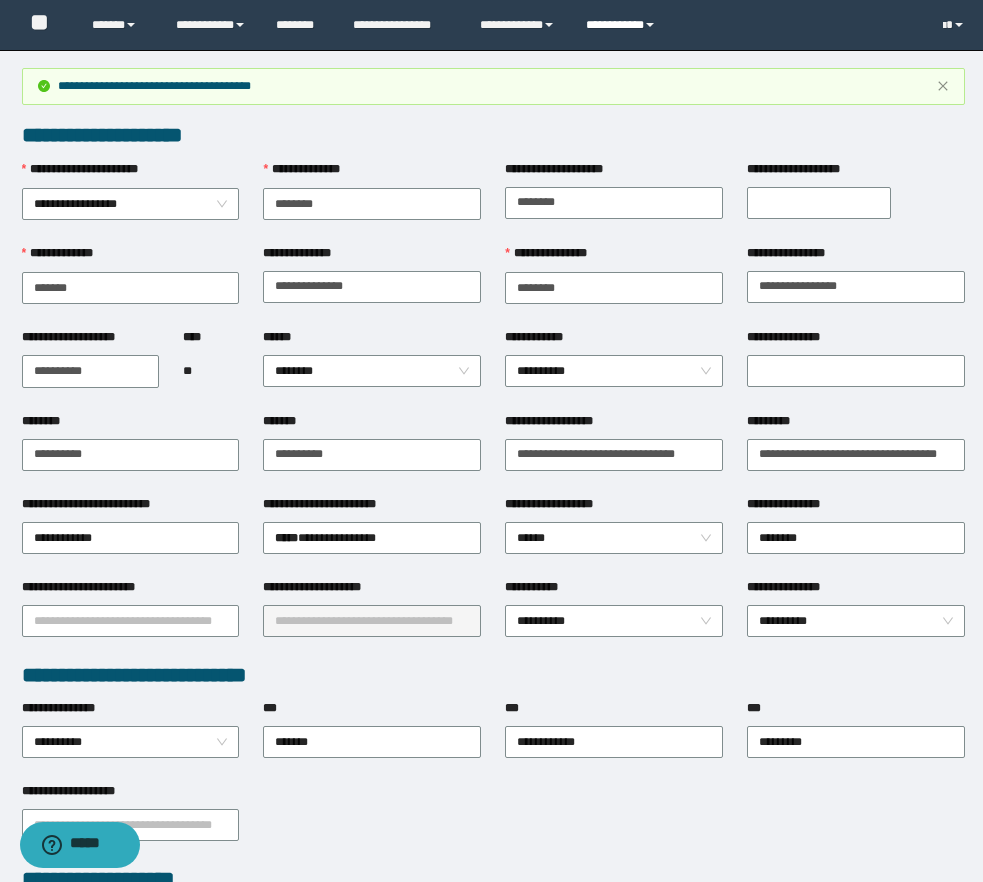 click on "**********" at bounding box center (623, 25) 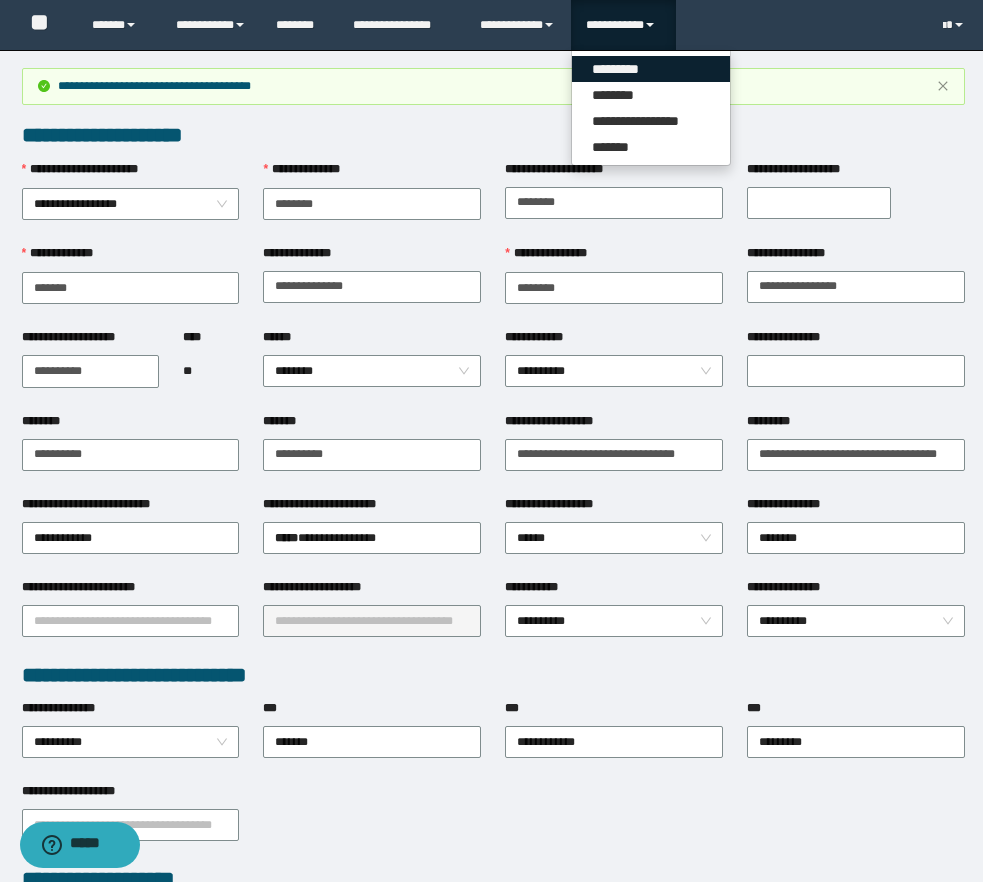 click on "*********" at bounding box center [651, 69] 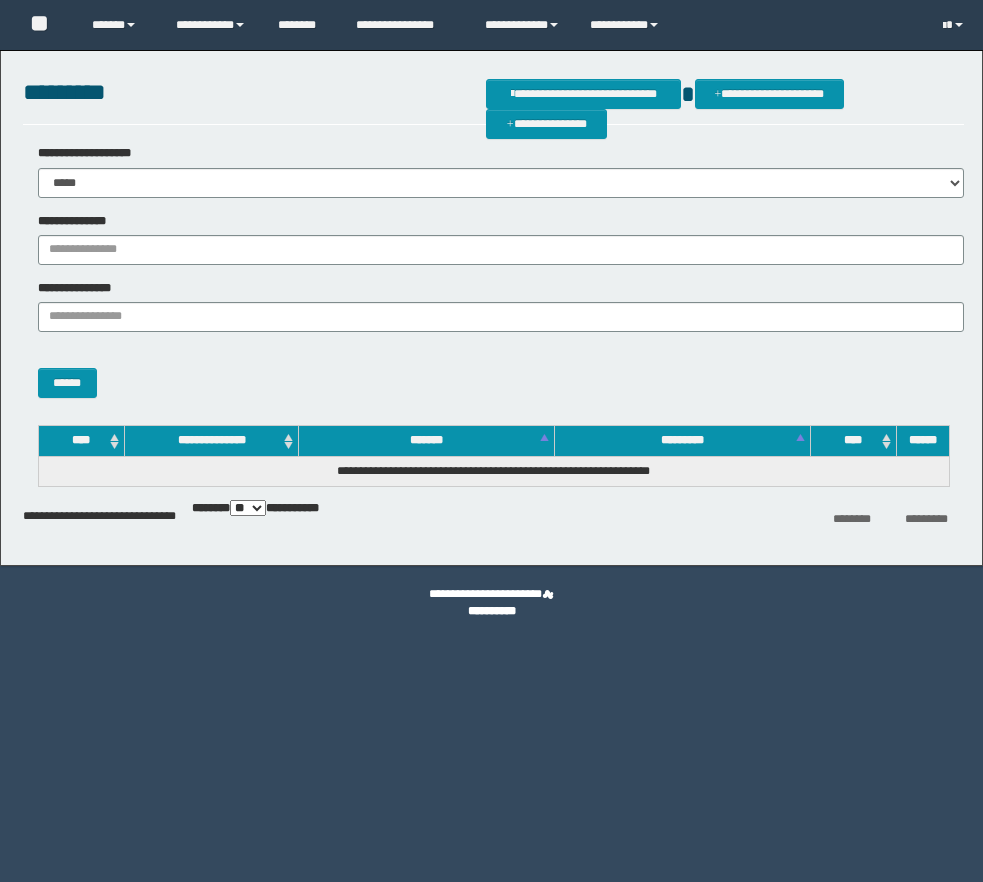 scroll, scrollTop: 0, scrollLeft: 0, axis: both 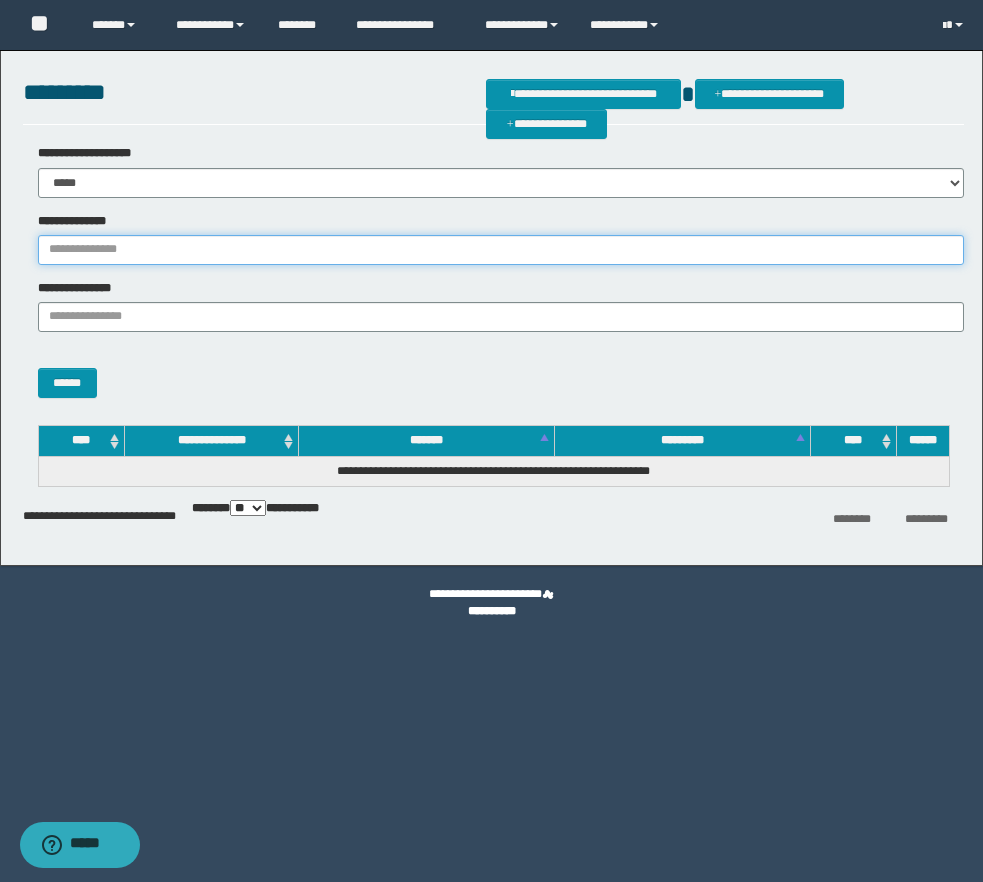 click on "**********" at bounding box center (501, 250) 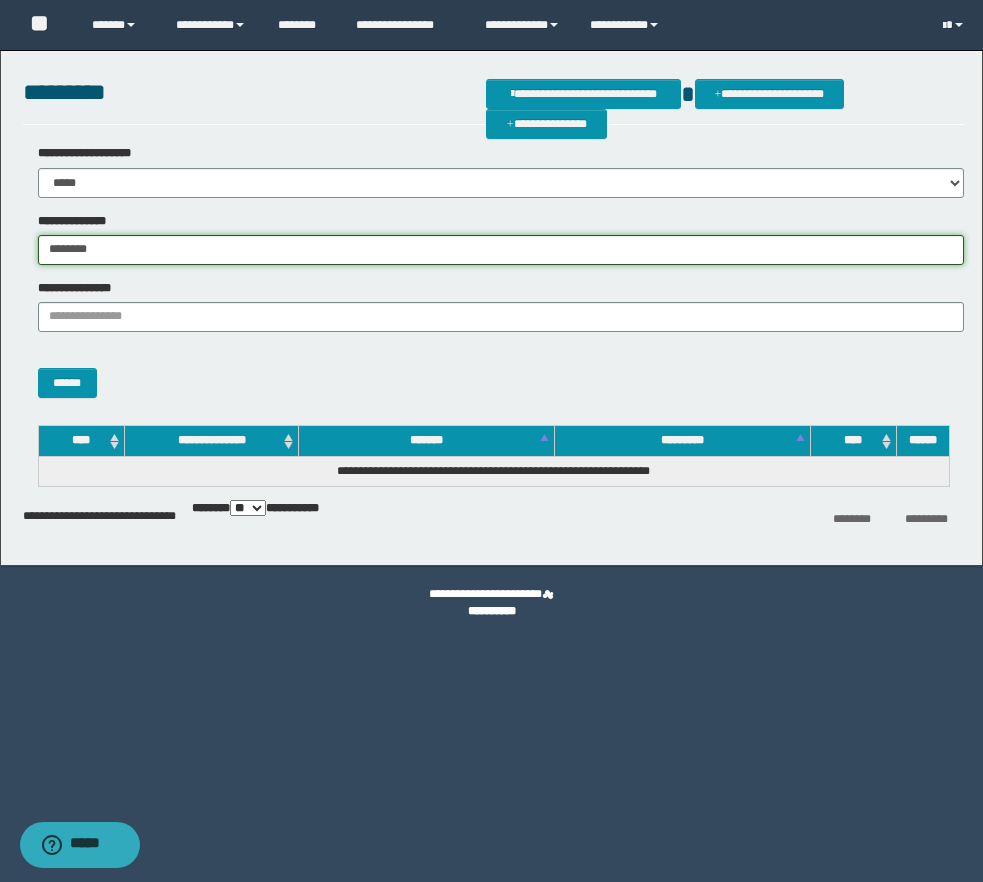 type on "********" 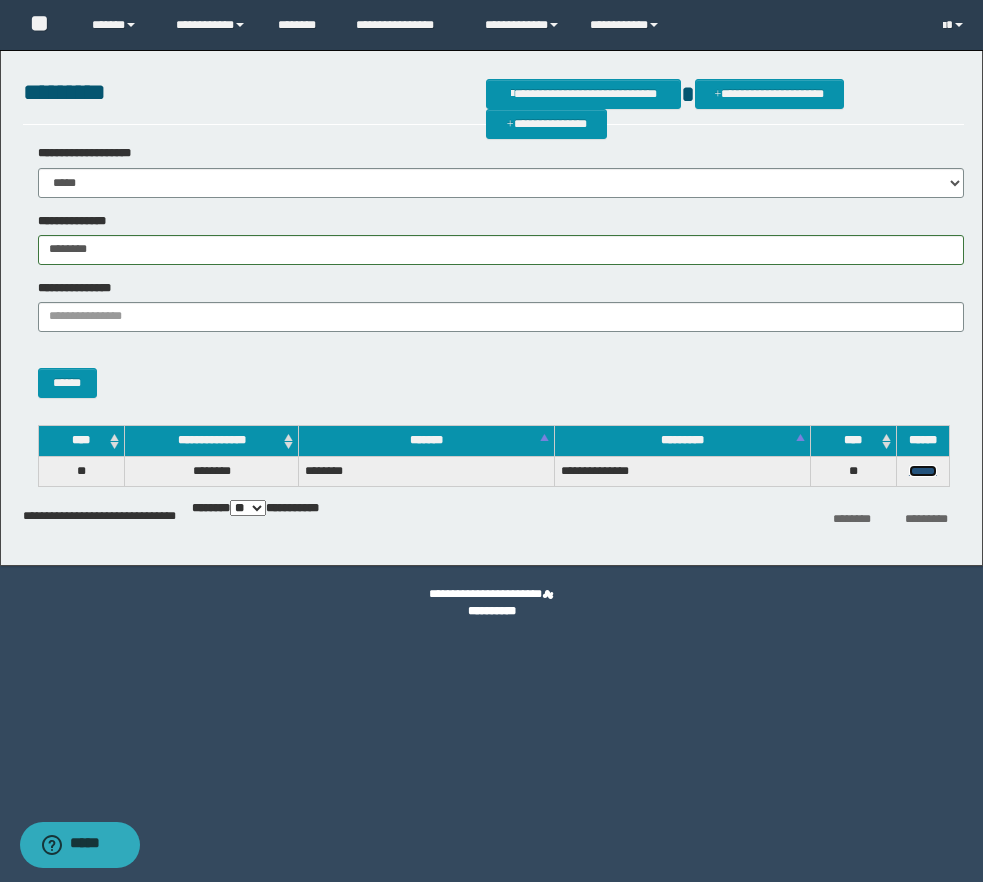 click on "******" at bounding box center (923, 471) 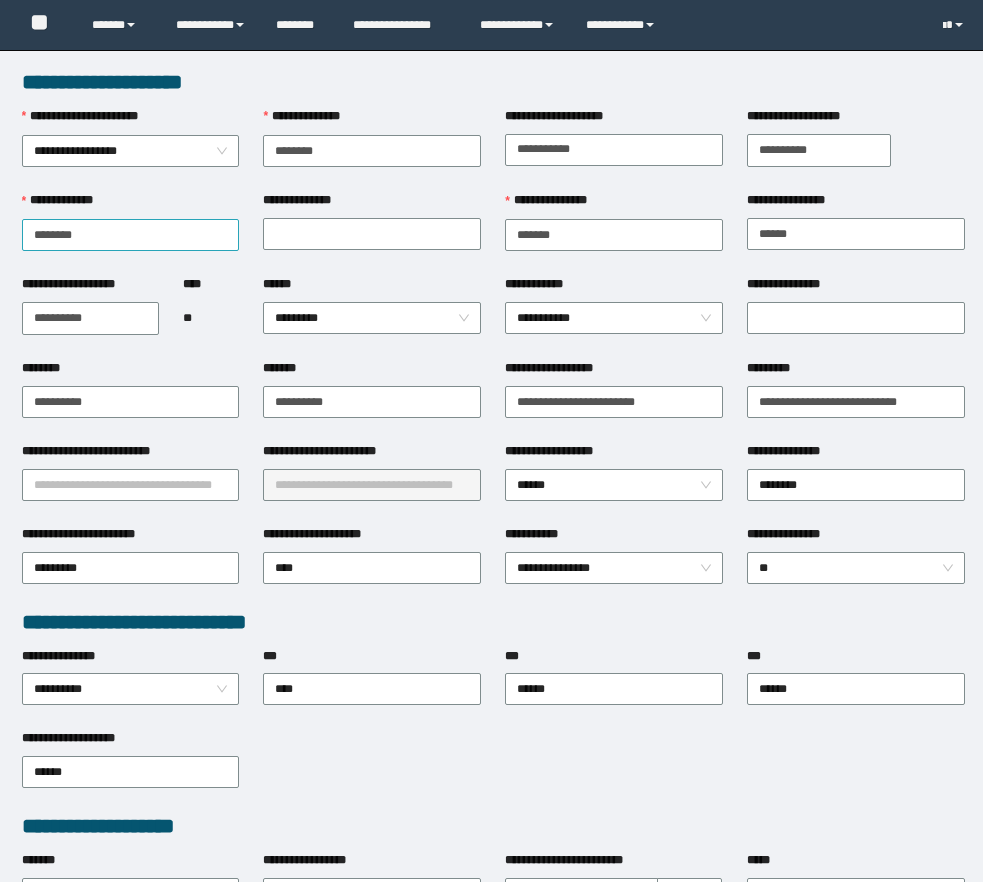 scroll, scrollTop: 0, scrollLeft: 0, axis: both 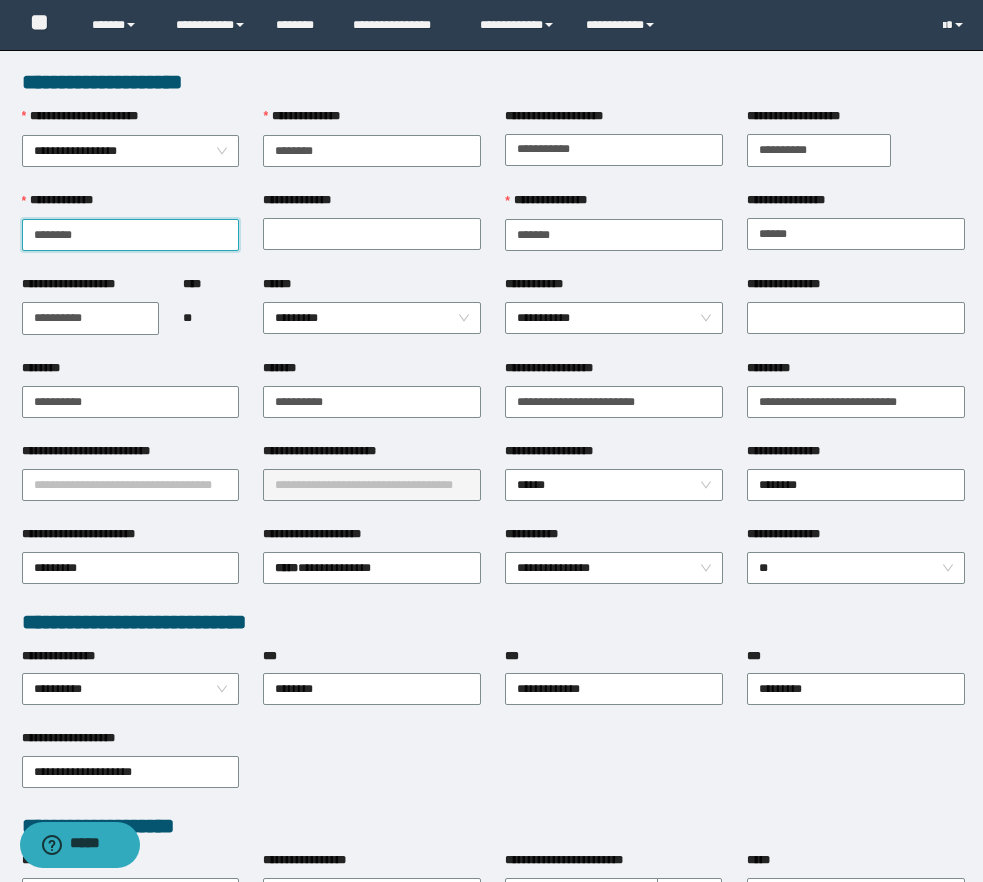 click on "********" at bounding box center [131, 235] 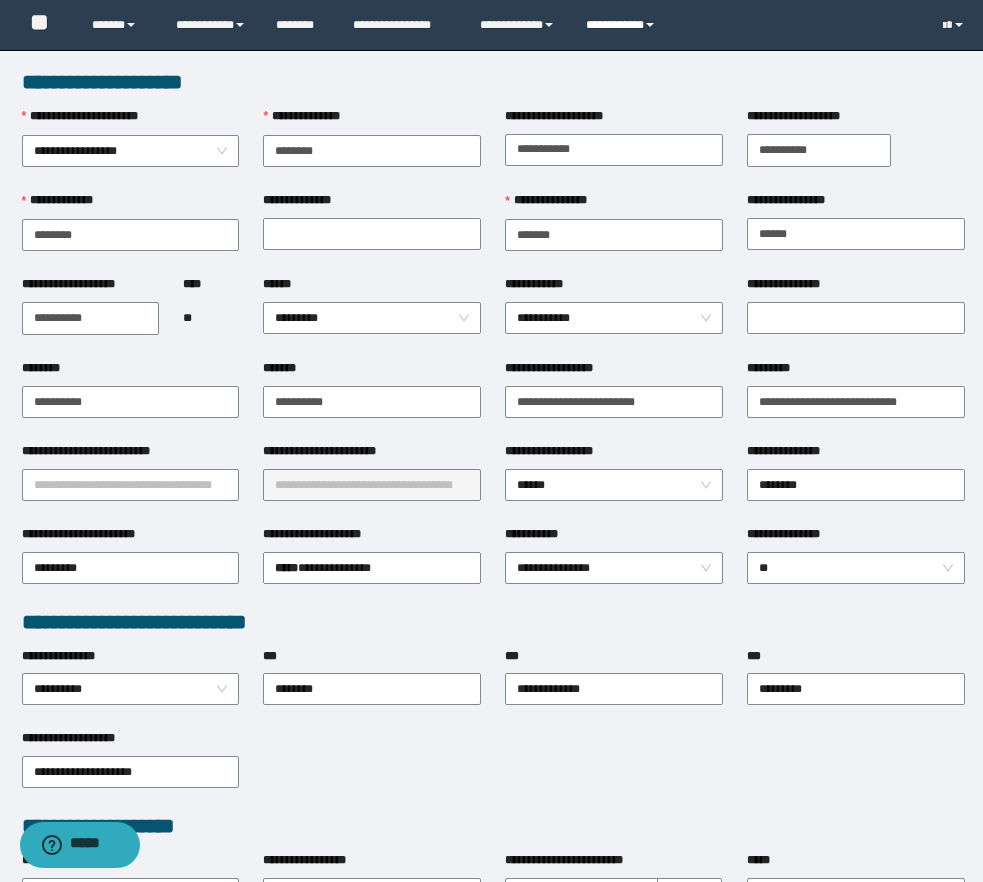 click on "**********" at bounding box center (623, 25) 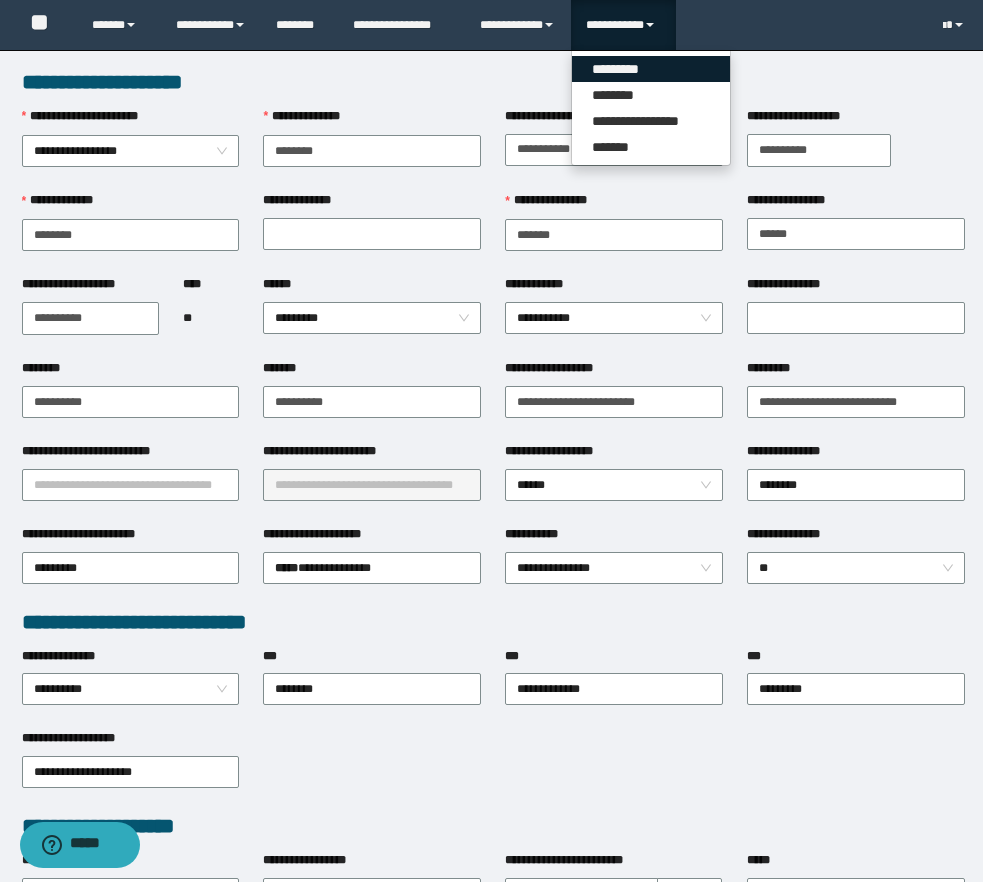click on "*********" at bounding box center (651, 69) 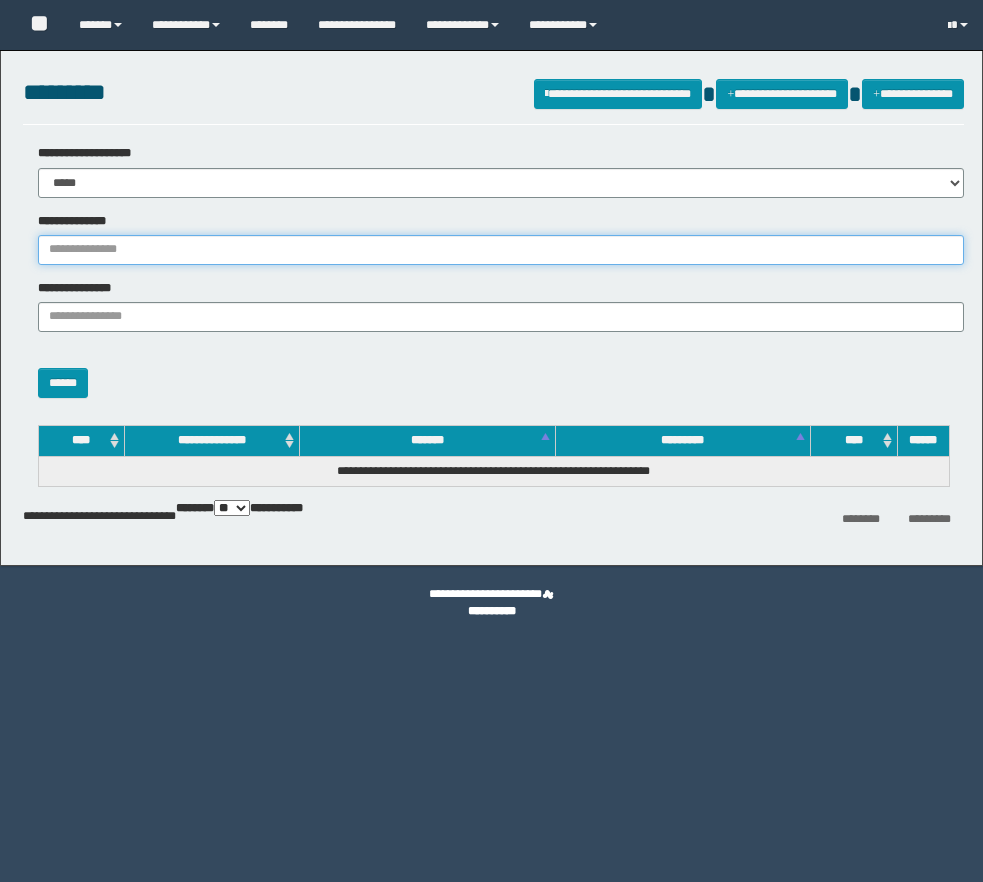 click on "**********" at bounding box center [501, 250] 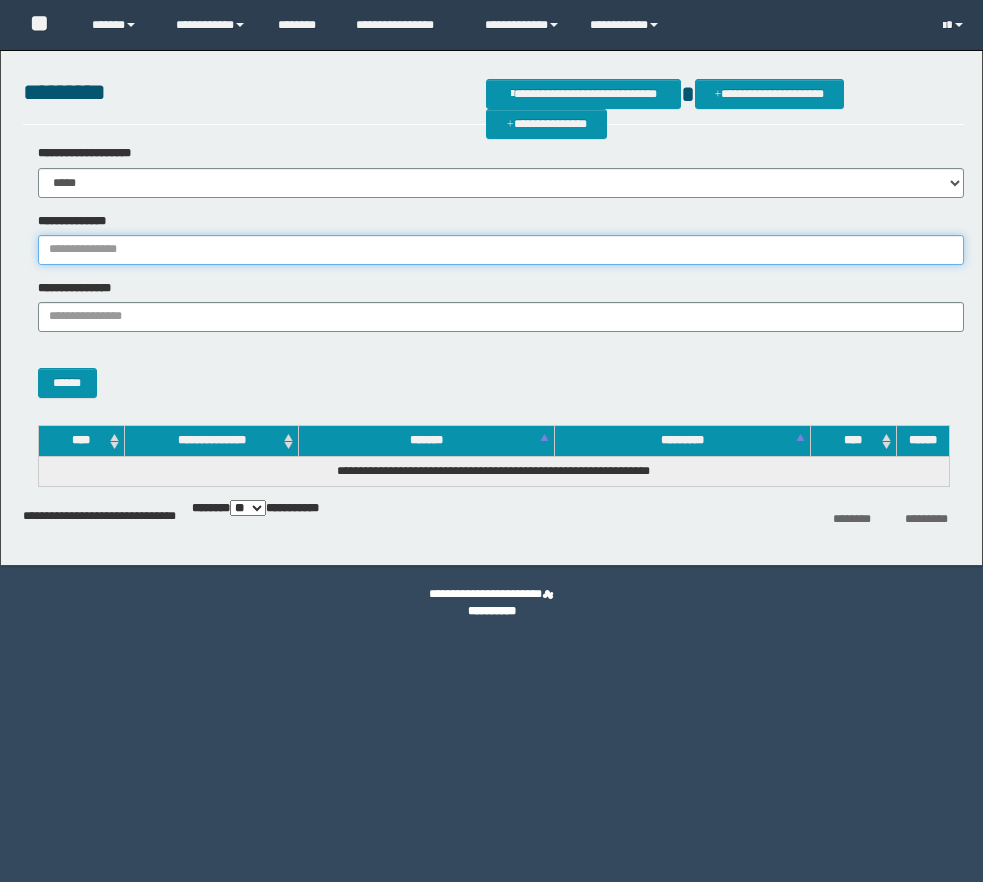 paste on "**********" 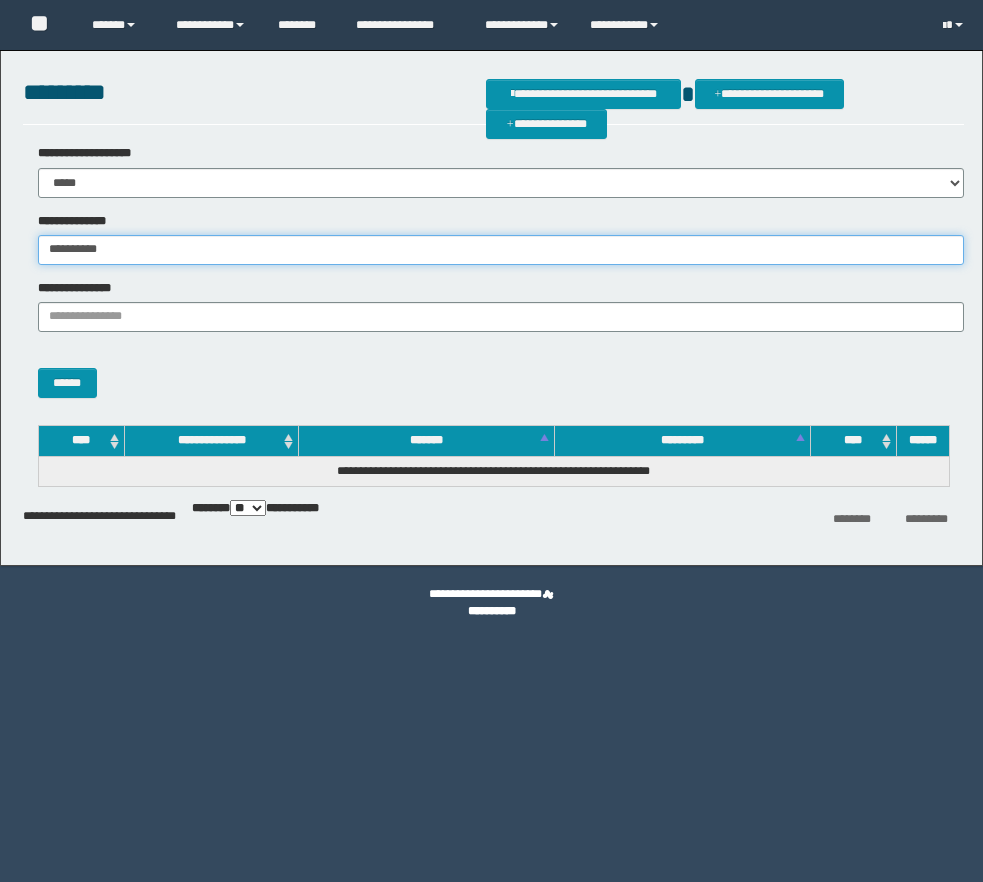 scroll, scrollTop: 0, scrollLeft: 0, axis: both 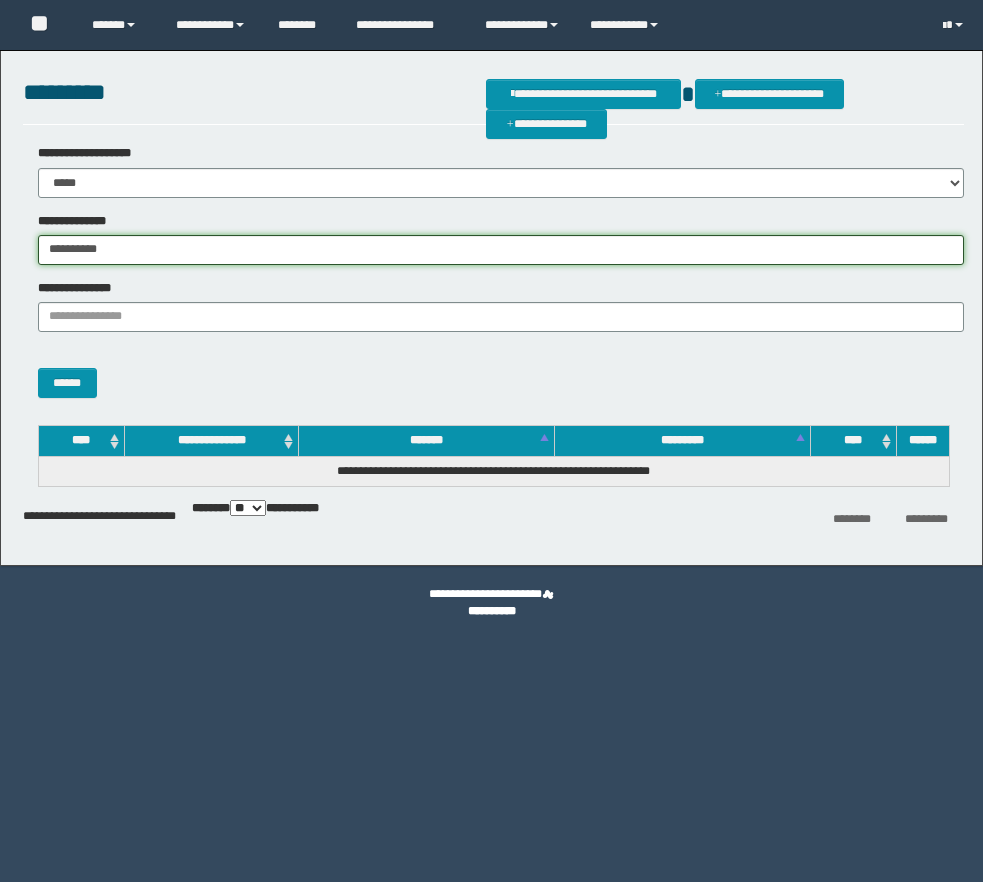 type on "**********" 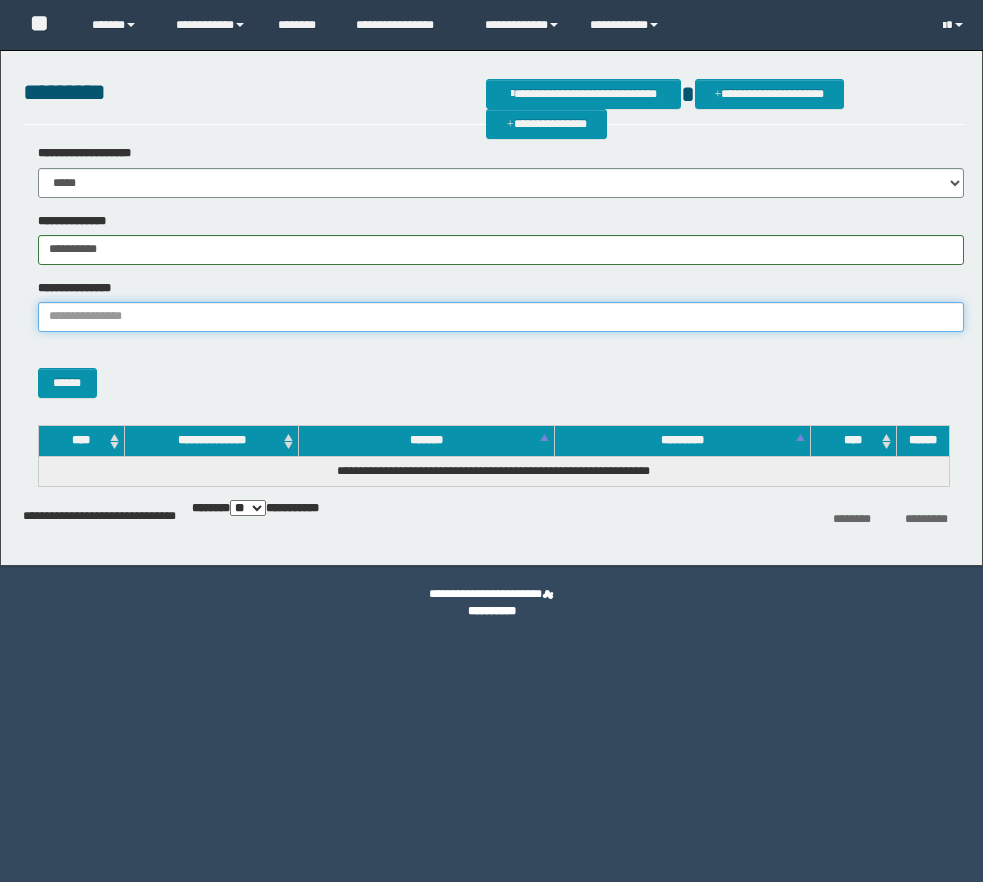 scroll, scrollTop: 0, scrollLeft: 0, axis: both 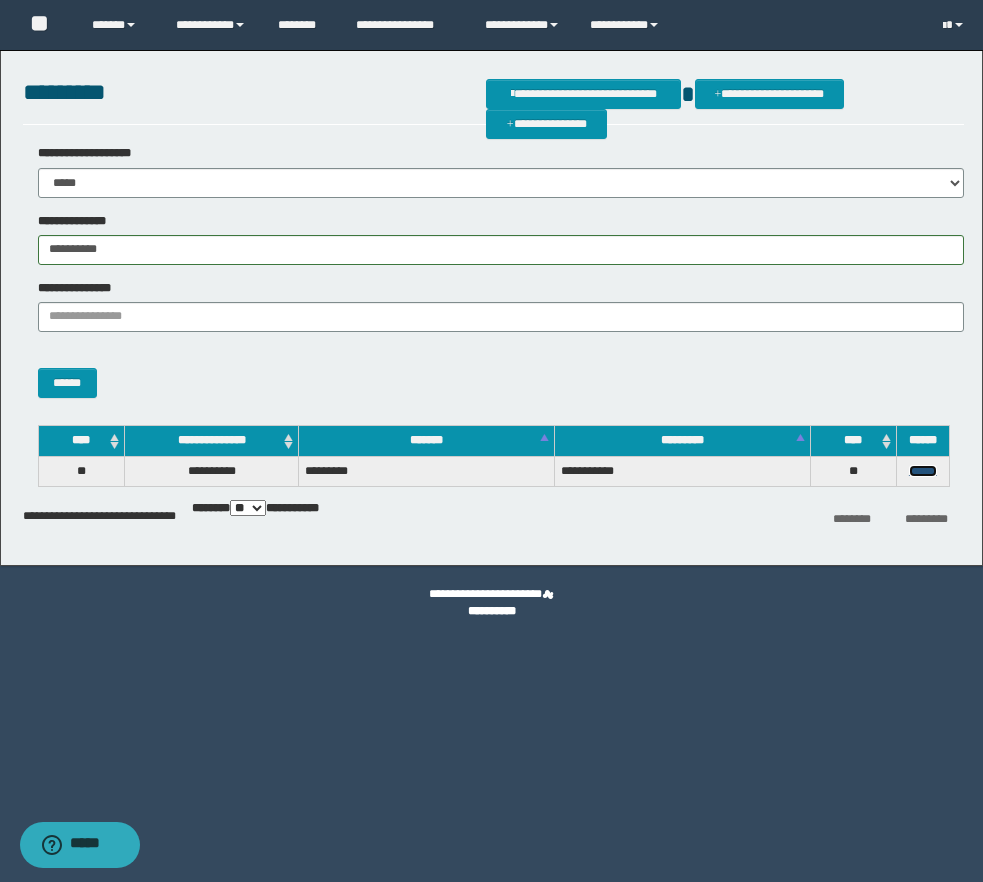click on "******" at bounding box center [923, 471] 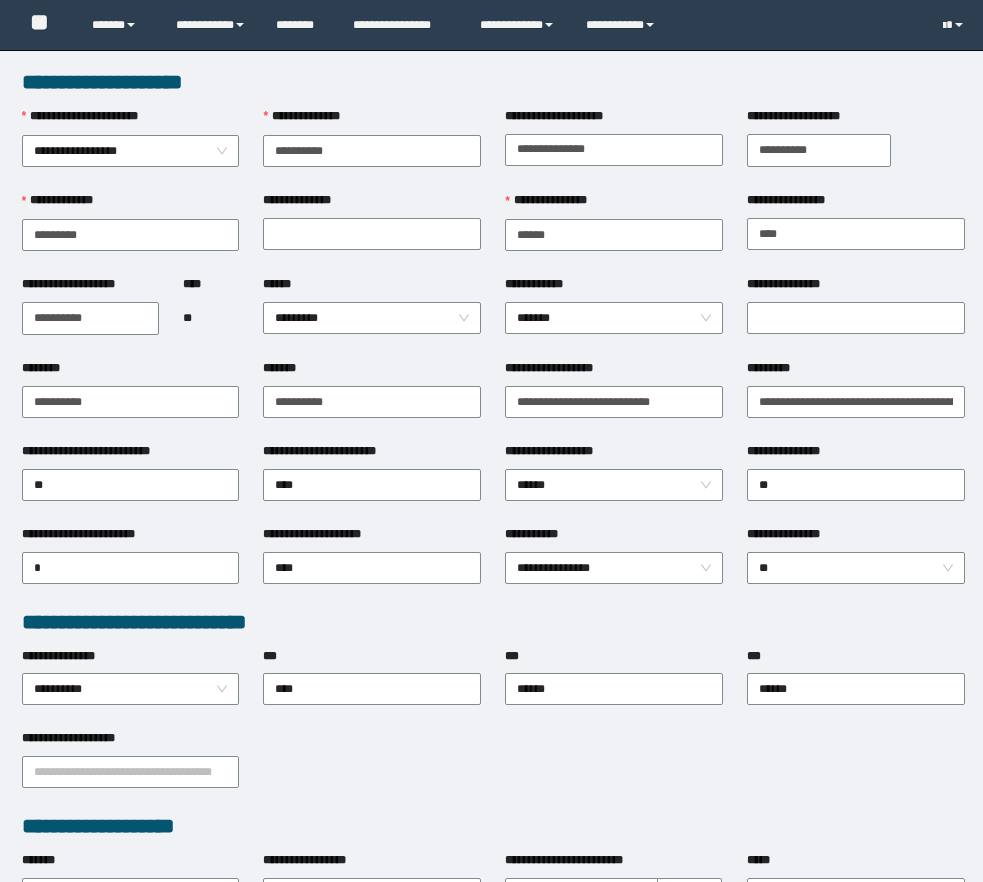 scroll, scrollTop: 0, scrollLeft: 0, axis: both 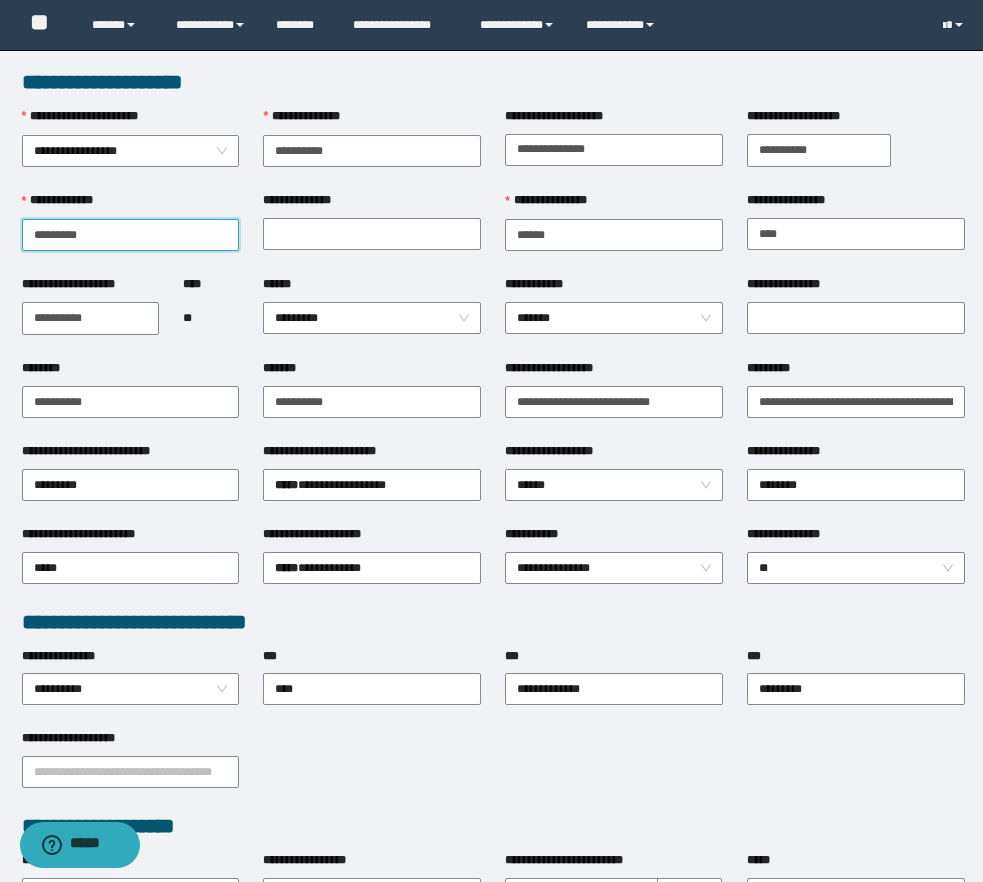 click on "*********" at bounding box center [131, 235] 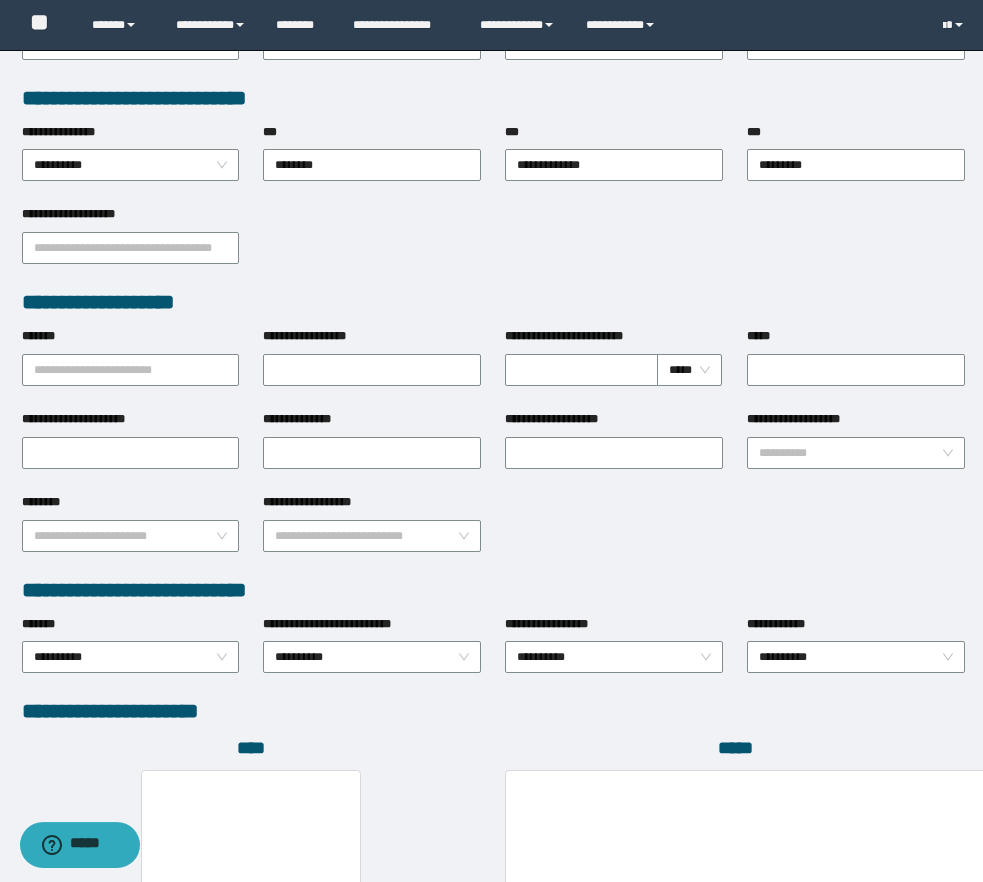 scroll, scrollTop: 816, scrollLeft: 0, axis: vertical 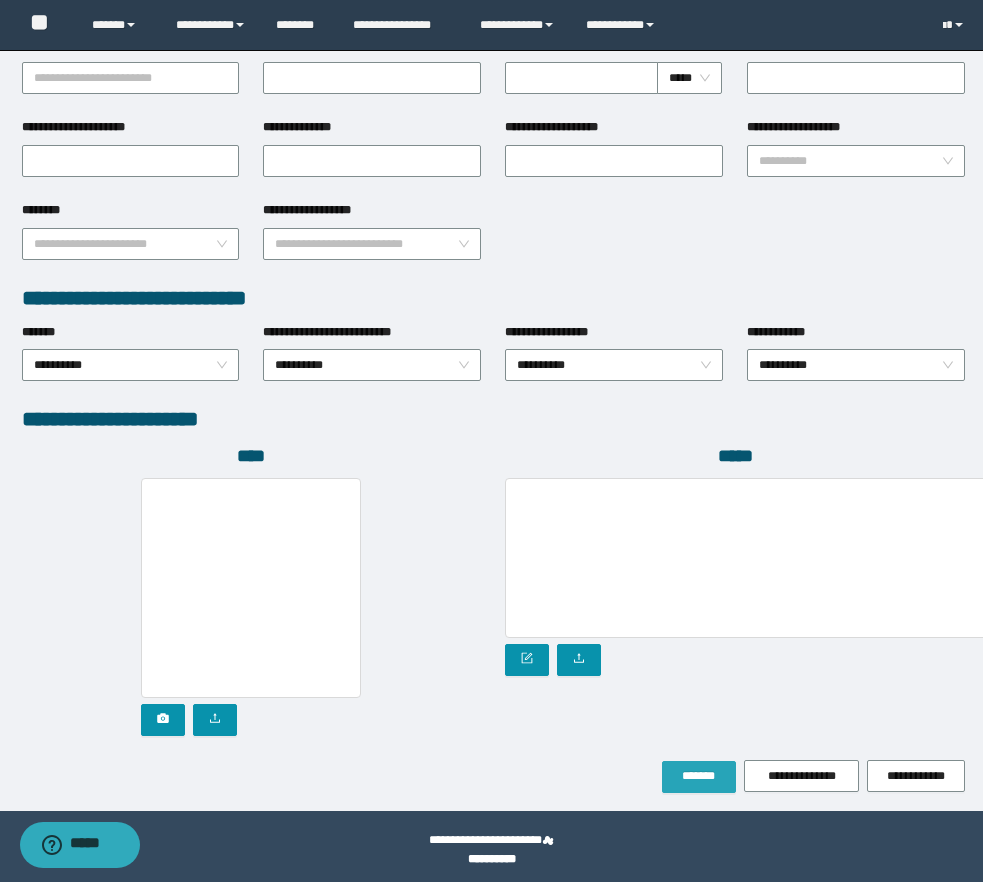 click on "*******" at bounding box center [699, 777] 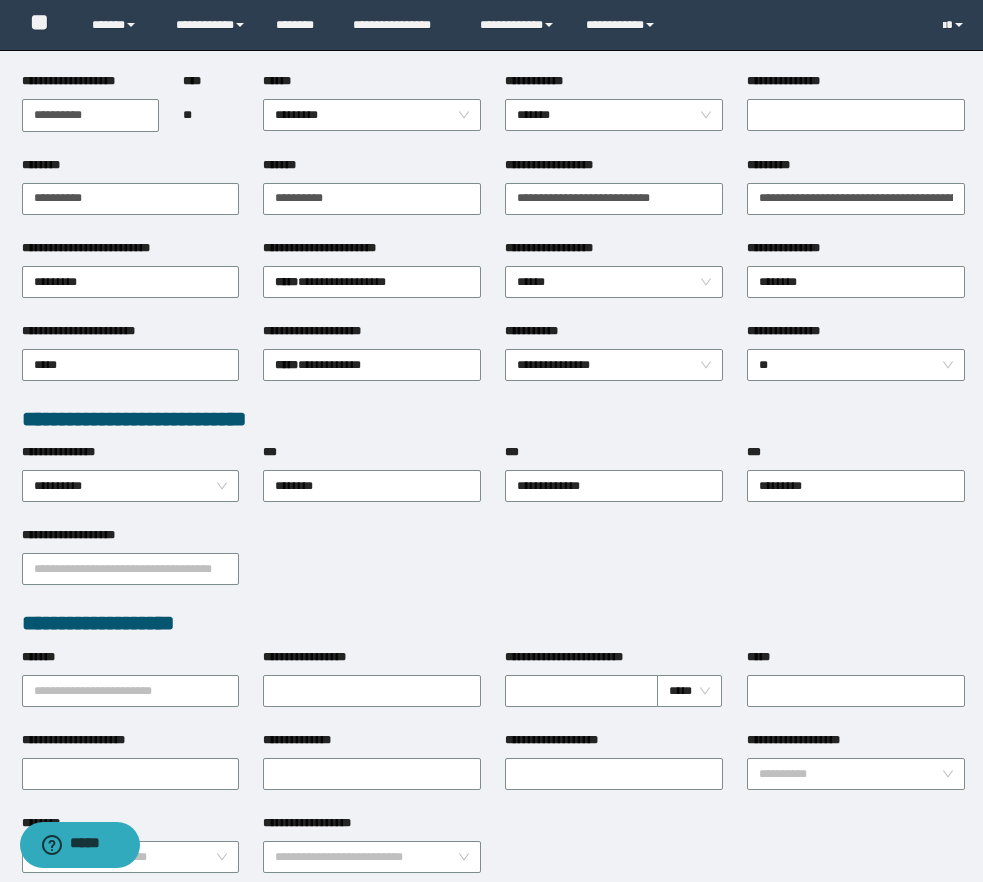 scroll, scrollTop: 0, scrollLeft: 0, axis: both 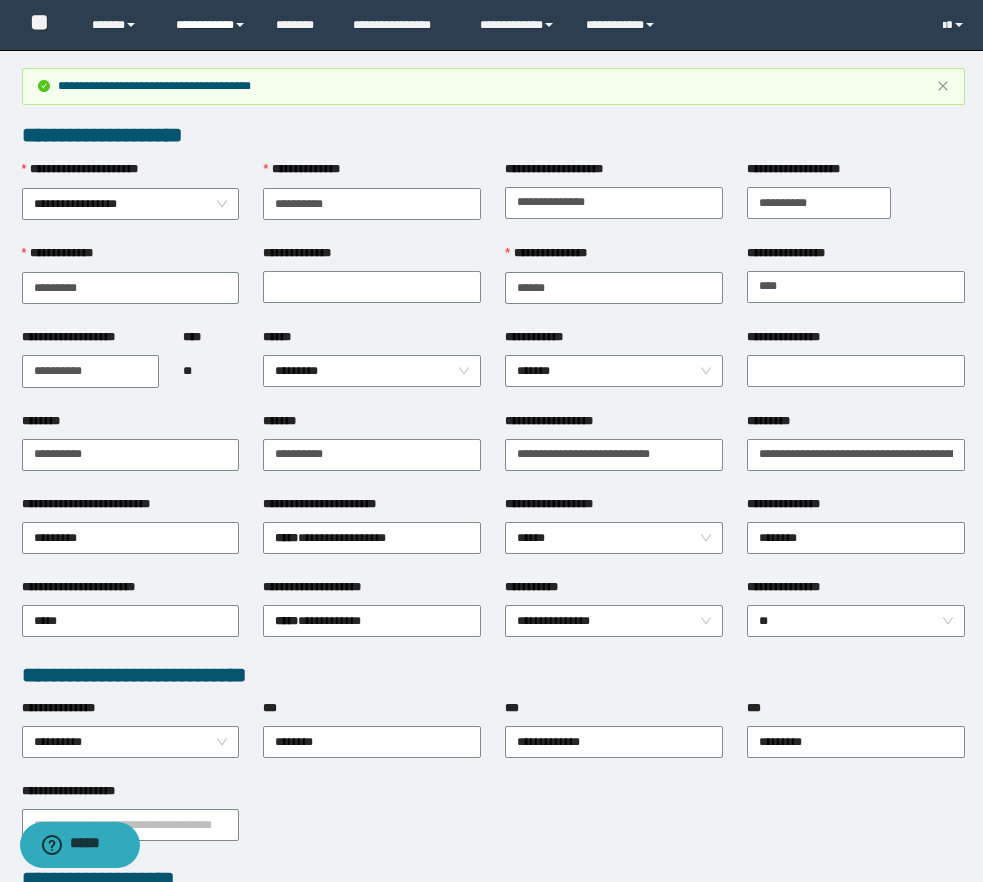 click on "**********" at bounding box center [211, 25] 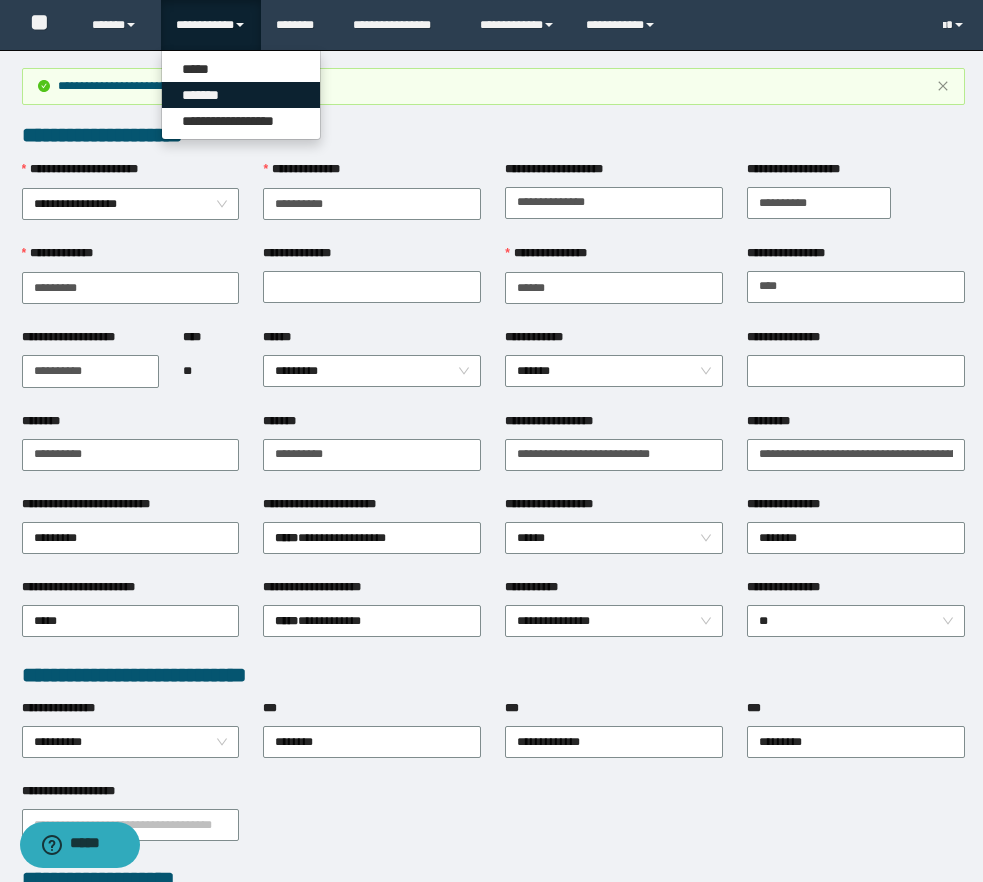 click on "*******" at bounding box center (241, 95) 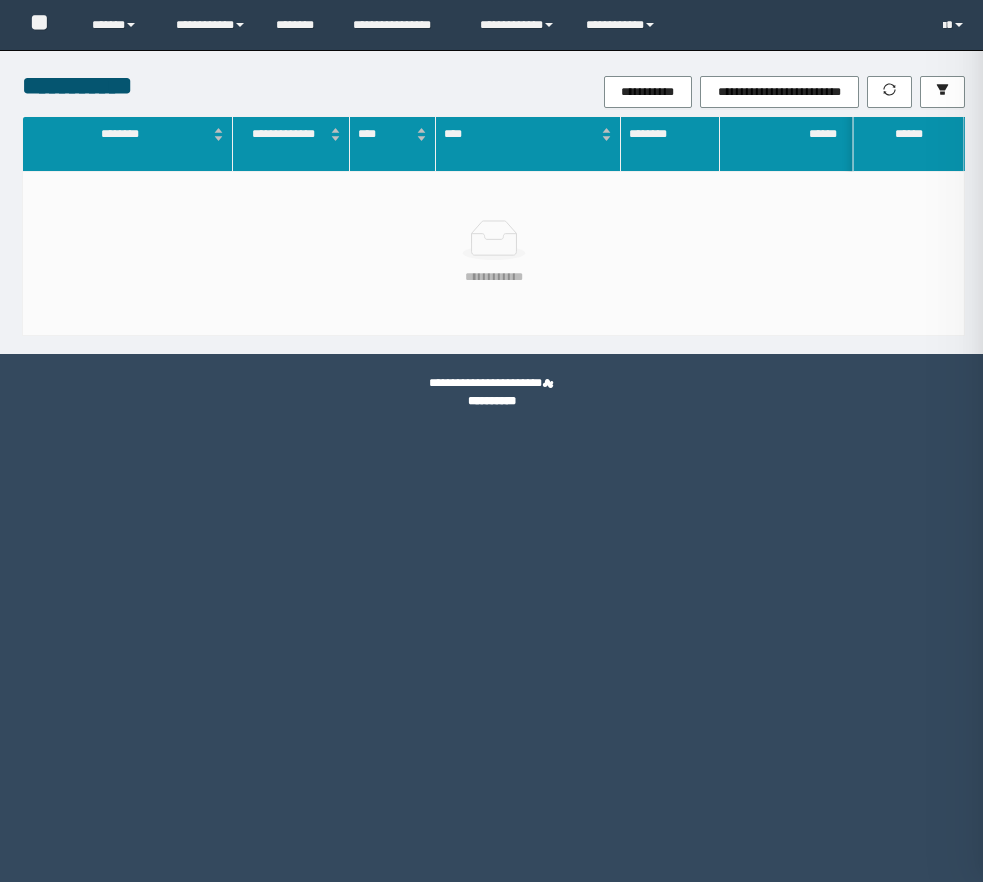 scroll, scrollTop: 0, scrollLeft: 0, axis: both 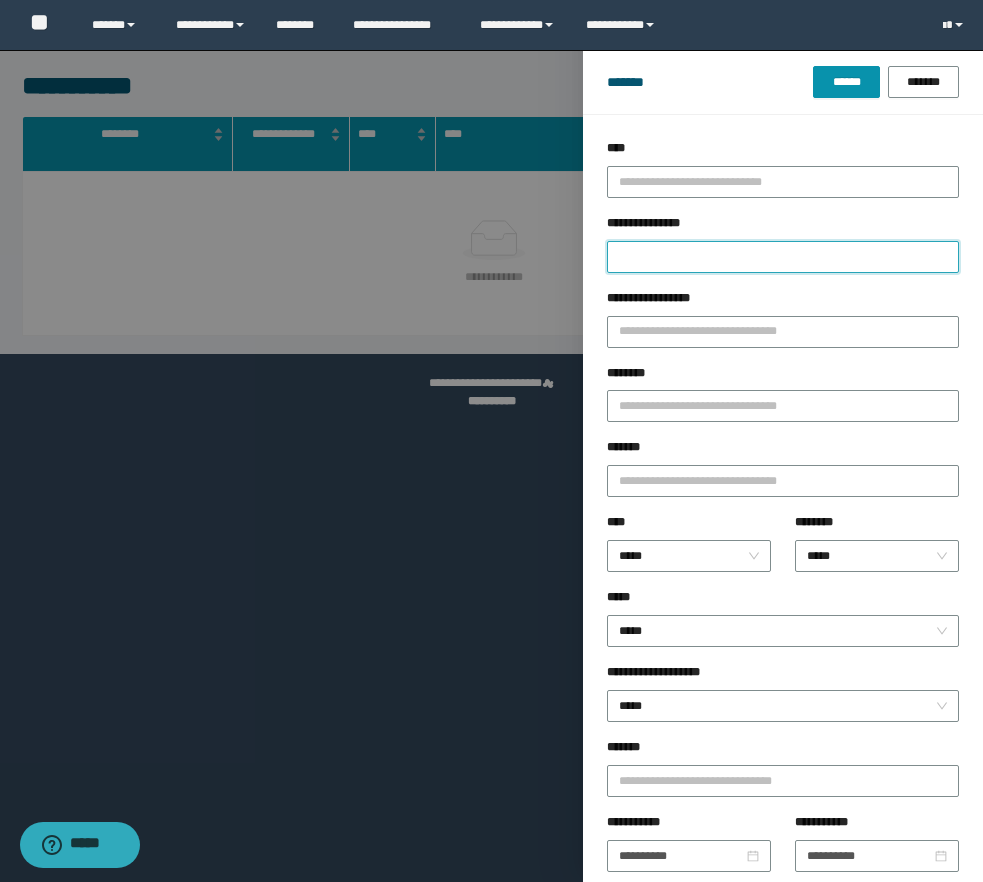 click on "**********" at bounding box center [783, 257] 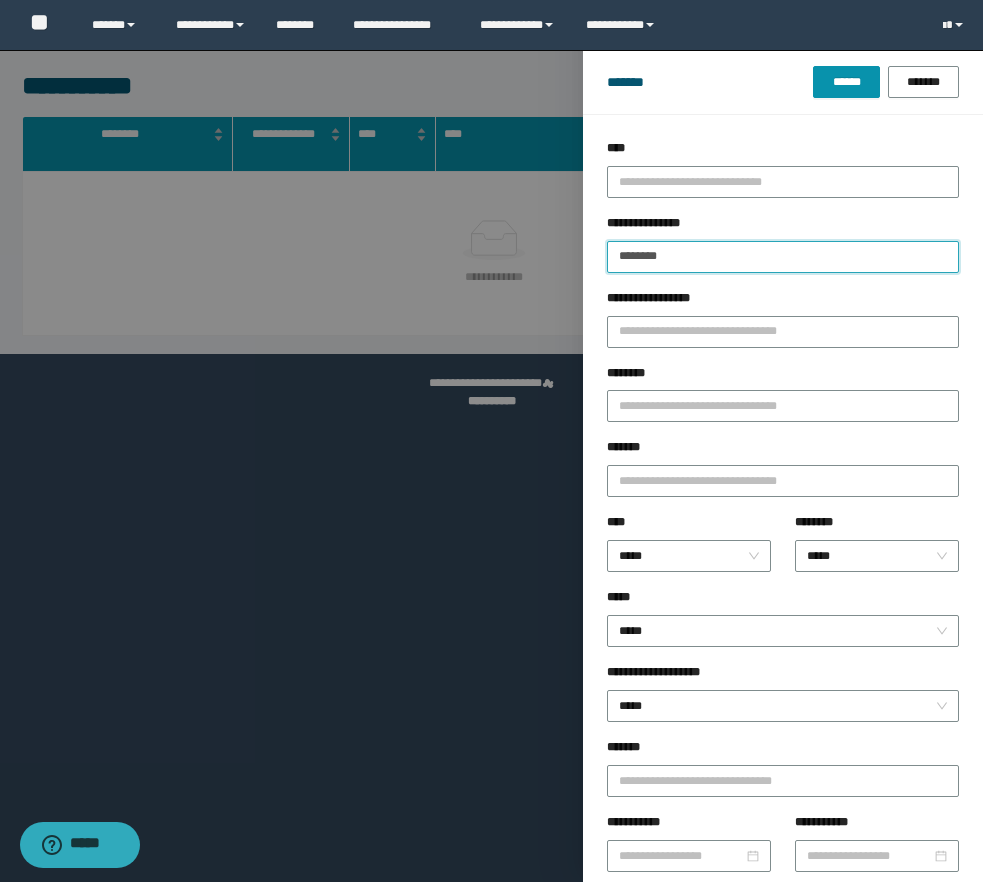 type on "********" 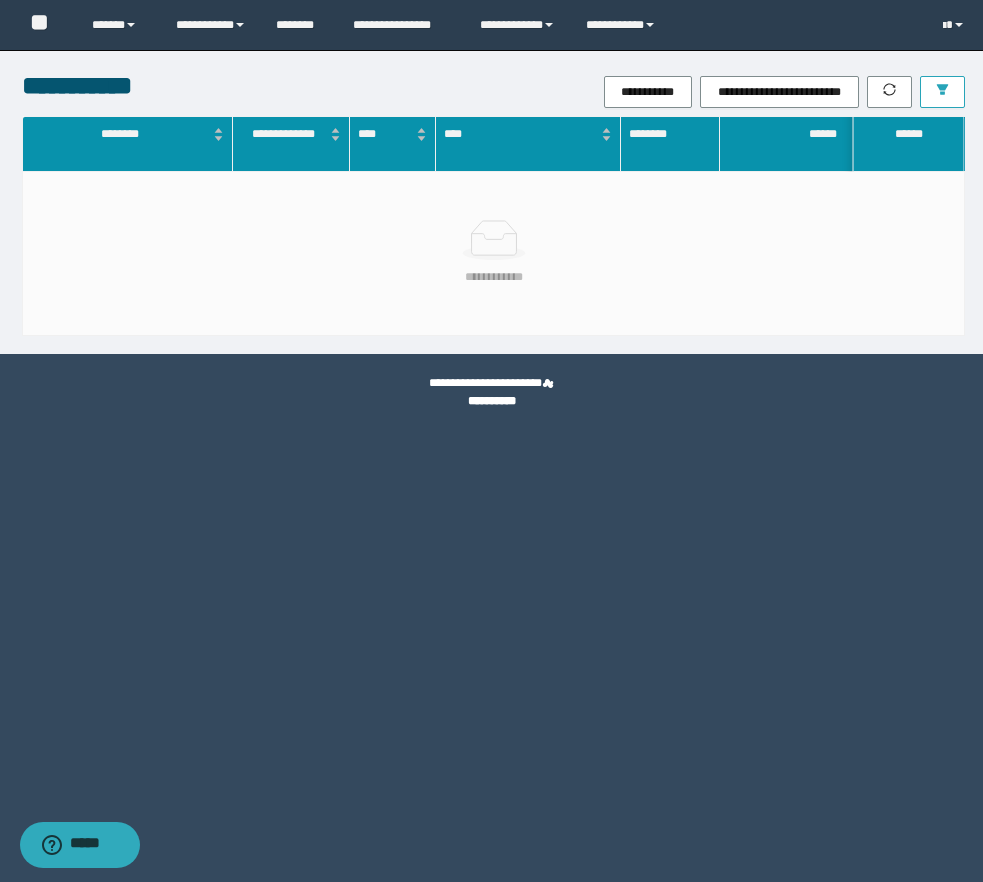 click 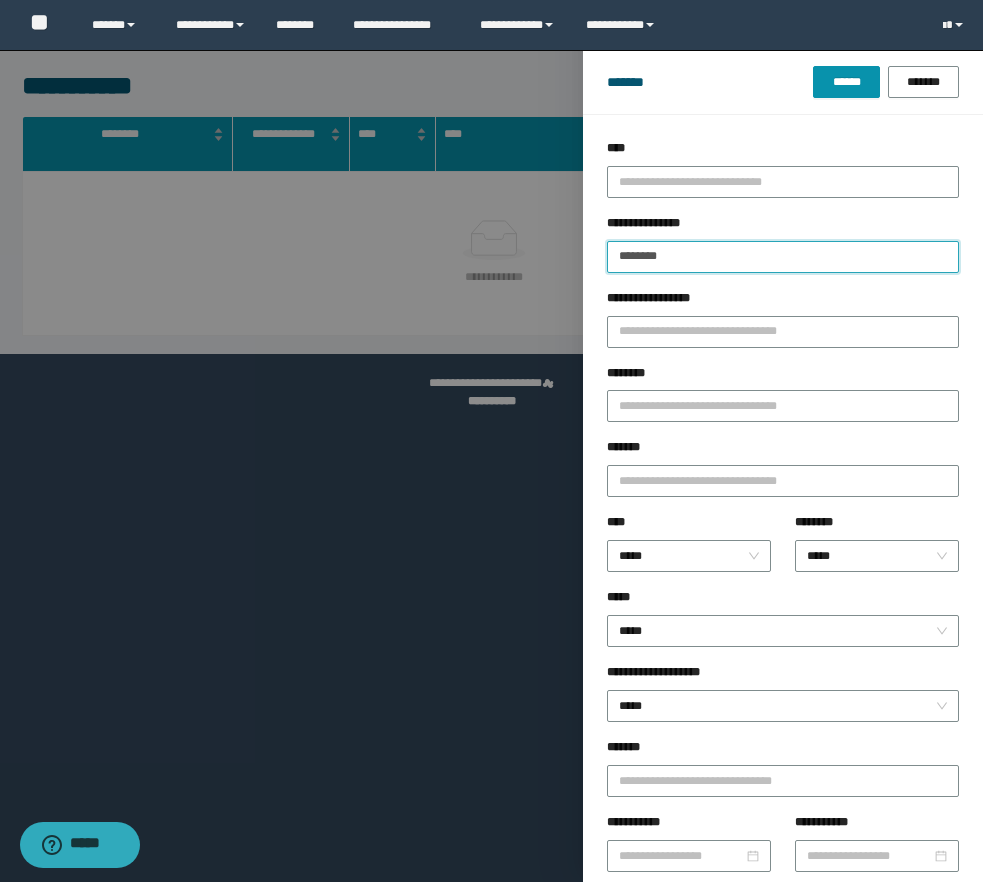 click on "********" at bounding box center (783, 257) 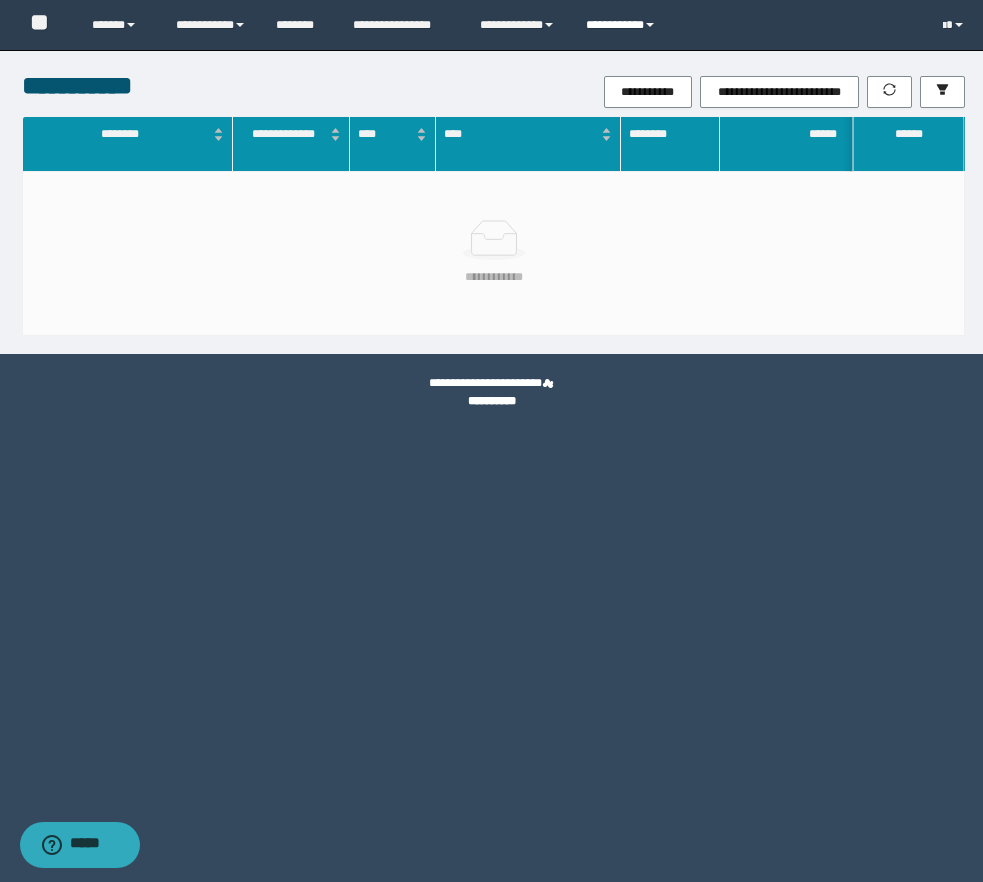 click on "**********" at bounding box center [623, 25] 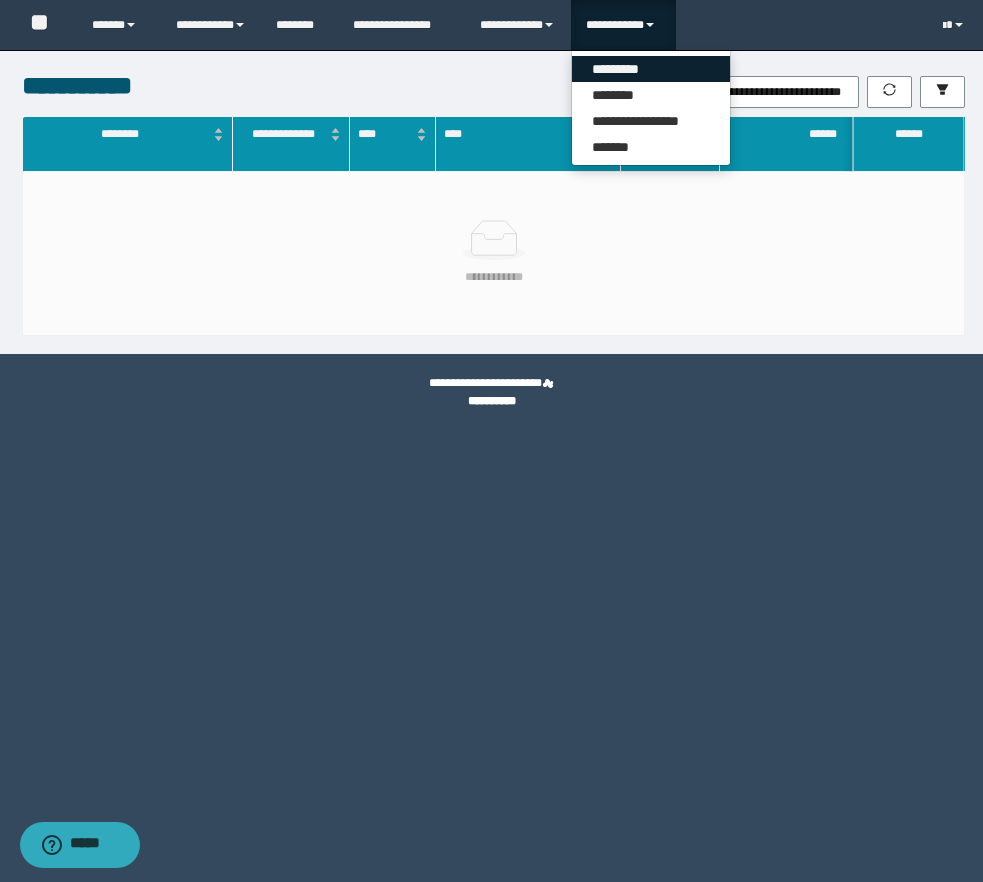 click on "*********" at bounding box center (651, 69) 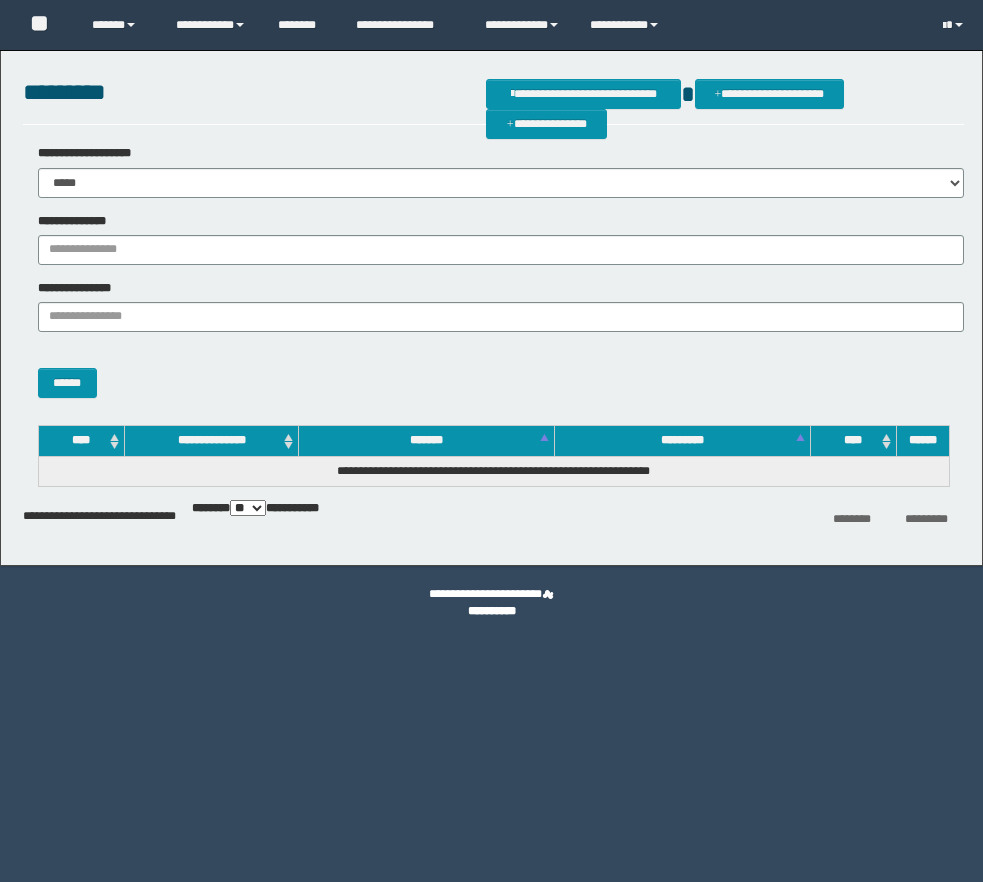 scroll, scrollTop: 0, scrollLeft: 0, axis: both 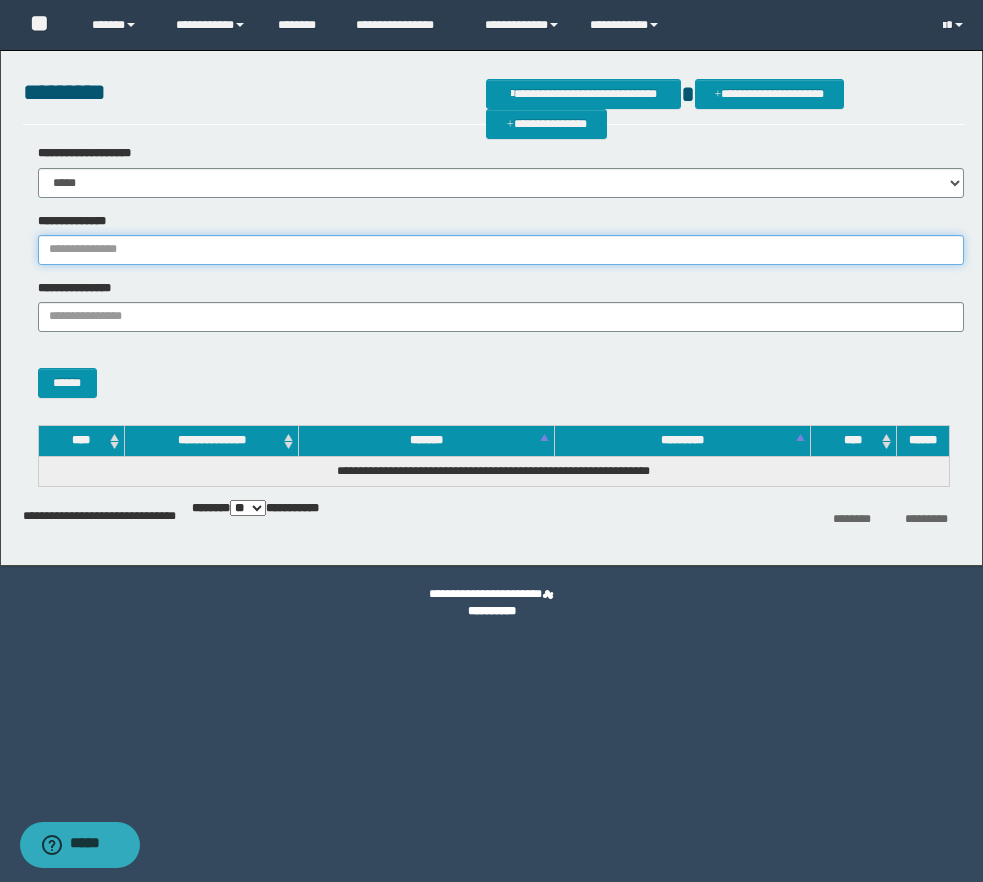 click on "**********" at bounding box center (501, 250) 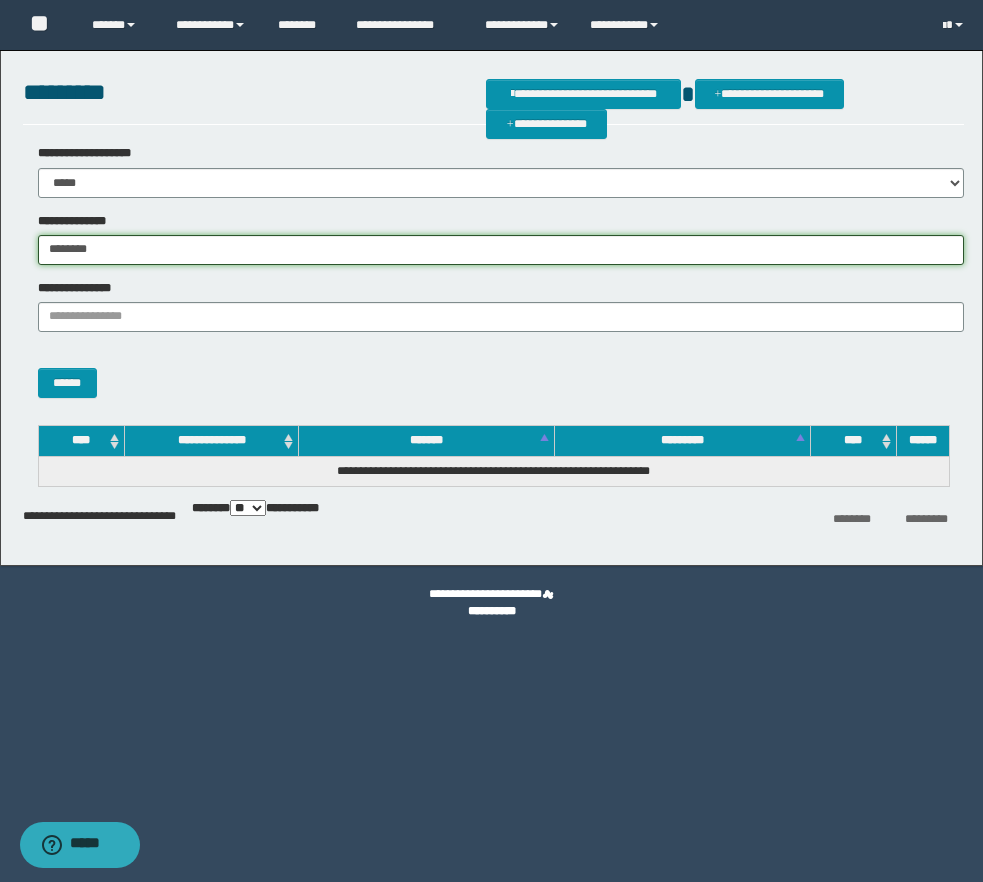 type on "********" 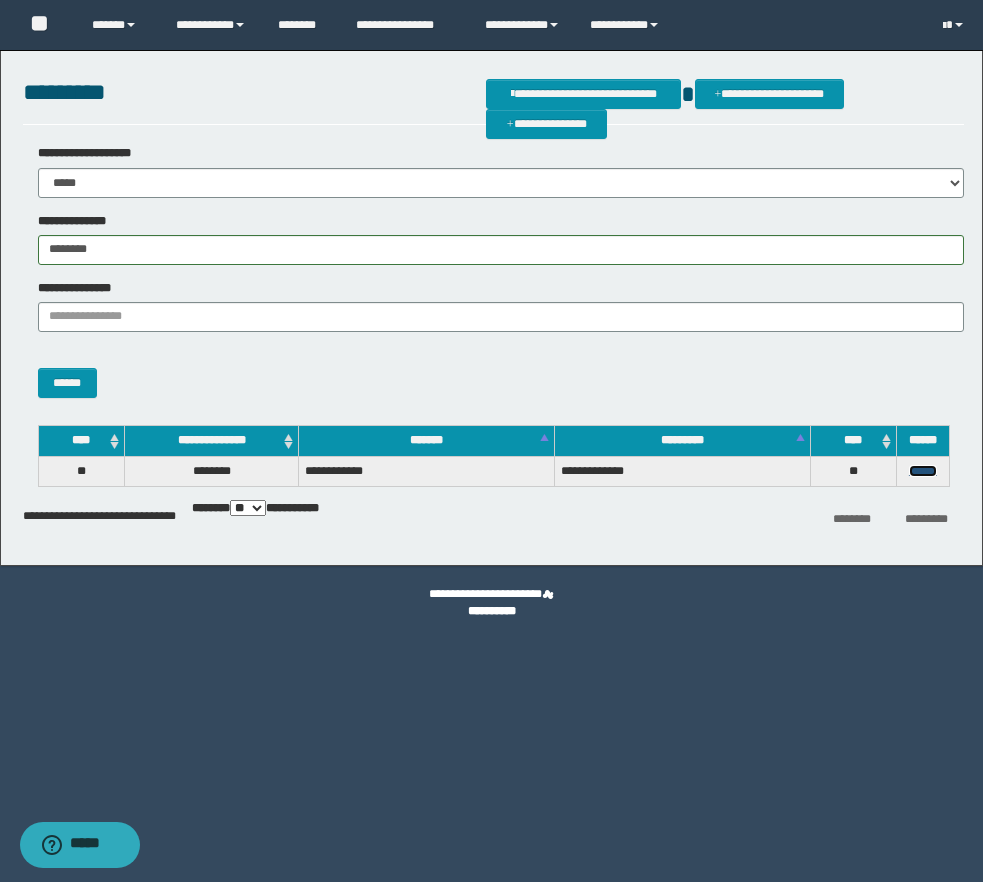 click on "******" at bounding box center [923, 471] 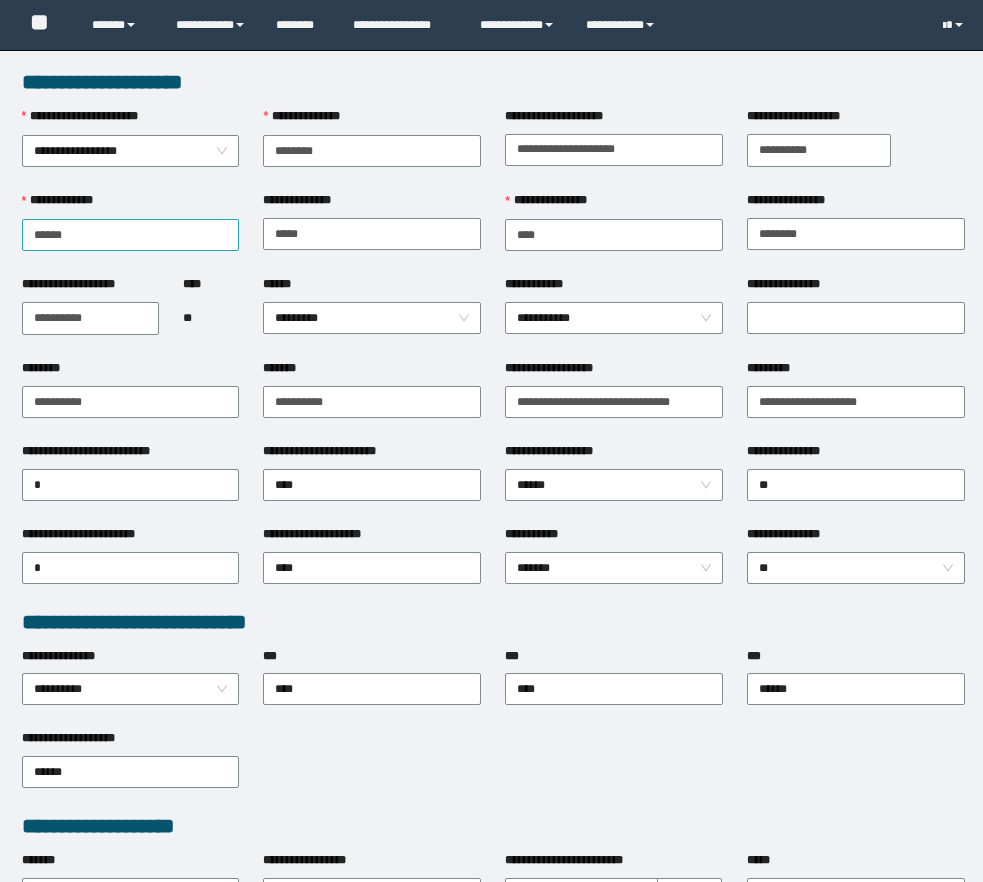 scroll, scrollTop: 0, scrollLeft: 0, axis: both 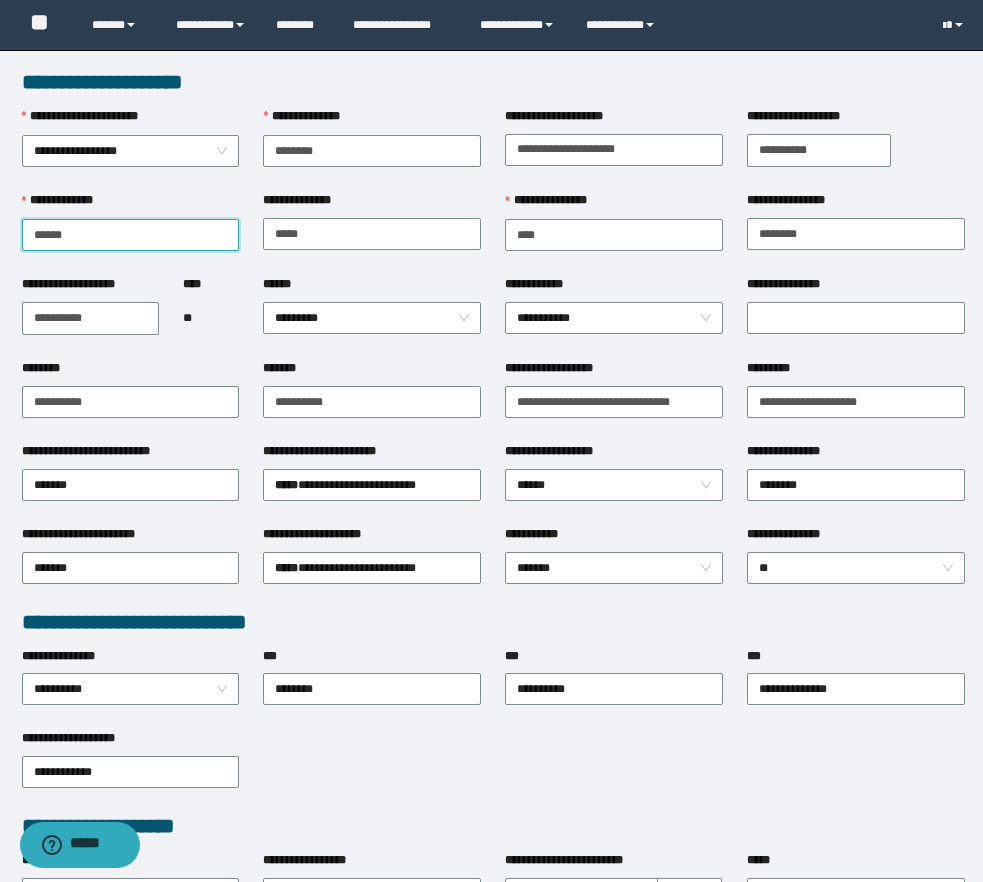 click on "******" at bounding box center [131, 235] 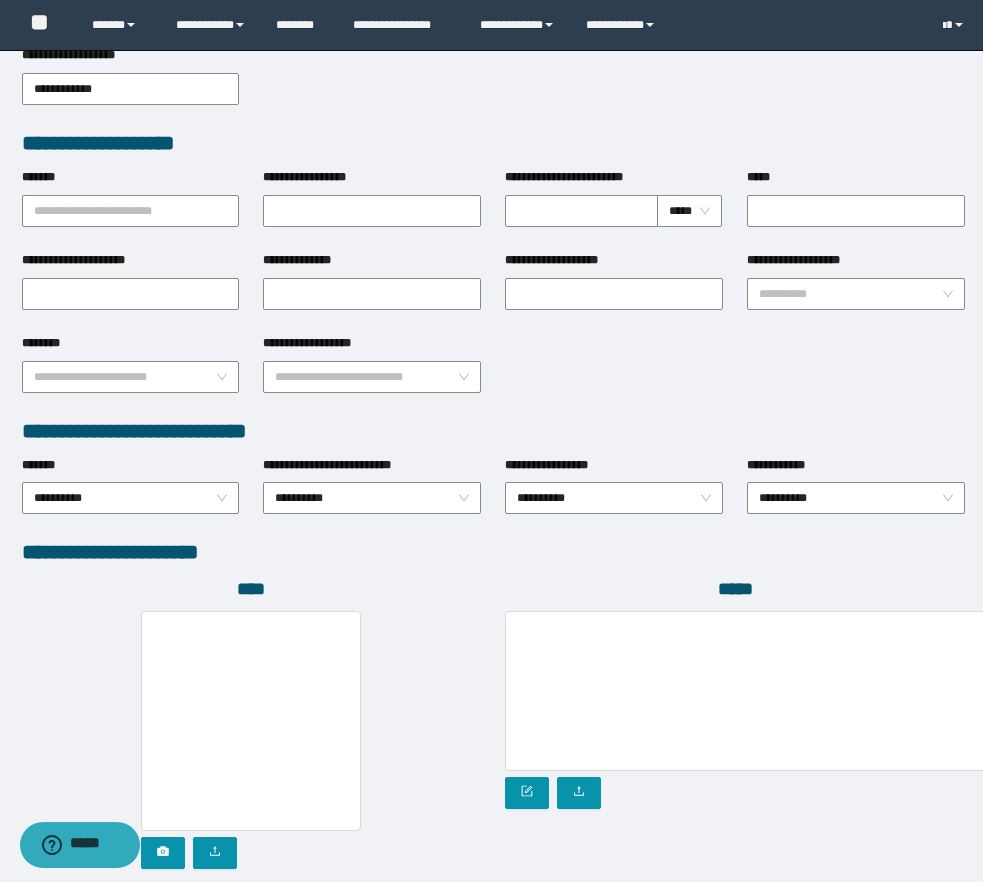 scroll, scrollTop: 822, scrollLeft: 0, axis: vertical 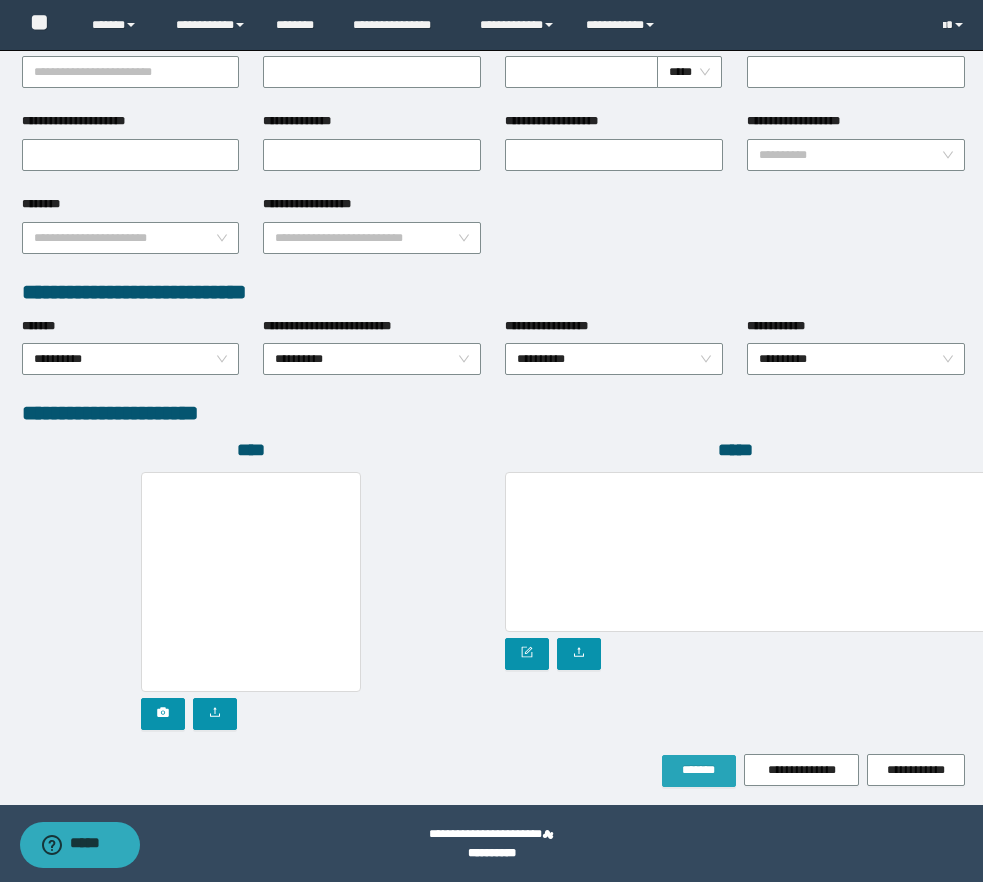 click on "*******" at bounding box center [699, 770] 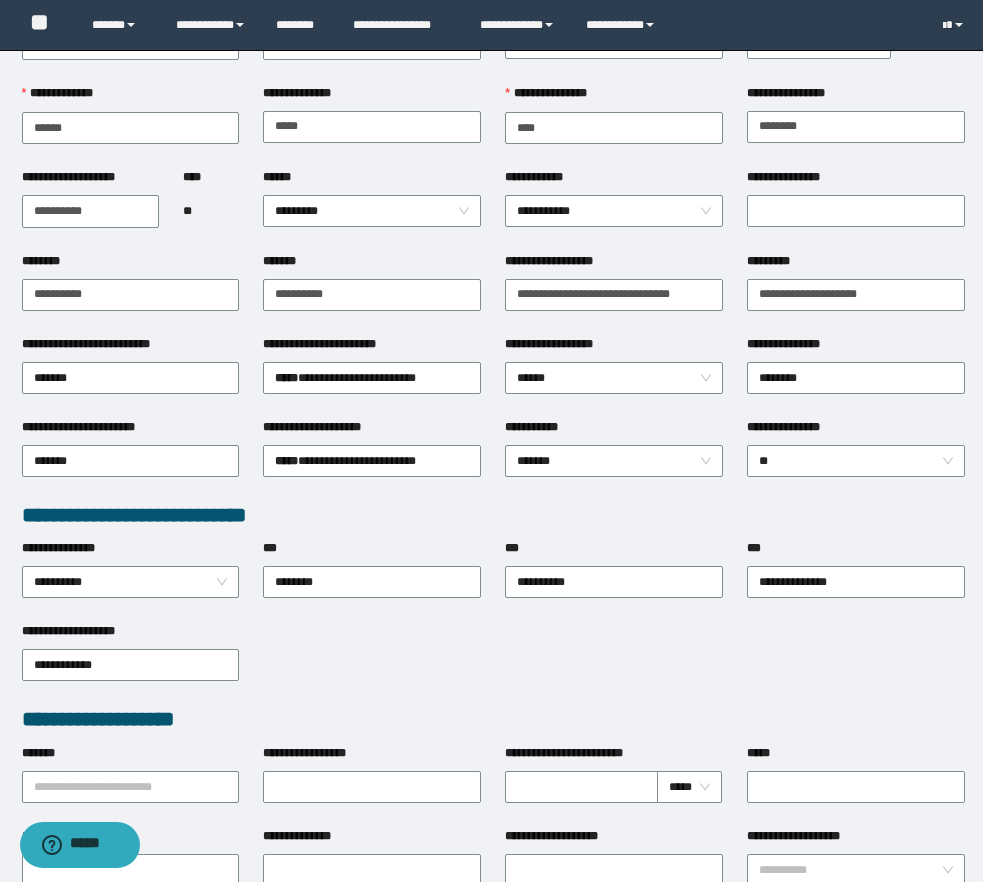 scroll, scrollTop: 0, scrollLeft: 0, axis: both 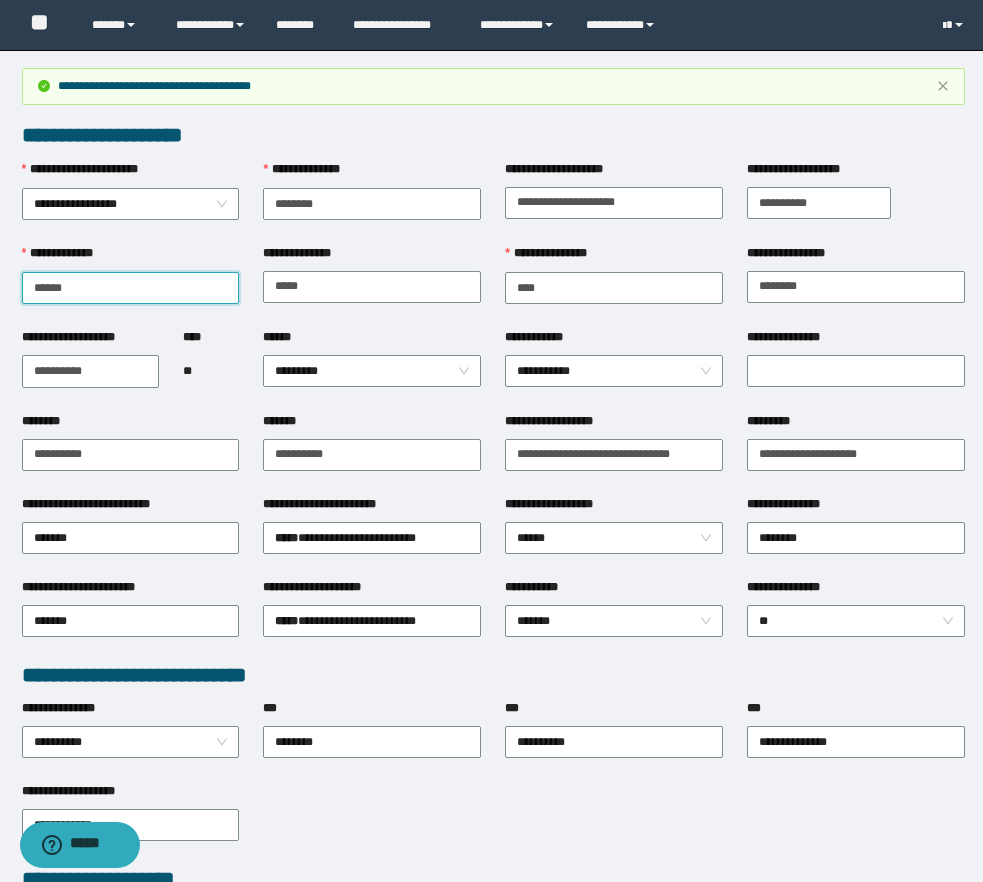 click on "******" at bounding box center (131, 288) 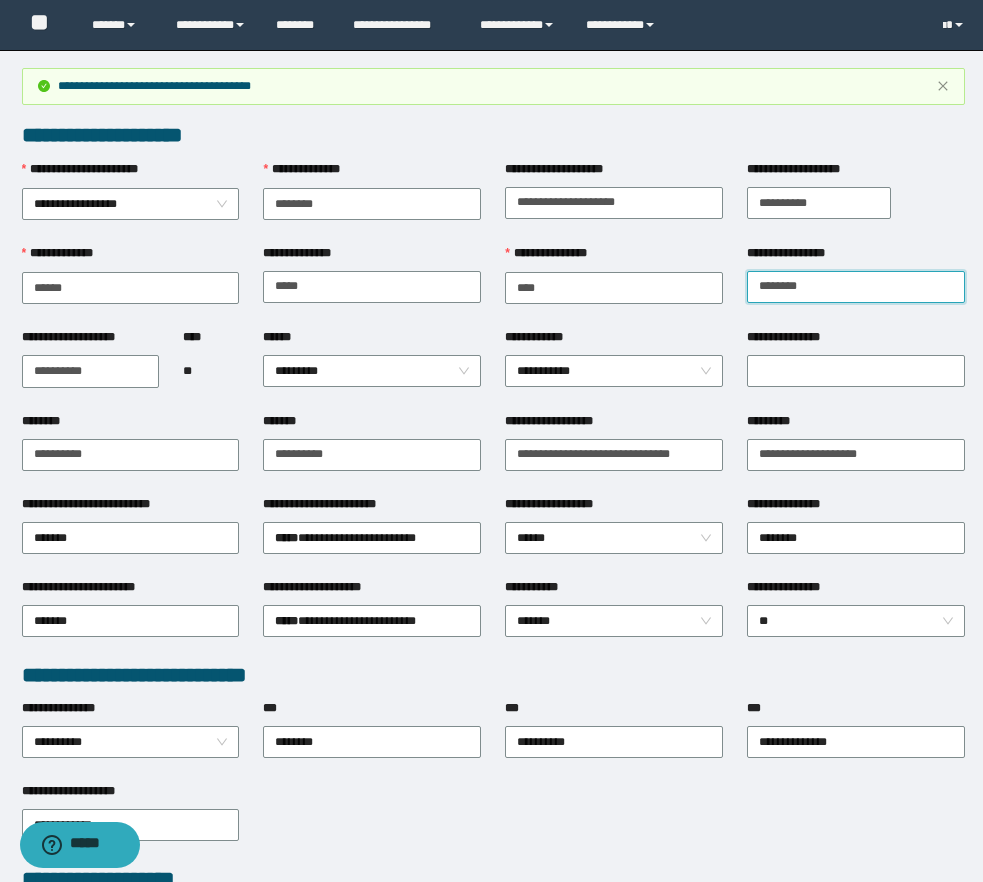 scroll, scrollTop: 408, scrollLeft: 0, axis: vertical 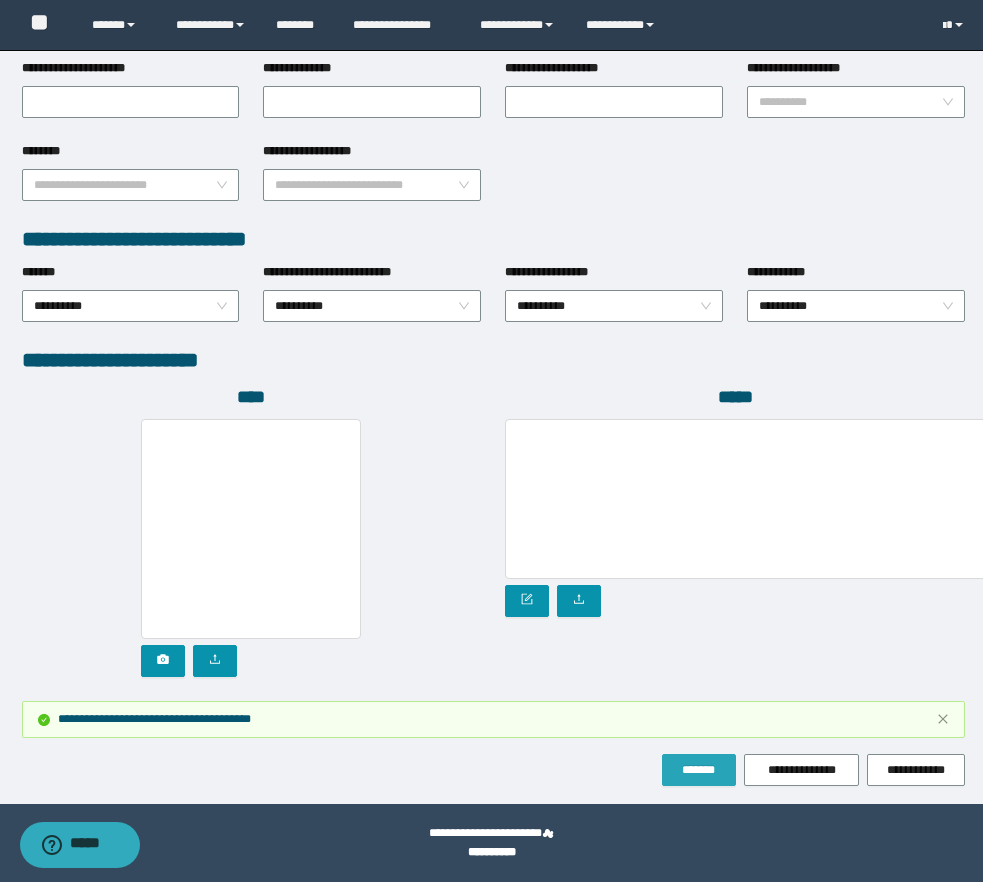 click on "*******" at bounding box center (699, 770) 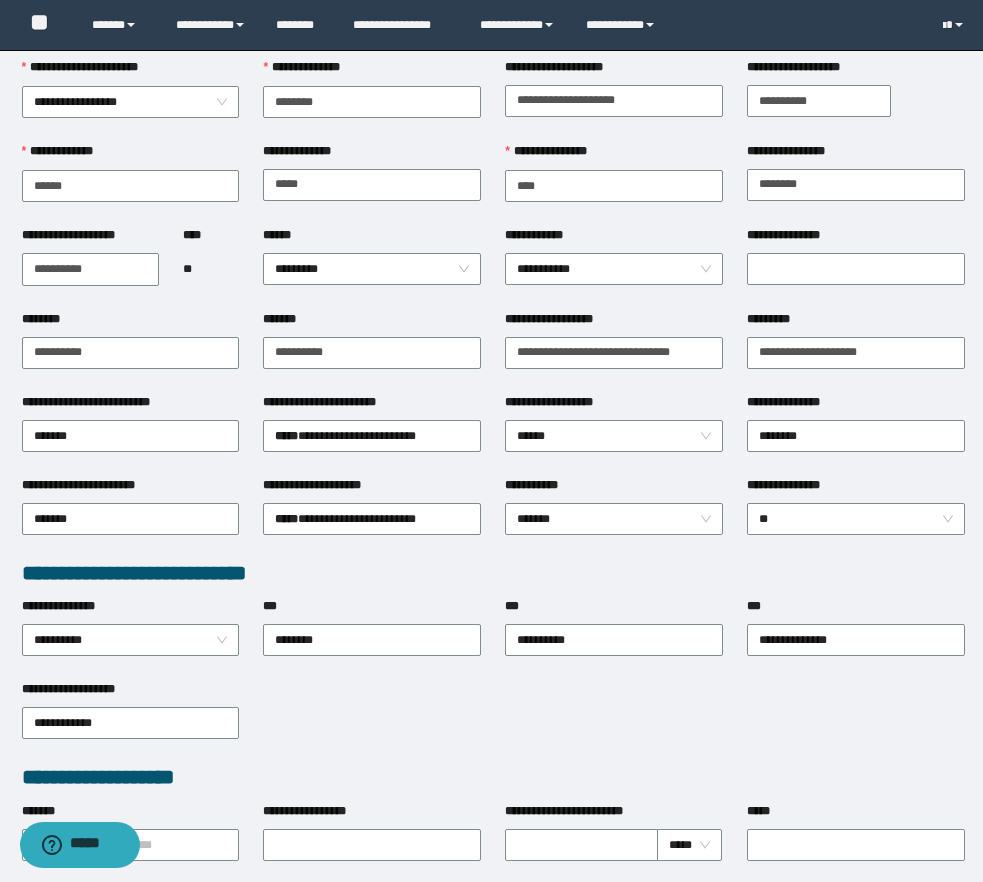 scroll, scrollTop: 0, scrollLeft: 0, axis: both 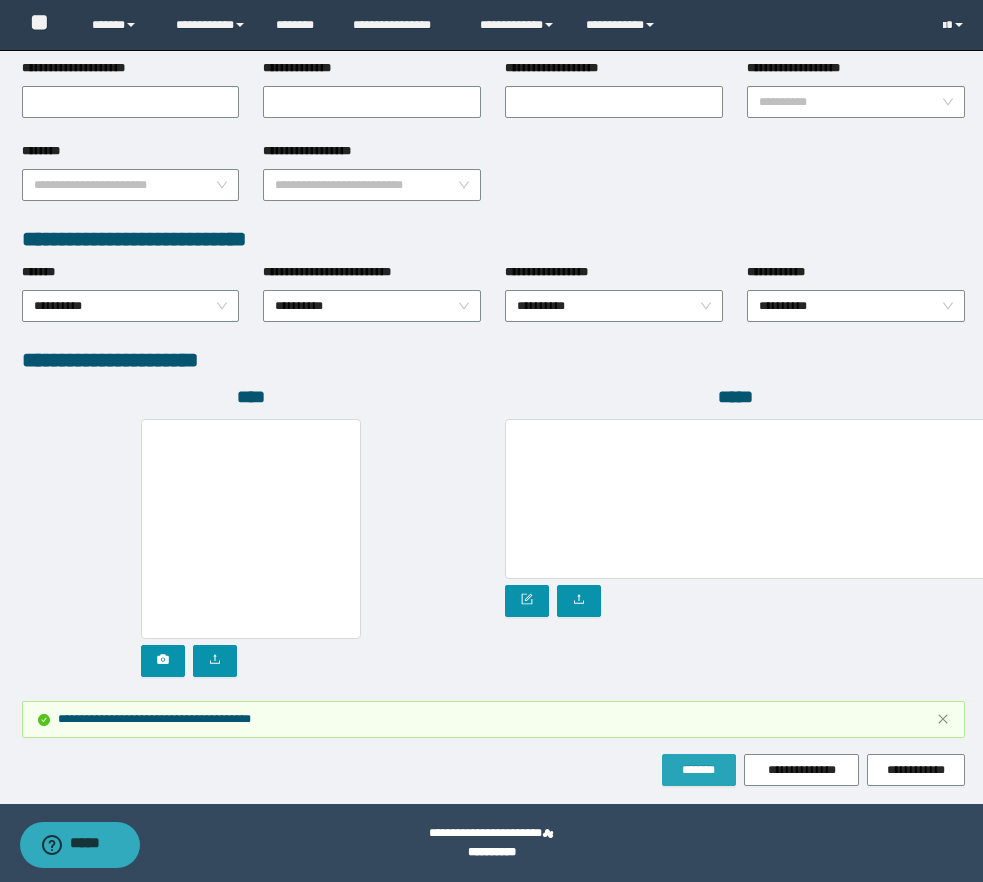 click on "*******" at bounding box center [699, 770] 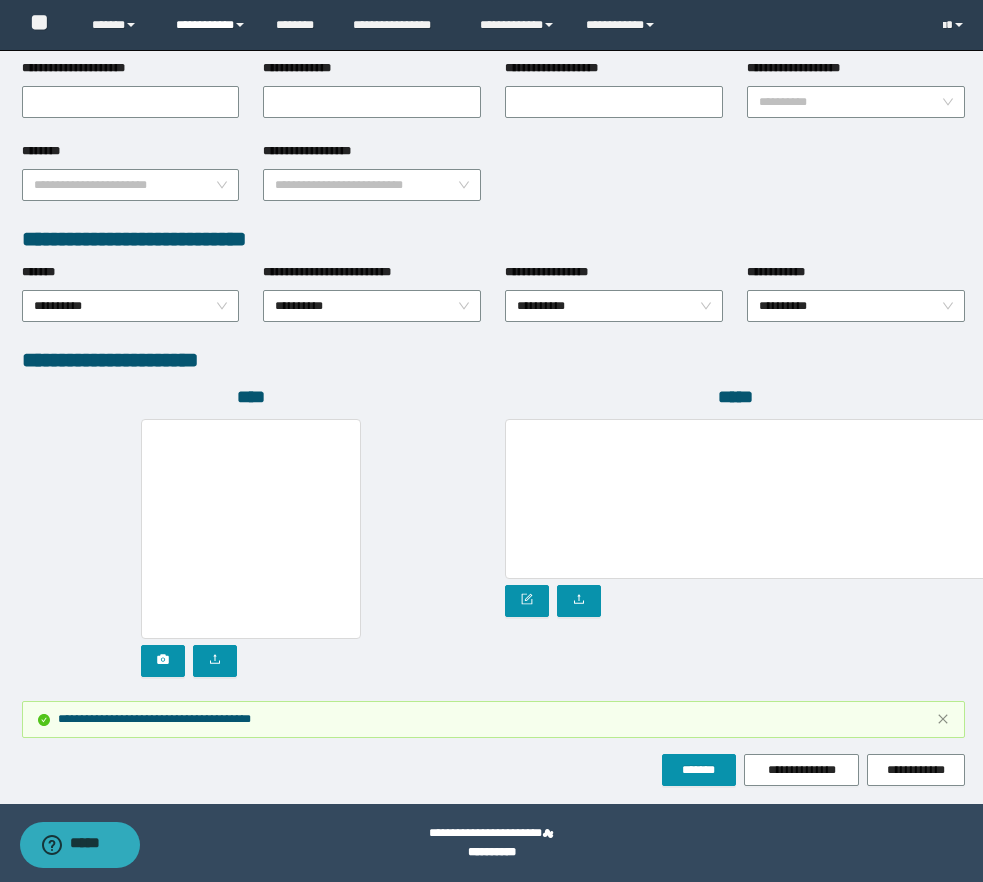 click on "**********" at bounding box center (211, 25) 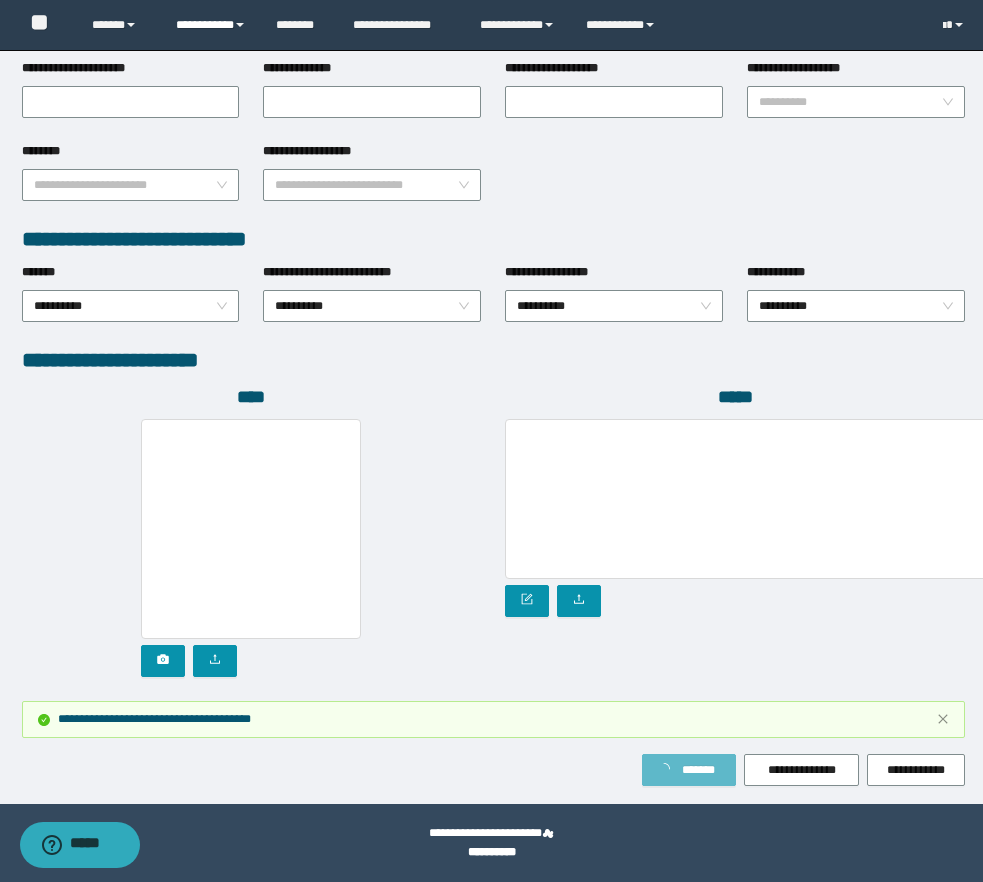 scroll, scrollTop: 0, scrollLeft: 0, axis: both 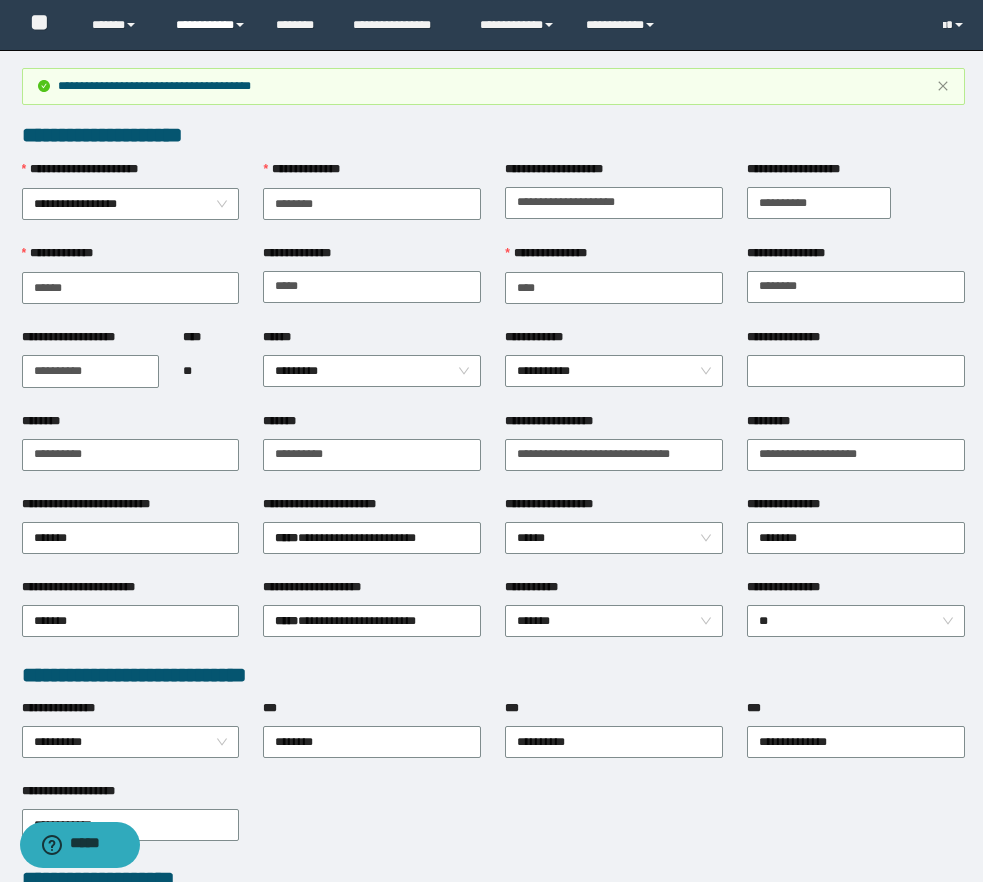 click on "**********" at bounding box center (211, 25) 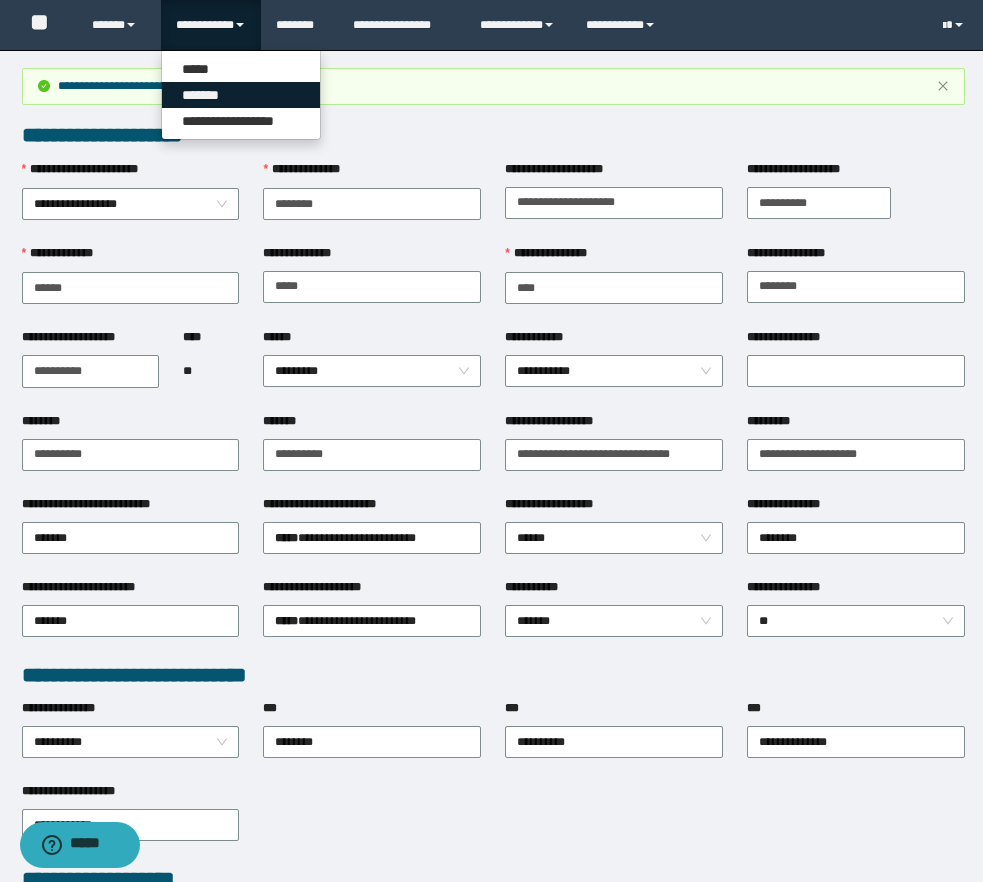 click on "*******" at bounding box center (241, 95) 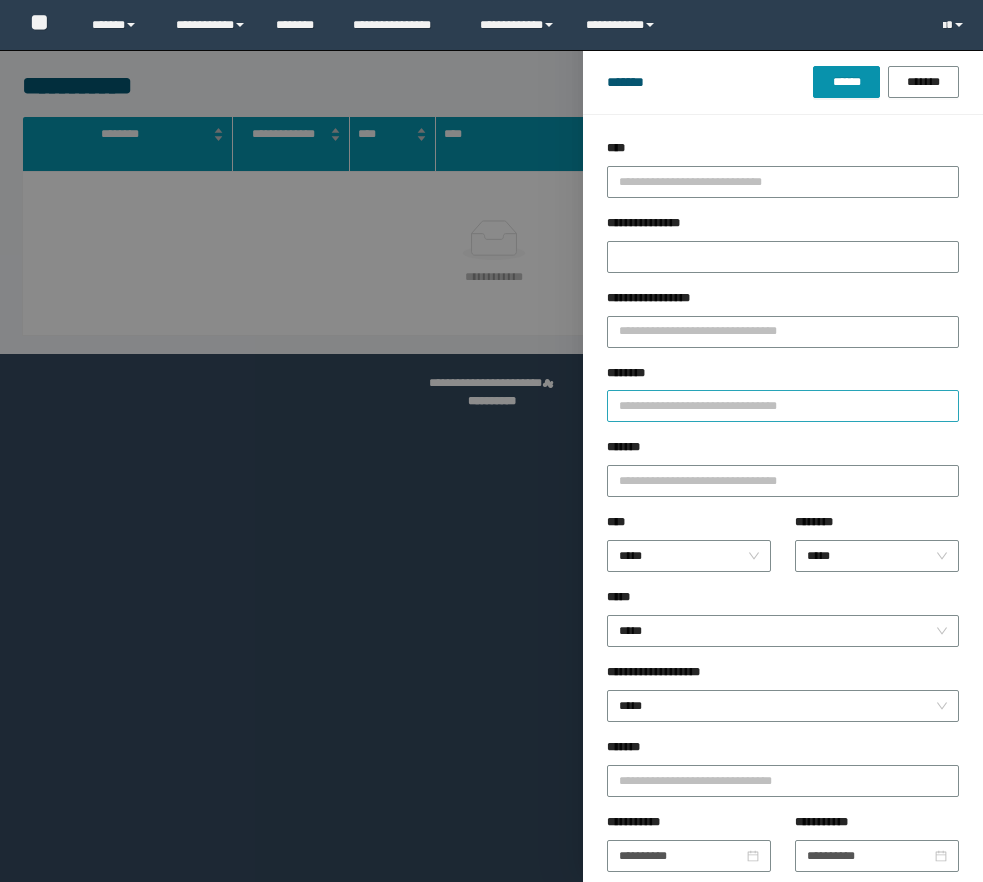 scroll, scrollTop: 0, scrollLeft: 0, axis: both 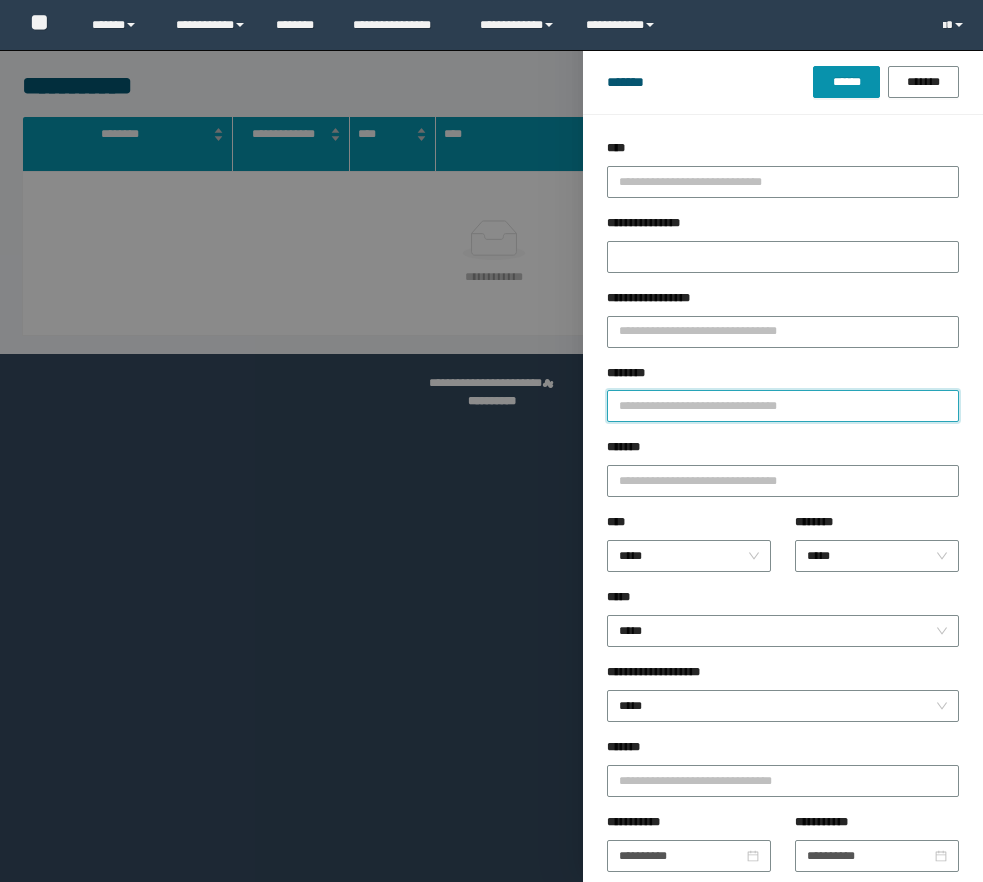 click on "********" at bounding box center (783, 406) 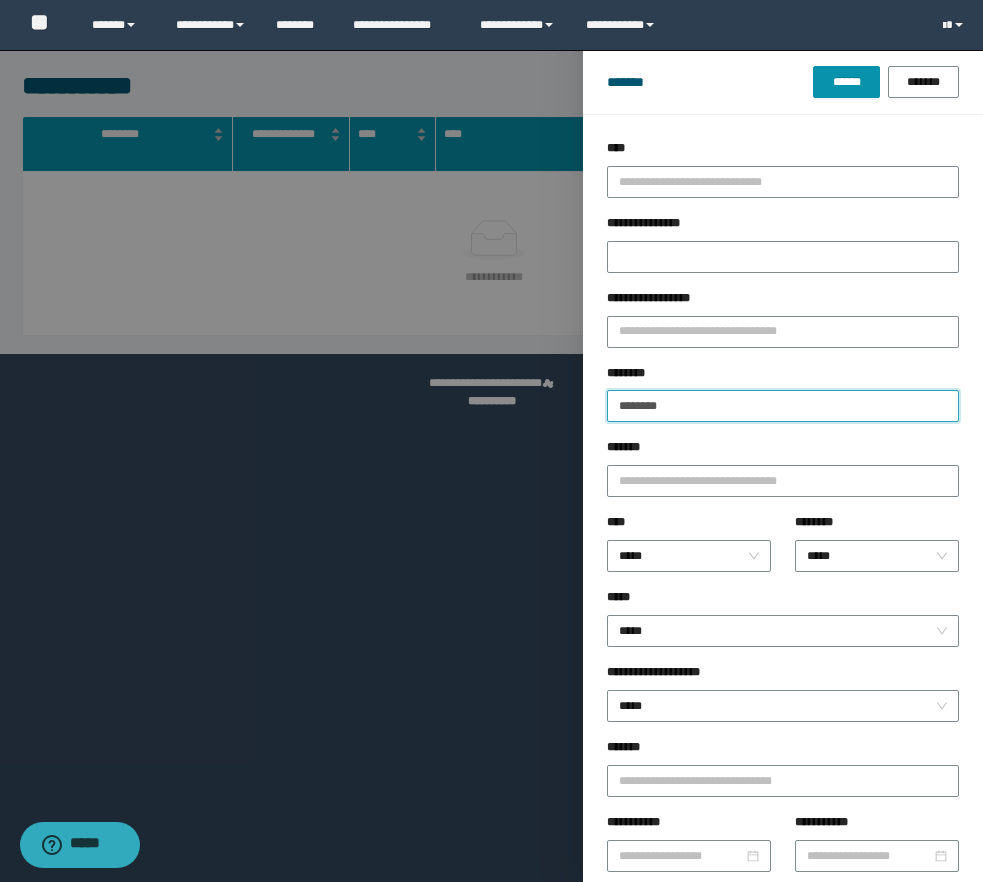 scroll, scrollTop: 0, scrollLeft: 0, axis: both 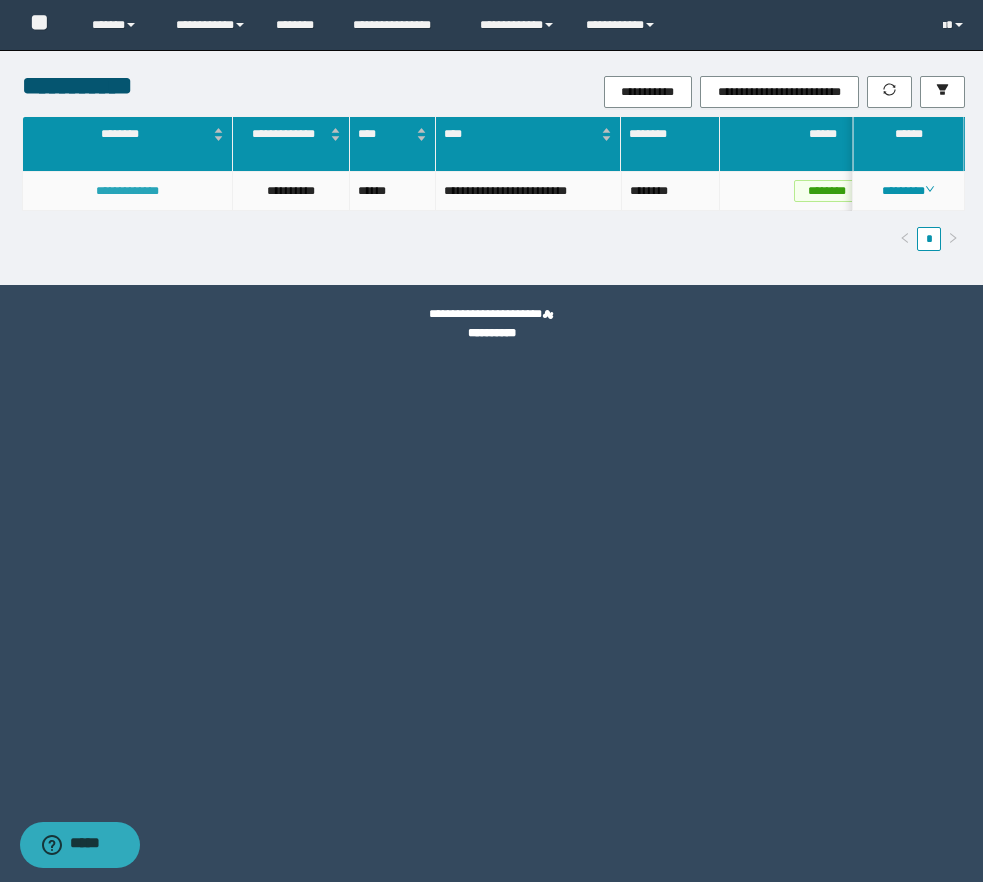 click on "**********" at bounding box center [127, 191] 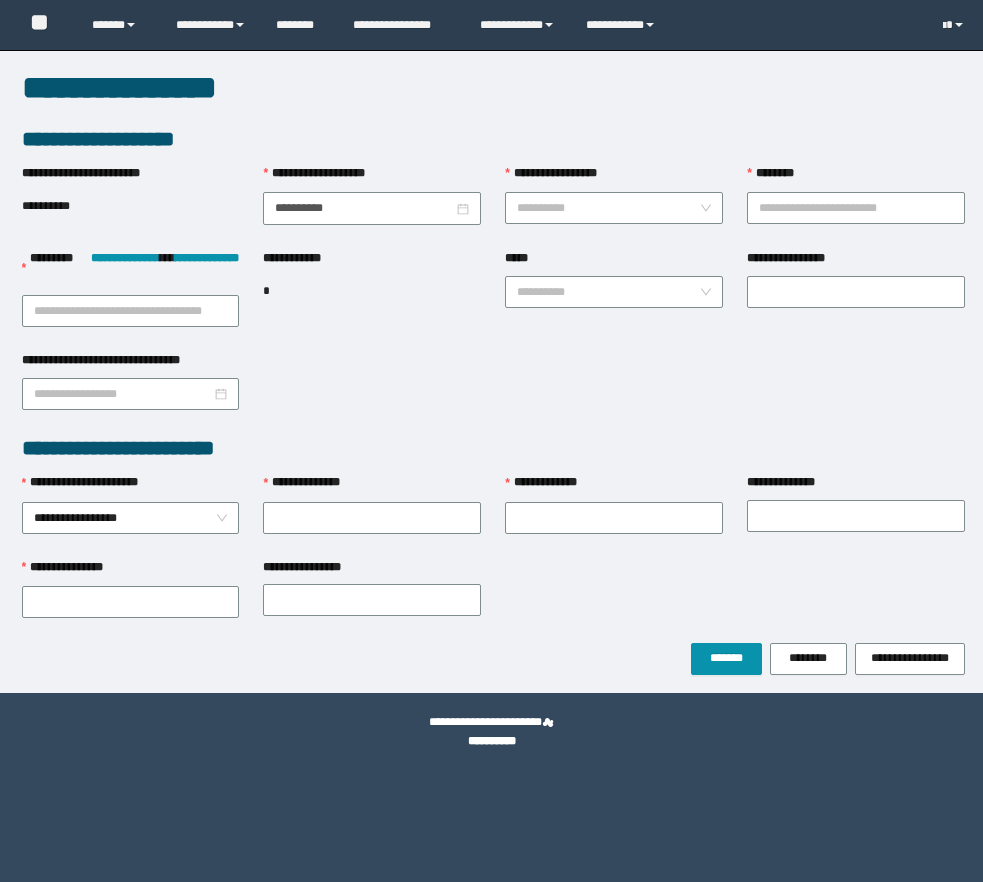scroll, scrollTop: 0, scrollLeft: 0, axis: both 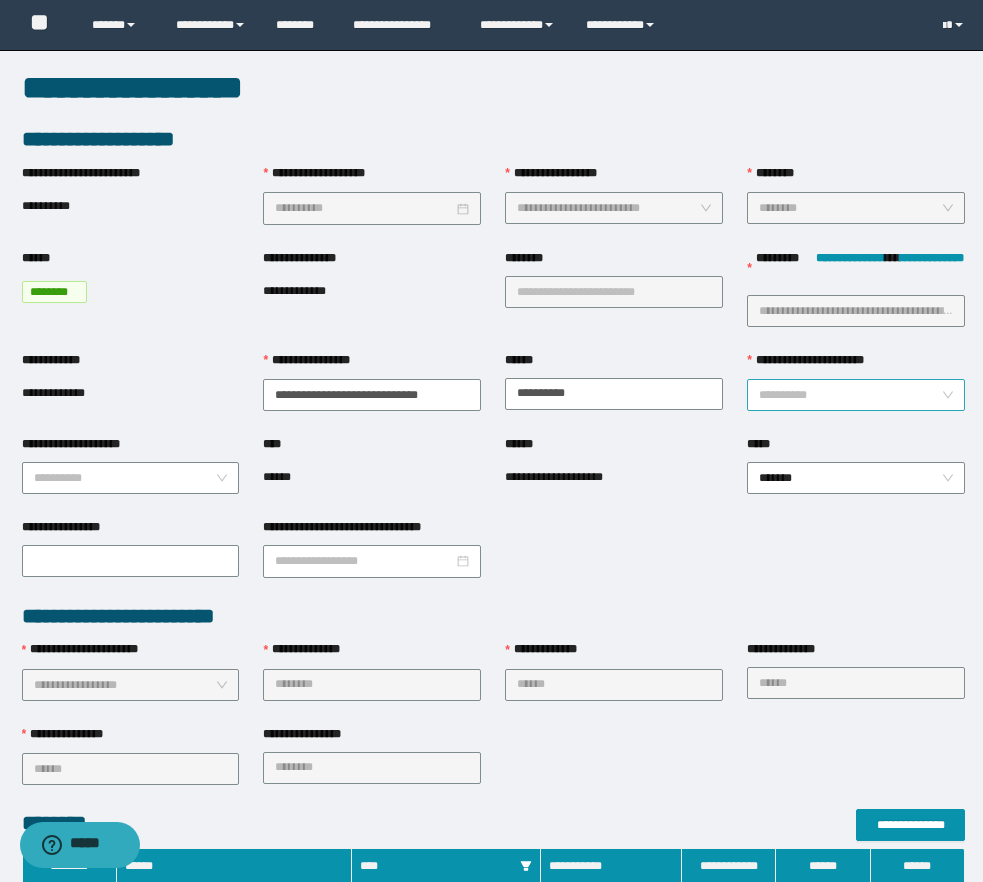click on "**********" at bounding box center [850, 395] 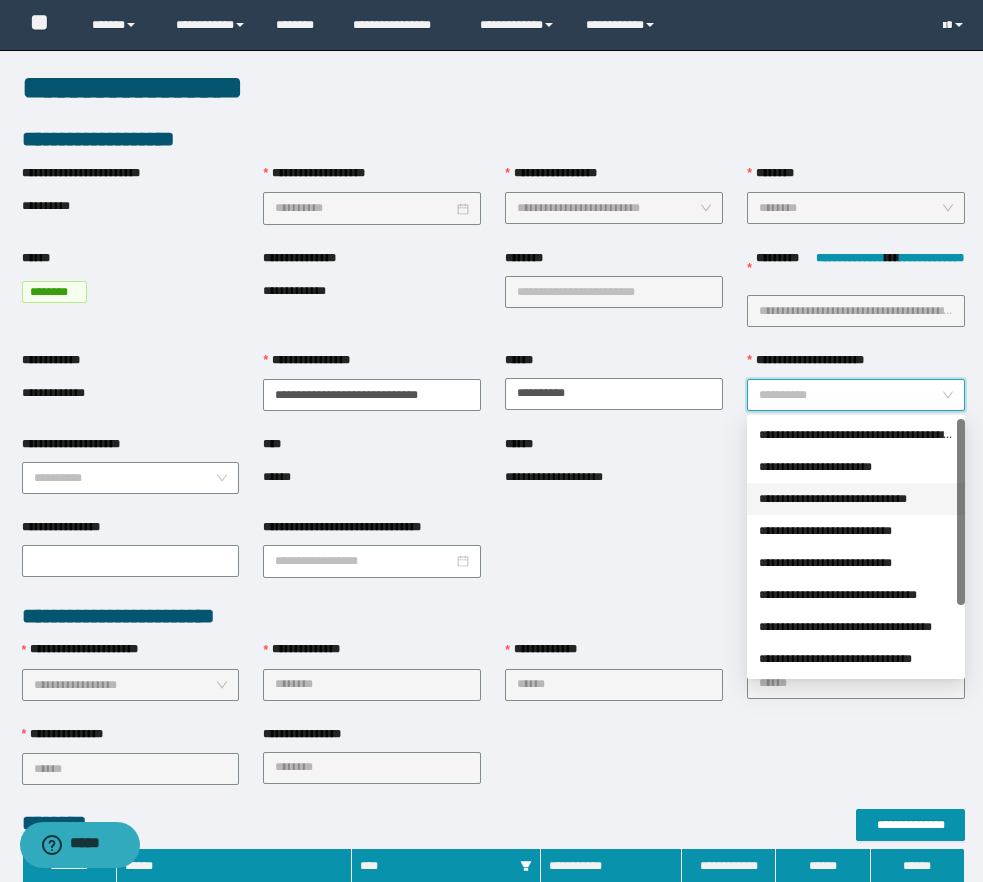 click on "**********" at bounding box center [856, 499] 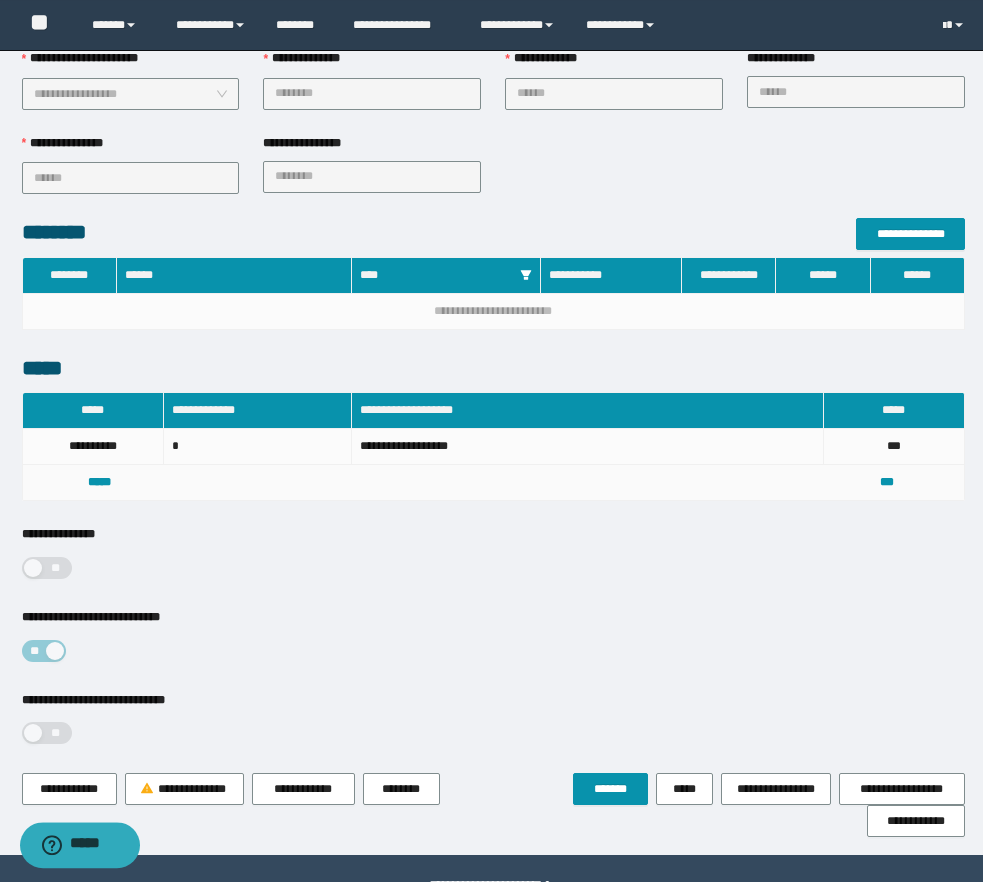 scroll, scrollTop: 643, scrollLeft: 0, axis: vertical 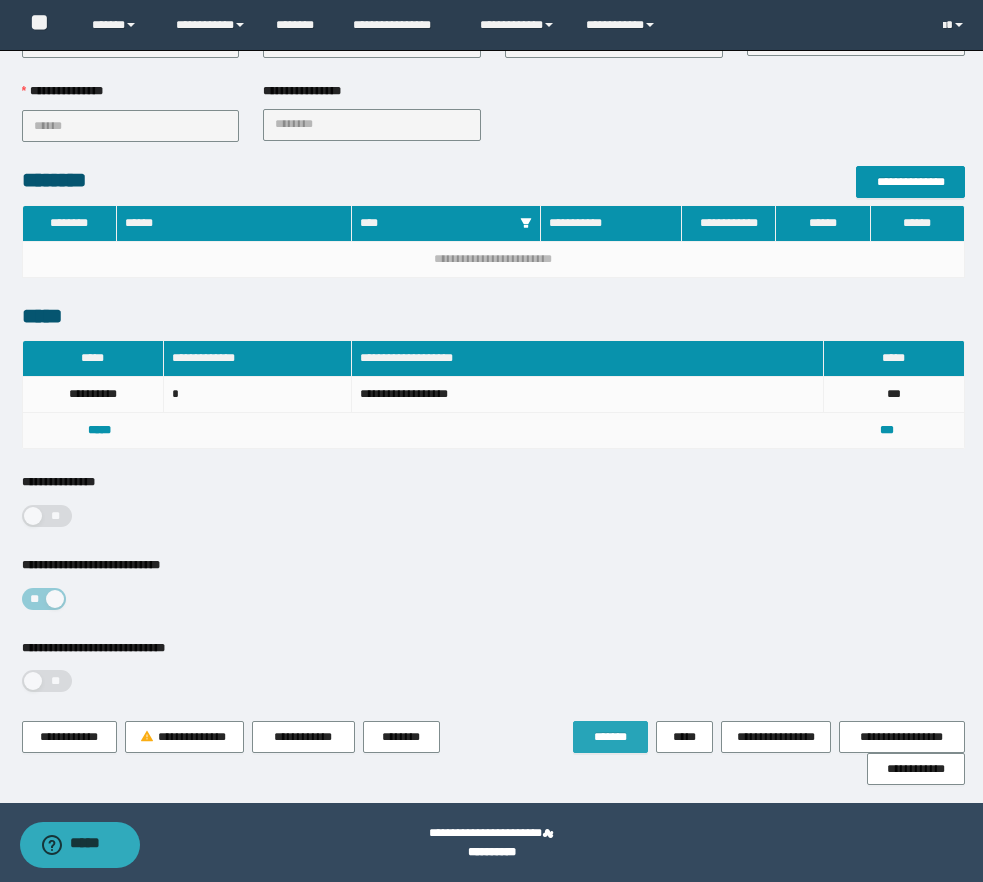 click on "*******" at bounding box center (610, 737) 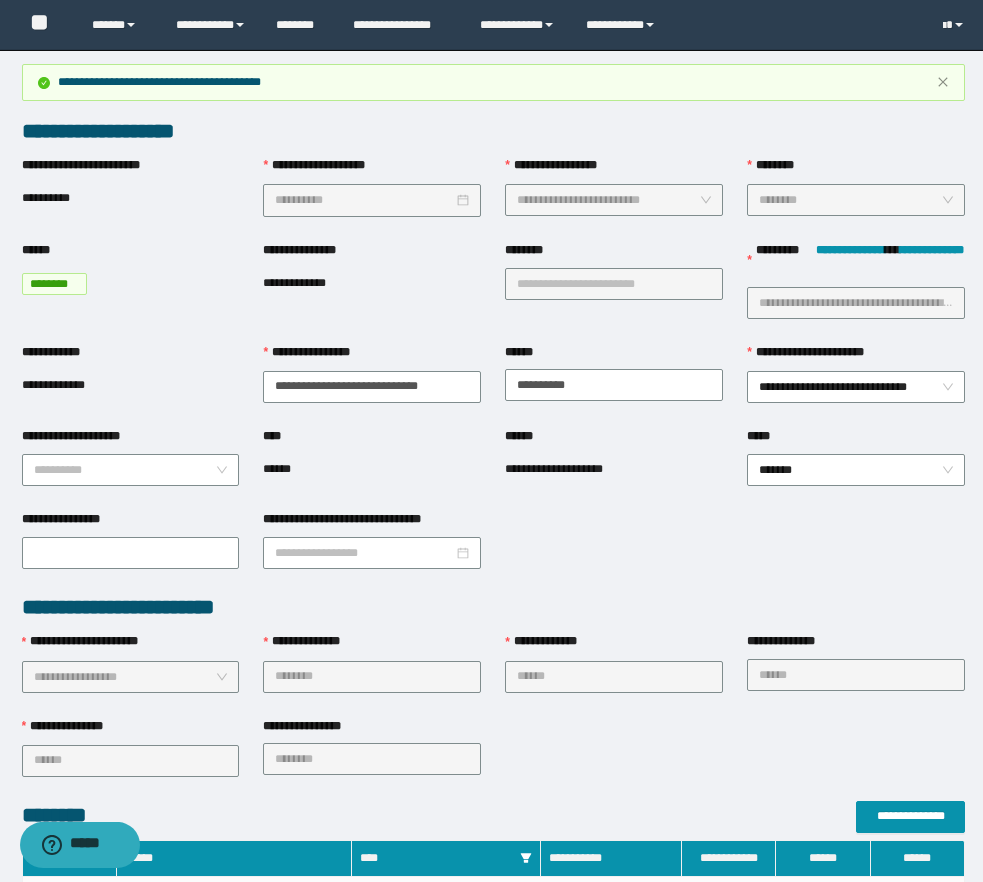 scroll, scrollTop: 0, scrollLeft: 0, axis: both 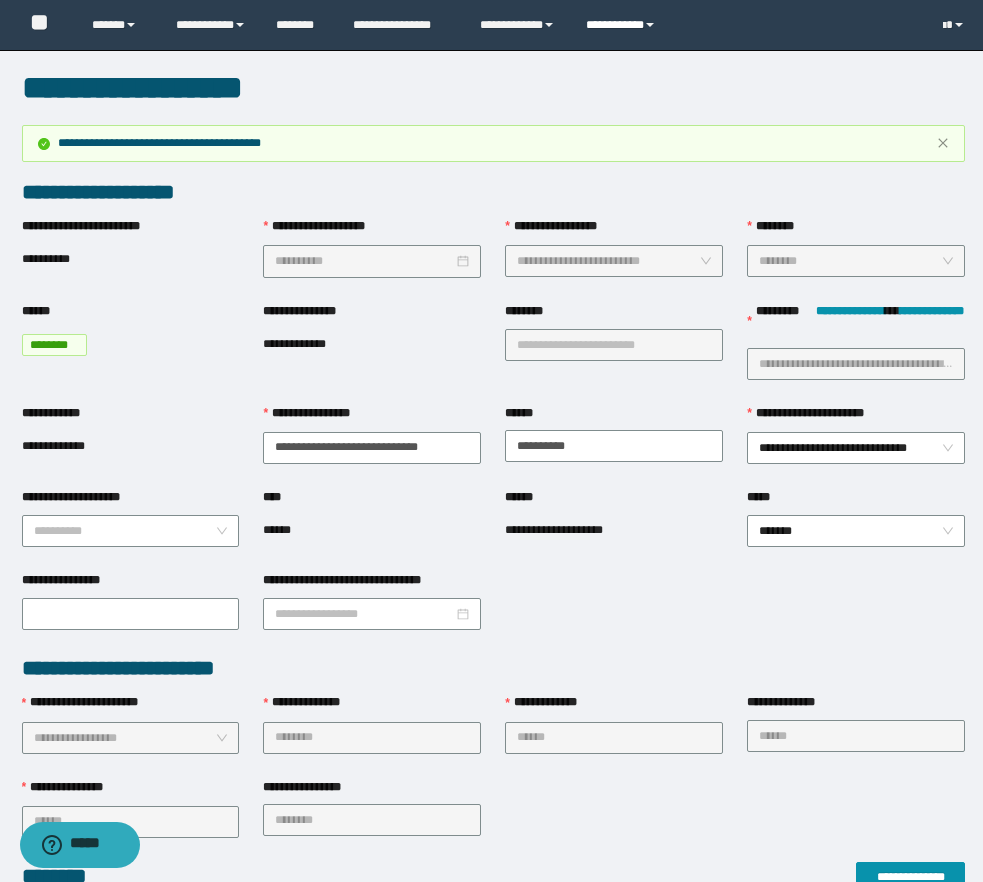 click on "**********" at bounding box center [623, 25] 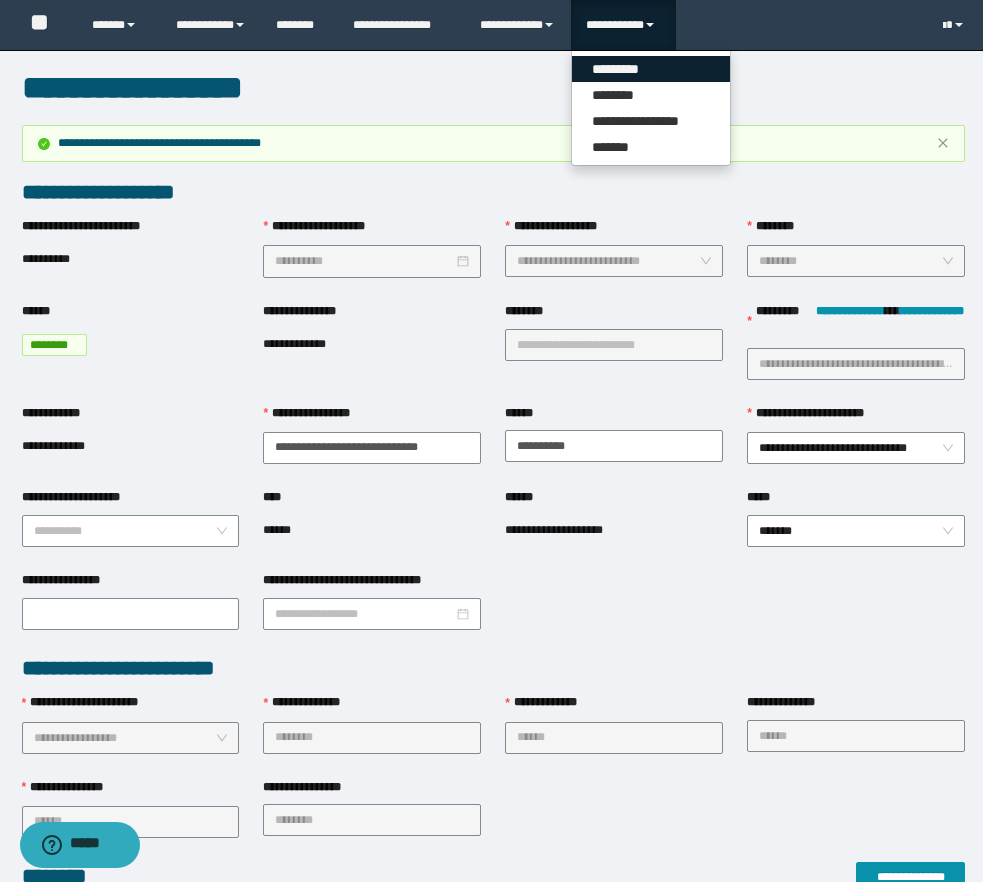 click on "*********" at bounding box center (651, 69) 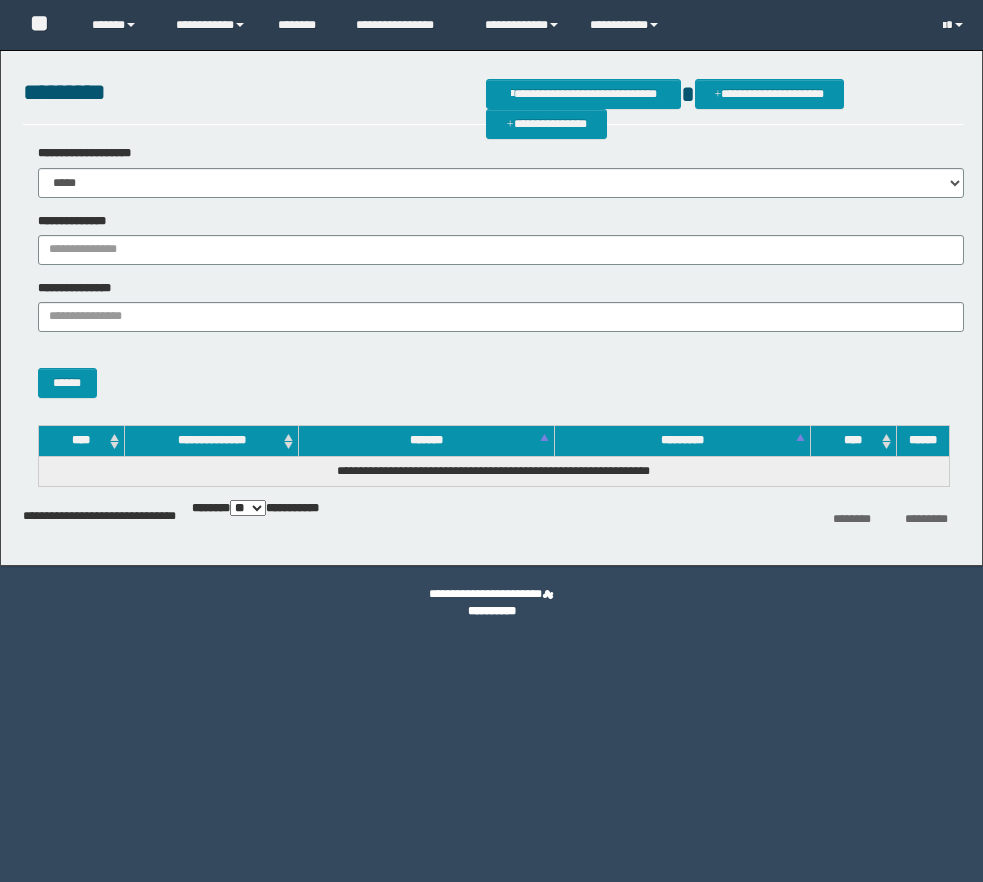 scroll, scrollTop: 0, scrollLeft: 0, axis: both 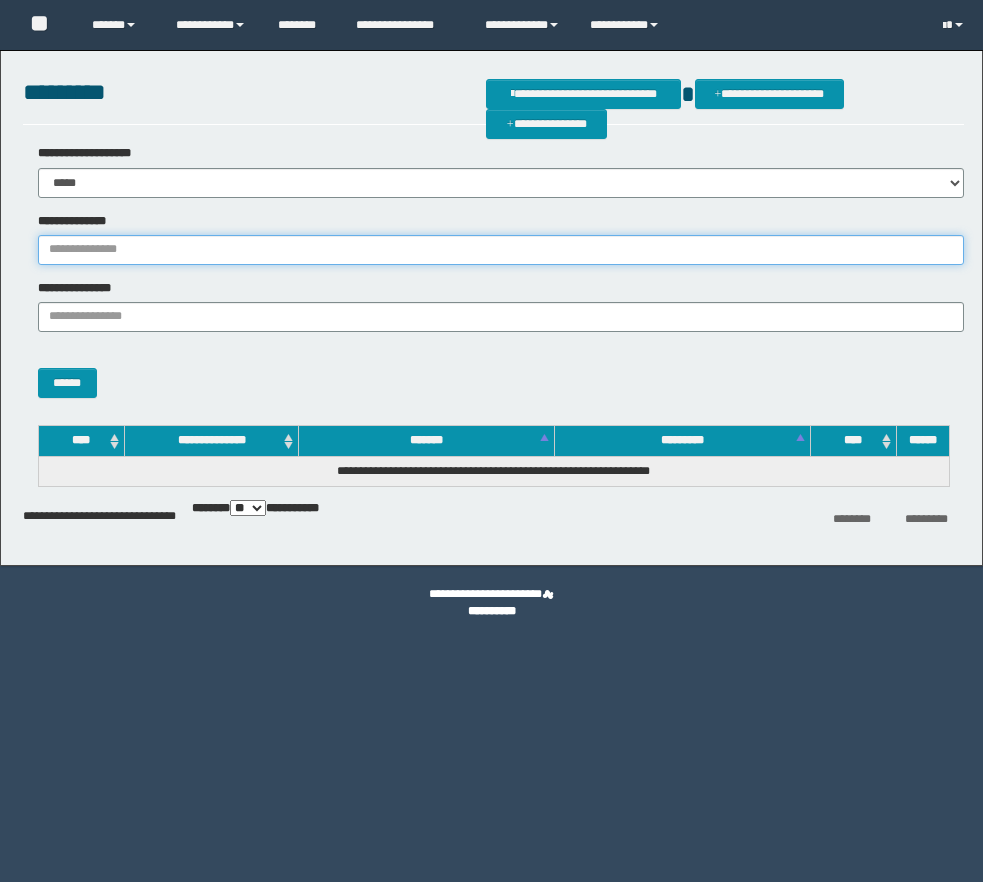 click on "**********" at bounding box center [501, 250] 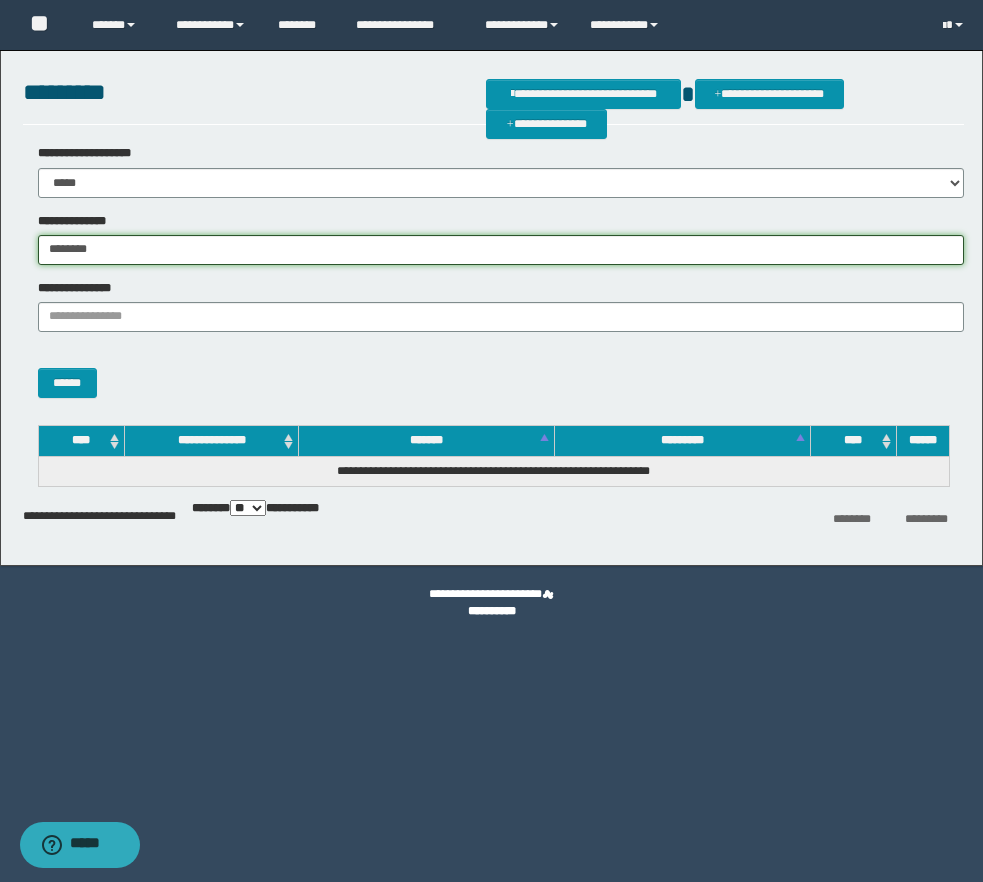 type on "********" 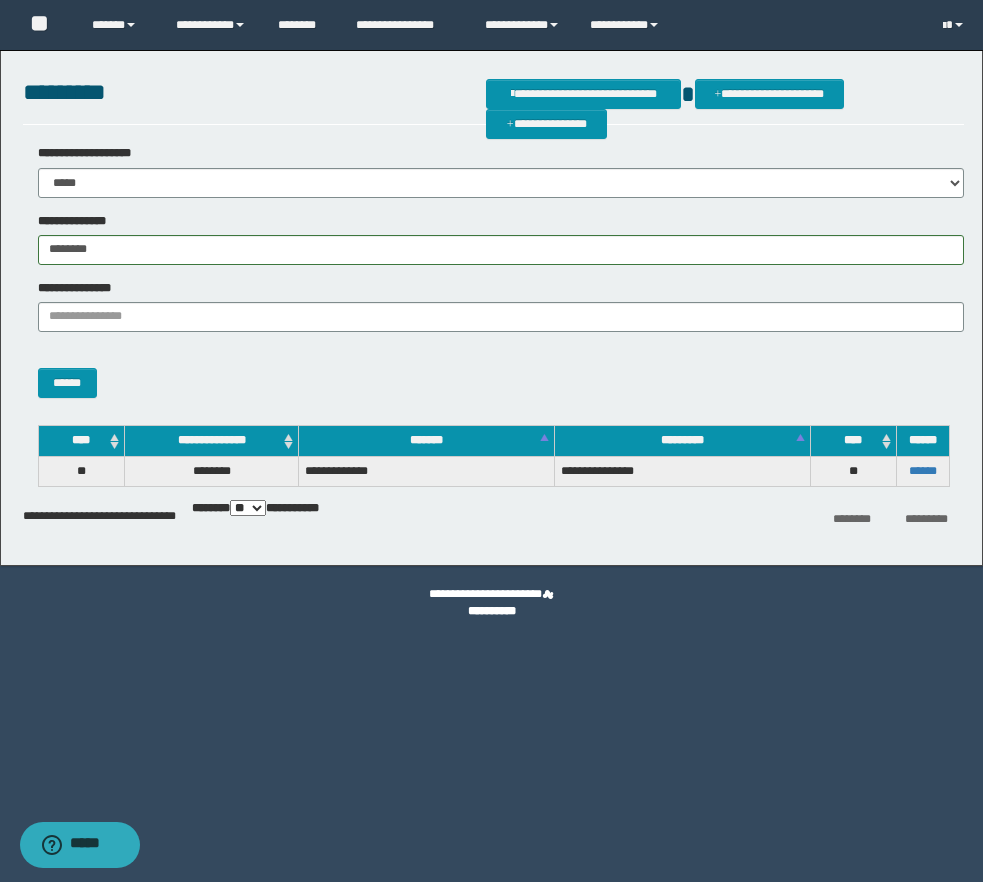 click on "******" at bounding box center (922, 471) 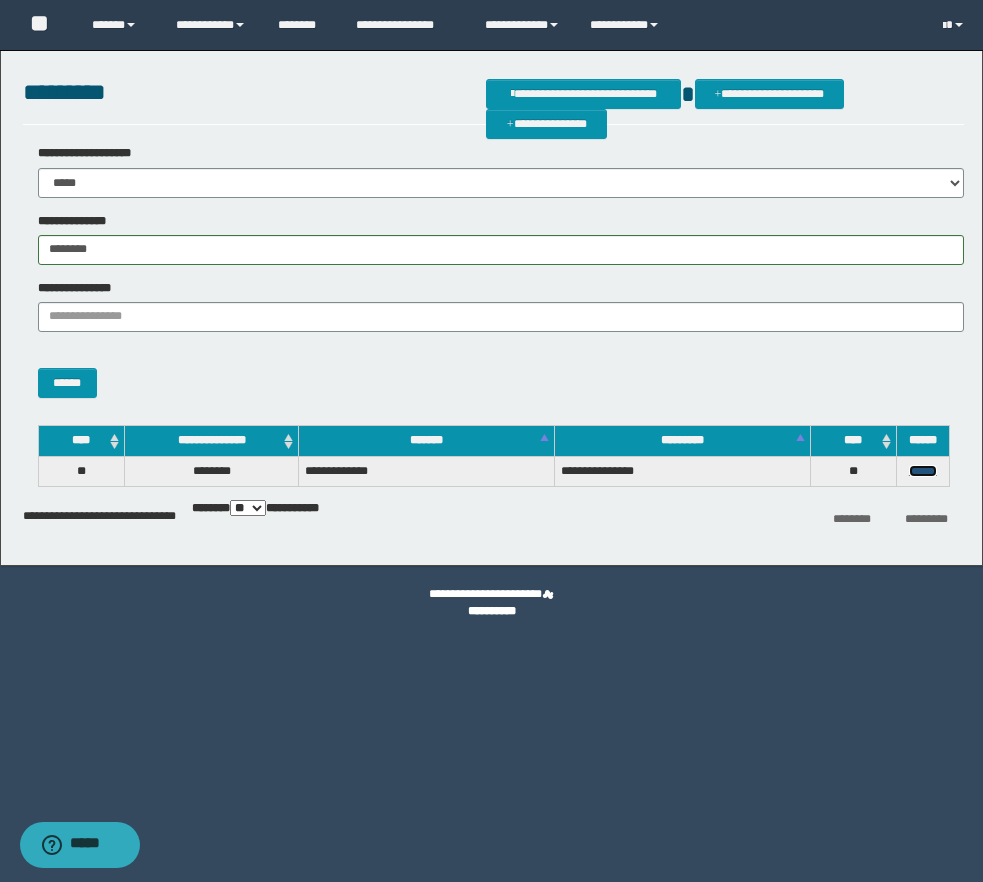 click on "******" at bounding box center [923, 471] 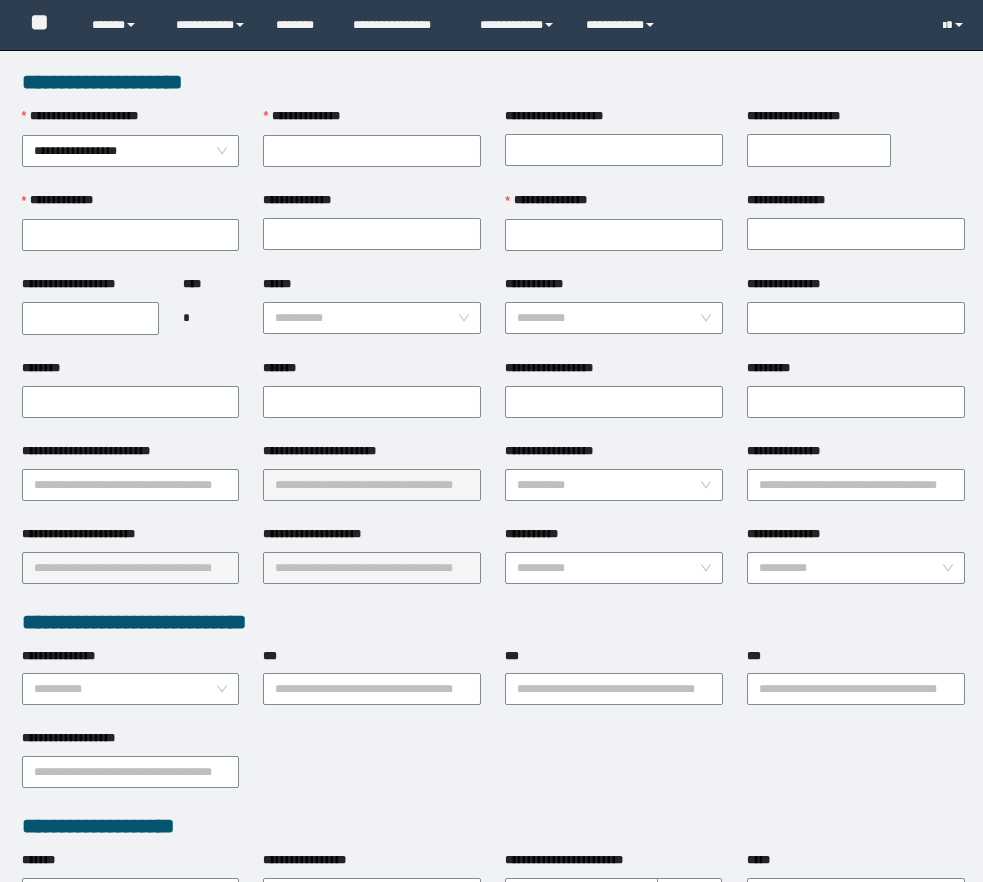 scroll, scrollTop: 0, scrollLeft: 0, axis: both 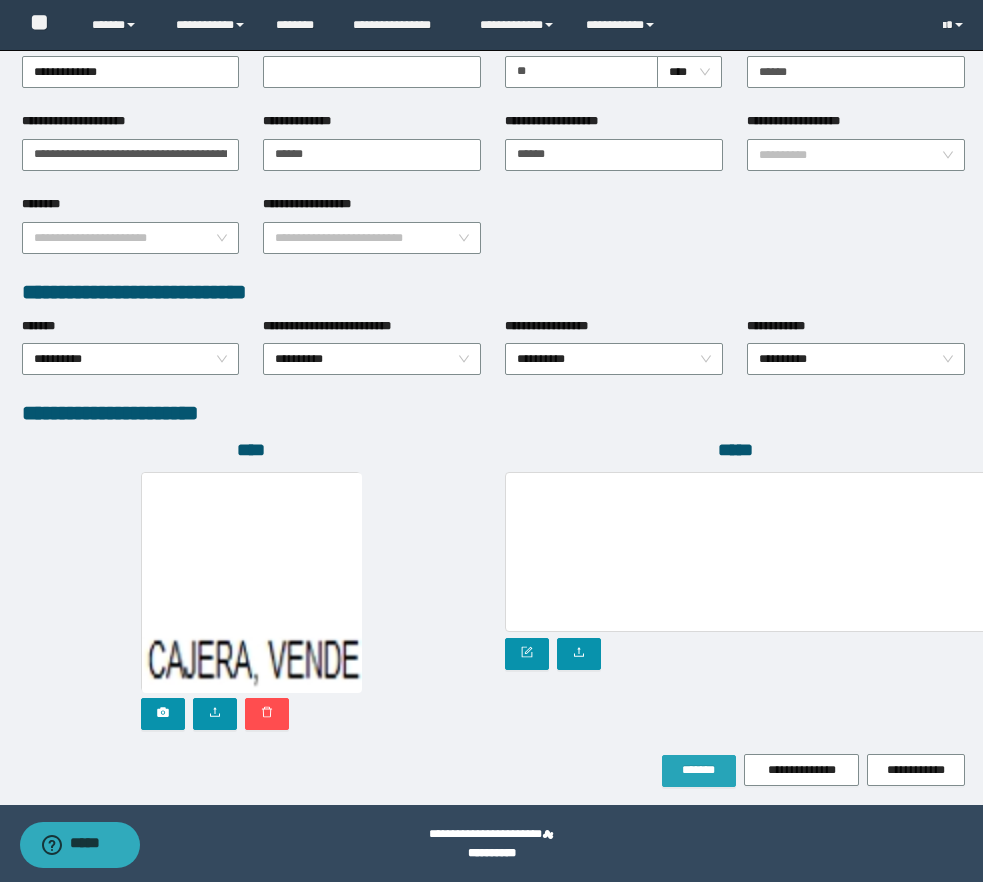 click on "*******" at bounding box center [699, 770] 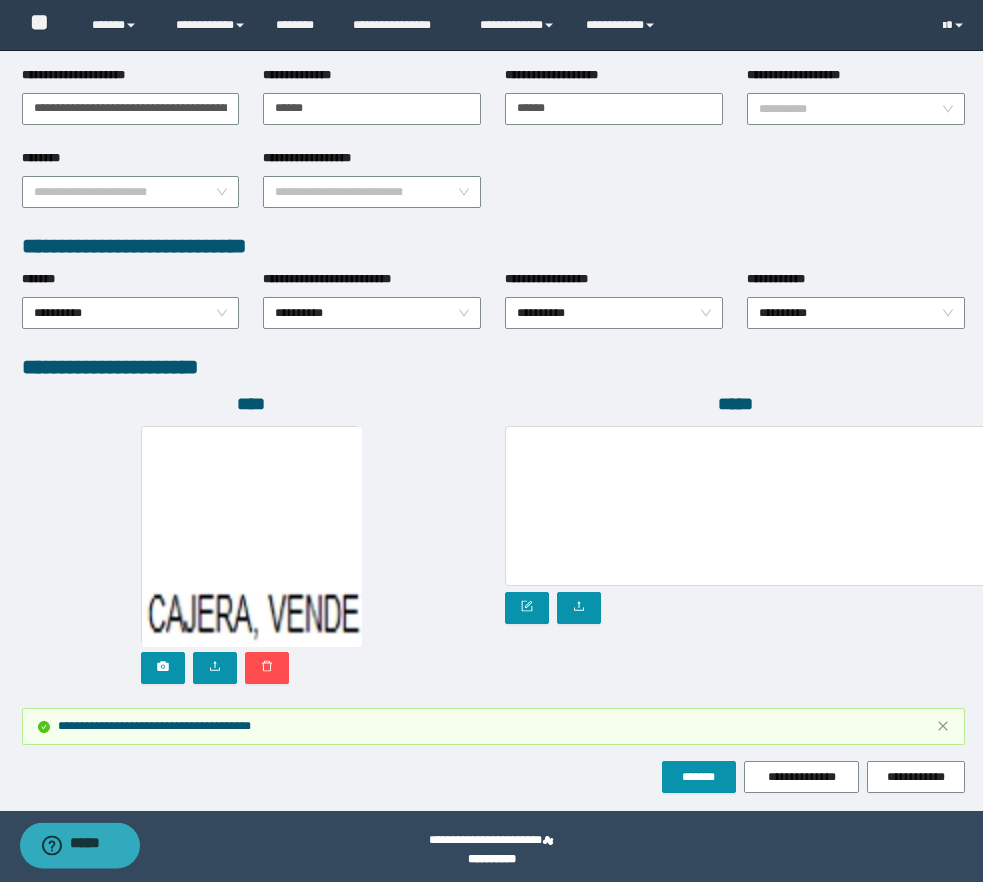 scroll, scrollTop: 928, scrollLeft: 0, axis: vertical 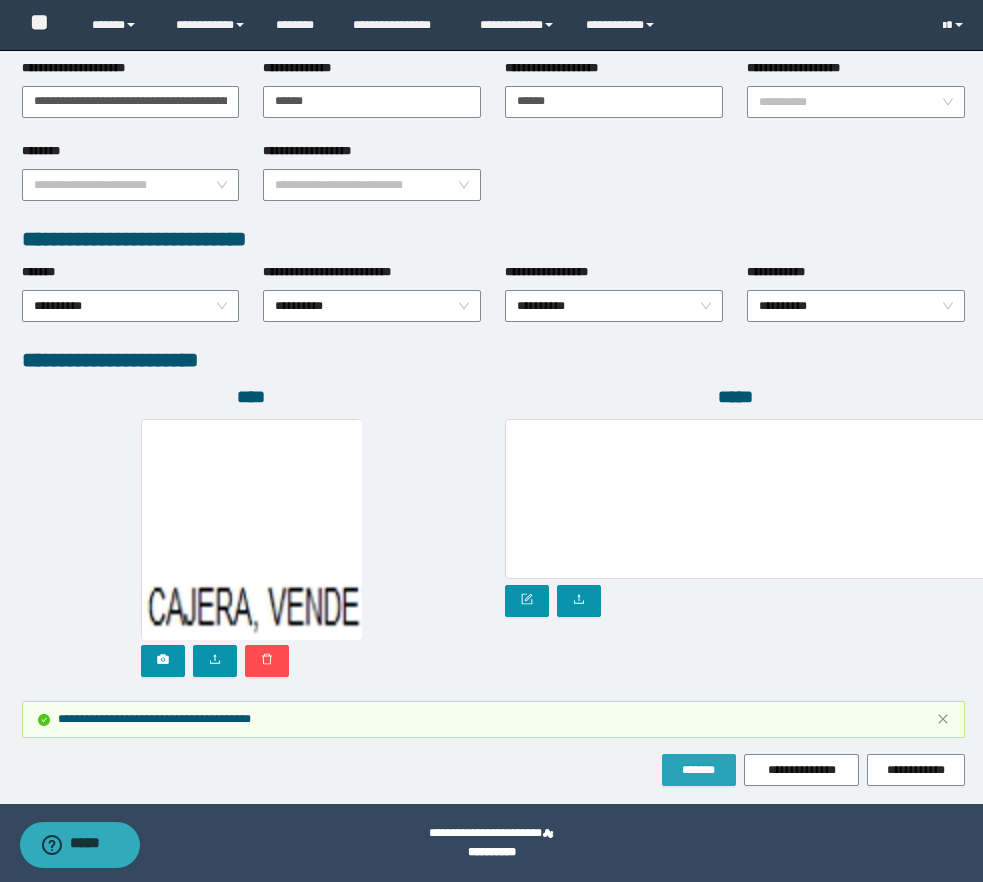 click on "*******" at bounding box center (699, 770) 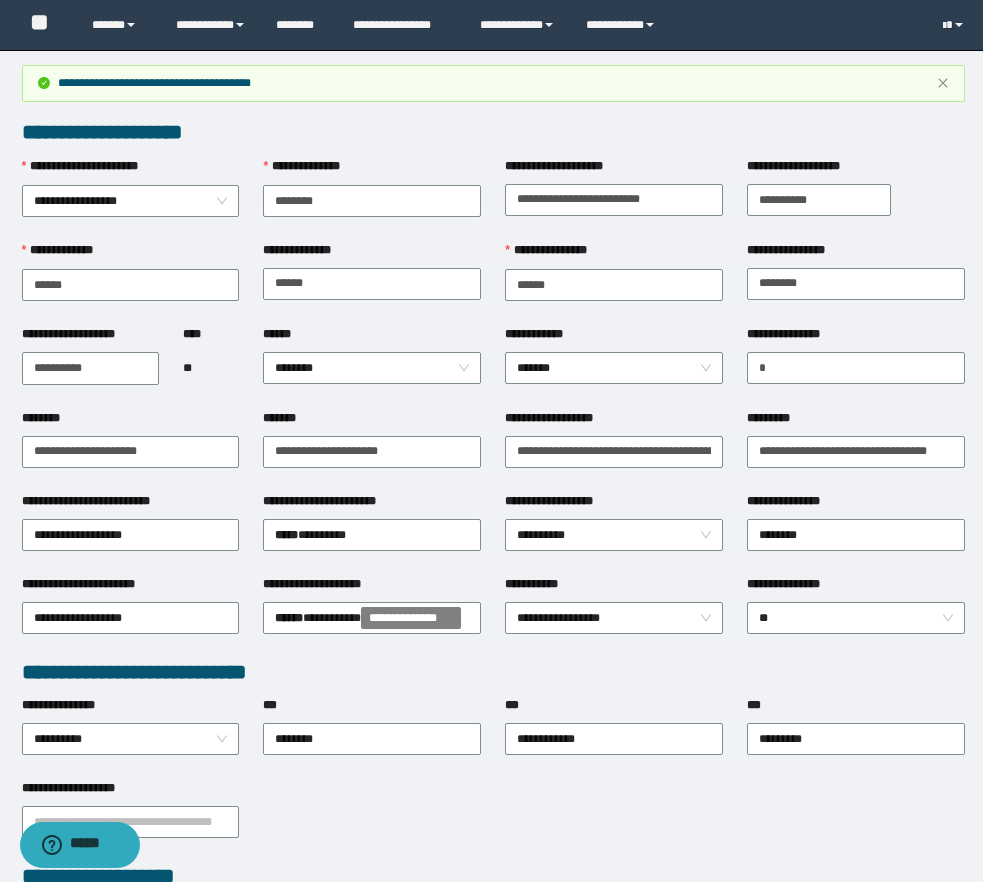 scroll, scrollTop: 0, scrollLeft: 0, axis: both 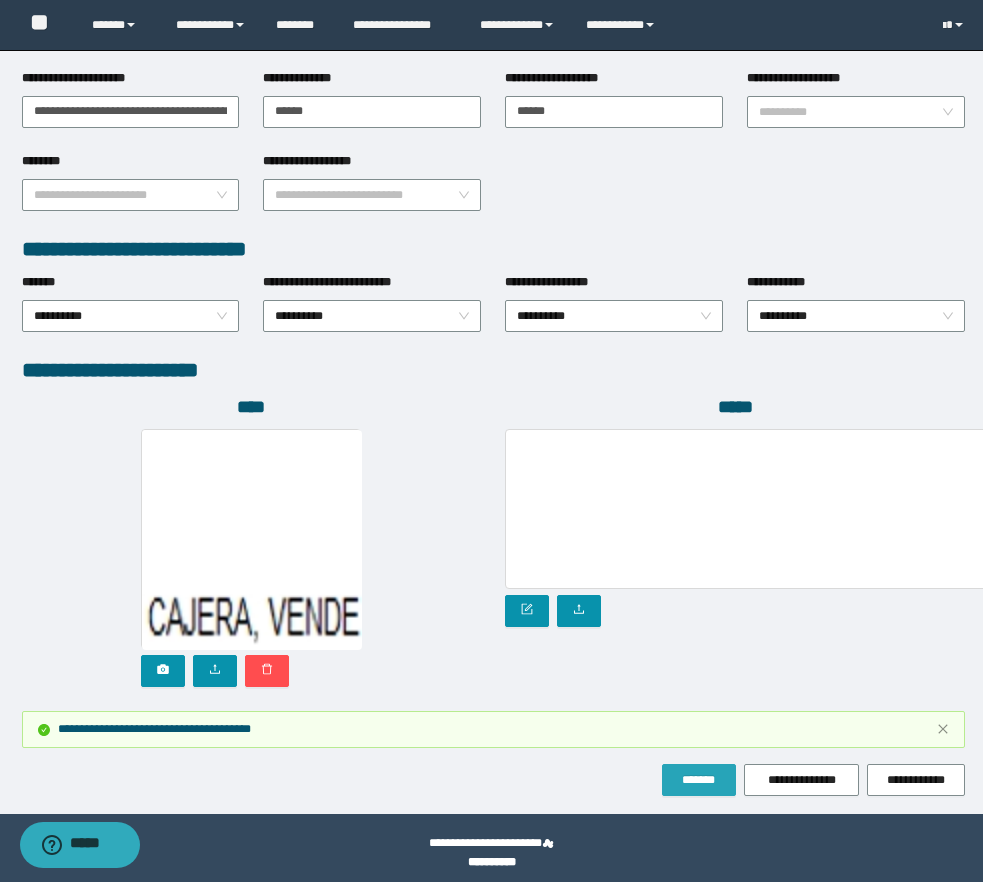 click on "*******" at bounding box center [699, 780] 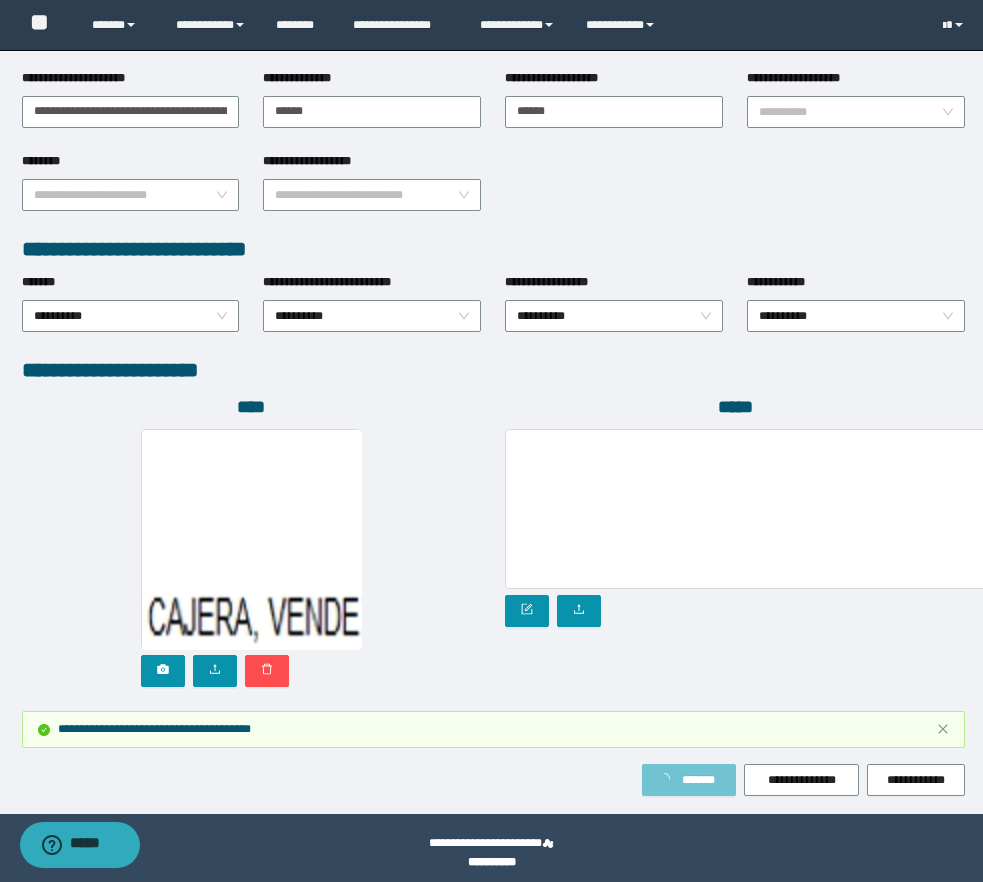 scroll, scrollTop: 526, scrollLeft: 0, axis: vertical 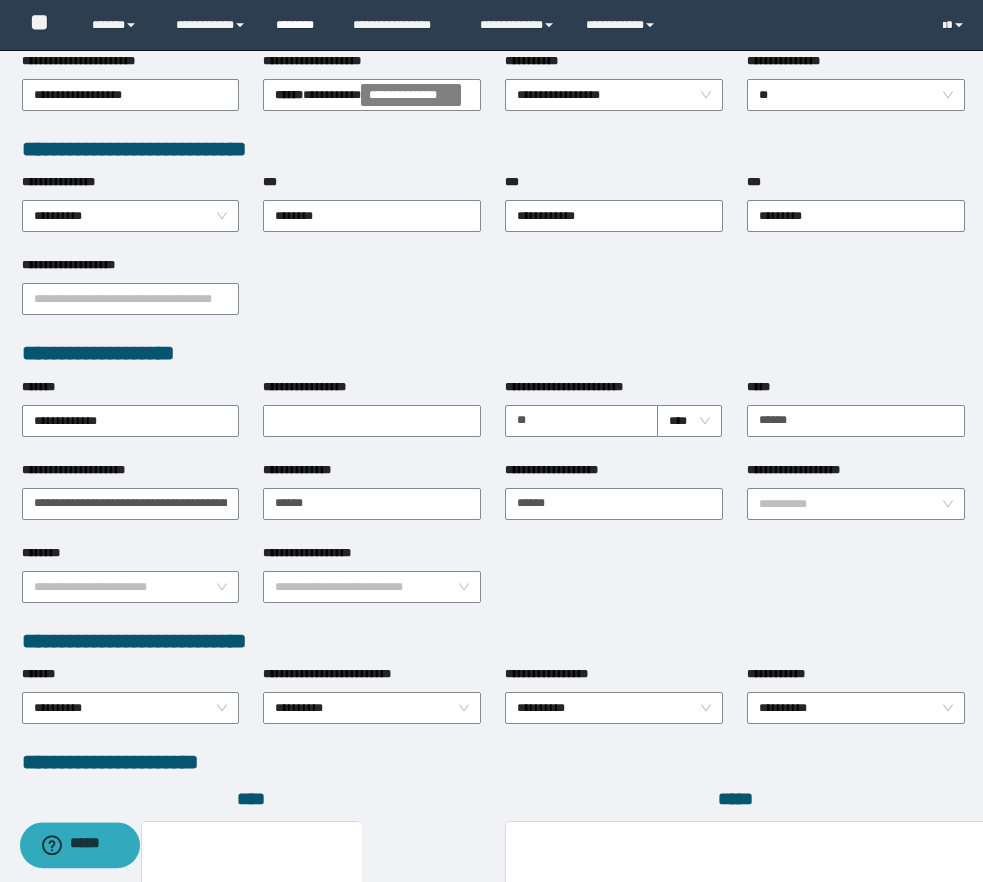 click on "********" at bounding box center [299, 25] 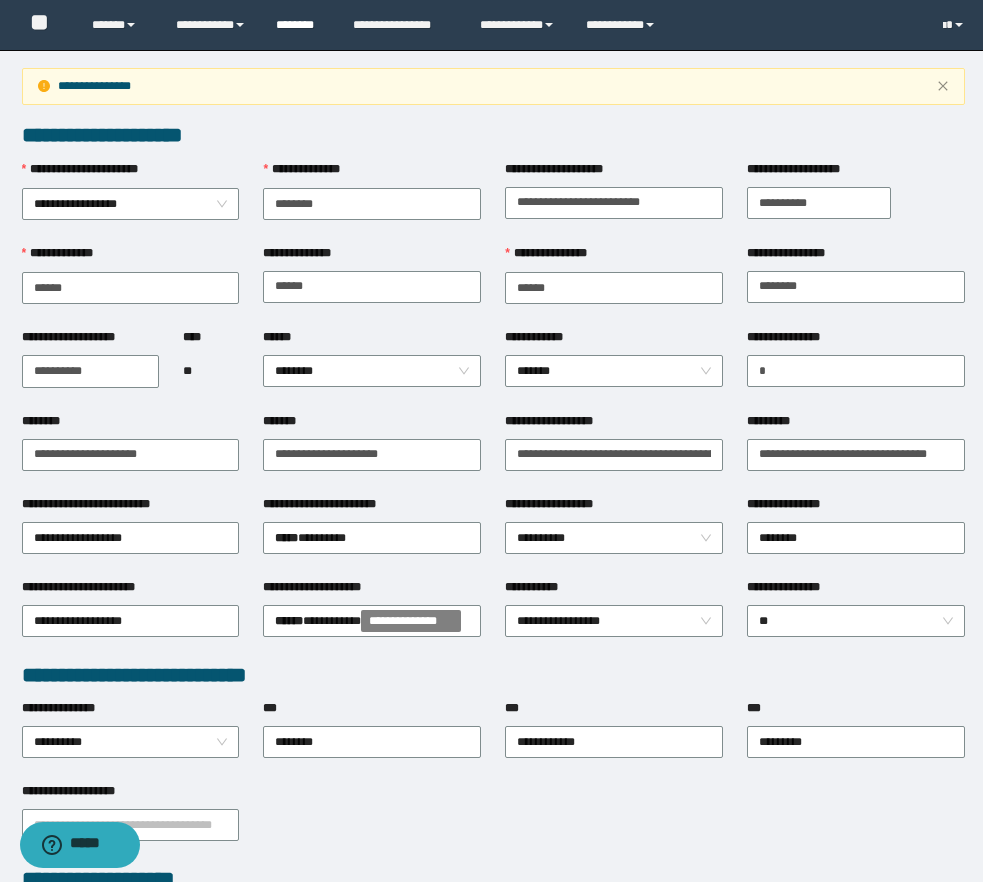 click on "********" at bounding box center (299, 25) 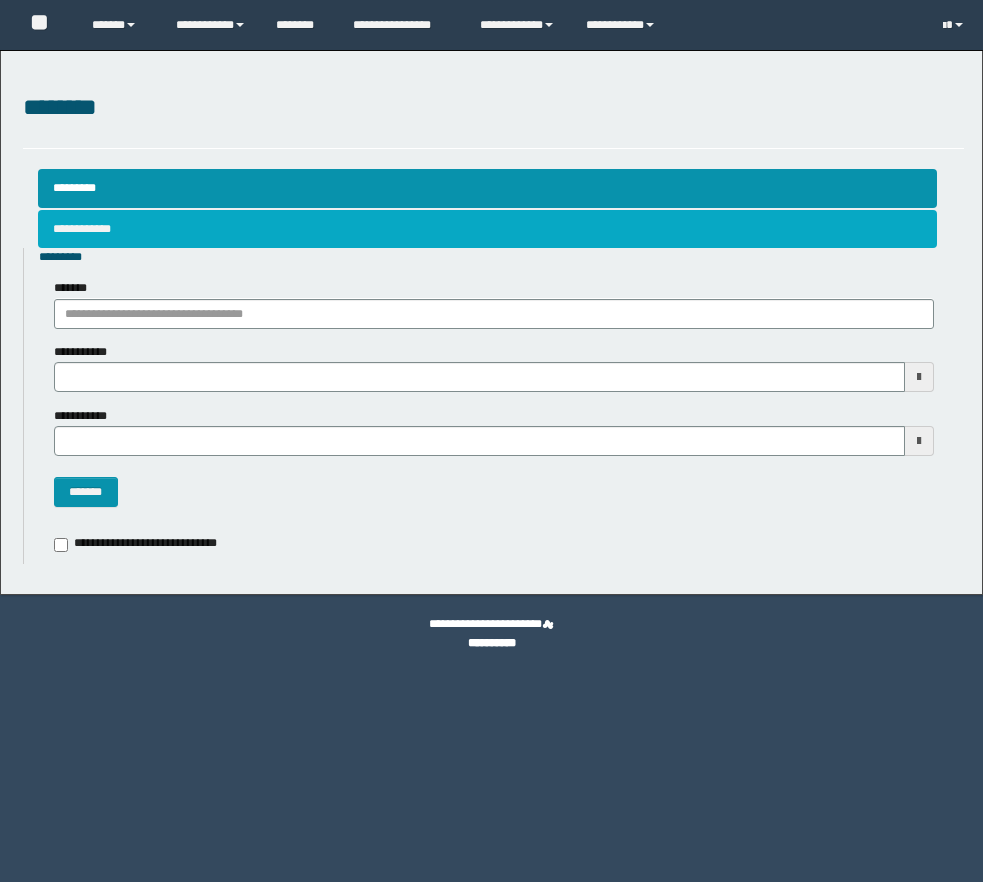 click on "**********" at bounding box center [487, 229] 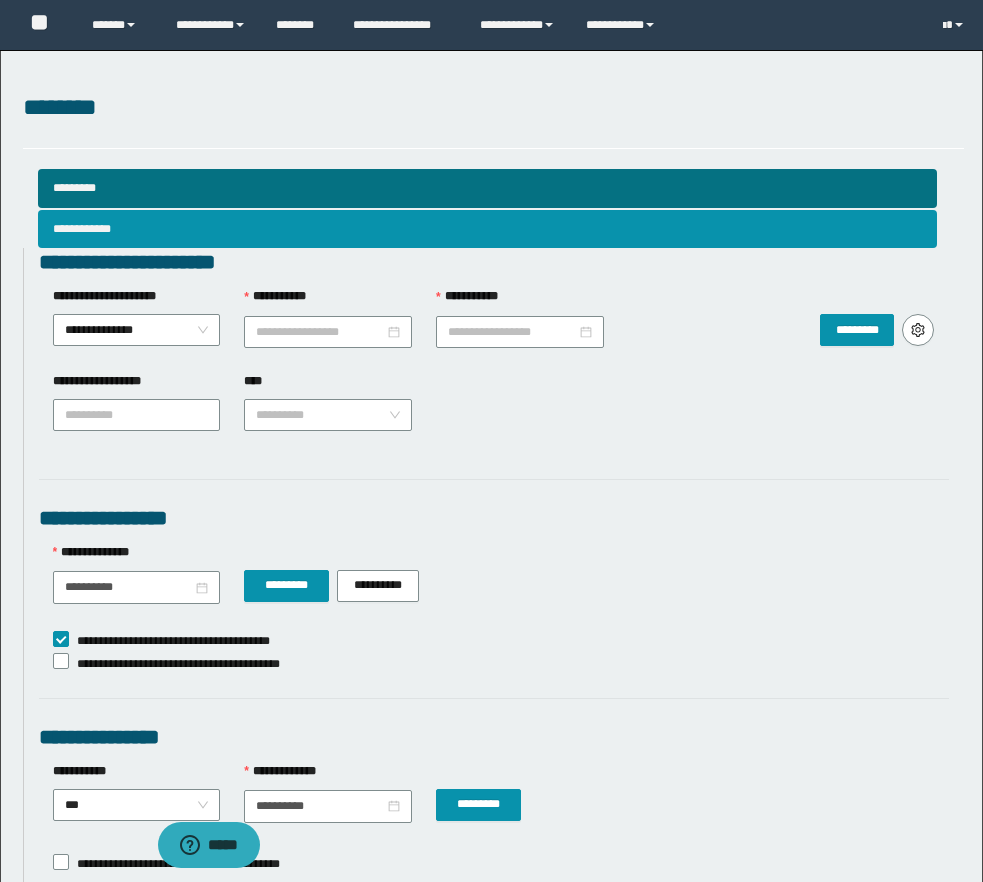 scroll, scrollTop: 0, scrollLeft: 0, axis: both 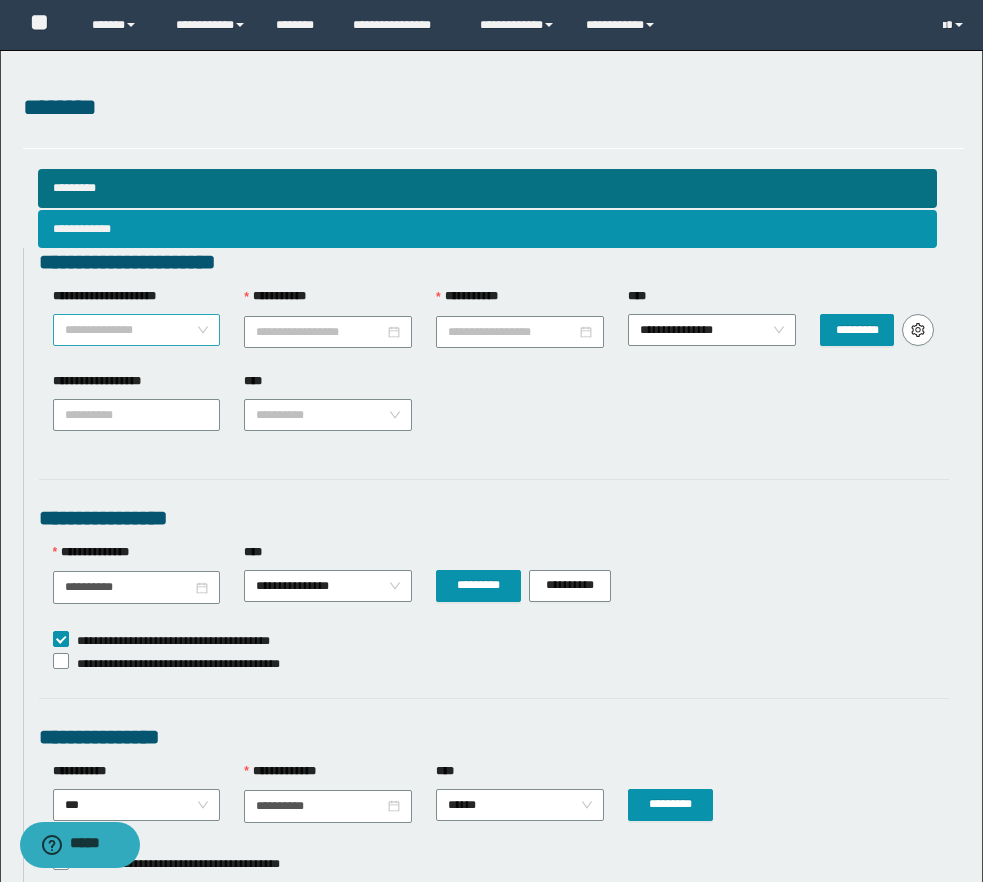 click on "**********" at bounding box center [137, 330] 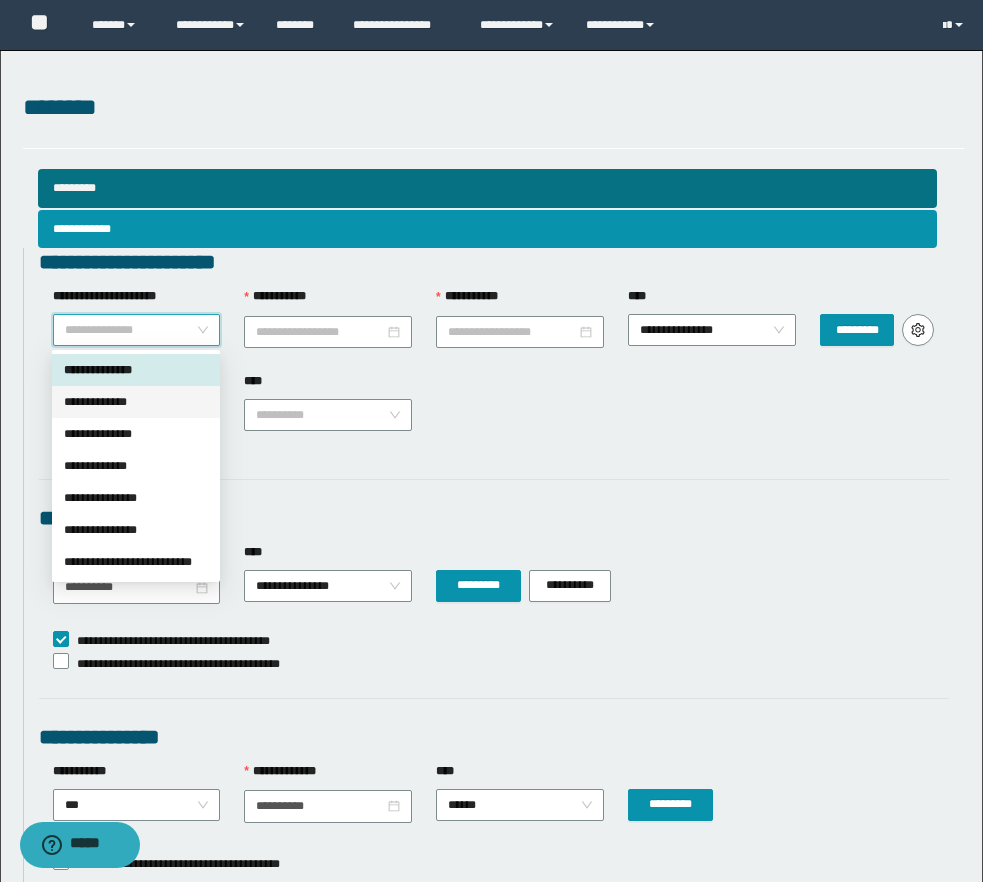click on "**********" at bounding box center [136, 402] 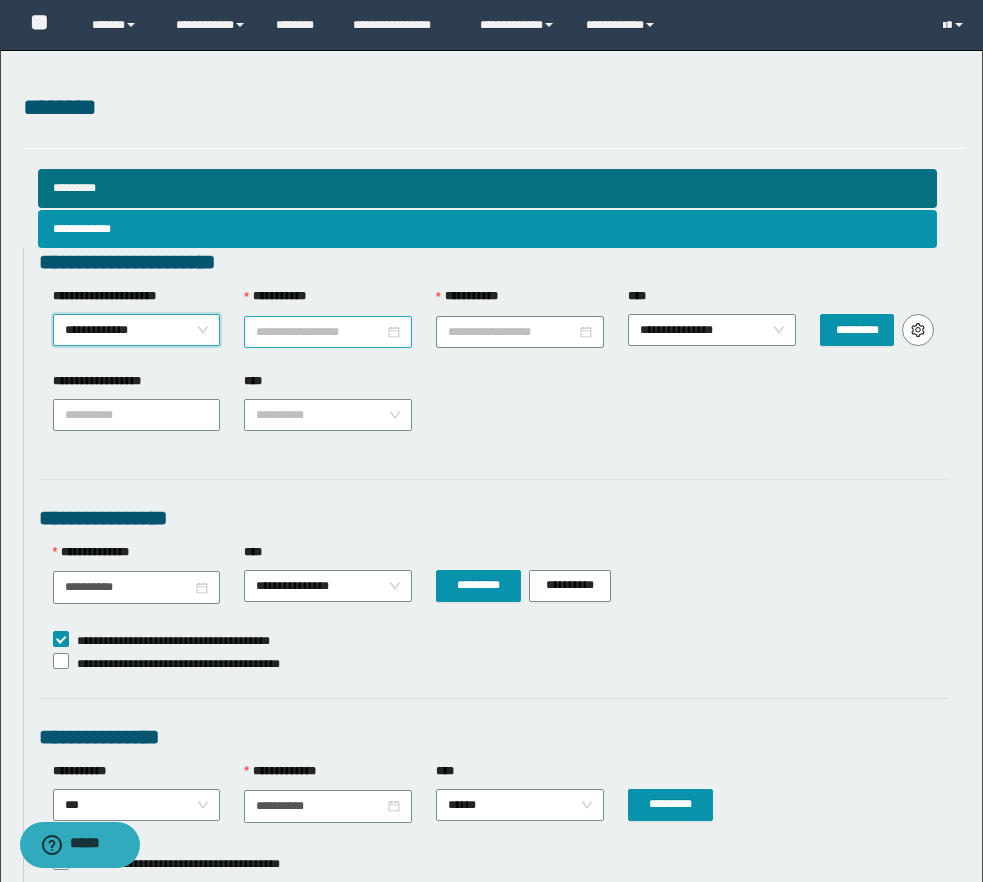 click on "**********" at bounding box center (320, 332) 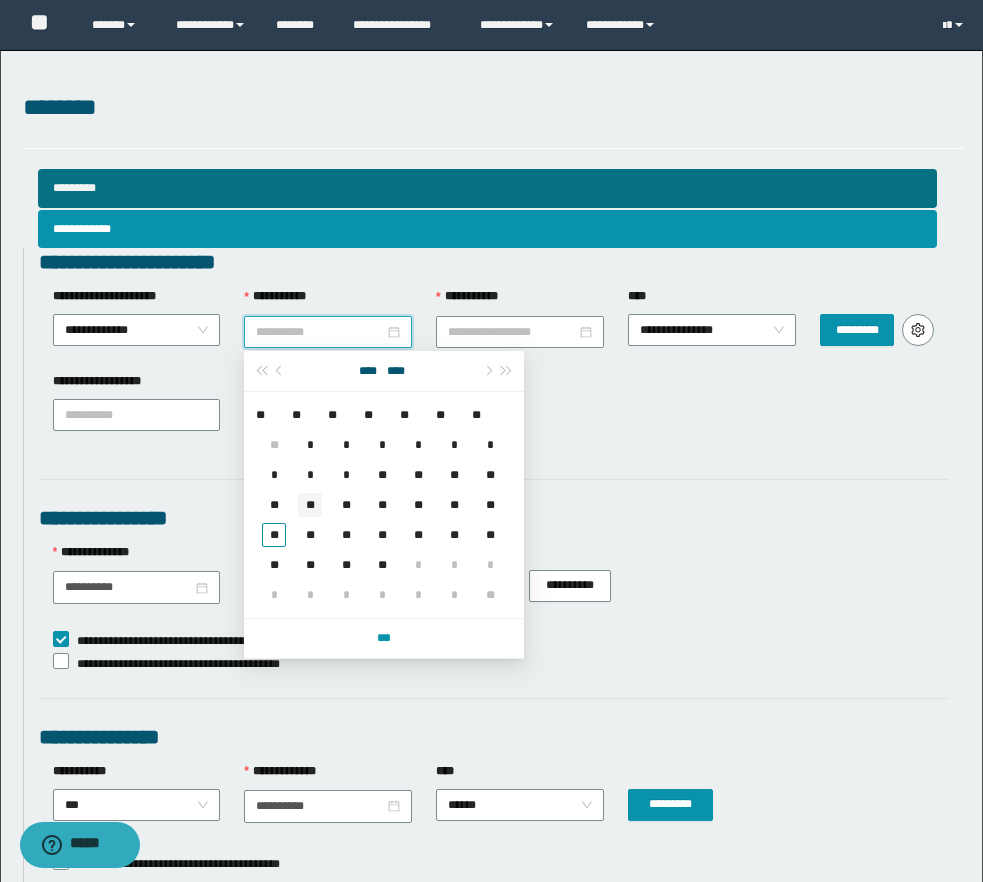 click on "**" at bounding box center (310, 505) 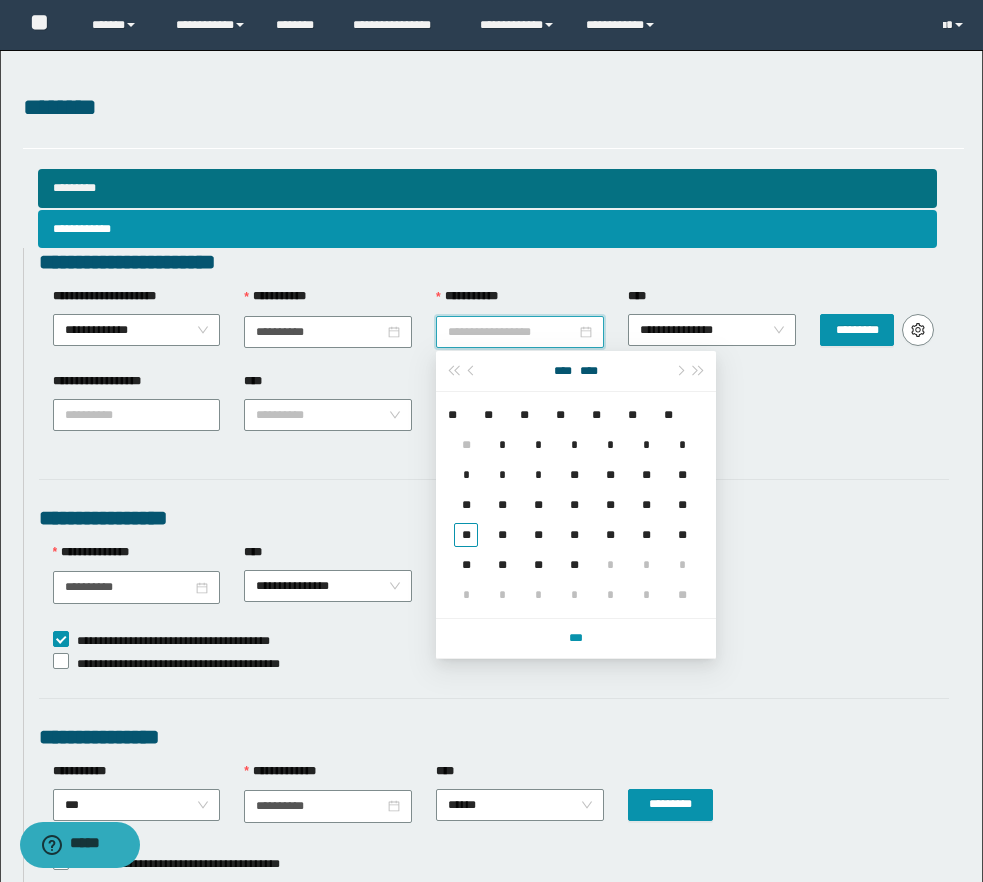click on "**********" at bounding box center (512, 332) 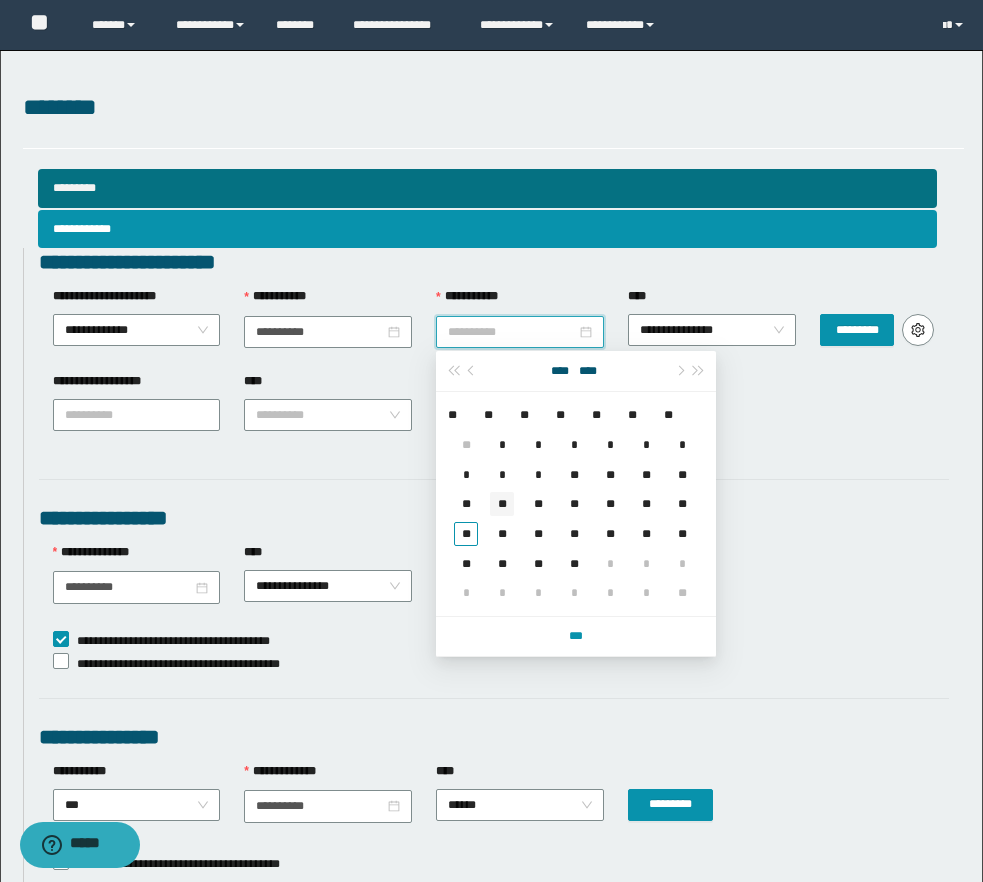 click on "**" at bounding box center [502, 504] 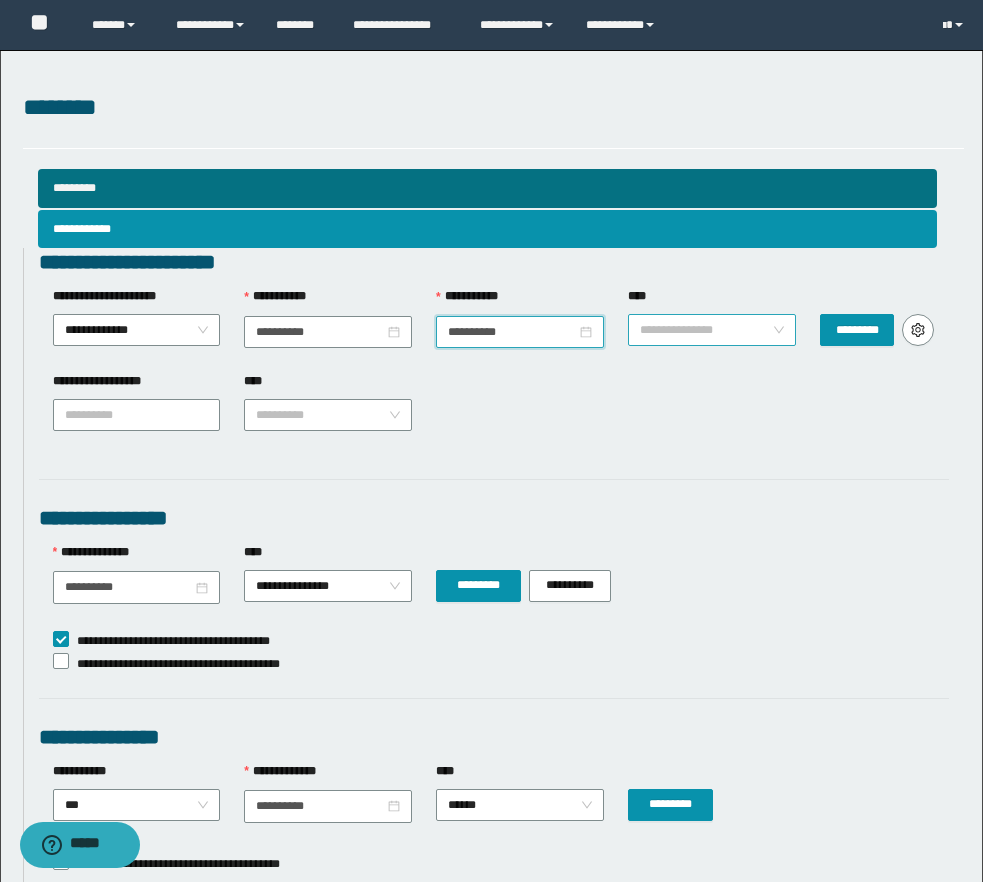 click on "**********" at bounding box center [712, 330] 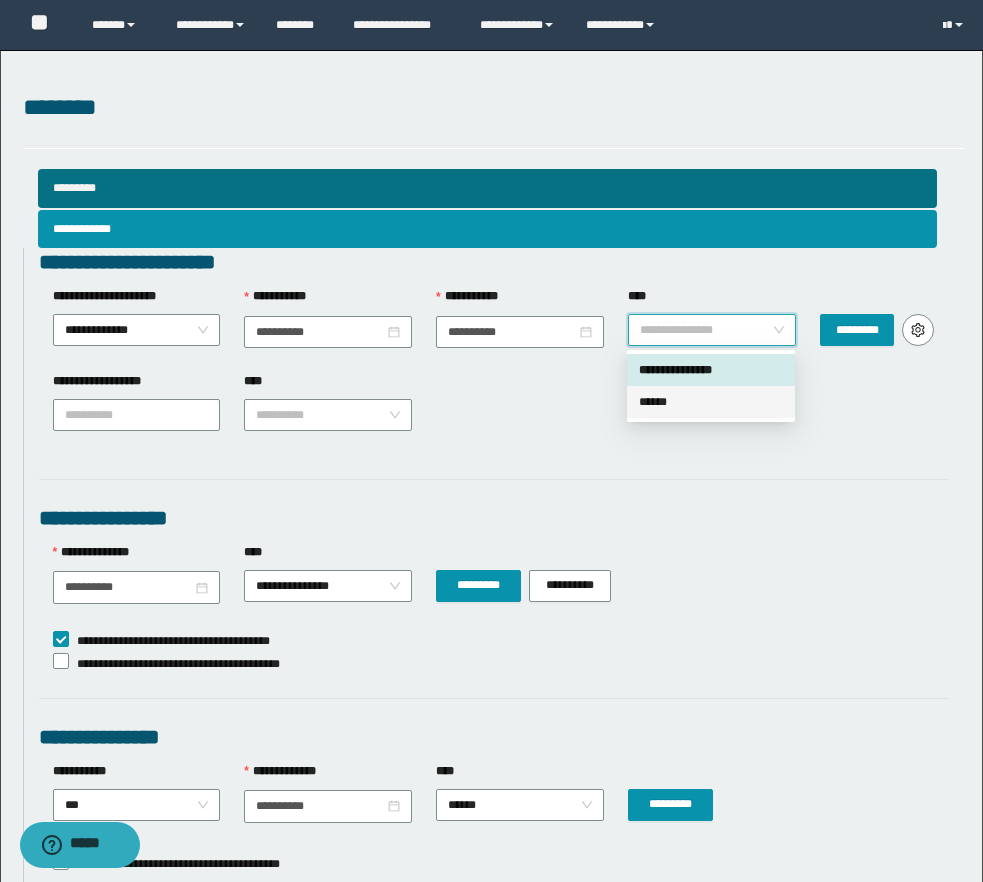 click on "******" at bounding box center (711, 402) 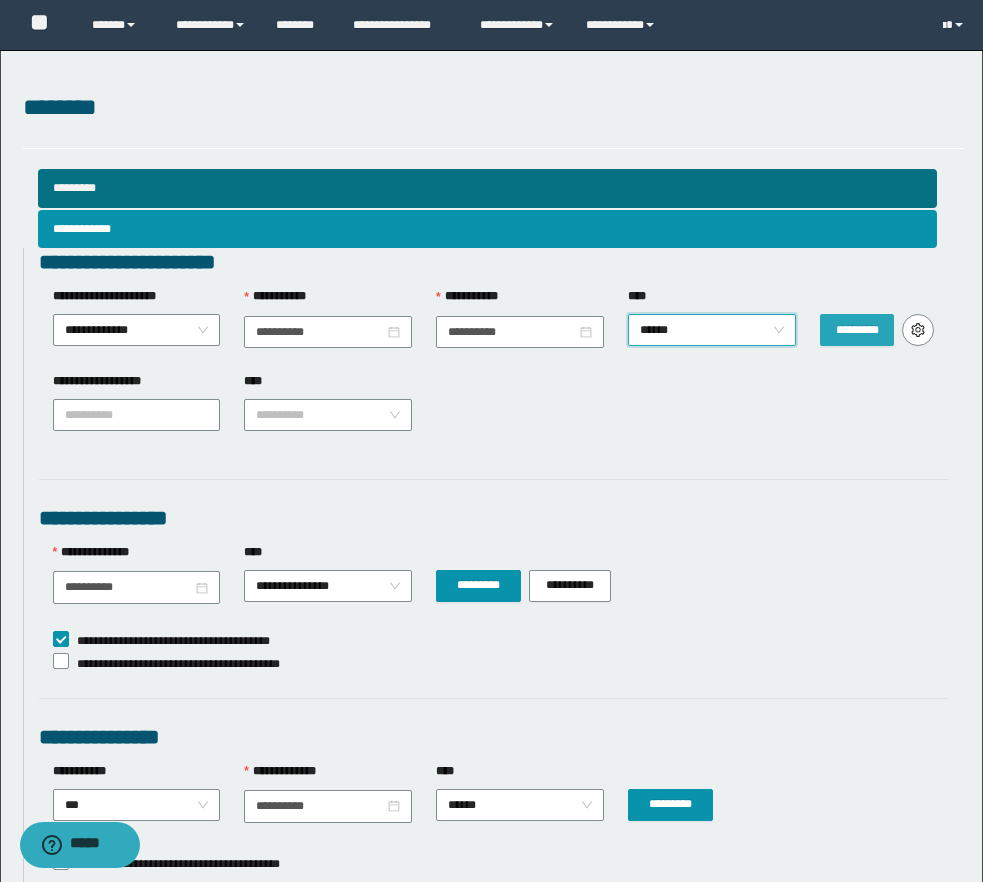 click on "*********" at bounding box center (857, 330) 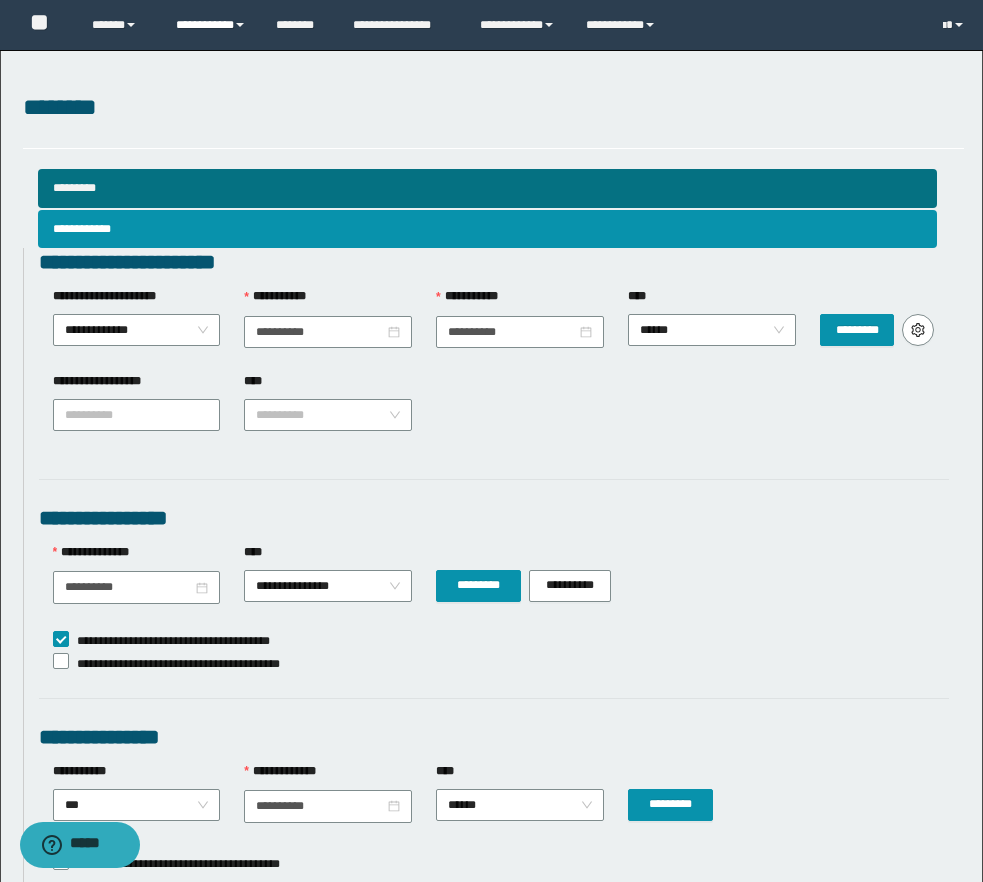 click on "**********" at bounding box center [211, 25] 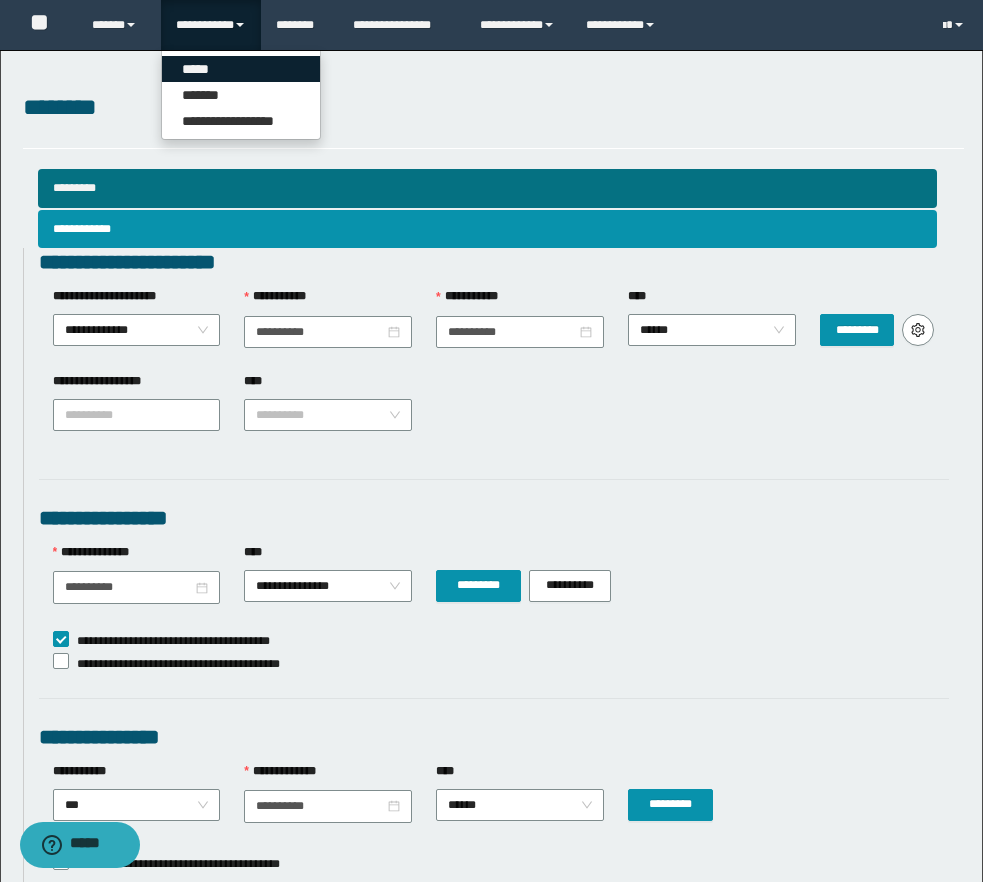 click on "*****" at bounding box center [241, 69] 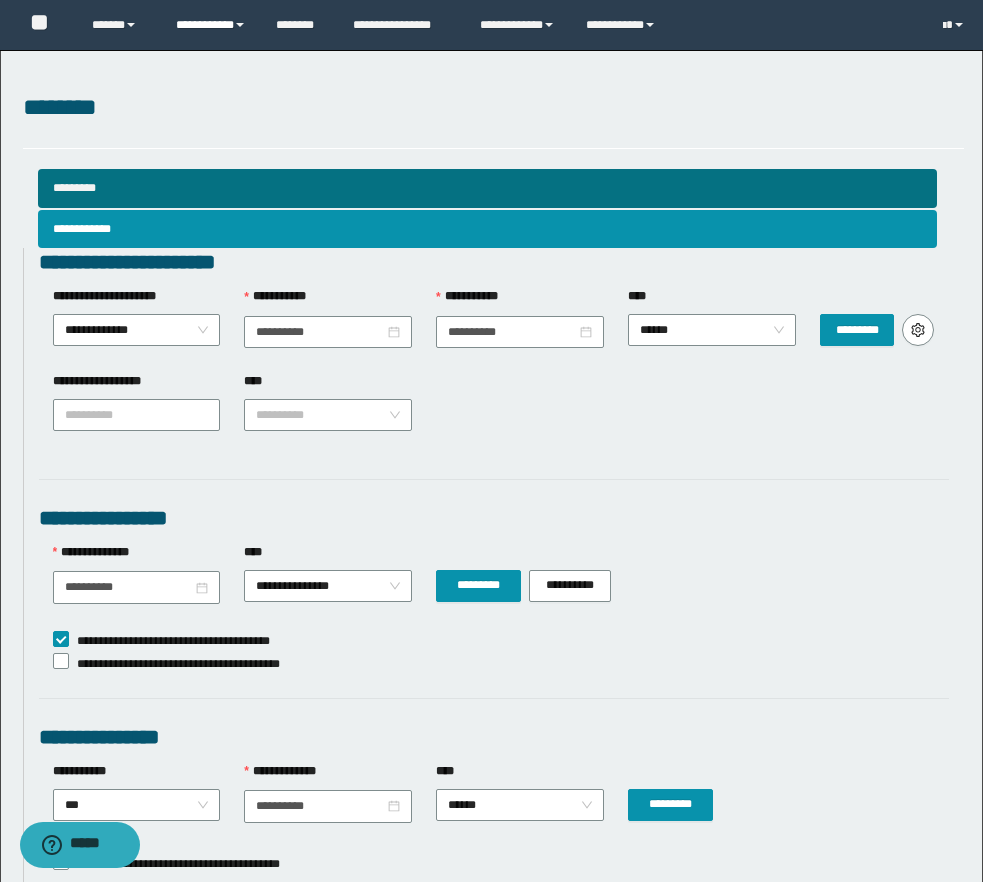 click on "**********" at bounding box center [211, 25] 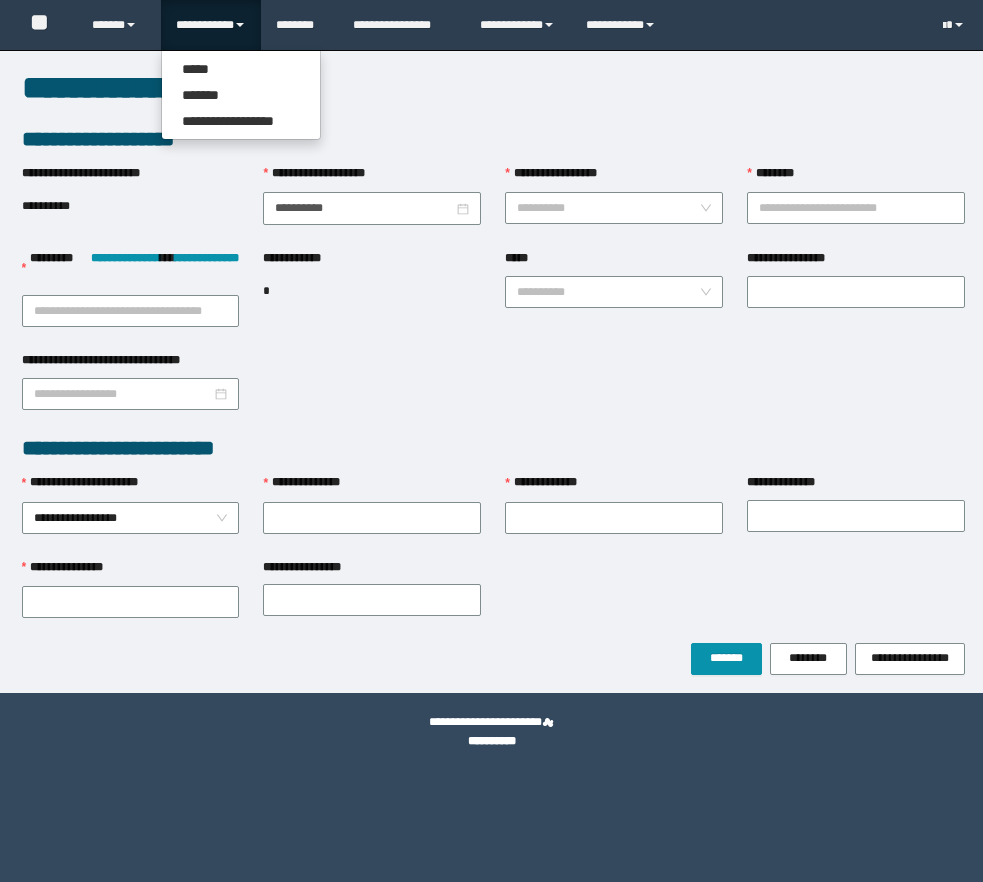 scroll, scrollTop: 0, scrollLeft: 0, axis: both 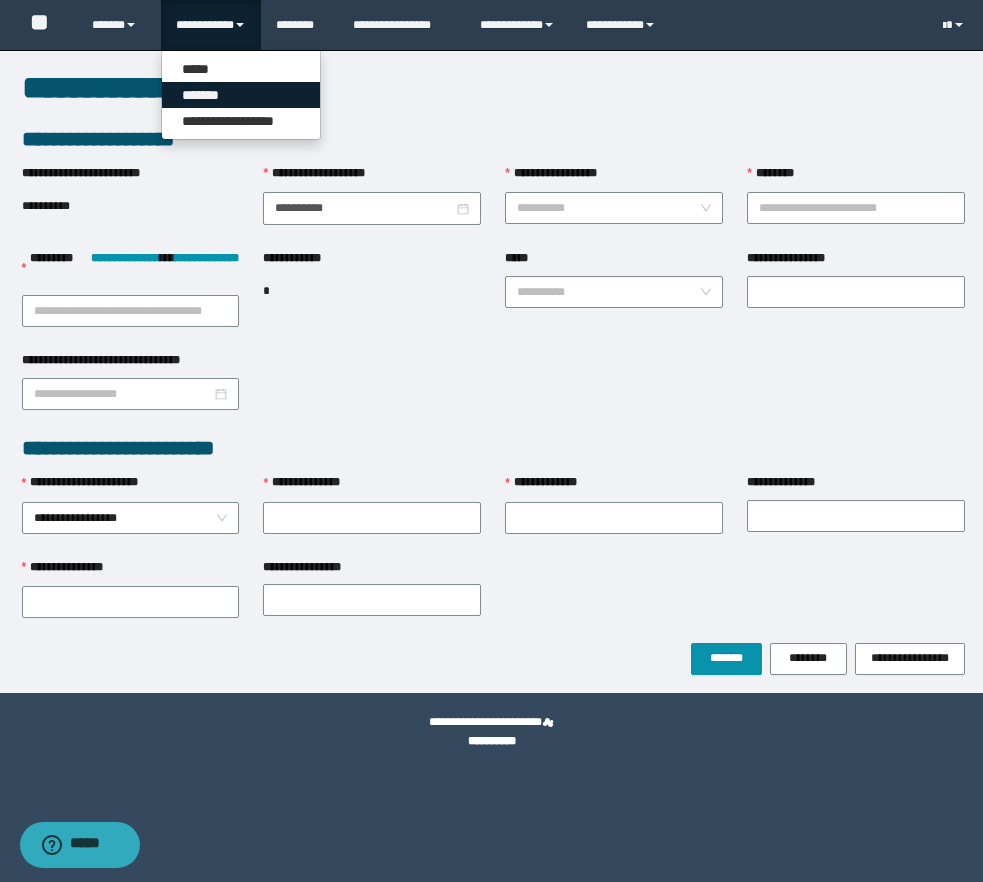 click on "*******" at bounding box center [241, 95] 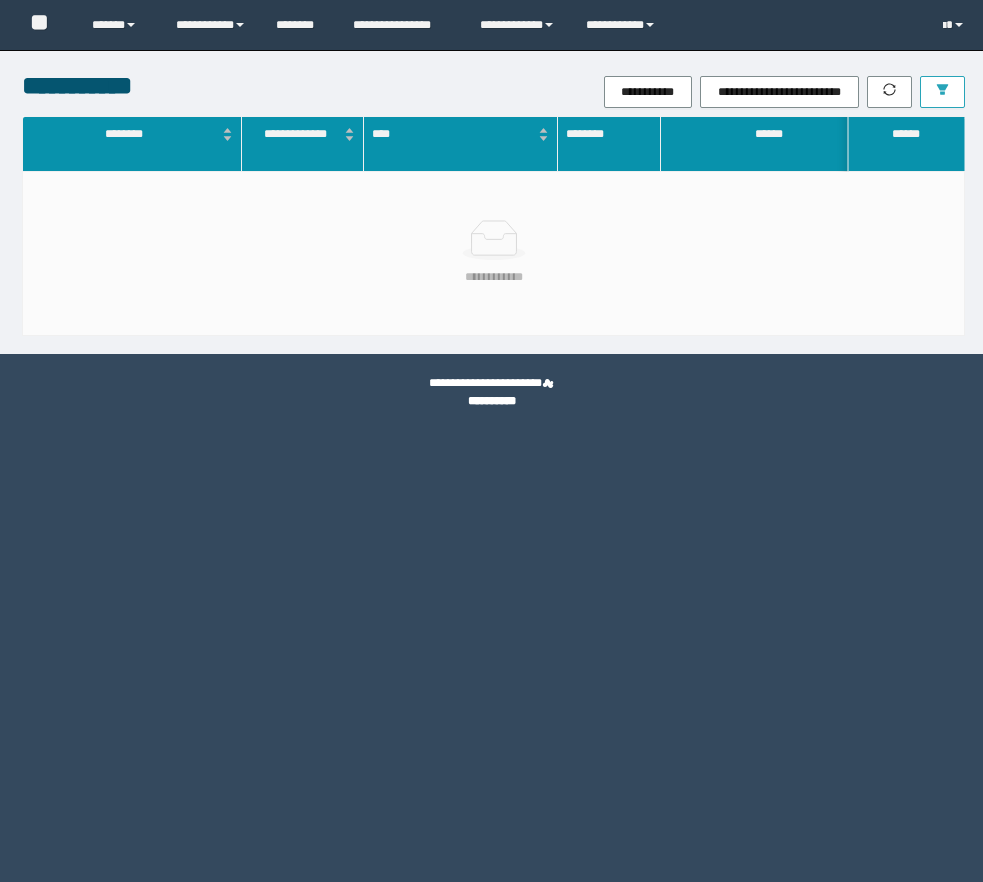 scroll, scrollTop: 0, scrollLeft: 0, axis: both 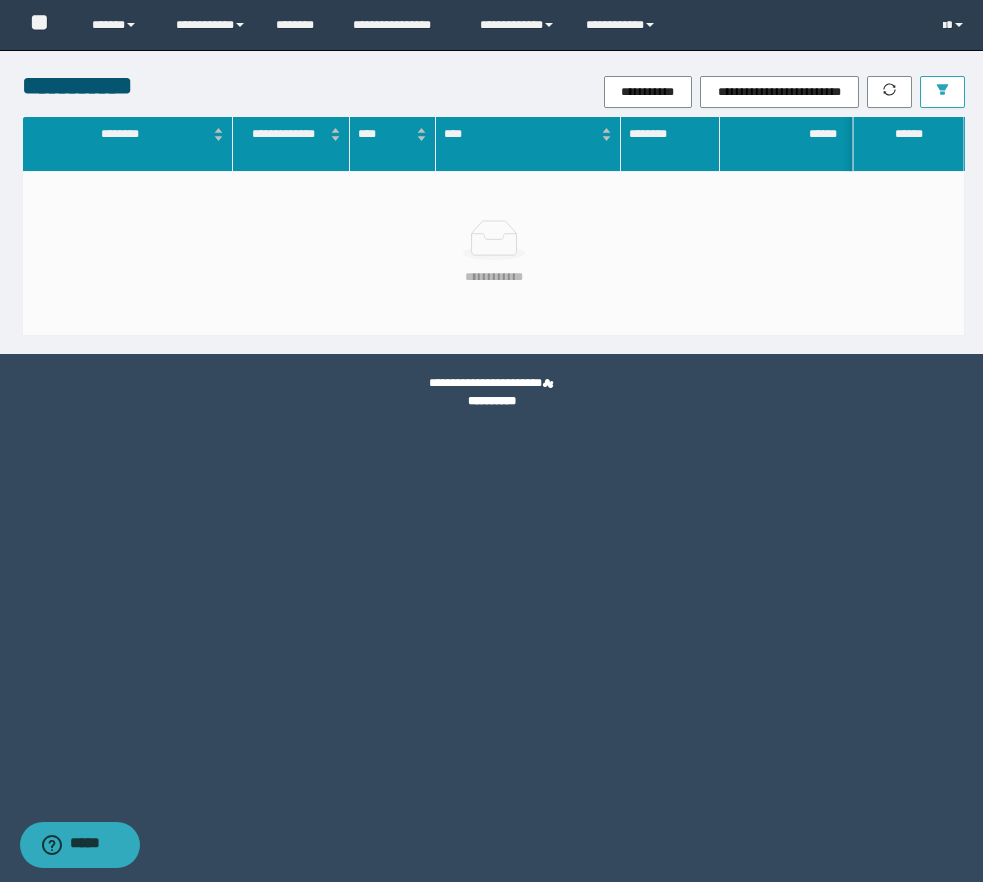 click at bounding box center [942, 92] 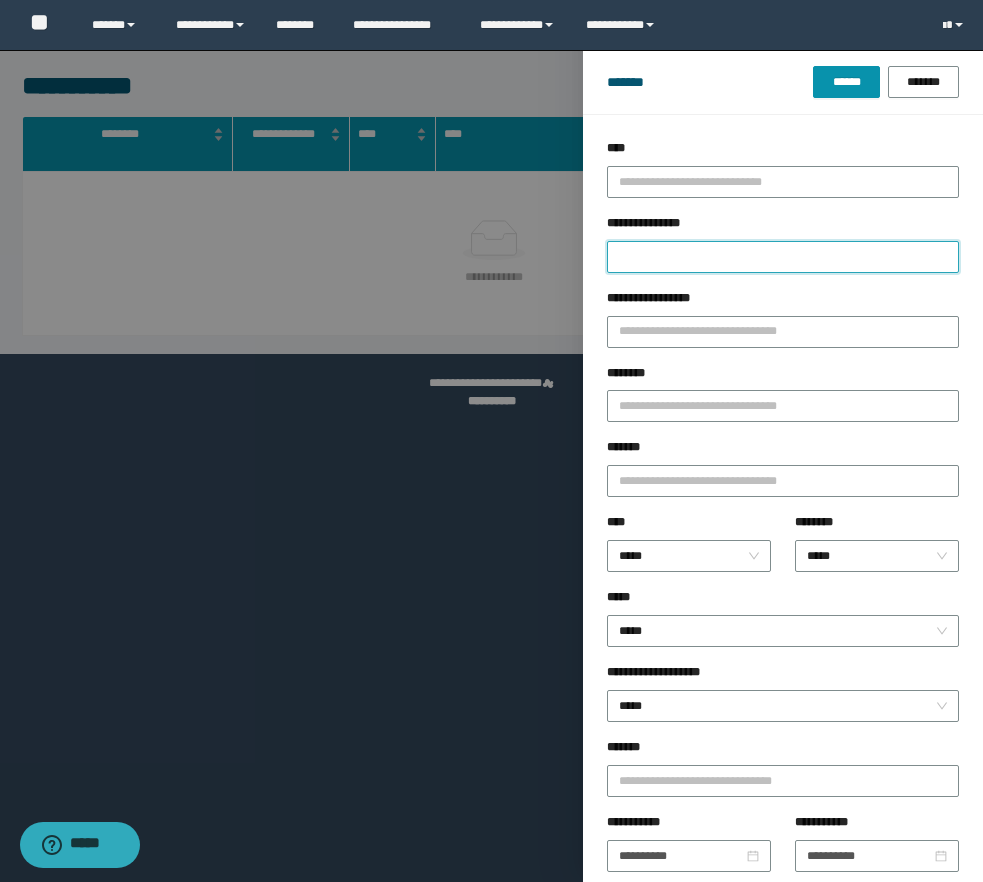 drag, startPoint x: 788, startPoint y: 262, endPoint x: 774, endPoint y: 238, distance: 27.784887 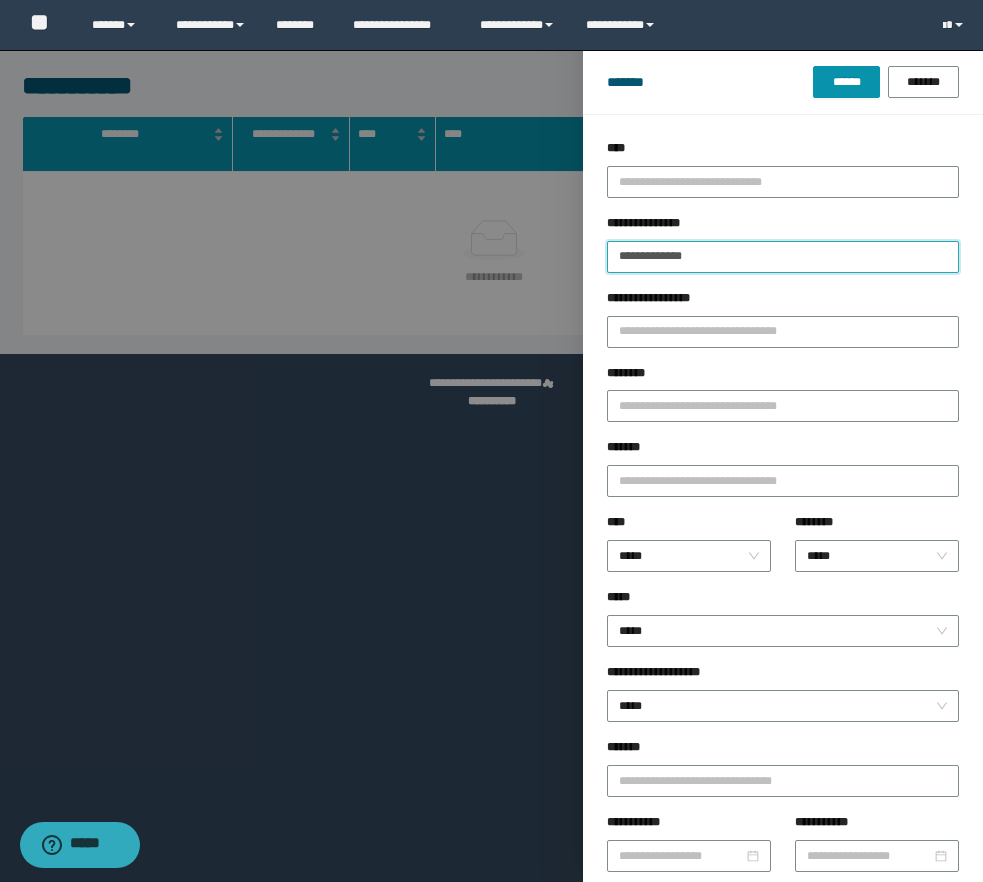 type on "**********" 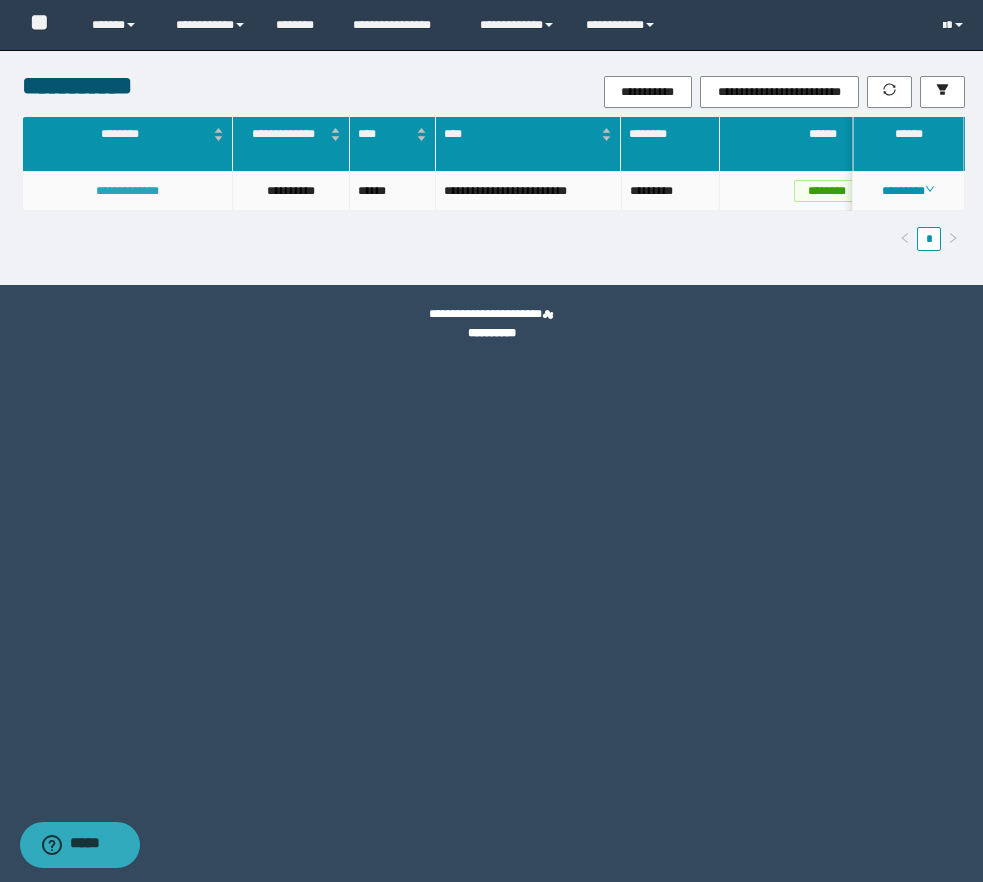 click on "**********" at bounding box center [127, 191] 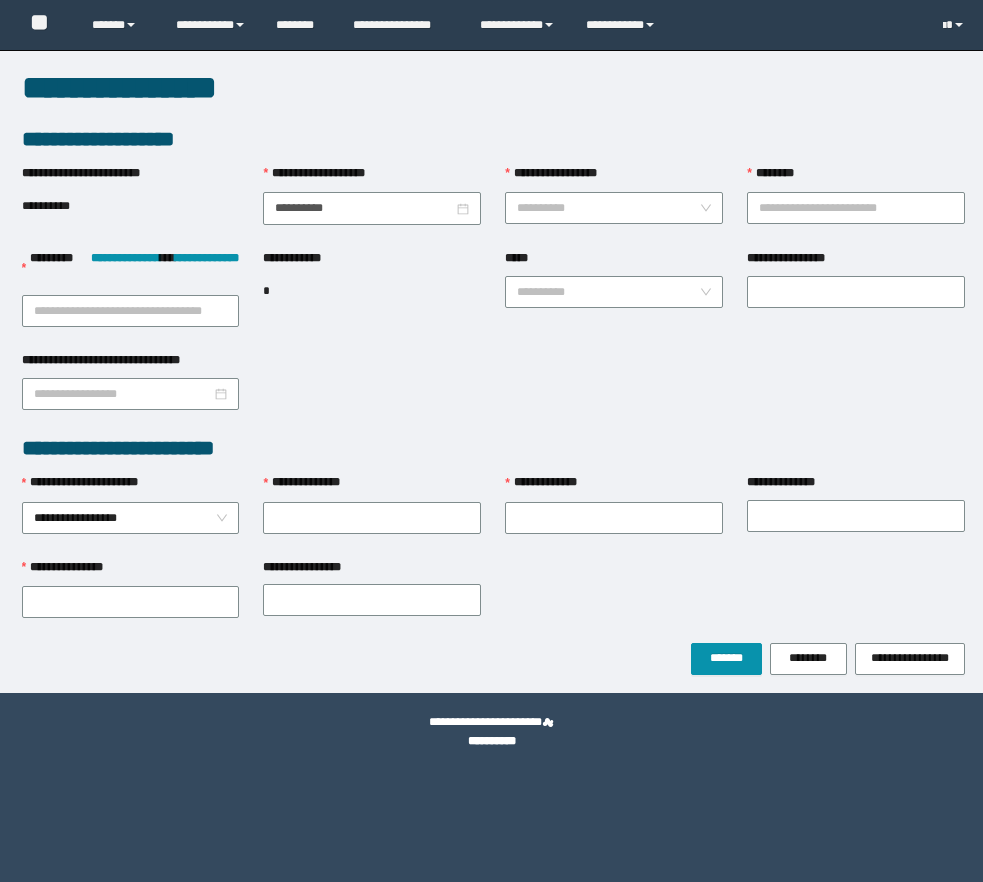 scroll, scrollTop: 0, scrollLeft: 0, axis: both 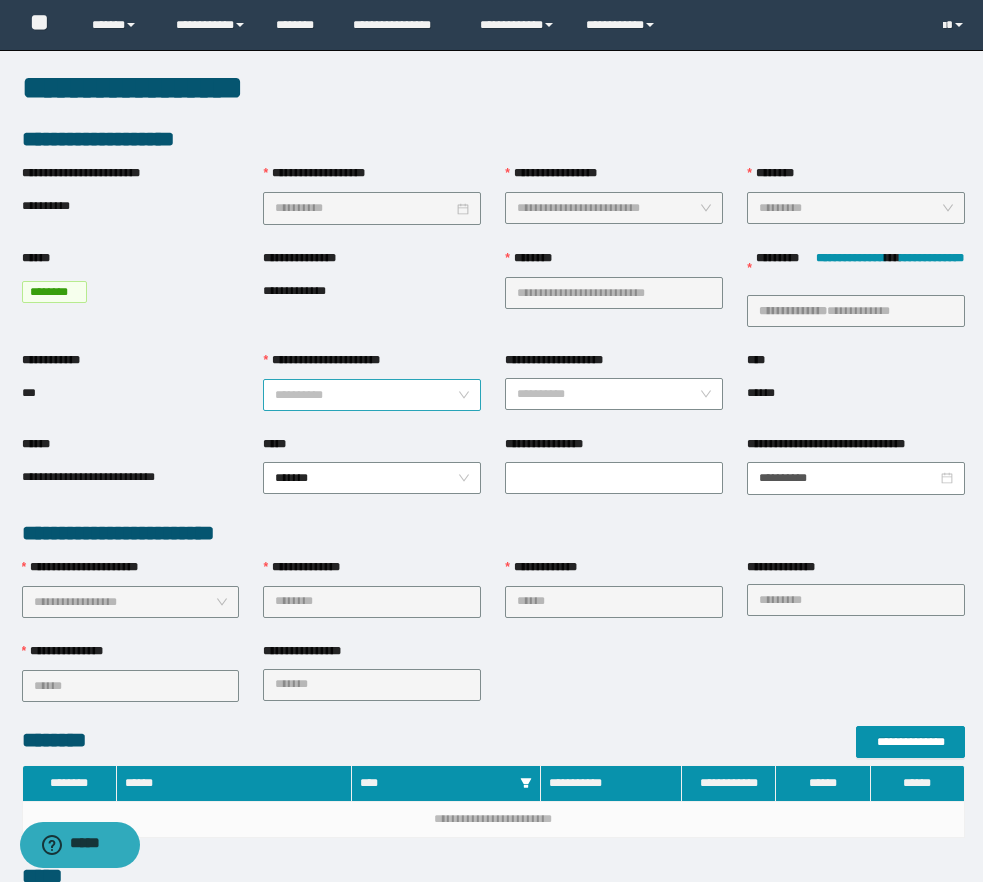 click on "**********" at bounding box center (366, 395) 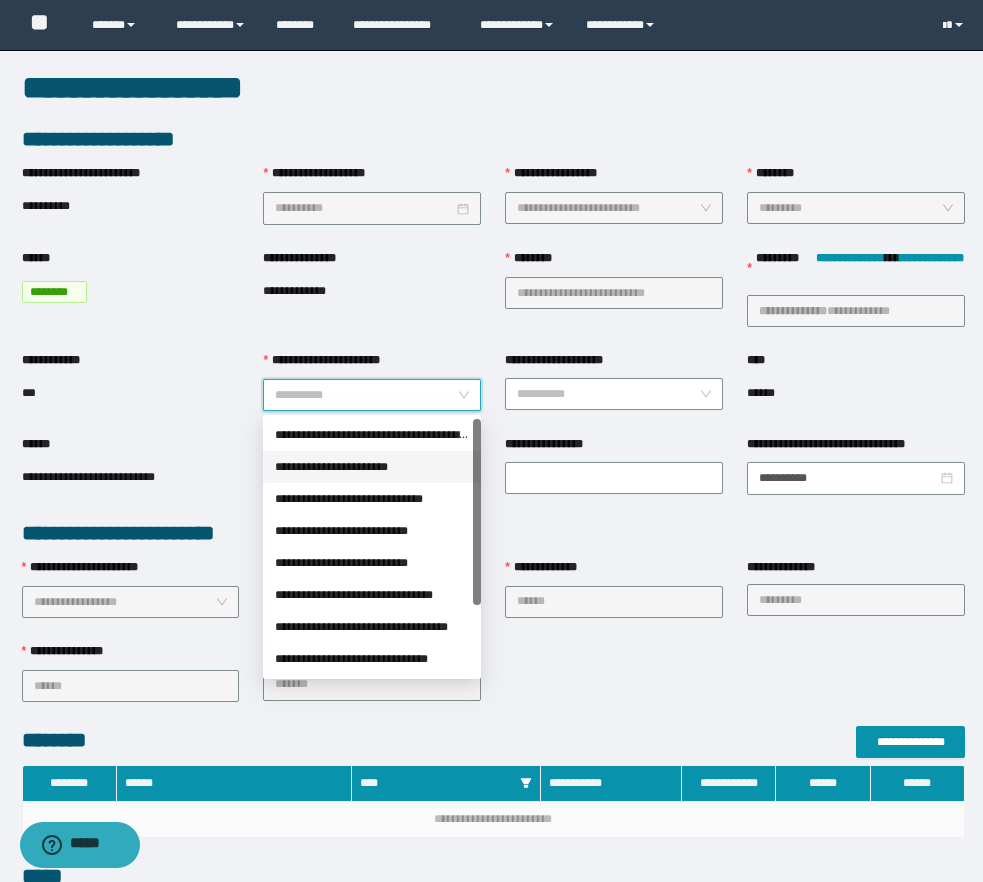 click on "**********" at bounding box center [372, 467] 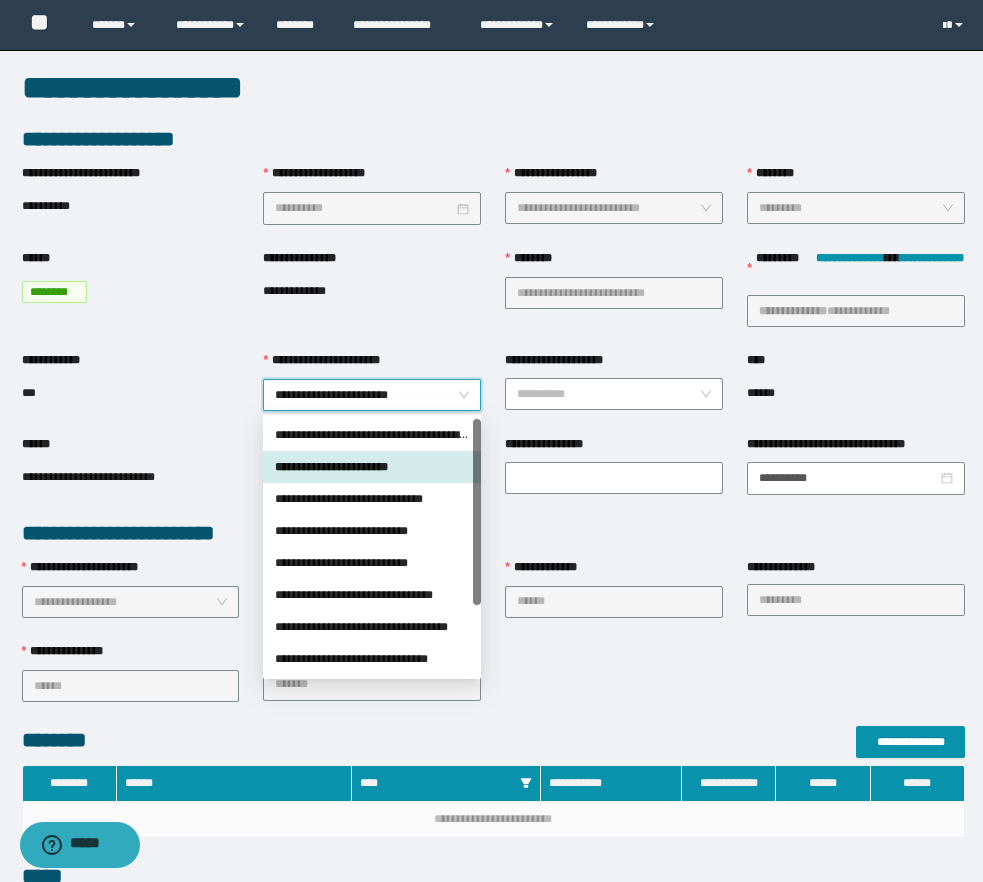 click on "*******" at bounding box center [372, 478] 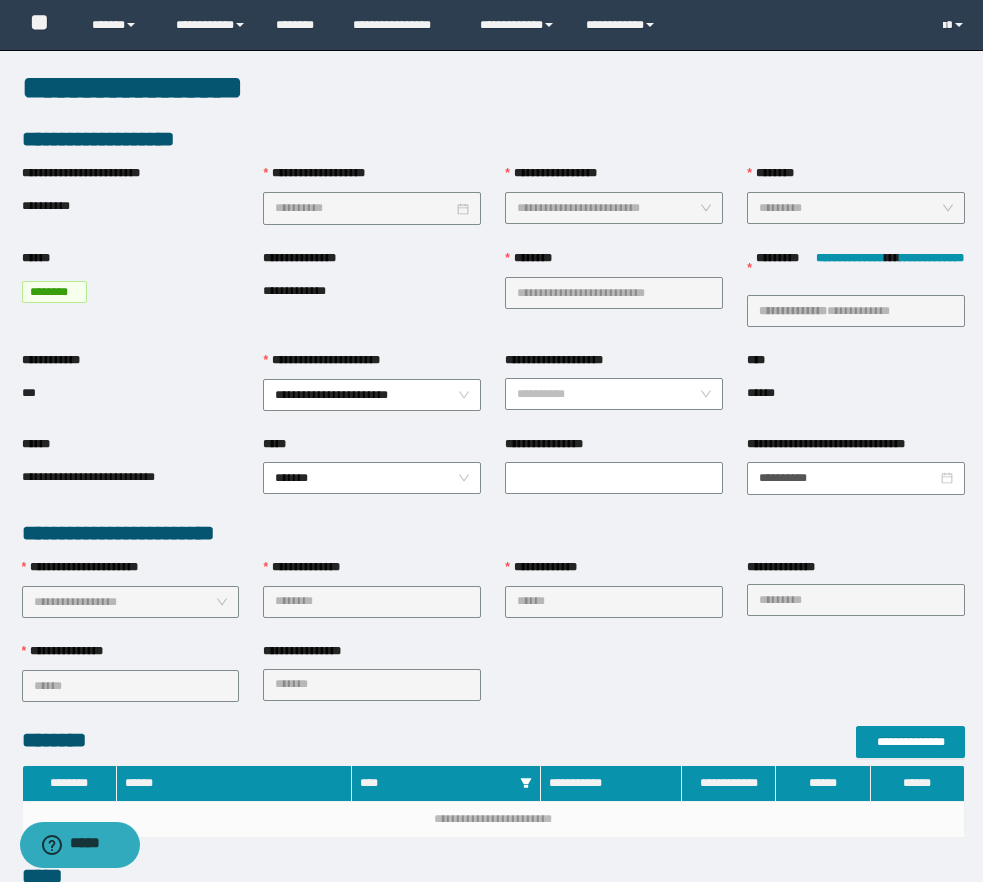 scroll, scrollTop: 560, scrollLeft: 0, axis: vertical 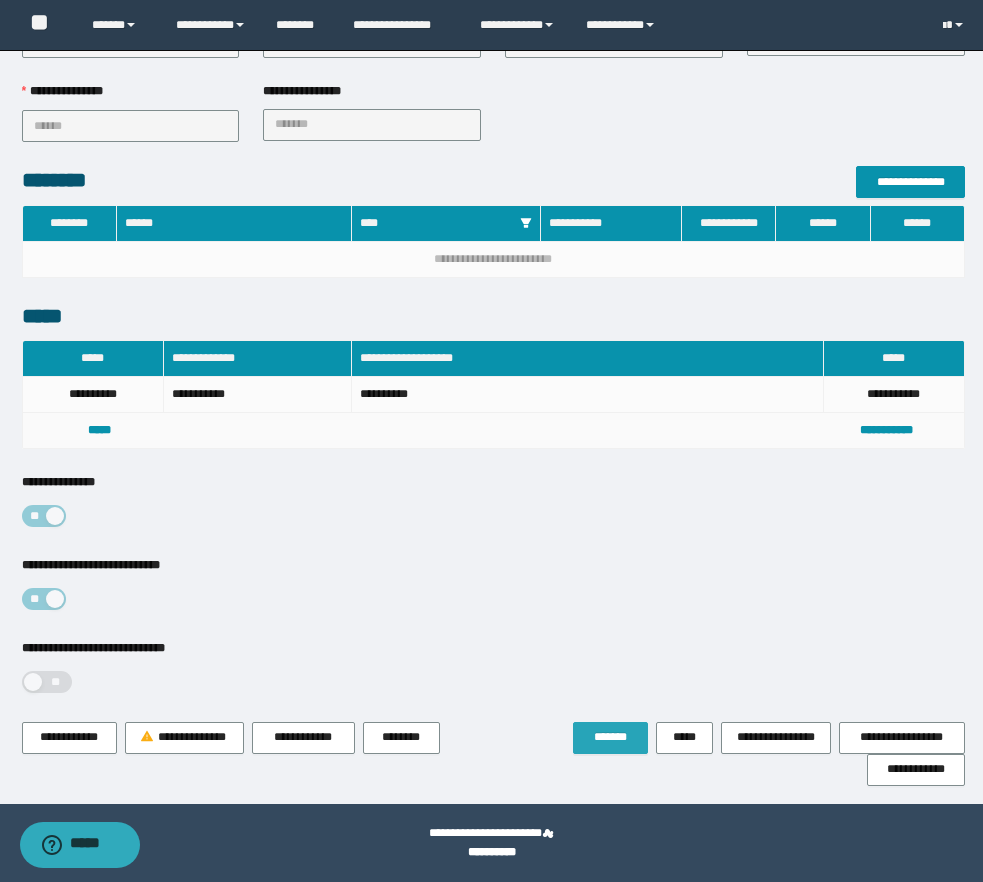 click on "*******" at bounding box center (610, 737) 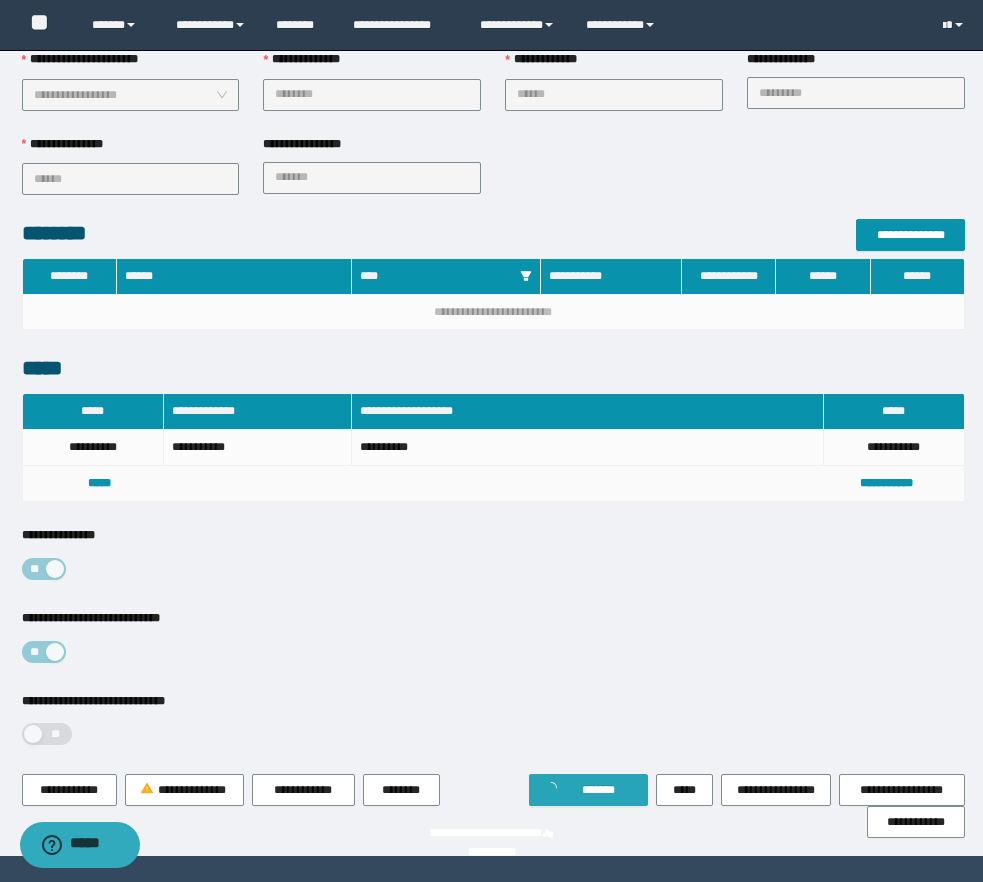 scroll, scrollTop: 0, scrollLeft: 0, axis: both 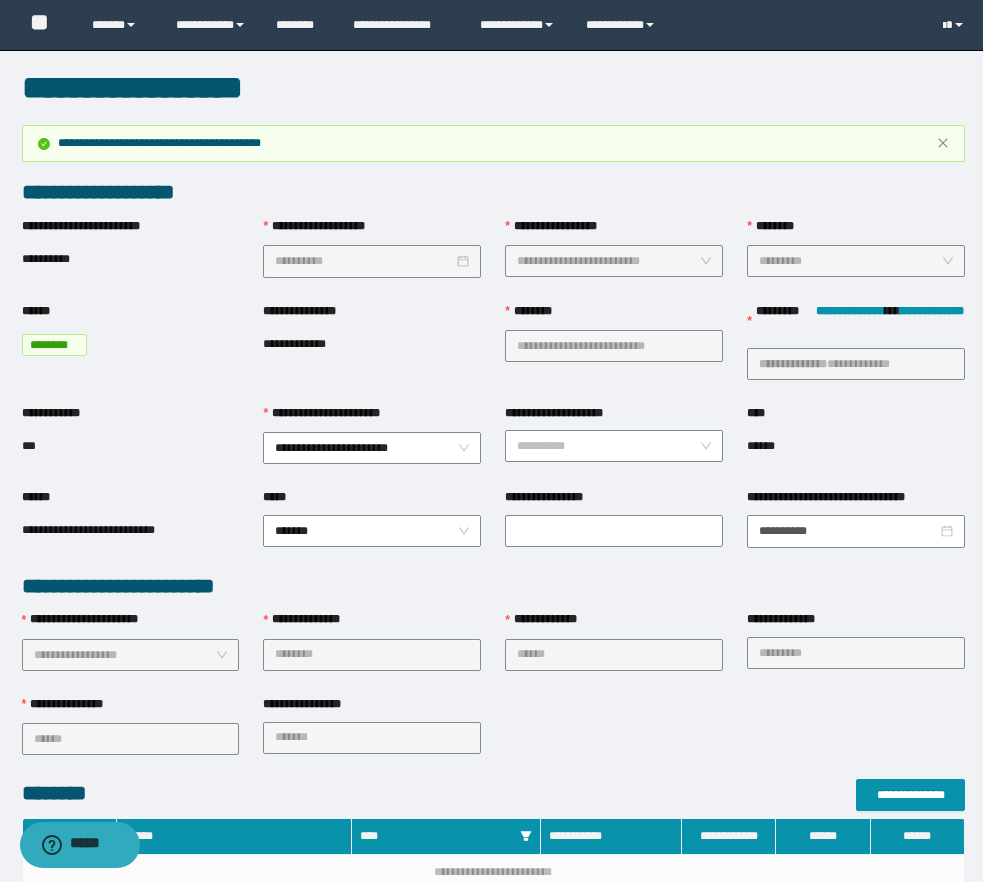 type 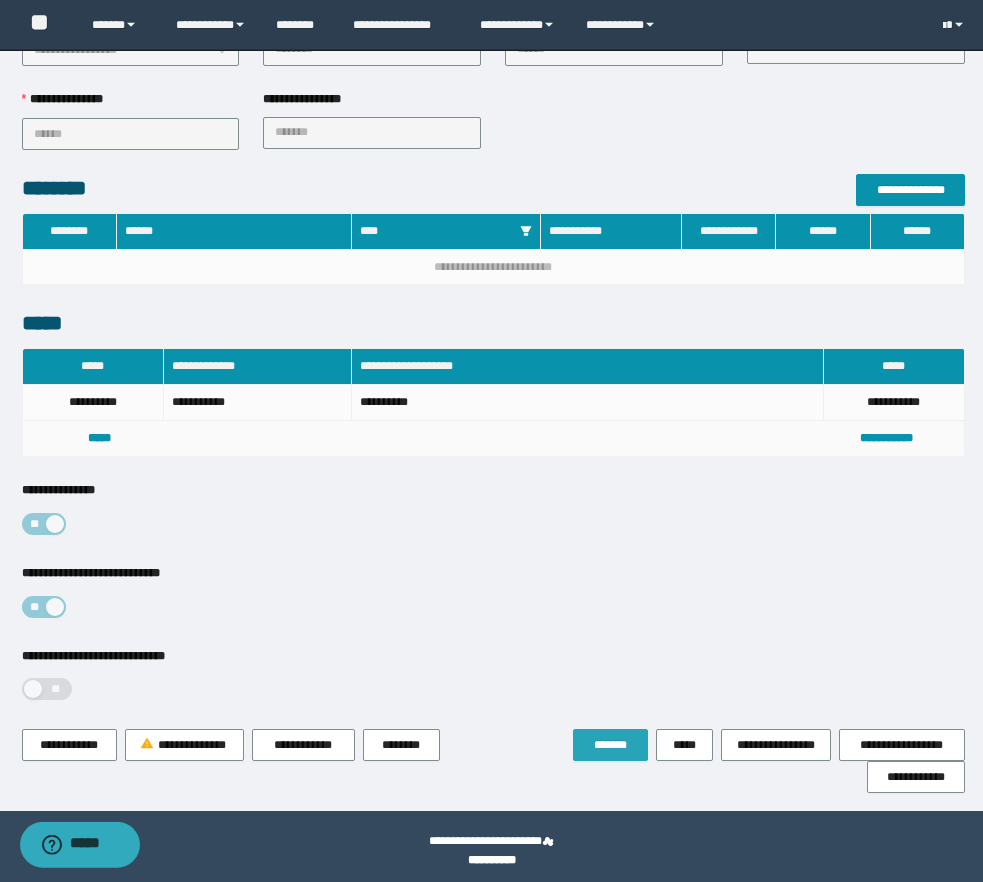 scroll, scrollTop: 613, scrollLeft: 0, axis: vertical 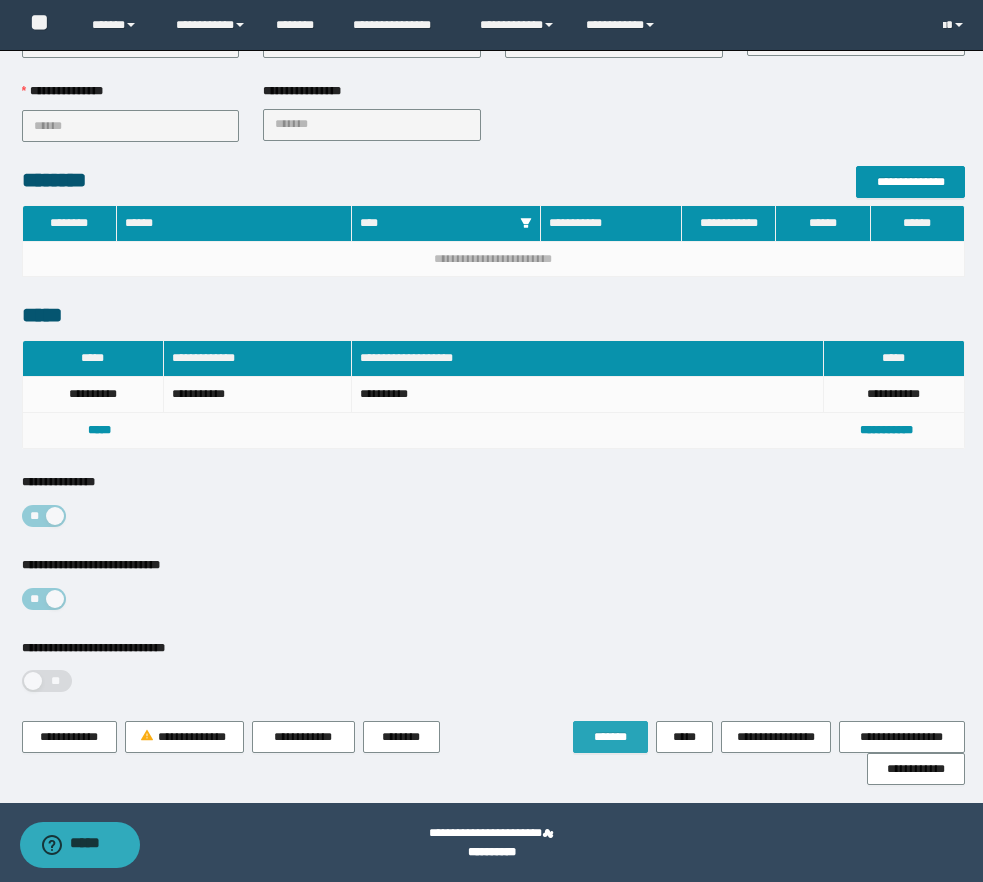 click on "*******" at bounding box center (610, 737) 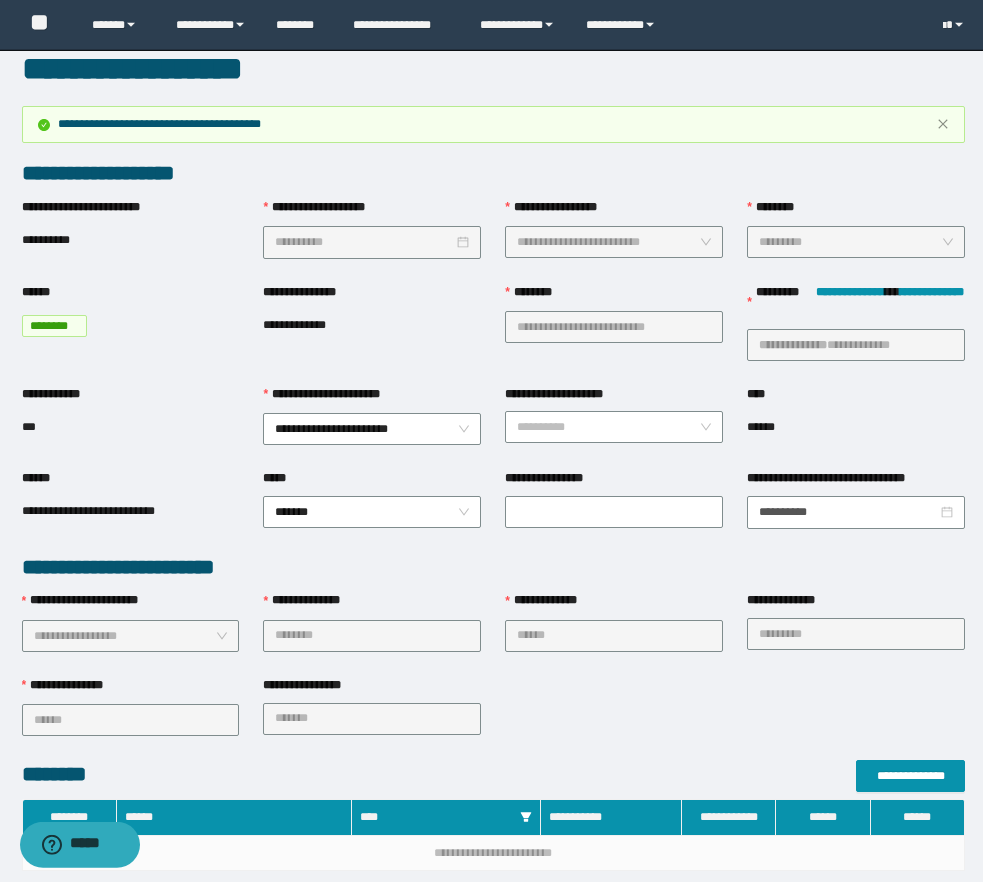scroll, scrollTop: 0, scrollLeft: 0, axis: both 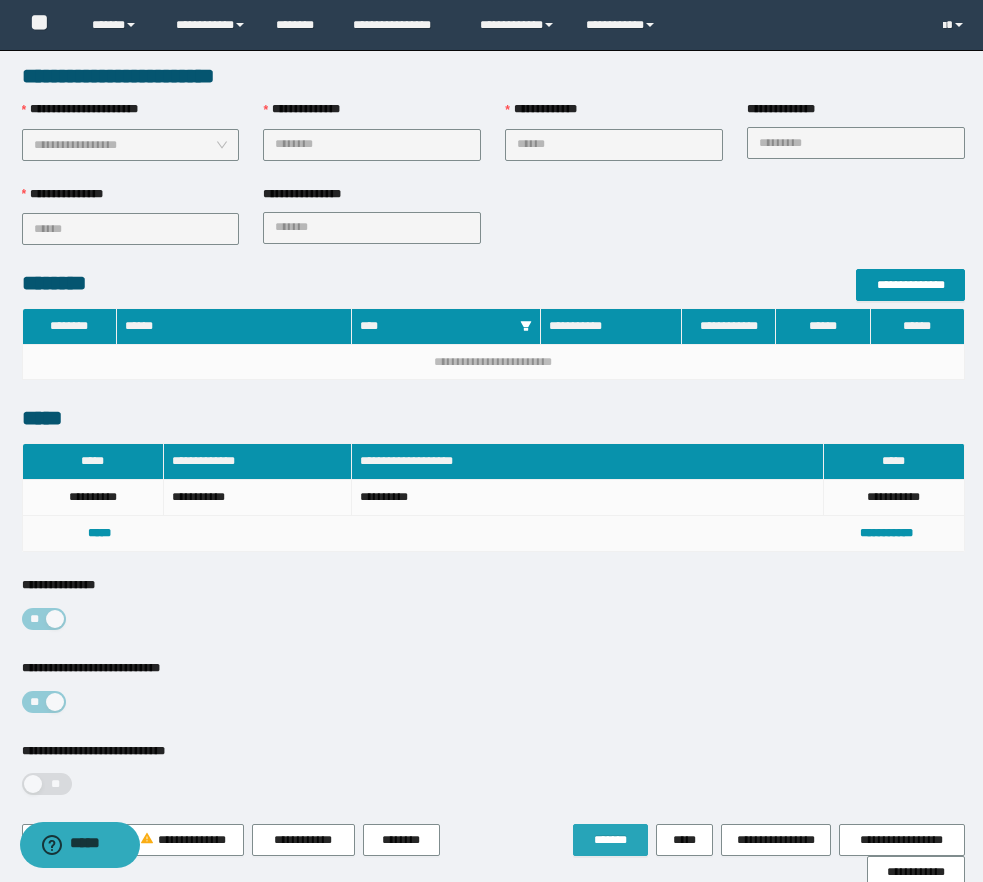 click on "*******" at bounding box center [610, 840] 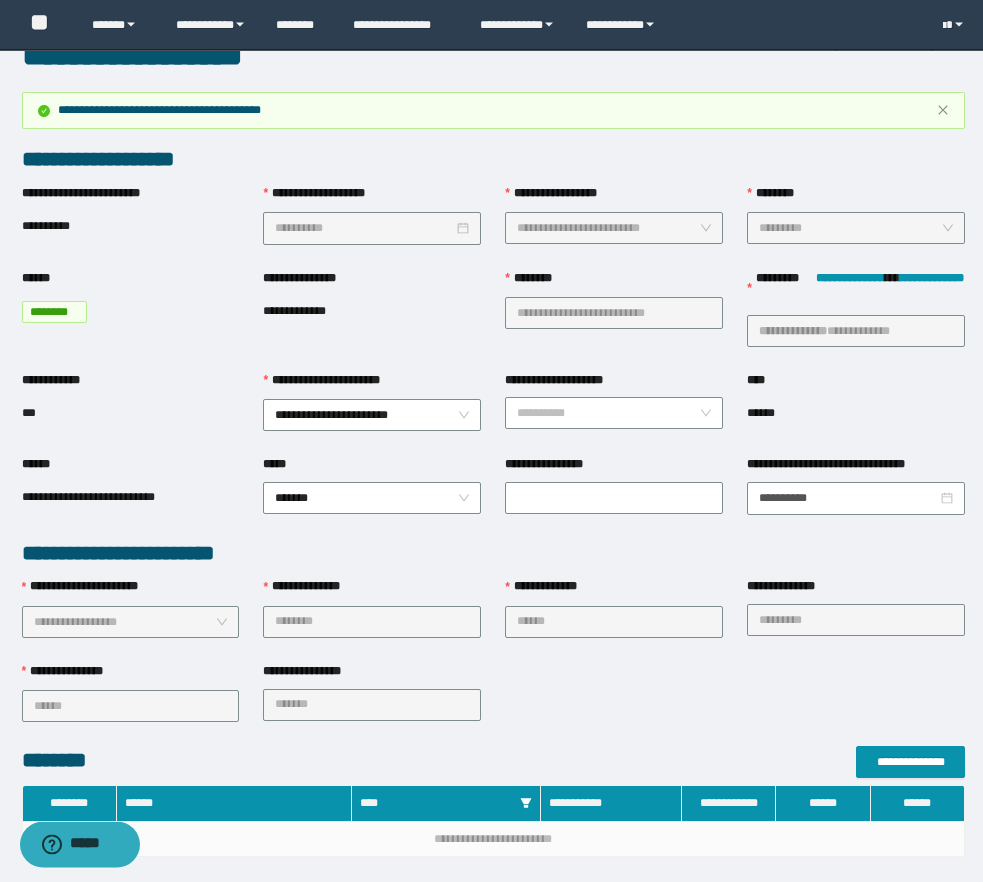 scroll, scrollTop: 0, scrollLeft: 0, axis: both 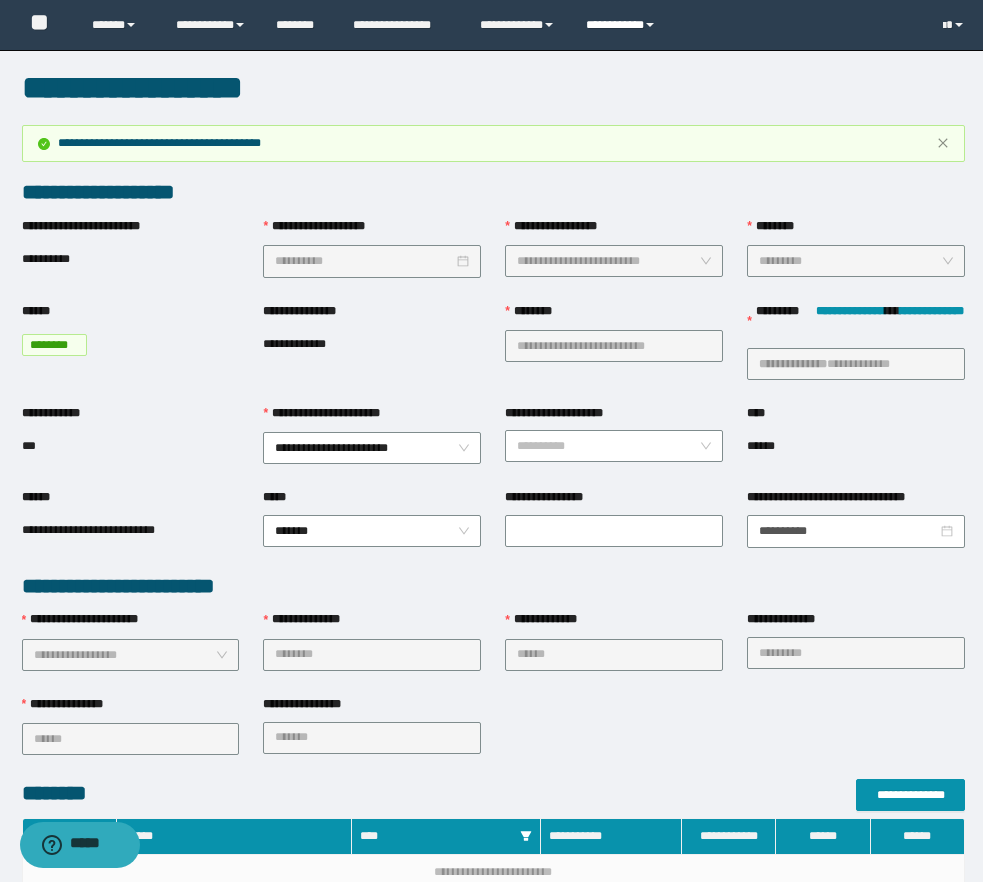 click on "**********" at bounding box center (623, 25) 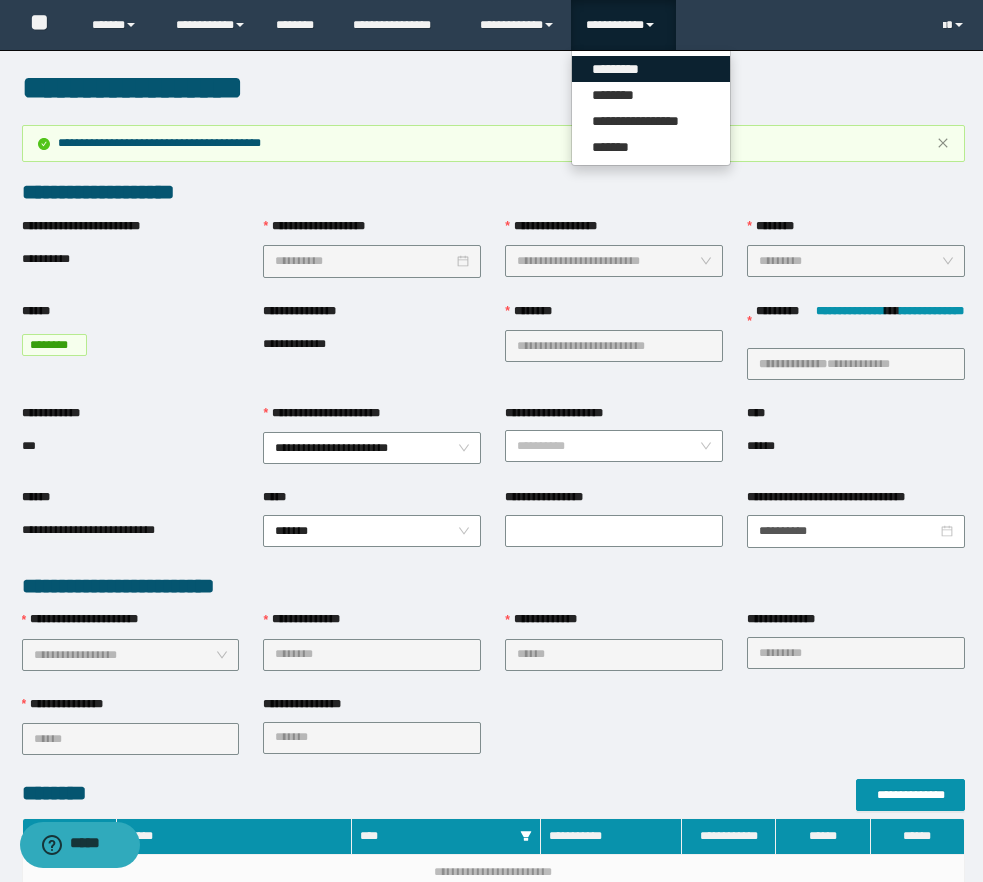 click on "*********" at bounding box center (651, 69) 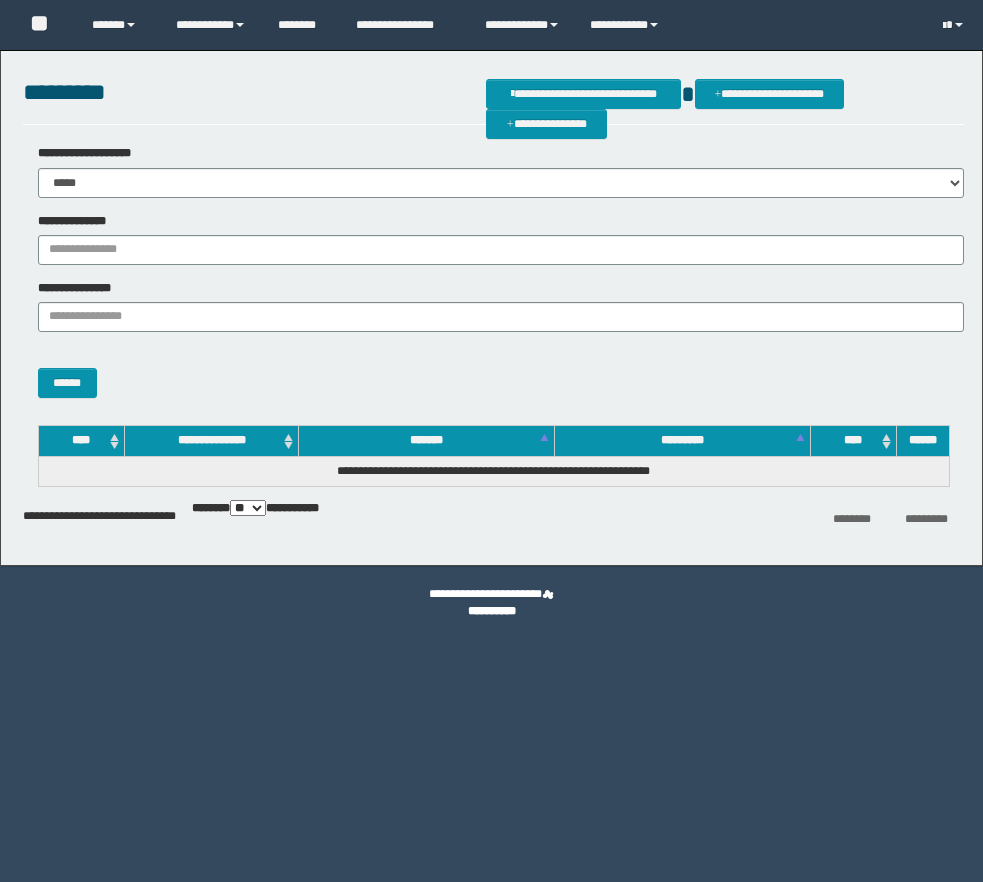 scroll, scrollTop: 0, scrollLeft: 0, axis: both 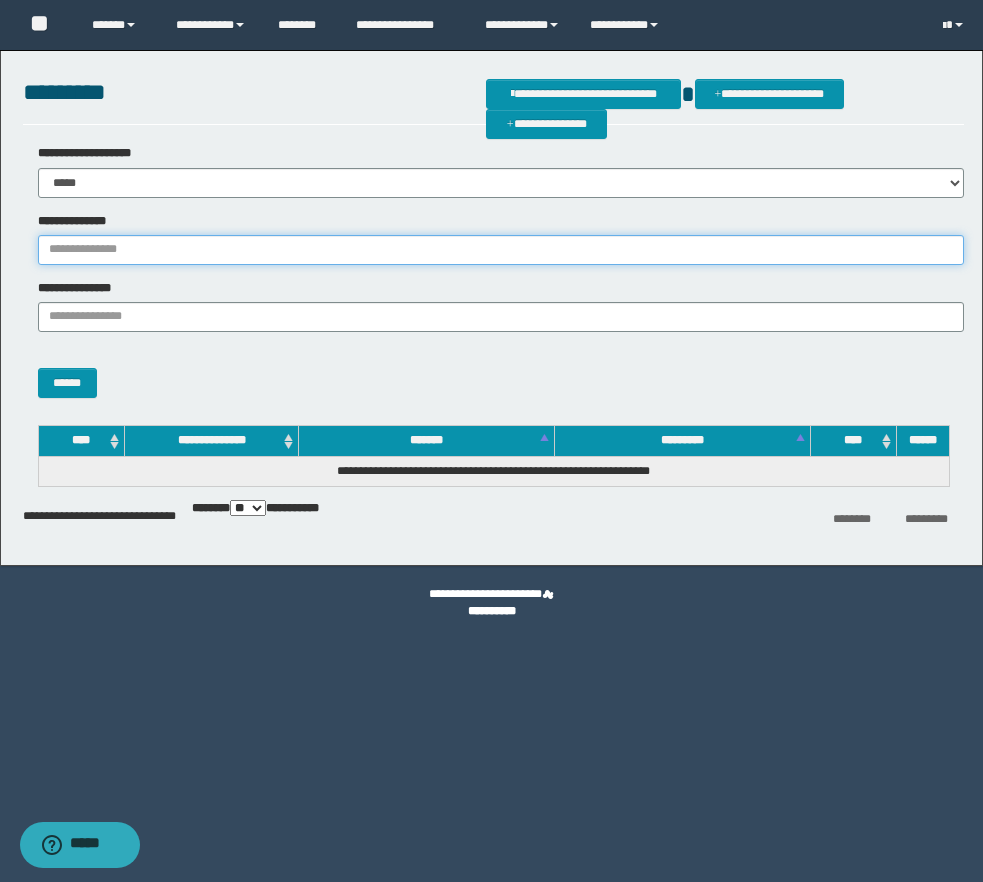click on "**********" at bounding box center (501, 250) 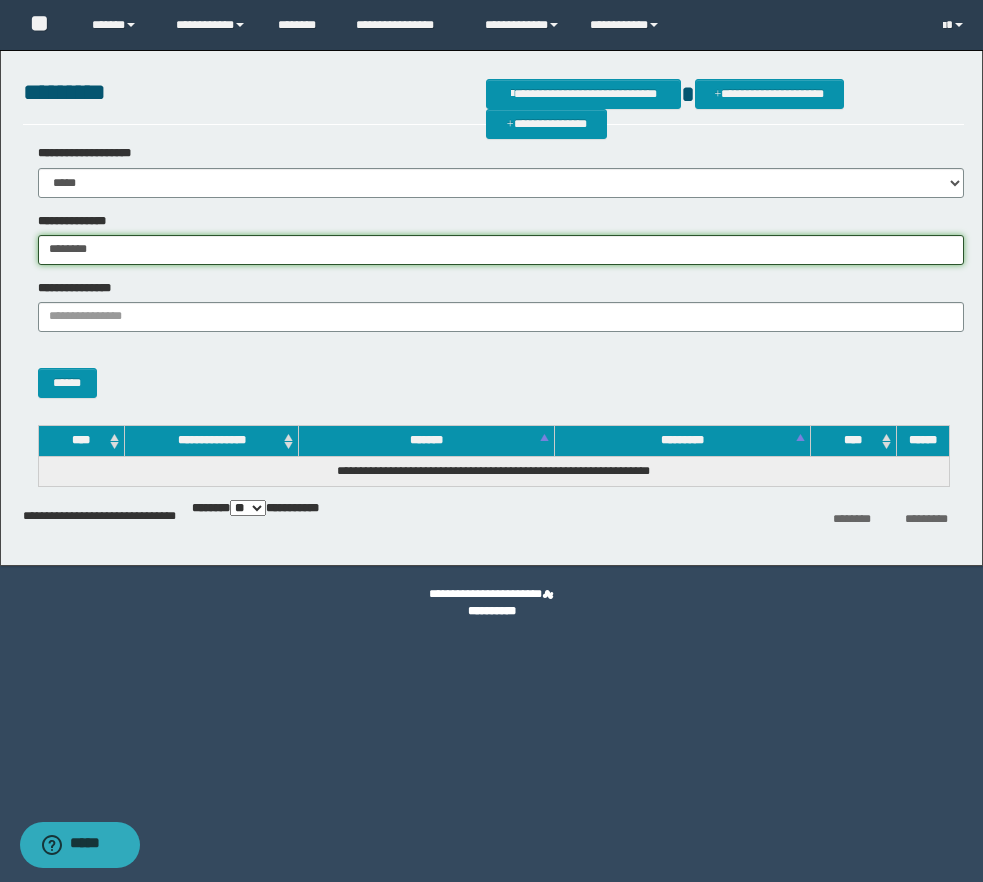 type on "********" 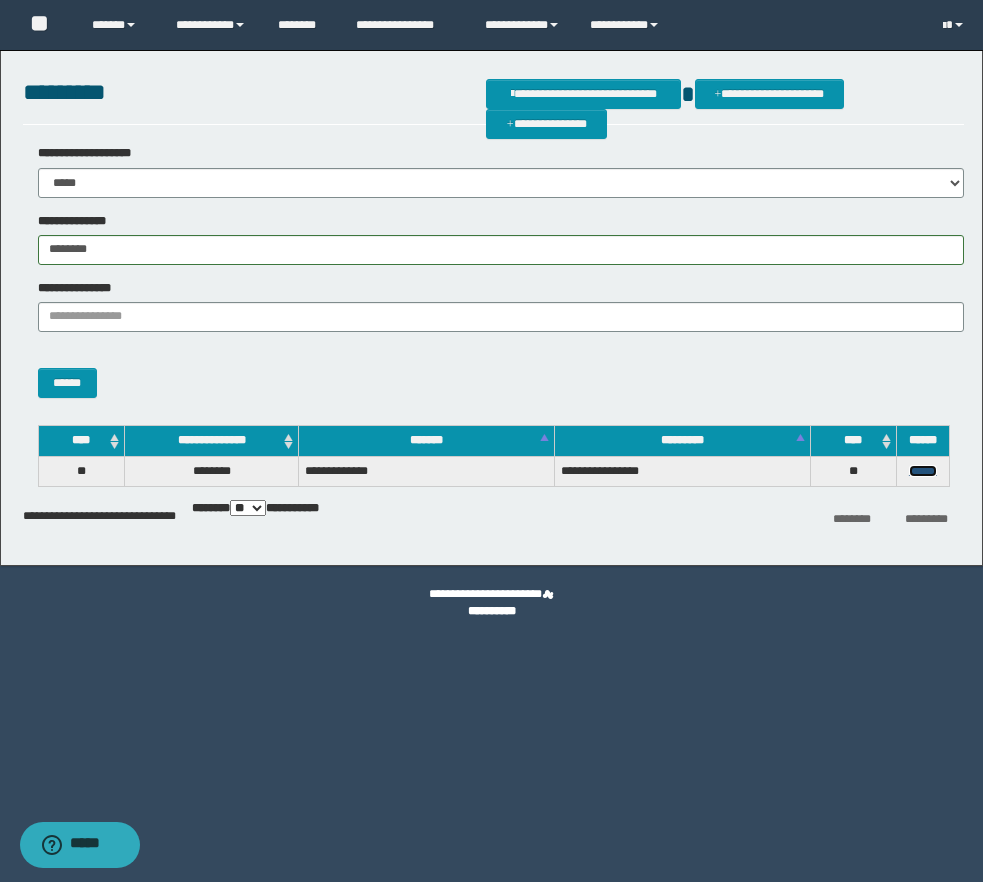 click on "******" at bounding box center (923, 471) 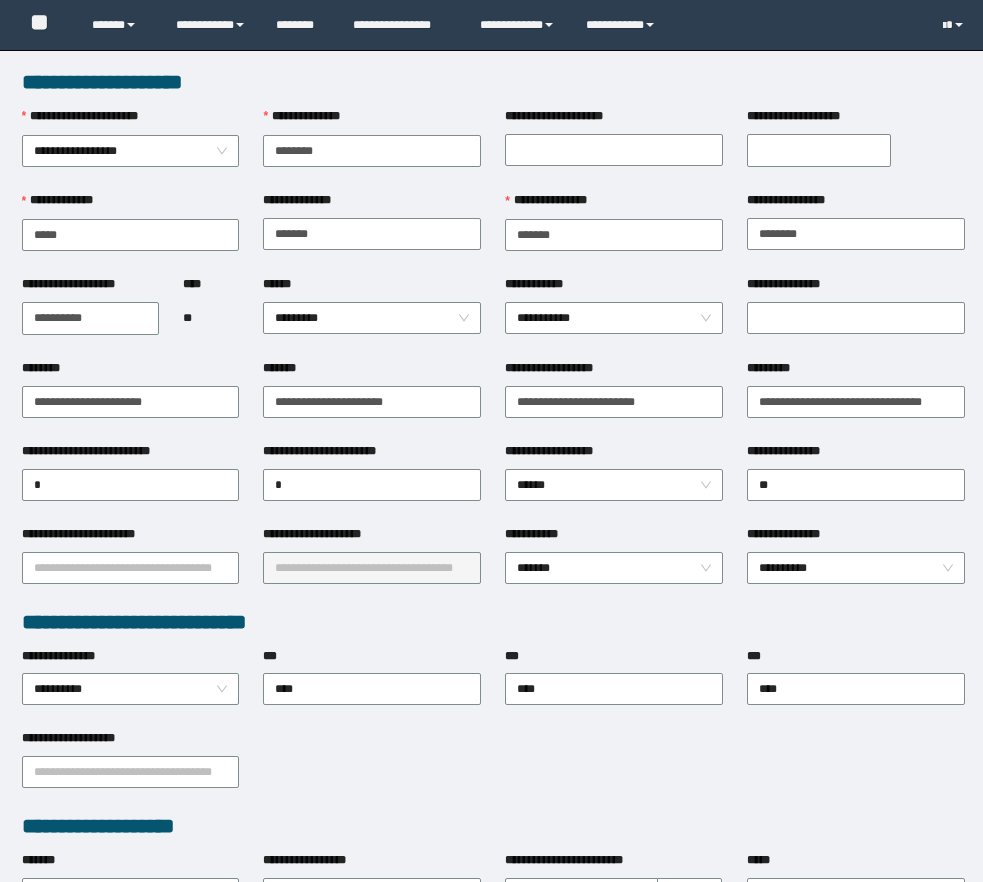 scroll, scrollTop: 0, scrollLeft: 0, axis: both 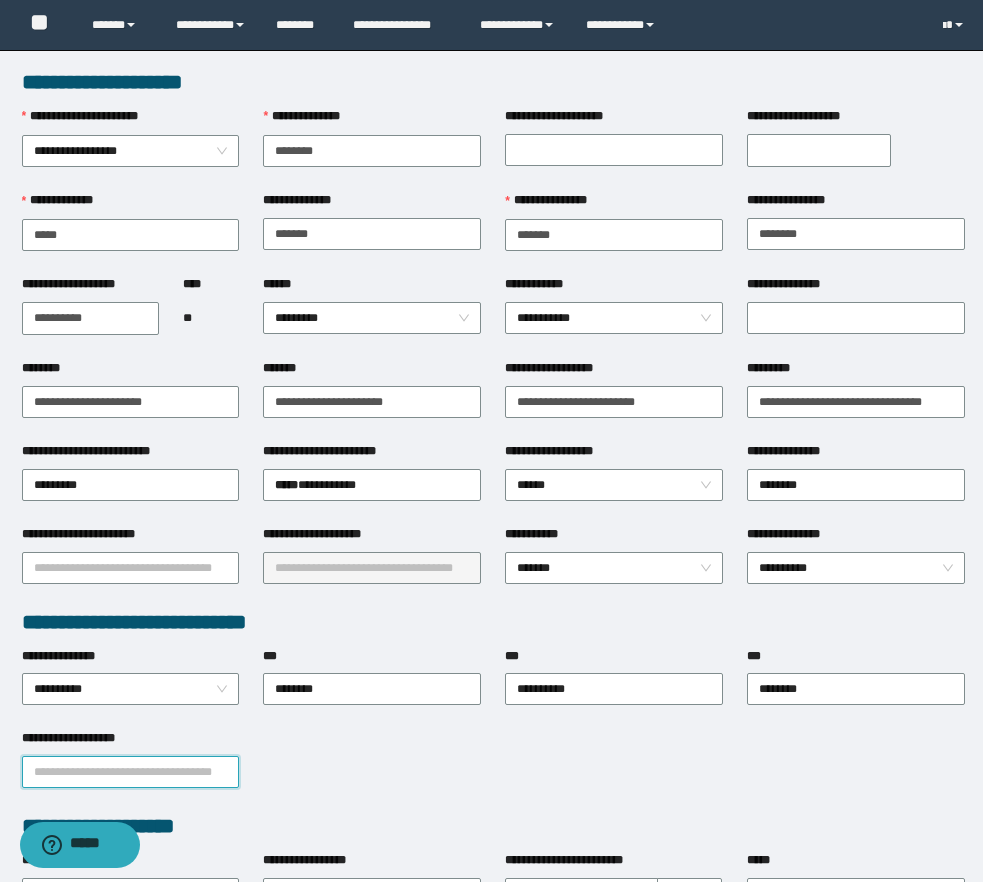 click on "**********" at bounding box center [131, 772] 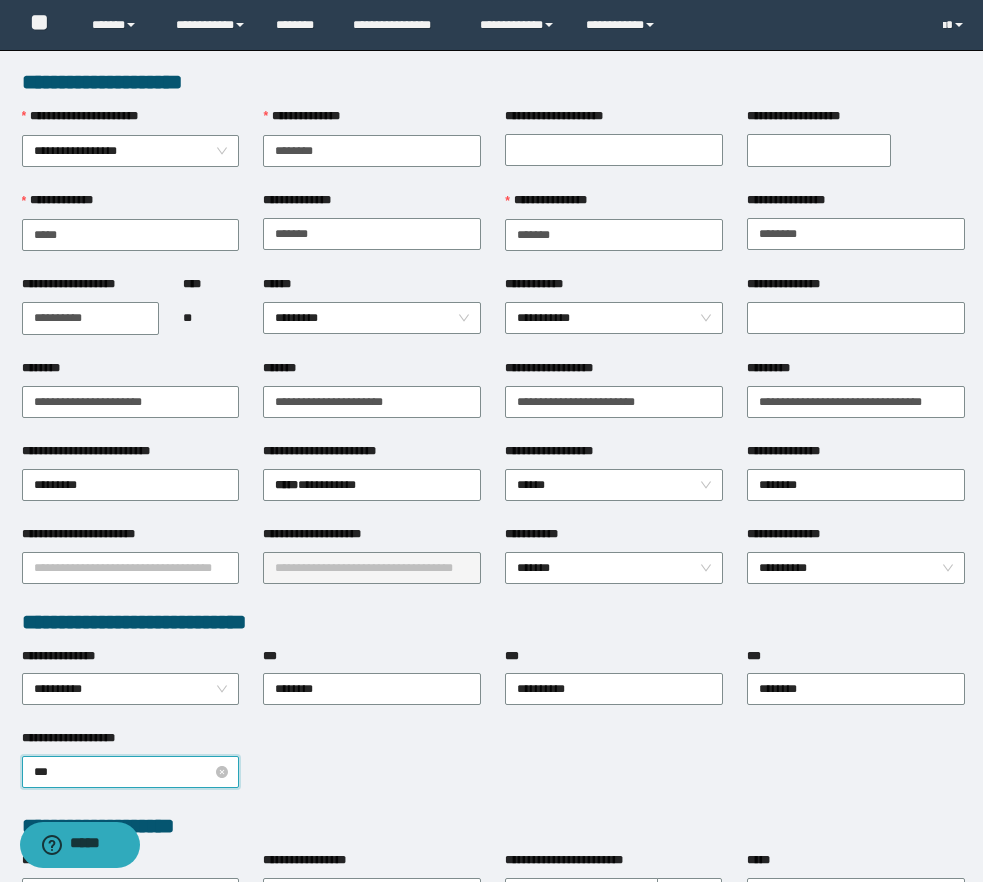type on "****" 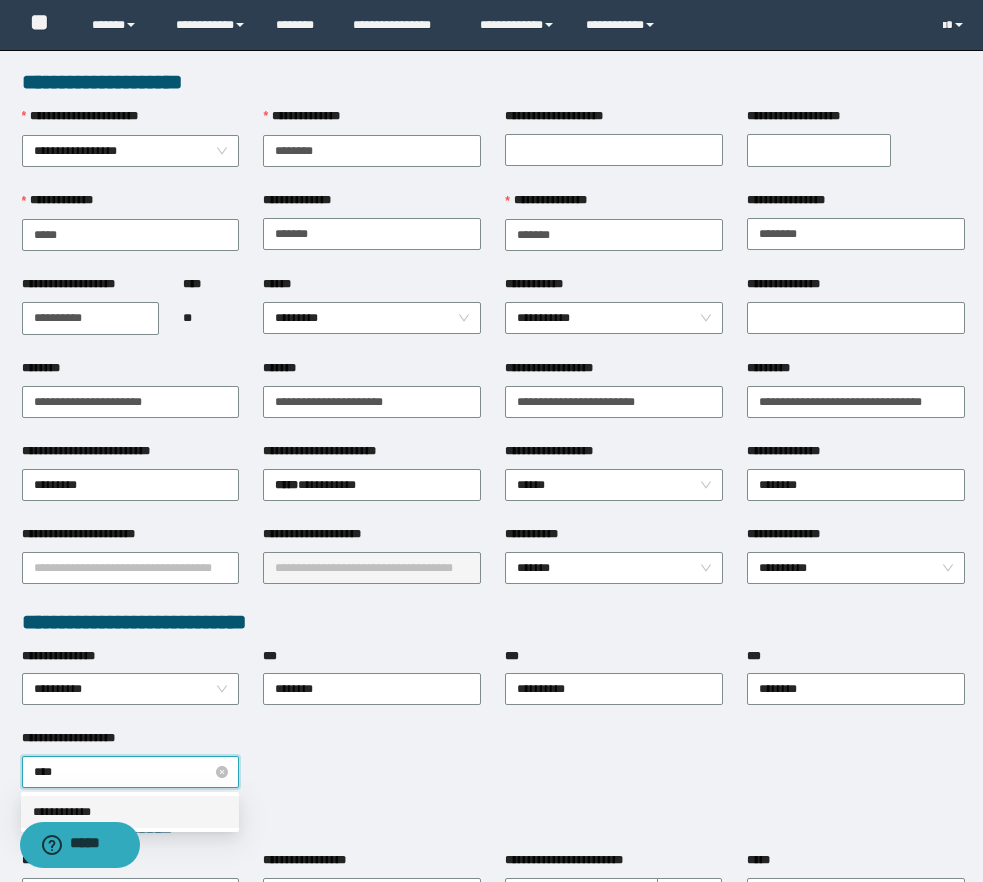 type 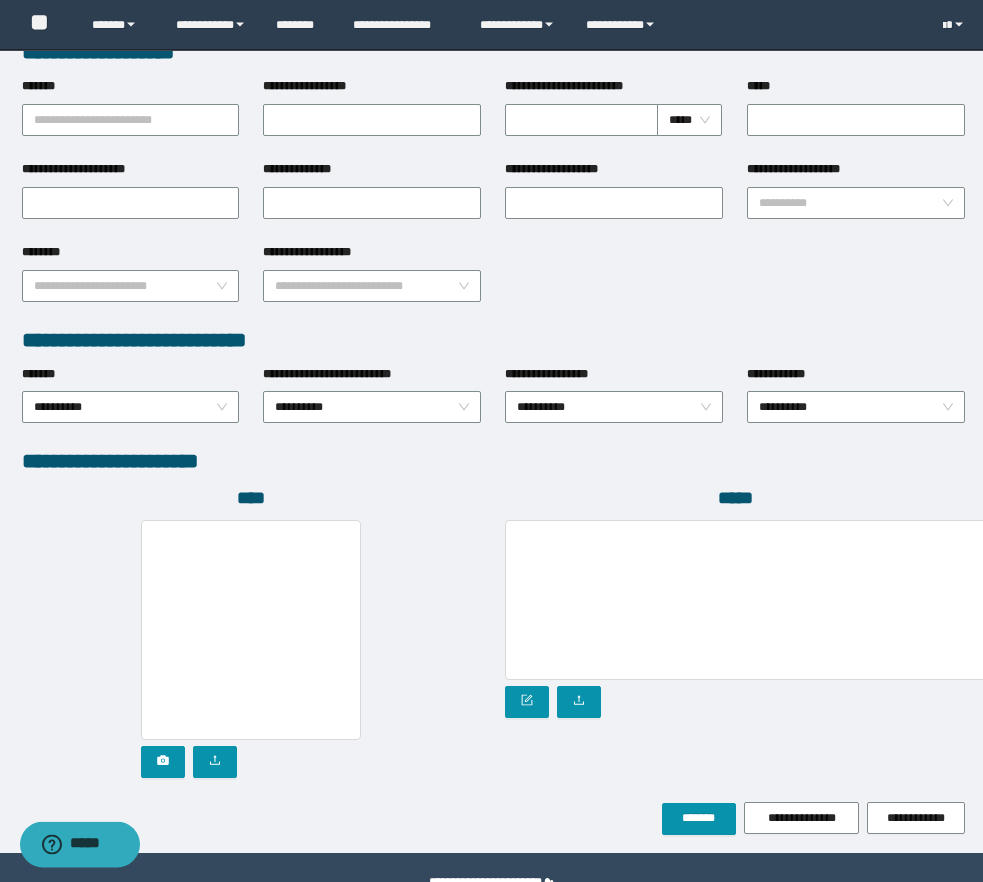 scroll, scrollTop: 822, scrollLeft: 0, axis: vertical 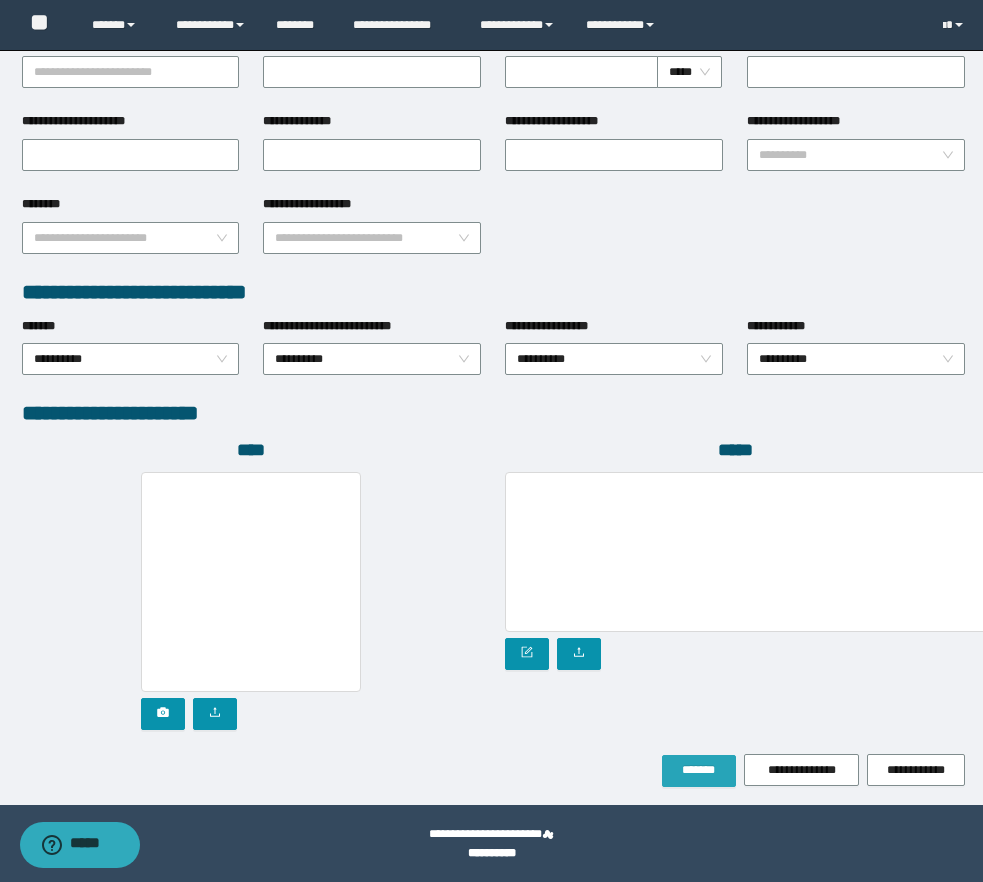 click on "*******" at bounding box center (699, 770) 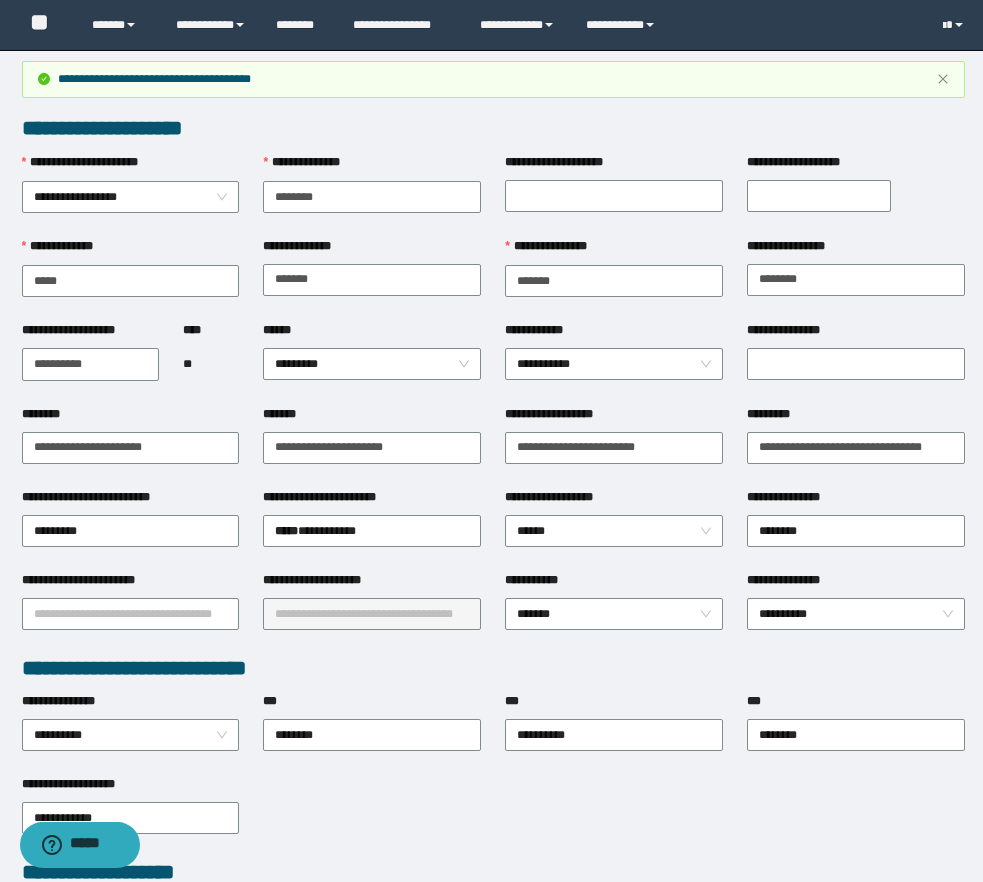 scroll, scrollTop: 0, scrollLeft: 0, axis: both 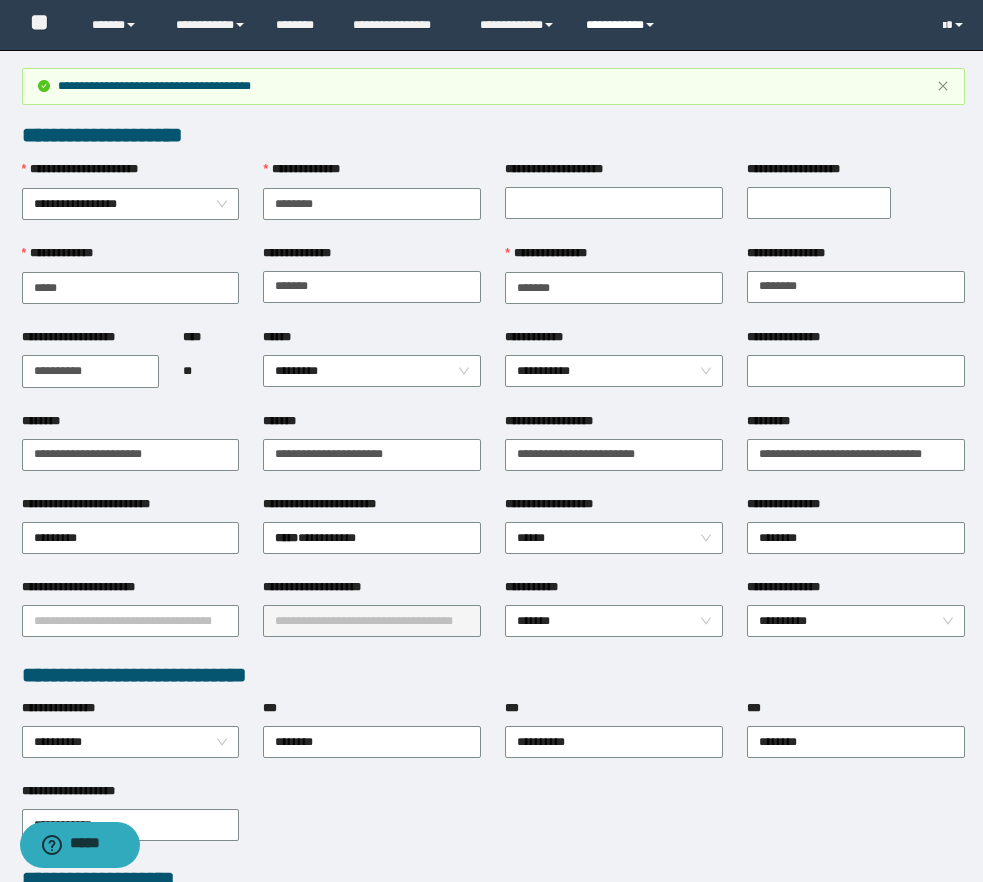 click on "**********" at bounding box center [623, 25] 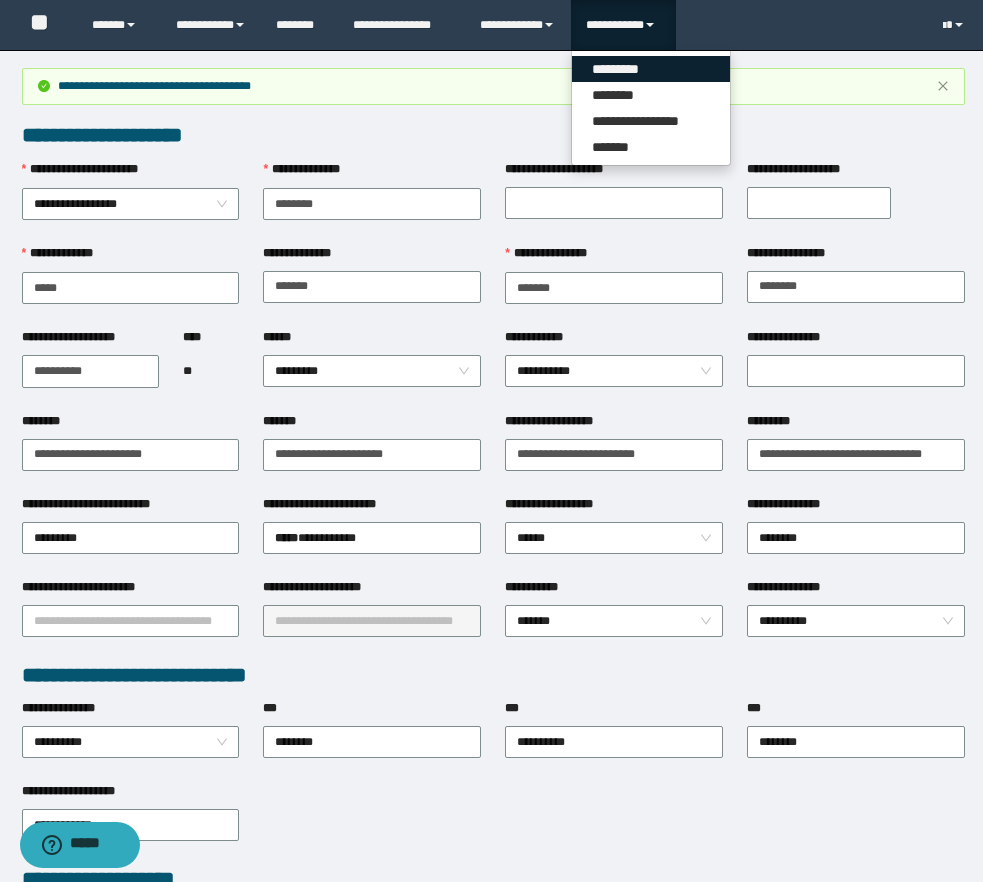 click on "*********" at bounding box center (651, 69) 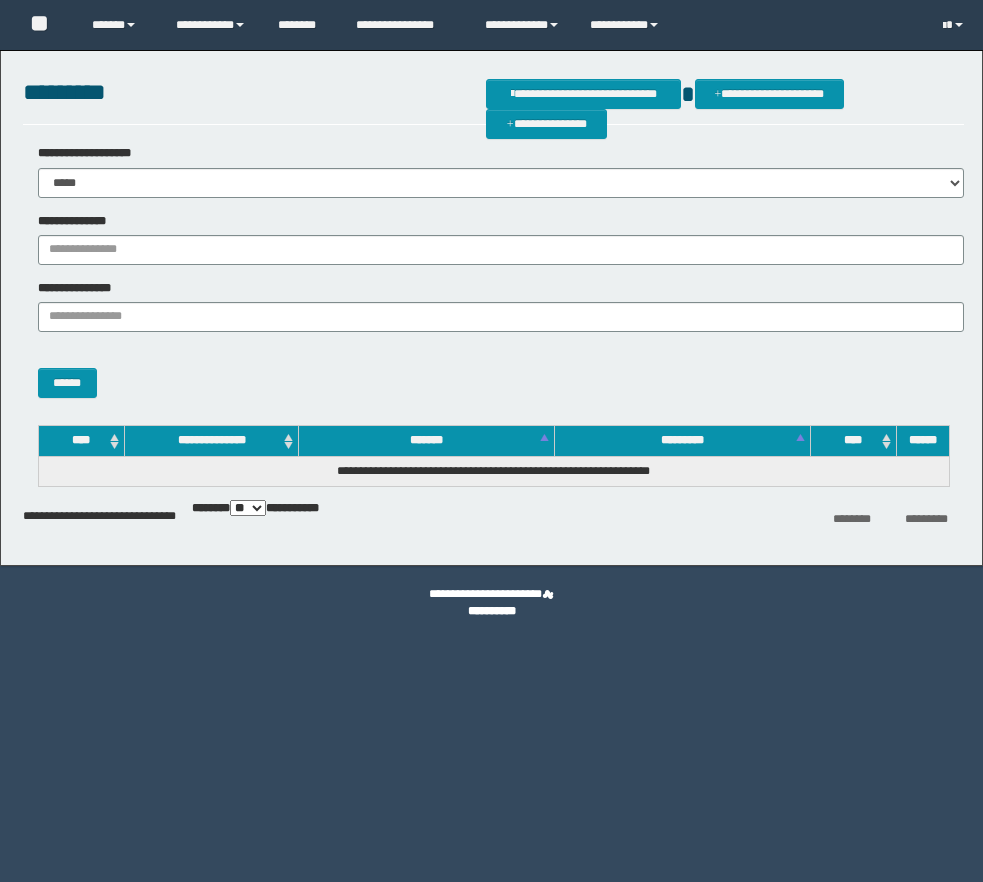 scroll, scrollTop: 0, scrollLeft: 0, axis: both 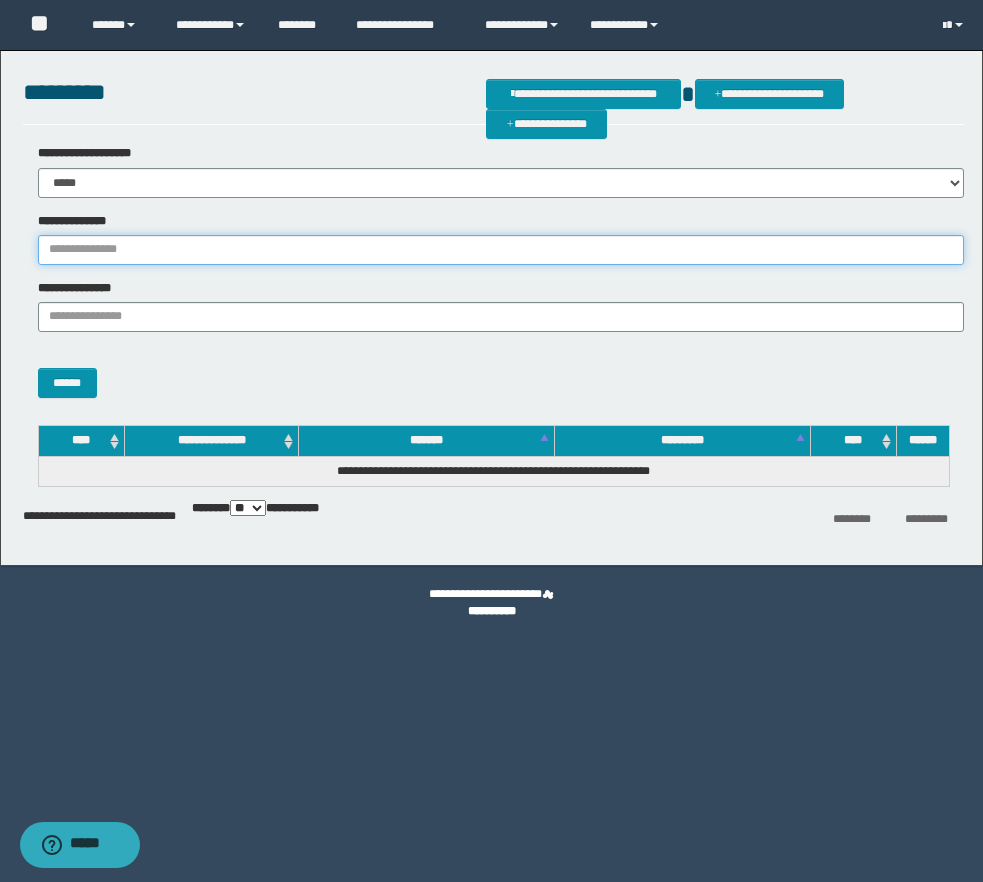 click on "**********" at bounding box center [501, 250] 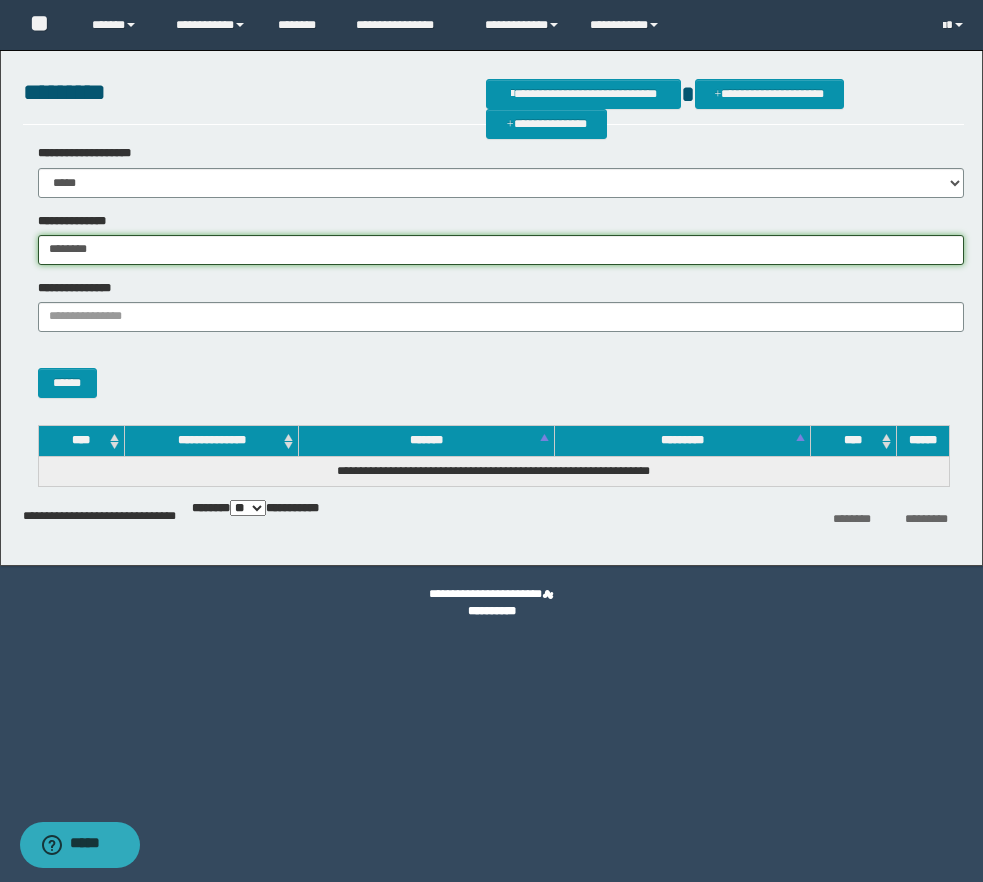 type on "********" 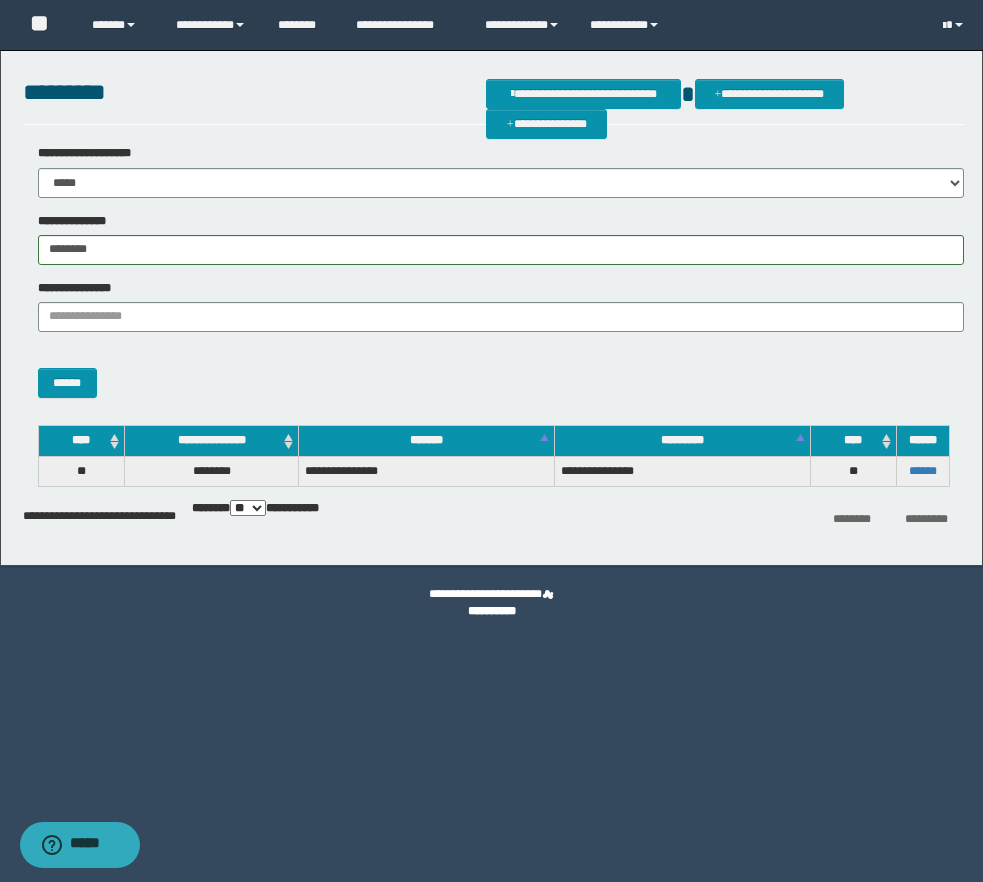 click on "**" at bounding box center (853, 471) 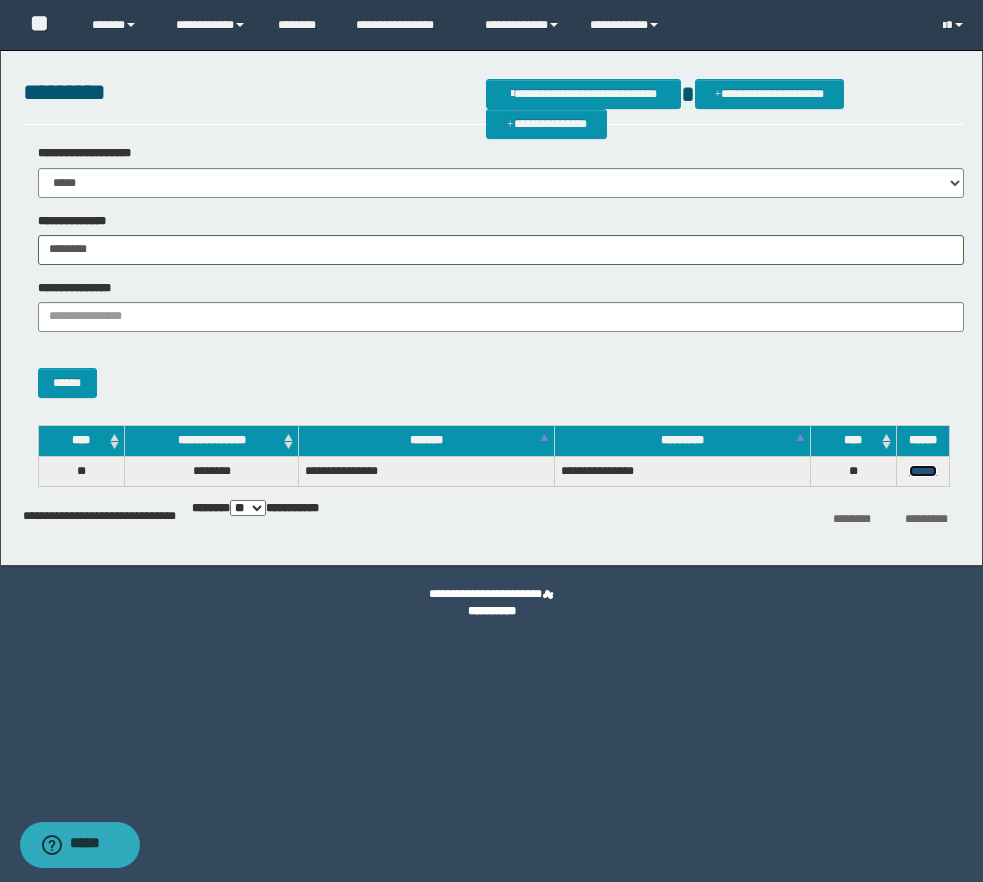 click on "******" at bounding box center (923, 471) 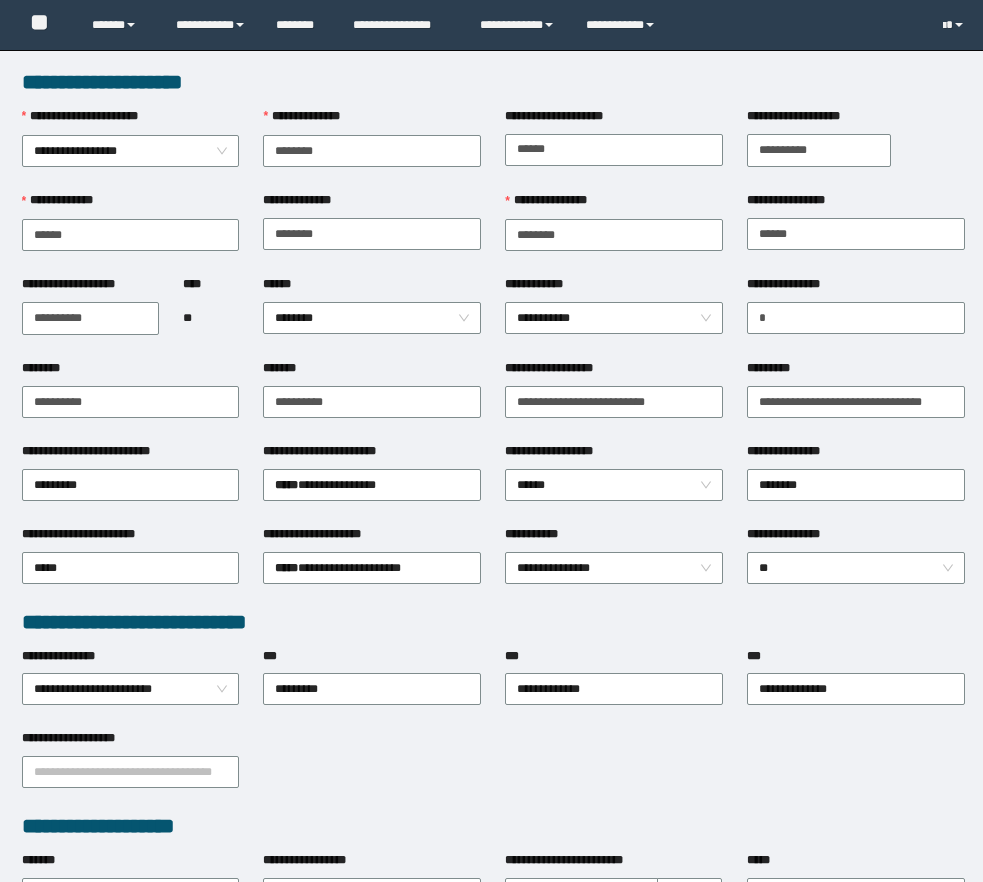scroll, scrollTop: 0, scrollLeft: 0, axis: both 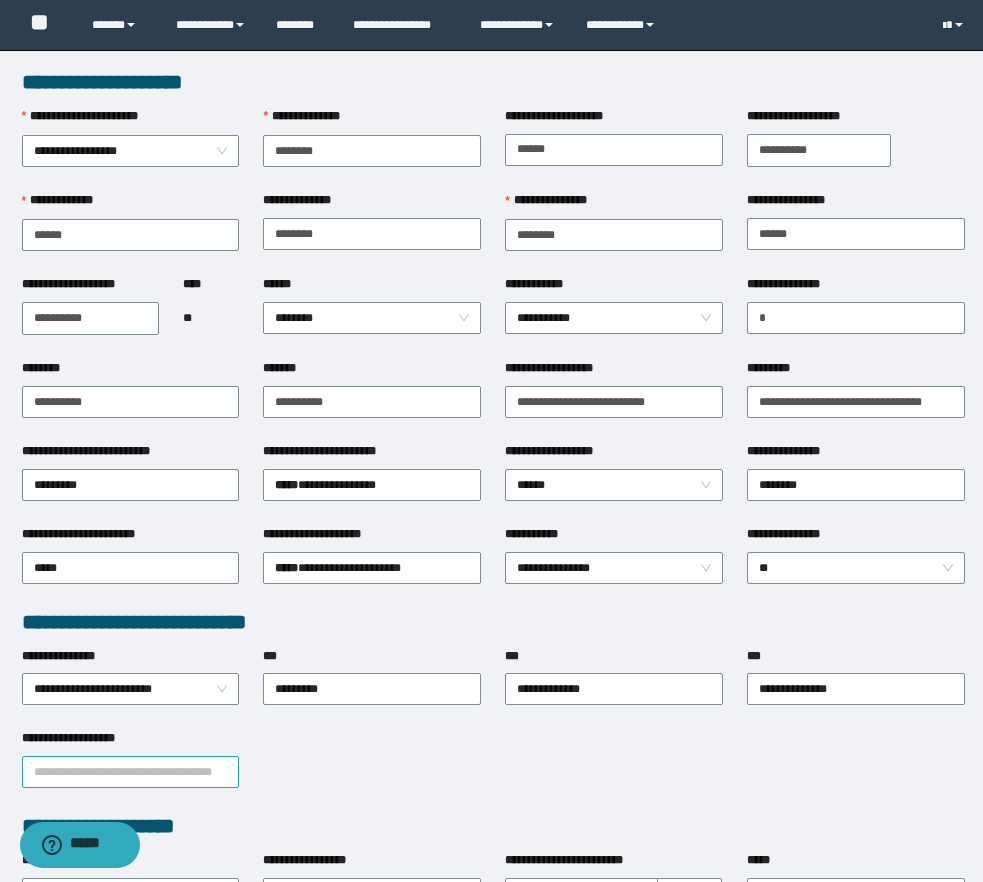 click on "**********" at bounding box center [131, 772] 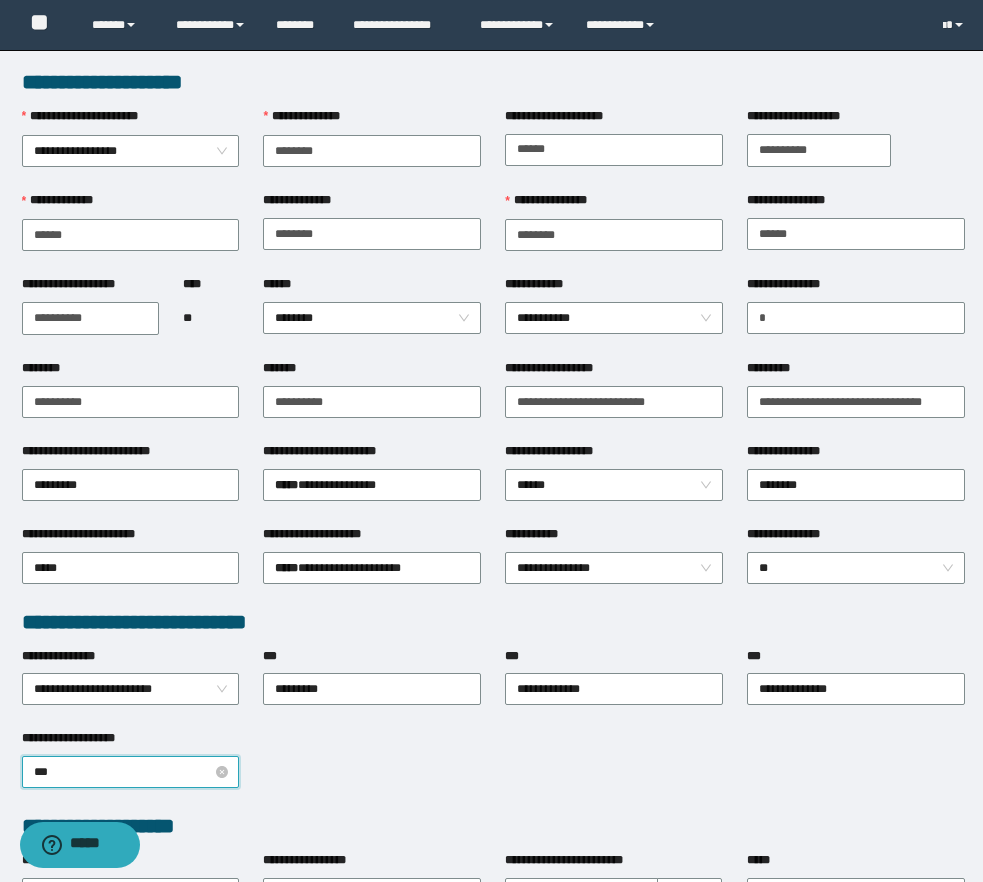 type on "****" 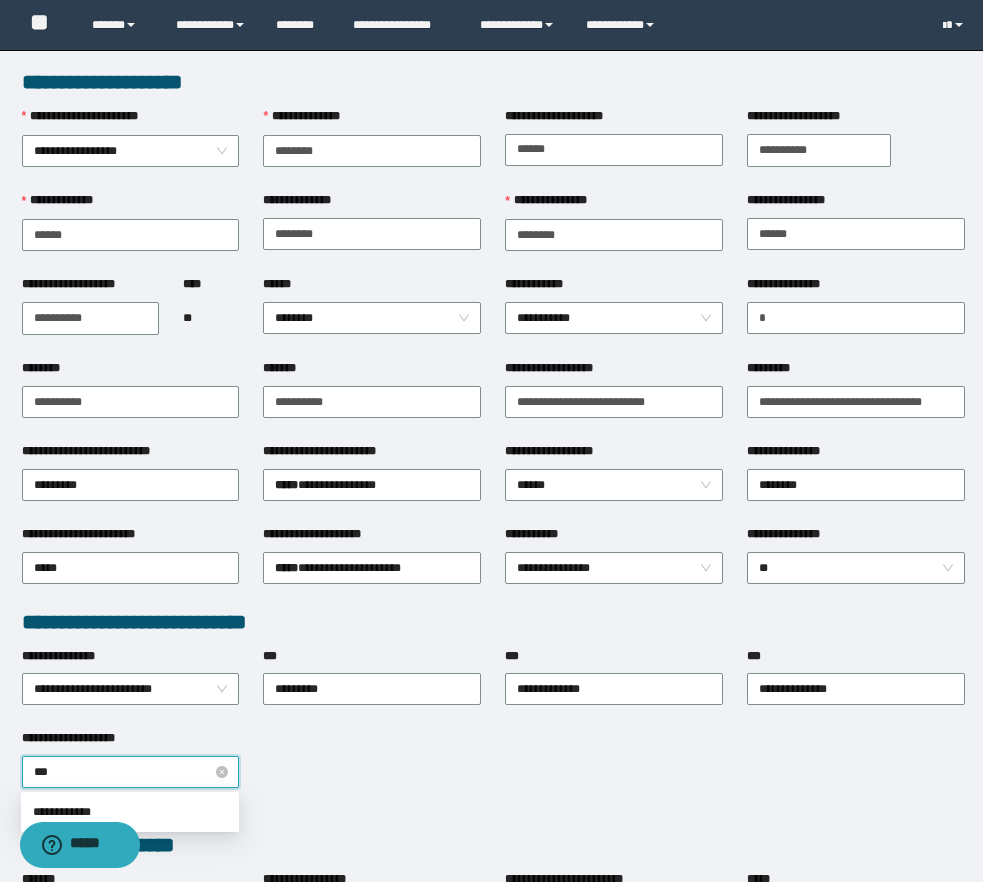 type on "****" 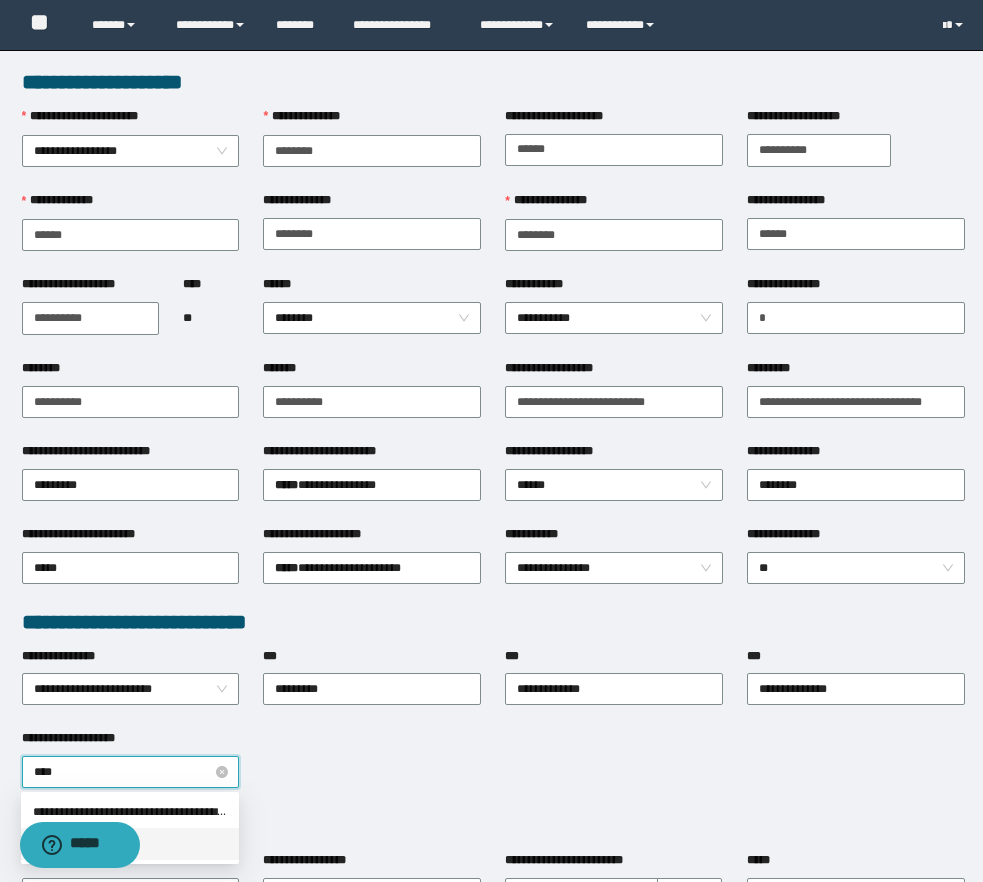 type 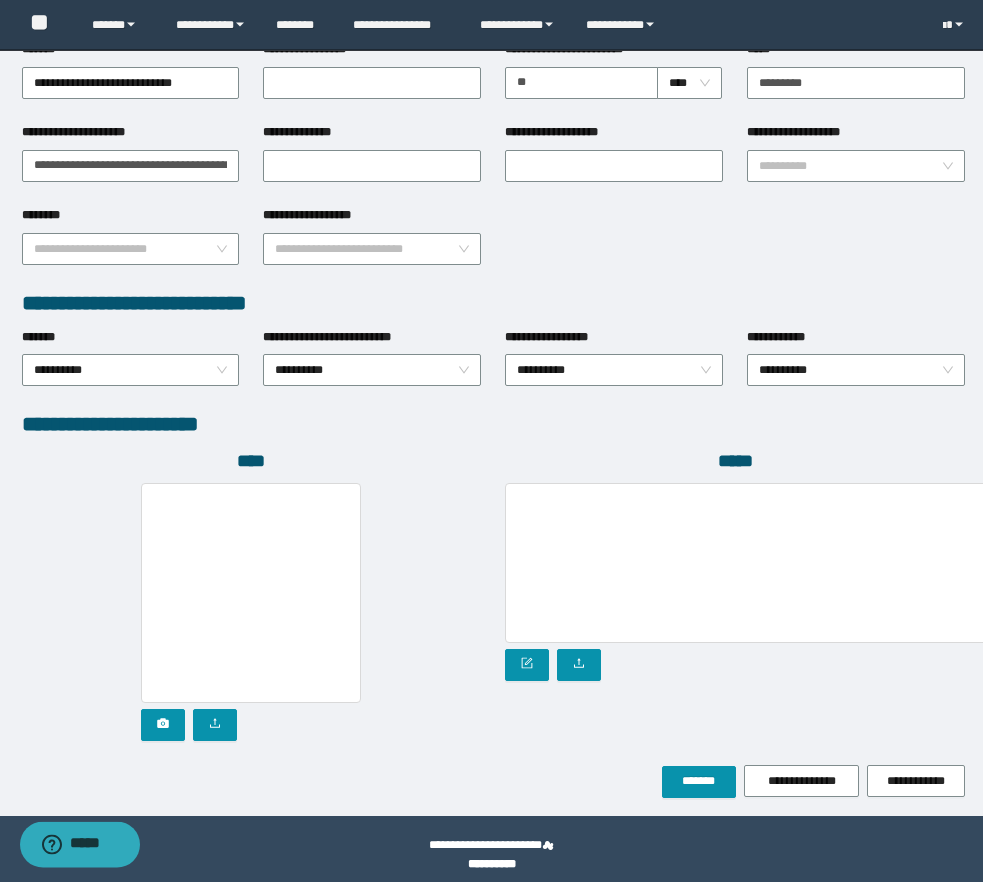 scroll, scrollTop: 822, scrollLeft: 0, axis: vertical 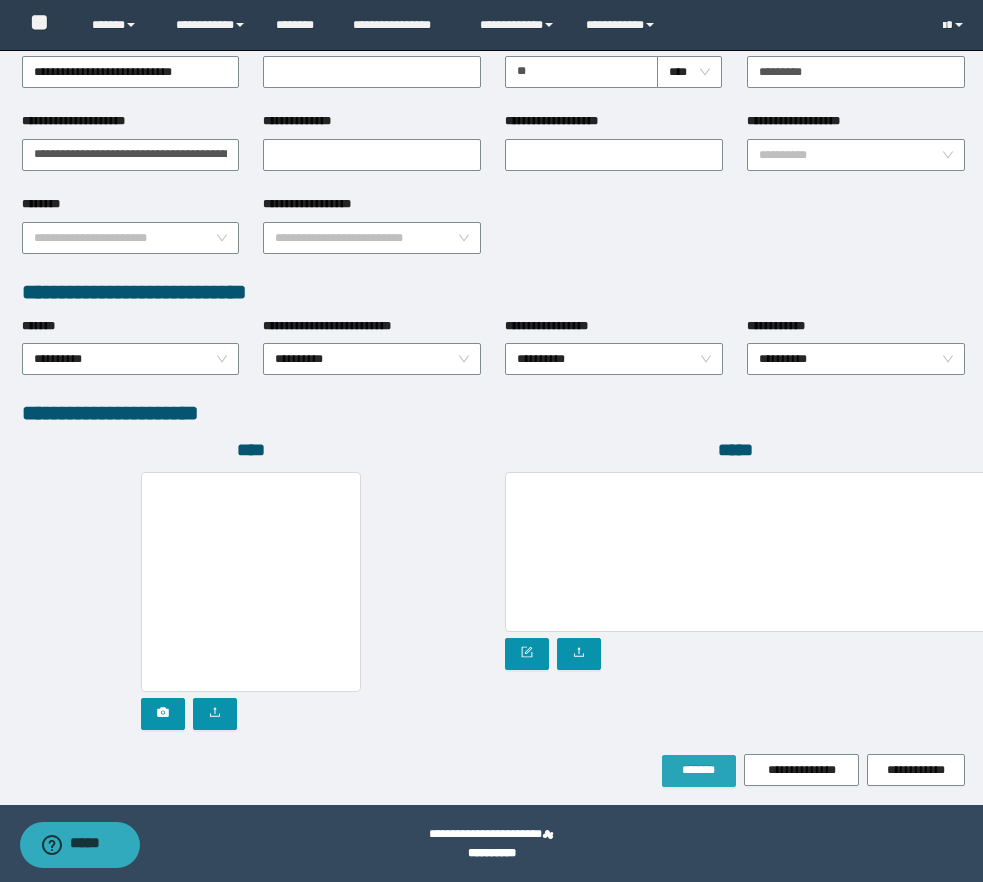 click on "*******" at bounding box center [699, 770] 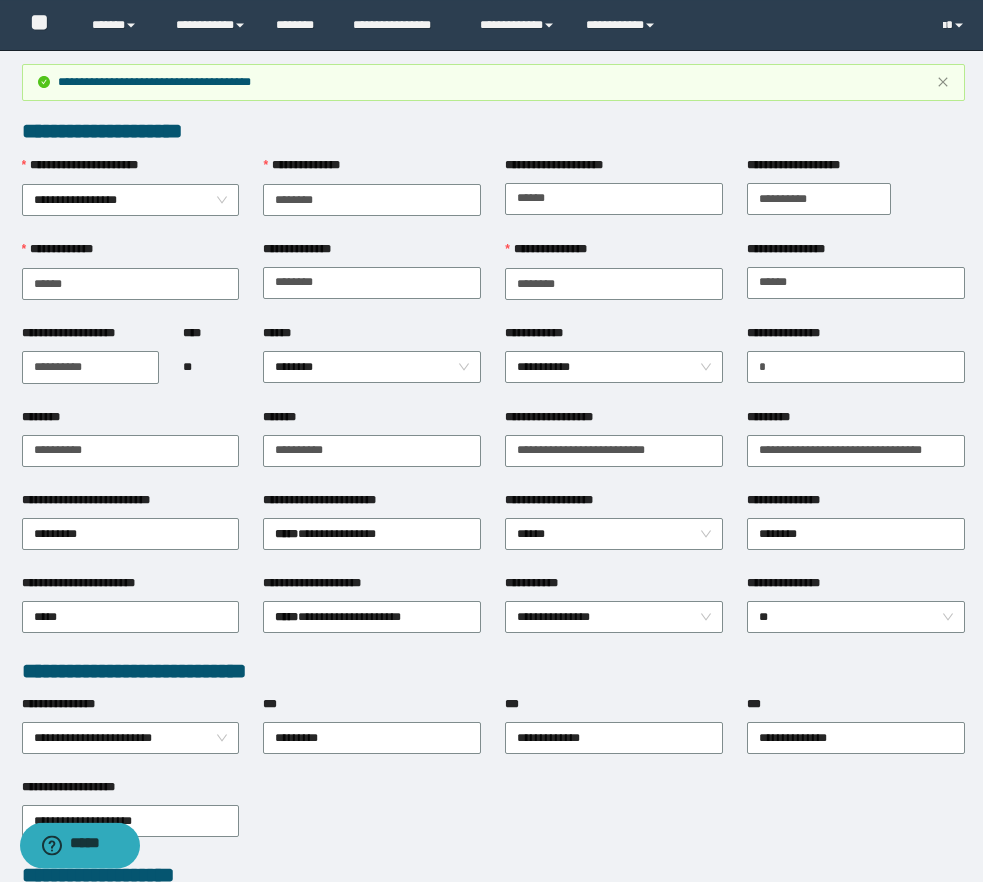 scroll, scrollTop: 0, scrollLeft: 0, axis: both 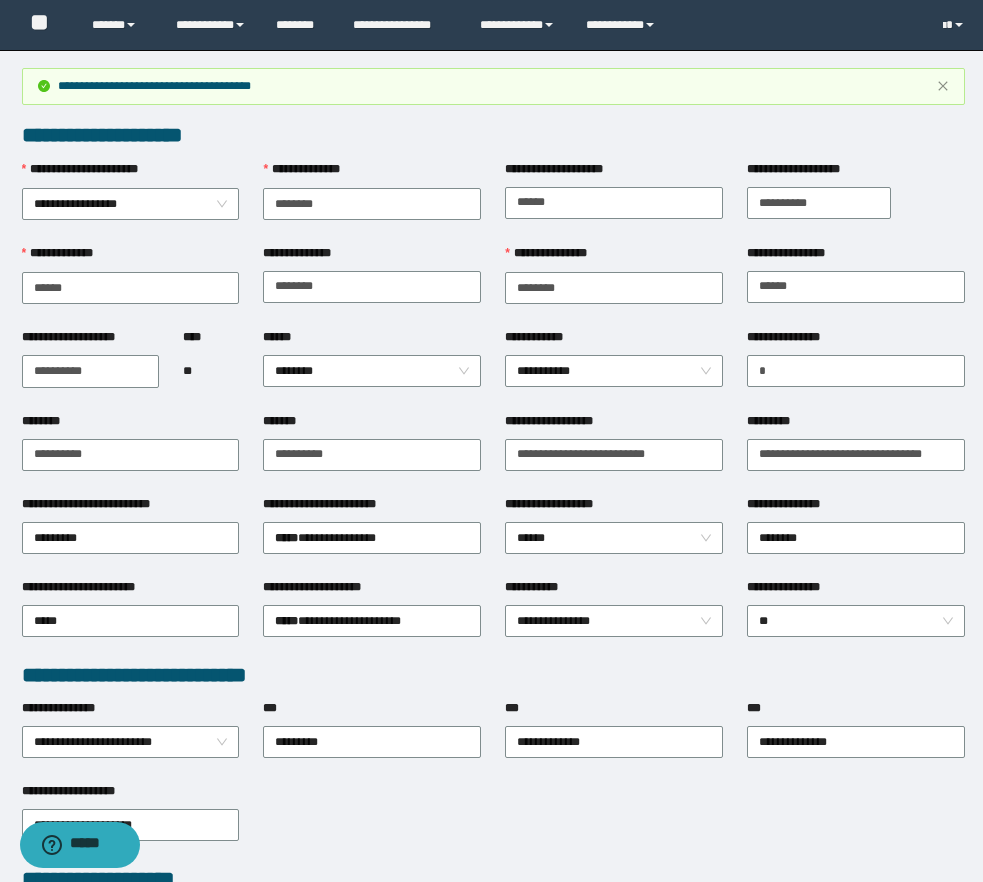 type 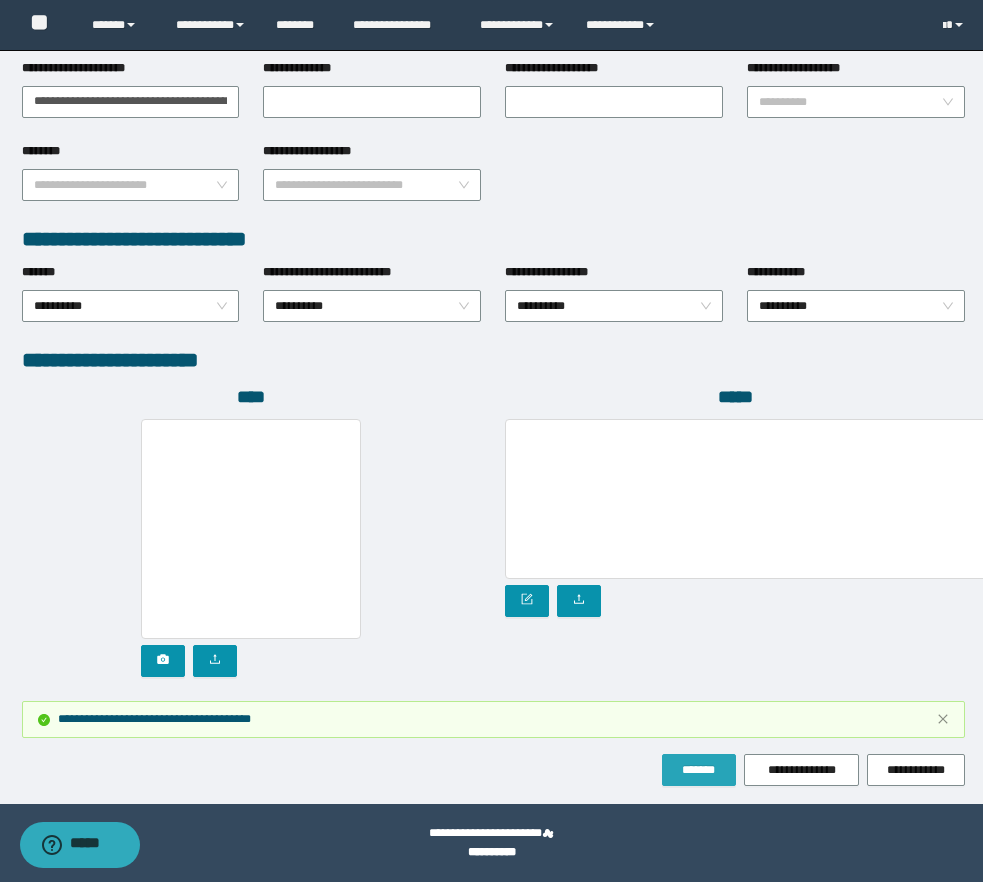 click on "*******" at bounding box center [699, 770] 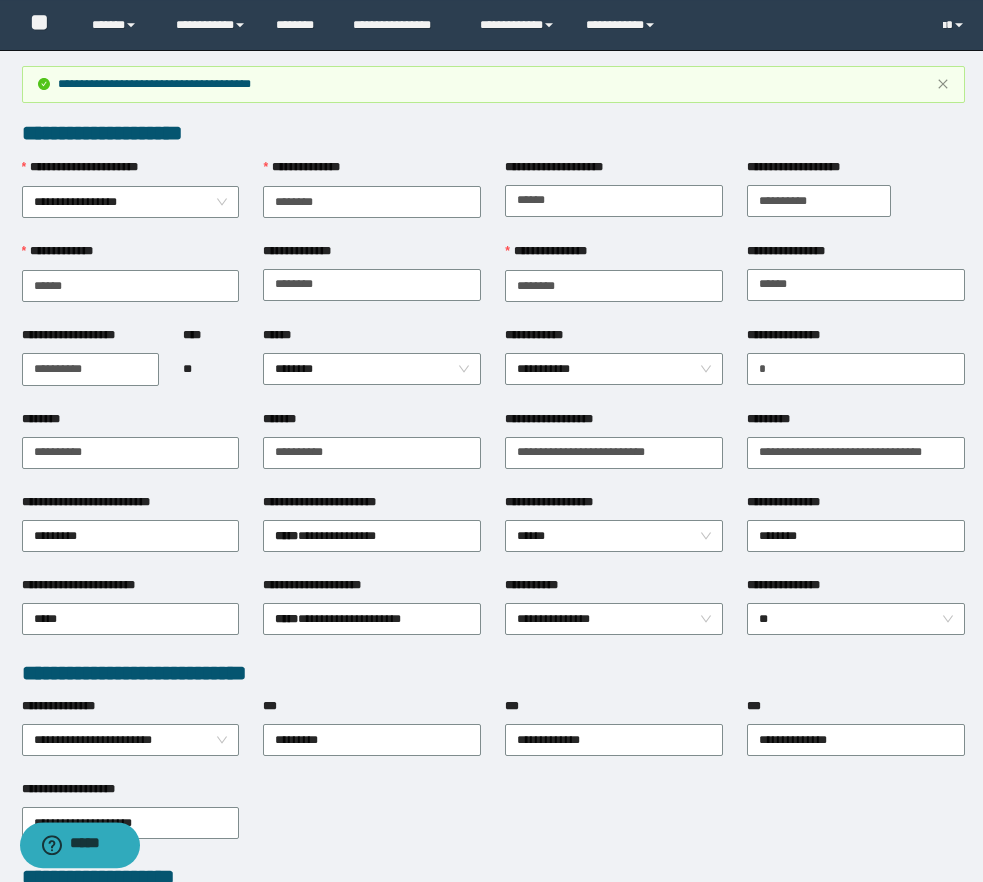 scroll, scrollTop: 0, scrollLeft: 0, axis: both 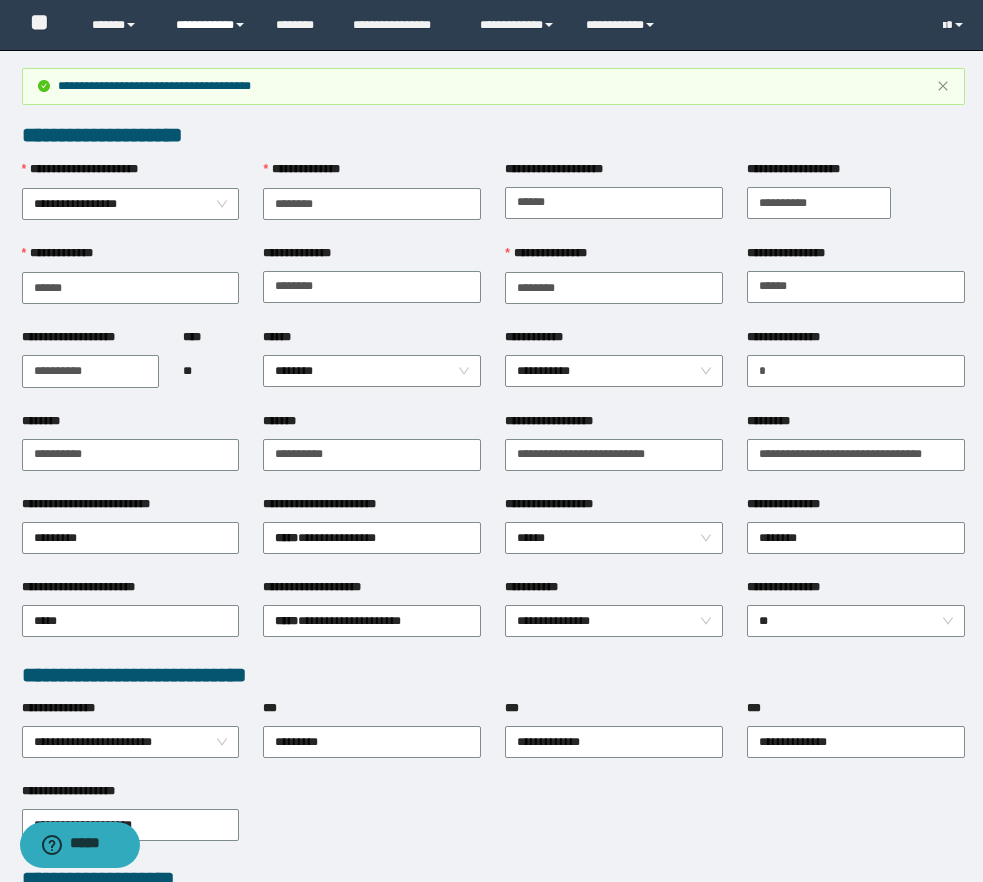 click on "**********" at bounding box center [211, 25] 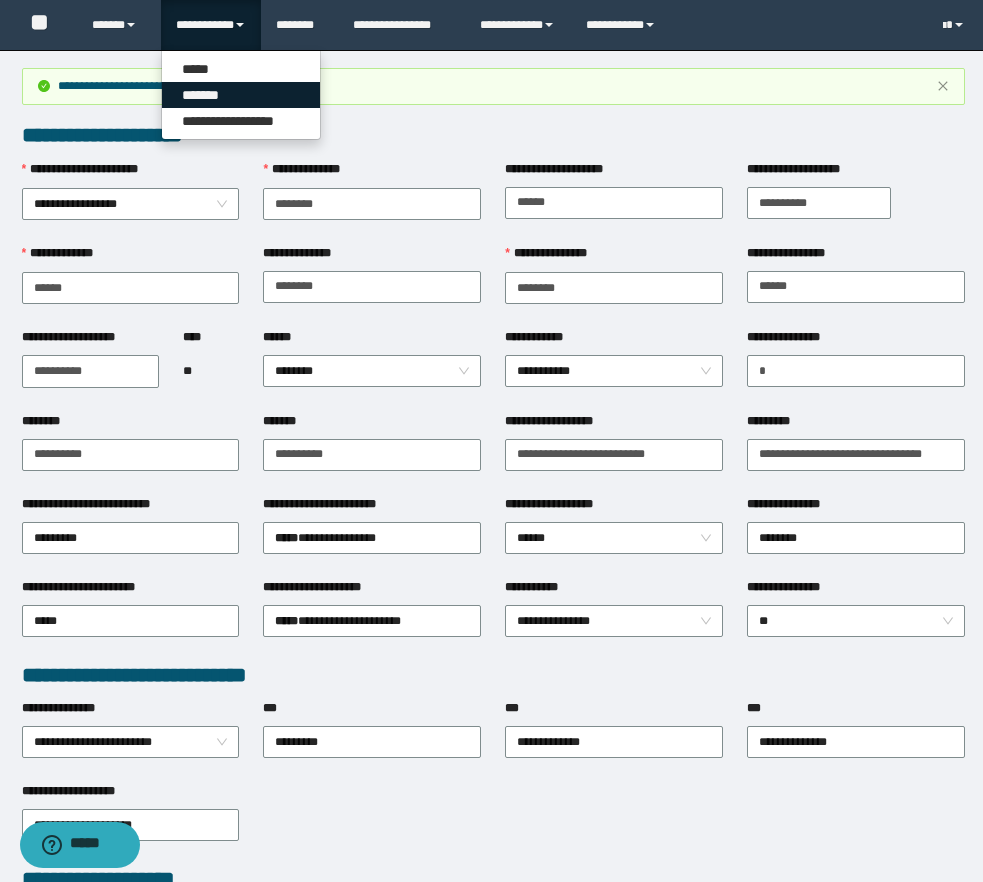 click on "*******" at bounding box center (241, 95) 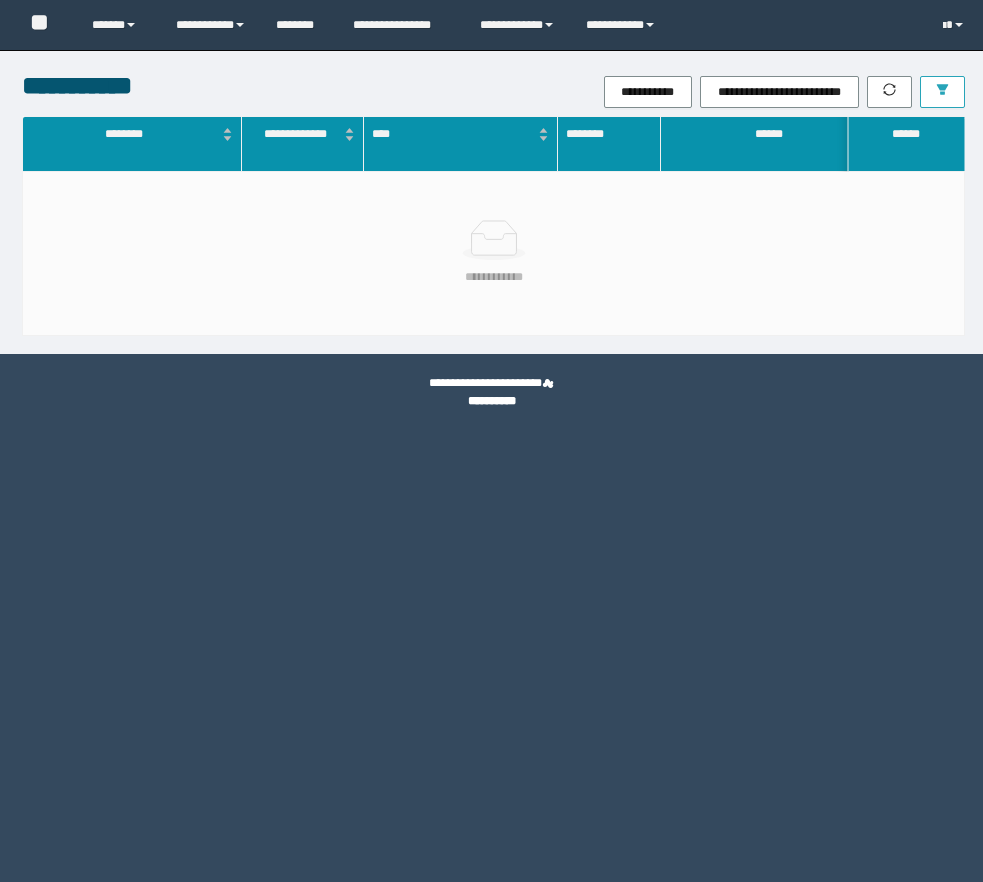 scroll, scrollTop: 0, scrollLeft: 0, axis: both 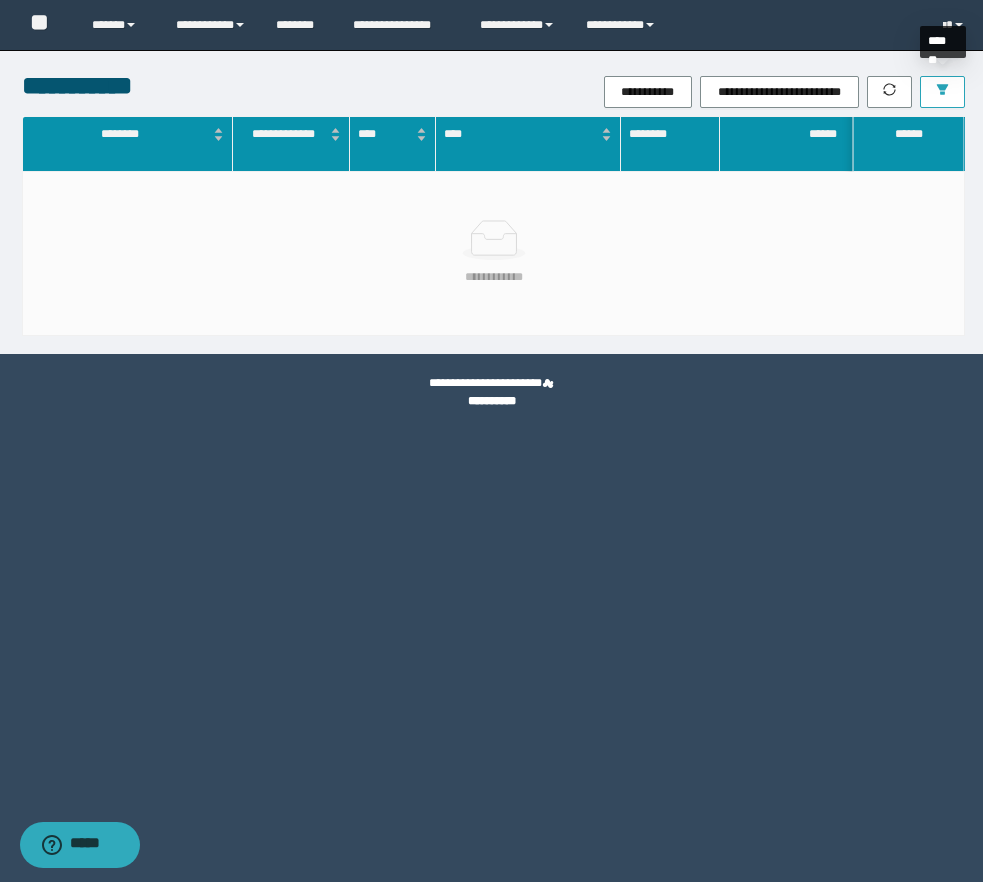 click 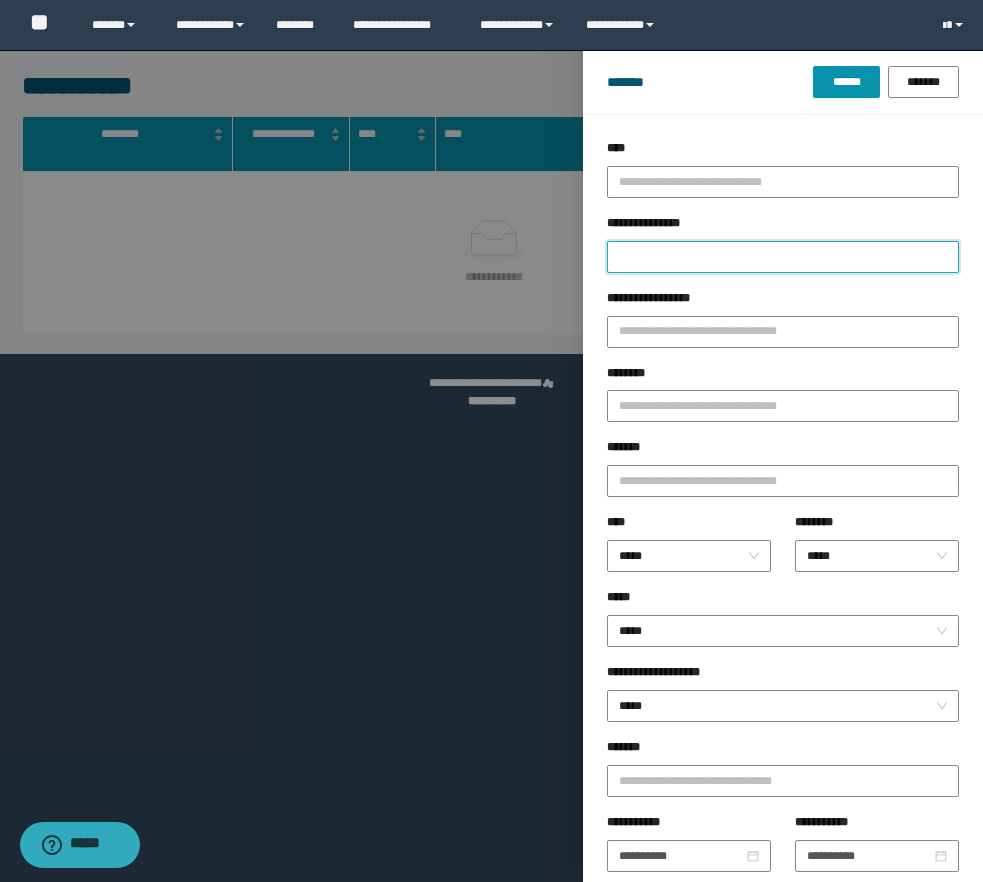click on "**********" at bounding box center (783, 257) 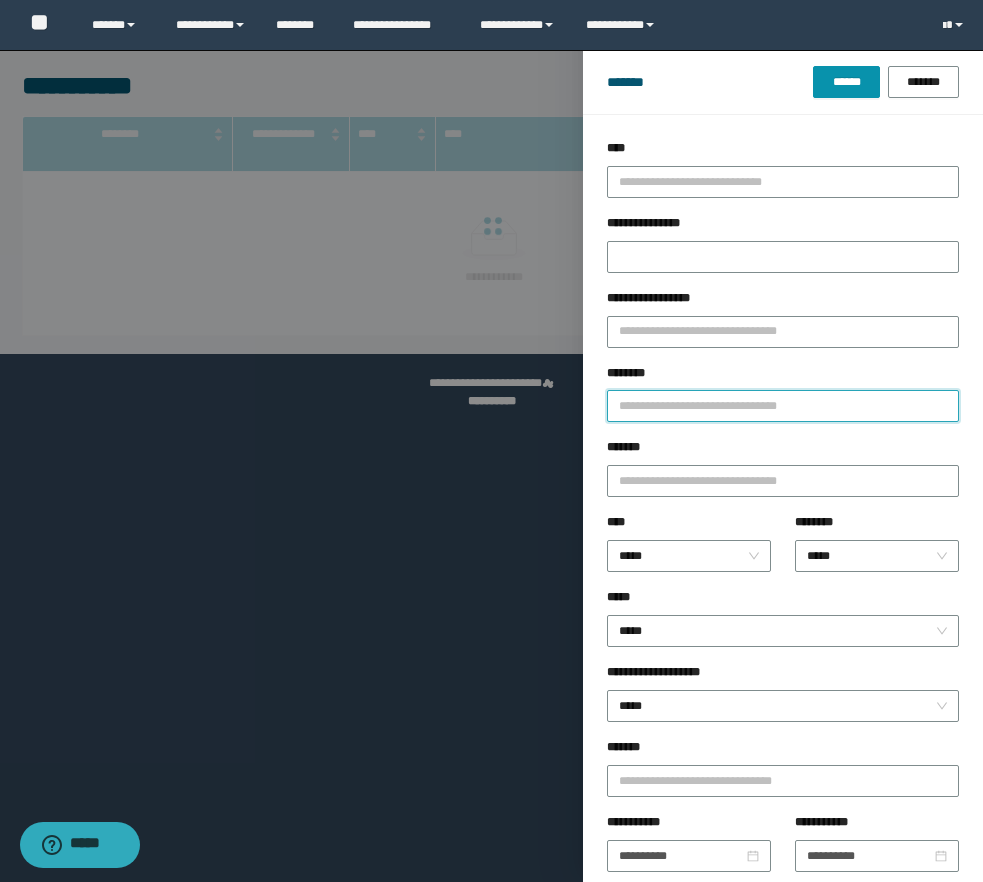 click on "********" at bounding box center [783, 406] 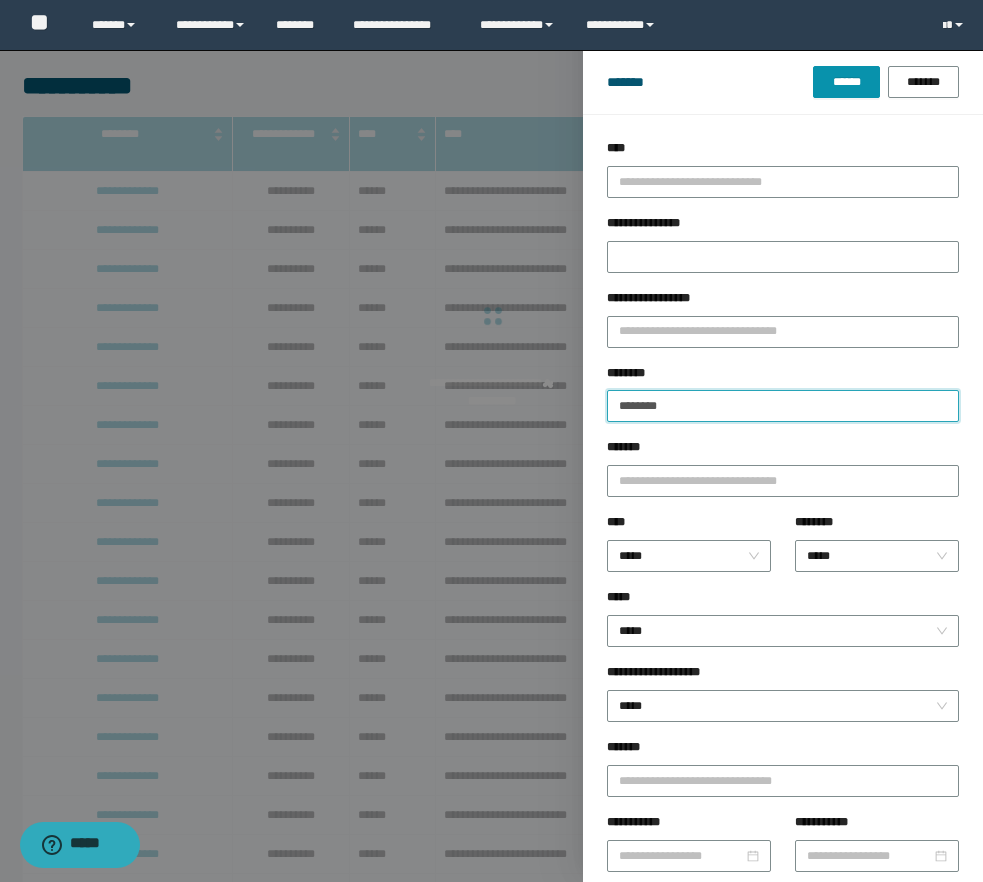 type on "********" 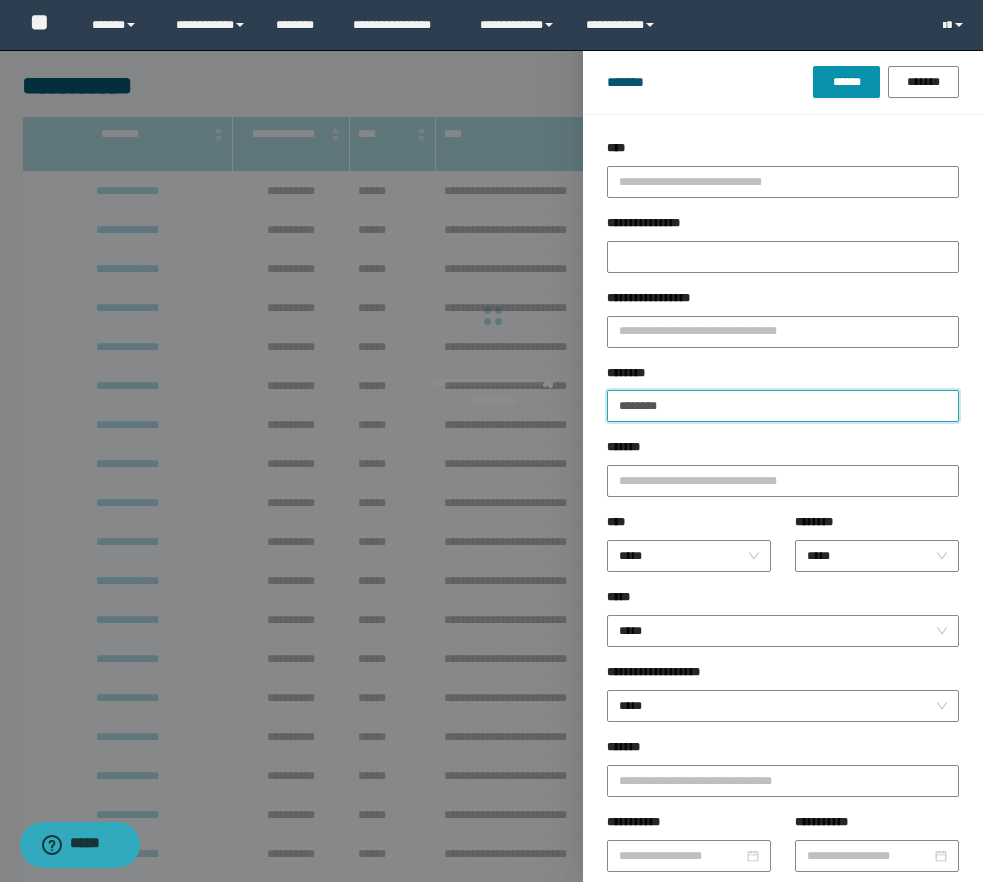 type 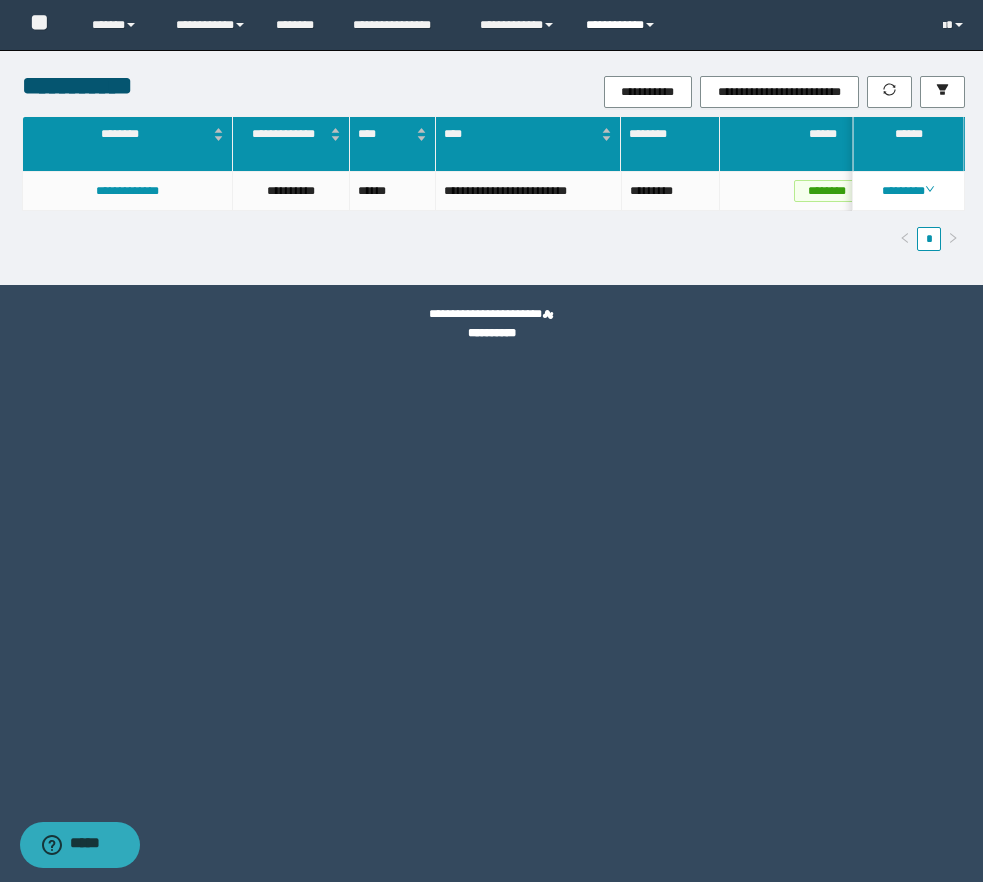click on "**********" at bounding box center (623, 25) 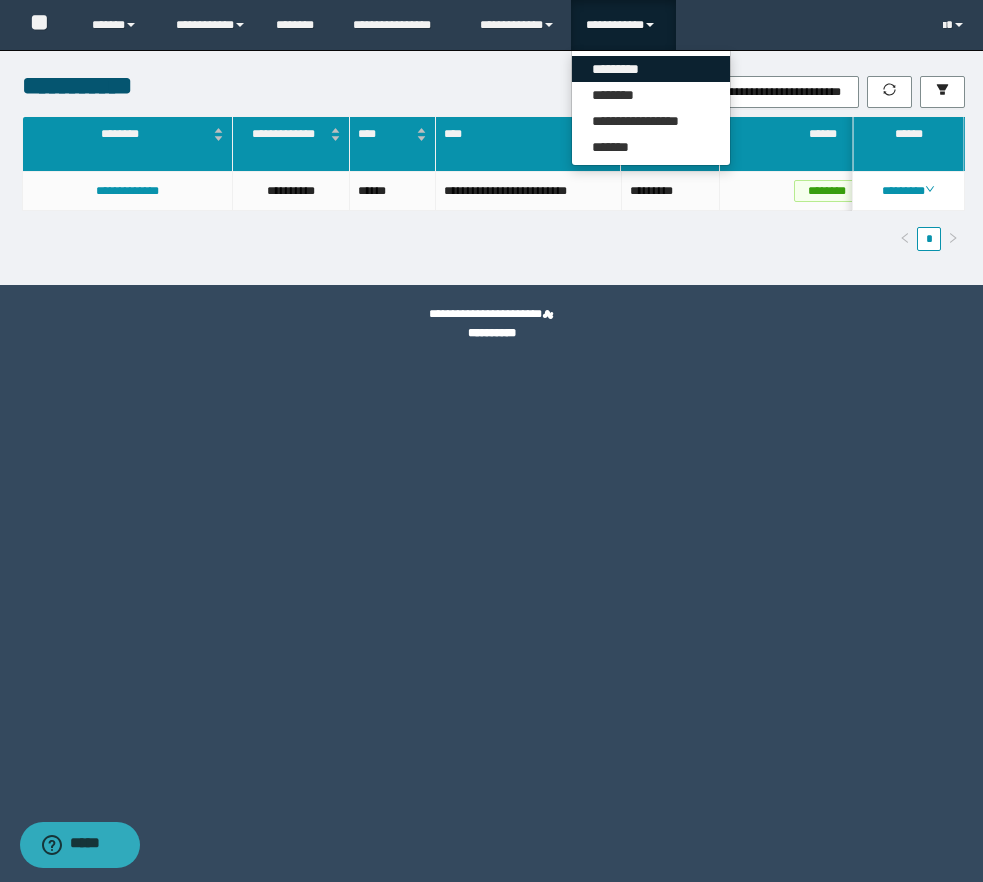 click on "*********" at bounding box center (651, 69) 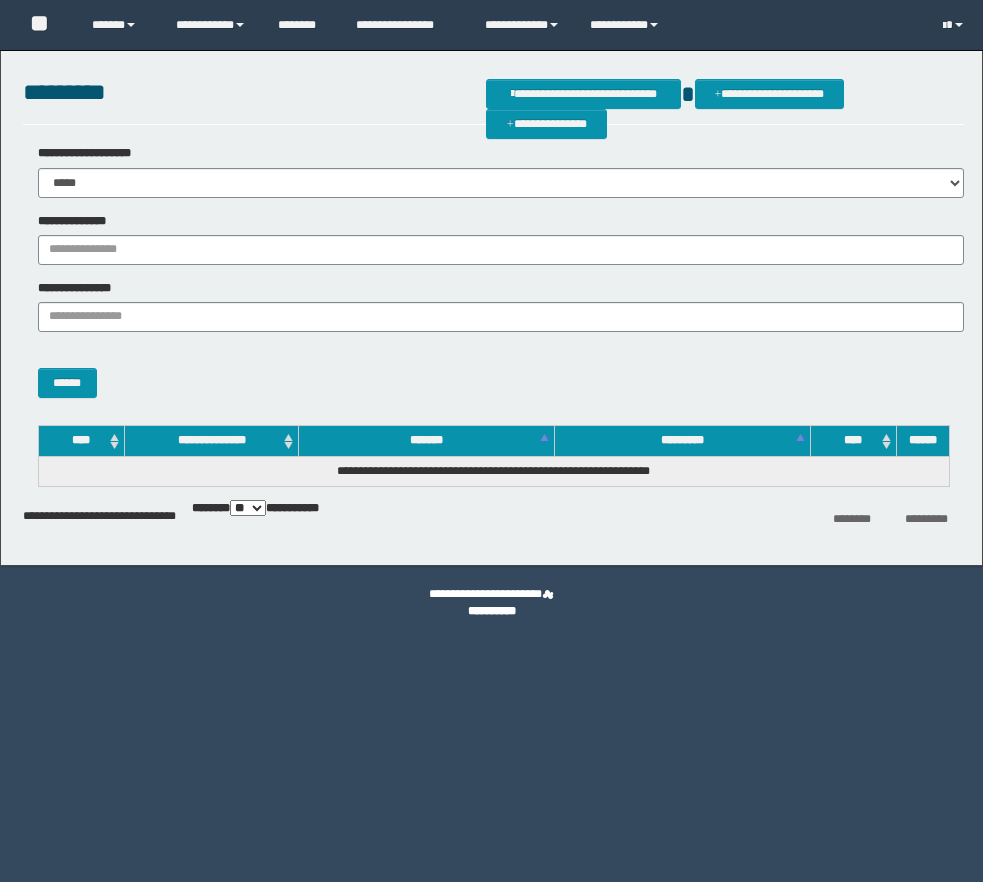scroll, scrollTop: 0, scrollLeft: 0, axis: both 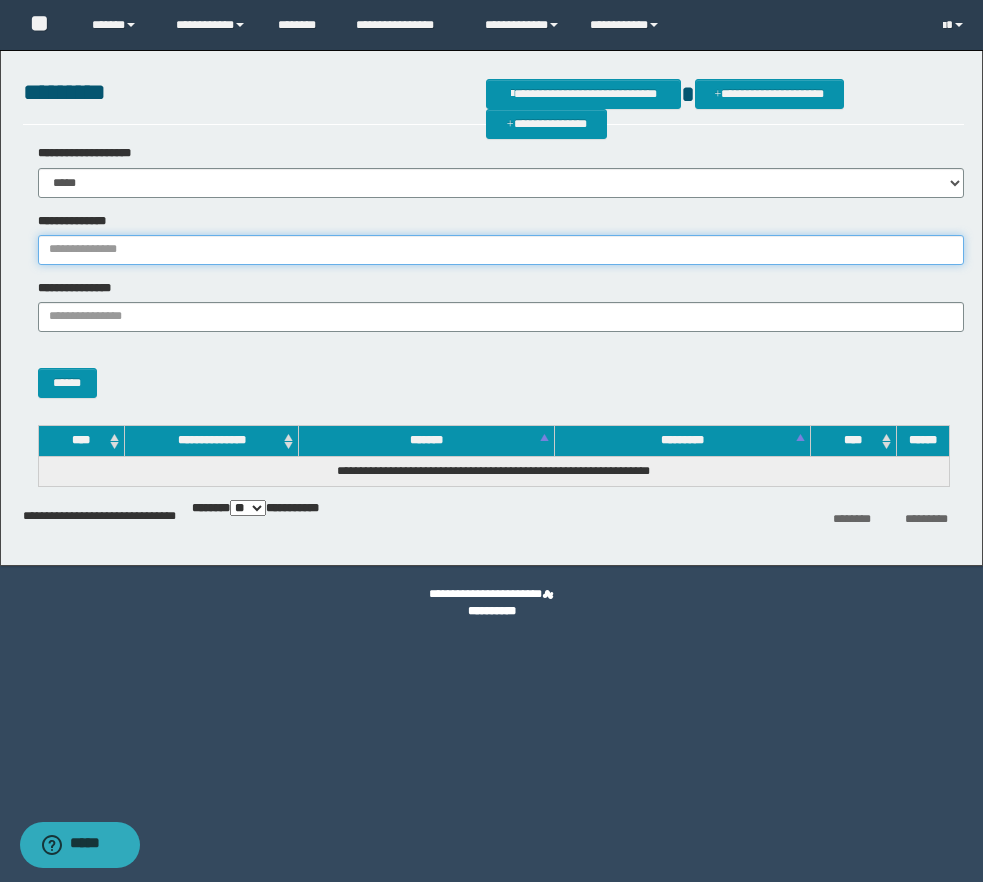 click on "**********" at bounding box center (501, 250) 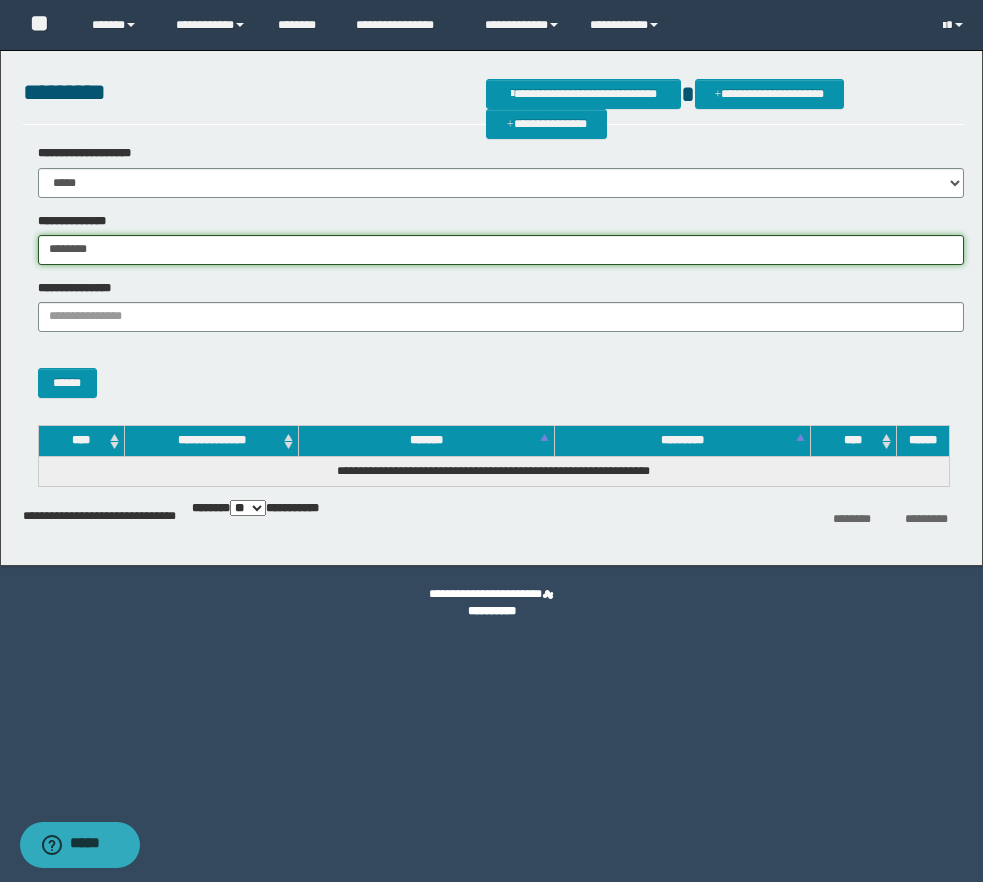 type on "********" 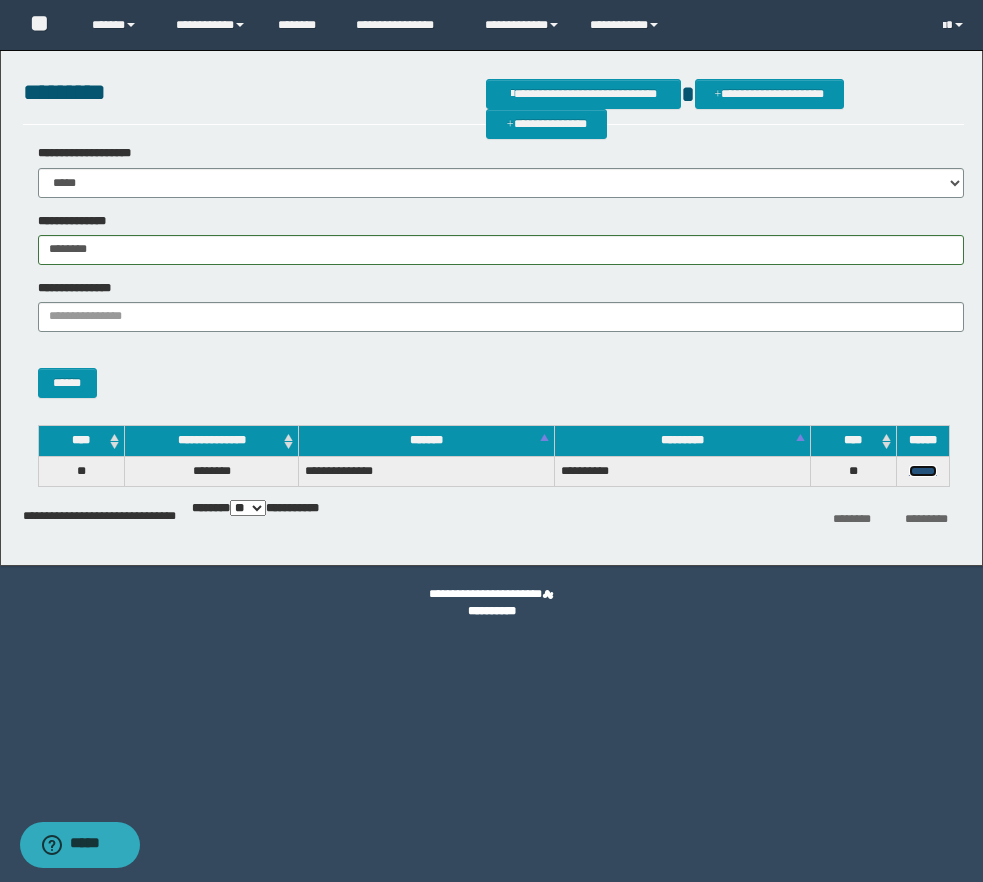 click on "******" at bounding box center (923, 471) 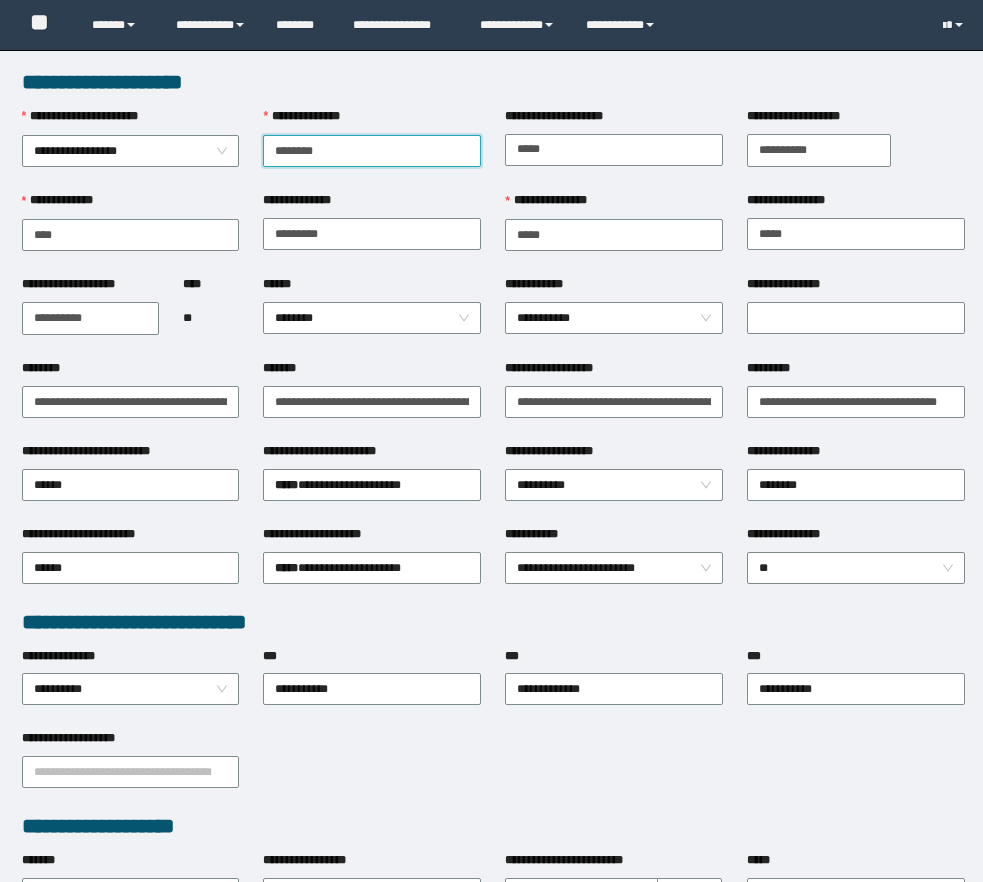 scroll, scrollTop: 0, scrollLeft: 0, axis: both 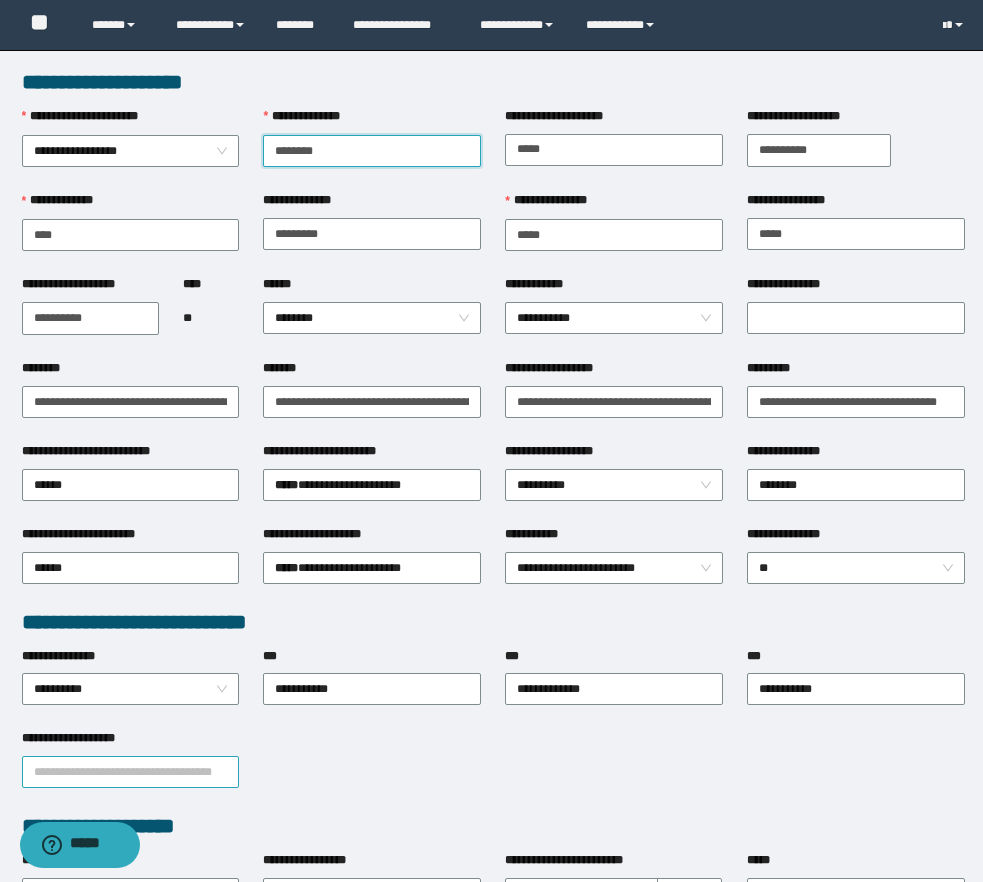 click on "**********" at bounding box center [131, 772] 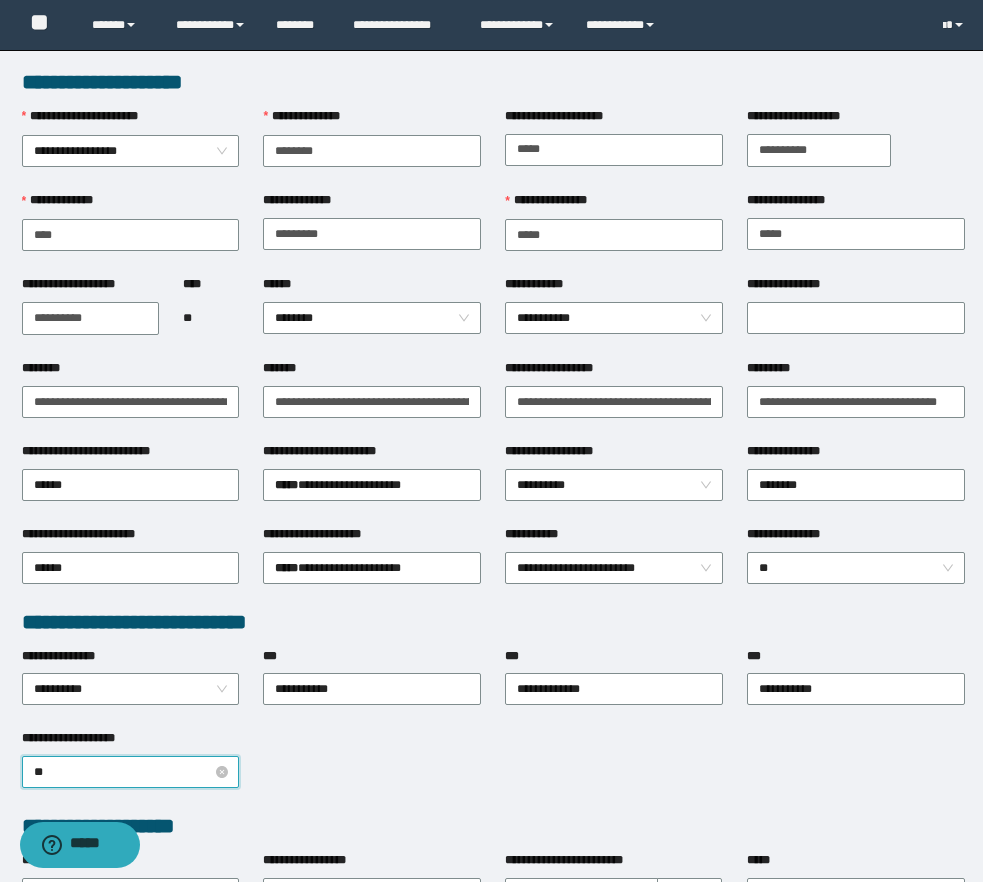 type on "***" 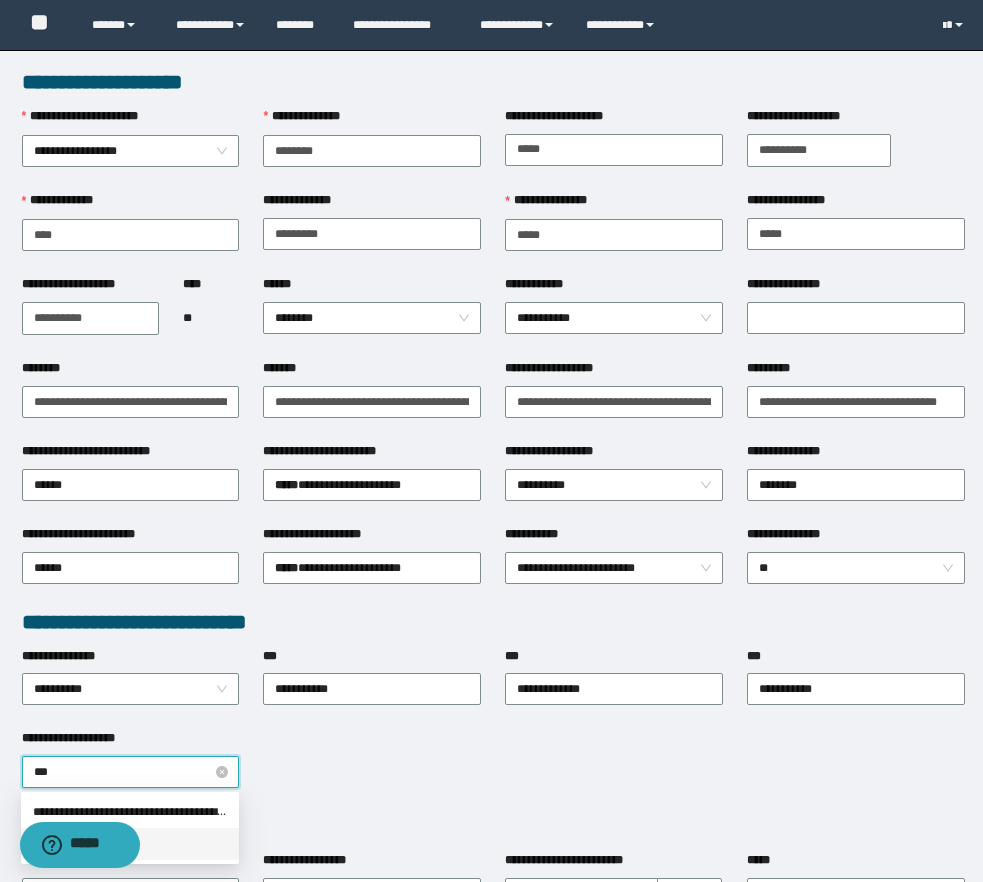 type 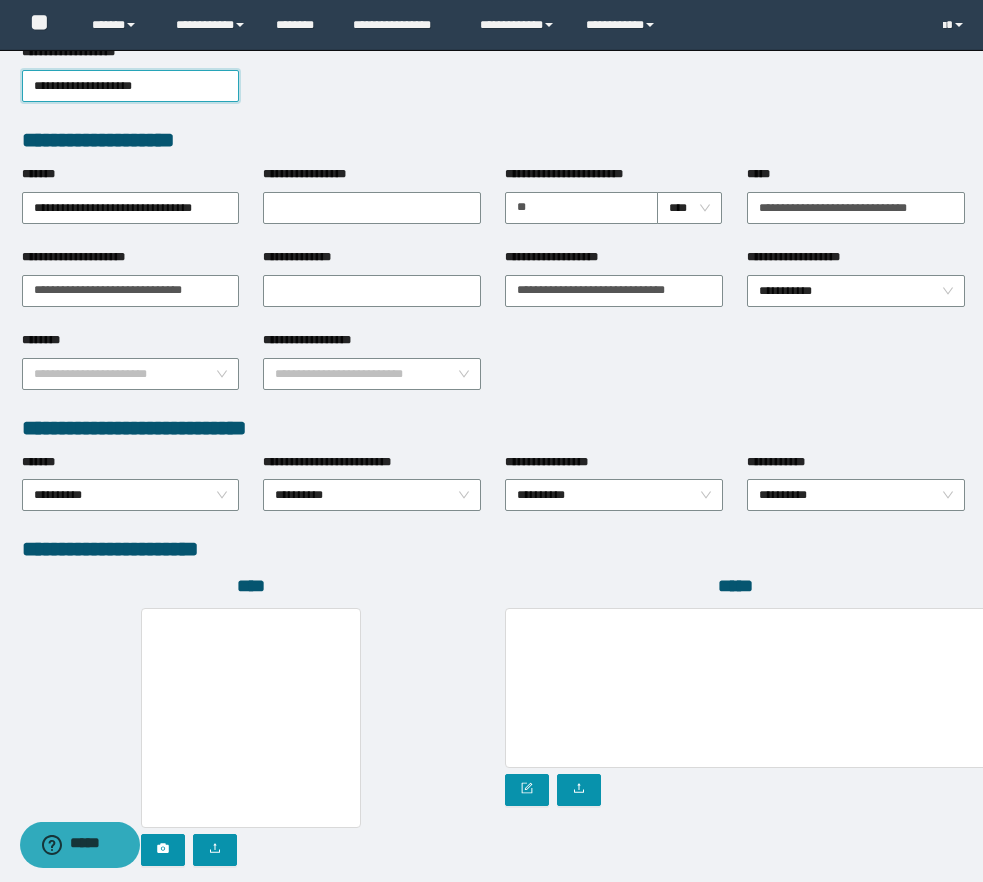 scroll, scrollTop: 816, scrollLeft: 0, axis: vertical 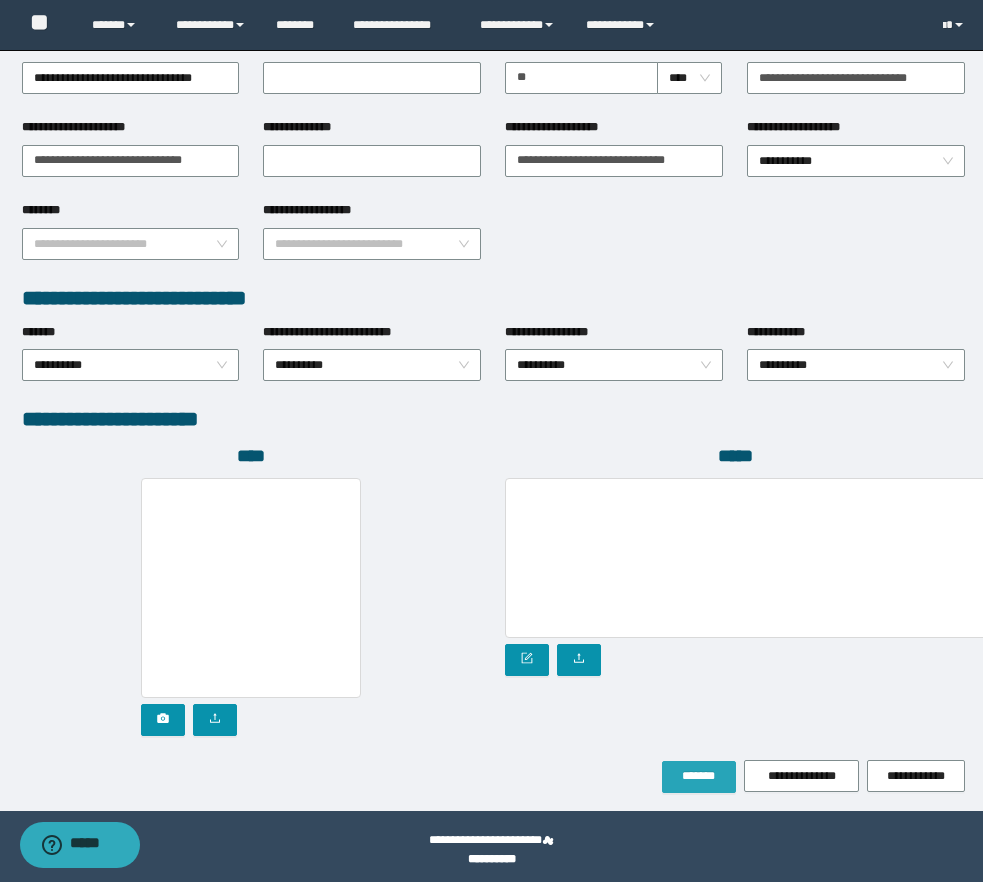 click on "*******" at bounding box center [699, 776] 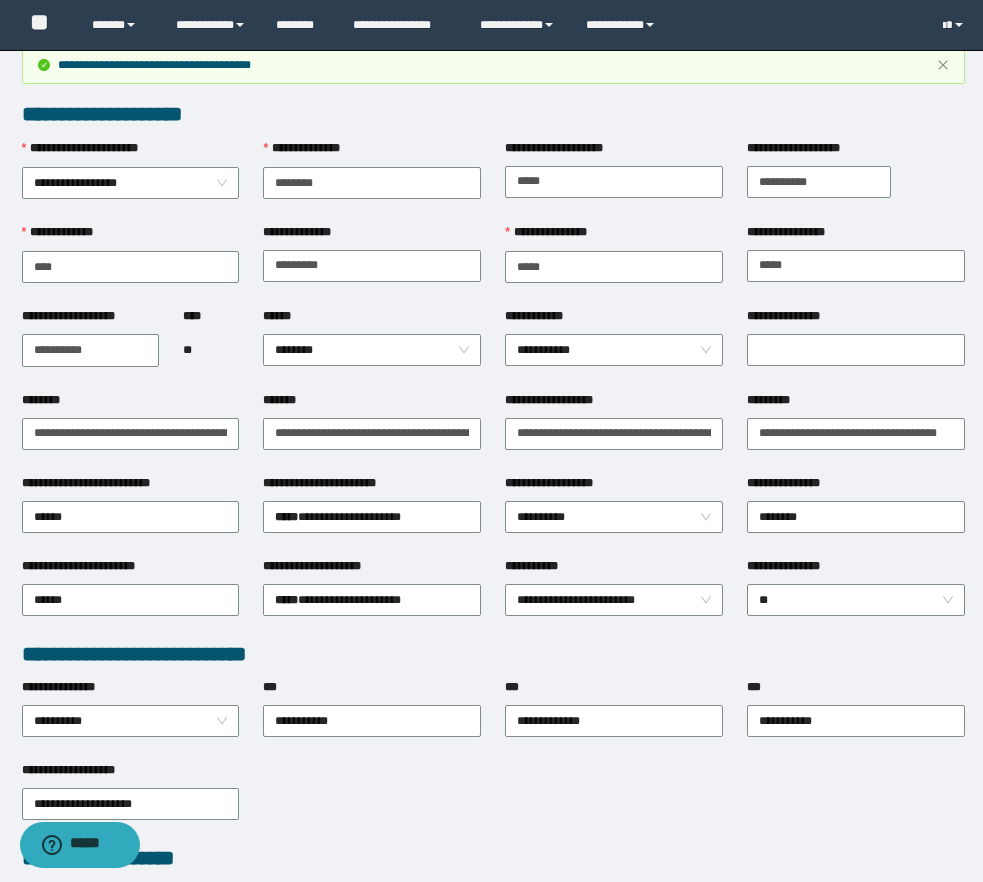 scroll, scrollTop: 0, scrollLeft: 0, axis: both 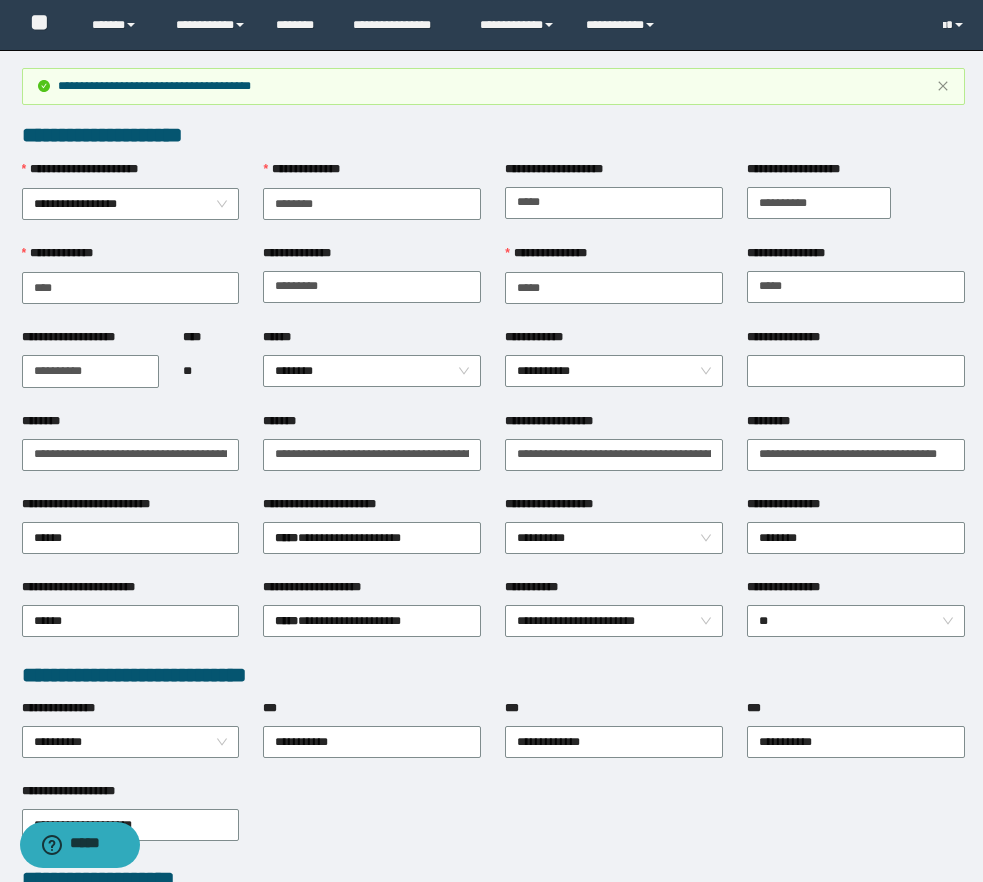 type 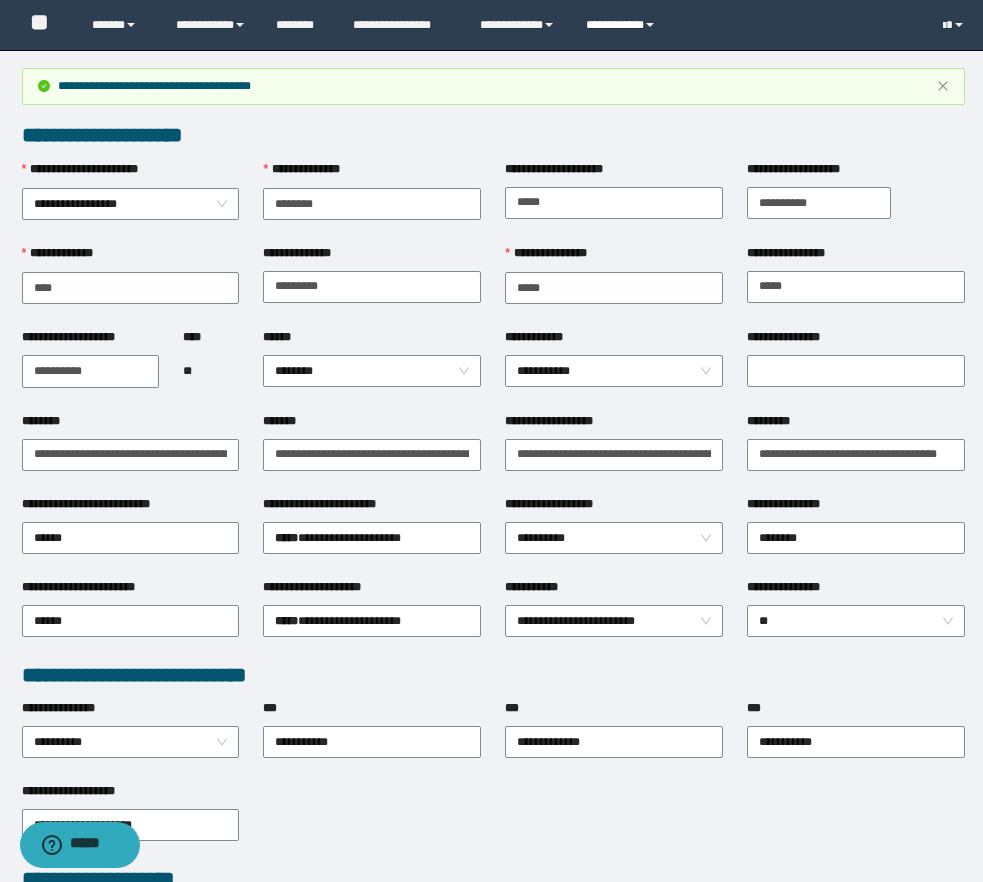 click on "**********" at bounding box center [623, 25] 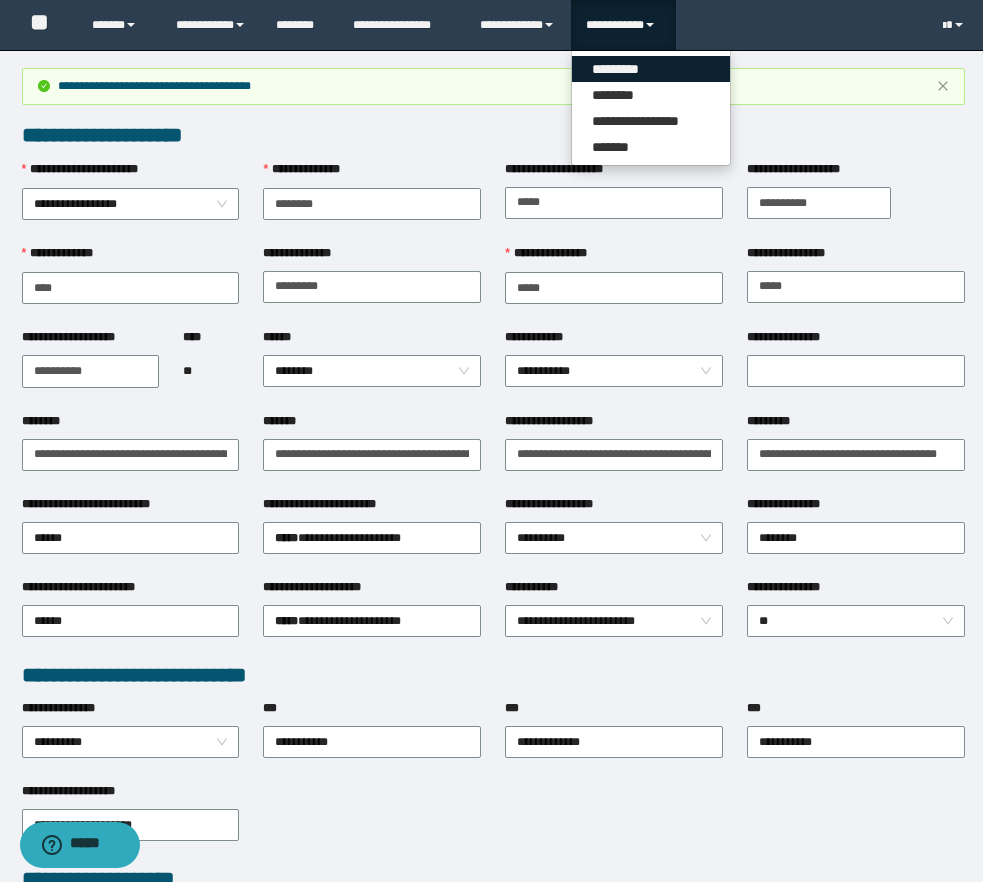 click on "*********" at bounding box center [651, 69] 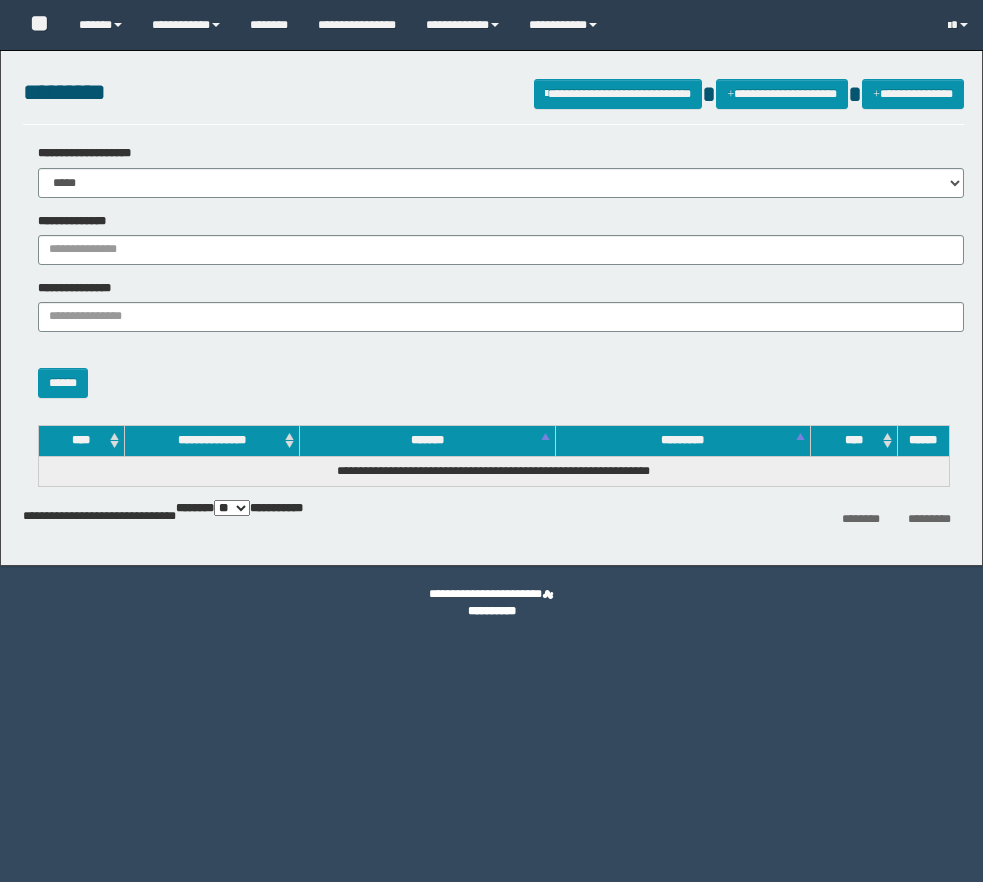 click on "**********" at bounding box center (501, 250) 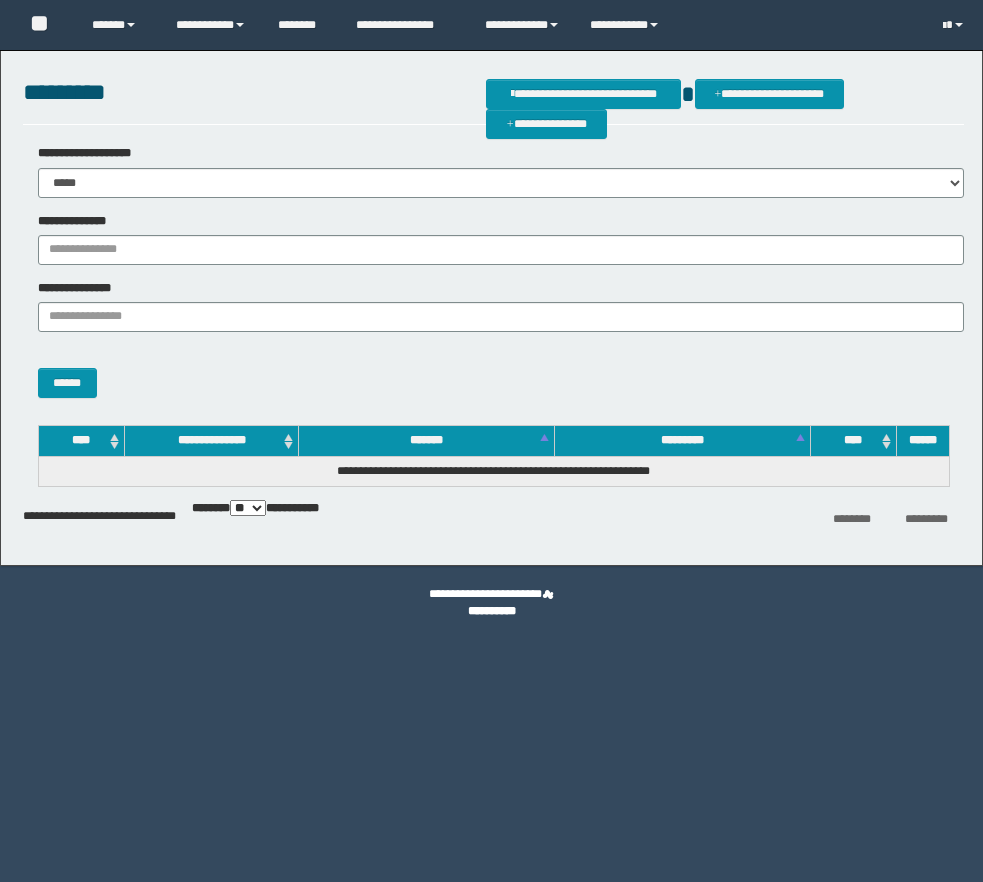 scroll, scrollTop: 0, scrollLeft: 0, axis: both 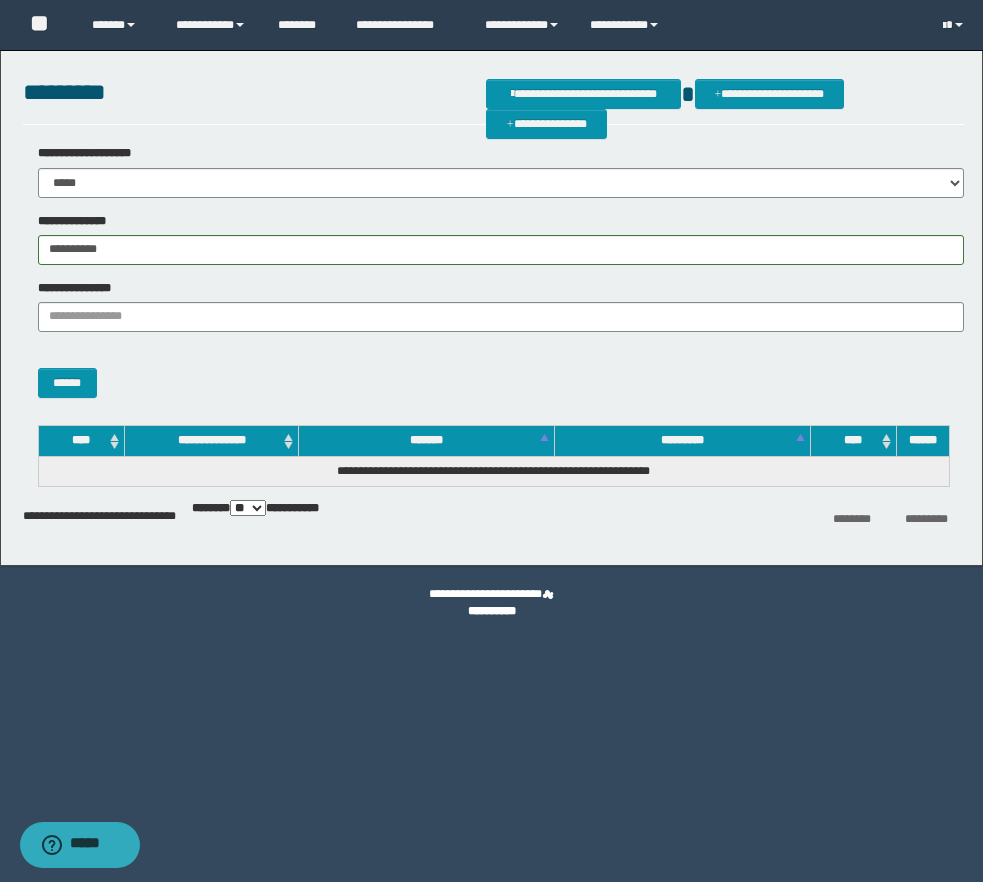 type on "**********" 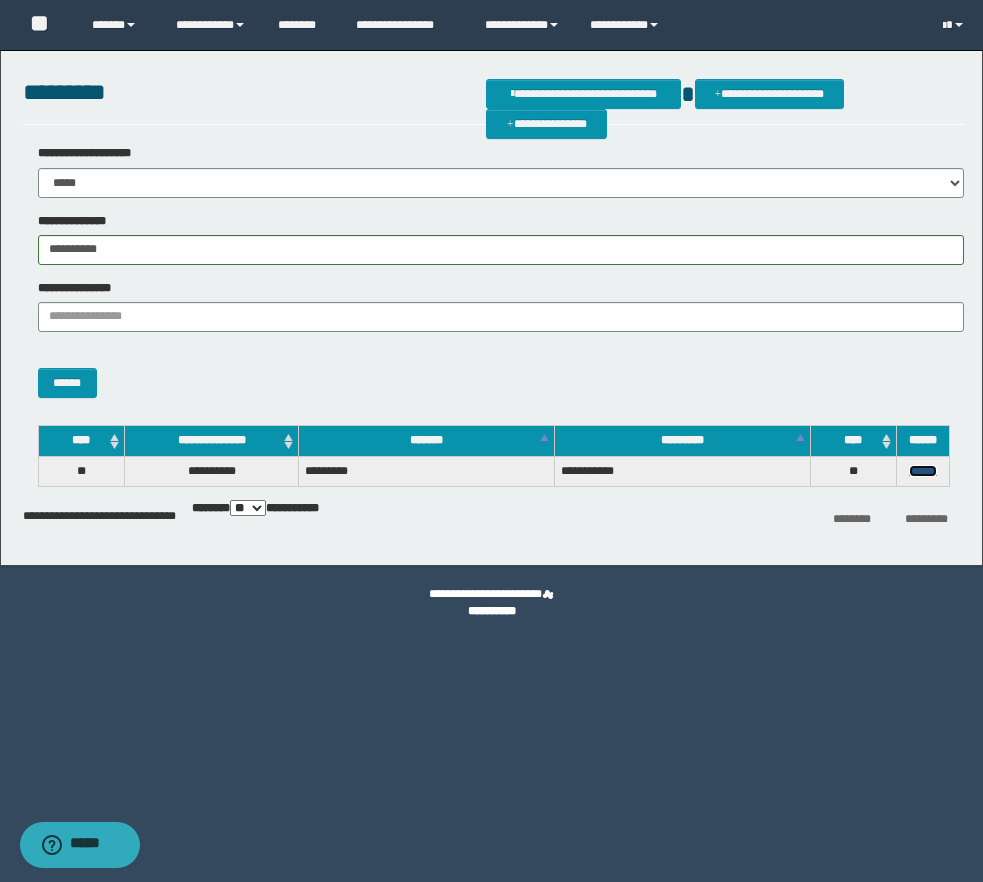click on "******" at bounding box center (923, 471) 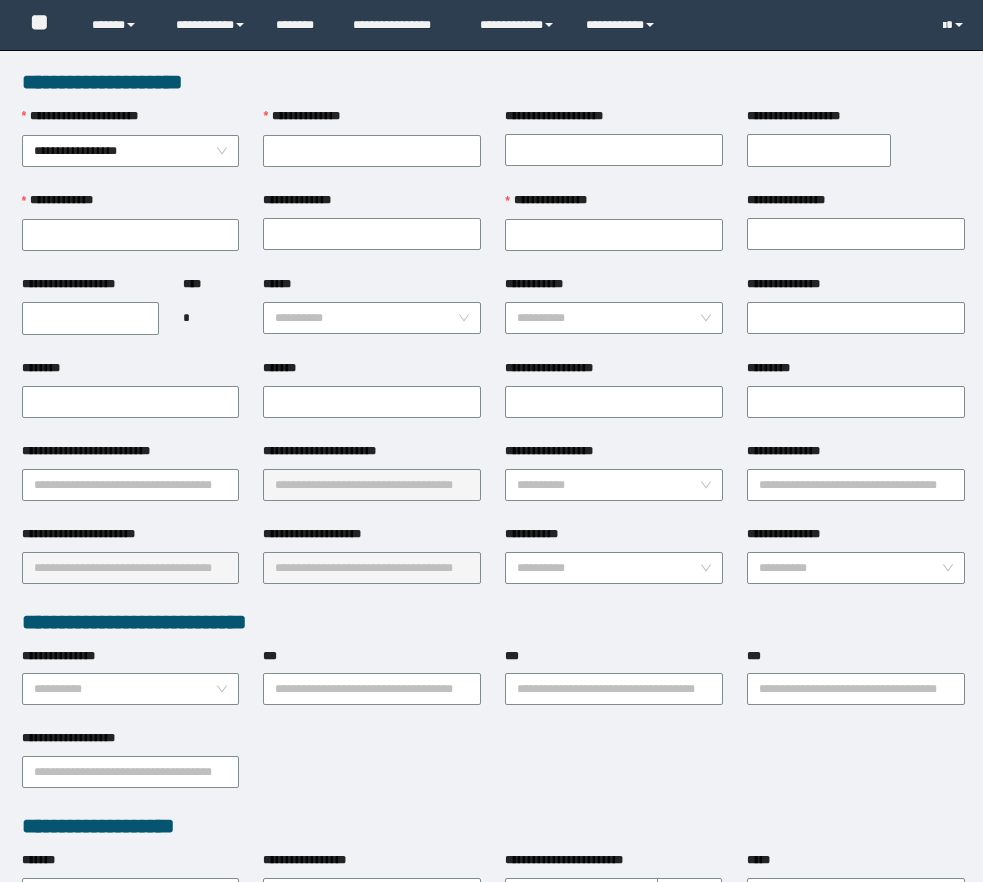 scroll, scrollTop: 0, scrollLeft: 0, axis: both 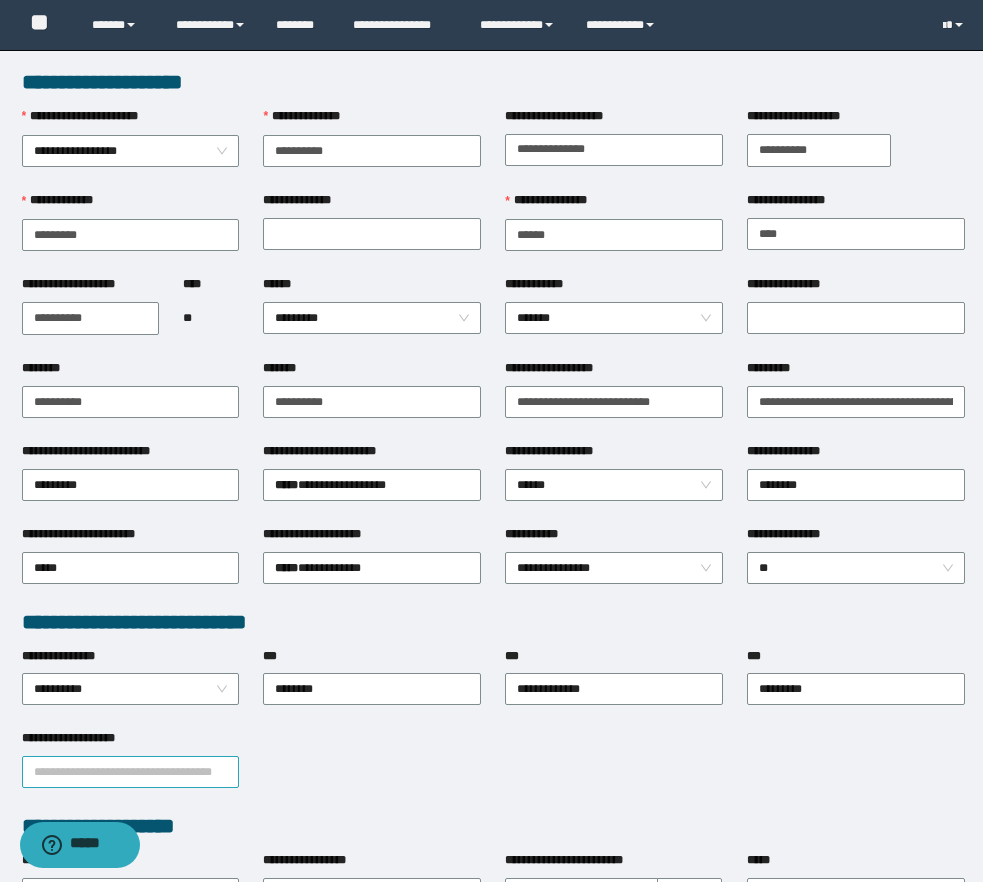 click on "**********" at bounding box center (131, 772) 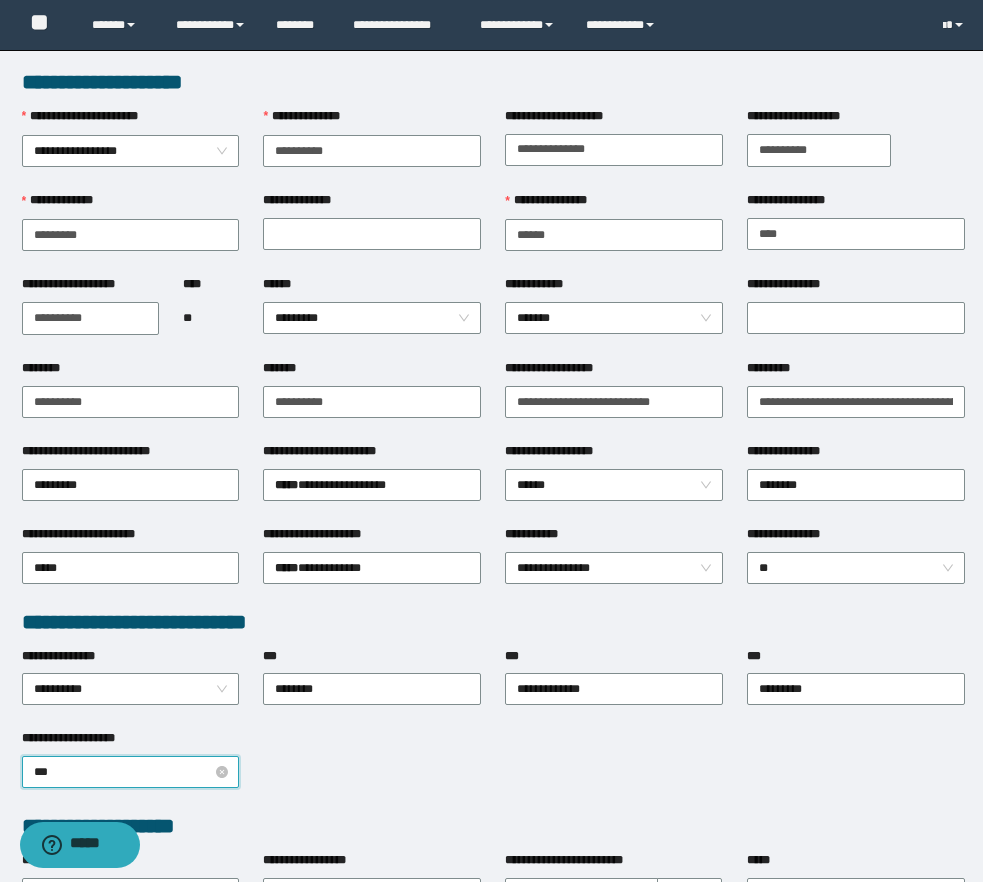 type on "****" 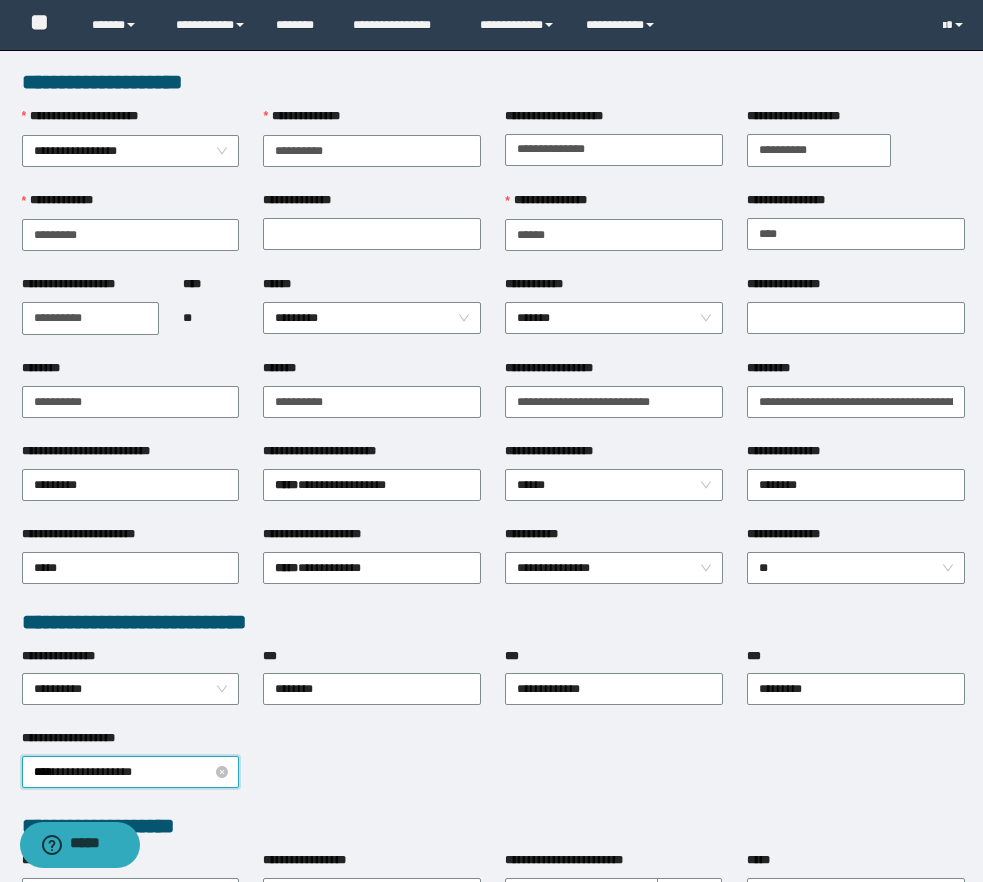 type 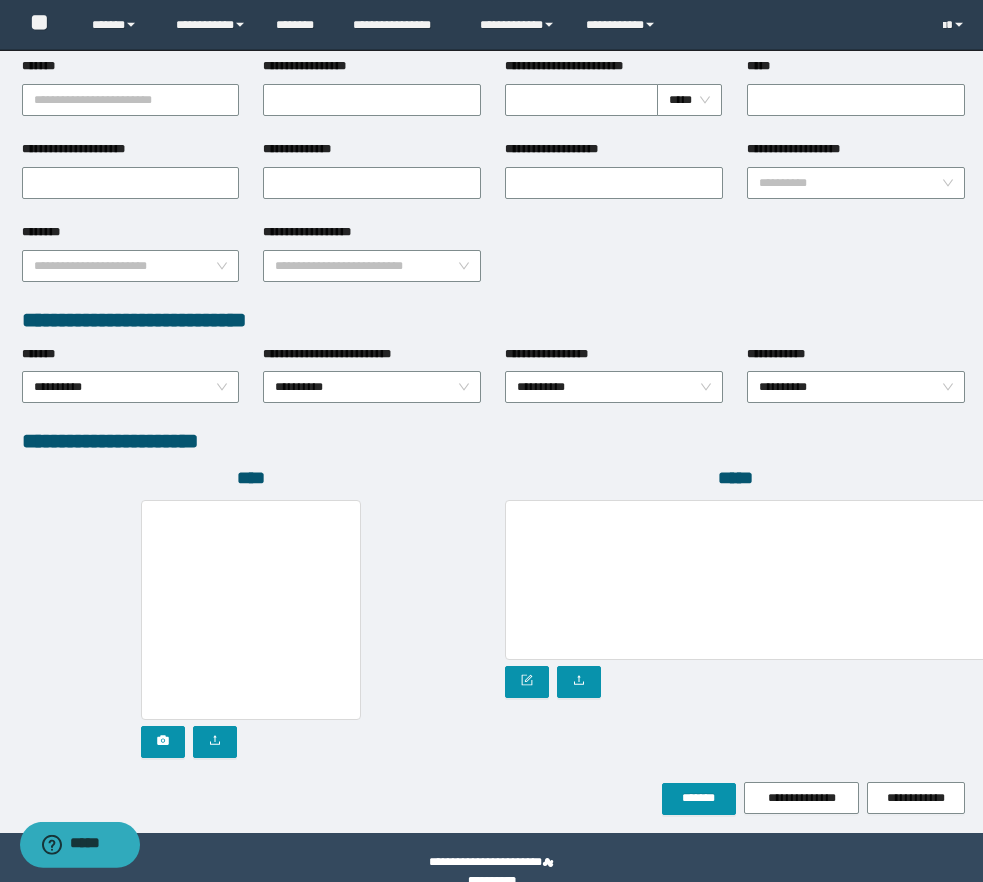 scroll, scrollTop: 822, scrollLeft: 0, axis: vertical 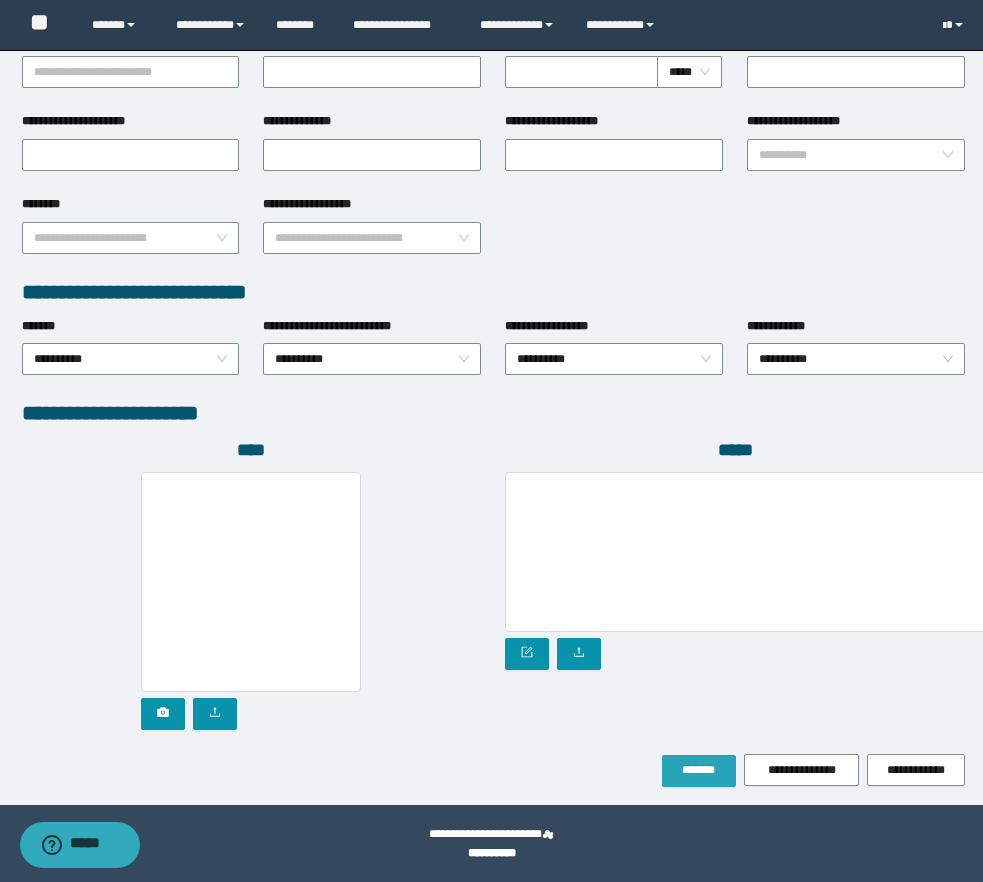 click on "*******" at bounding box center (699, 770) 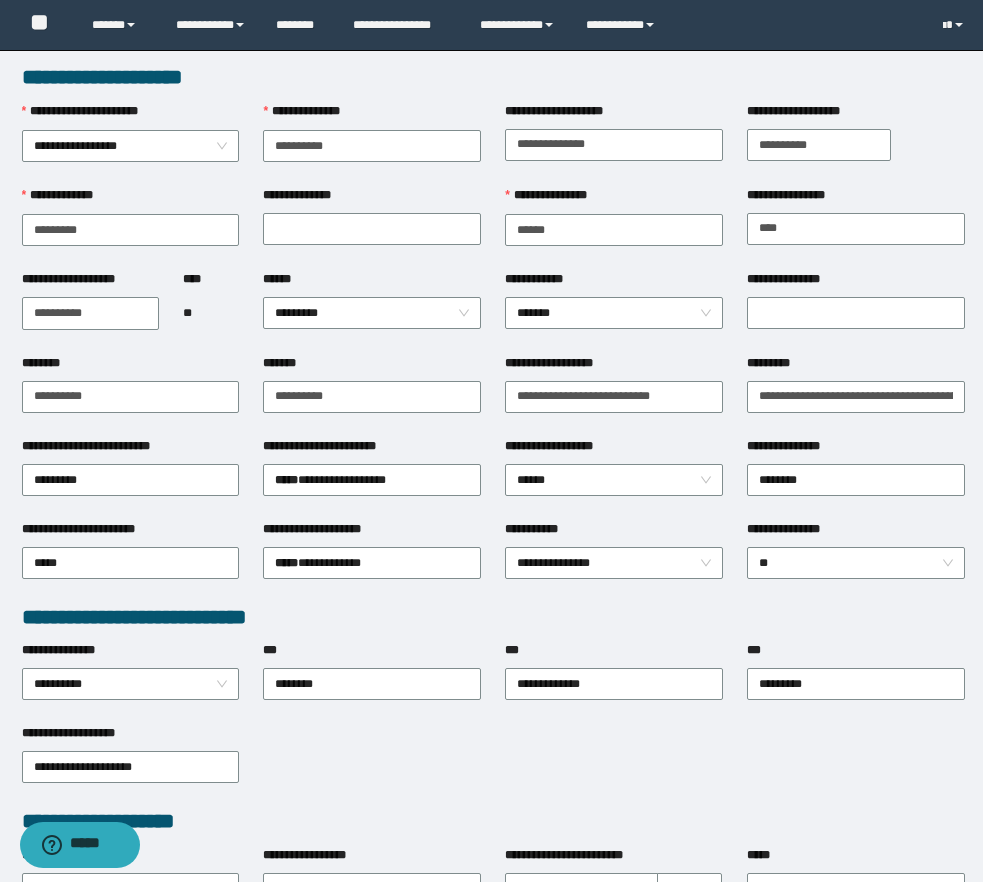 scroll, scrollTop: 0, scrollLeft: 0, axis: both 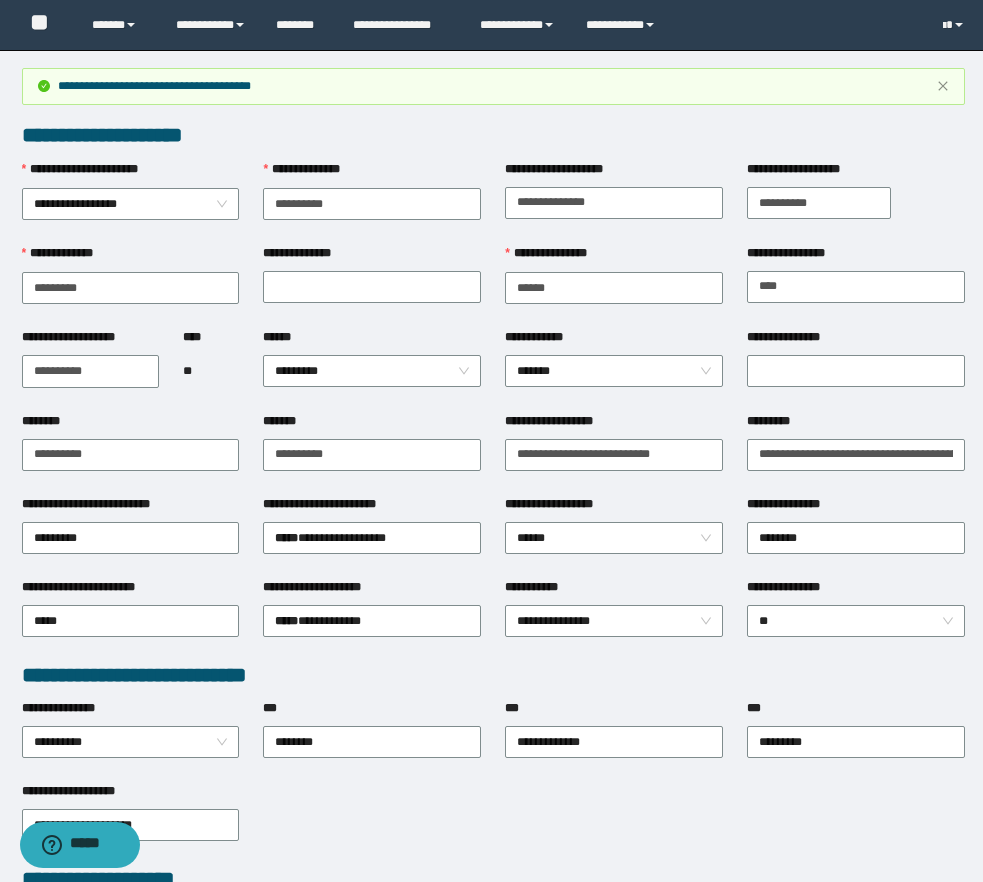 type 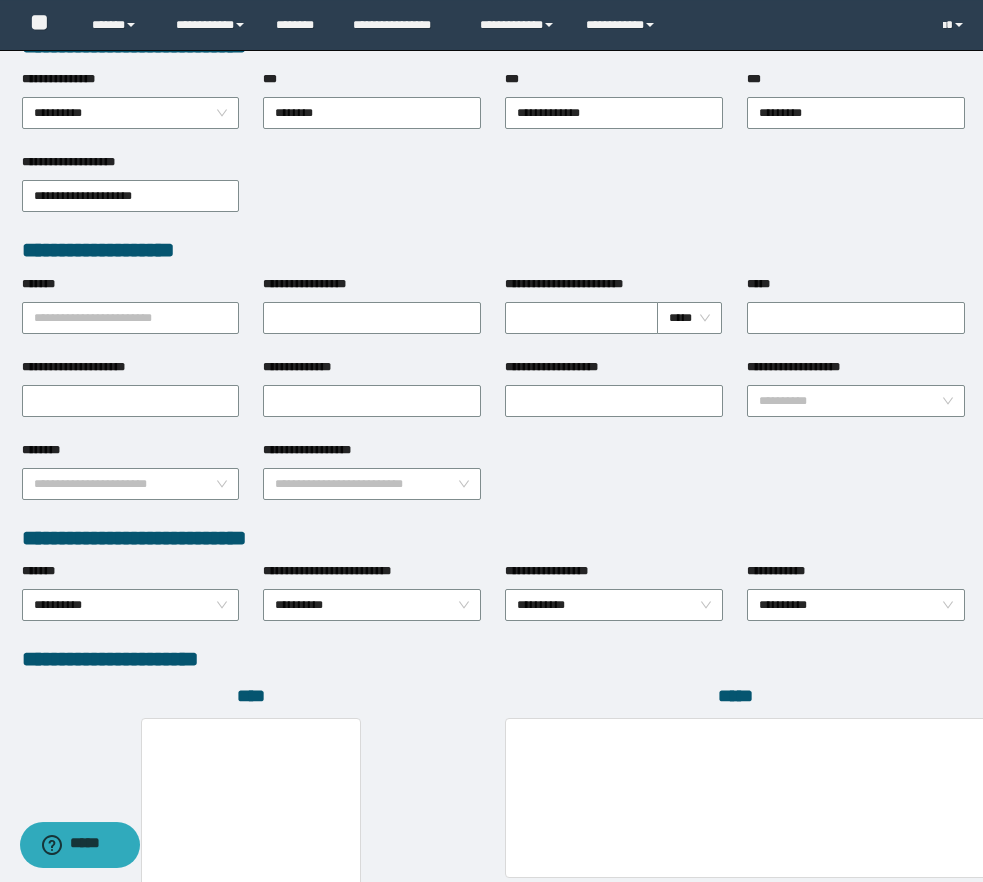 click at bounding box center (755, 798) 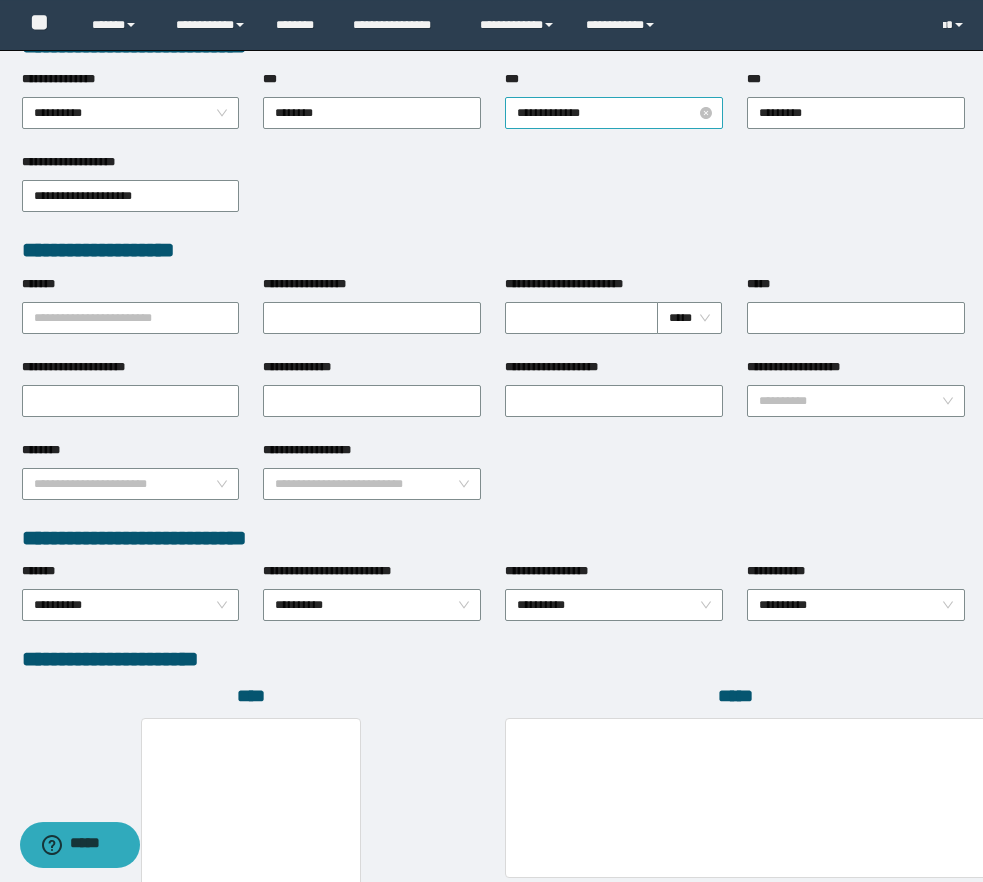 scroll, scrollTop: 0, scrollLeft: 0, axis: both 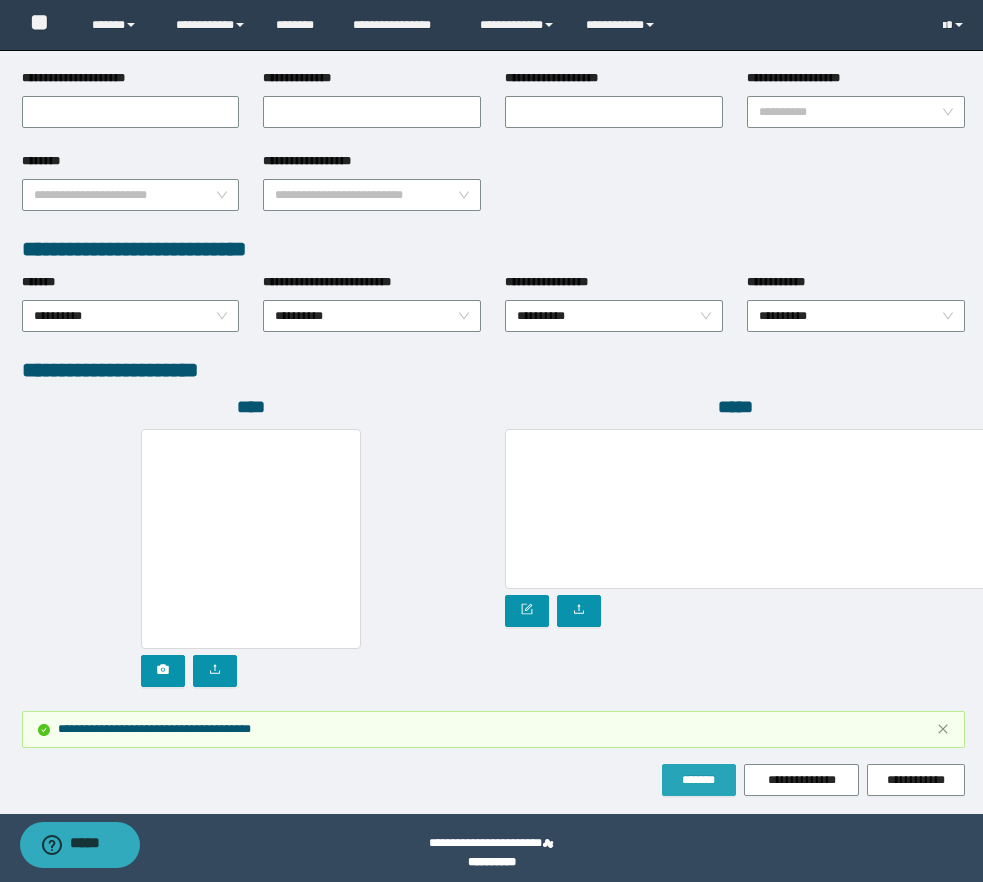 click on "*******" at bounding box center [699, 780] 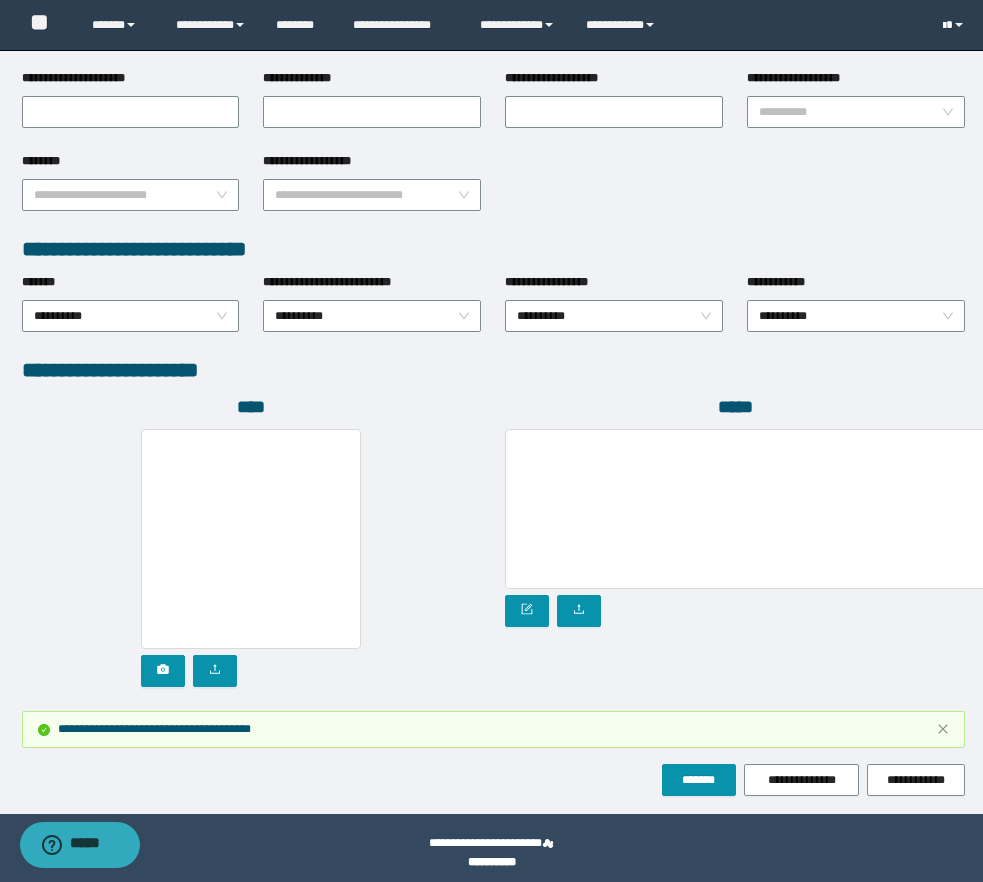 click at bounding box center (944, 26) 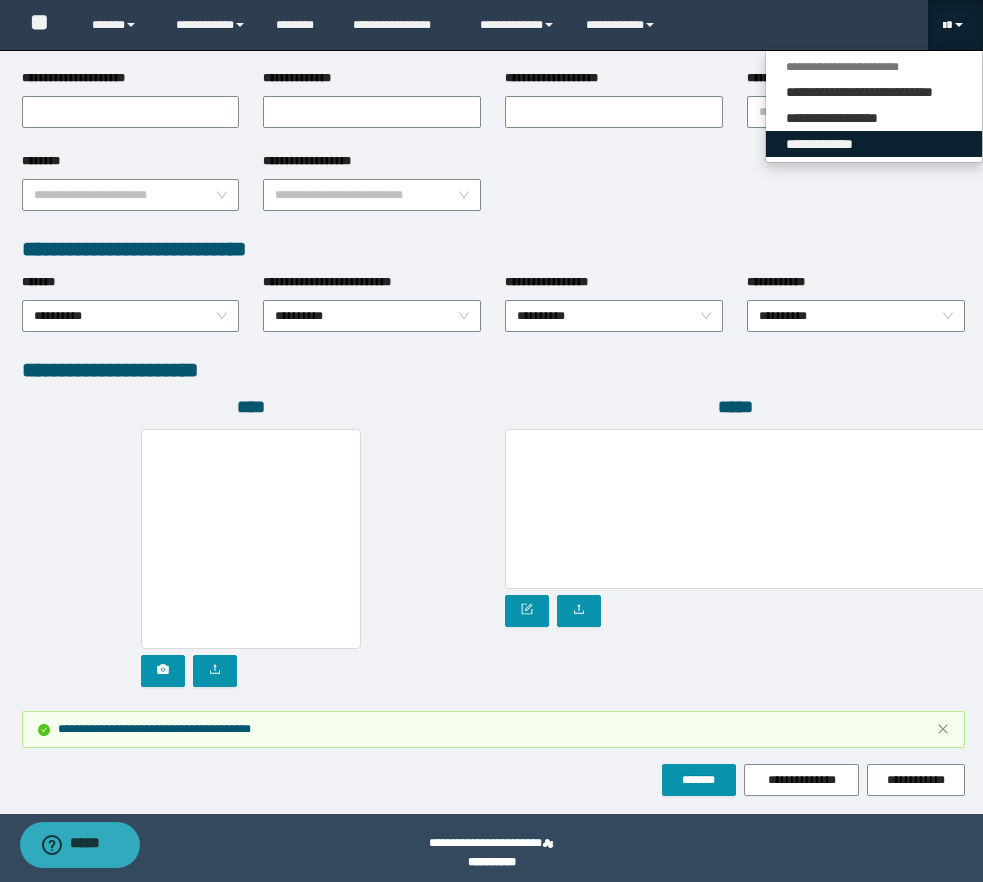 click on "**********" at bounding box center (874, 144) 